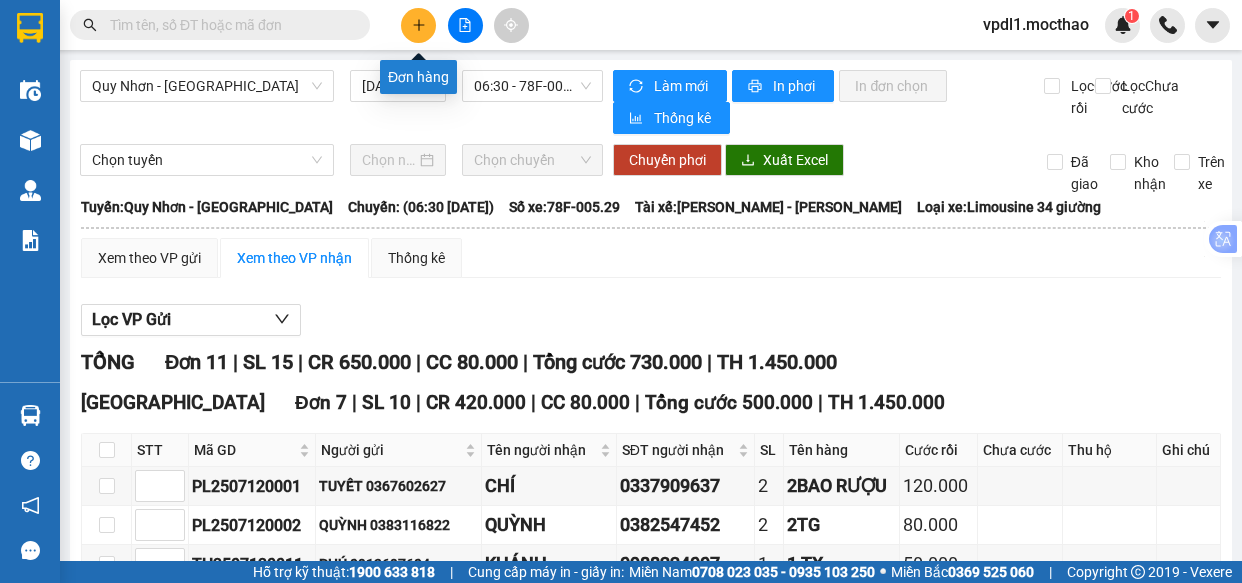click at bounding box center [418, 25] 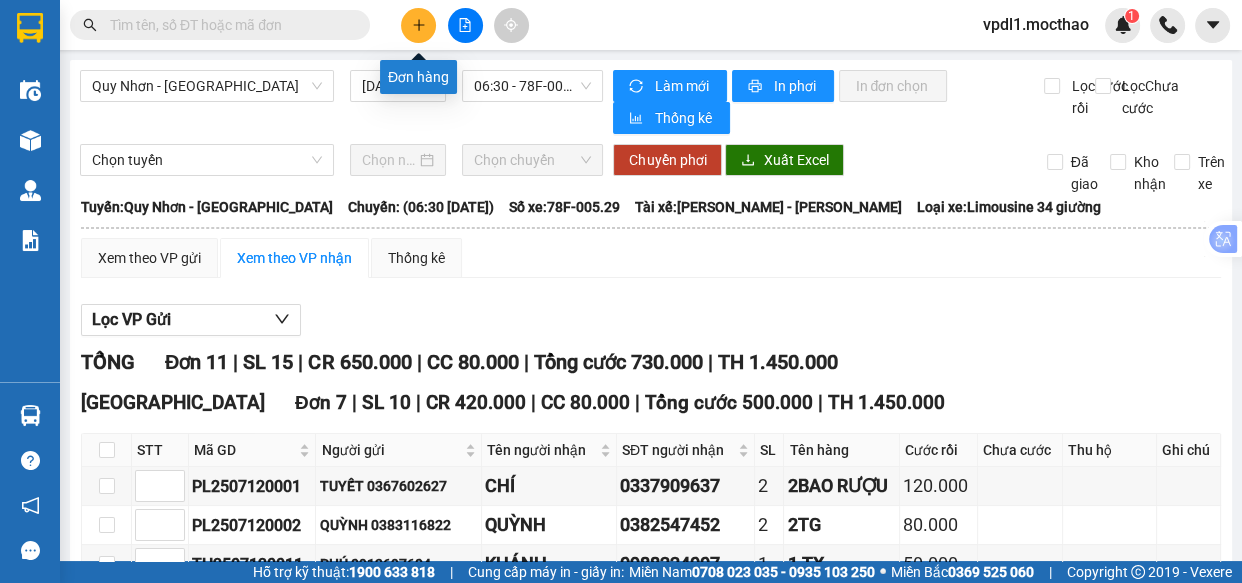 scroll, scrollTop: 0, scrollLeft: 0, axis: both 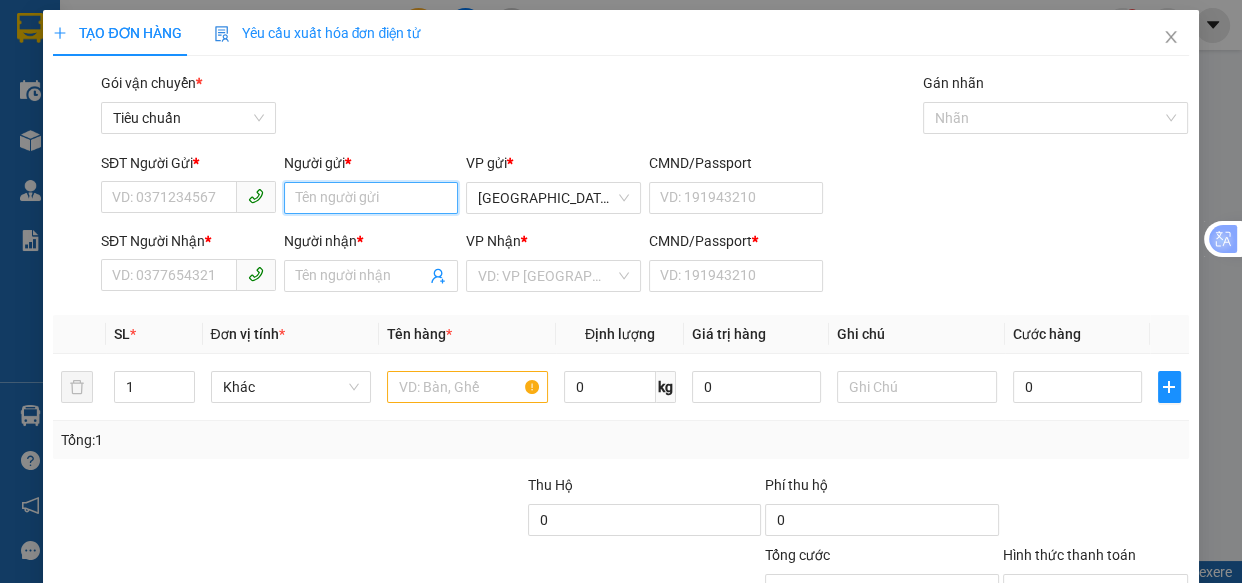 click on "Người gửi  *" at bounding box center [371, 198] 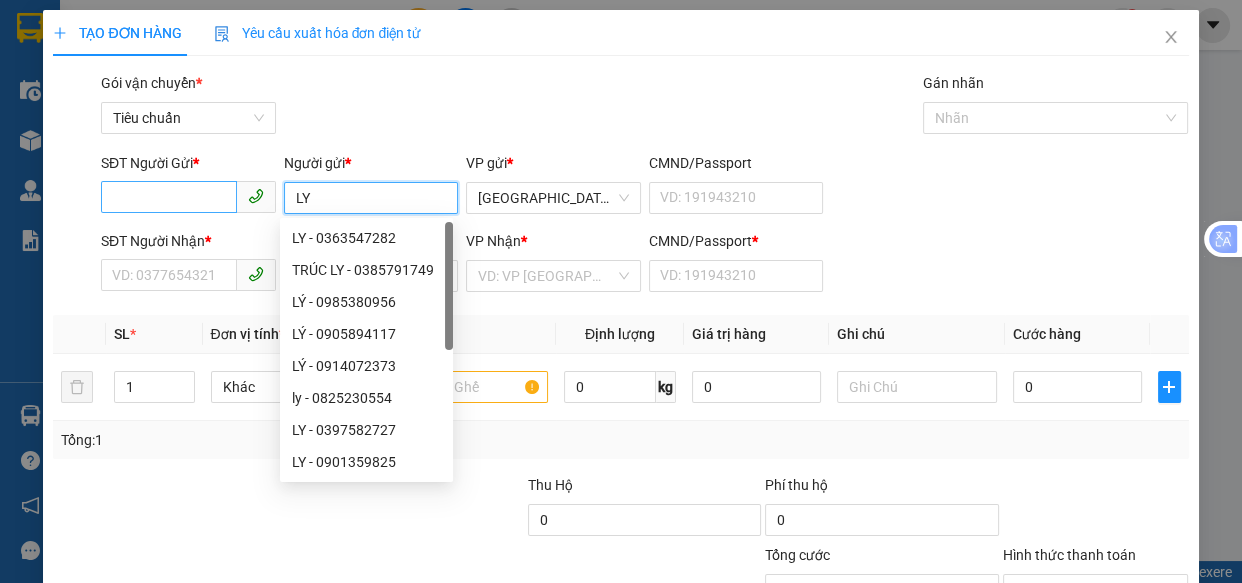 type on "LY" 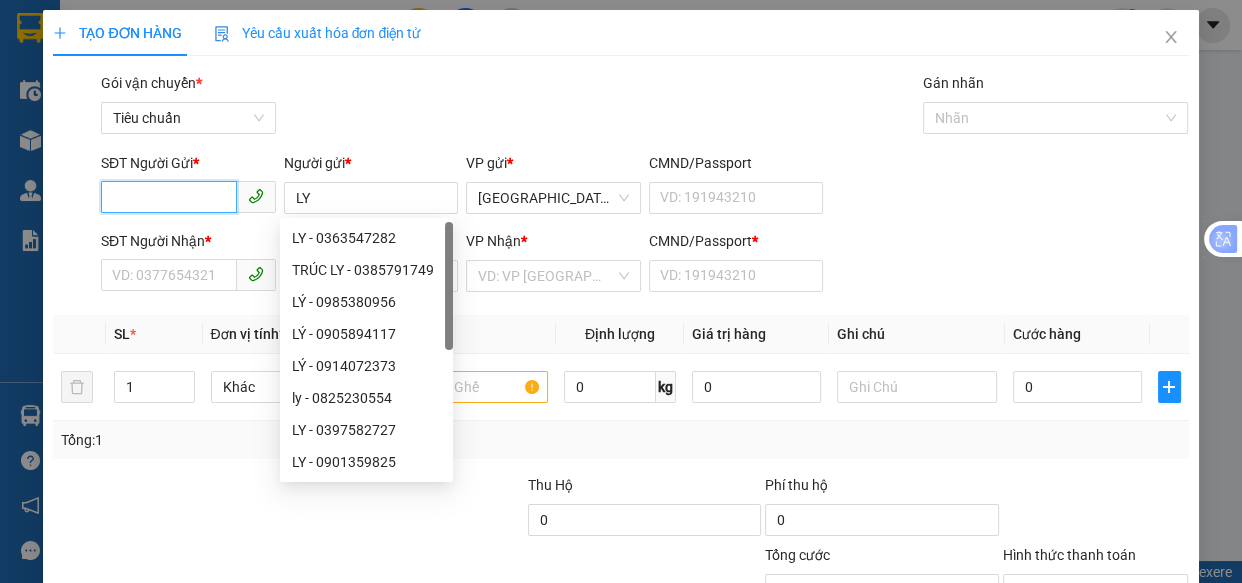 drag, startPoint x: 177, startPoint y: 200, endPoint x: 161, endPoint y: 8, distance: 192.66551 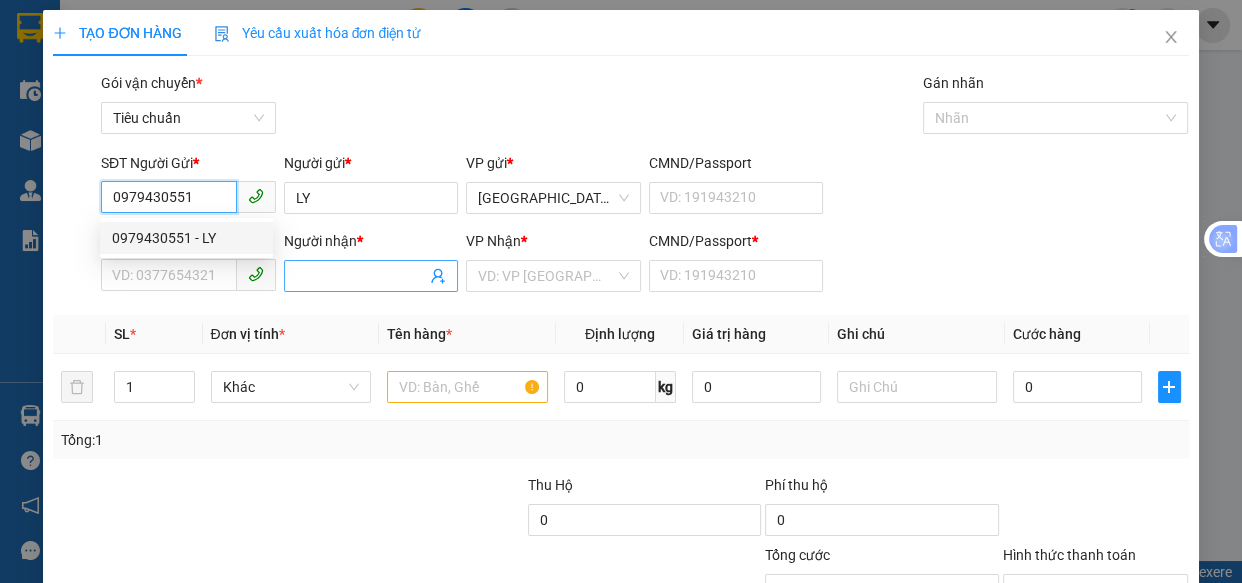 type on "0979430551" 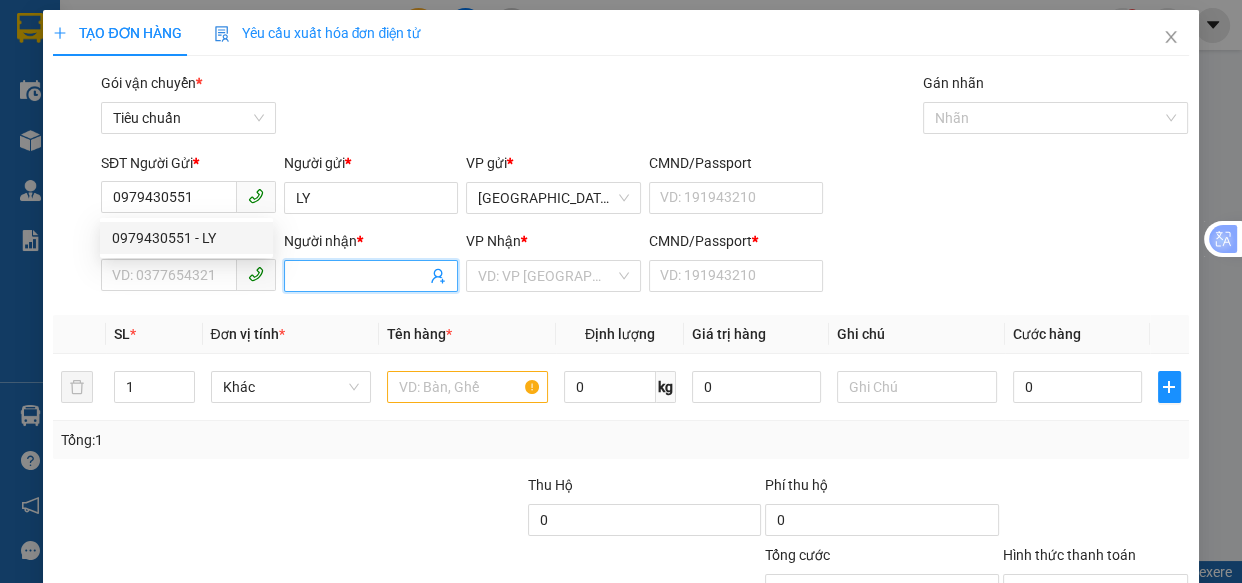 click on "Người nhận  *" at bounding box center (361, 276) 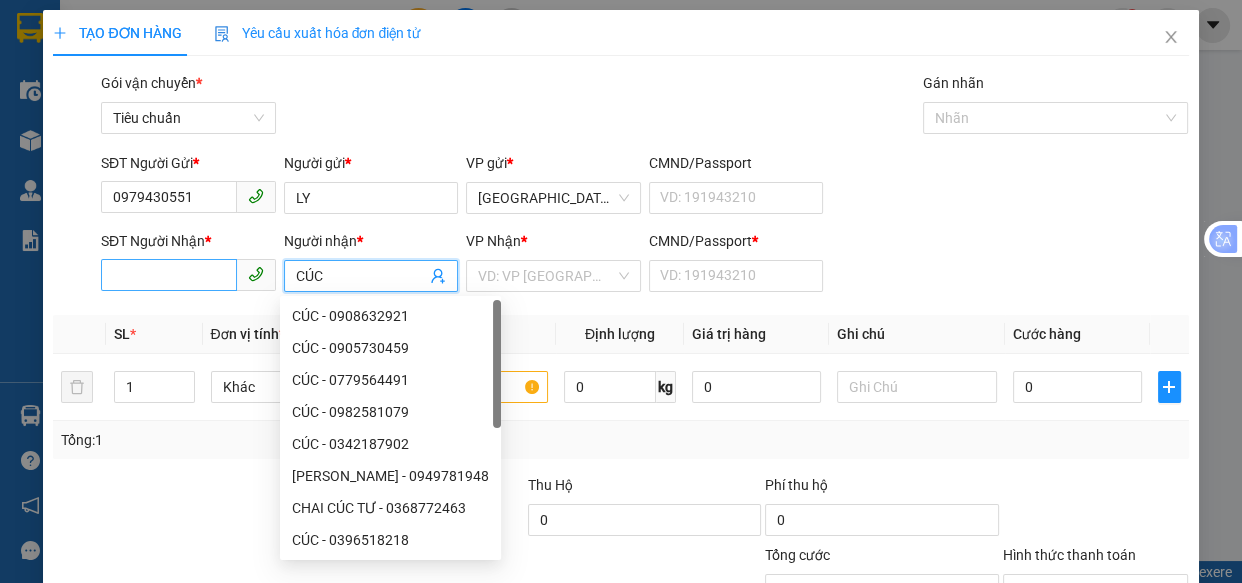 type on "CÚC" 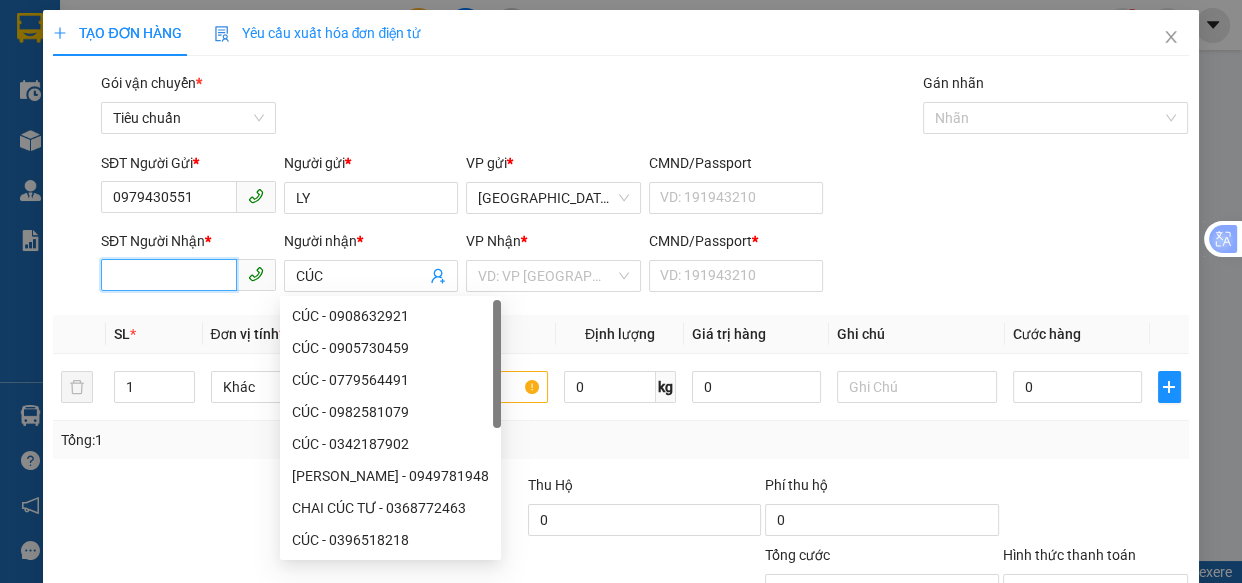 click on "SĐT Người Nhận  *" at bounding box center [169, 275] 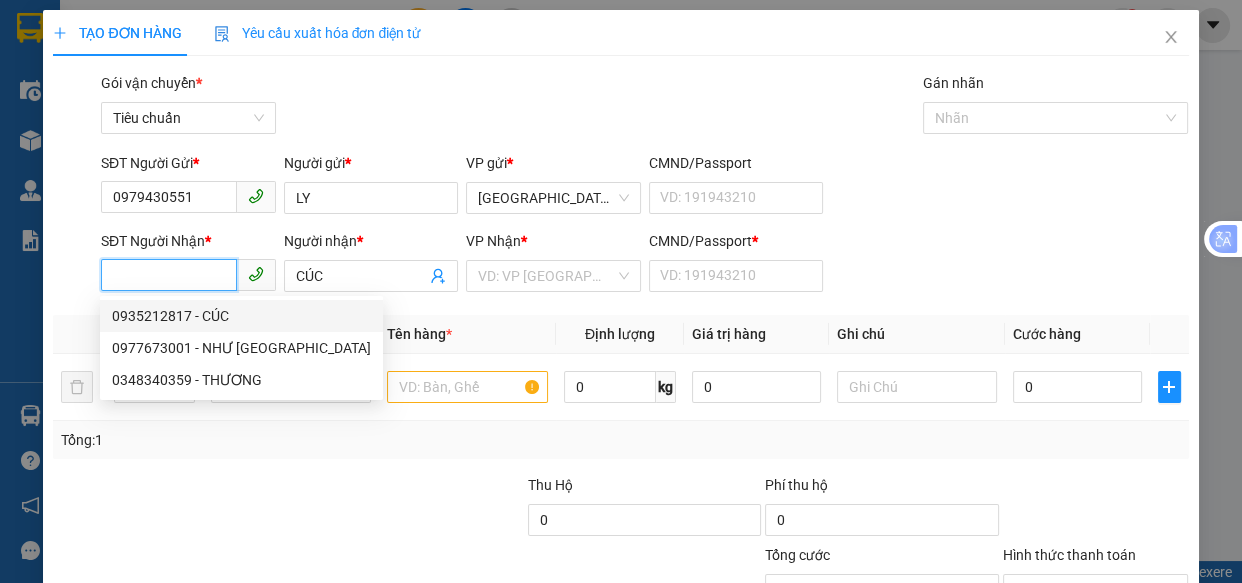 click on "0935212817 - CÚC" at bounding box center [241, 316] 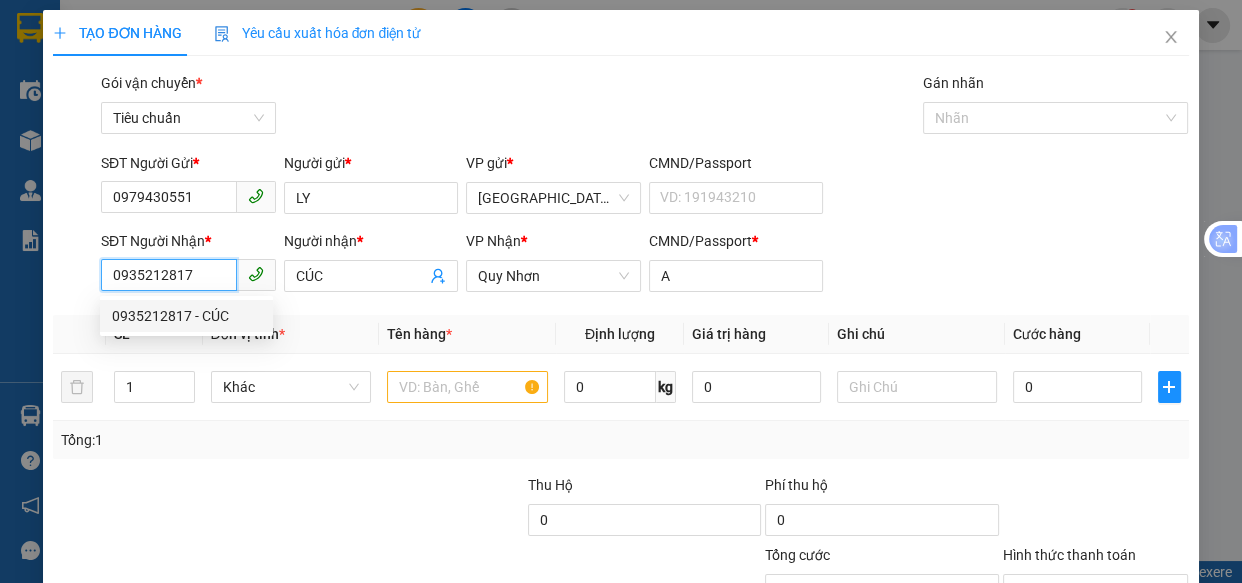 type on "60.000" 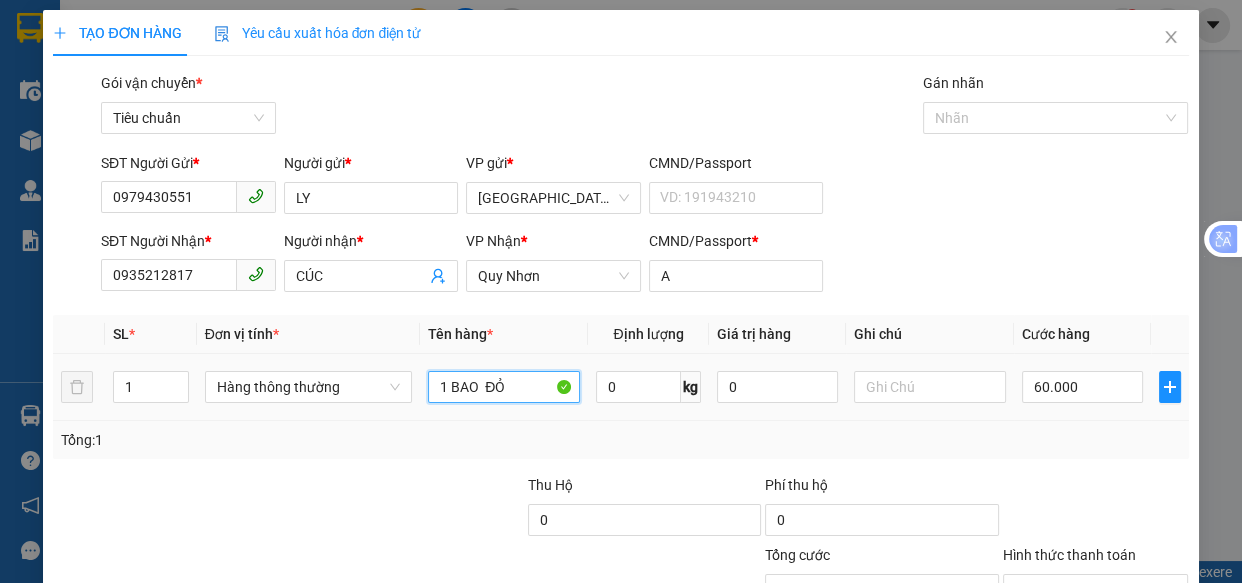 click on "1 BAO  ĐỎ" at bounding box center [503, 387] 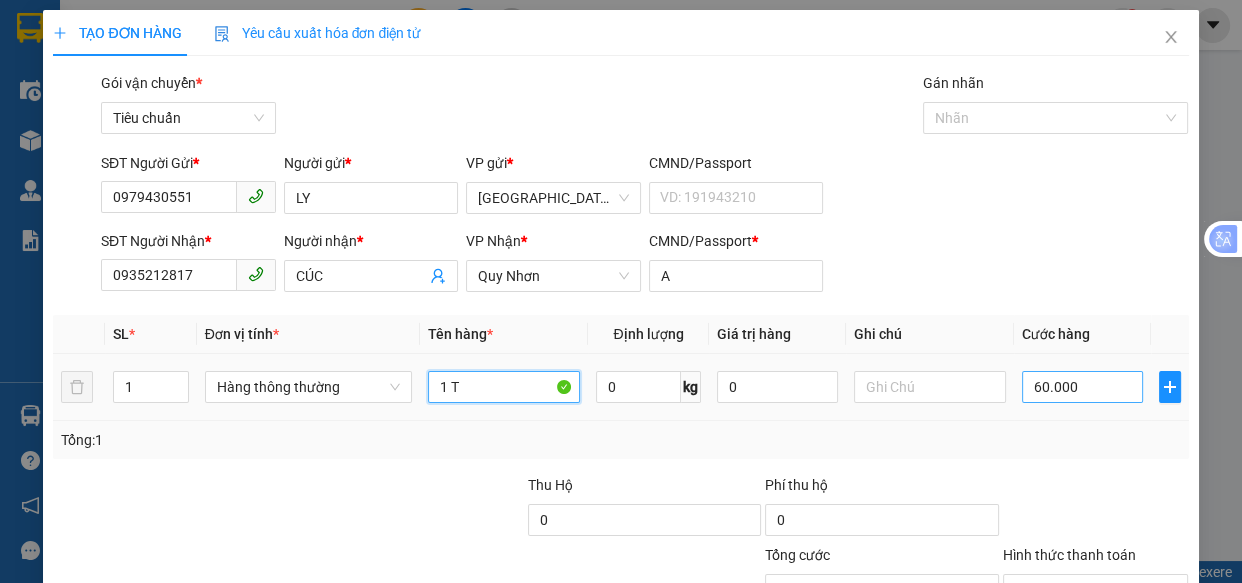 type on "1 T" 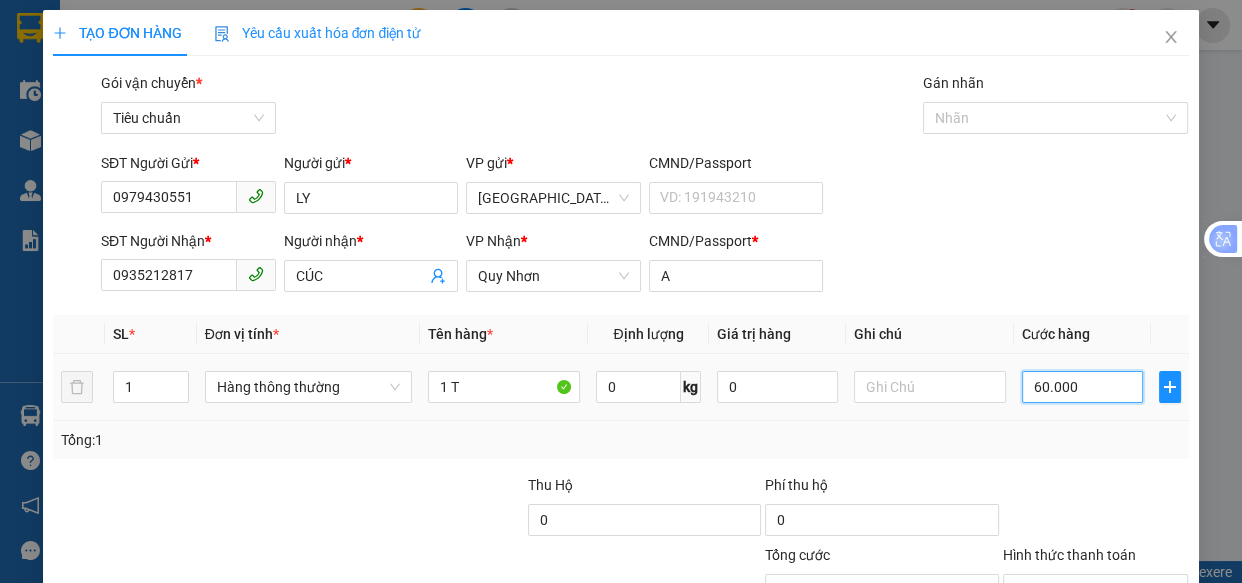 click on "60.000" at bounding box center [1082, 387] 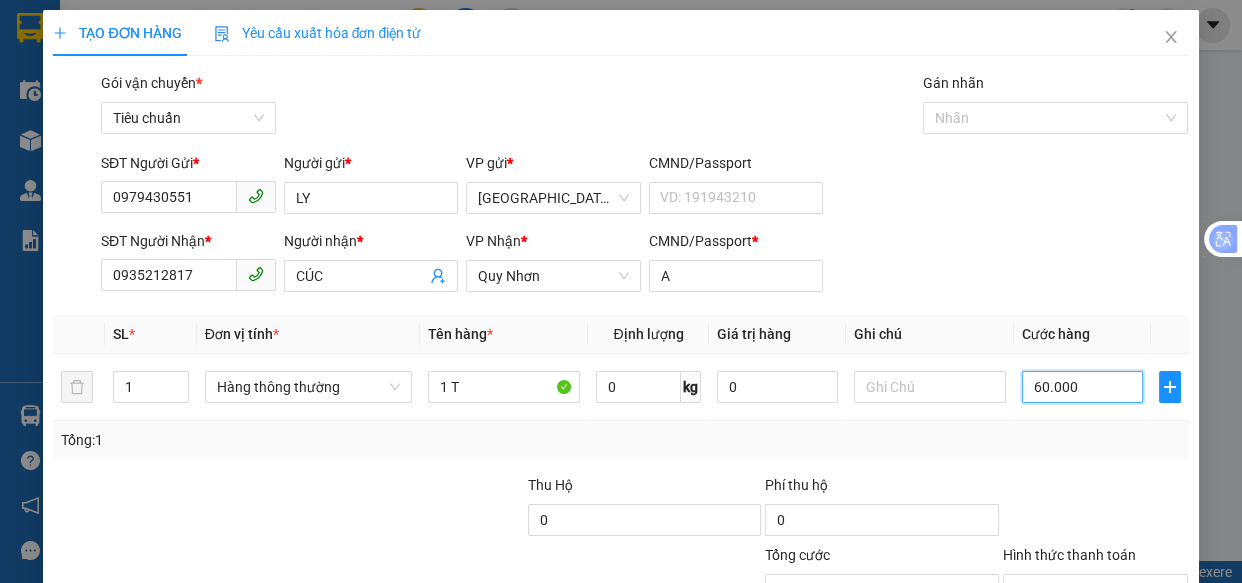 type on "4" 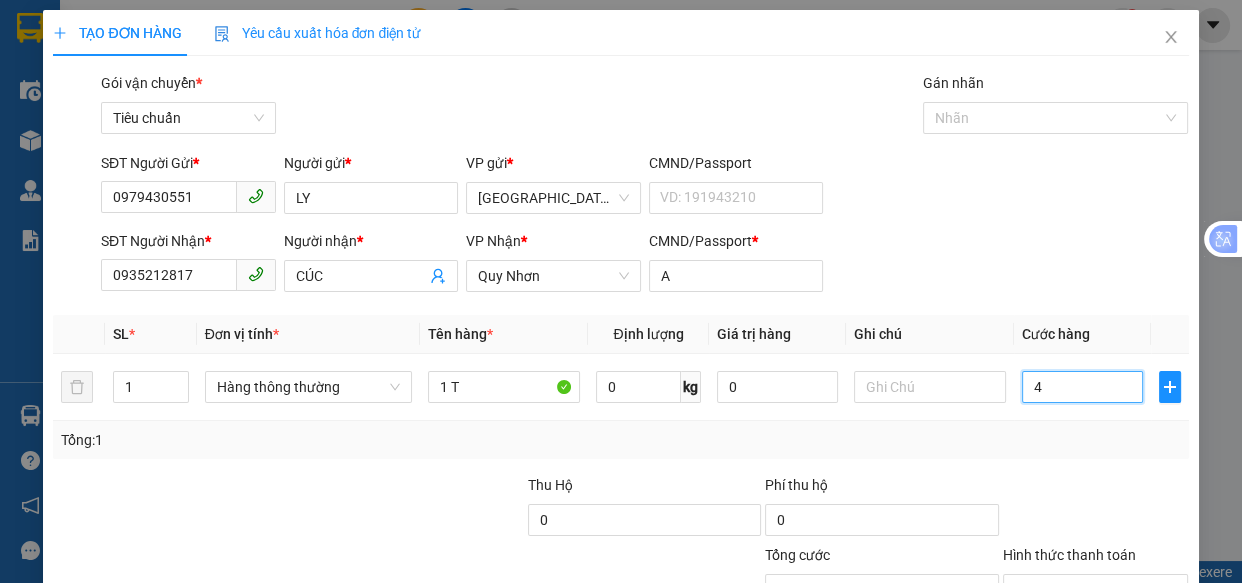 type on "40" 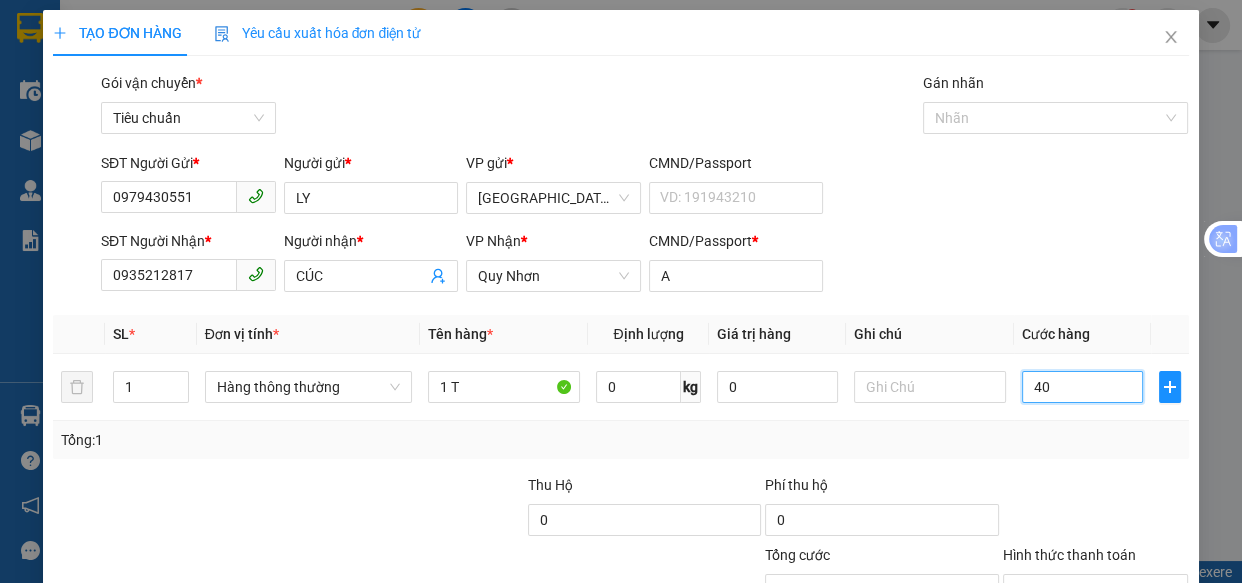 type on "40" 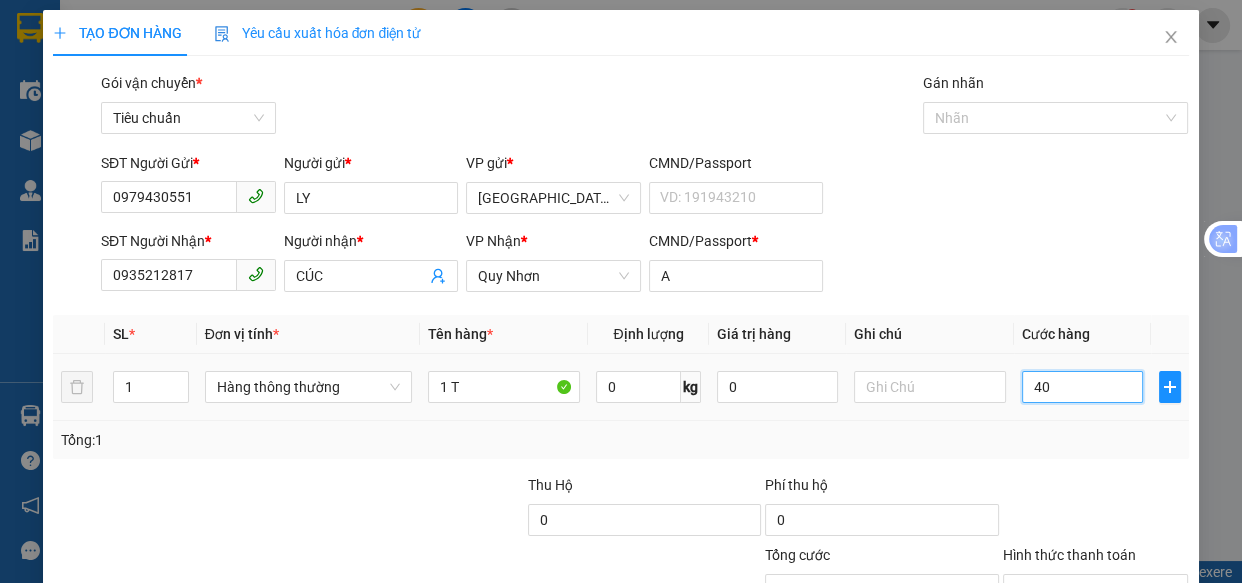 scroll, scrollTop: 156, scrollLeft: 0, axis: vertical 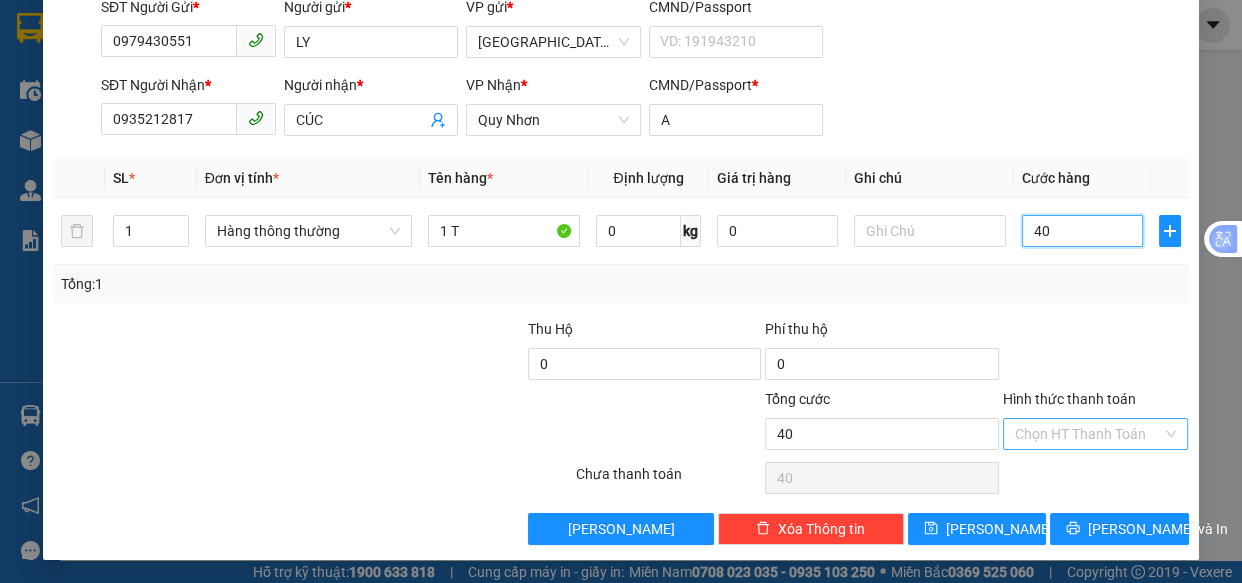 type on "40" 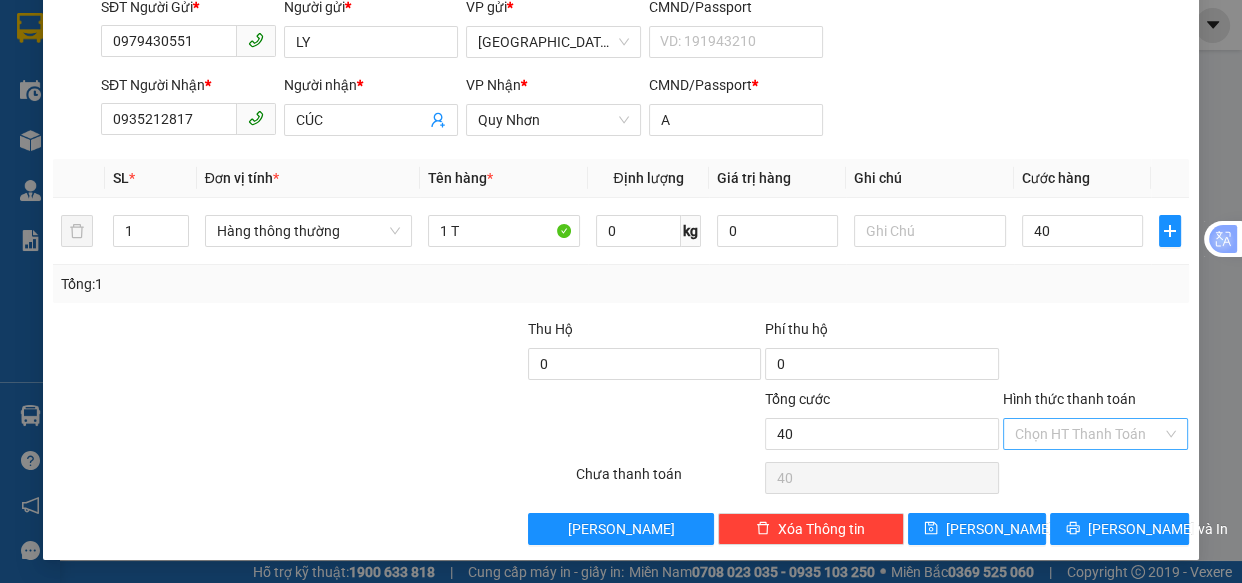 type on "40.000" 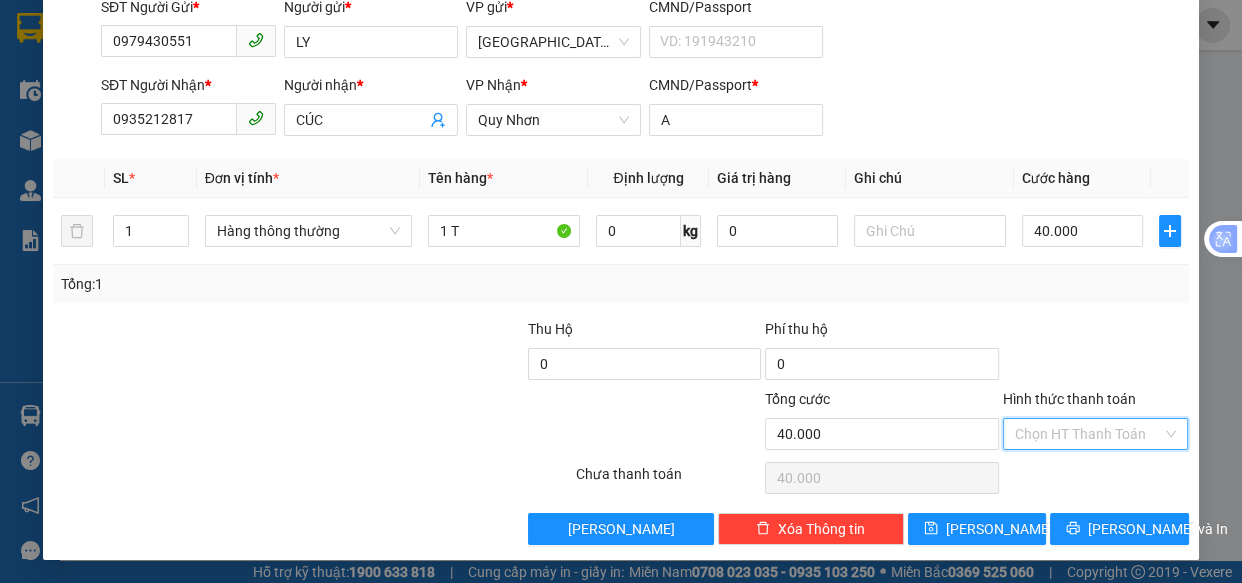 click on "Hình thức thanh toán" at bounding box center [1089, 434] 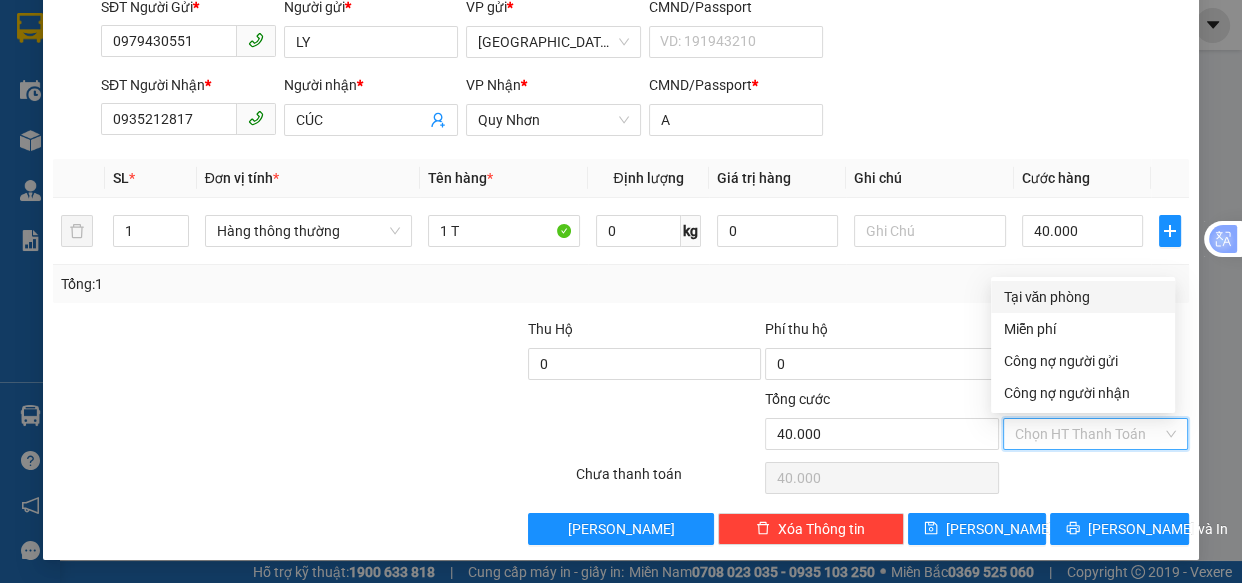 click on "Tại văn phòng" at bounding box center [1083, 297] 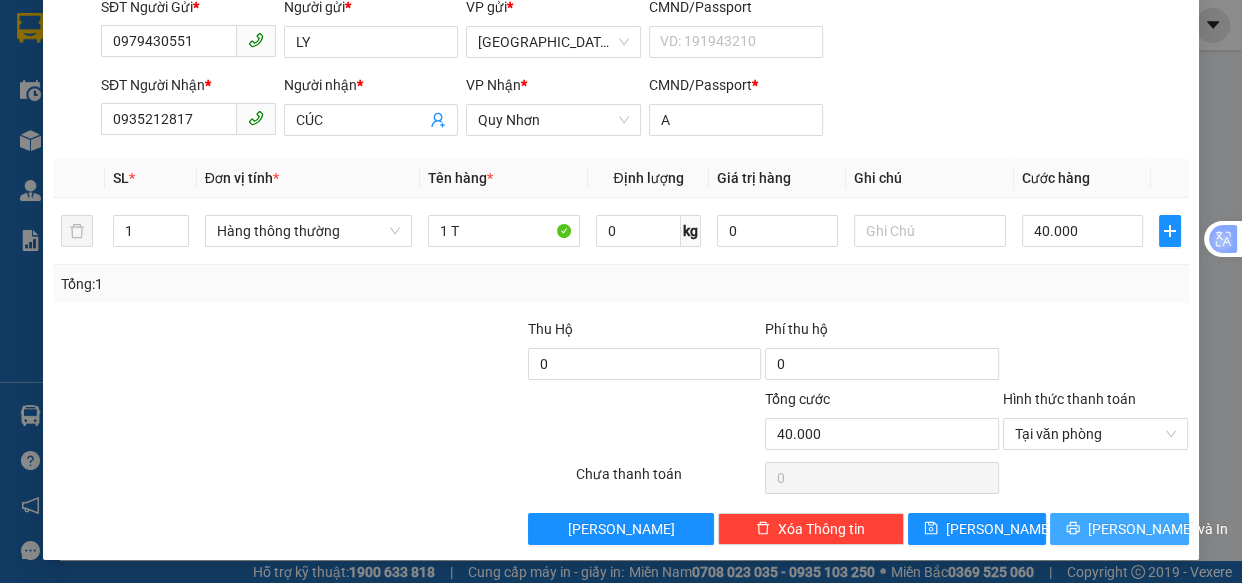 click on "[PERSON_NAME] và In" at bounding box center [1158, 529] 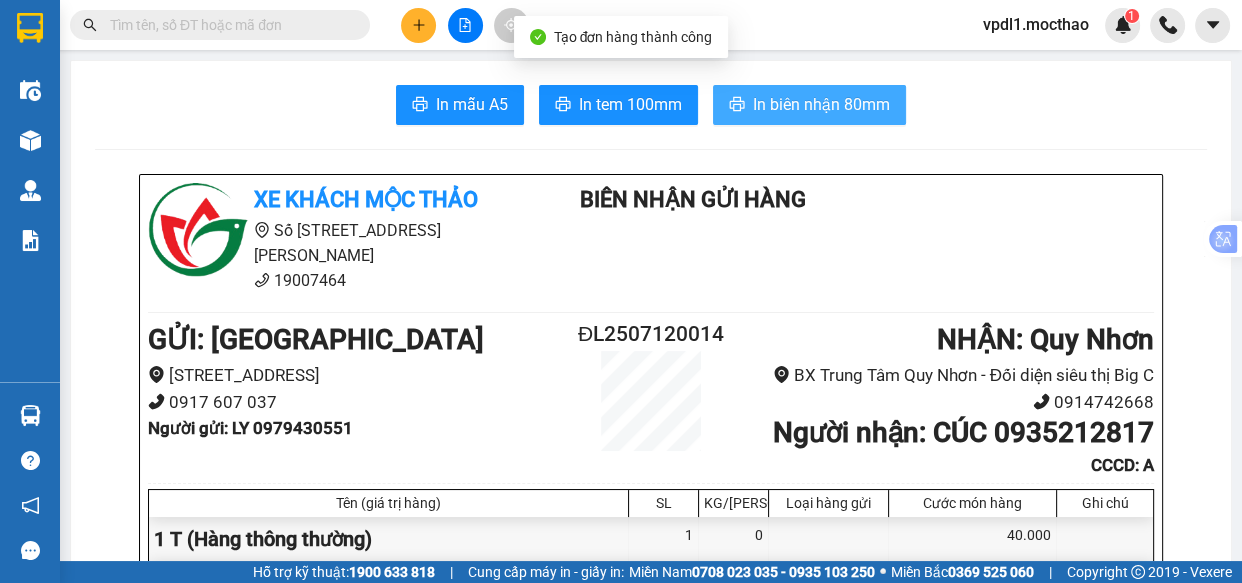 click on "In biên nhận 80mm" at bounding box center (821, 104) 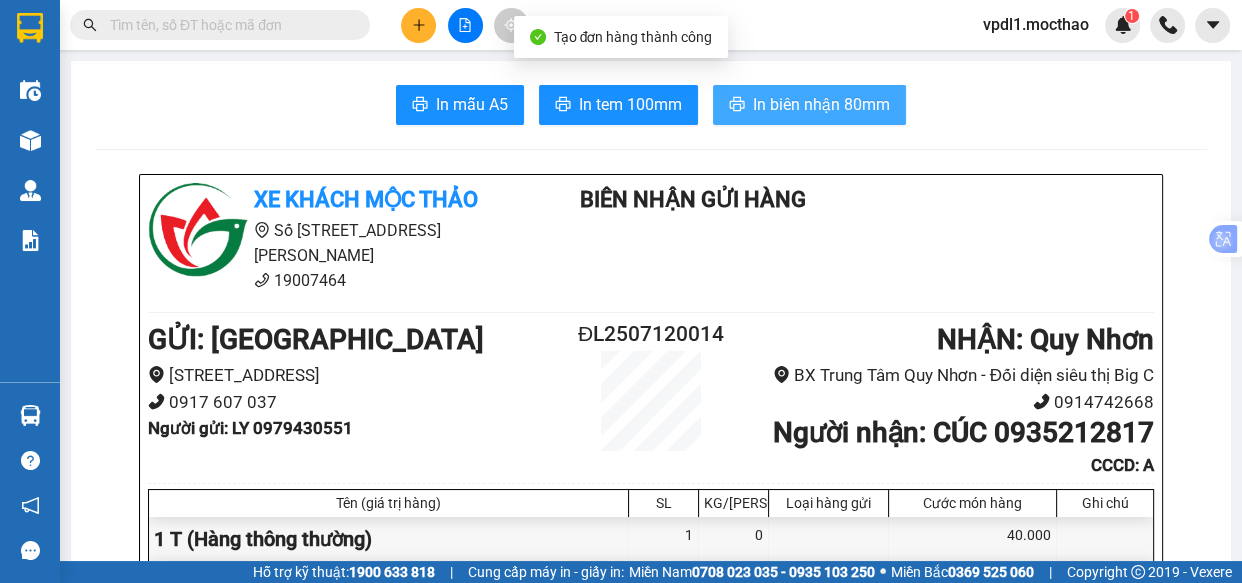 scroll, scrollTop: 0, scrollLeft: 0, axis: both 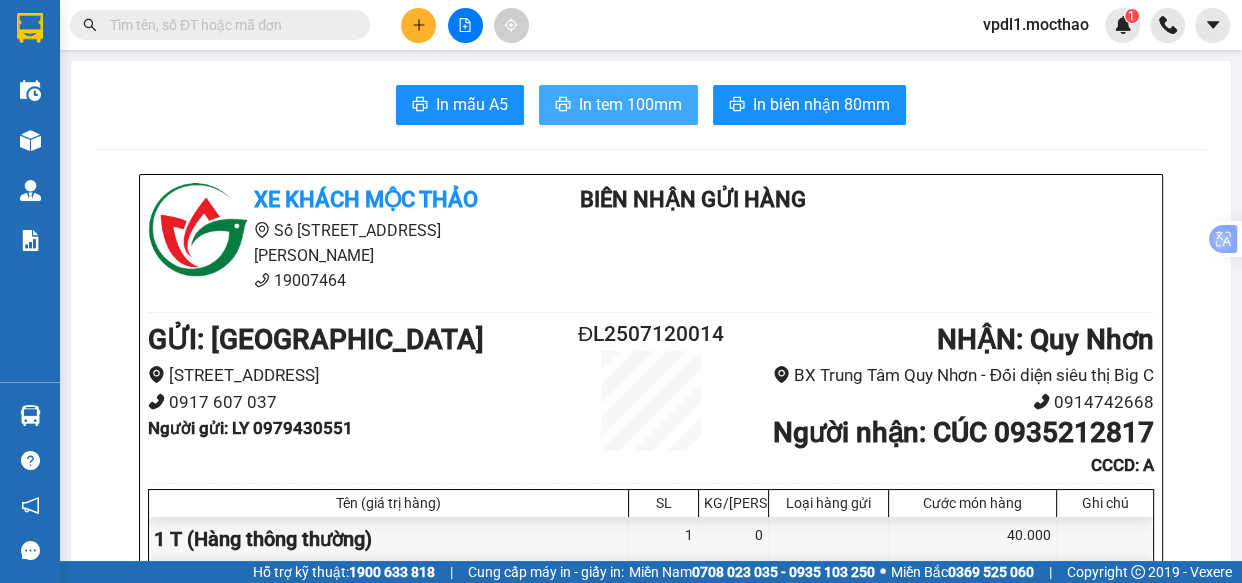 click on "In tem 100mm" at bounding box center [630, 104] 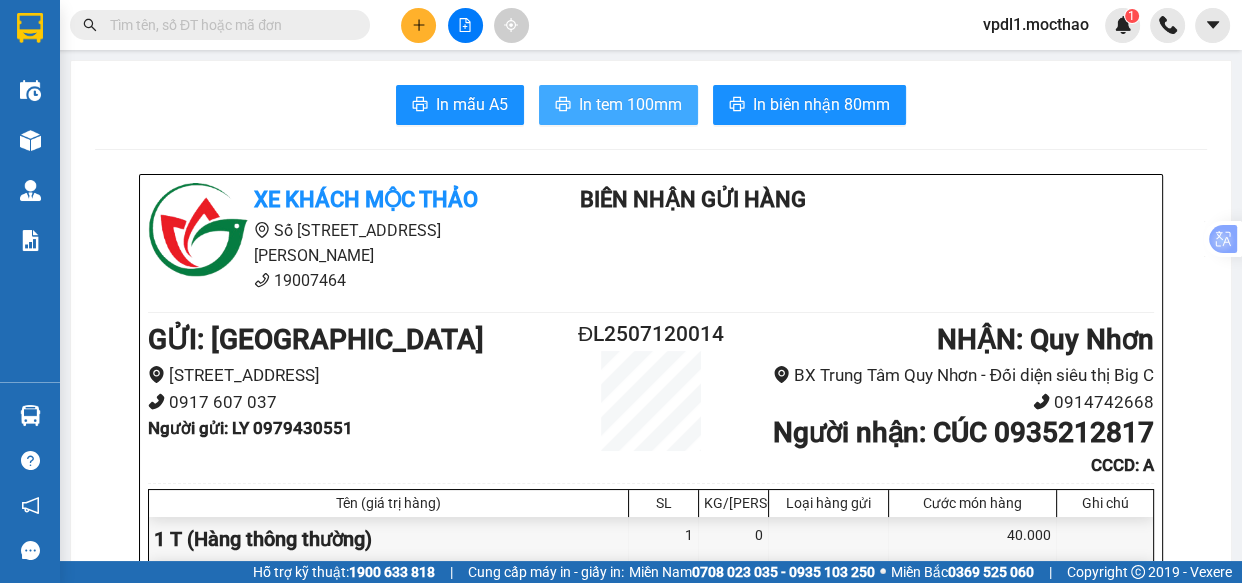 scroll, scrollTop: 0, scrollLeft: 0, axis: both 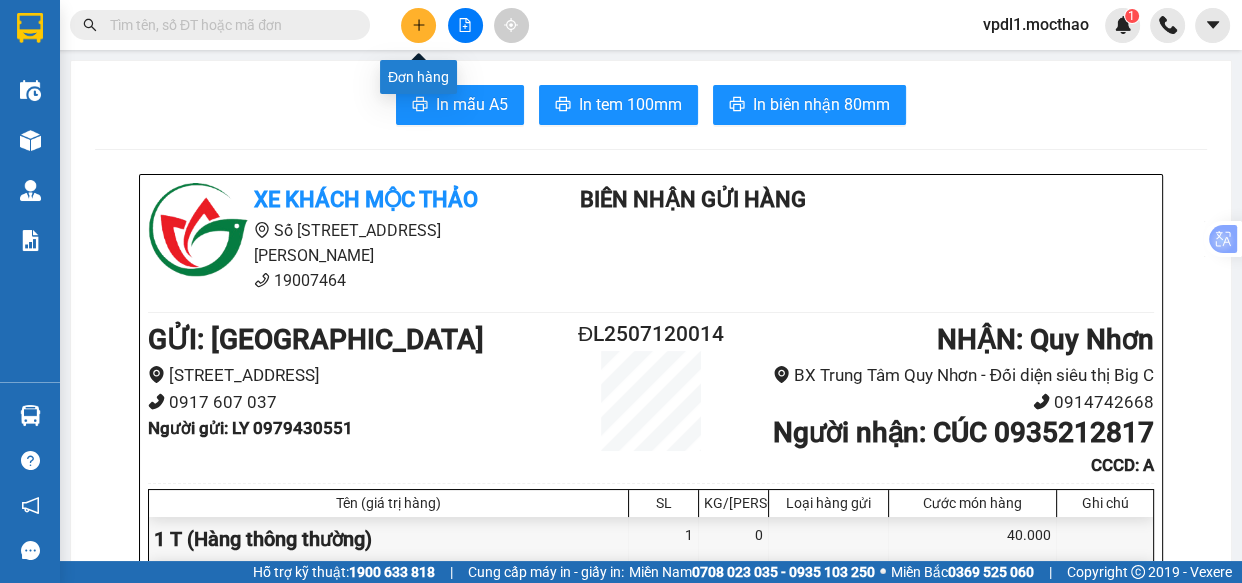 click at bounding box center (418, 25) 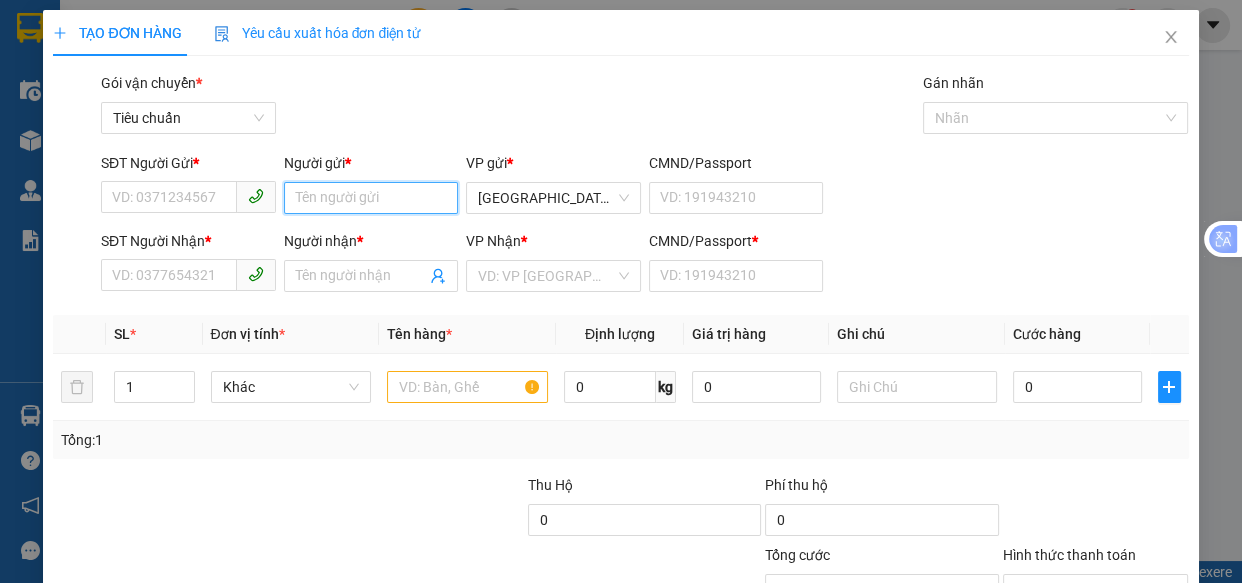 drag, startPoint x: 380, startPoint y: 193, endPoint x: 558, endPoint y: 40, distance: 234.71898 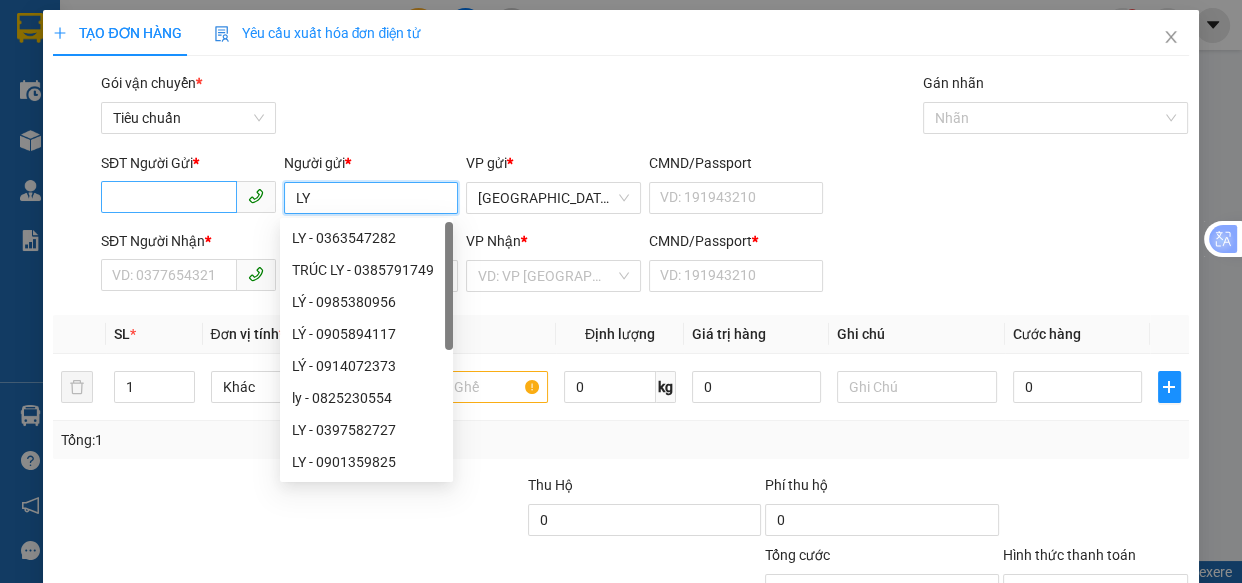 type on "LY" 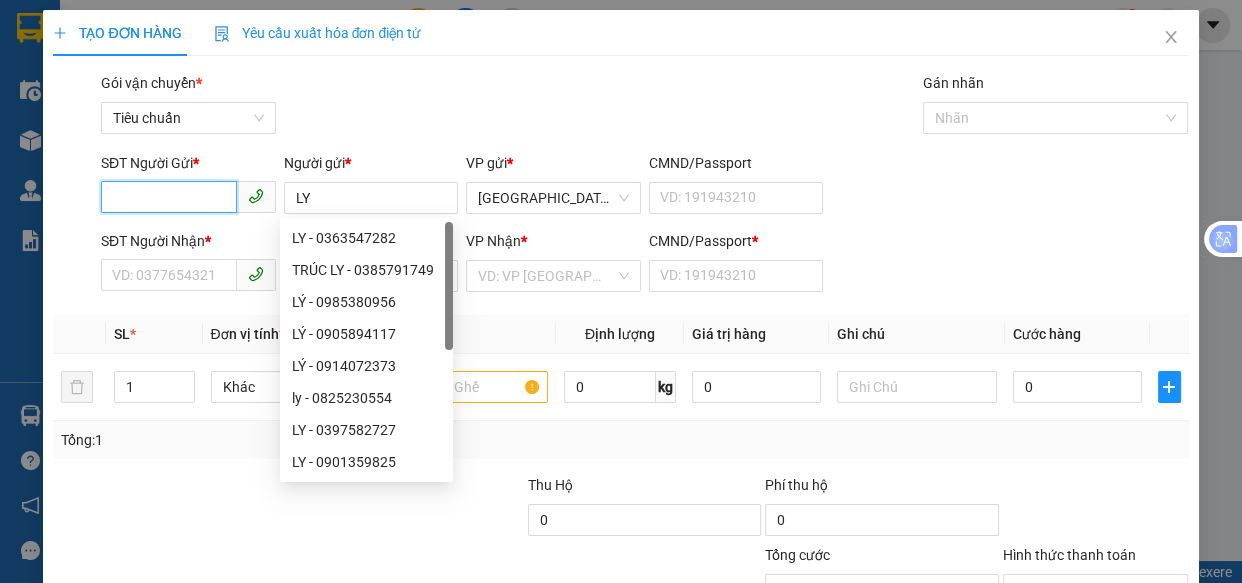 click on "SĐT Người Gửi  *" at bounding box center (169, 197) 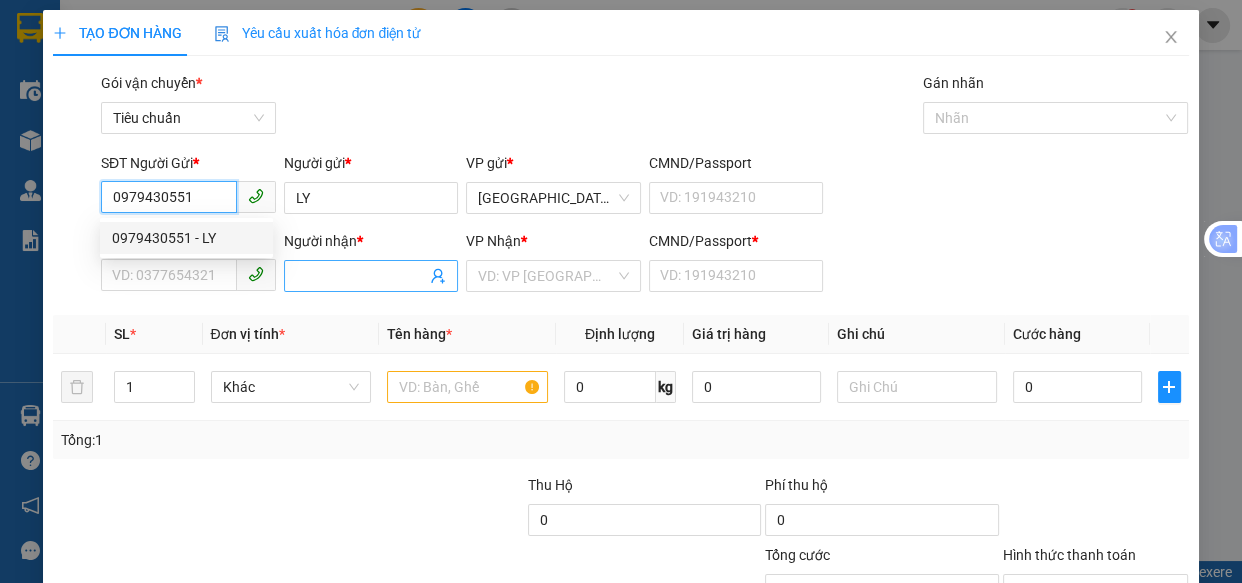 type on "0979430551" 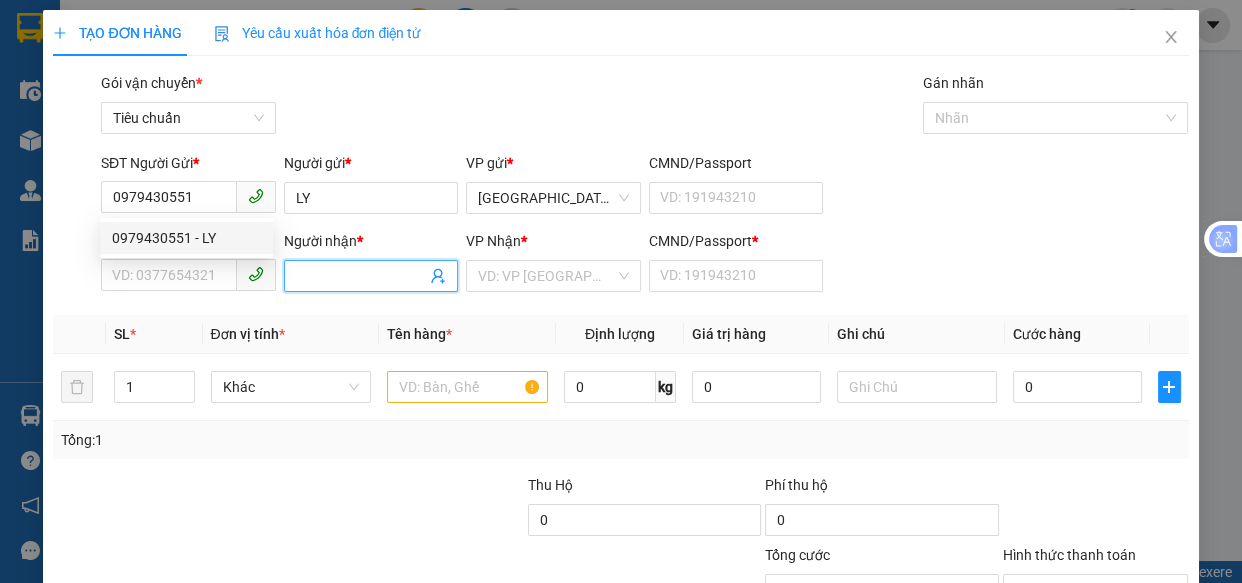 drag, startPoint x: 338, startPoint y: 276, endPoint x: 308, endPoint y: 227, distance: 57.45433 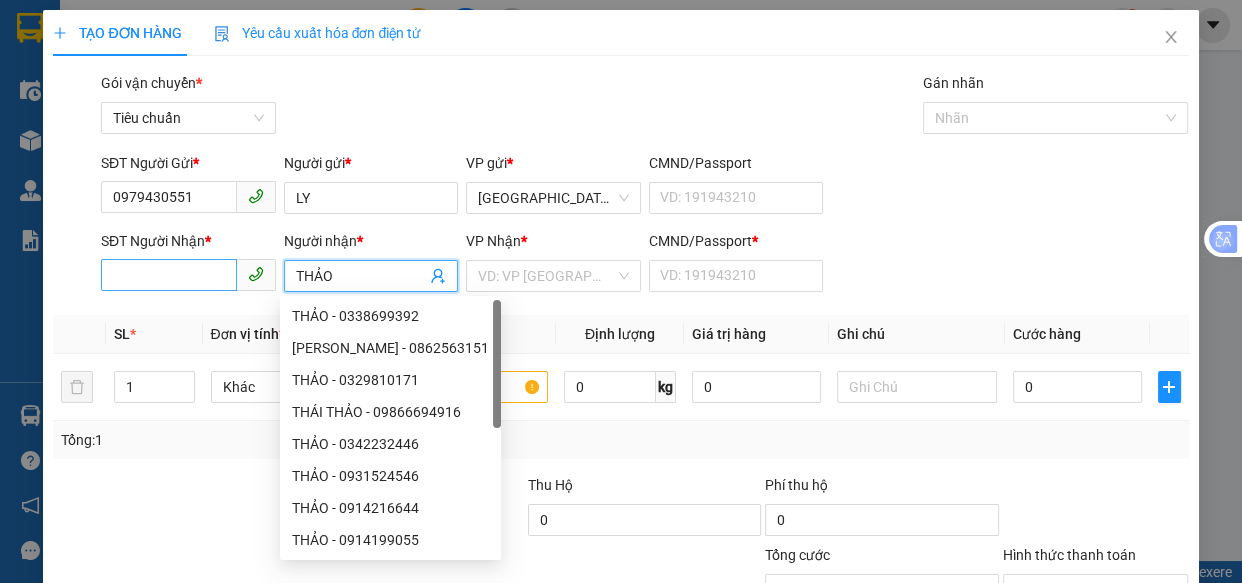 type on "THẢO" 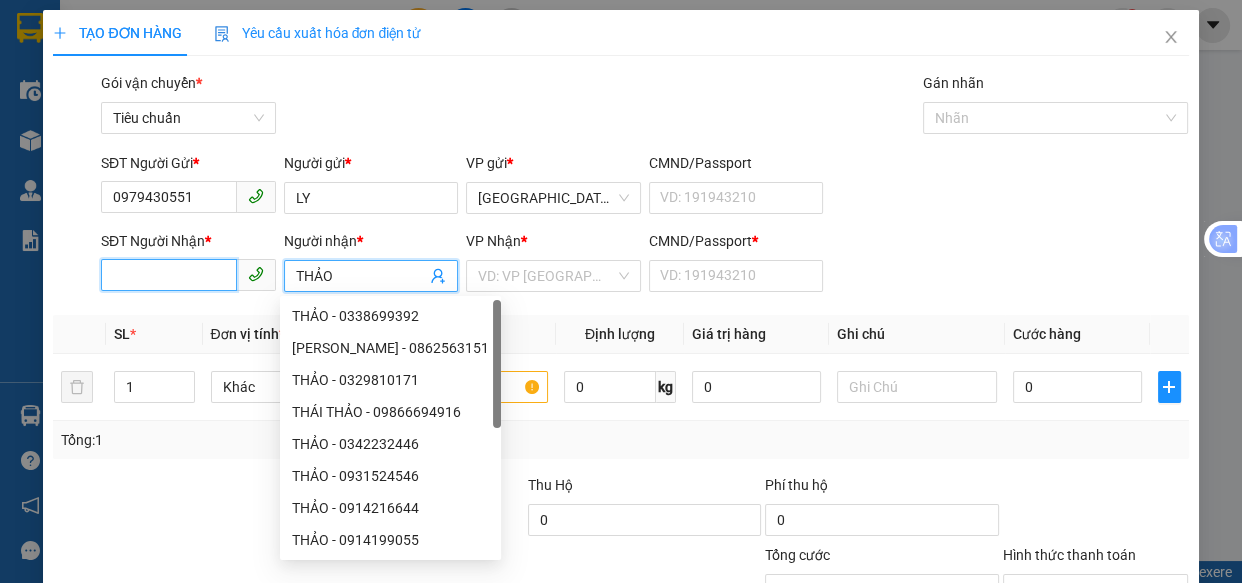 click on "SĐT Người Nhận  *" at bounding box center [169, 275] 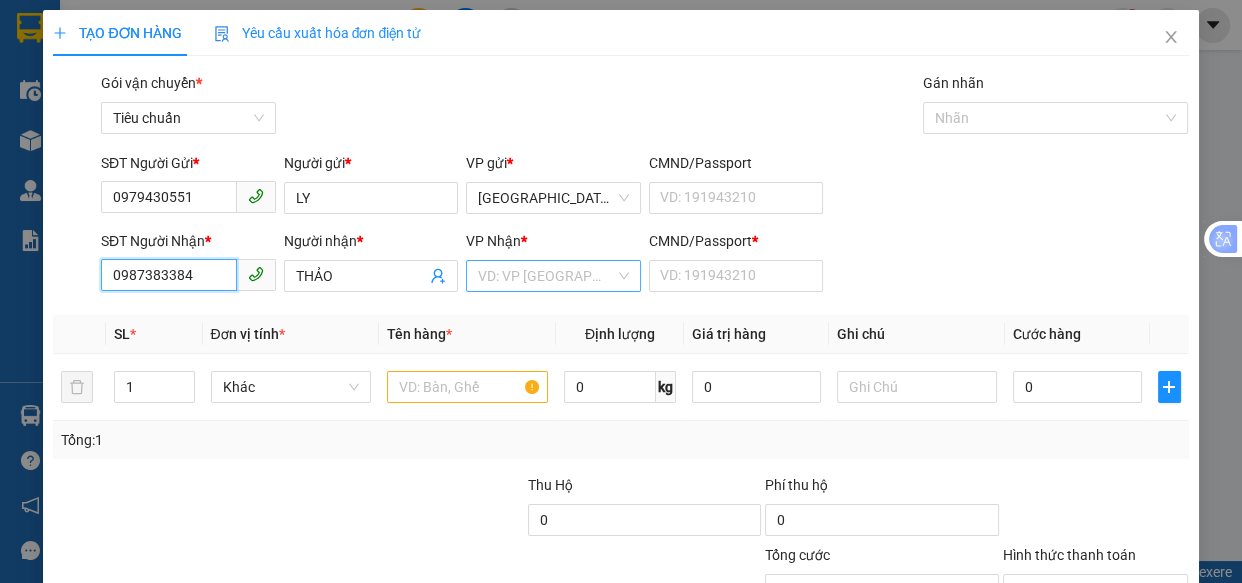 type on "0987383384" 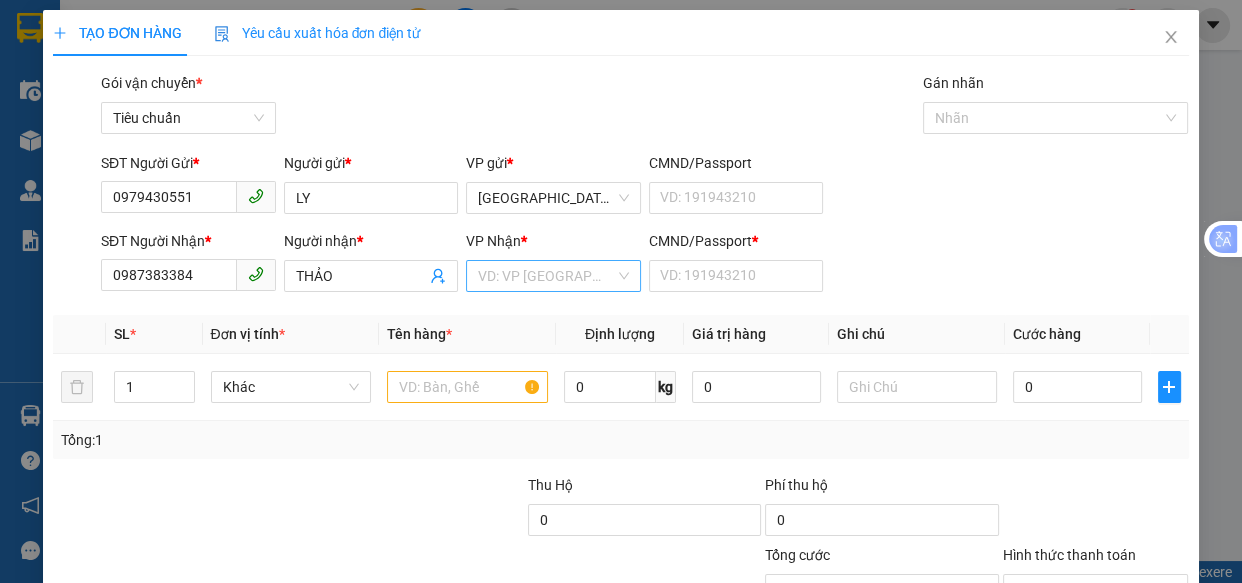 click at bounding box center [546, 276] 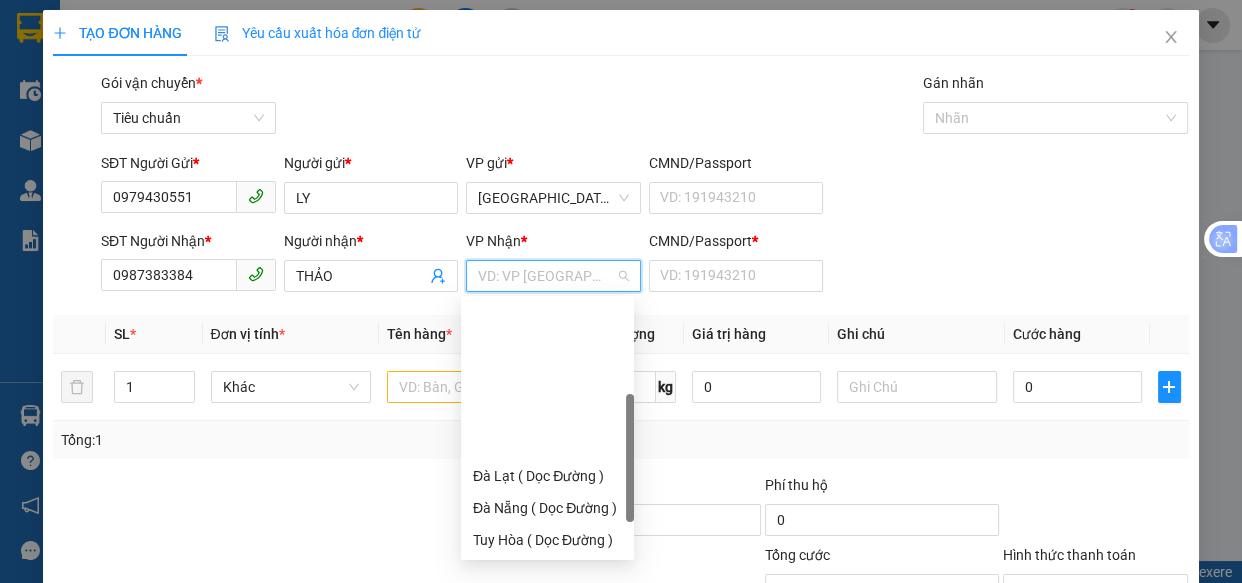 scroll, scrollTop: 156, scrollLeft: 0, axis: vertical 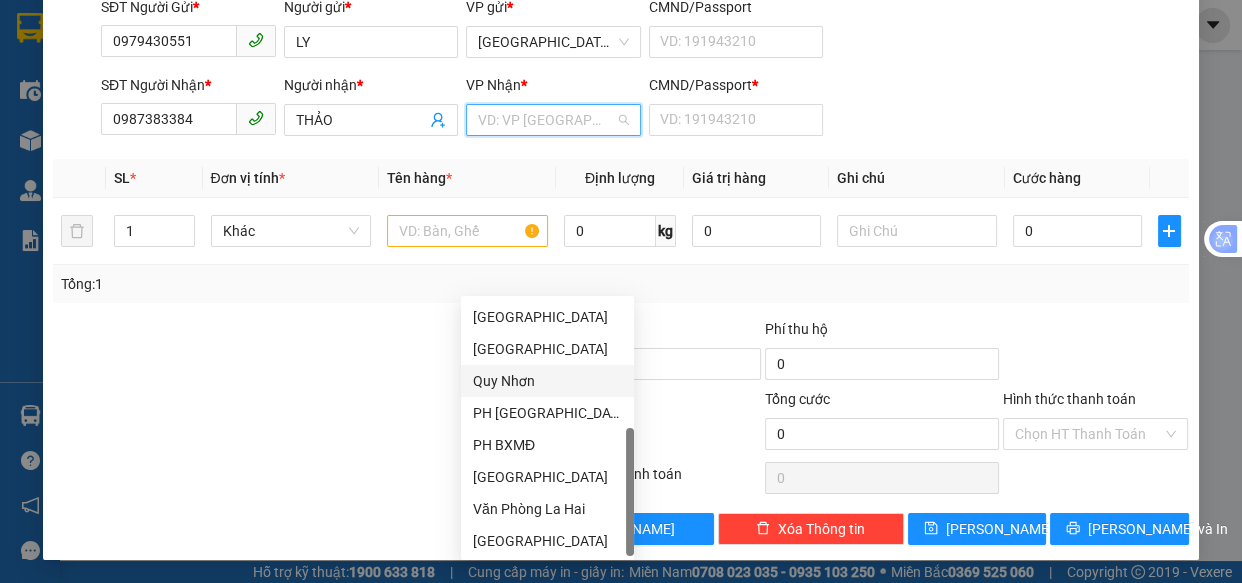 drag, startPoint x: 524, startPoint y: 388, endPoint x: 463, endPoint y: 315, distance: 95.131485 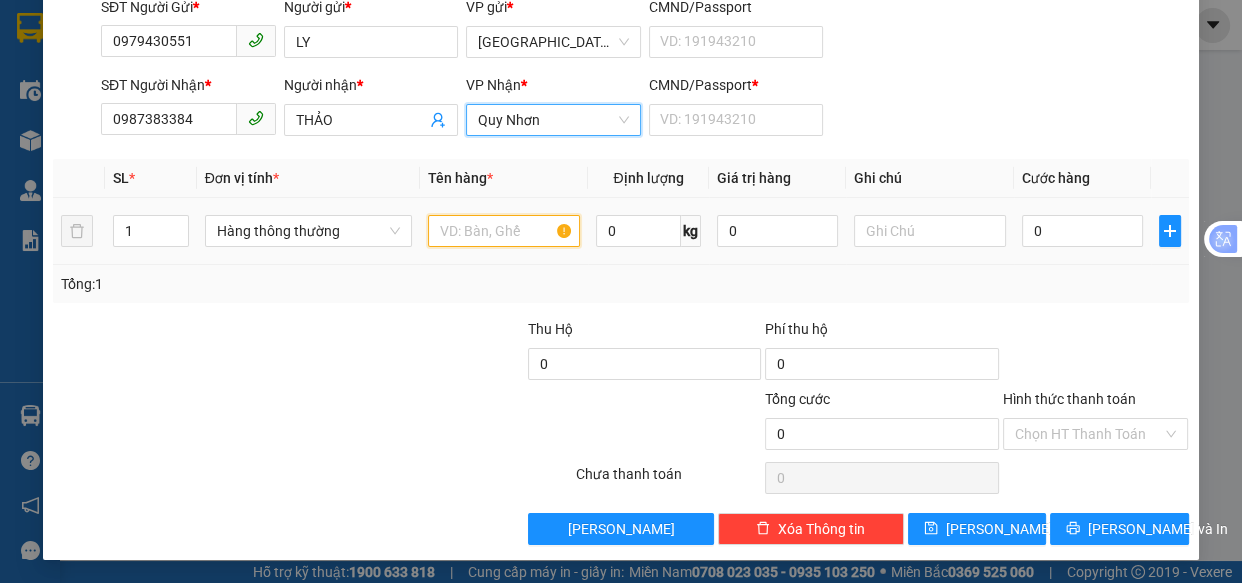 click at bounding box center (503, 231) 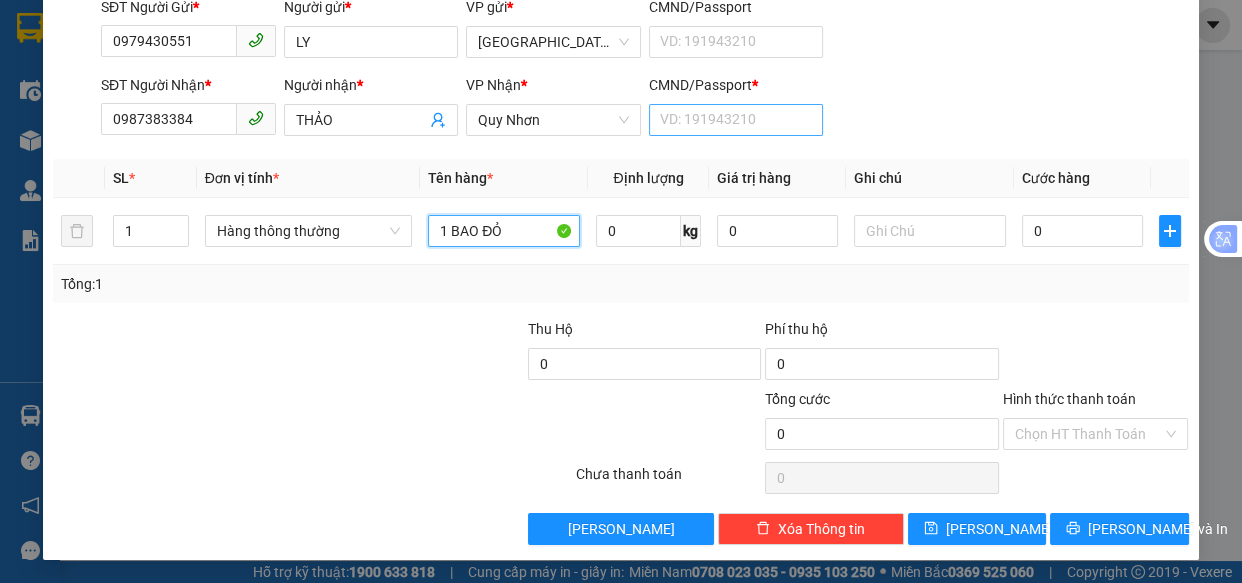 type on "1 BAO ĐỎ" 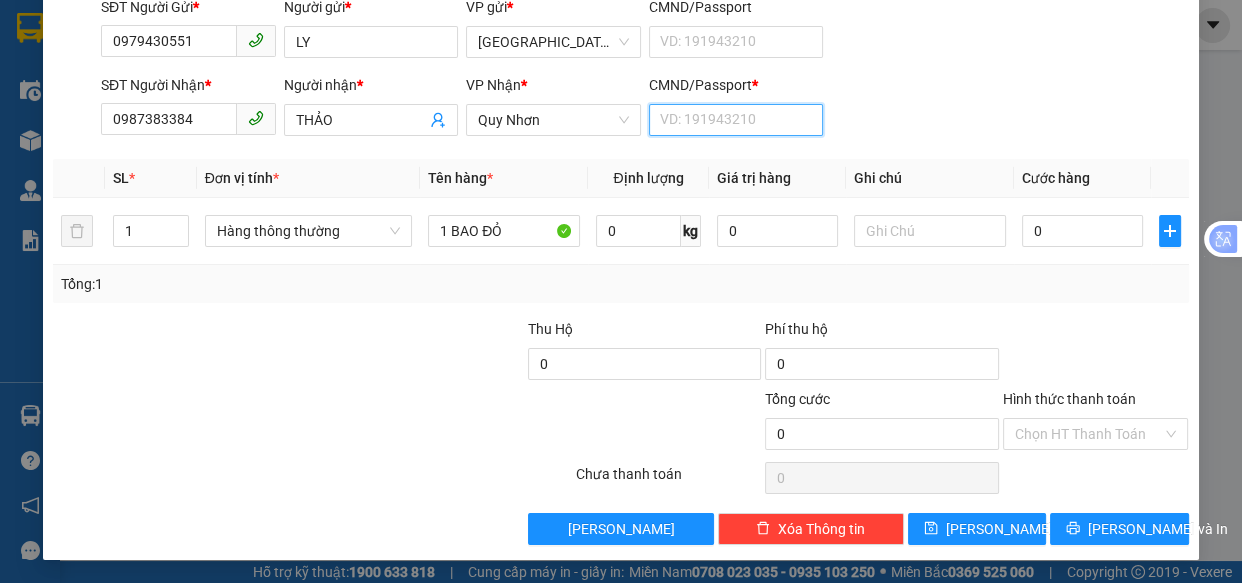 click on "CMND/Passport  *" at bounding box center [736, 120] 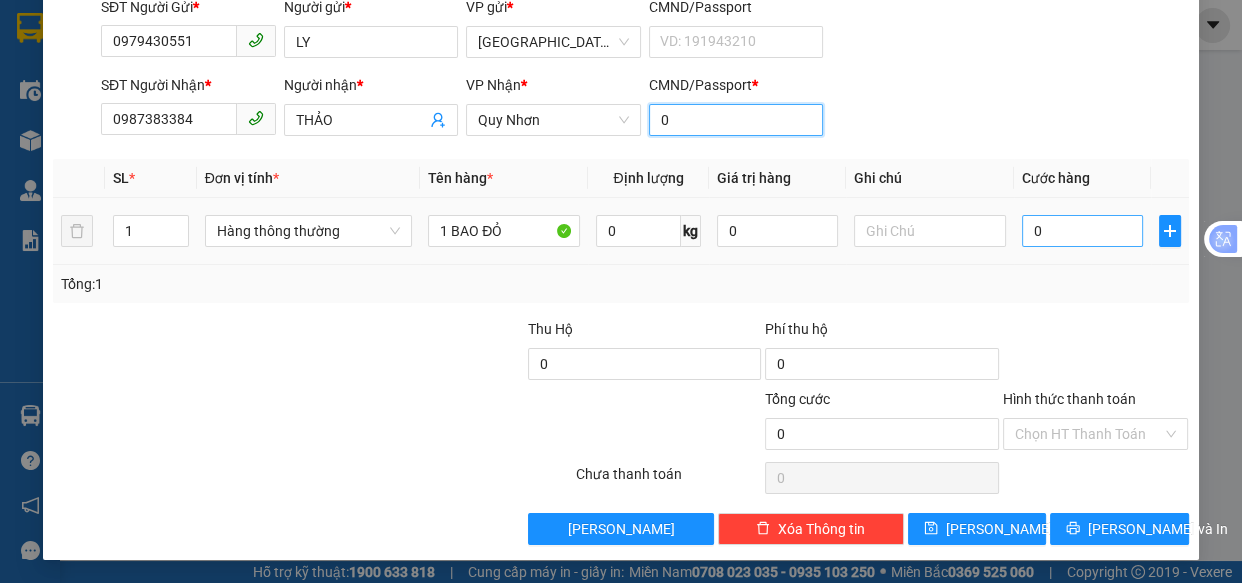 type on "0" 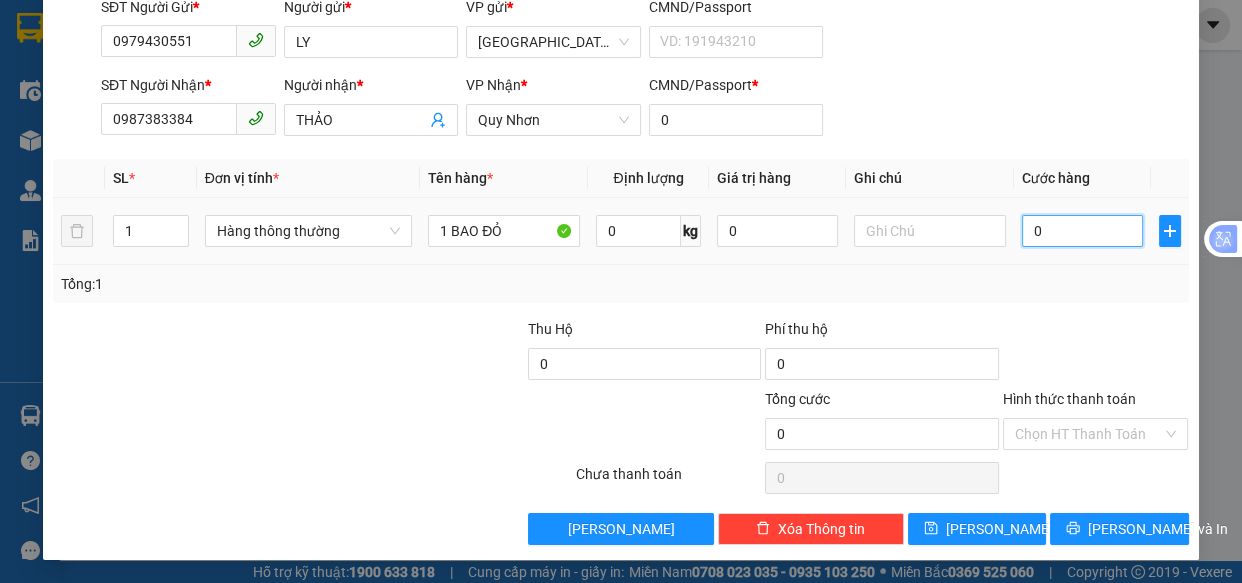 click on "0" at bounding box center [1082, 231] 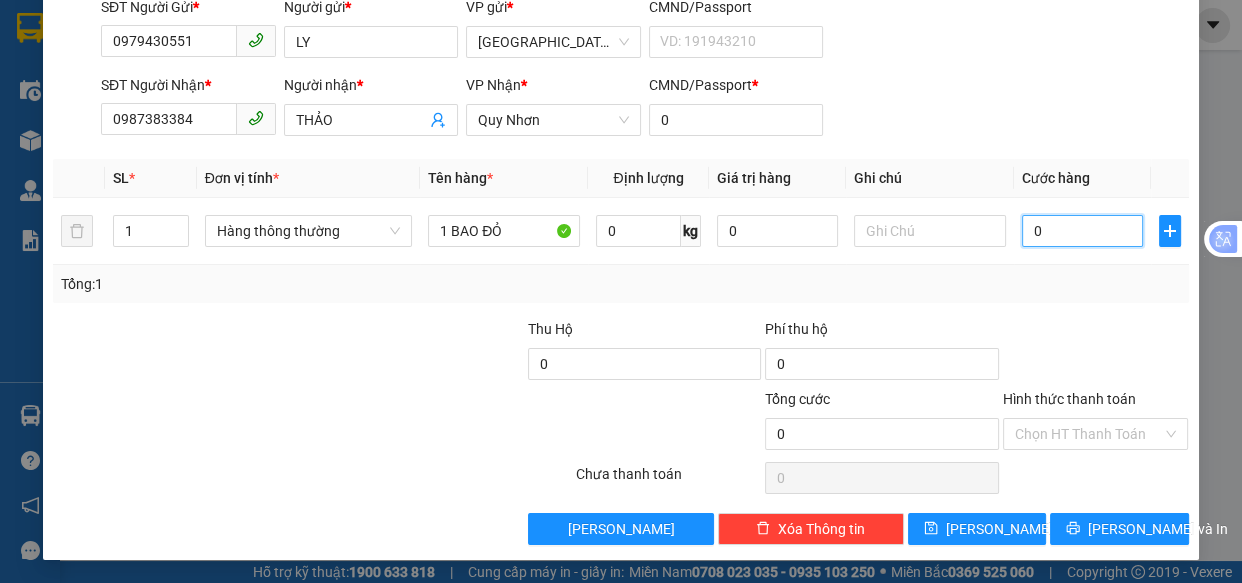 type on "4" 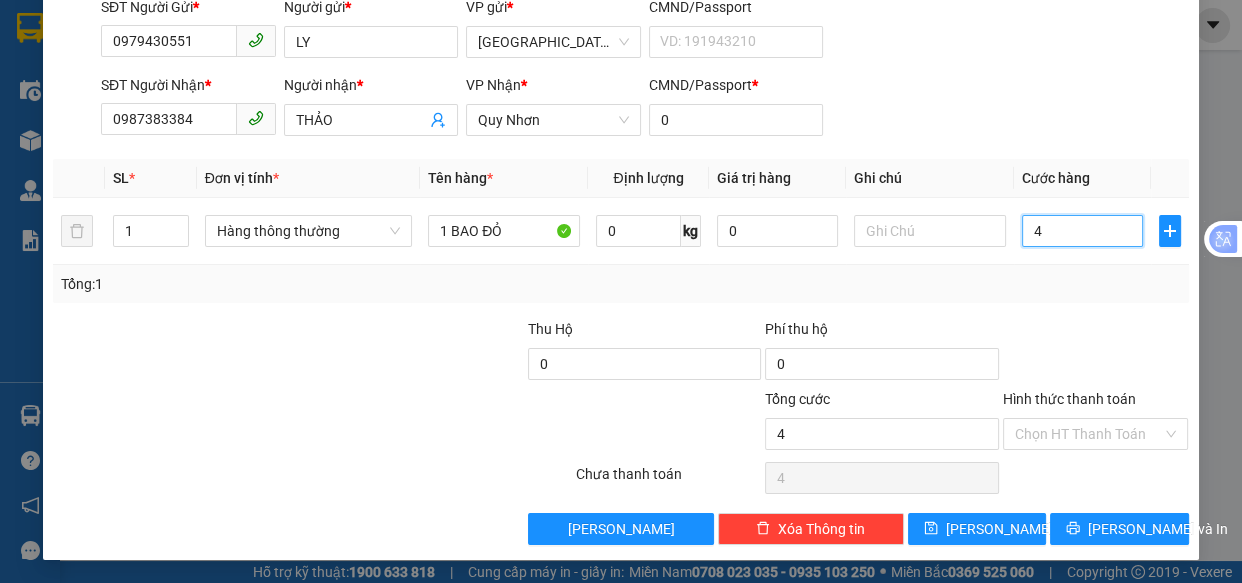 type on "40" 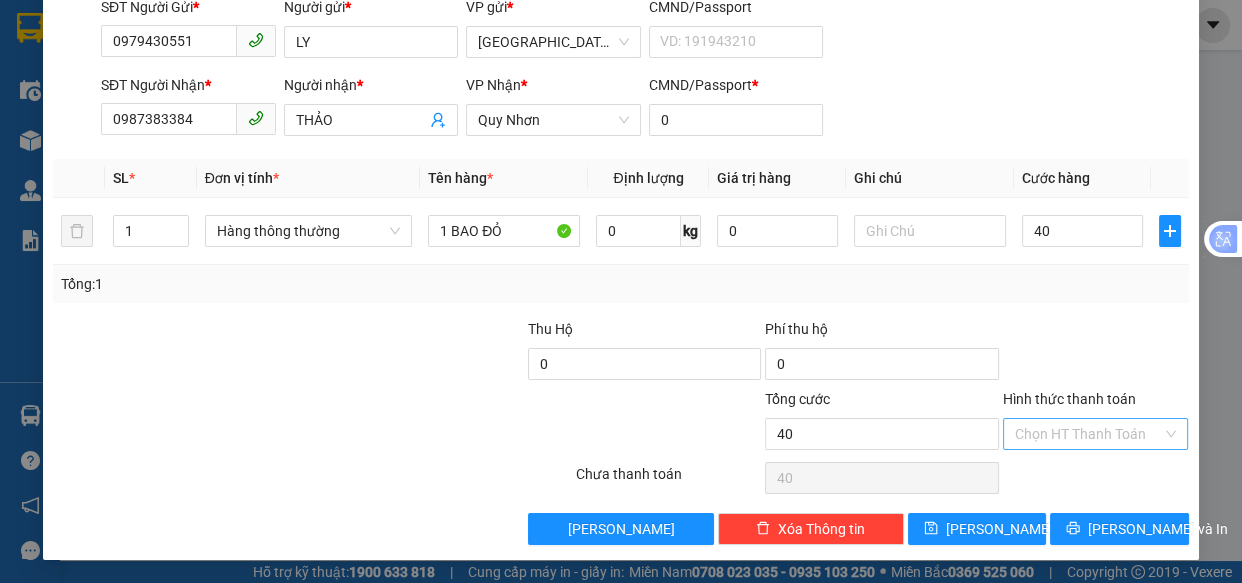 type on "40.000" 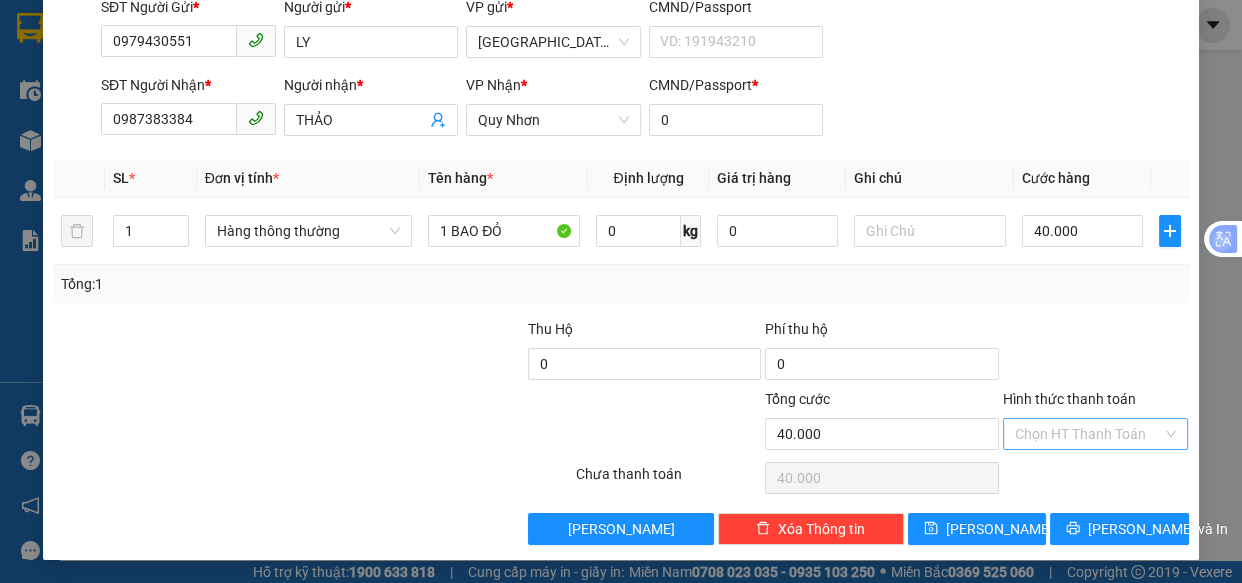 click on "Hình thức thanh toán" at bounding box center [1089, 434] 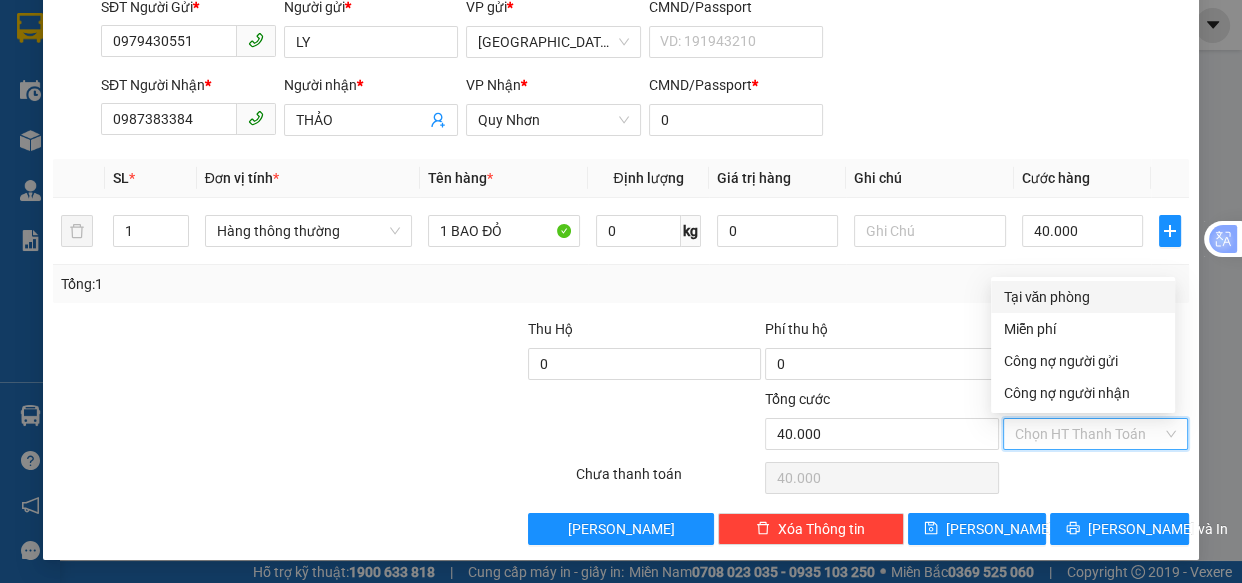click on "Tại văn phòng" at bounding box center (1083, 297) 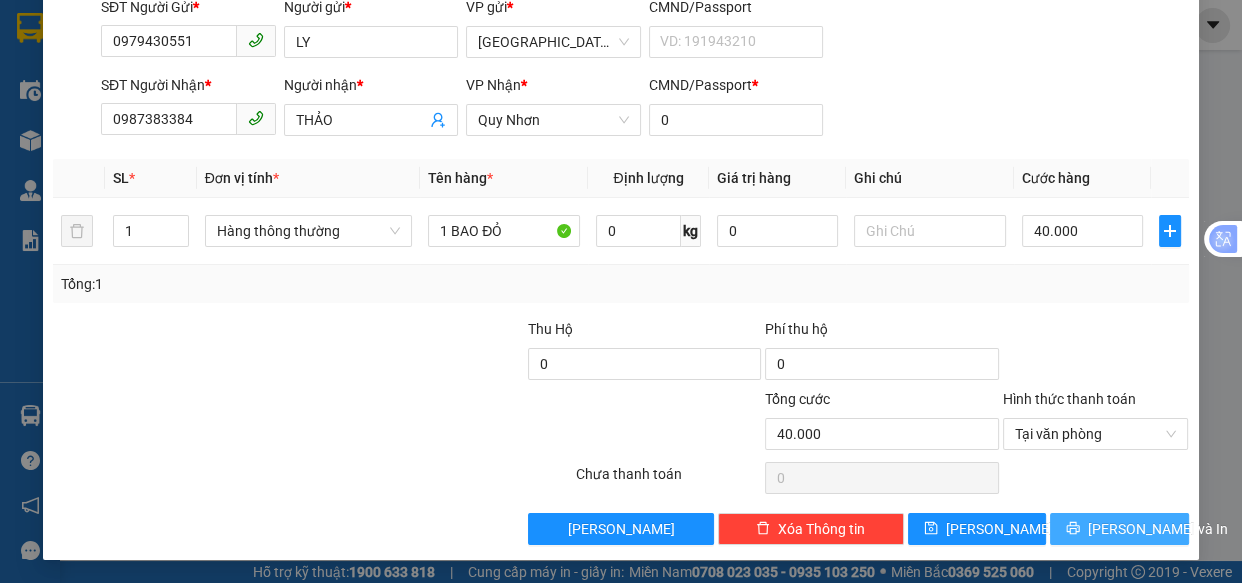 click on "[PERSON_NAME] và In" at bounding box center [1158, 529] 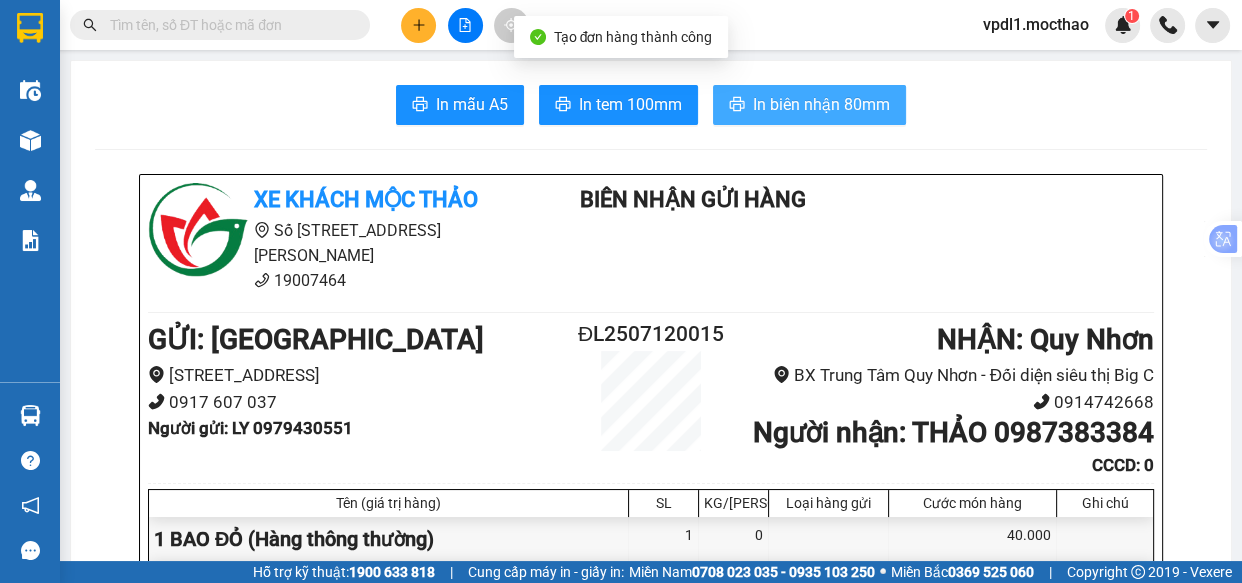 click on "In biên nhận 80mm" at bounding box center (821, 104) 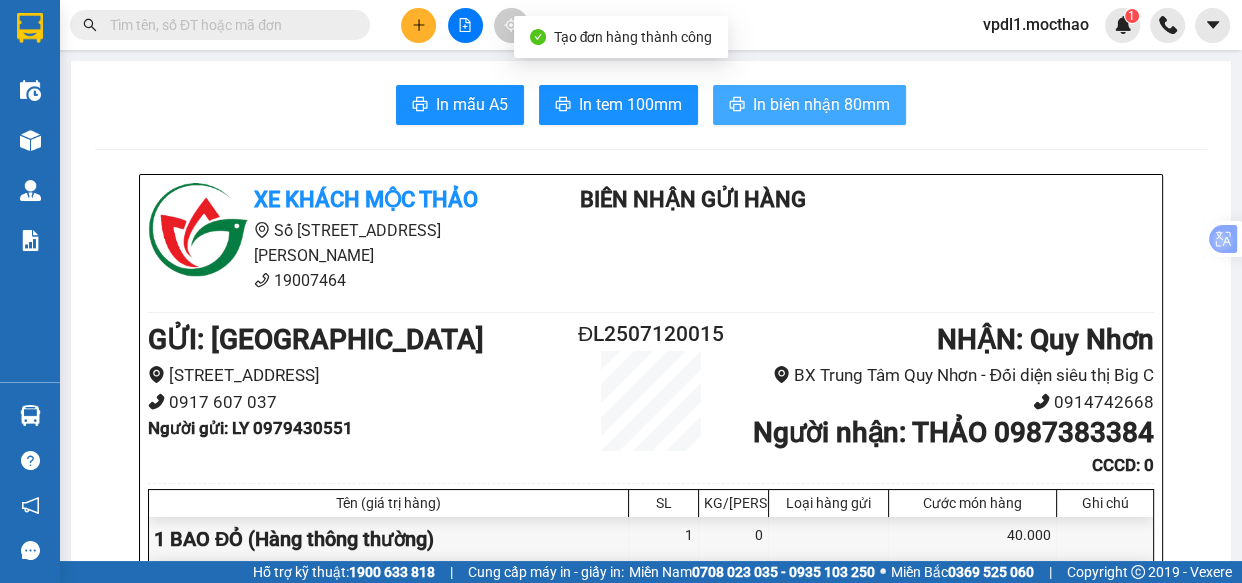 scroll, scrollTop: 0, scrollLeft: 0, axis: both 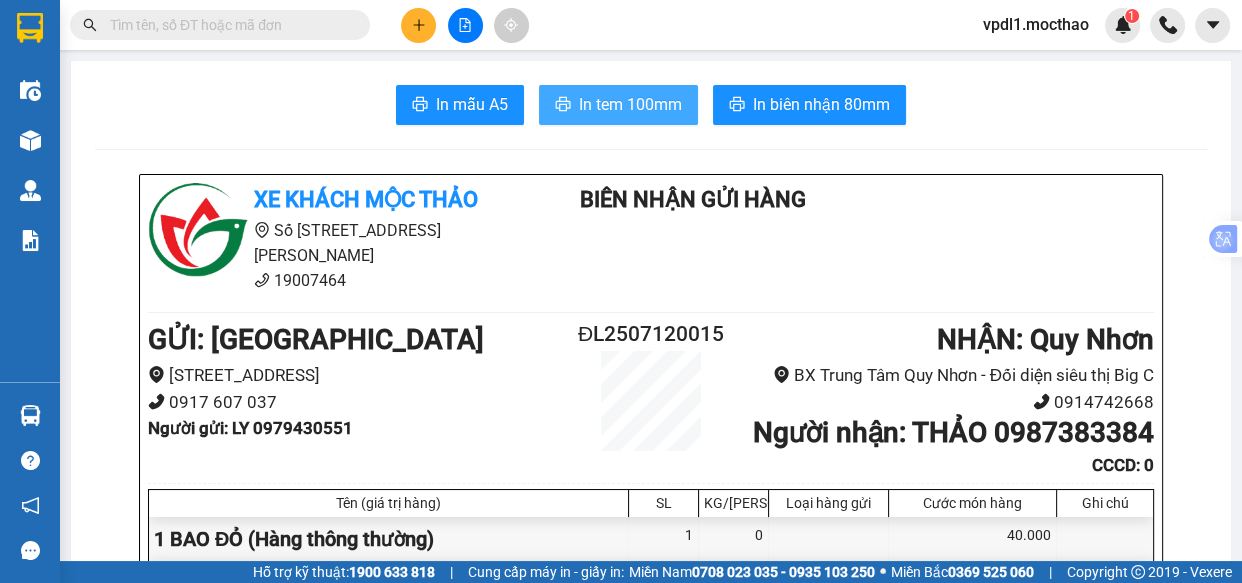 click on "In tem 100mm" at bounding box center [630, 104] 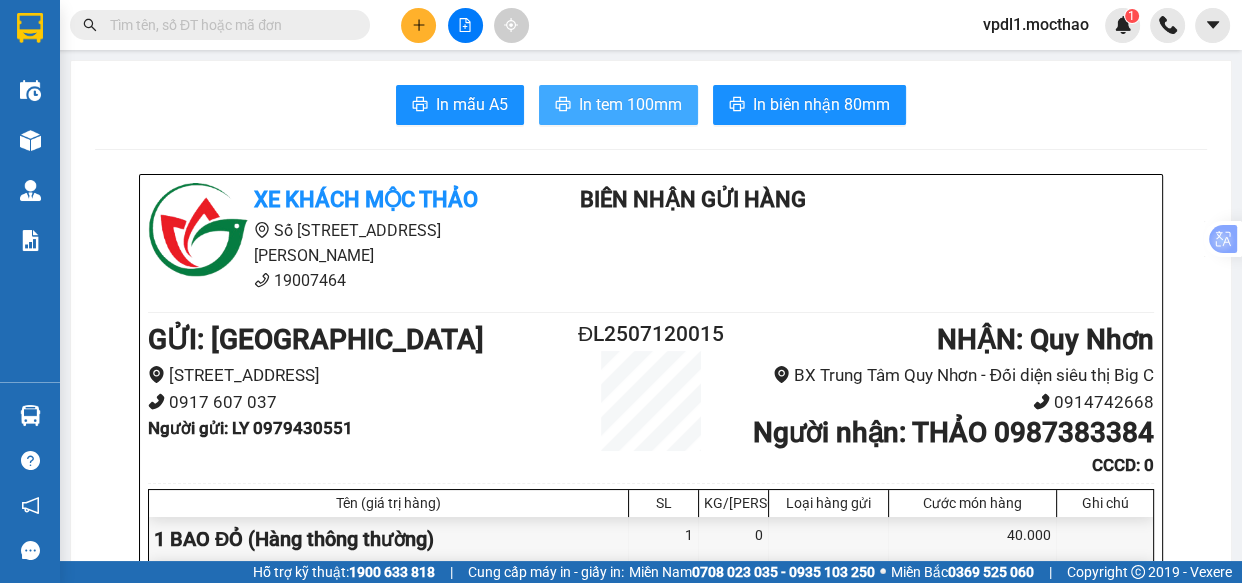 scroll, scrollTop: 0, scrollLeft: 0, axis: both 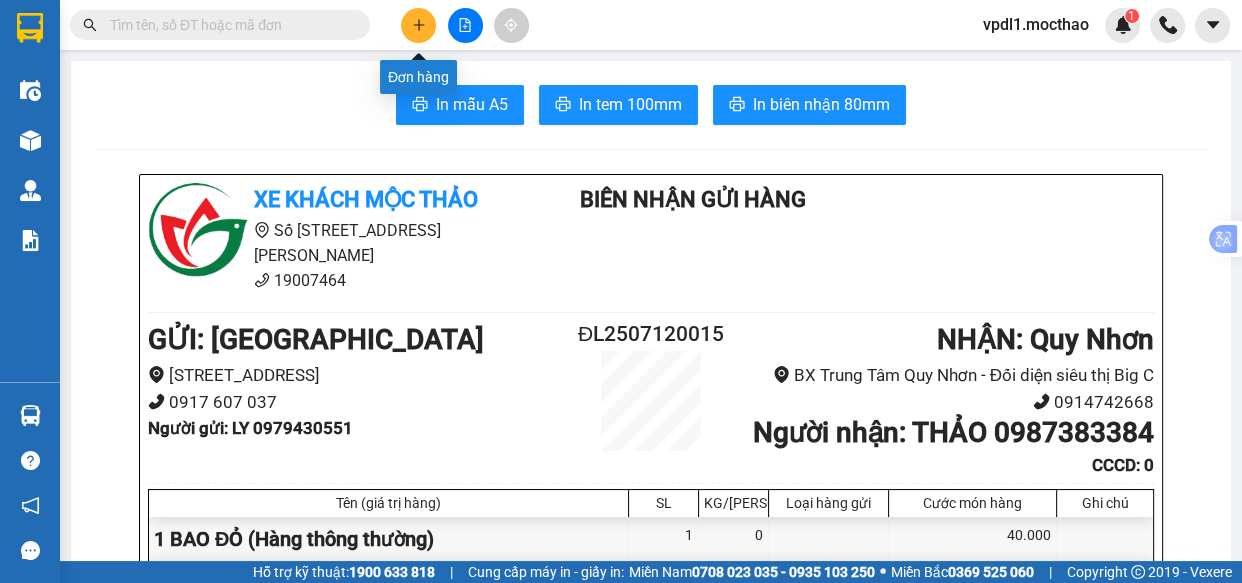 click at bounding box center (418, 25) 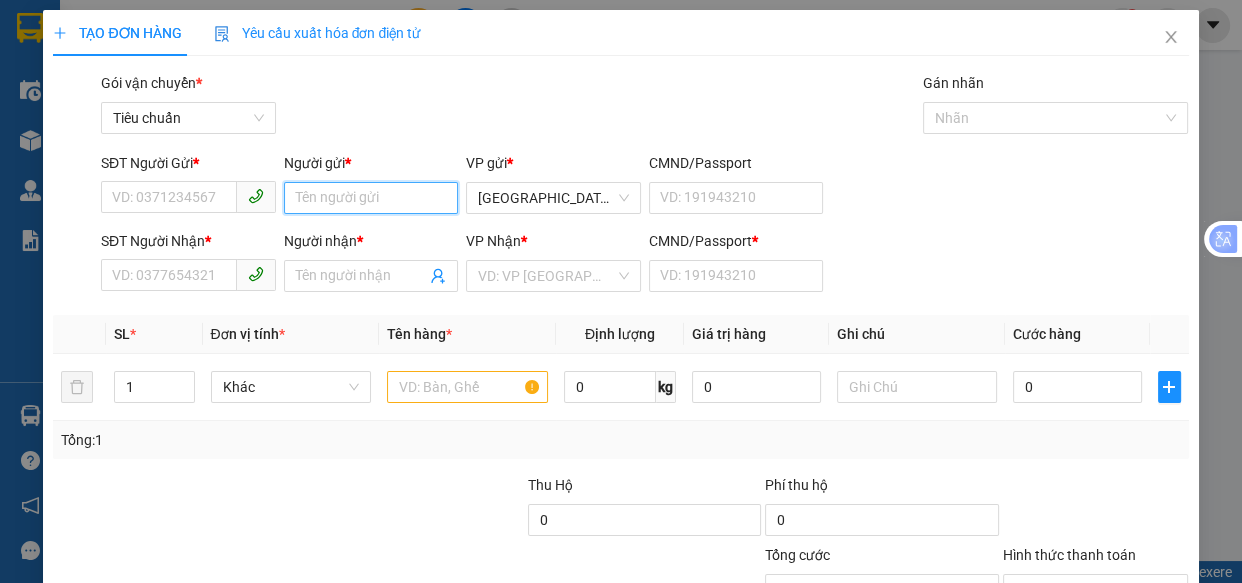 click on "Người gửi  *" at bounding box center (371, 198) 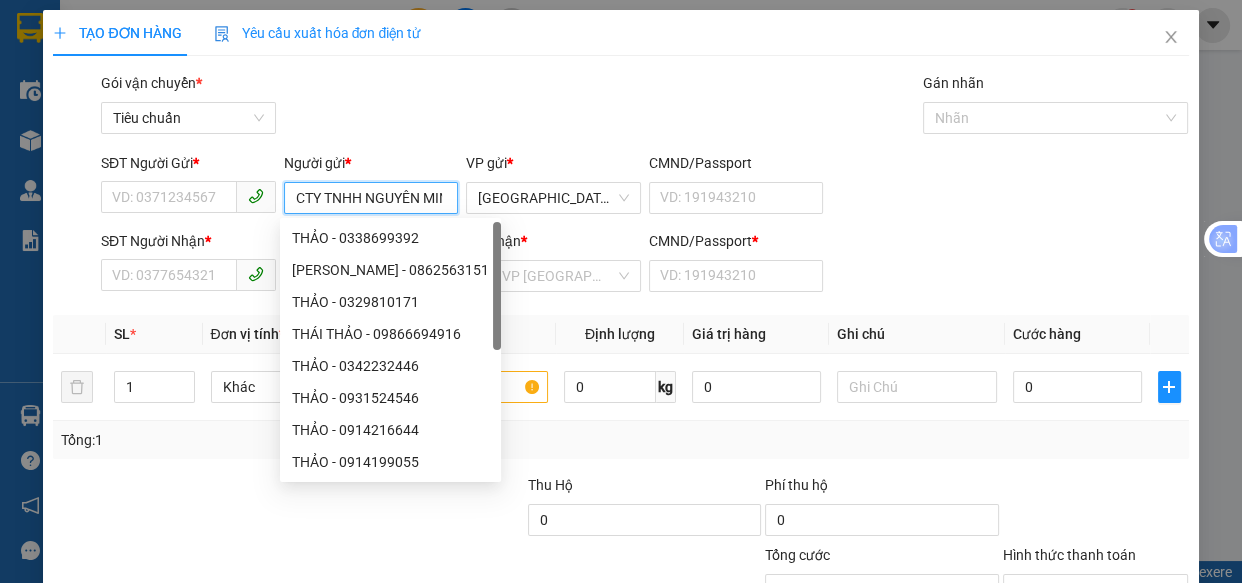 scroll, scrollTop: 0, scrollLeft: 20, axis: horizontal 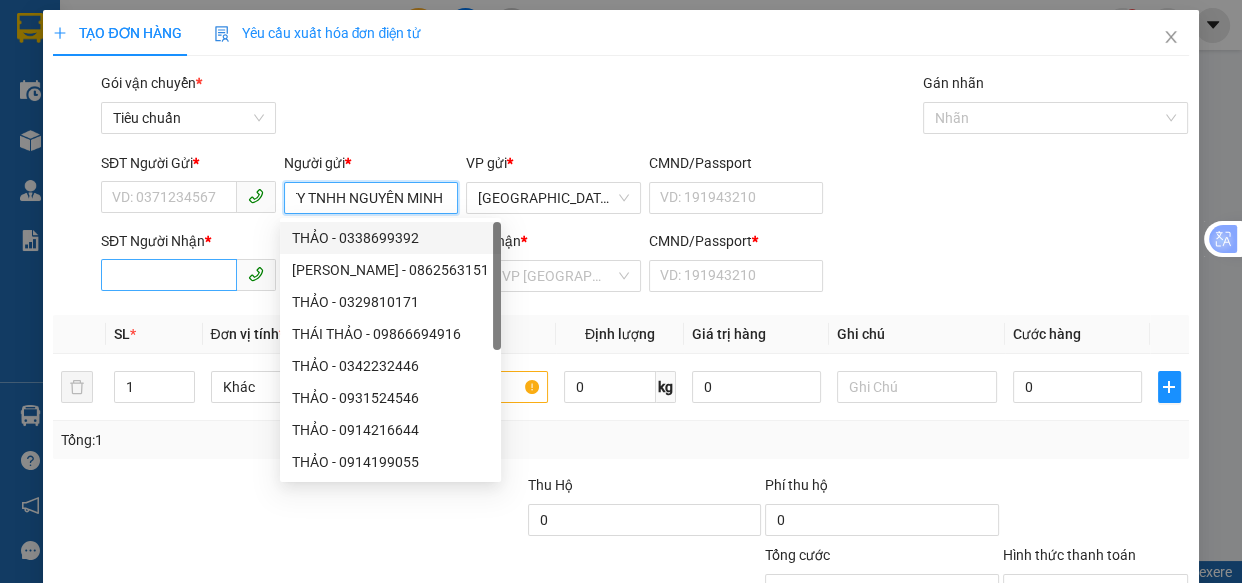 type on "CTY TNHH NGUYÊN MINH" 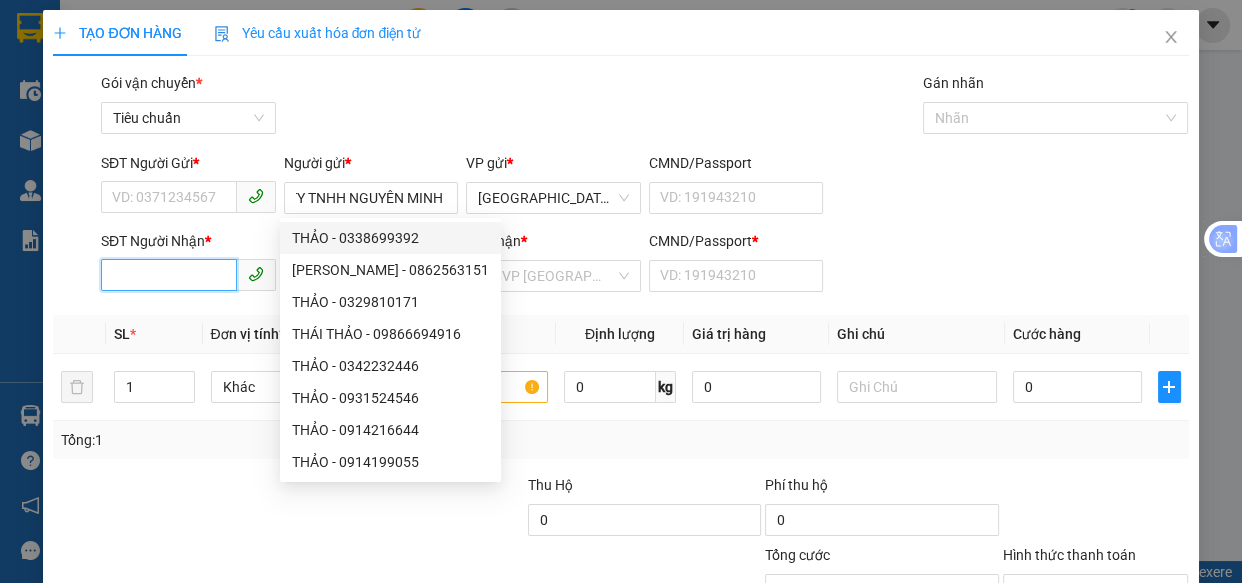 scroll, scrollTop: 0, scrollLeft: 0, axis: both 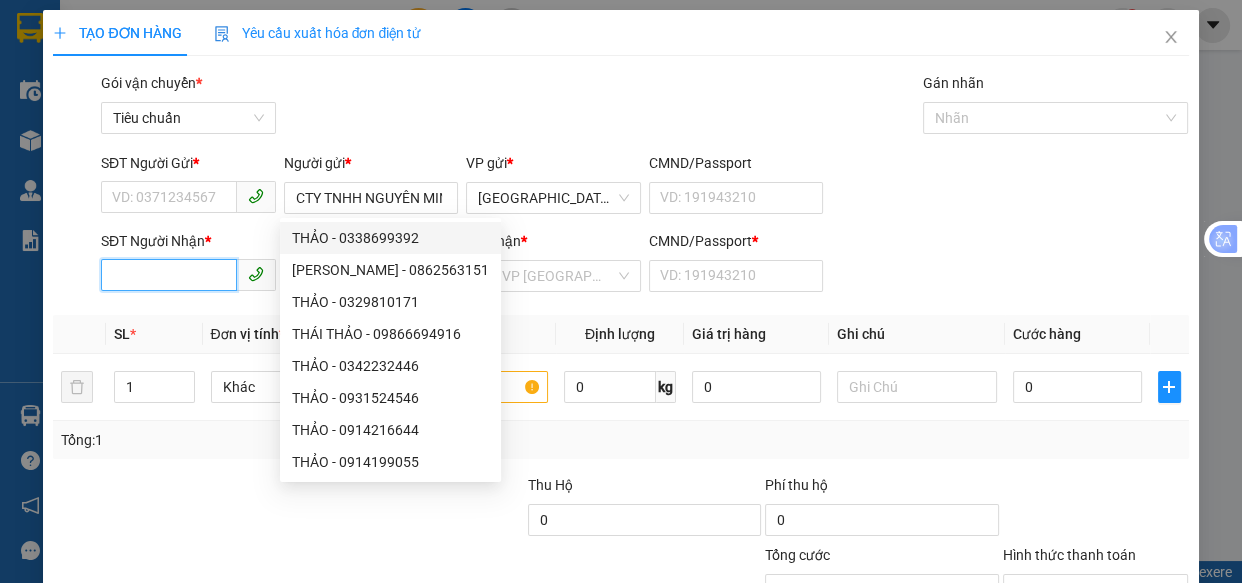 drag, startPoint x: 181, startPoint y: 285, endPoint x: 276, endPoint y: 270, distance: 96.17692 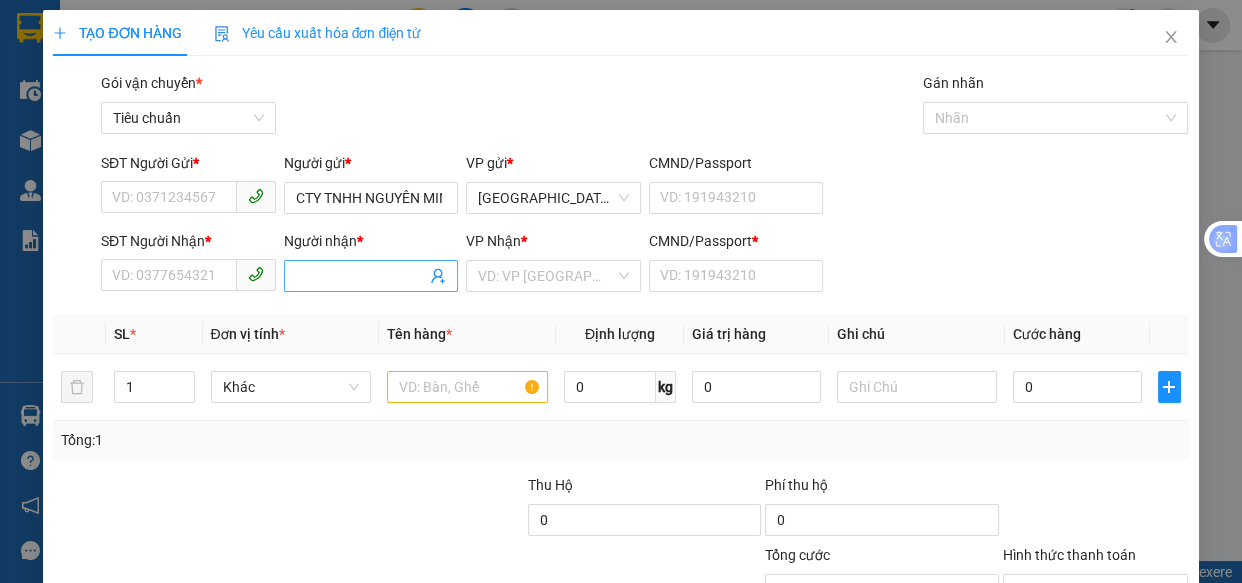 click on "Người nhận  *" at bounding box center [361, 276] 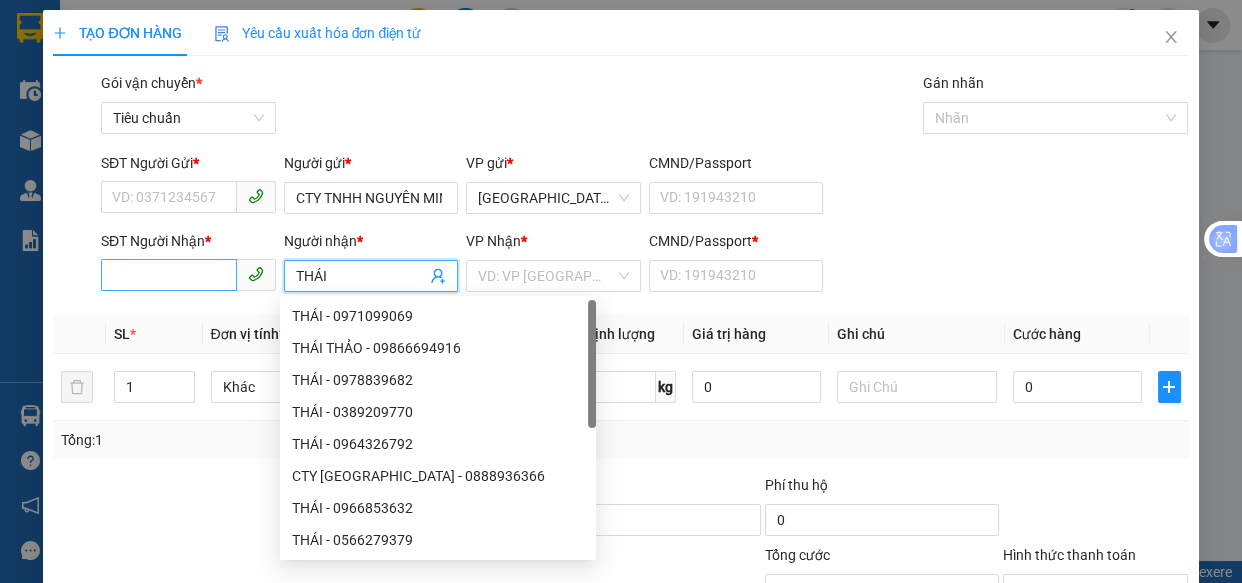type on "THÁI" 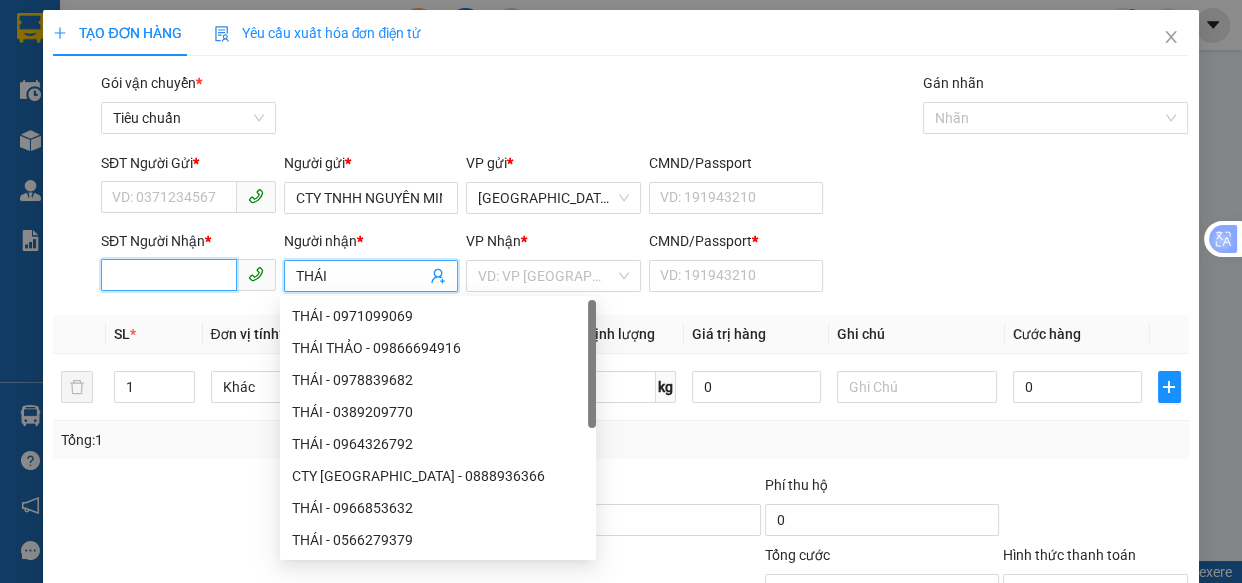 click on "SĐT Người Nhận  *" at bounding box center (169, 275) 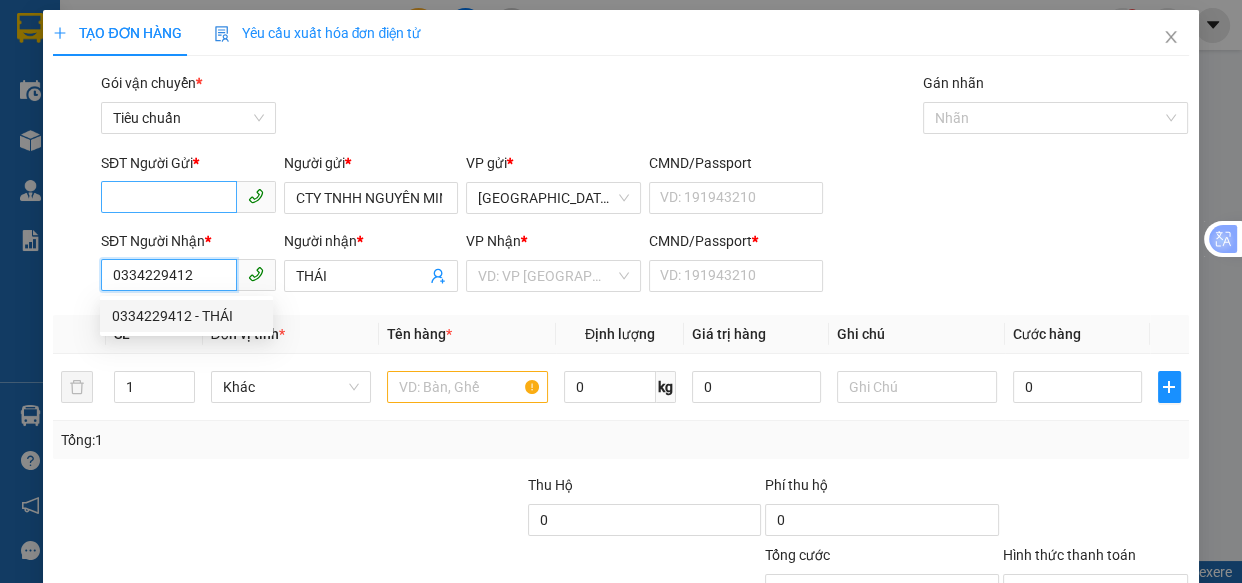 type on "0334229412" 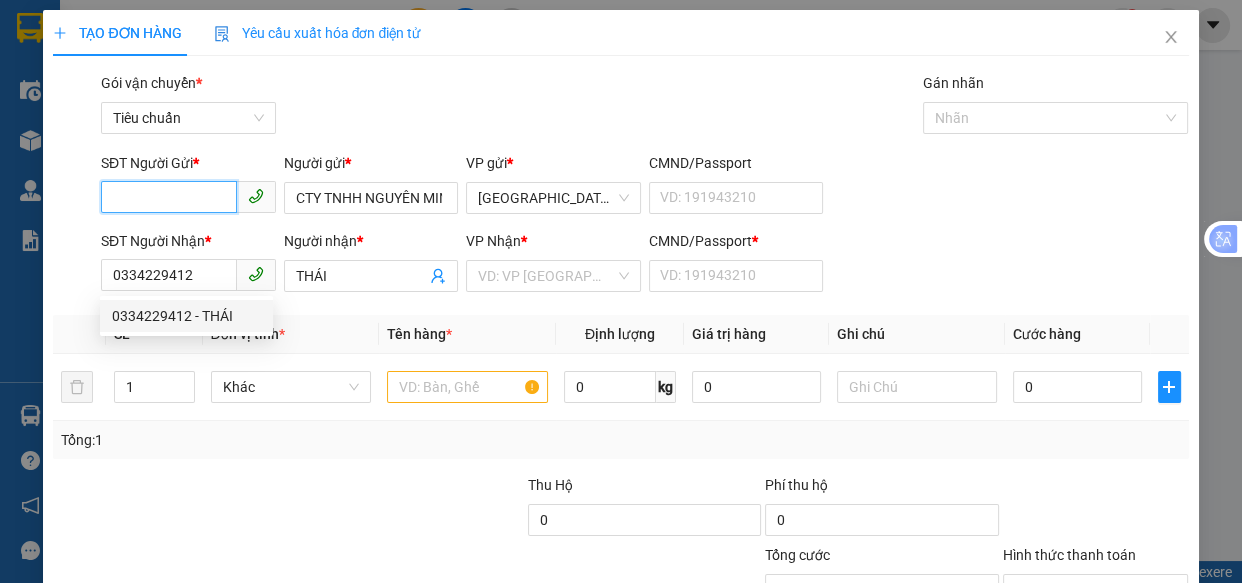 click on "SĐT Người Gửi  *" at bounding box center (169, 197) 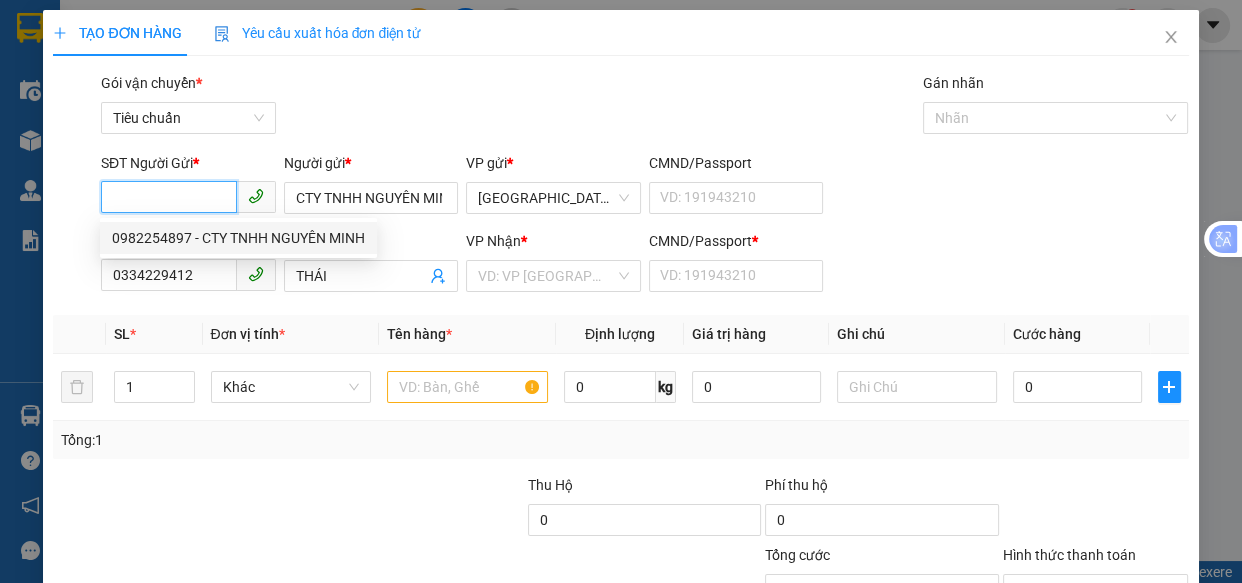 click on "0982254897 - CTY TNHH NGUYÊN MINH" at bounding box center [238, 238] 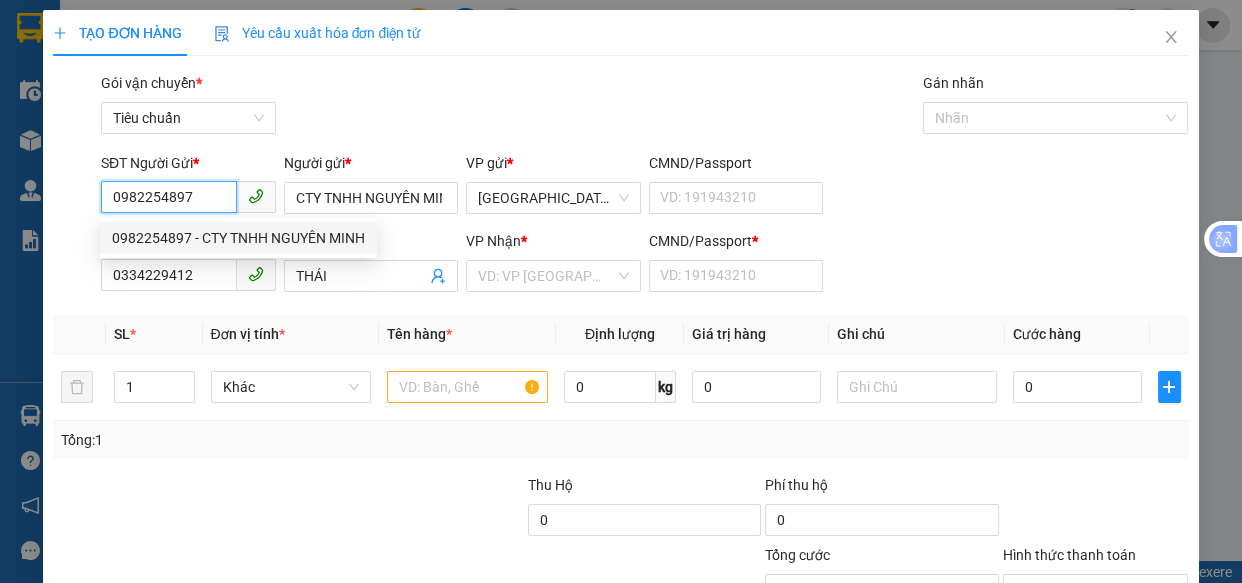 type on "210.000" 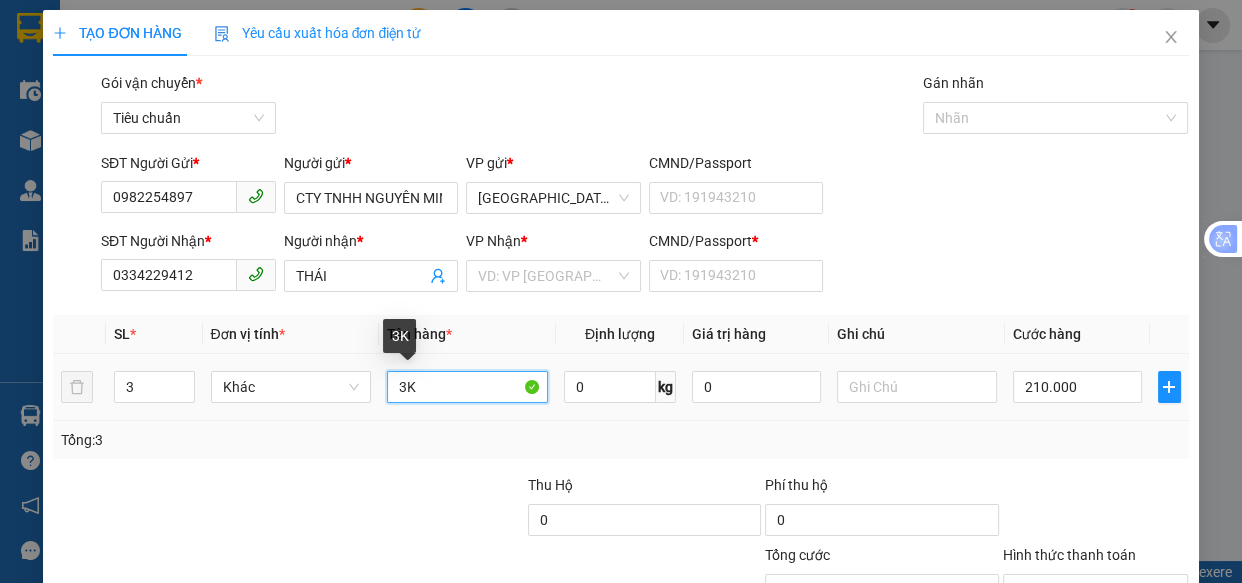 drag, startPoint x: 401, startPoint y: 384, endPoint x: 420, endPoint y: 376, distance: 20.615528 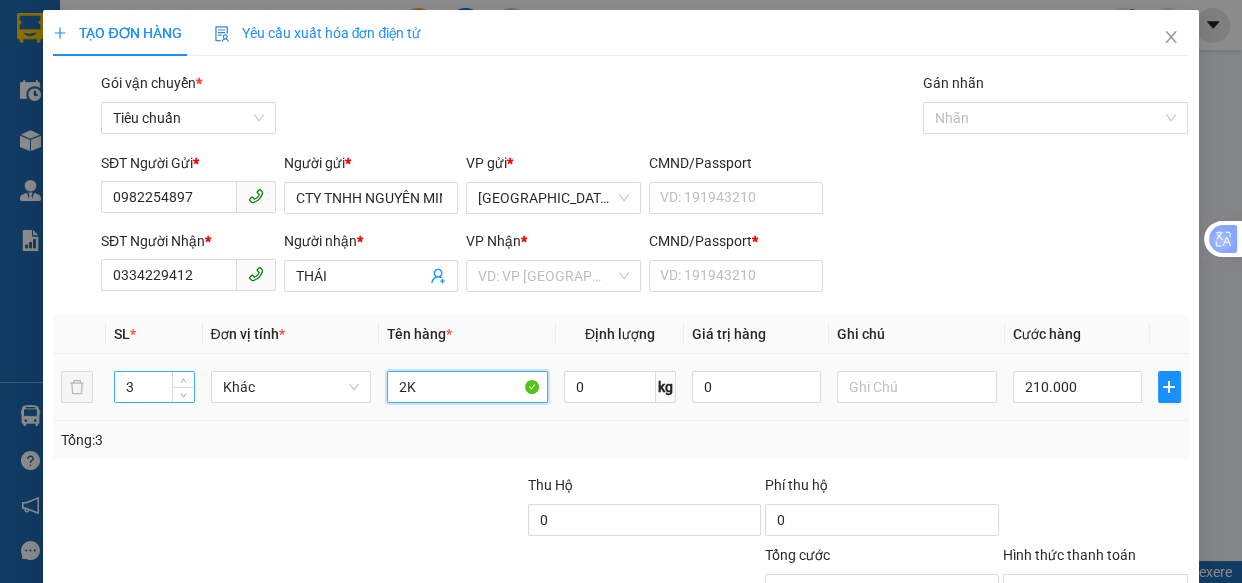 type on "2K" 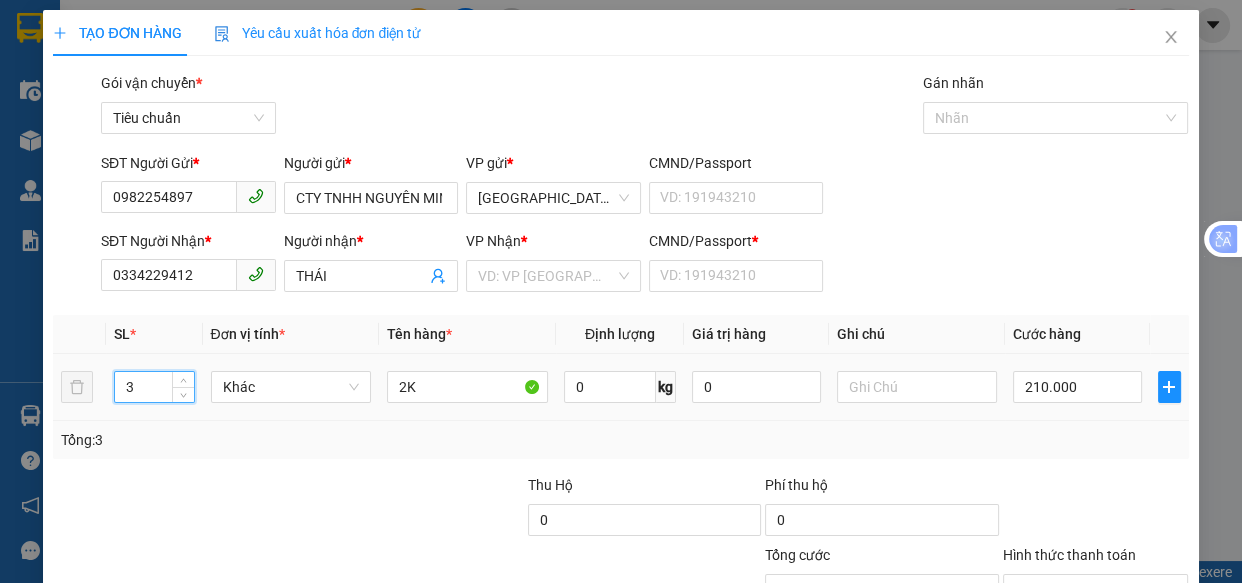 click on "3" at bounding box center (154, 387) 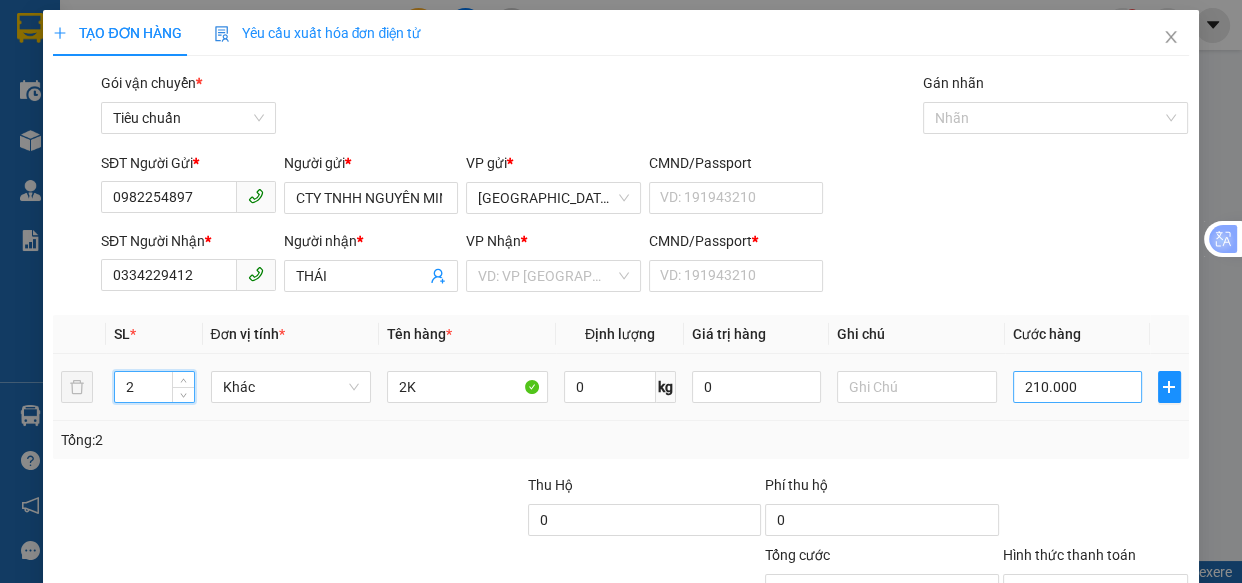 type on "2" 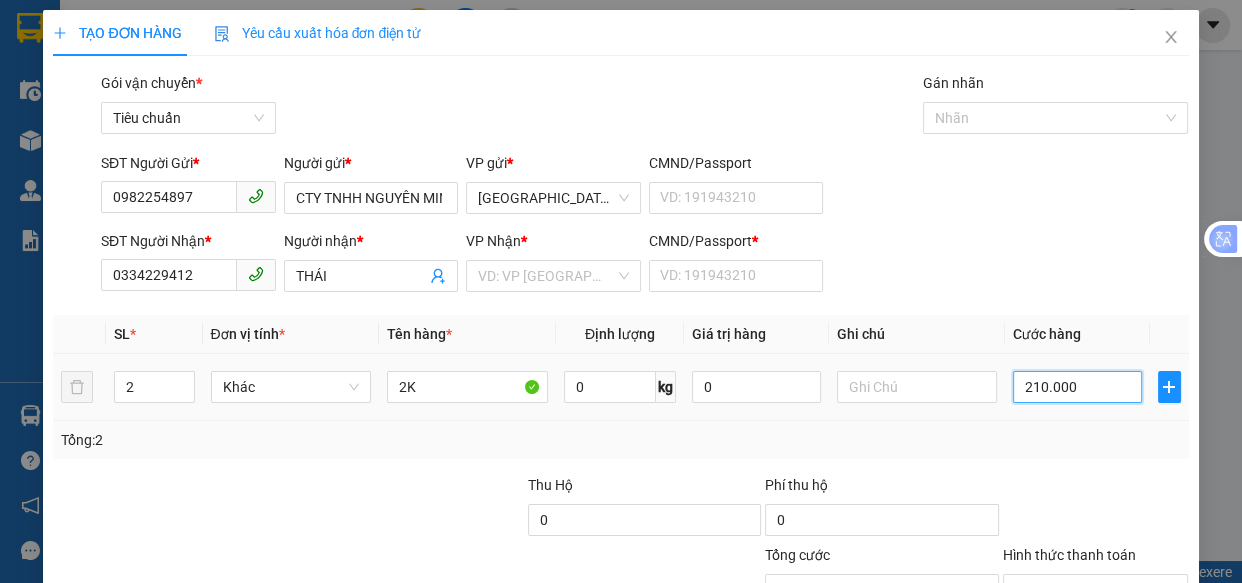 click on "210.000" at bounding box center (1077, 387) 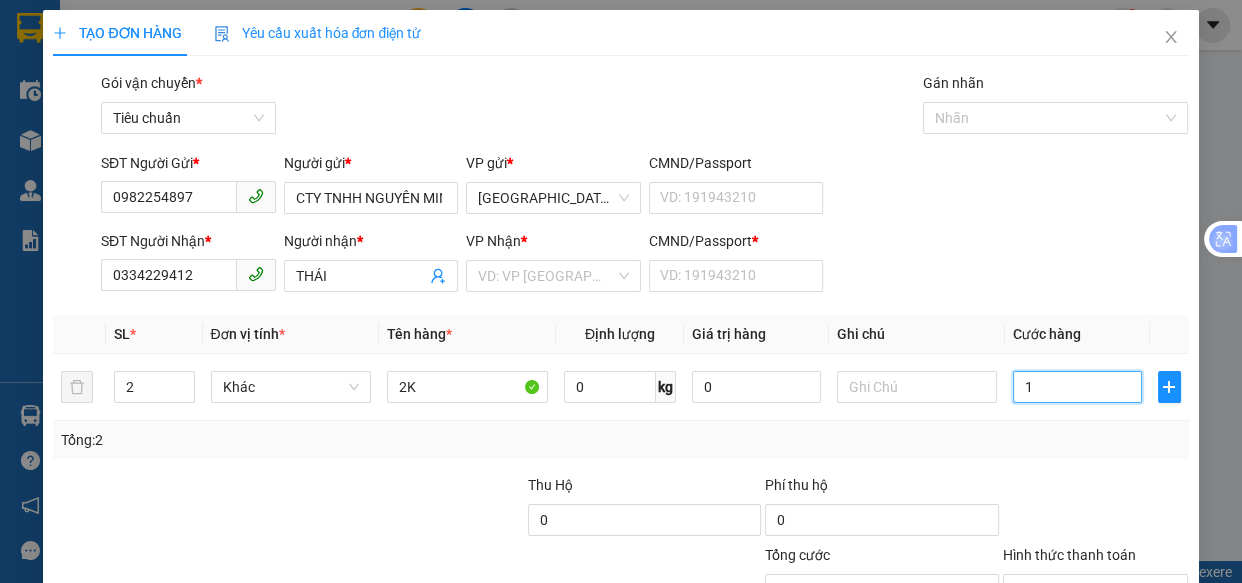 type on "11" 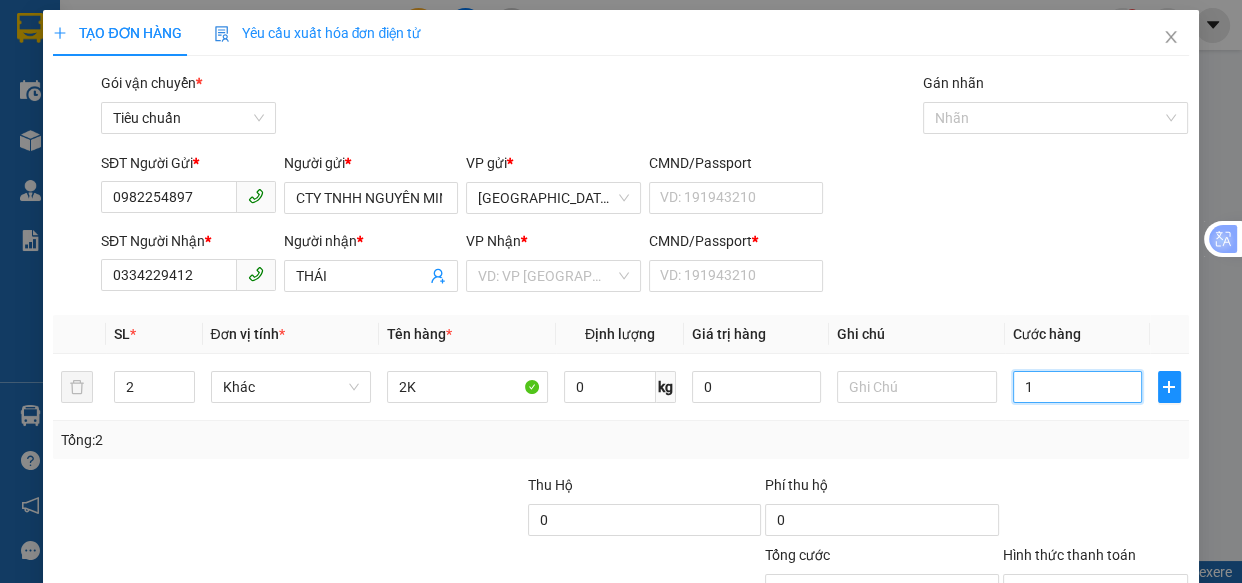 type on "11" 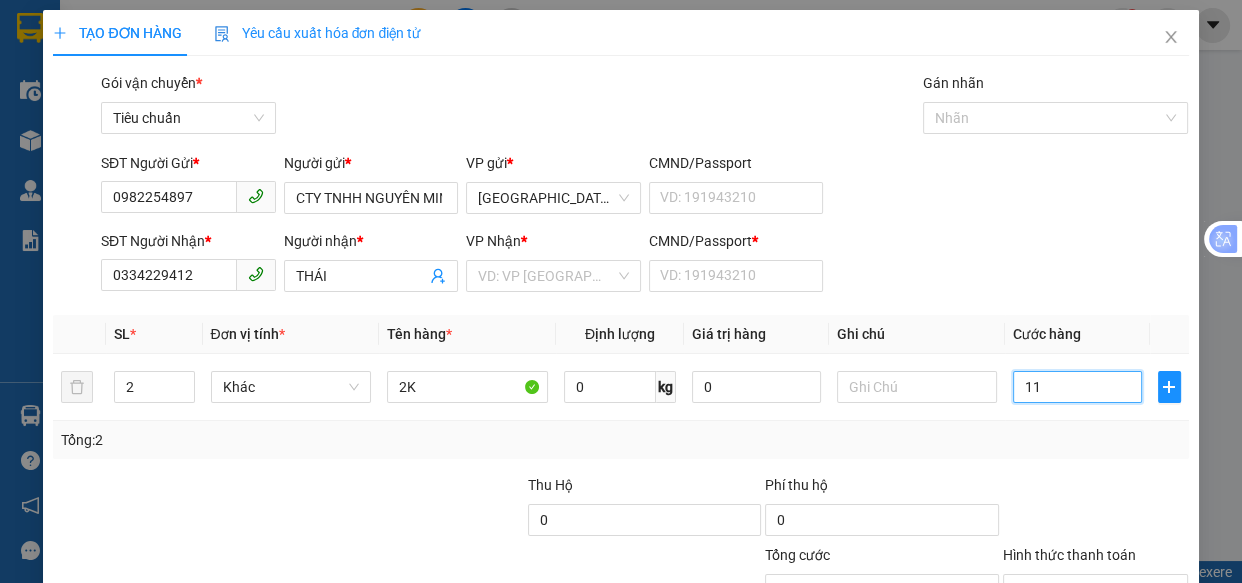 type on "110" 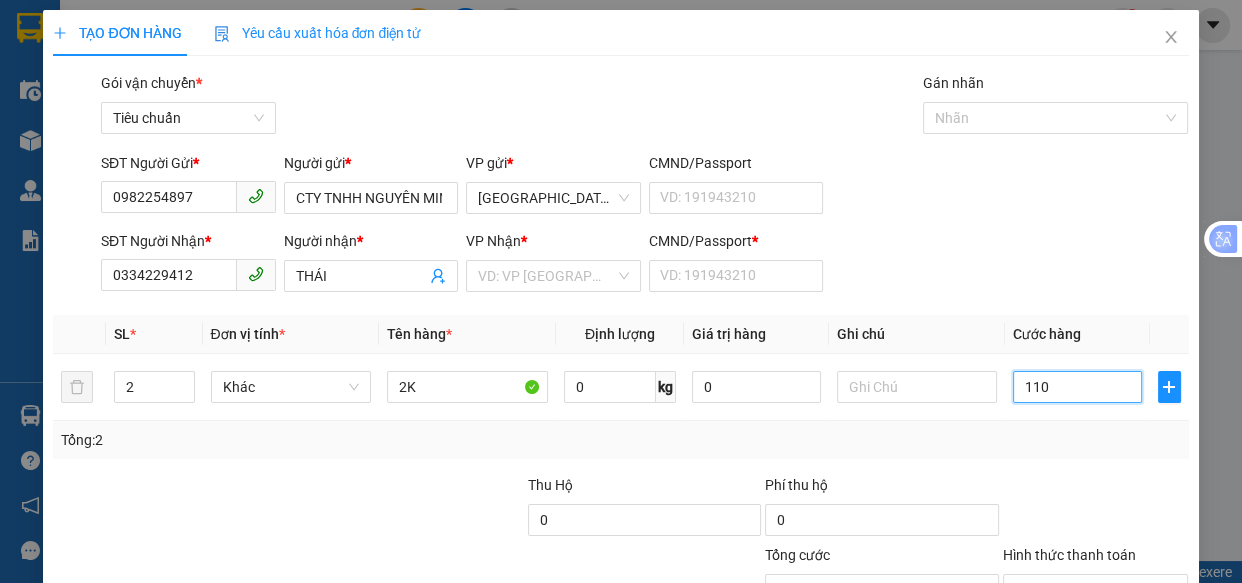 type on "110" 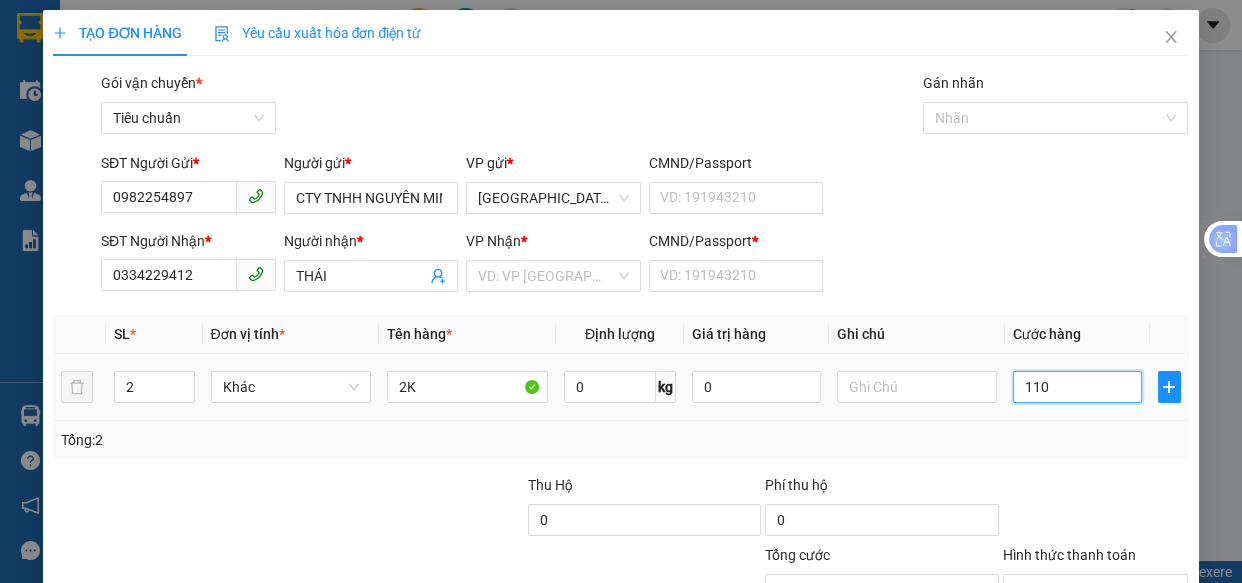 scroll, scrollTop: 156, scrollLeft: 0, axis: vertical 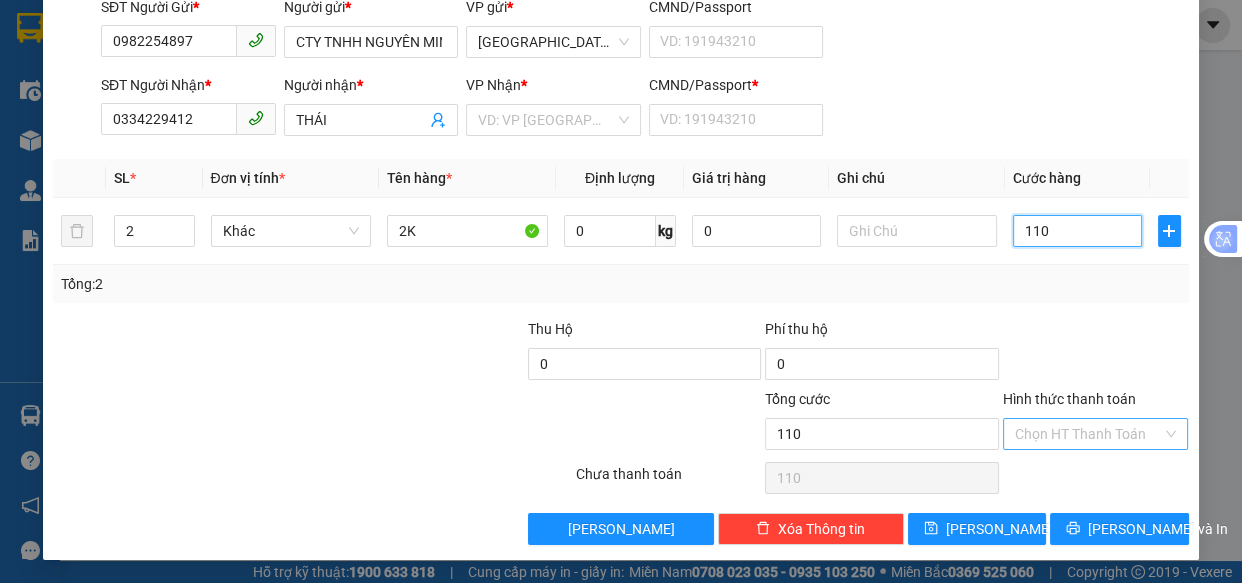 type on "110" 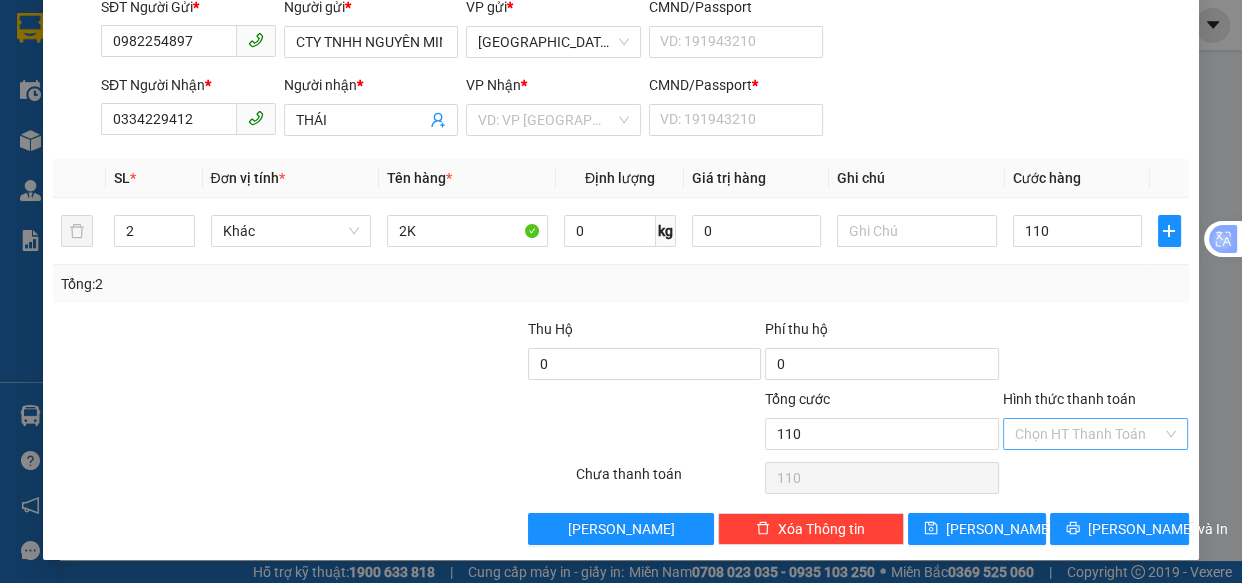 type on "110.000" 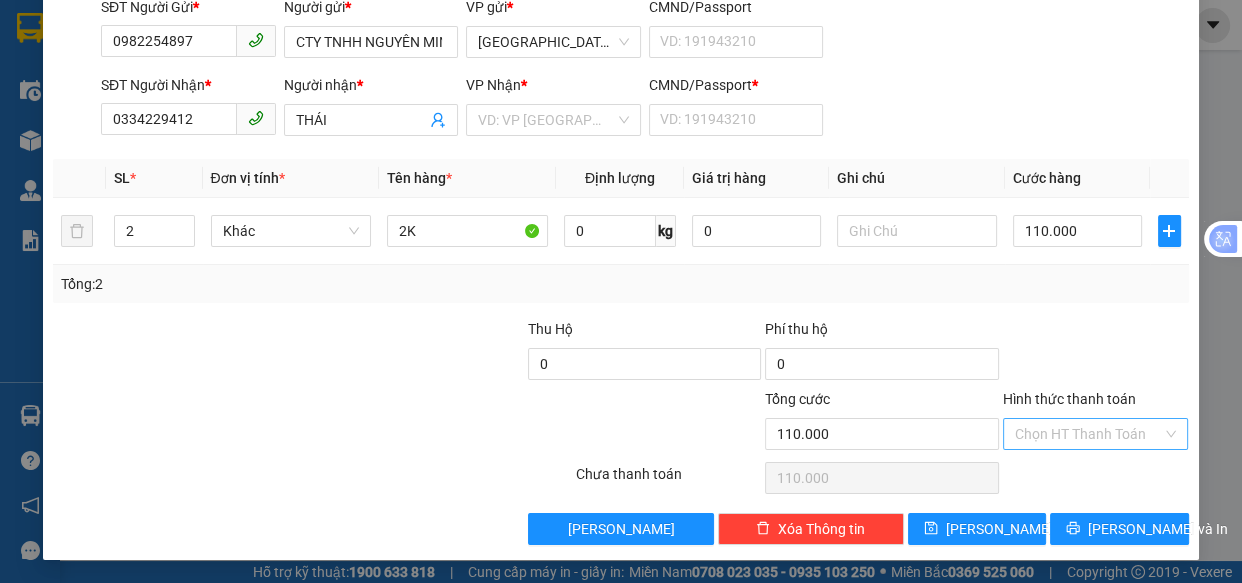 click on "Hình thức thanh toán" at bounding box center (1089, 434) 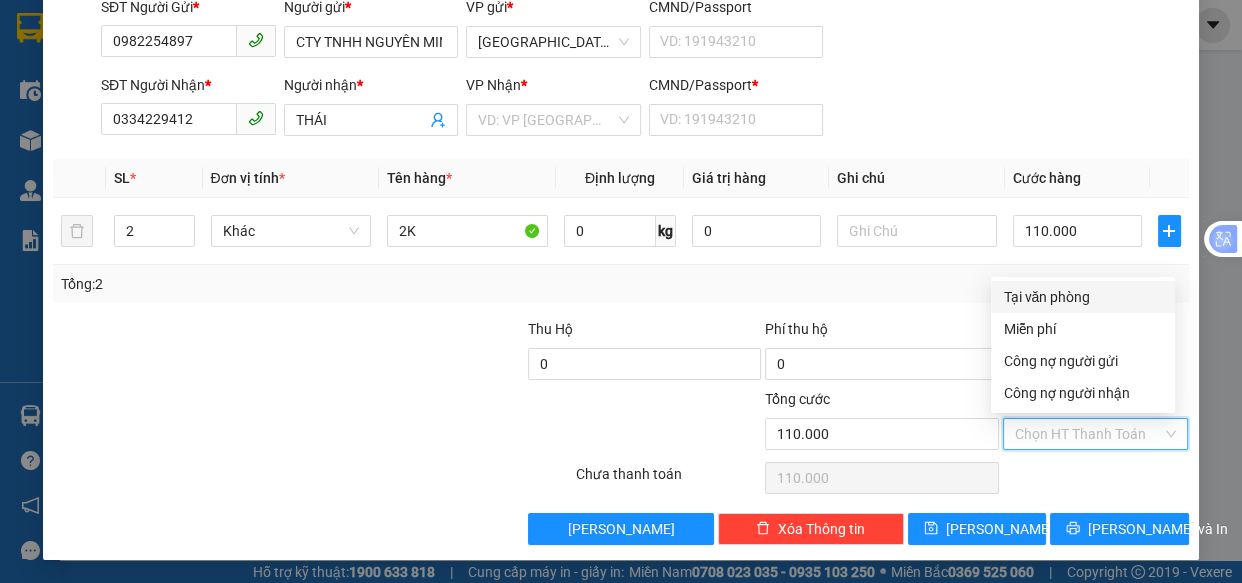 click on "Tại văn phòng" at bounding box center (1083, 297) 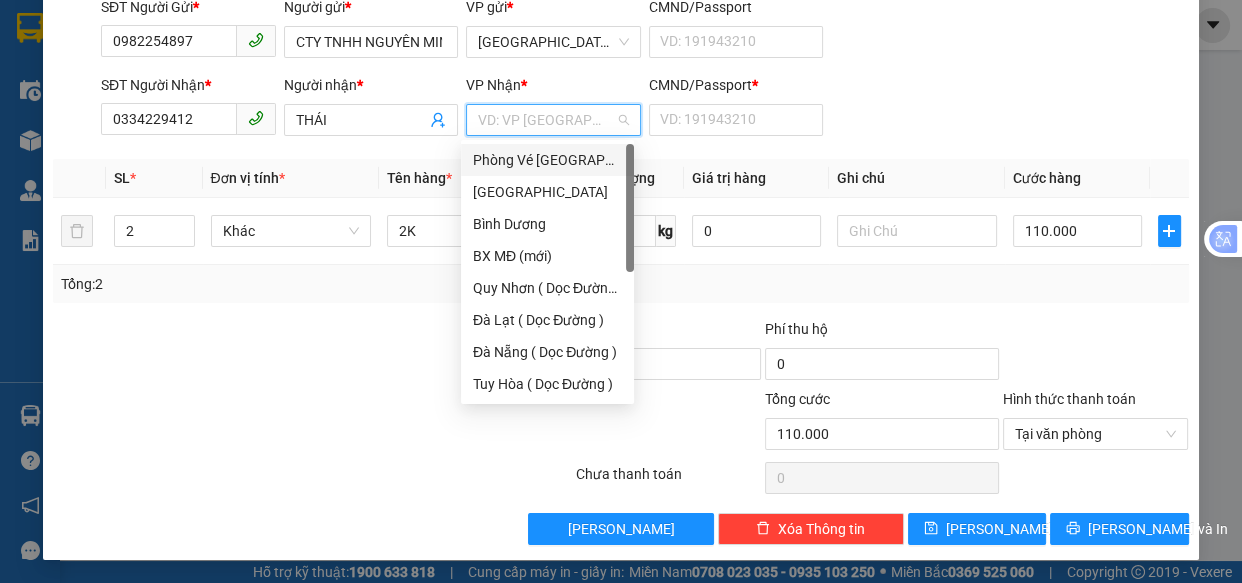 click at bounding box center [546, 120] 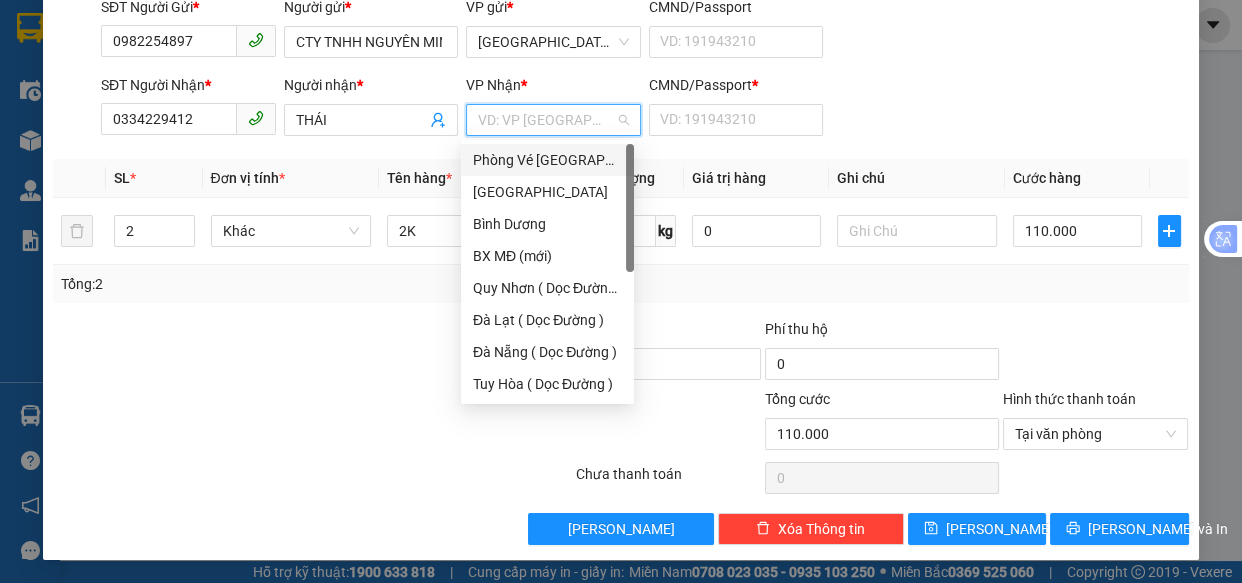 scroll, scrollTop: 287, scrollLeft: 0, axis: vertical 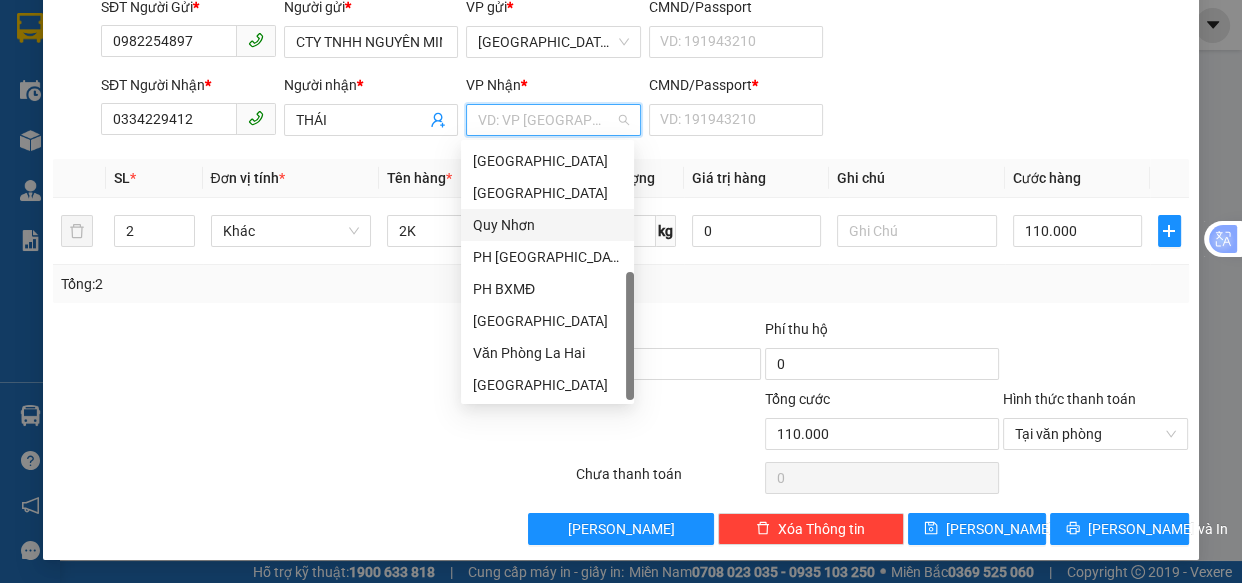 click on "Quy Nhơn" at bounding box center (547, 225) 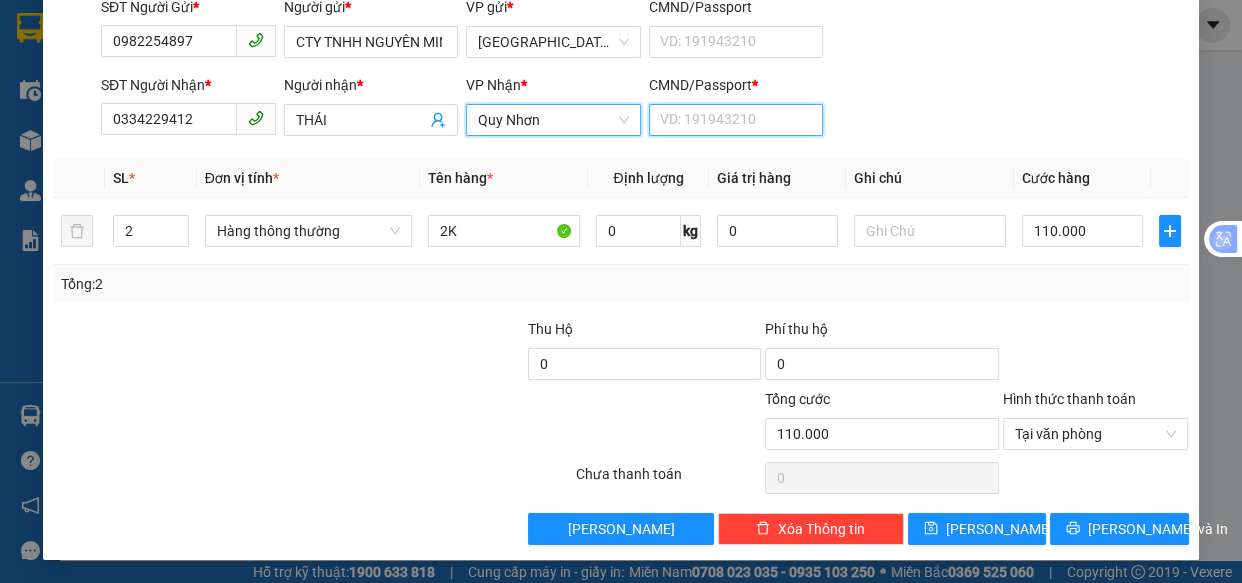 click on "CMND/Passport  *" at bounding box center [736, 120] 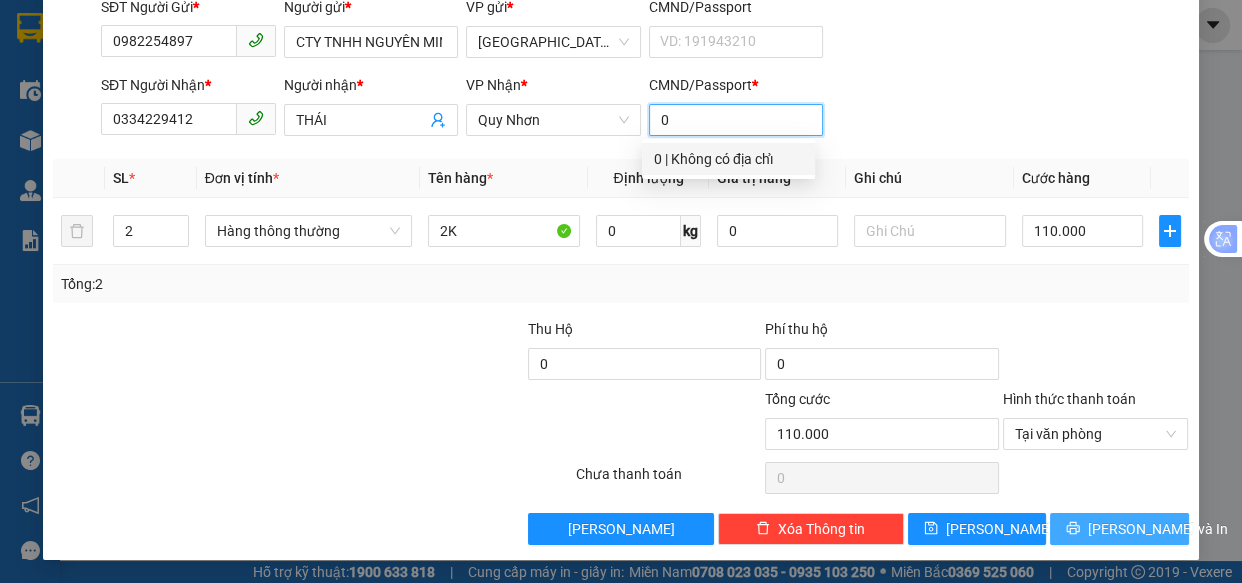 type on "0" 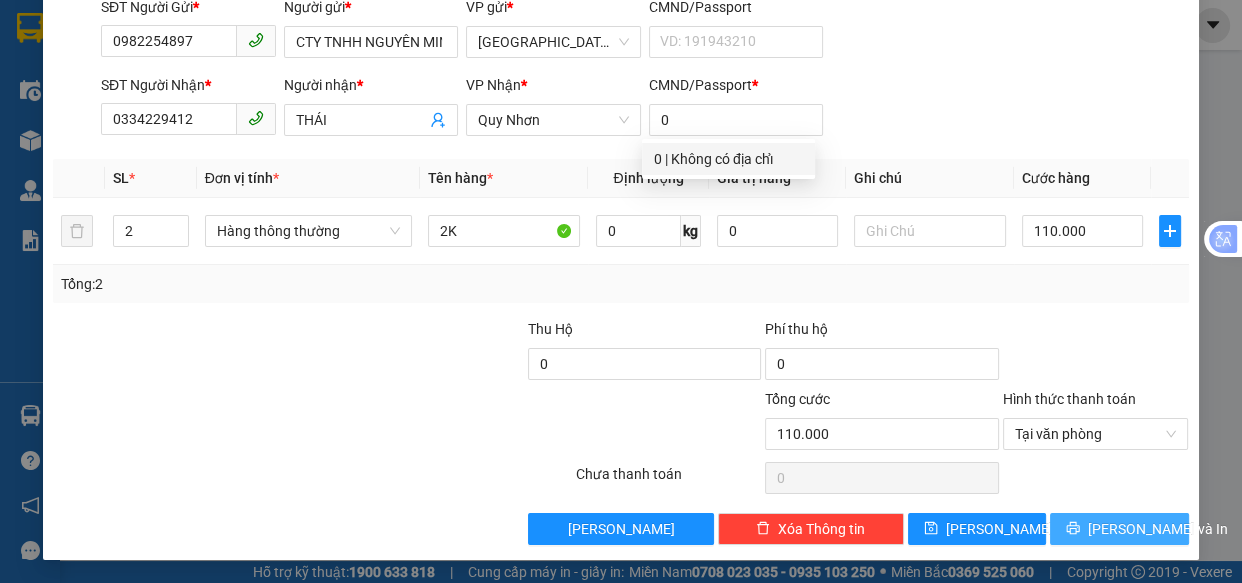 click on "[PERSON_NAME] và In" at bounding box center [1158, 529] 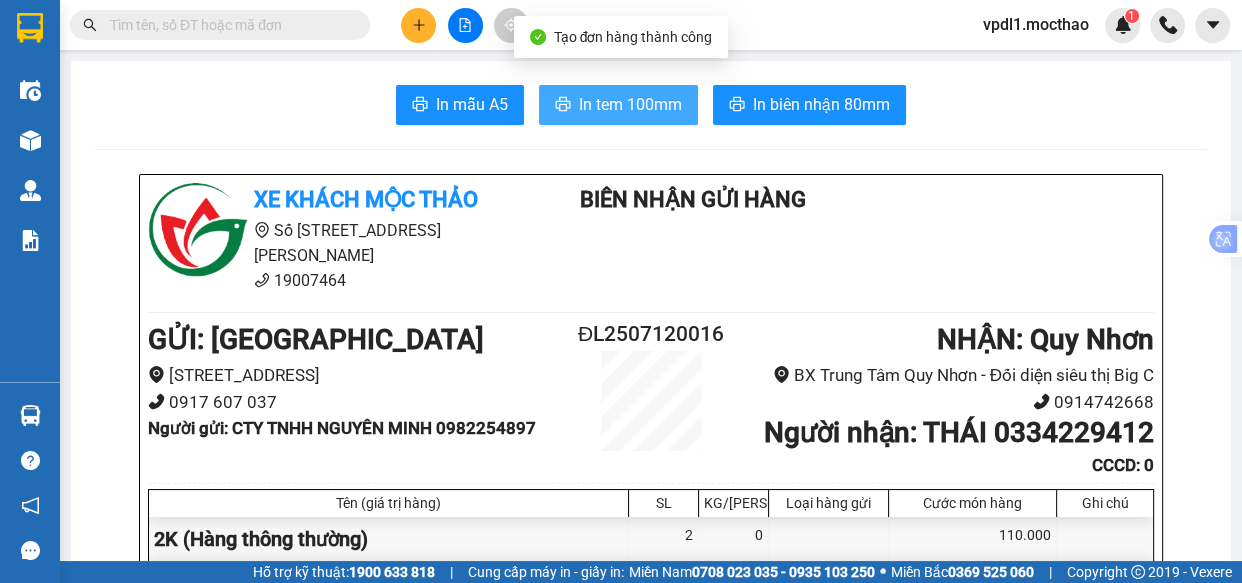 click on "In tem 100mm" at bounding box center [630, 104] 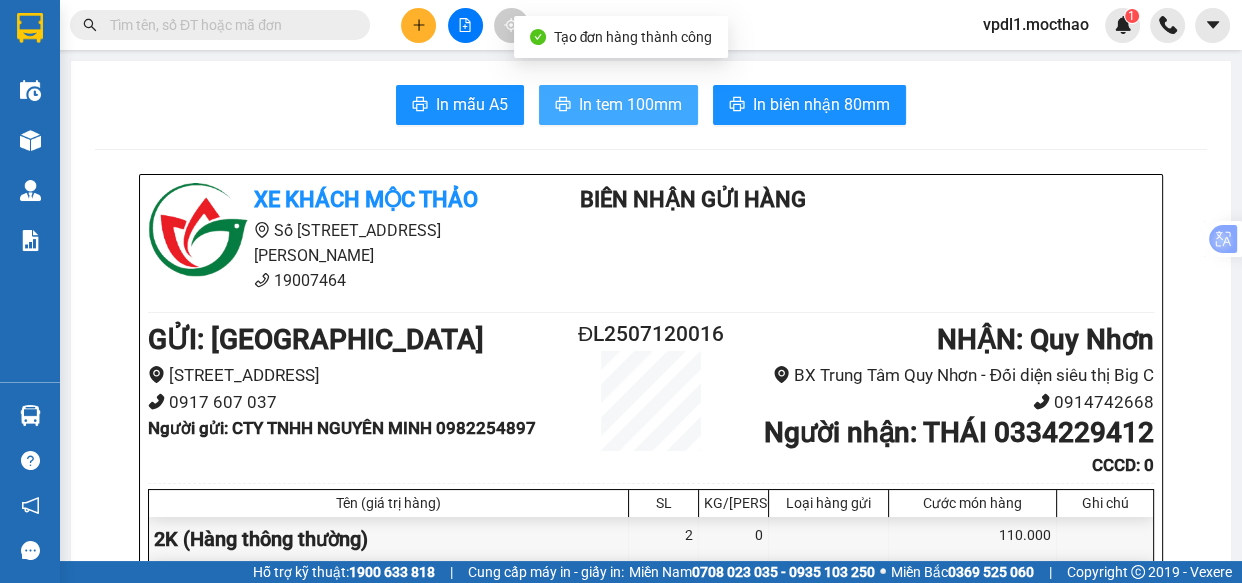 scroll, scrollTop: 0, scrollLeft: 0, axis: both 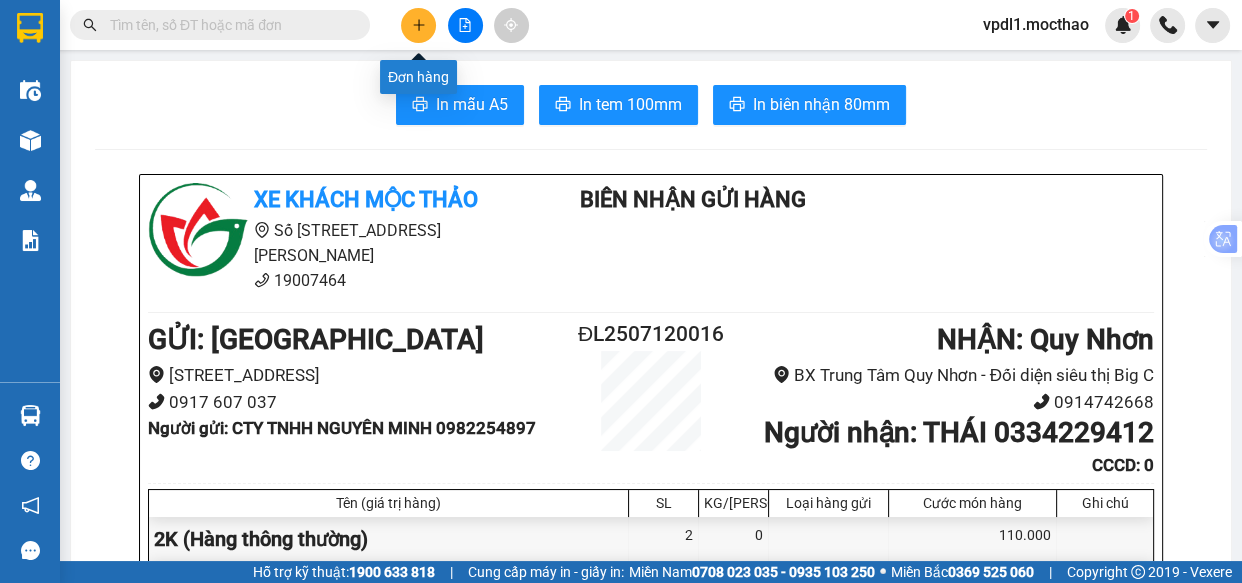 click 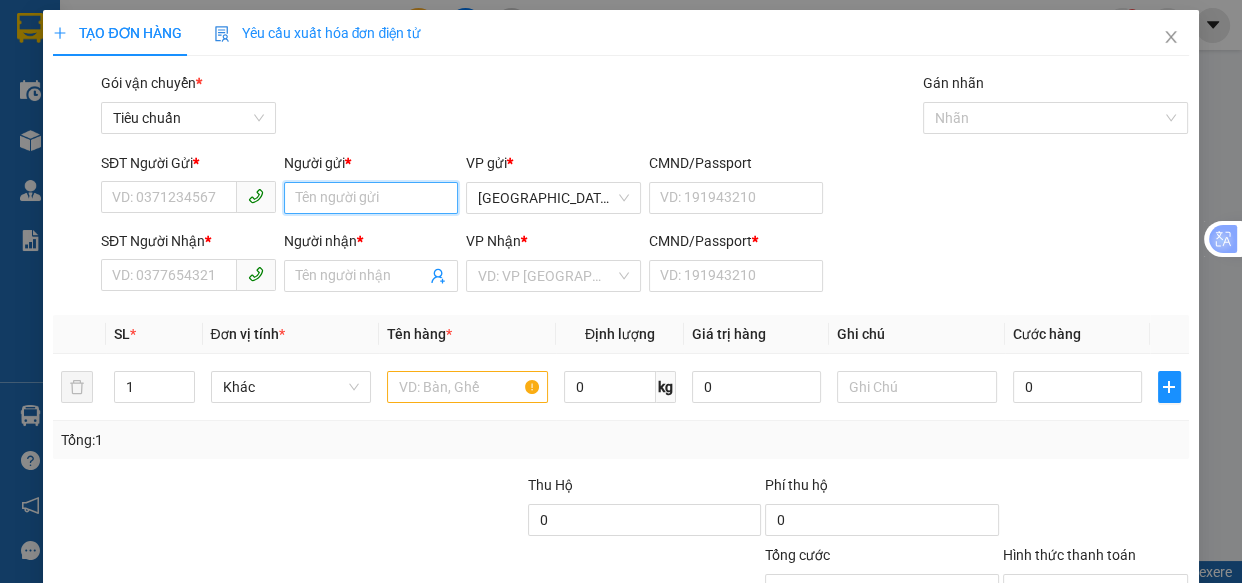 click on "Người gửi  *" at bounding box center [371, 198] 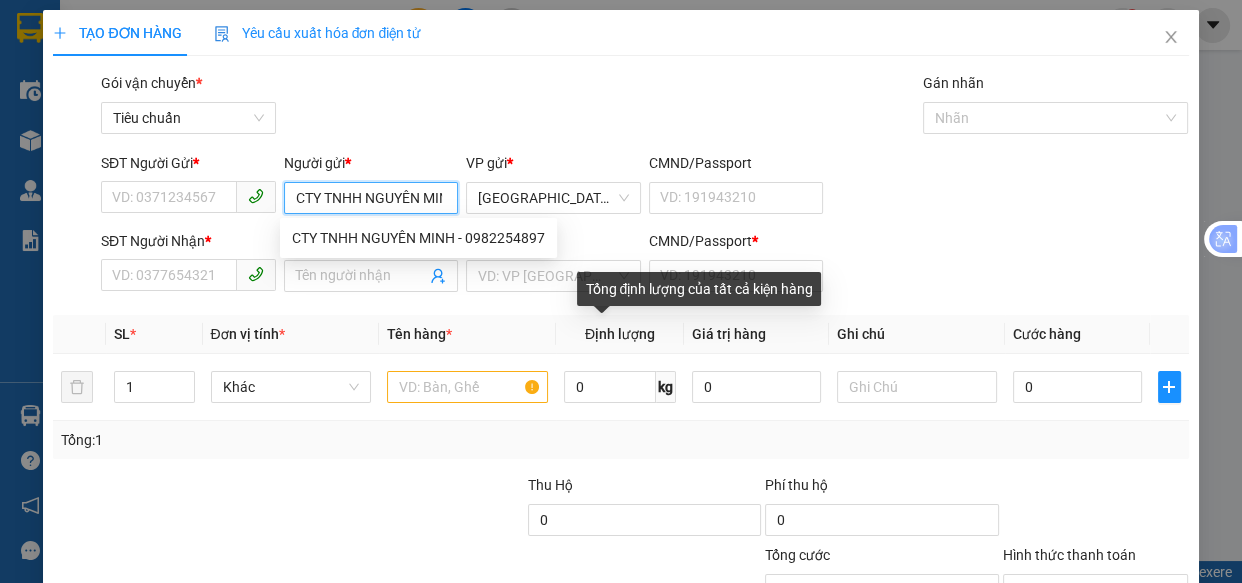 type on "CTY TNHH NGUYÊN MINH" 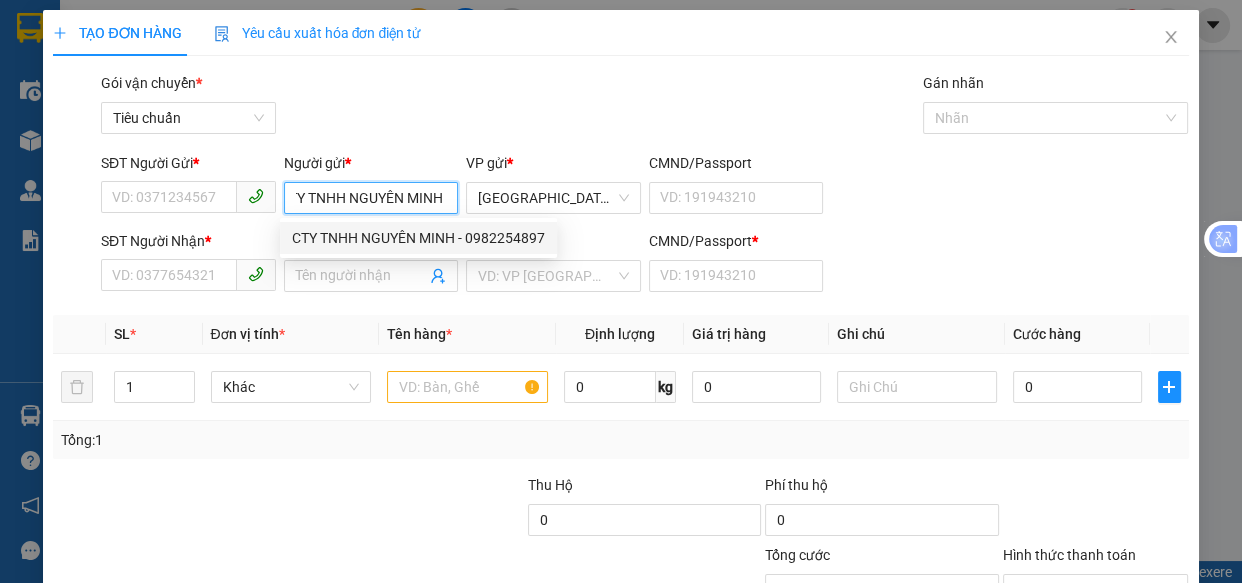 drag, startPoint x: 530, startPoint y: 238, endPoint x: 494, endPoint y: 255, distance: 39.812057 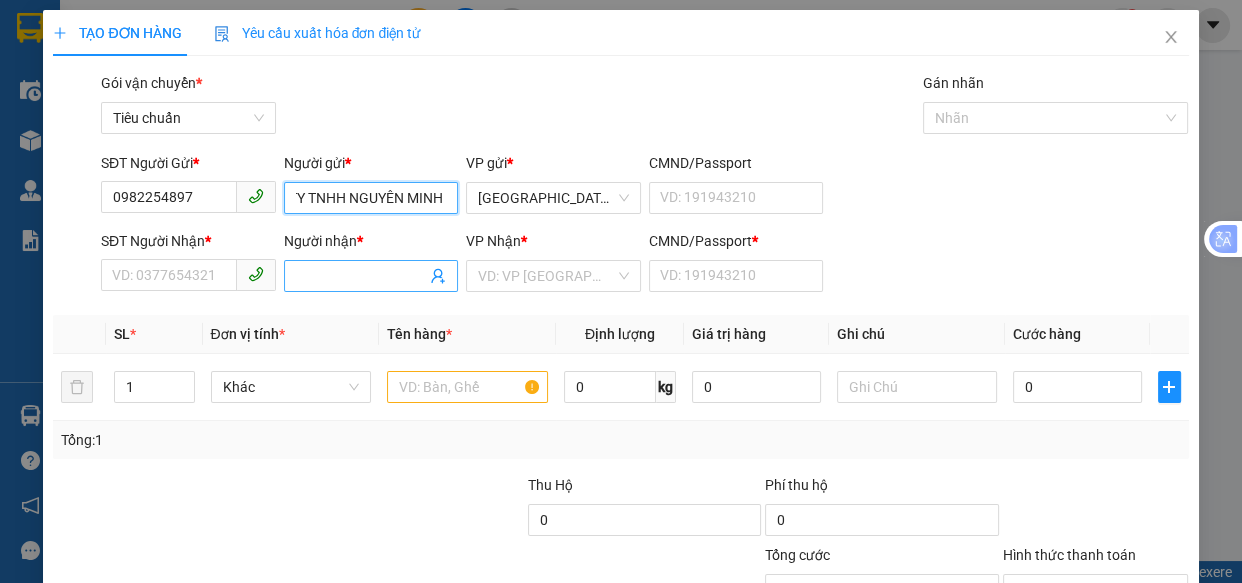 type on "CTY TNHH NGUYÊN MINH" 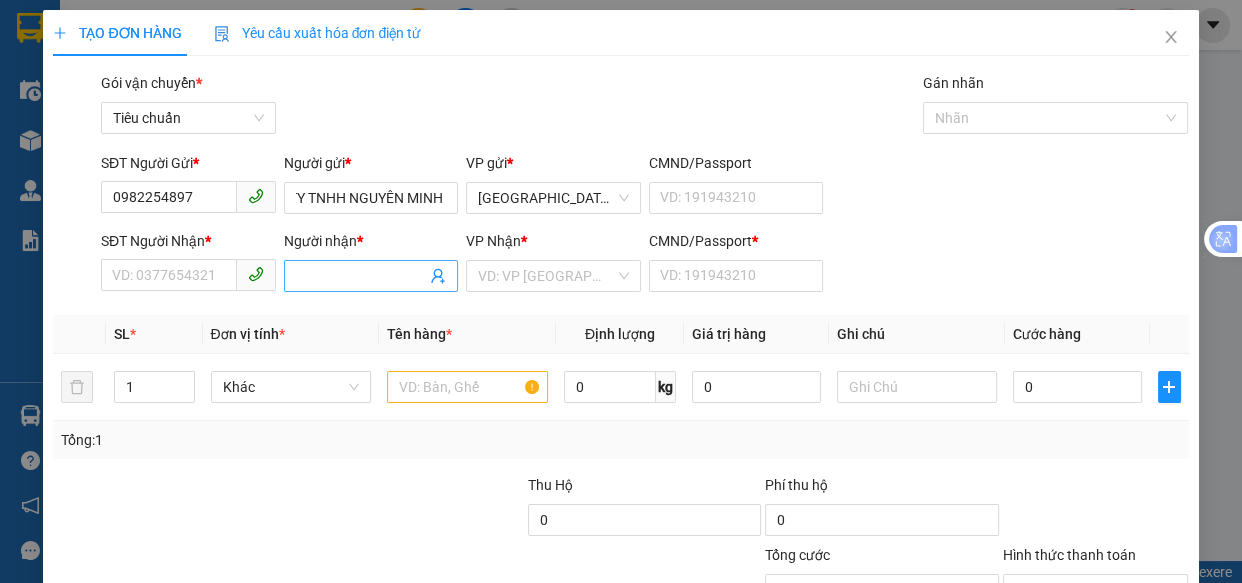 scroll, scrollTop: 0, scrollLeft: 0, axis: both 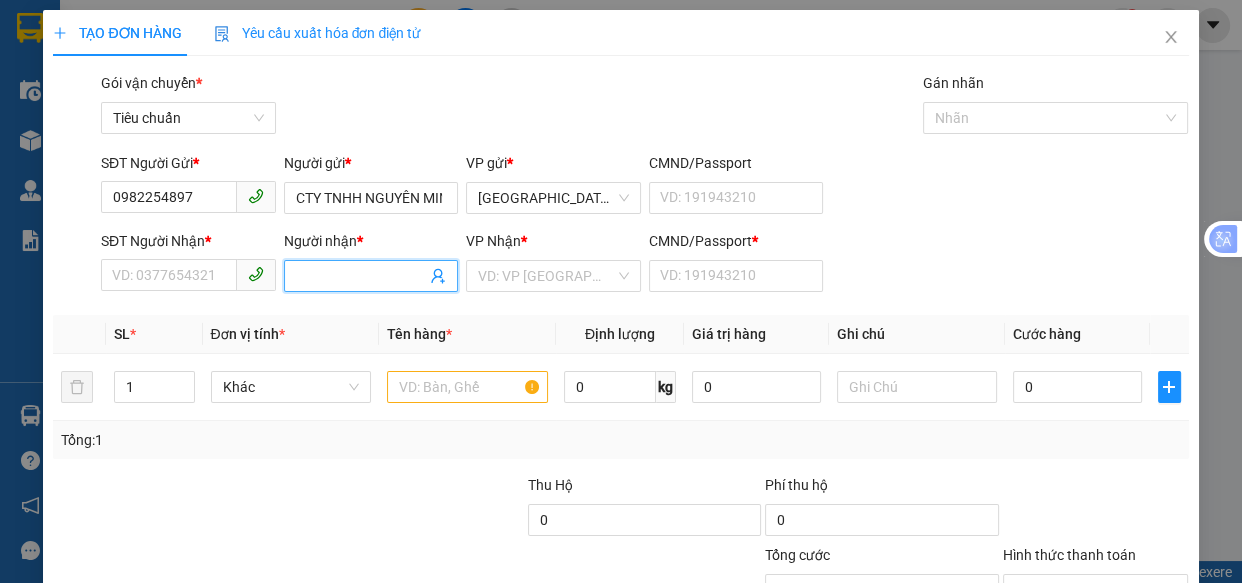 click on "Người nhận  *" at bounding box center [361, 276] 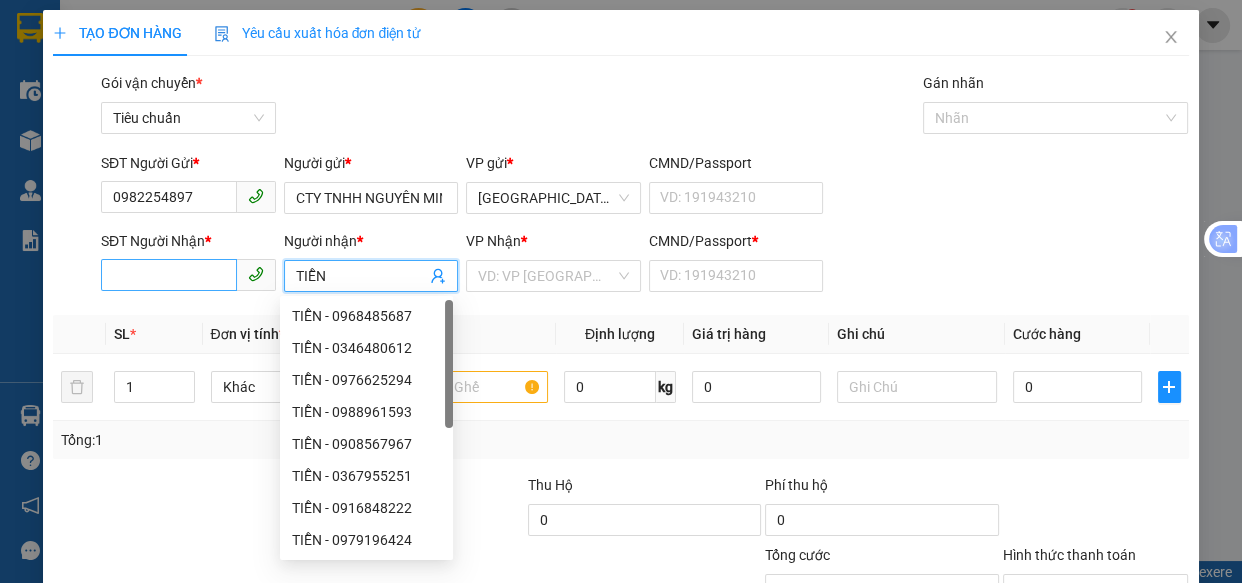 type on "TIỄN" 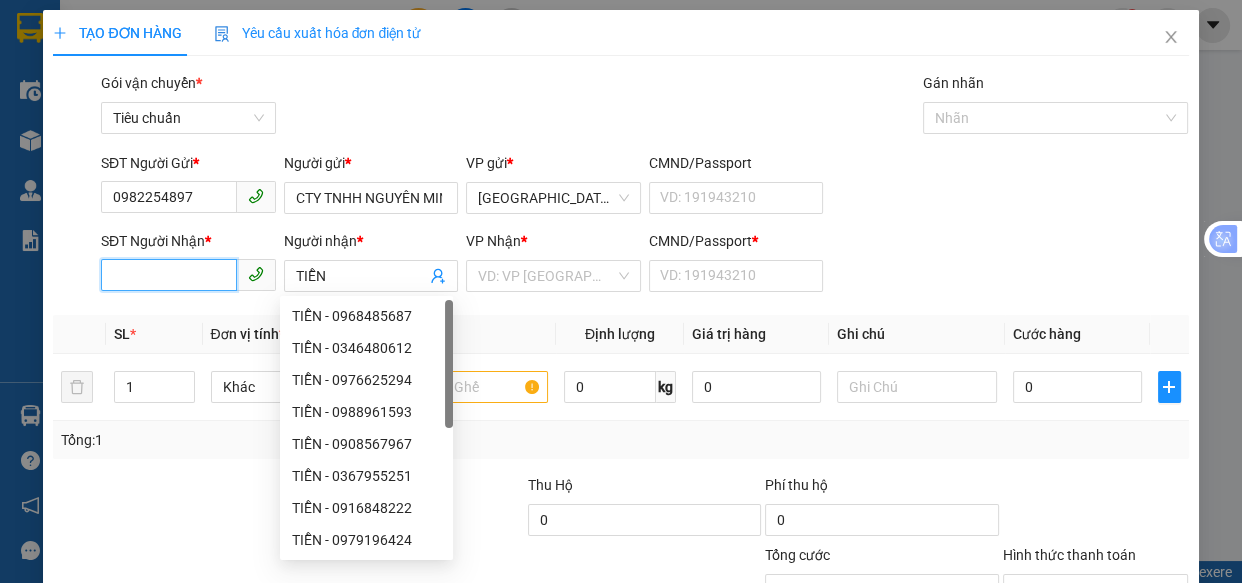 click on "SĐT Người Nhận  *" at bounding box center (169, 275) 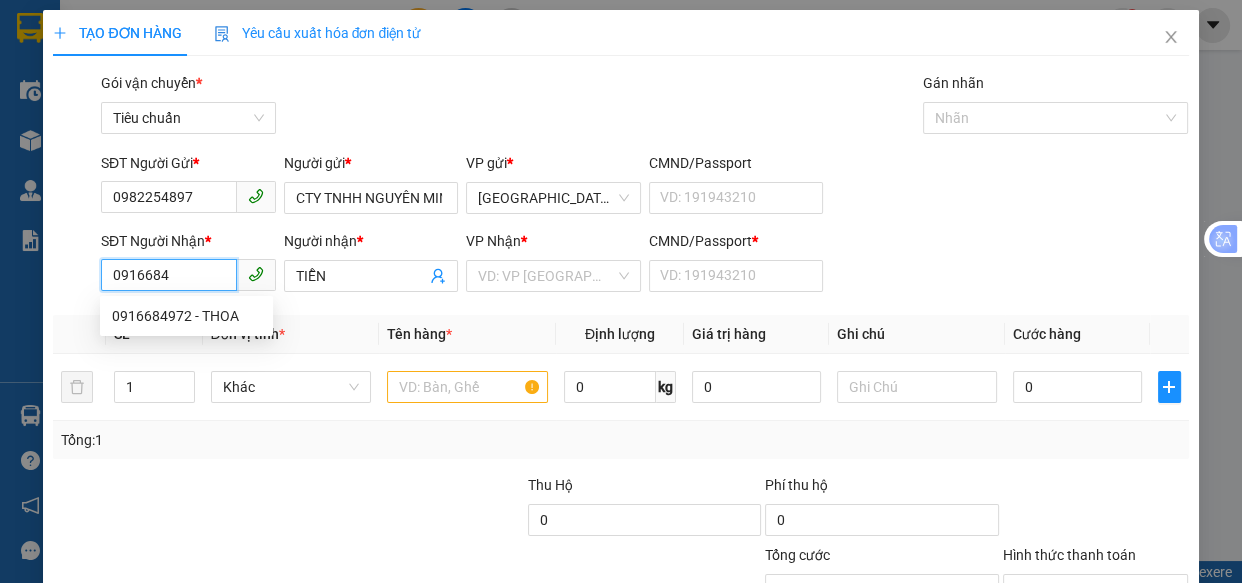 click on "0916684" at bounding box center (169, 275) 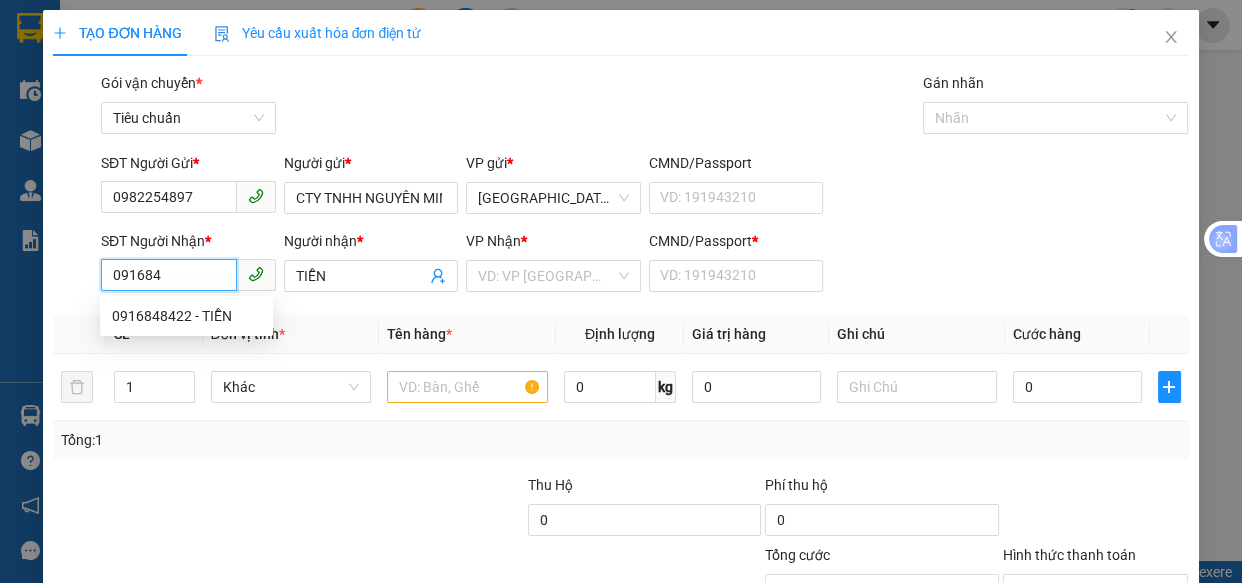 drag, startPoint x: 164, startPoint y: 277, endPoint x: 149, endPoint y: 216, distance: 62.817196 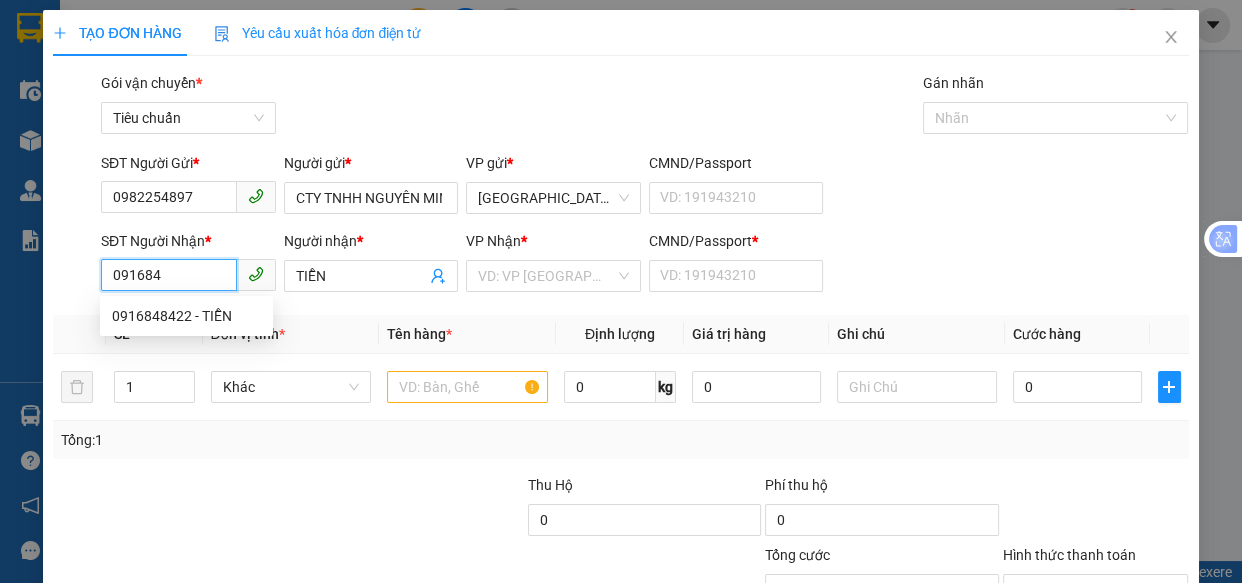 click on "091684" at bounding box center [169, 275] 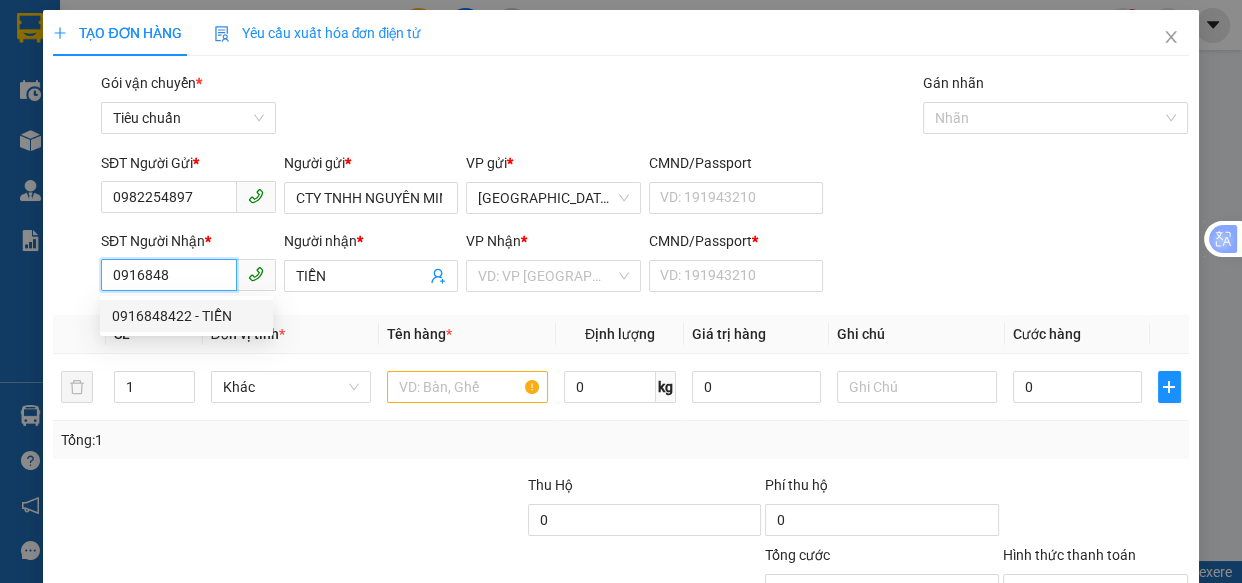 click on "0916848422 - TIỄN" at bounding box center [186, 316] 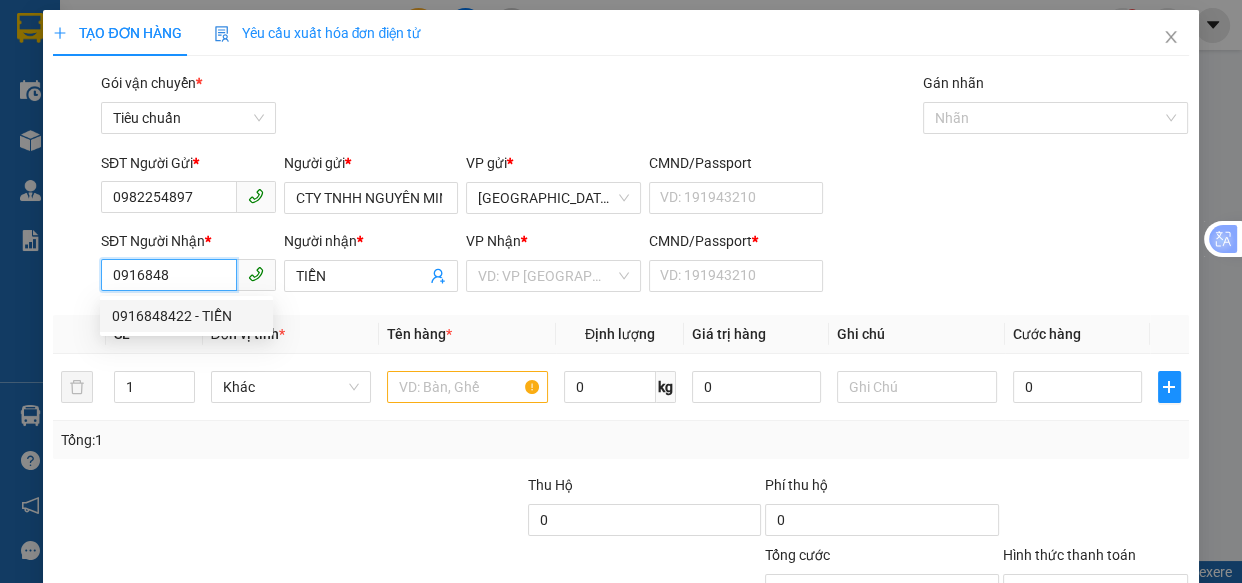 type on "0916848422" 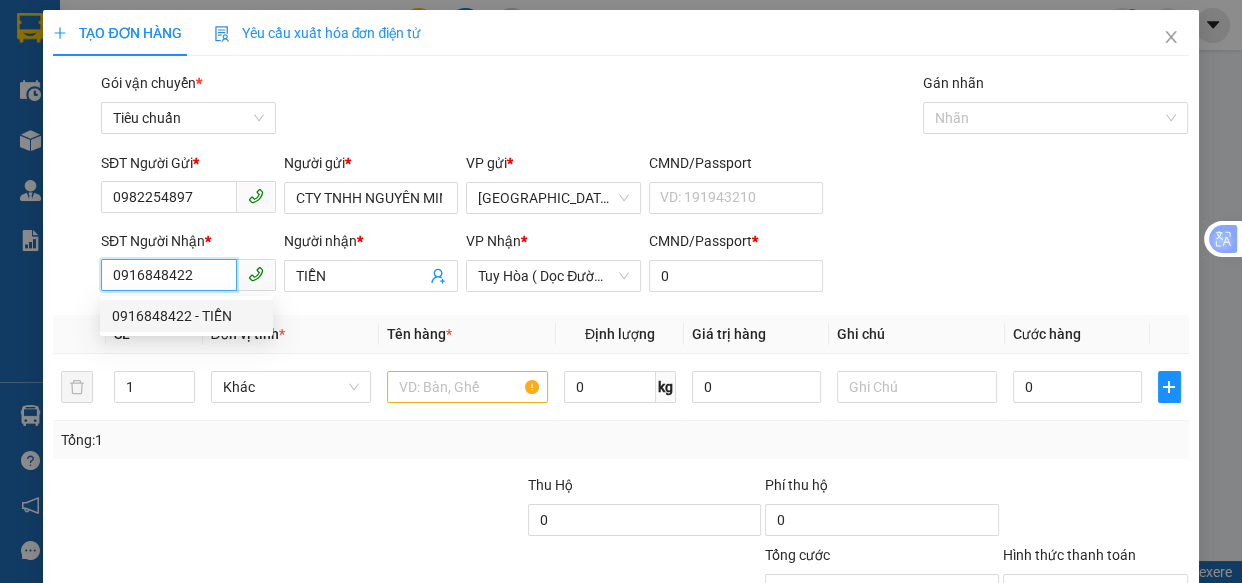 type on "70.000" 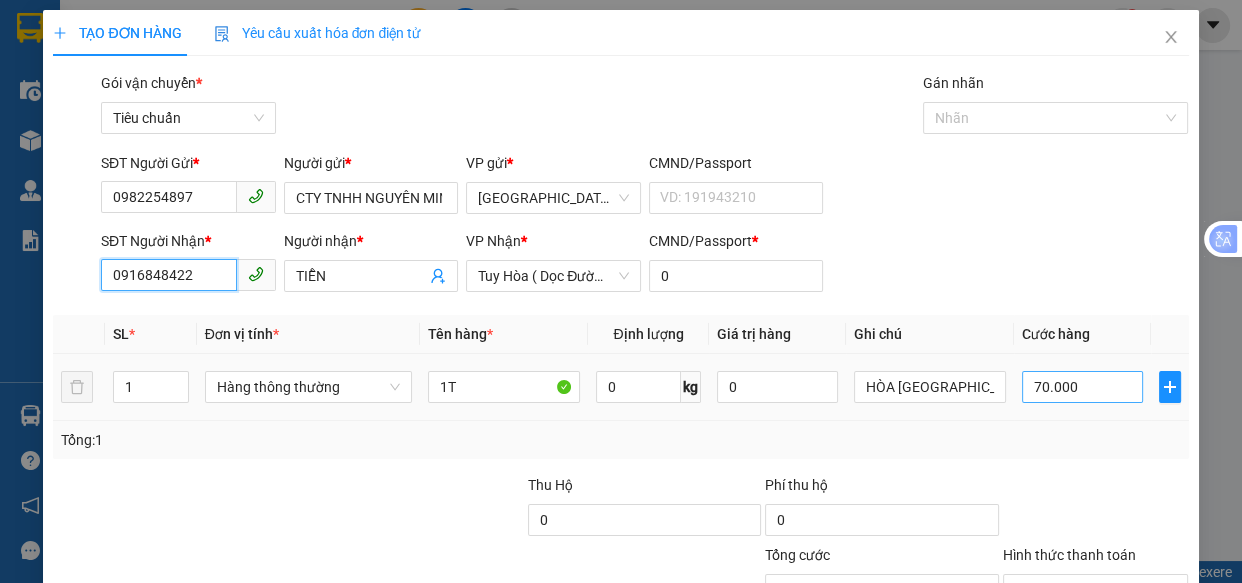 type on "0916848422" 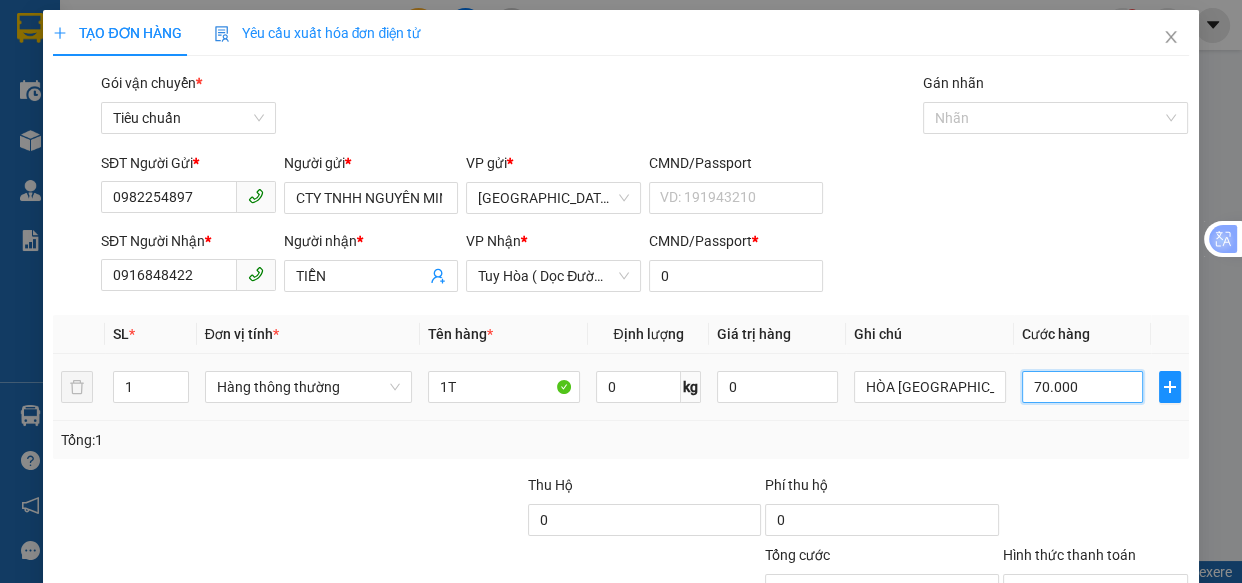 click on "70.000" at bounding box center (1082, 387) 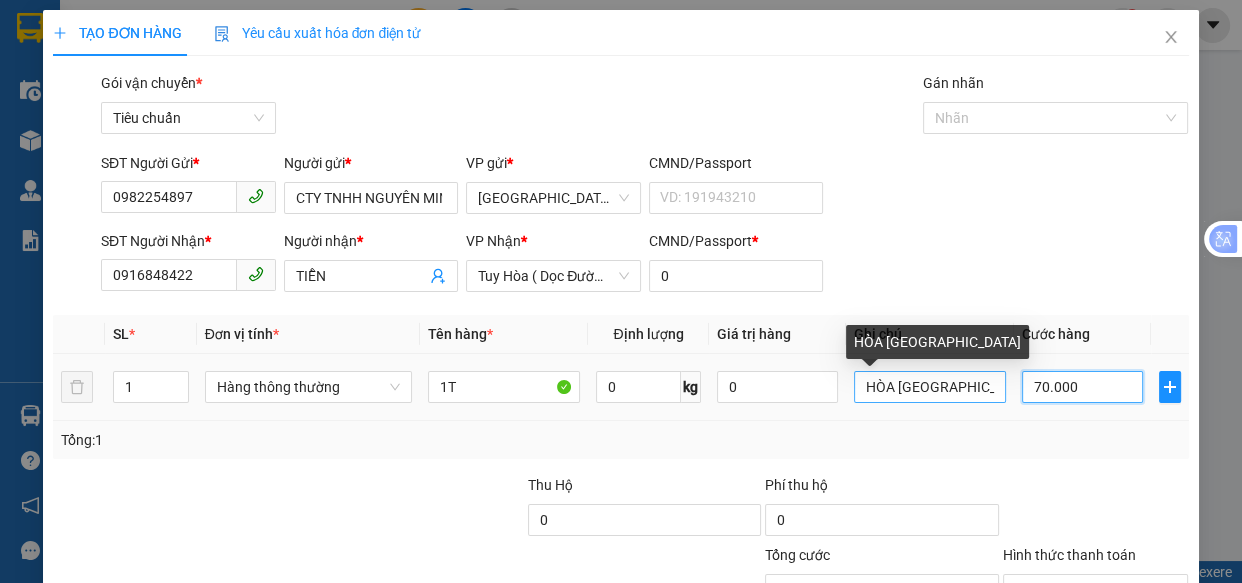 type on "4" 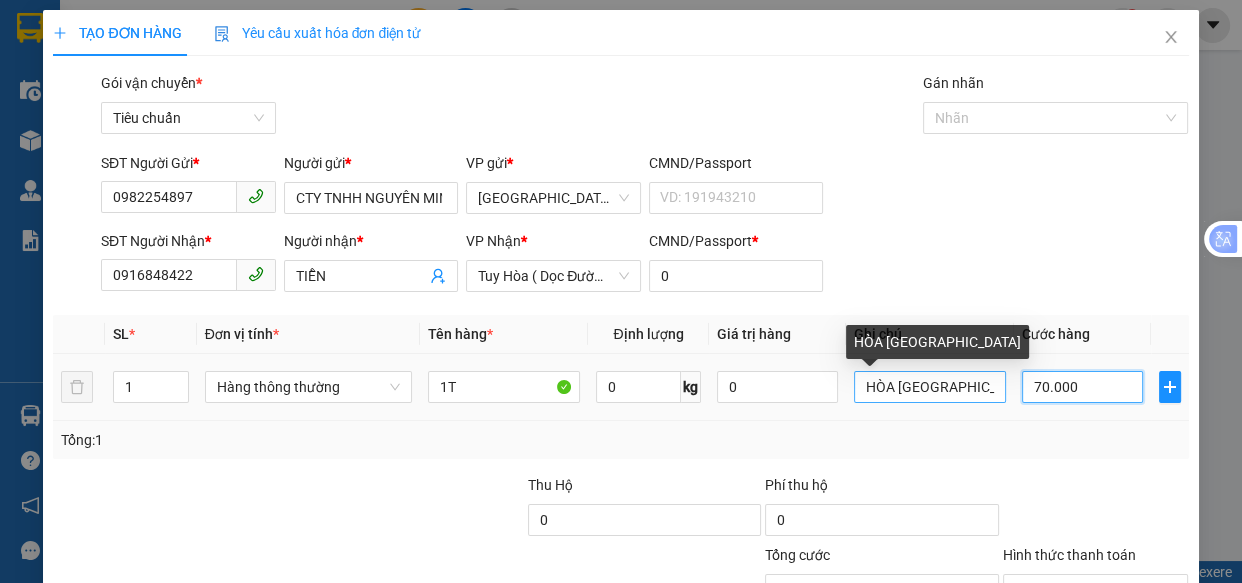 type on "4" 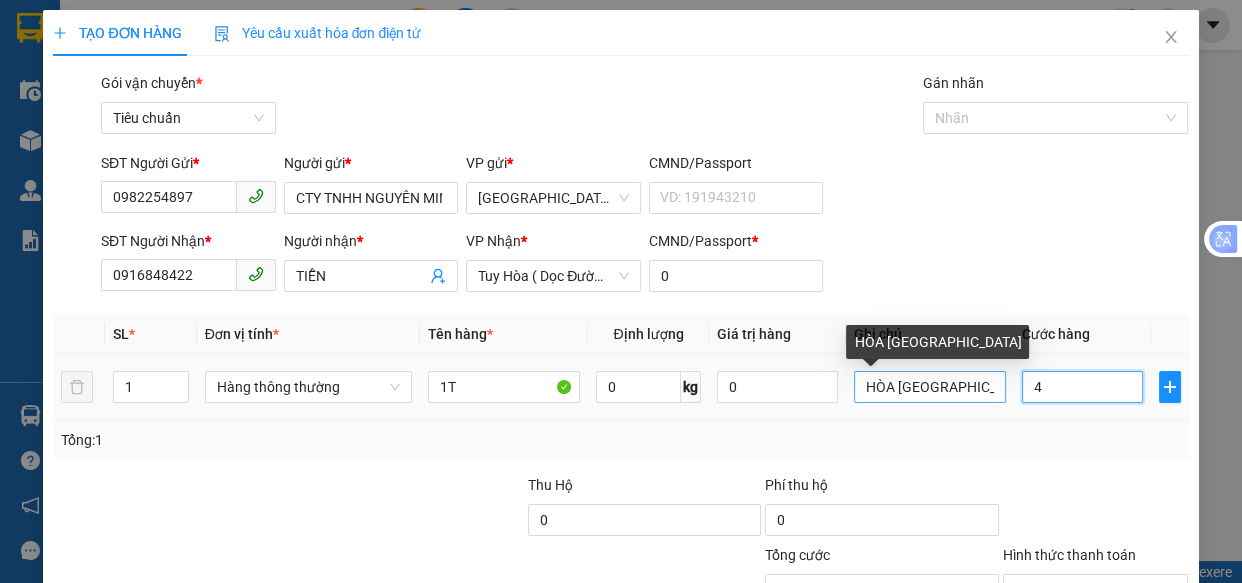 type on "40" 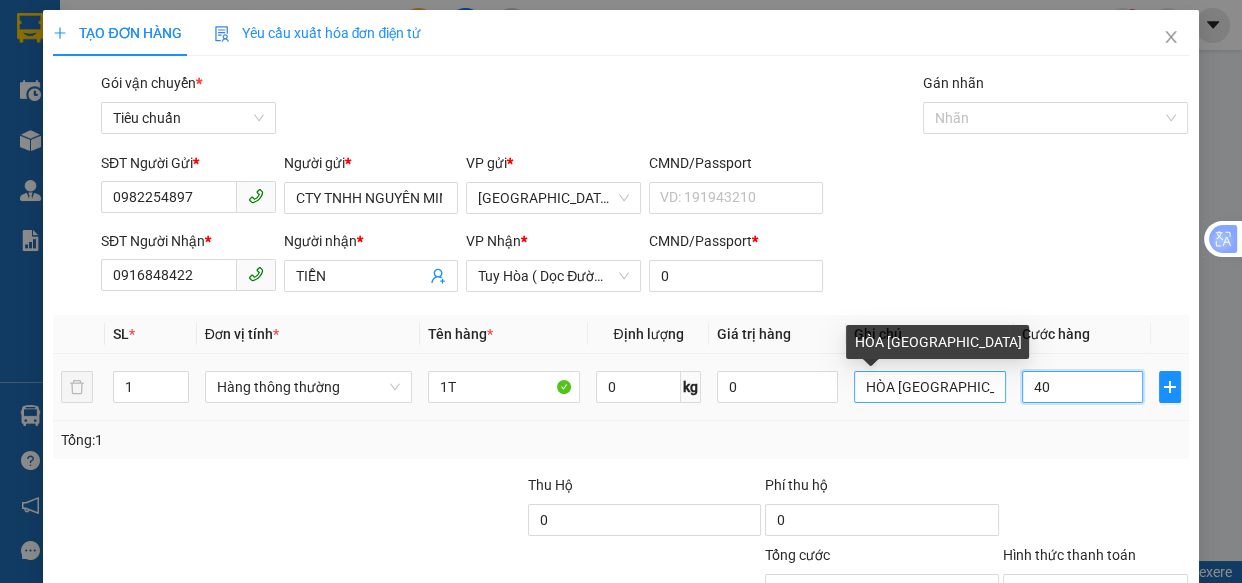 type on "40" 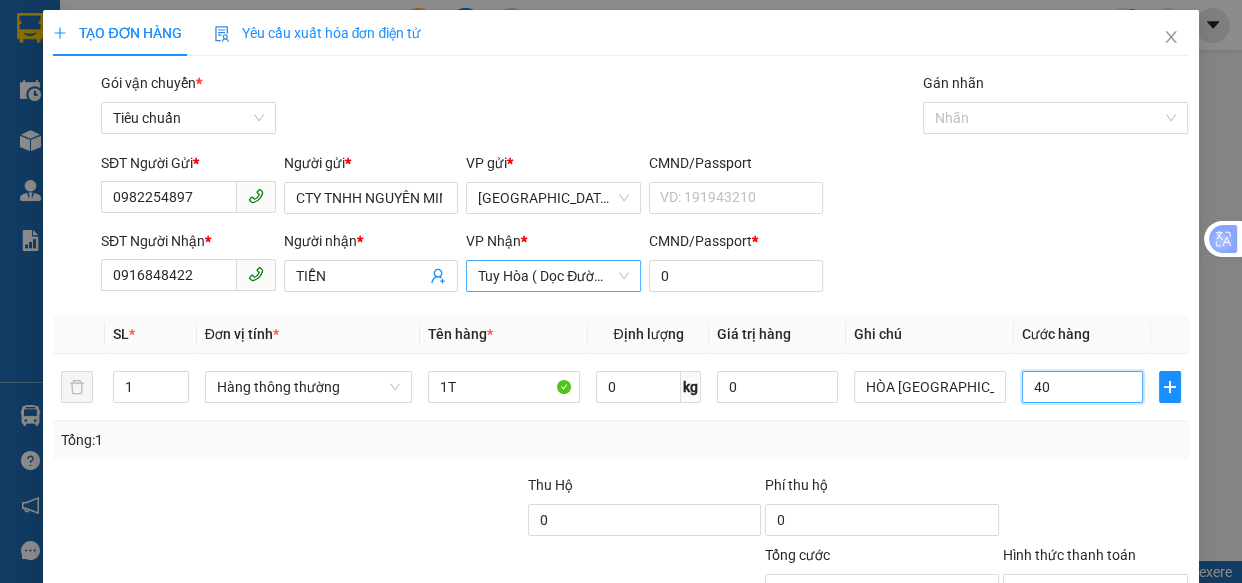 click on "Tuy Hòa ( Dọc Đường )" at bounding box center [553, 276] 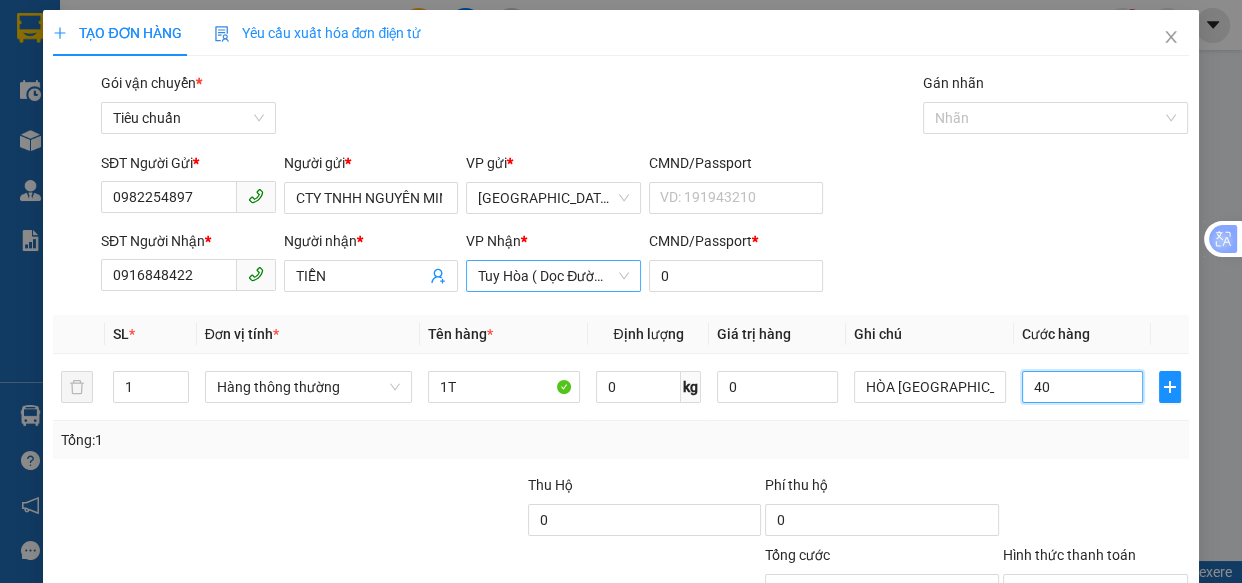 type on "40" 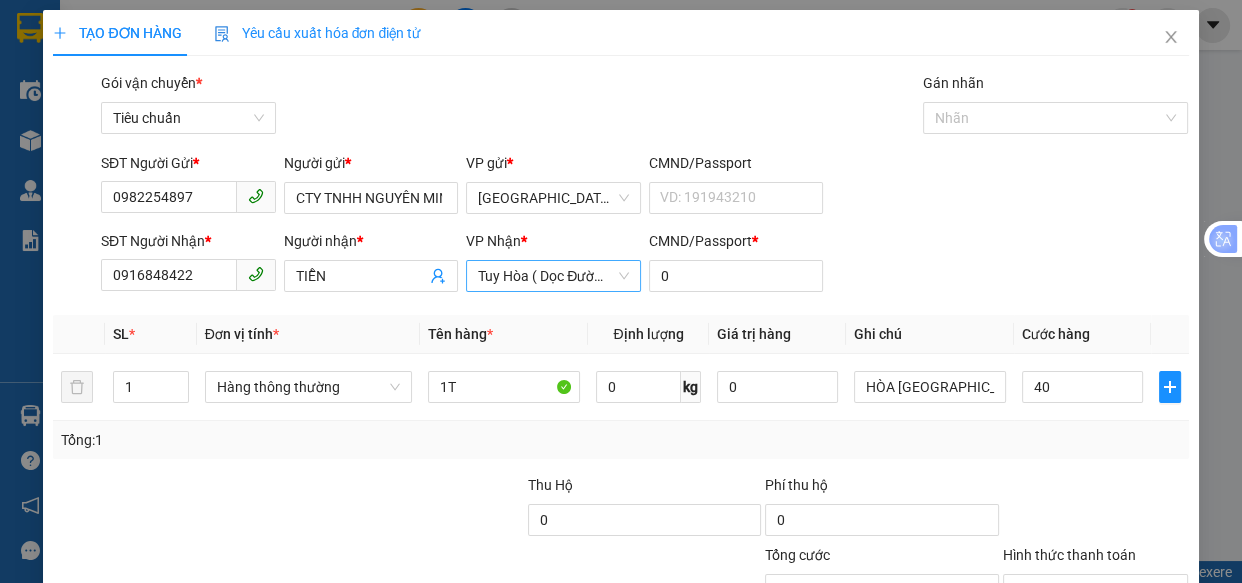 type on "40.000" 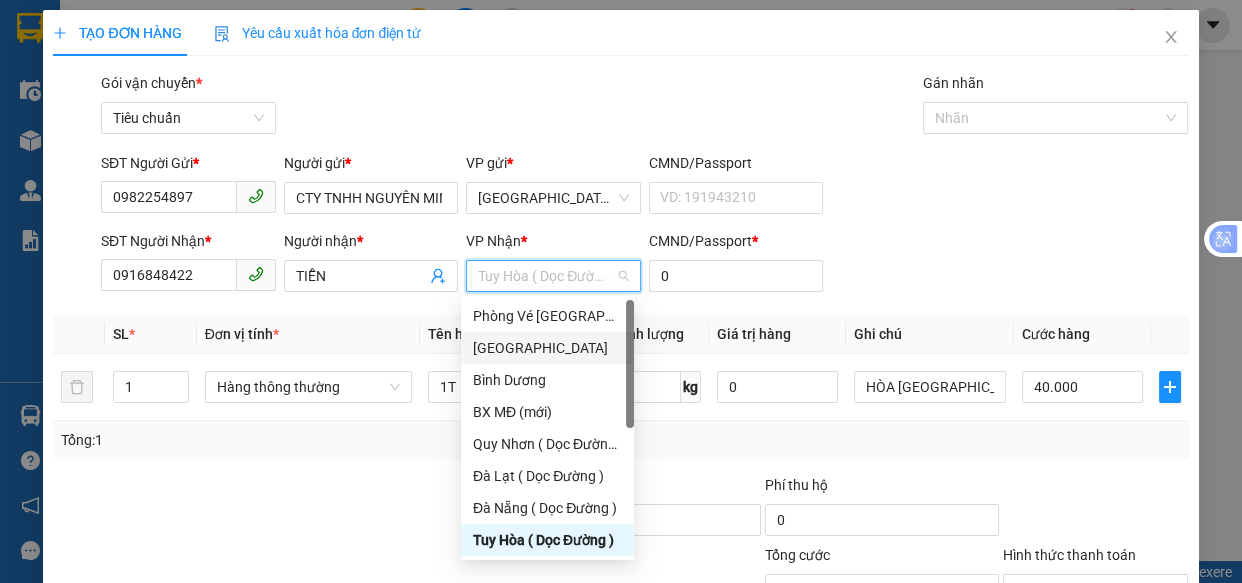 scroll, scrollTop: 287, scrollLeft: 0, axis: vertical 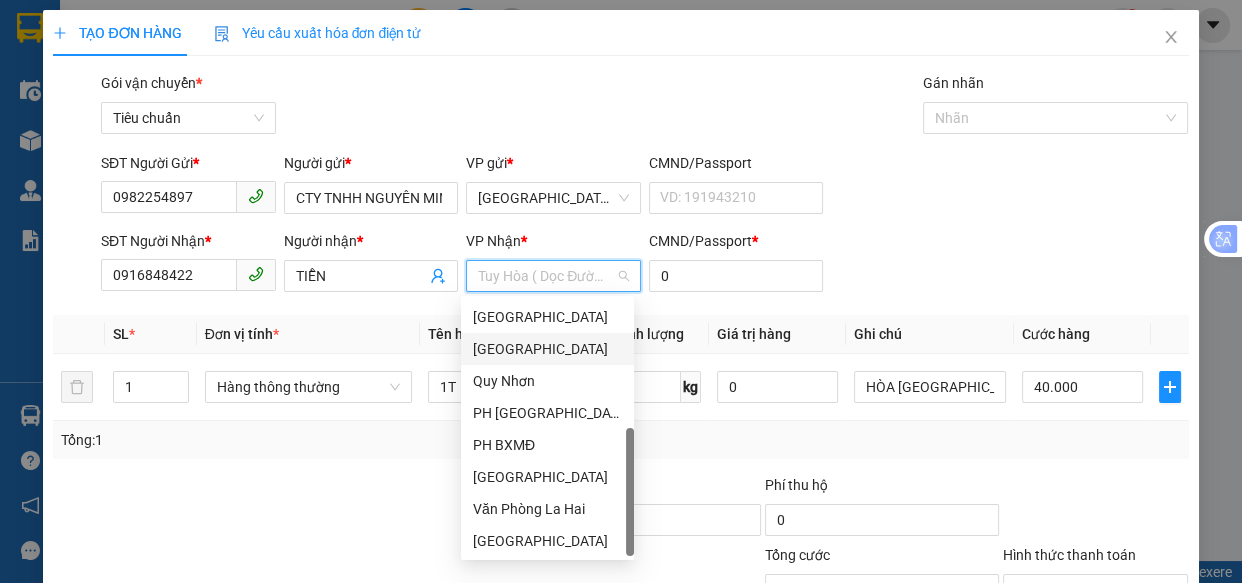 click on "[GEOGRAPHIC_DATA]" at bounding box center (547, 349) 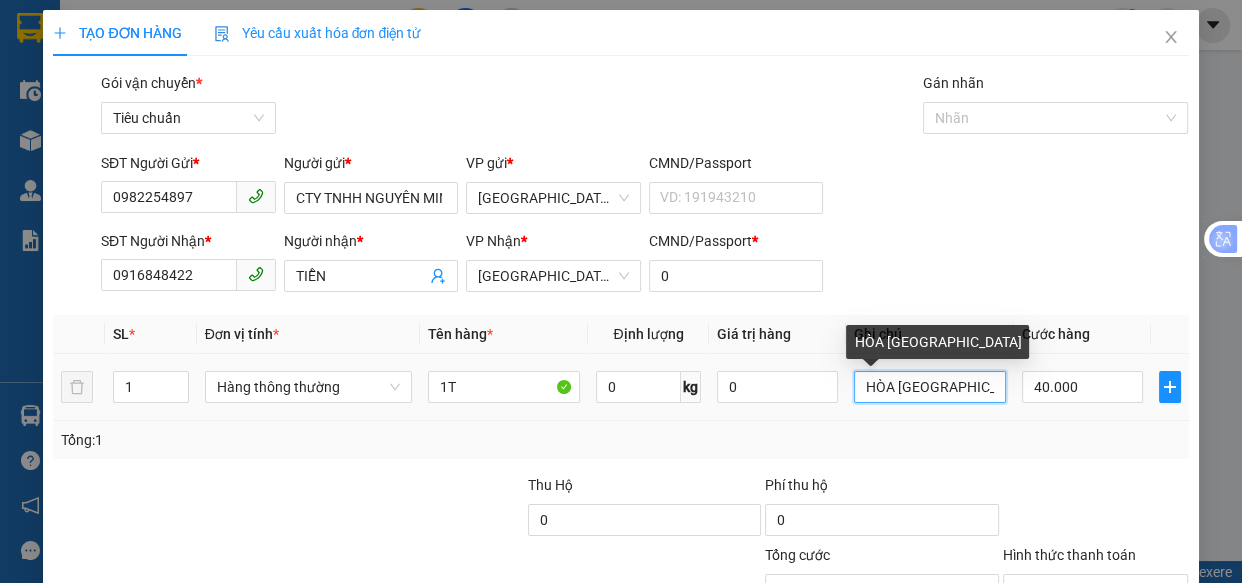 drag, startPoint x: 959, startPoint y: 382, endPoint x: 0, endPoint y: 344, distance: 959.75256 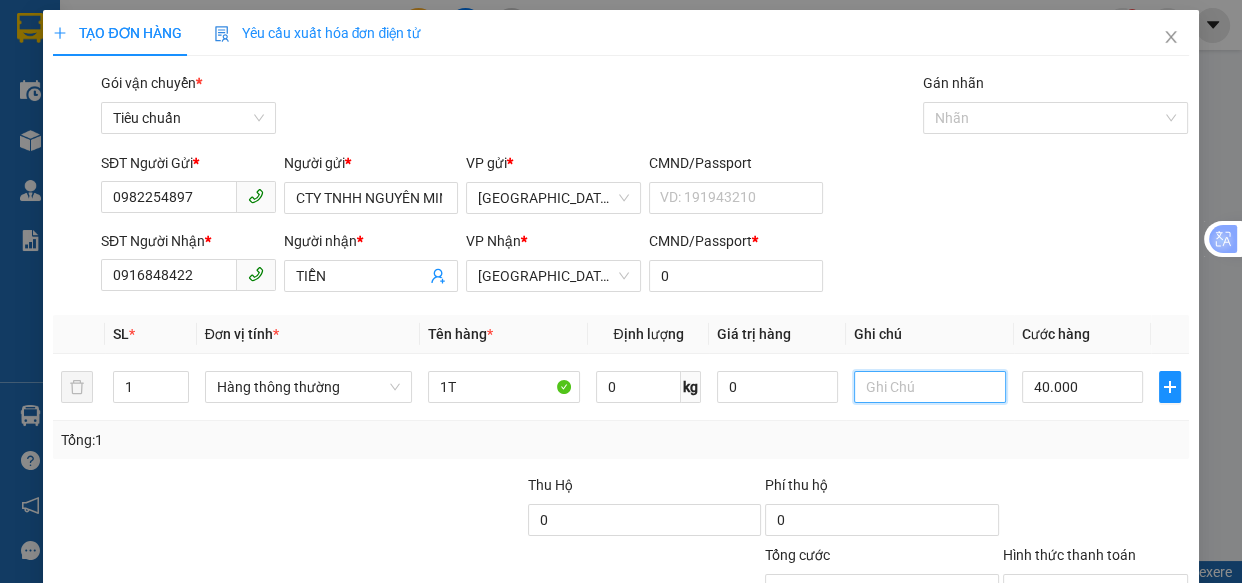 scroll, scrollTop: 156, scrollLeft: 0, axis: vertical 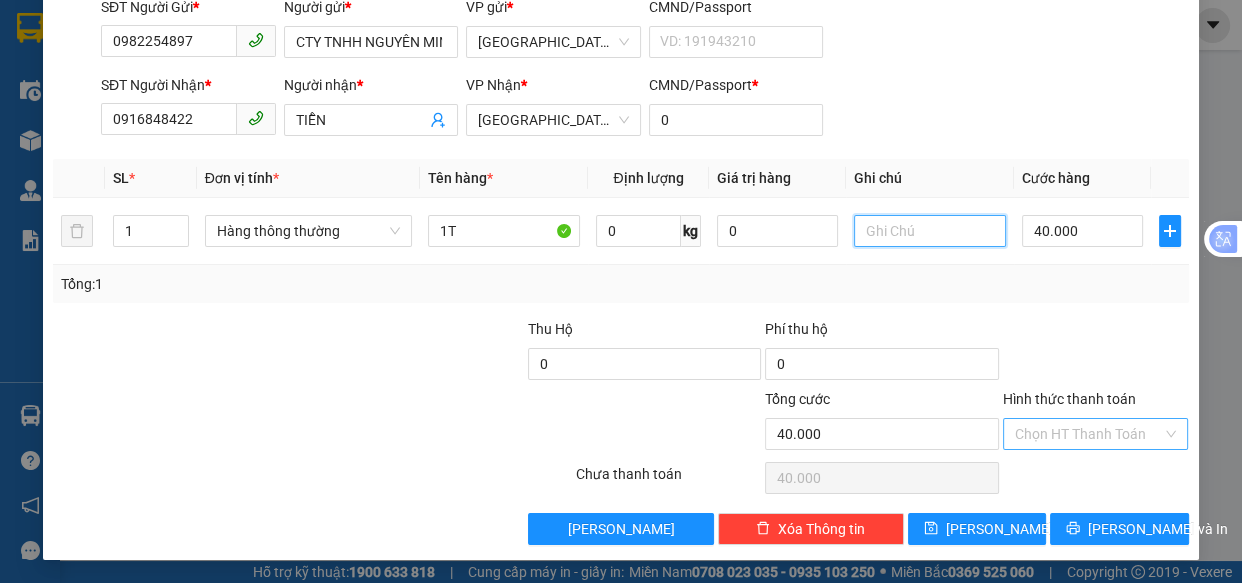 type 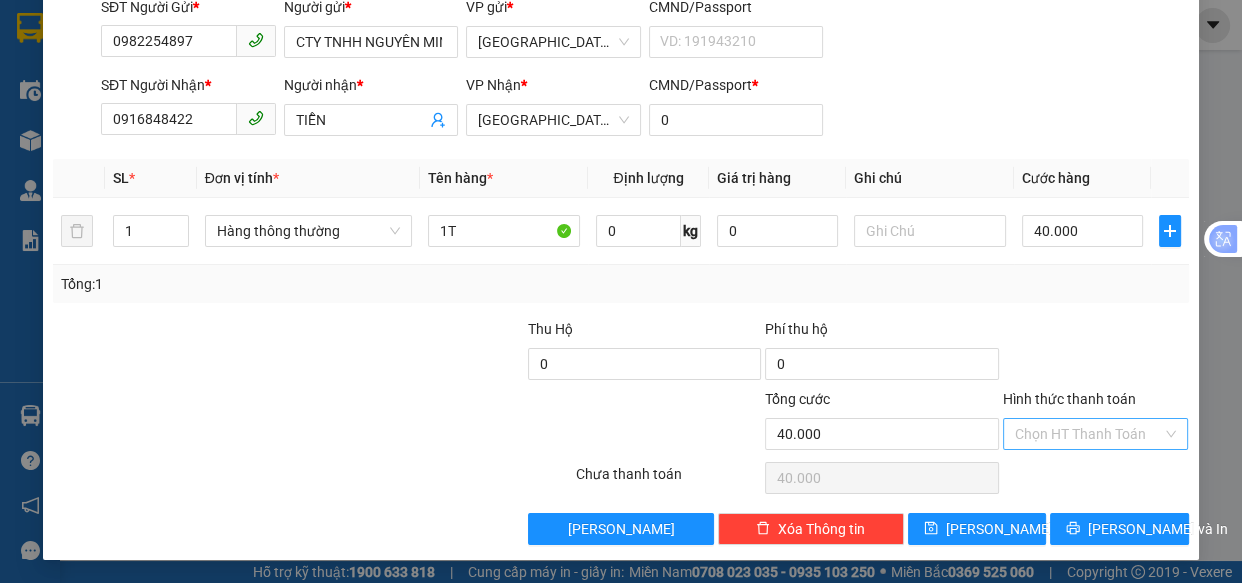 click on "Hình thức thanh toán" at bounding box center [1089, 434] 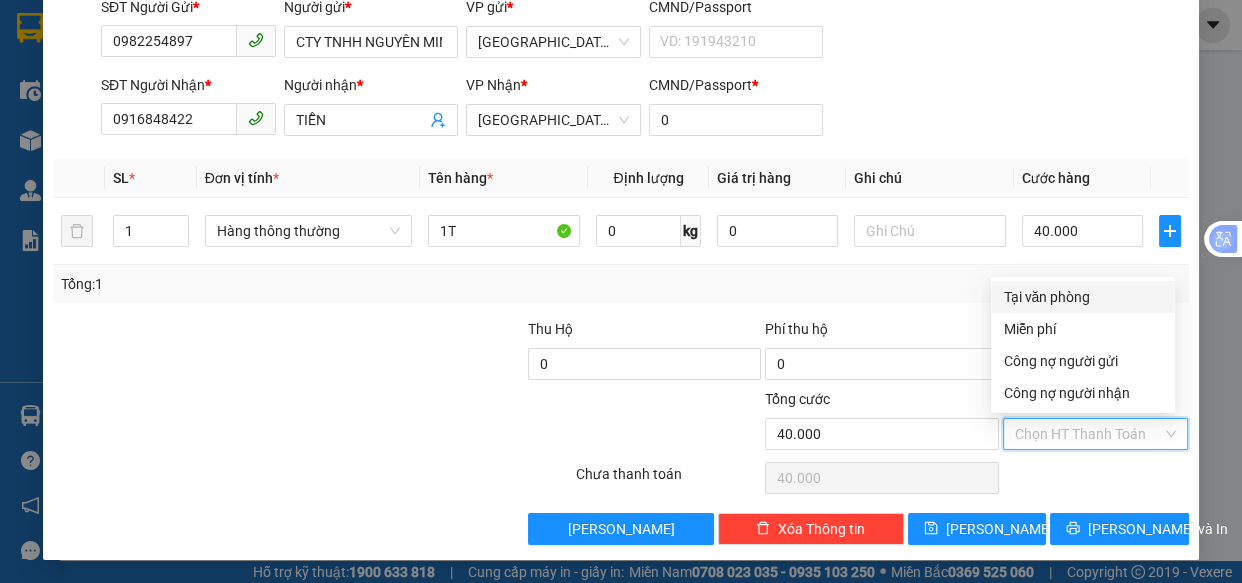 click on "Tại văn phòng" at bounding box center (1083, 297) 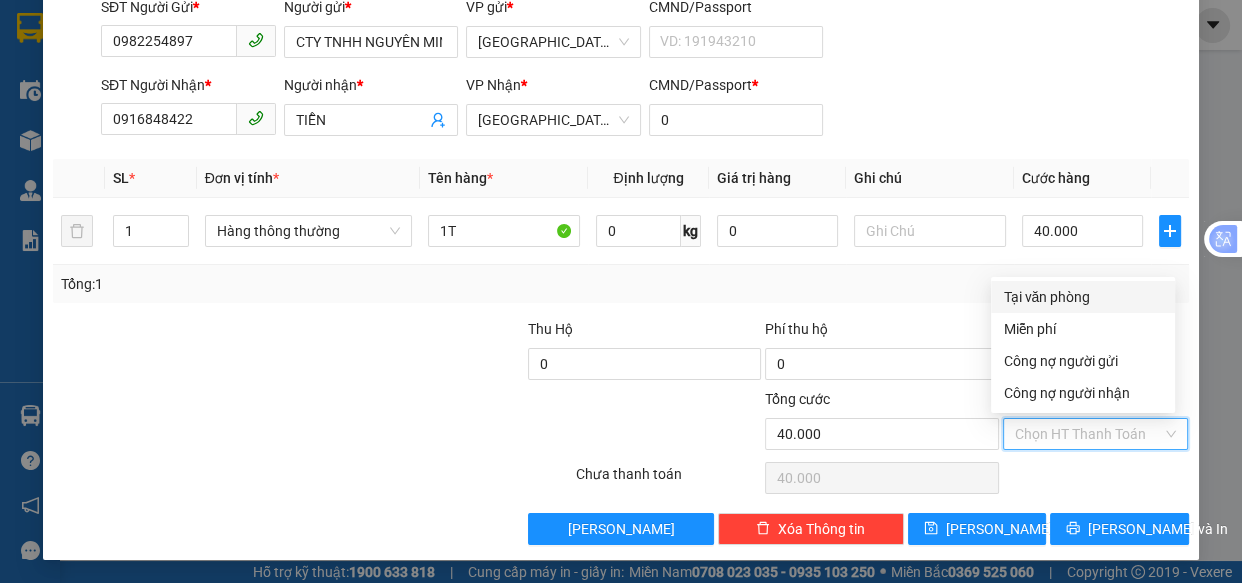type on "0" 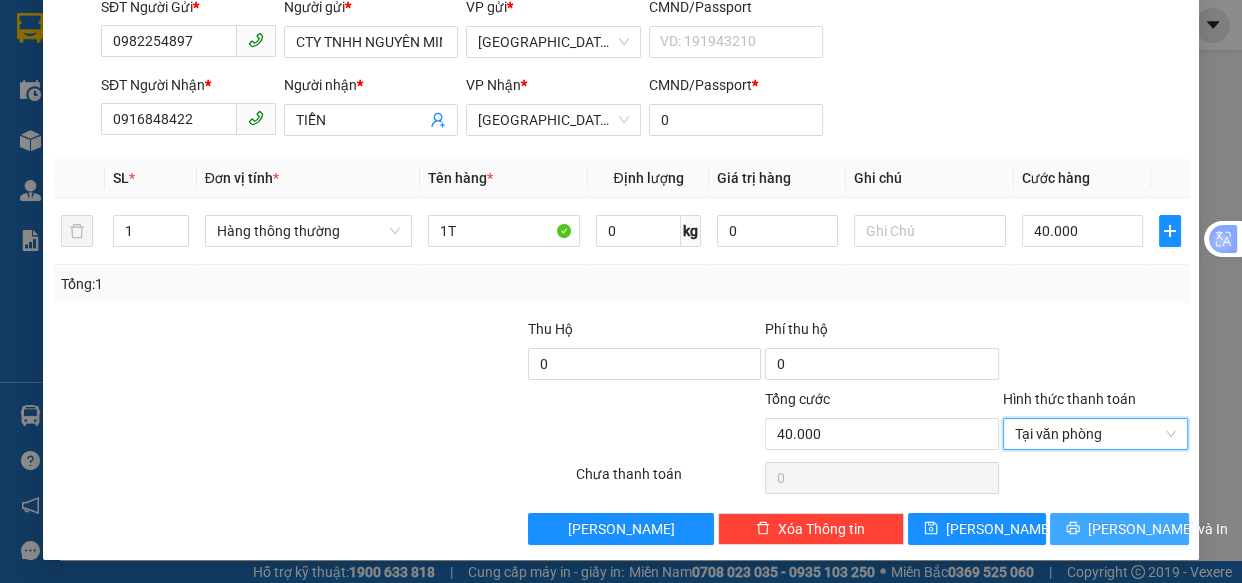 click on "[PERSON_NAME] và In" at bounding box center (1119, 529) 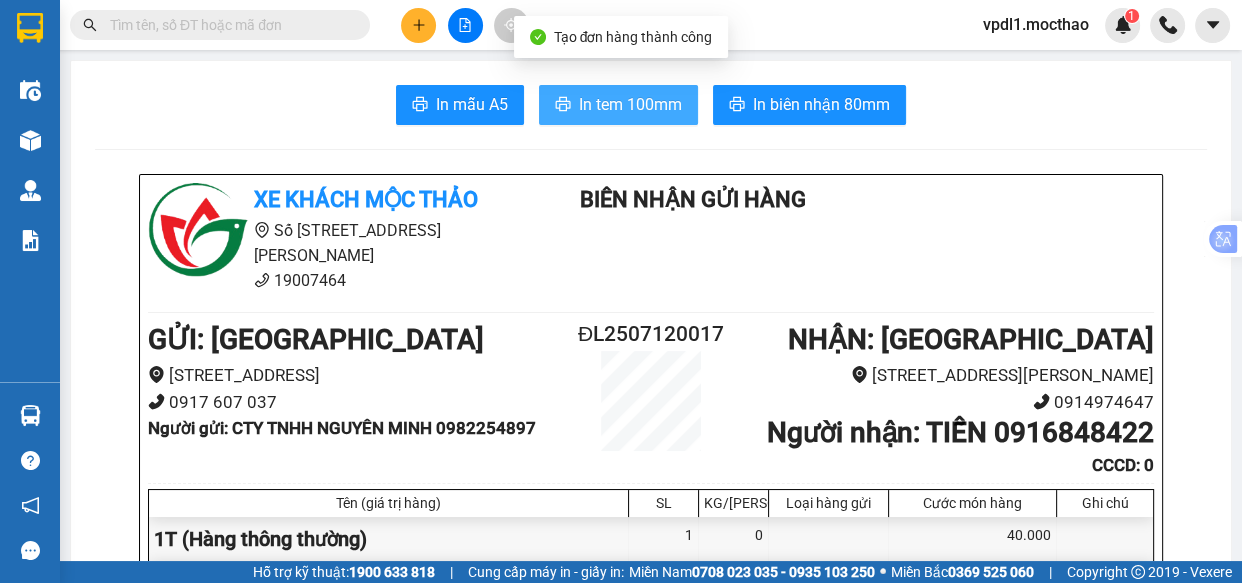 click on "In tem 100mm" at bounding box center (630, 104) 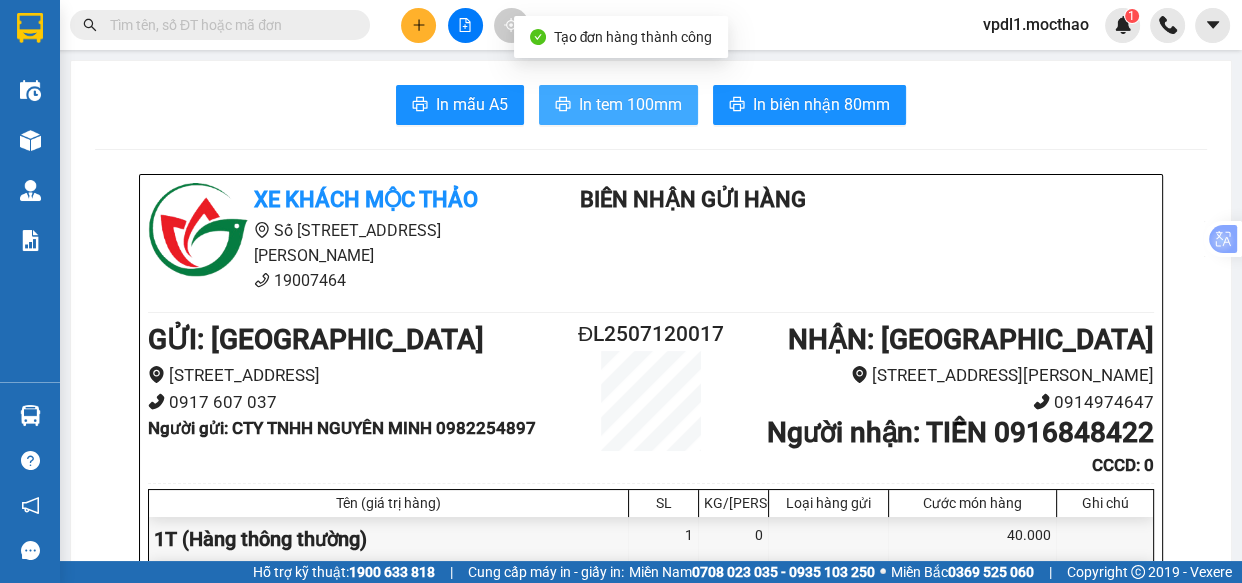 scroll, scrollTop: 0, scrollLeft: 0, axis: both 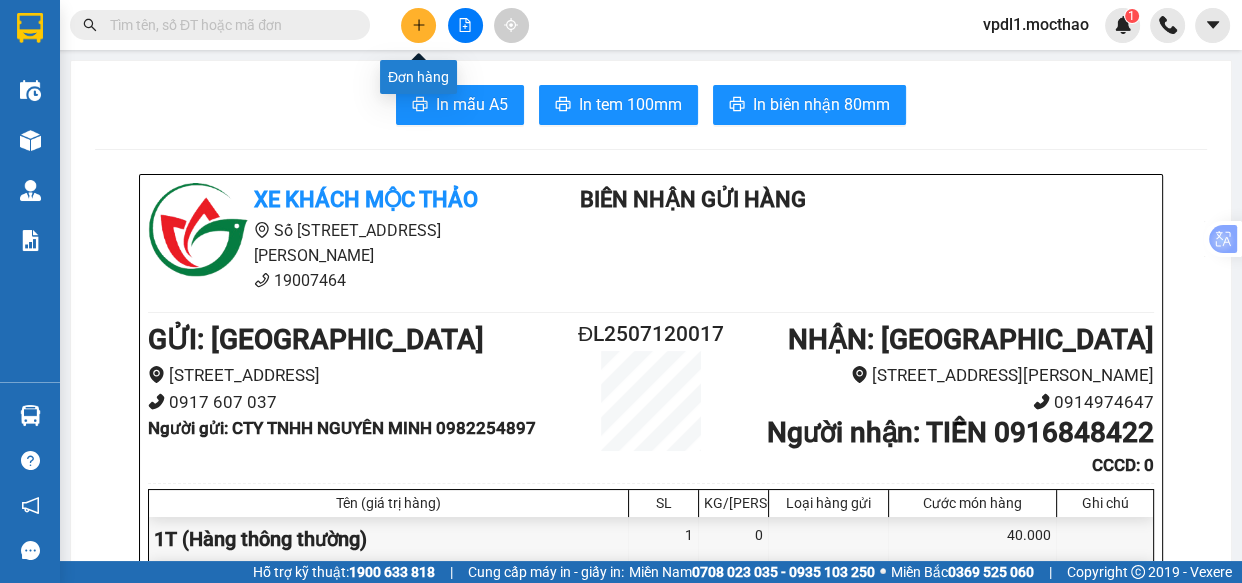 click 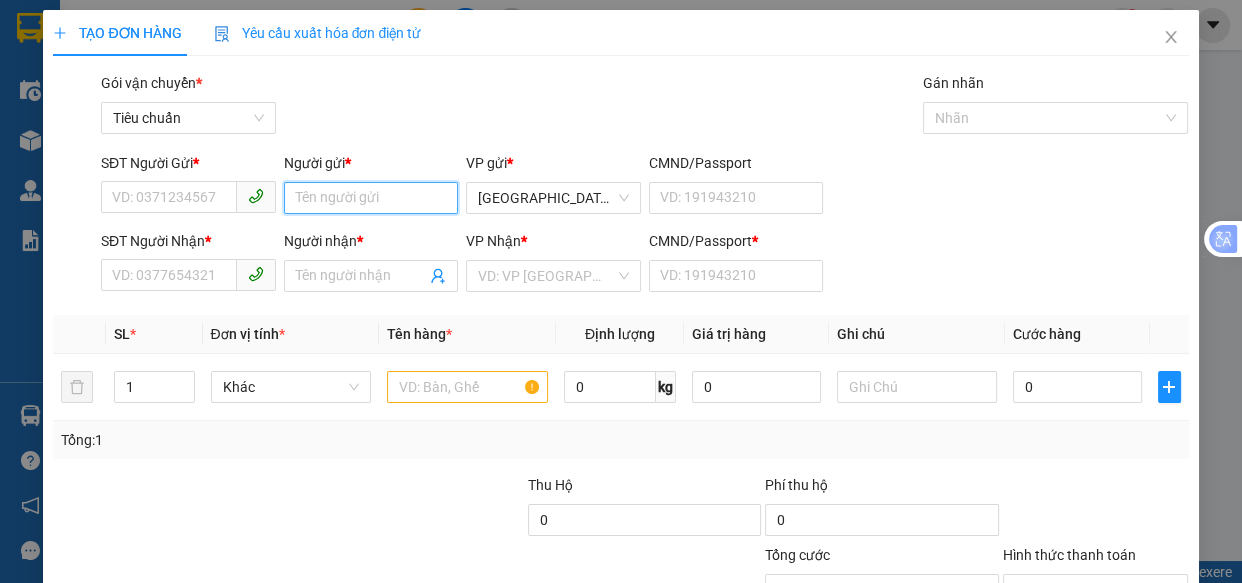 click on "Người gửi  *" at bounding box center [371, 198] 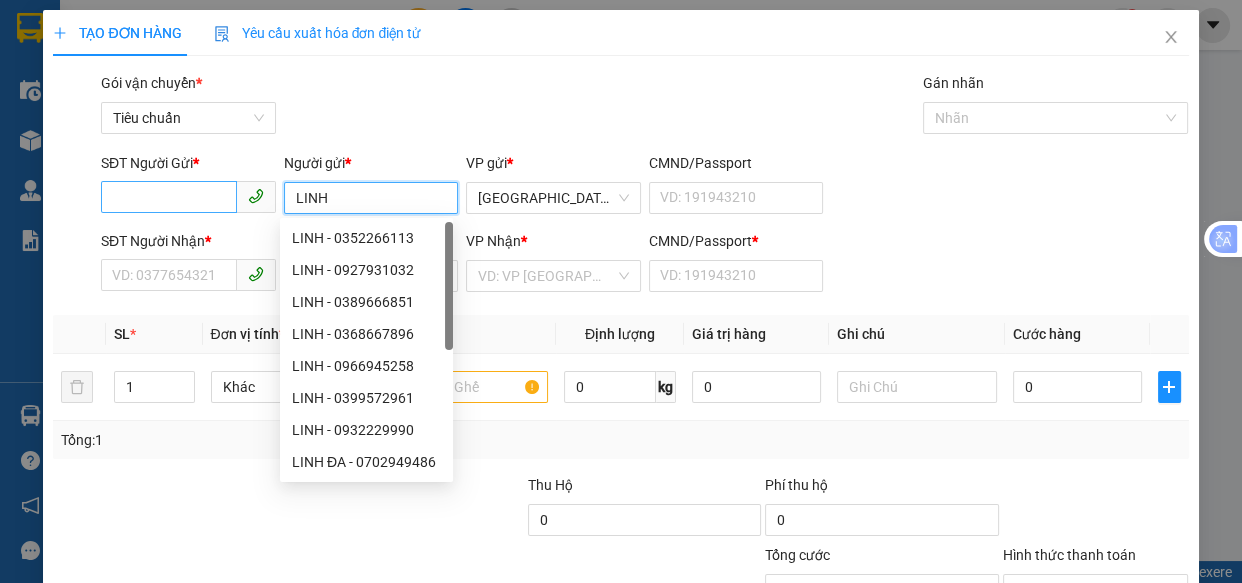 type on "LINH" 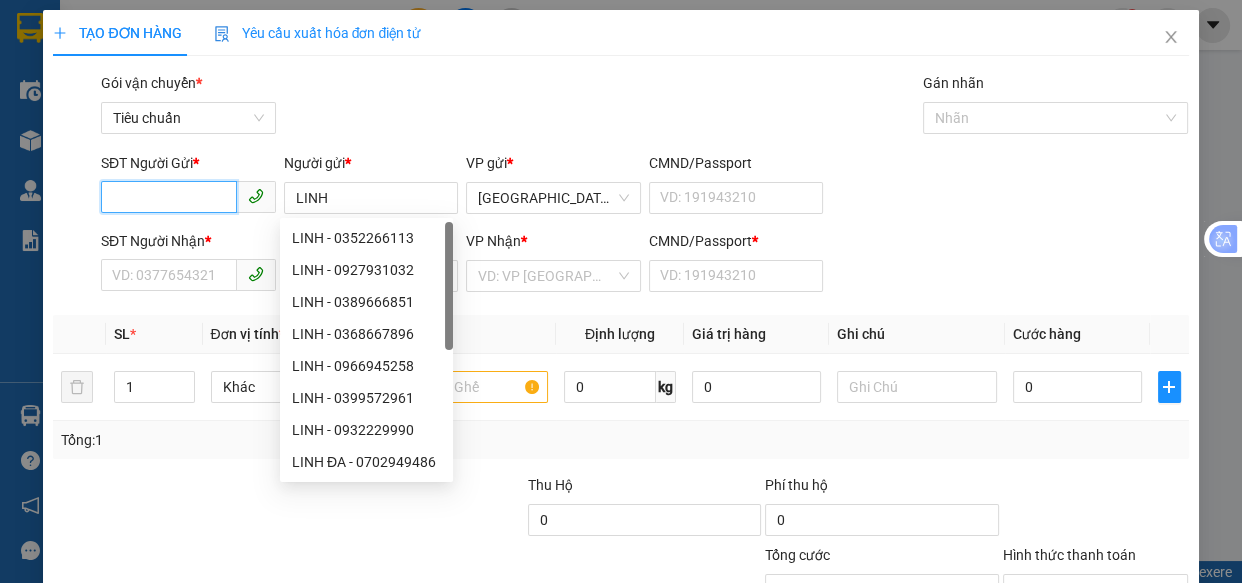 click on "SĐT Người Gửi  *" at bounding box center (169, 197) 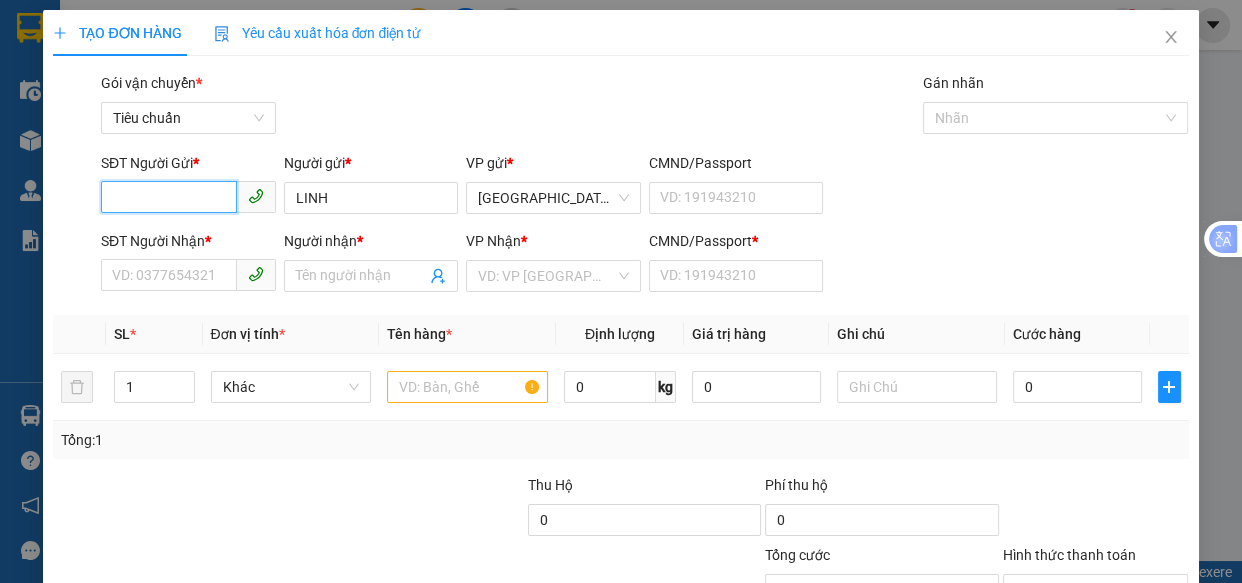 drag, startPoint x: 124, startPoint y: 179, endPoint x: 0, endPoint y: -26, distance: 239.58505 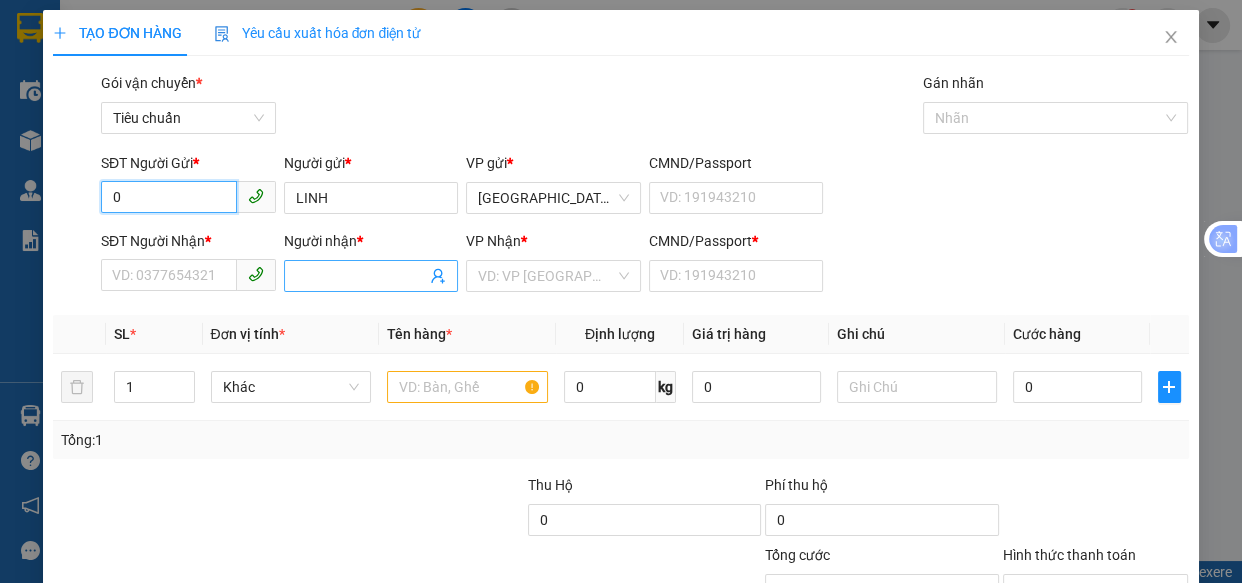 type on "0" 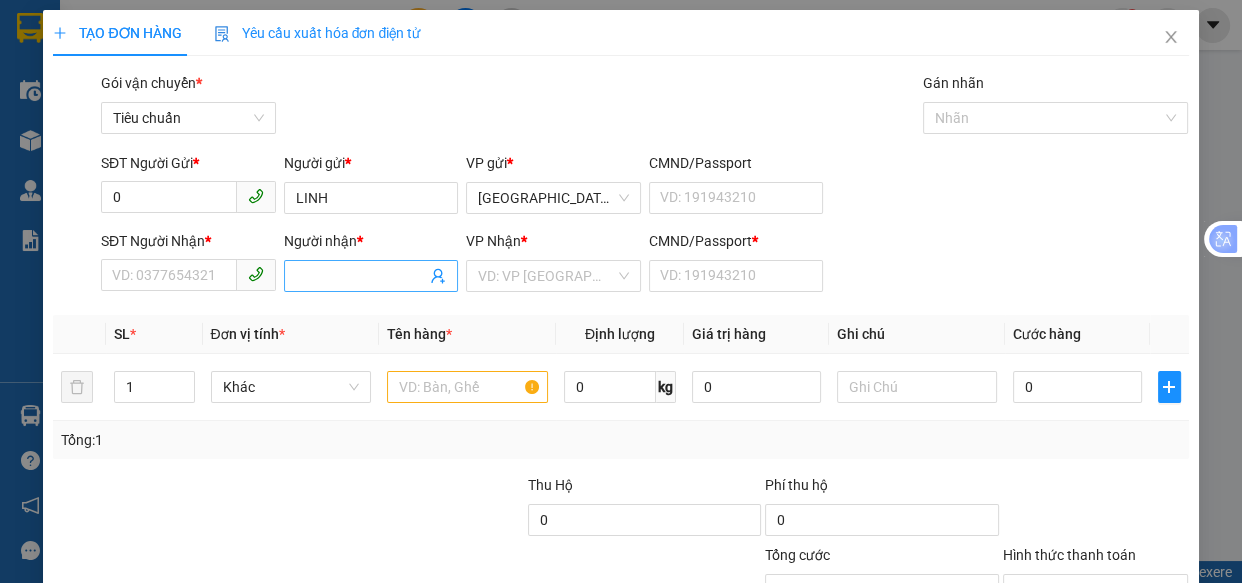 click on "Người nhận  *" at bounding box center (361, 276) 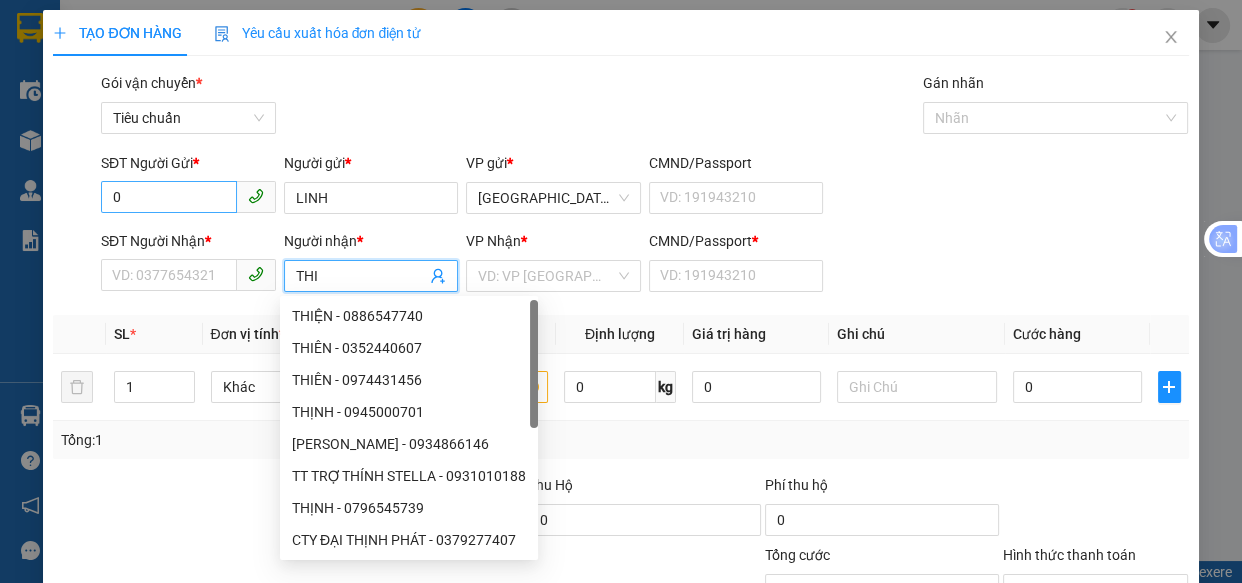 type on "THI" 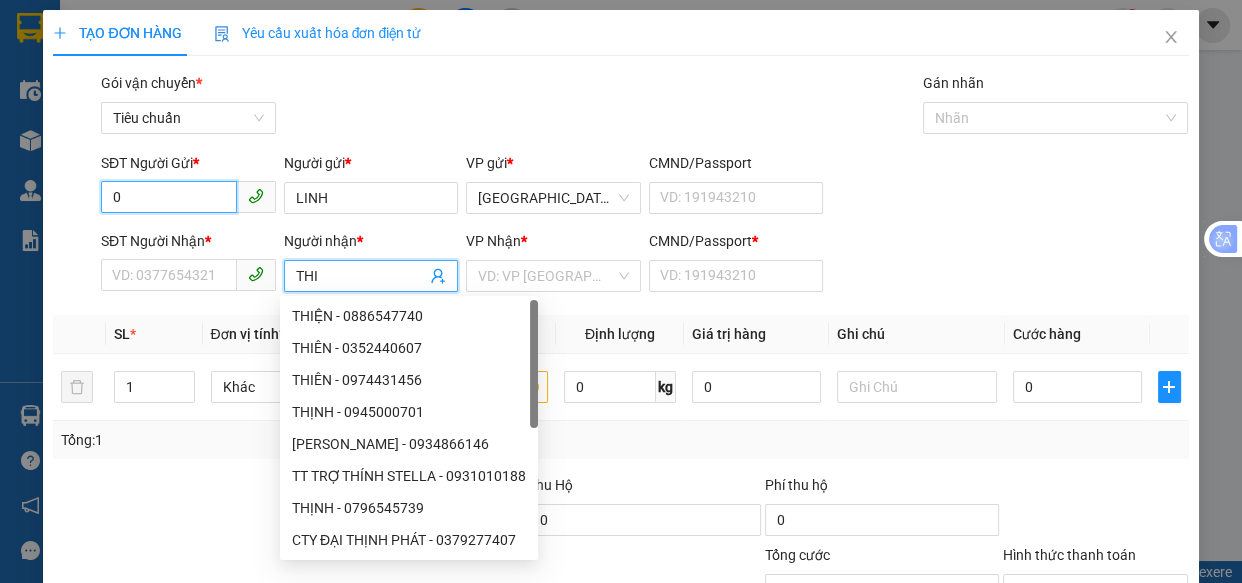 click on "0" at bounding box center [169, 197] 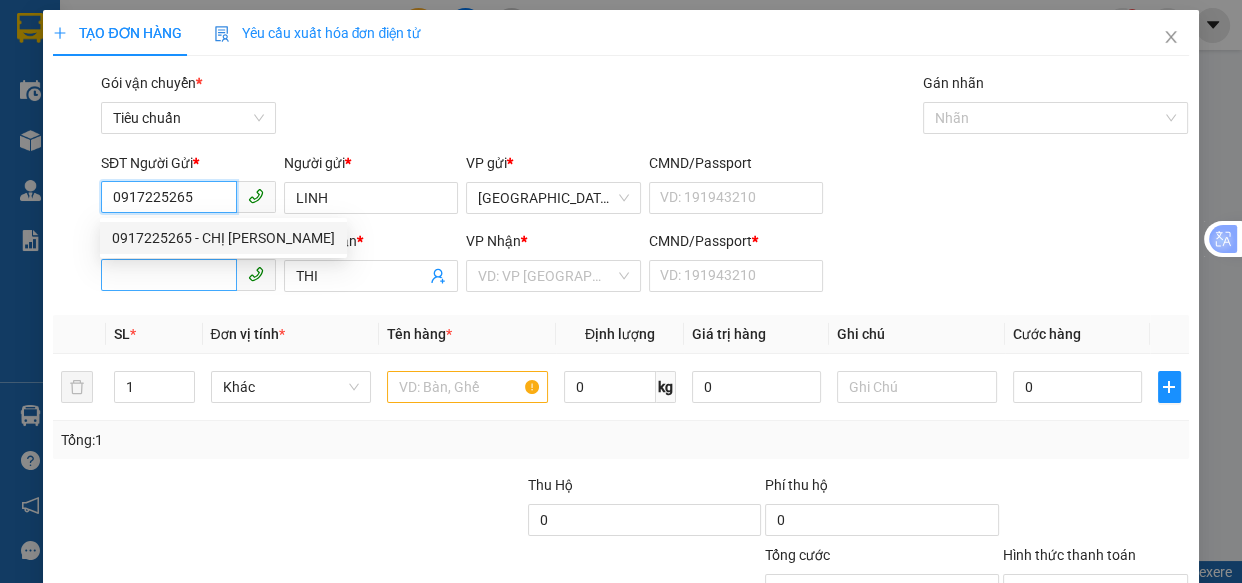 type on "0917225265" 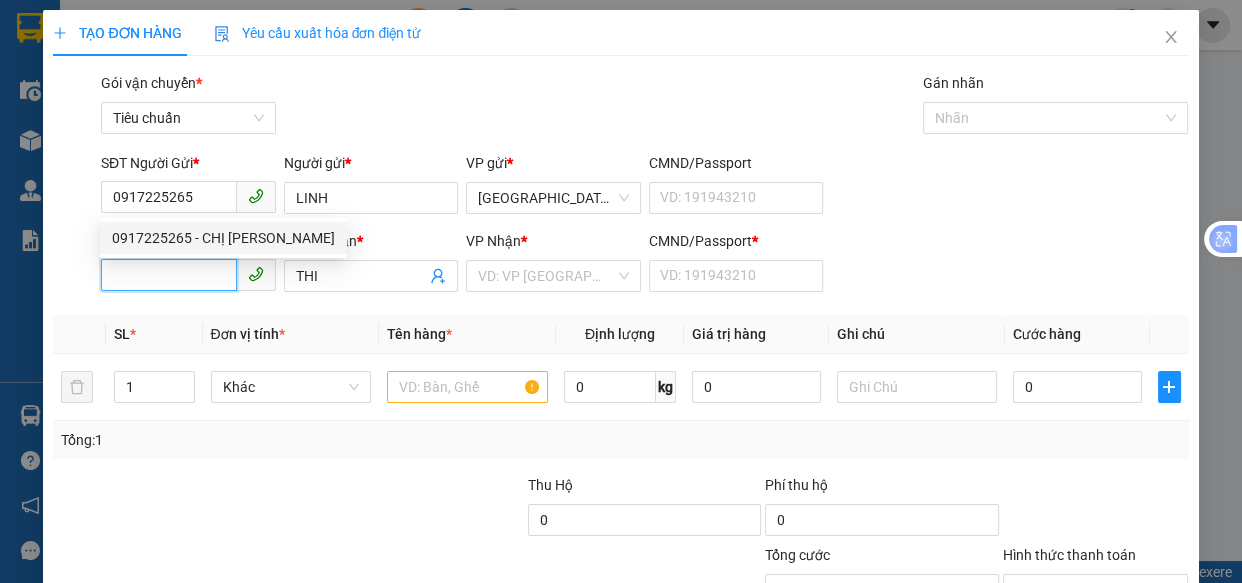 click on "SĐT Người Nhận  *" at bounding box center [169, 275] 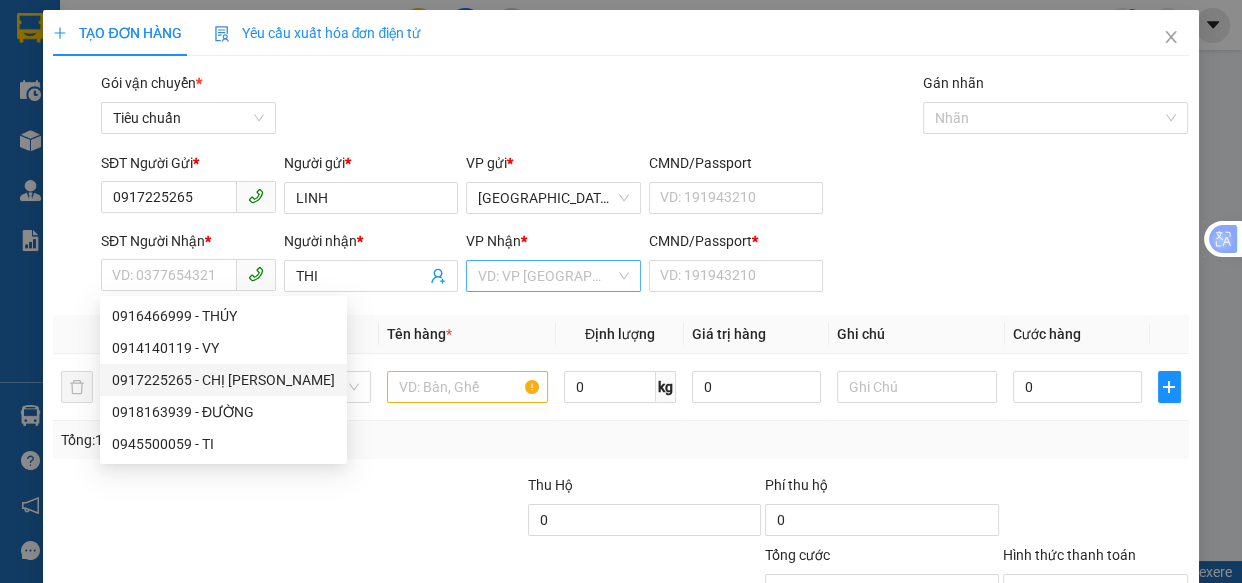 click at bounding box center [546, 276] 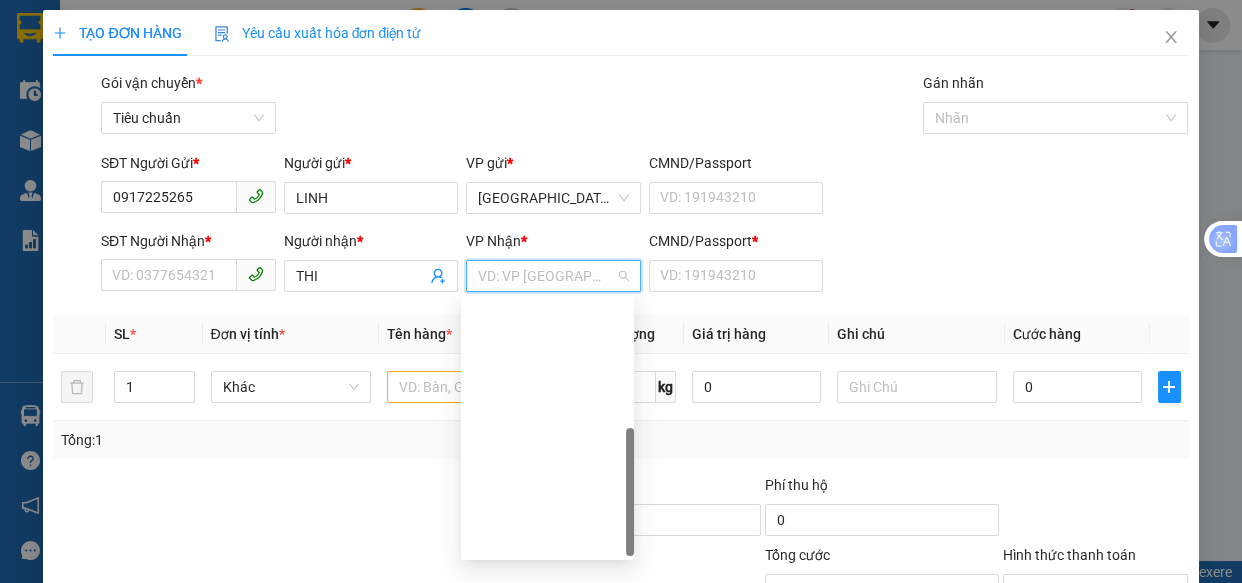 scroll, scrollTop: 287, scrollLeft: 0, axis: vertical 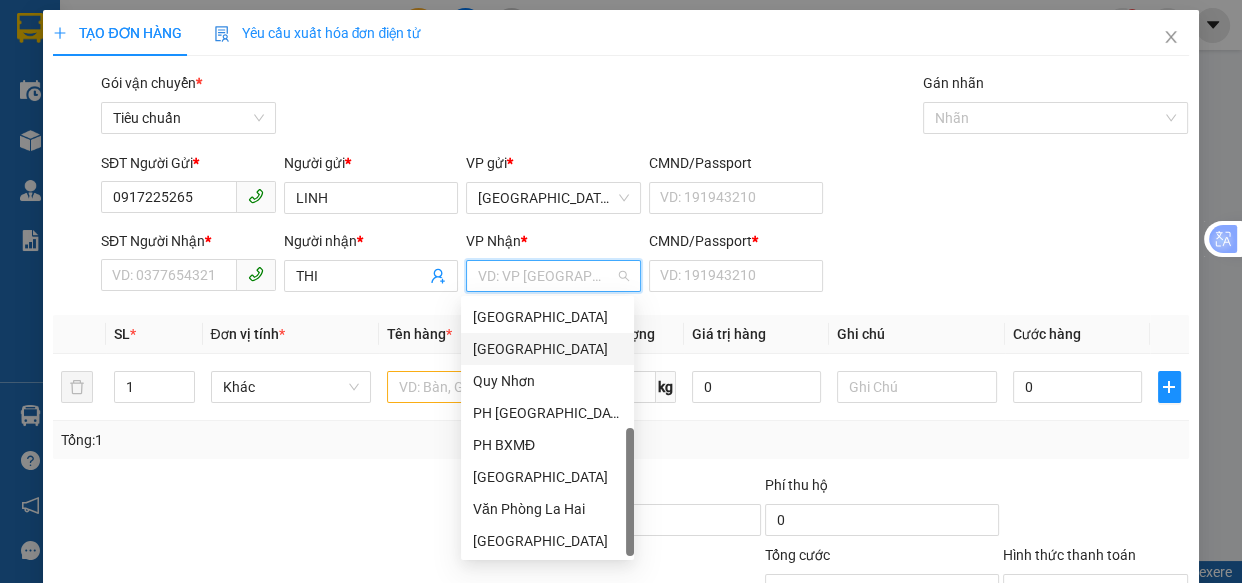 click on "[GEOGRAPHIC_DATA]" at bounding box center [547, 349] 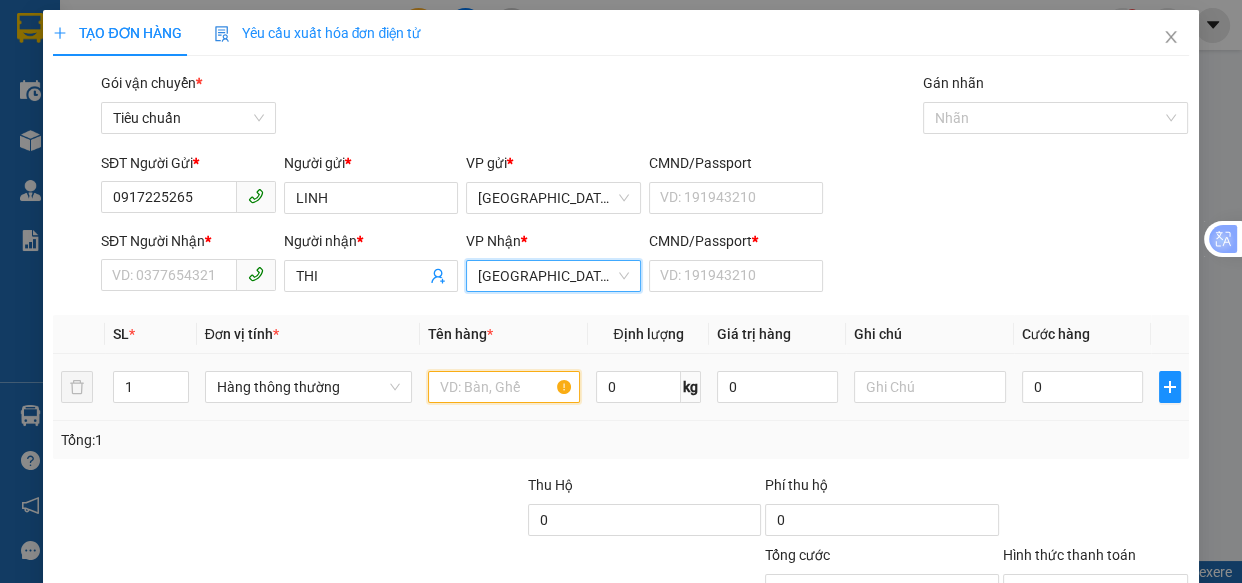 click at bounding box center [503, 387] 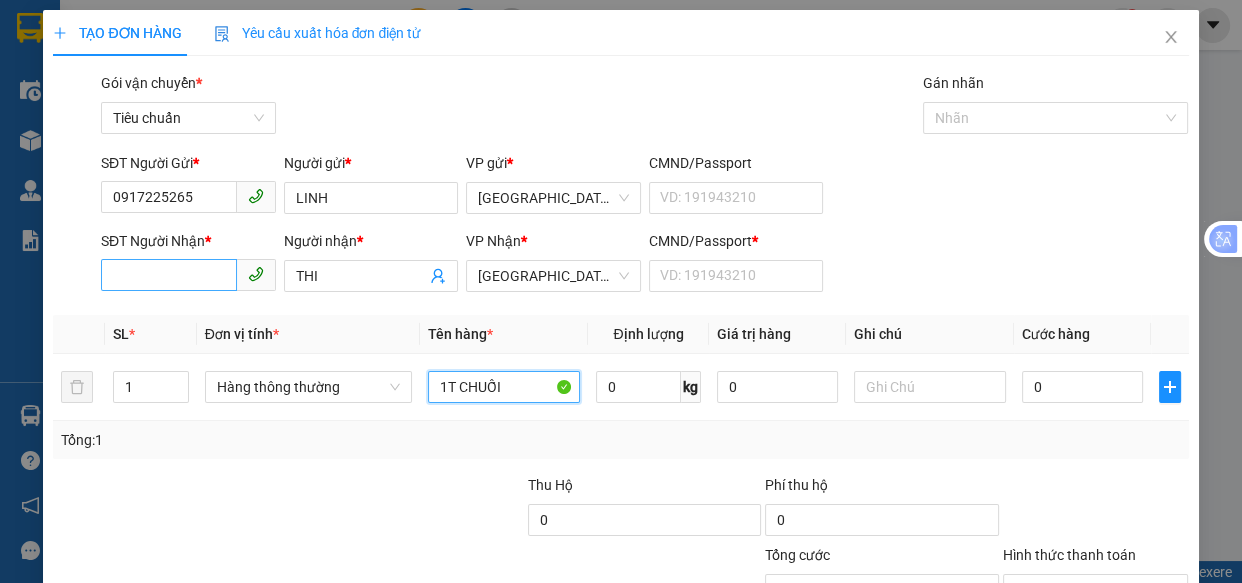 type on "1T CHUỐI" 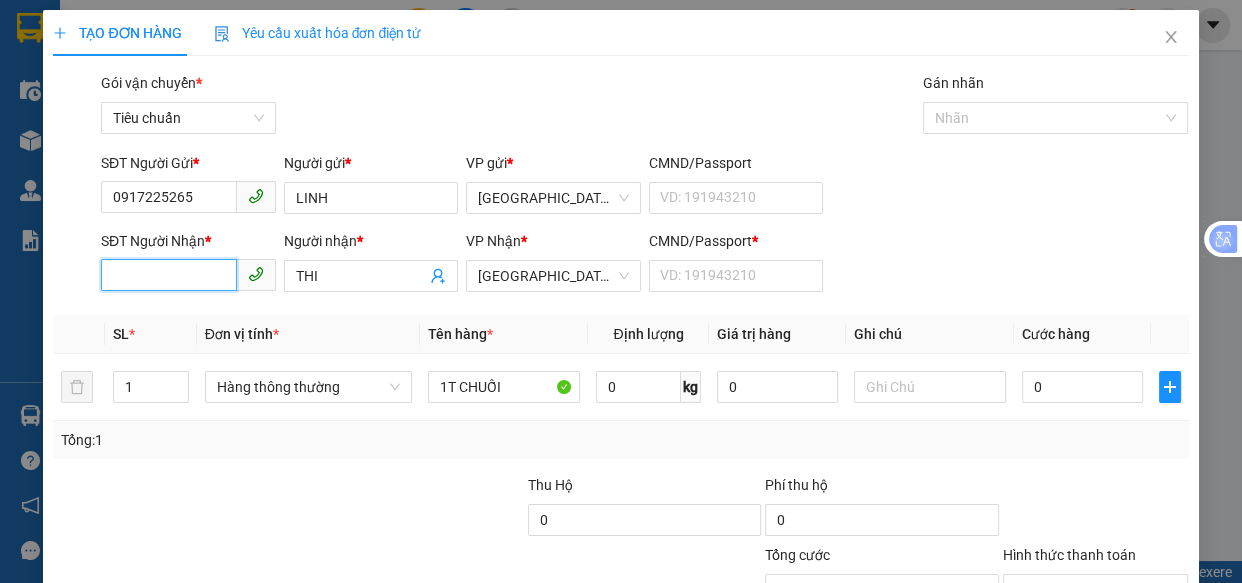 drag, startPoint x: 170, startPoint y: 277, endPoint x: 95, endPoint y: 130, distance: 165.02727 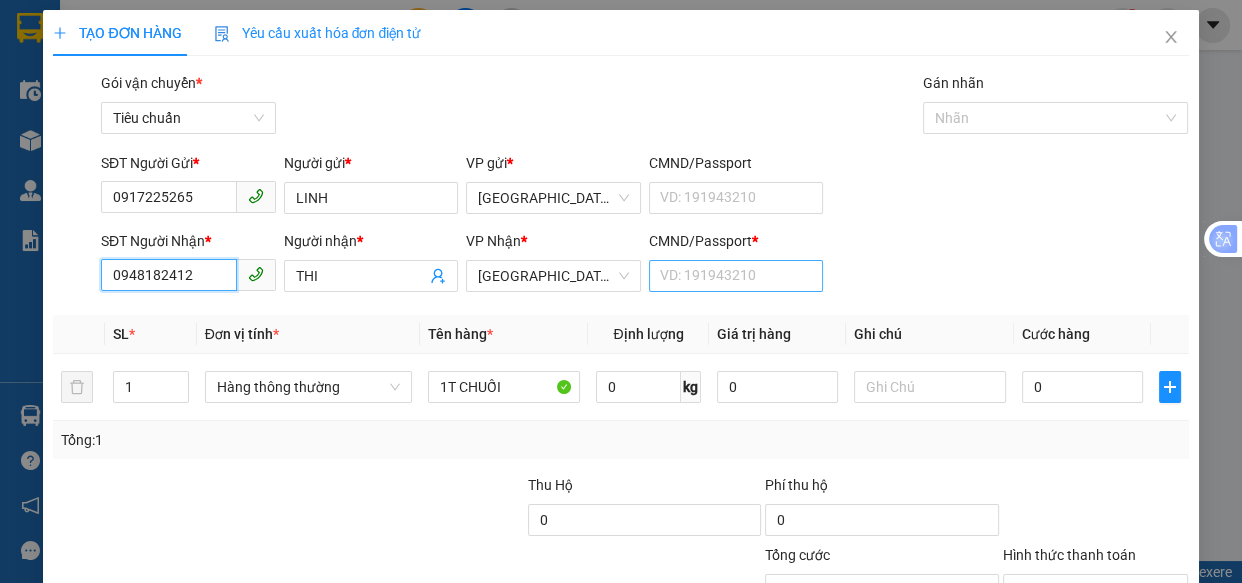 type on "0948182412" 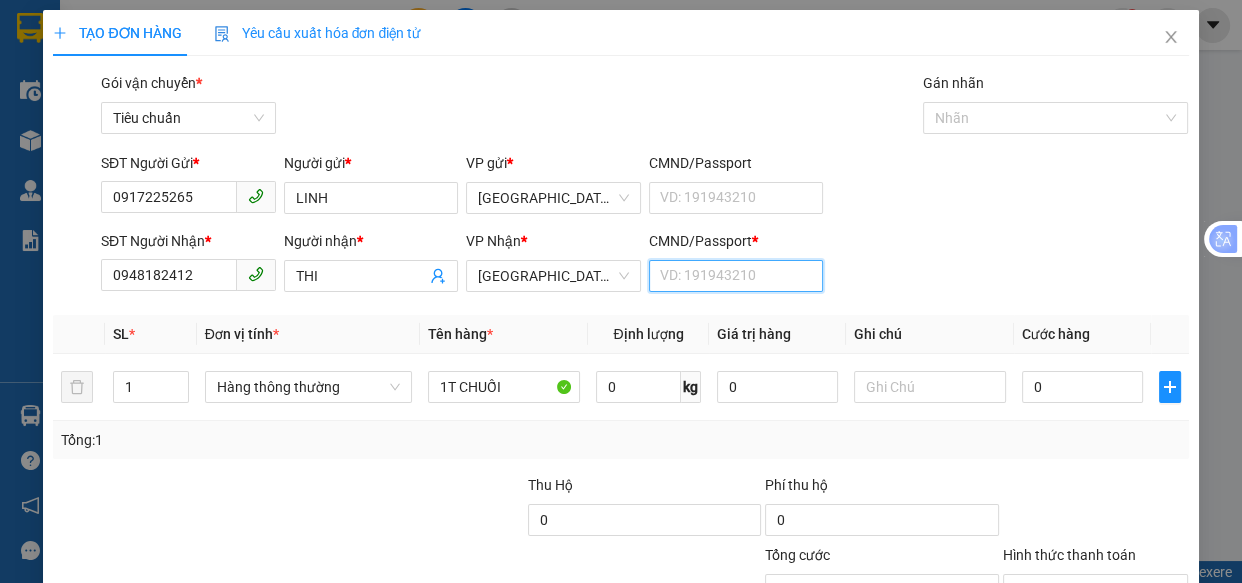 click on "CMND/Passport  *" at bounding box center [736, 276] 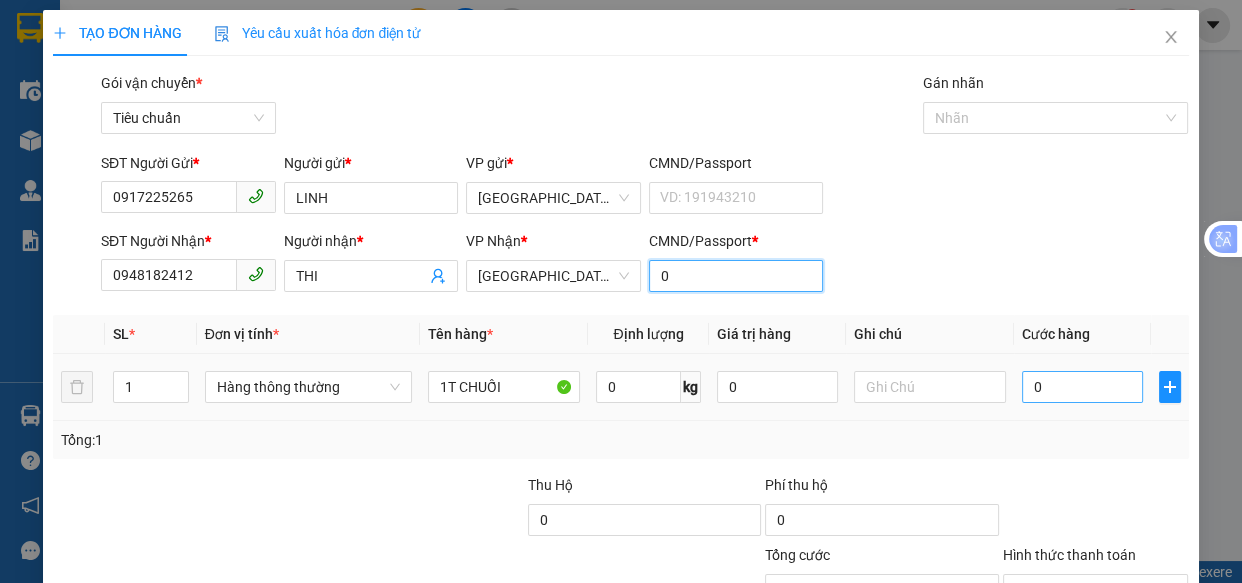 type on "0" 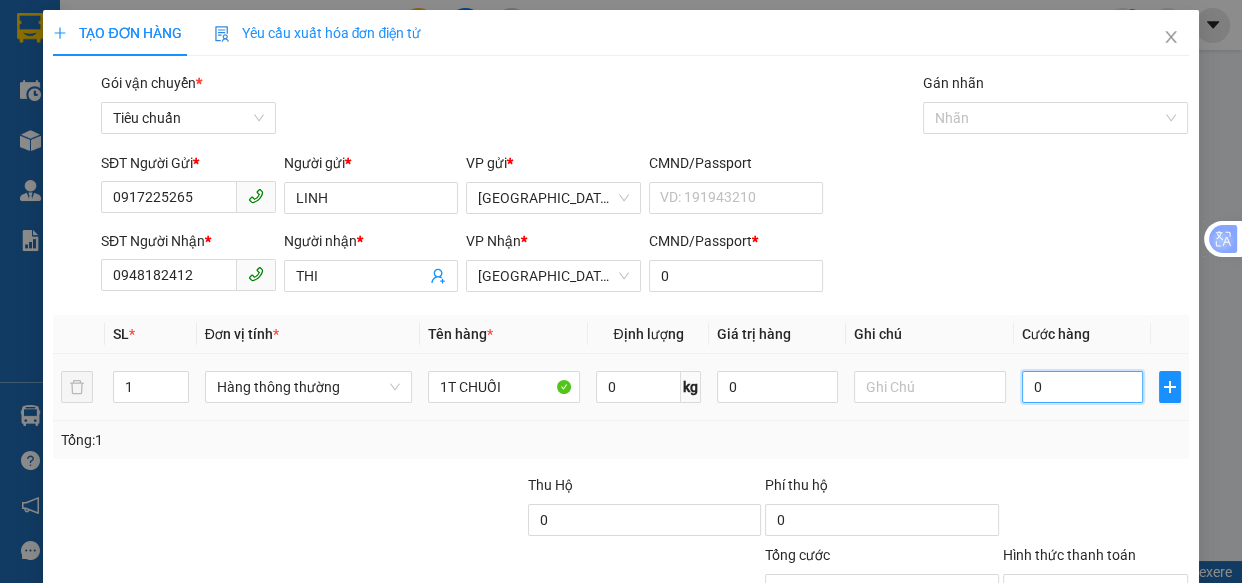 click on "0" at bounding box center (1082, 387) 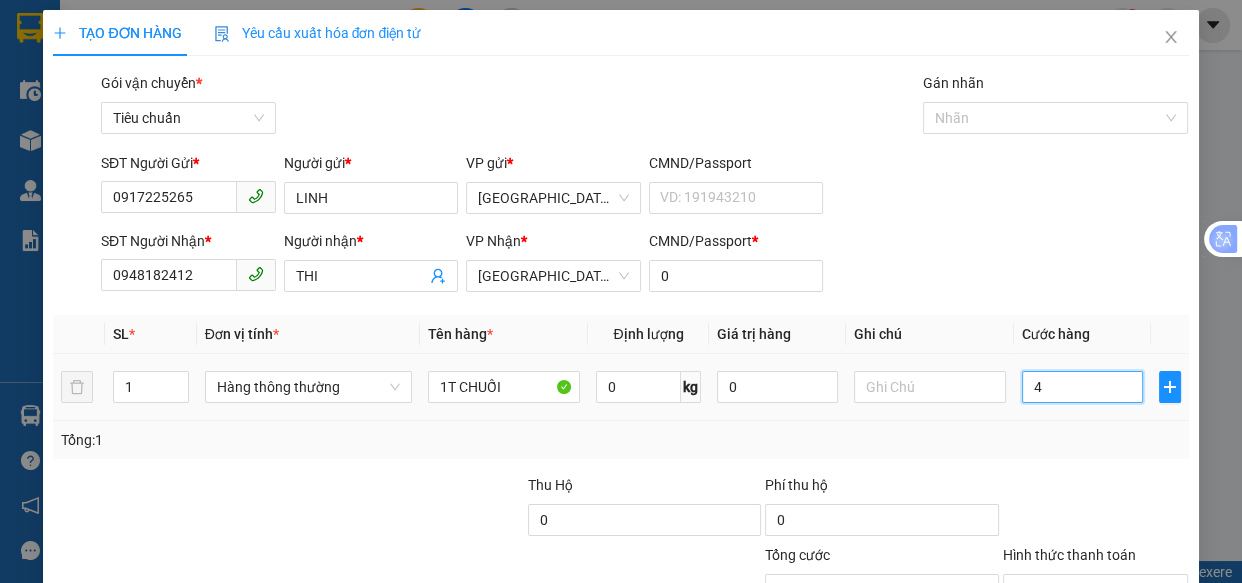 type on "4" 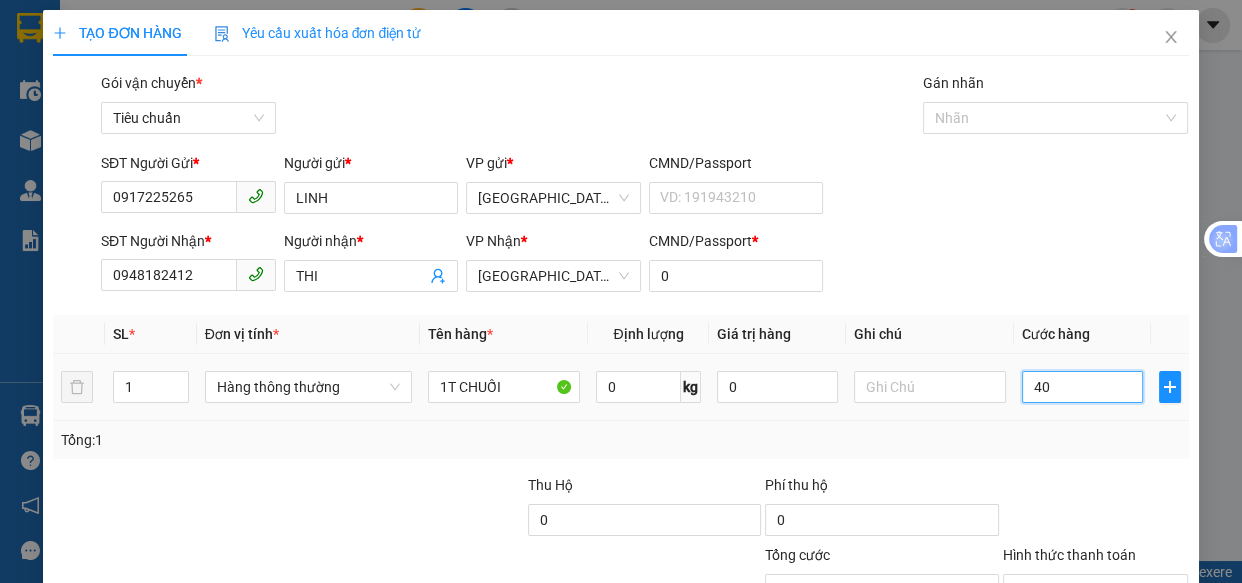 type on "40" 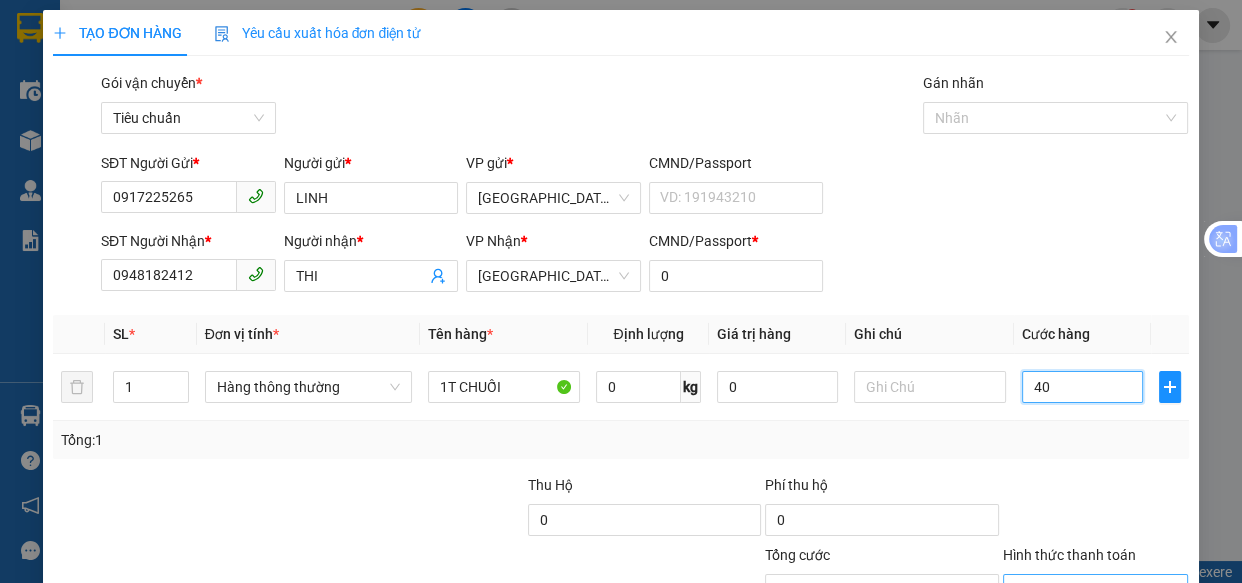 scroll, scrollTop: 156, scrollLeft: 0, axis: vertical 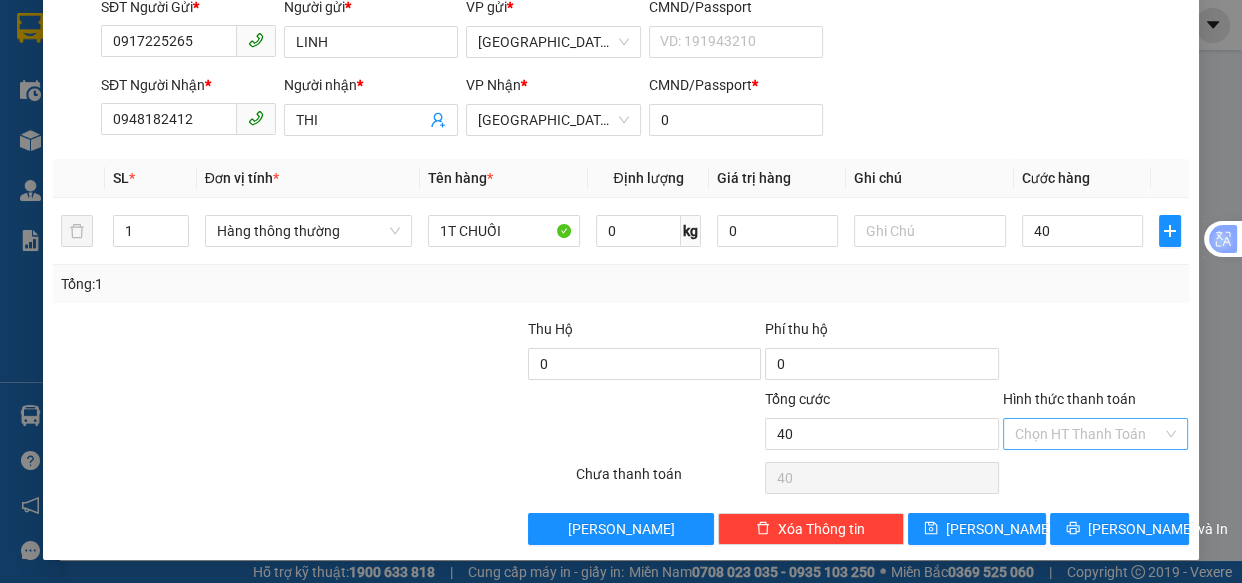 type on "40.000" 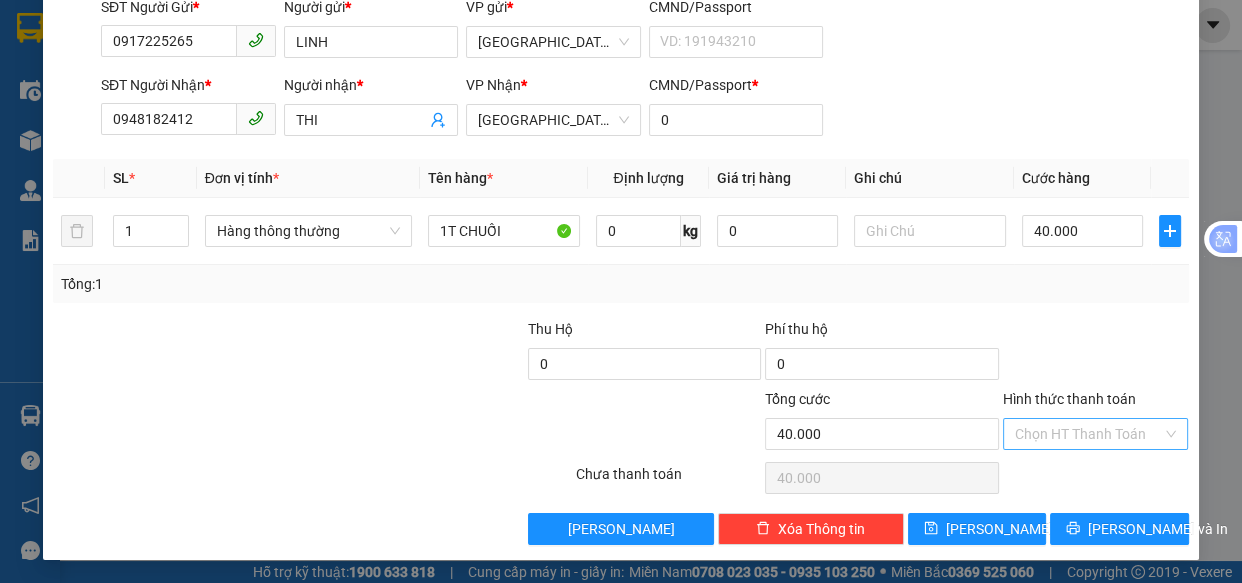 drag, startPoint x: 1039, startPoint y: 447, endPoint x: 1049, endPoint y: 360, distance: 87.57283 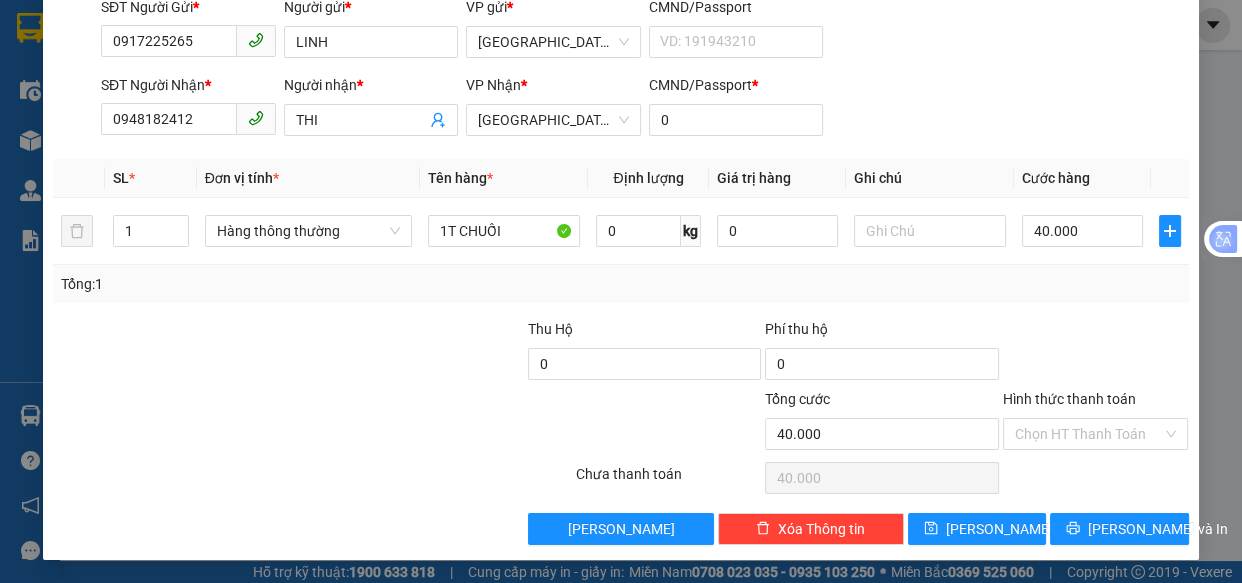 click on "Hình thức thanh toán" at bounding box center (1089, 434) 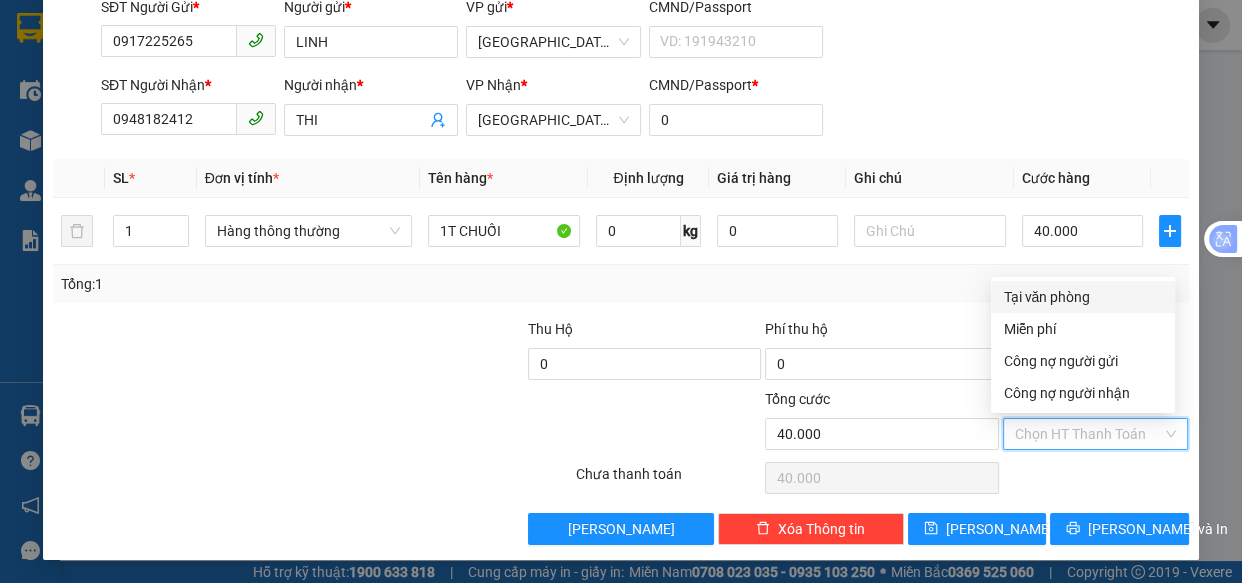 click on "Tại văn phòng" at bounding box center [1083, 297] 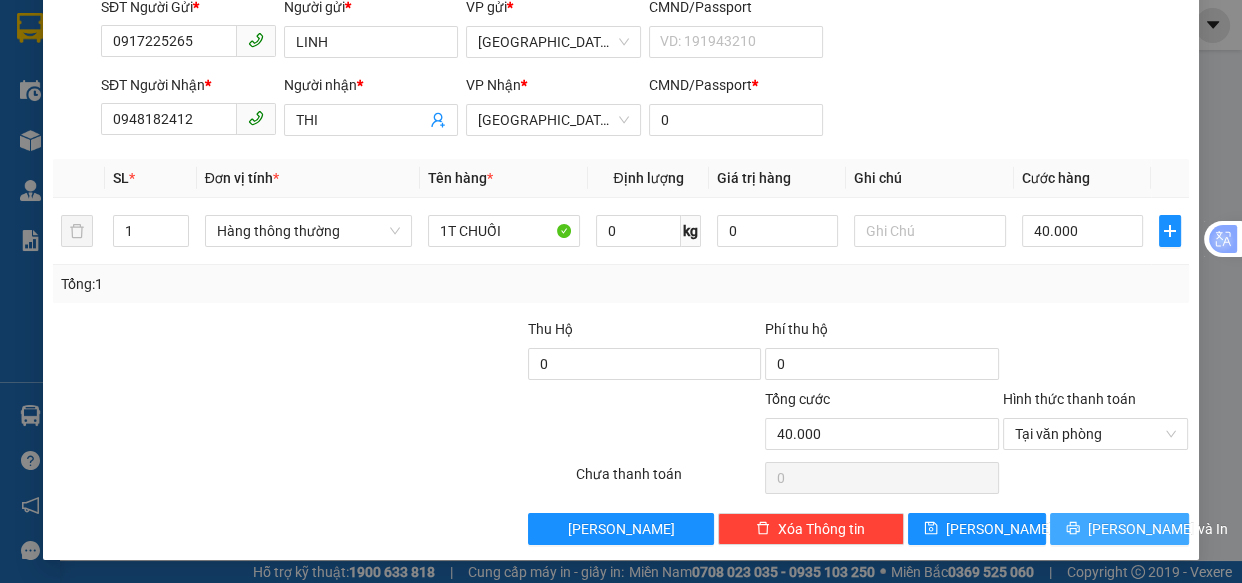 click on "[PERSON_NAME] và In" at bounding box center (1158, 529) 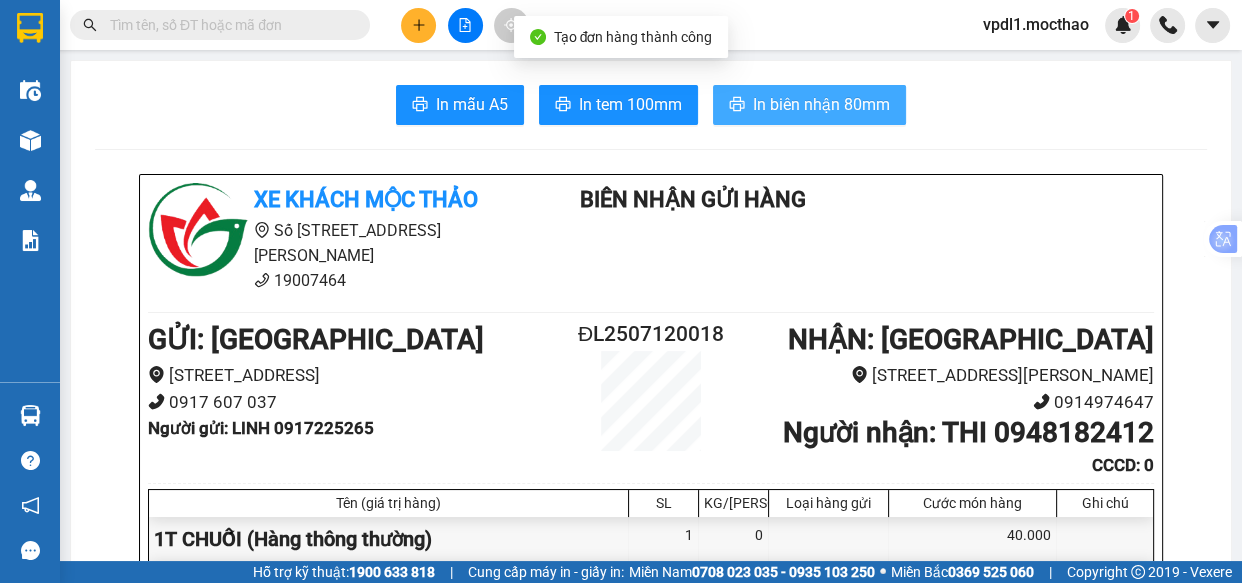 click on "In biên nhận 80mm" at bounding box center (821, 104) 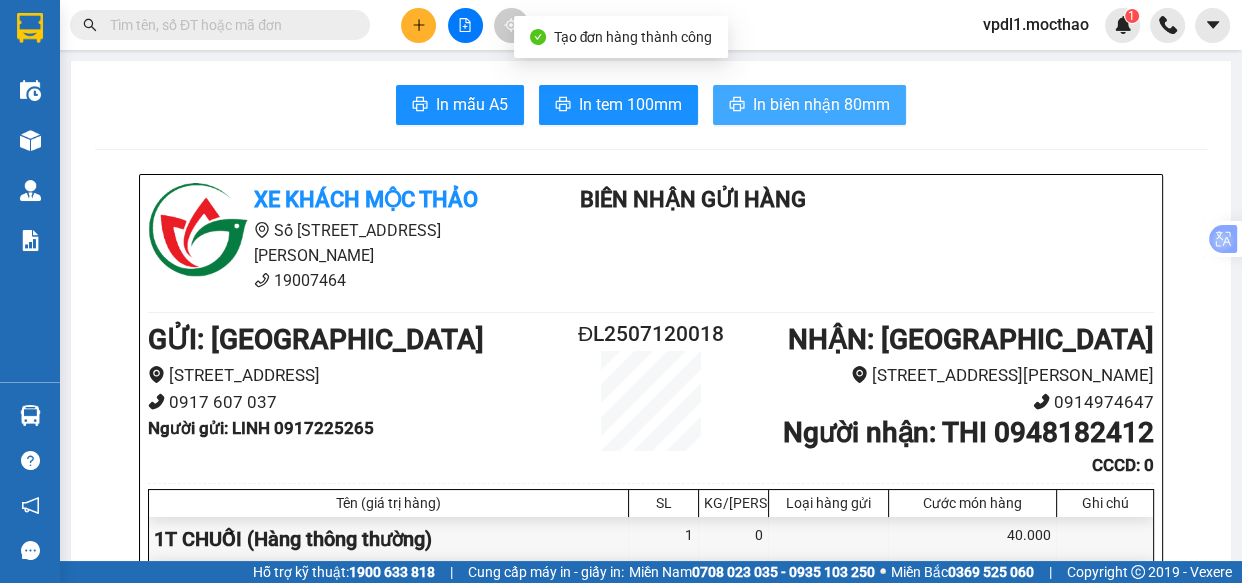 scroll, scrollTop: 0, scrollLeft: 0, axis: both 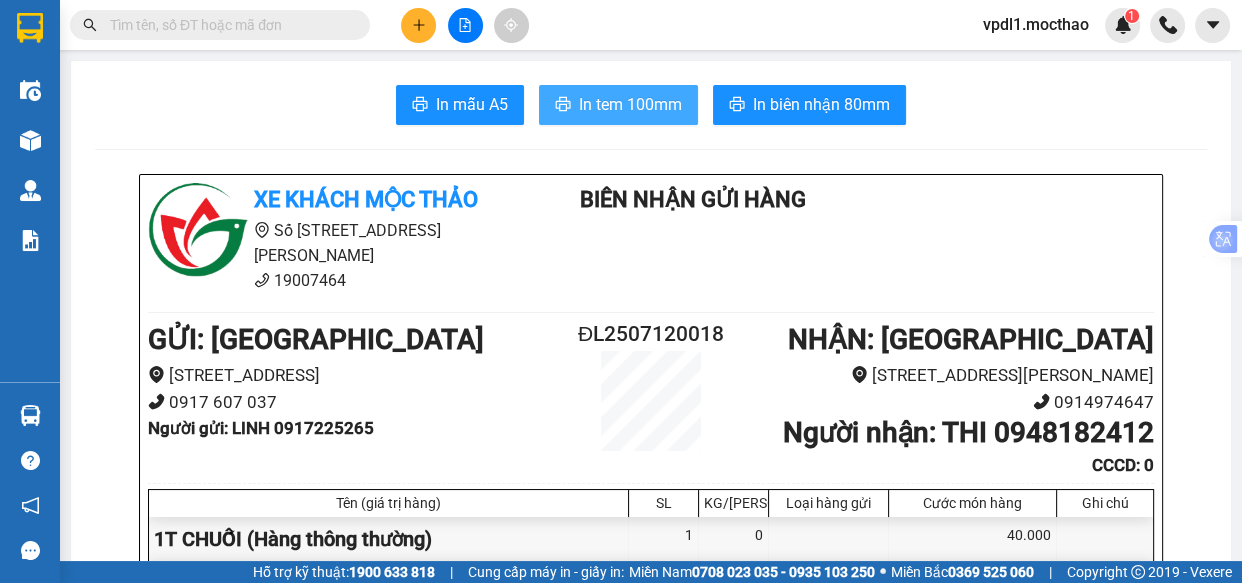 click on "In tem 100mm" at bounding box center [630, 104] 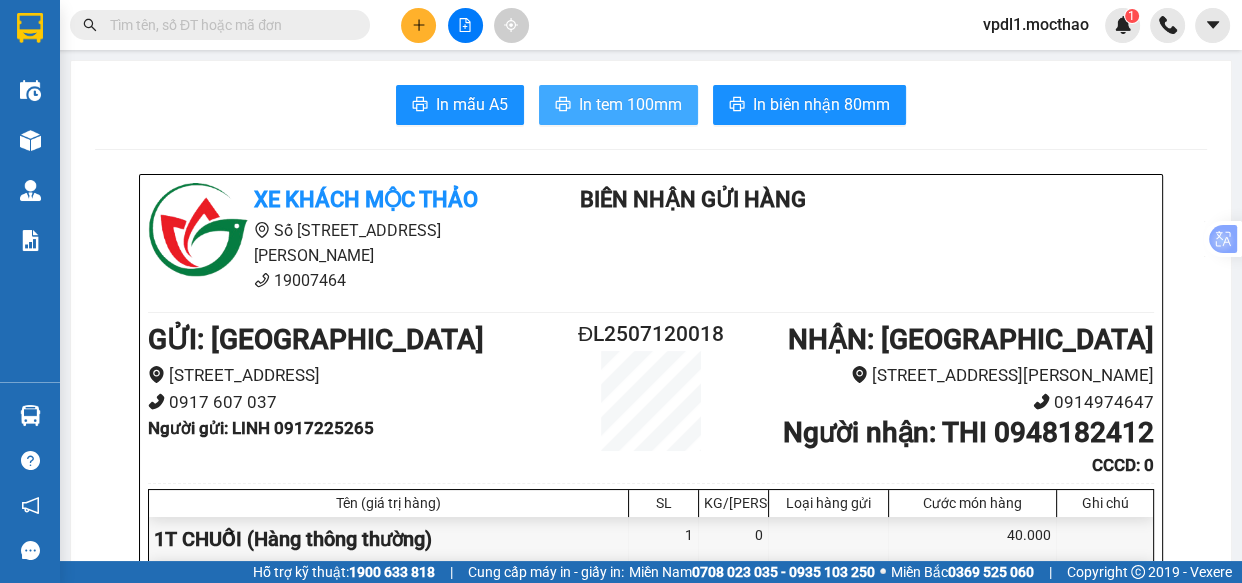 scroll, scrollTop: 0, scrollLeft: 0, axis: both 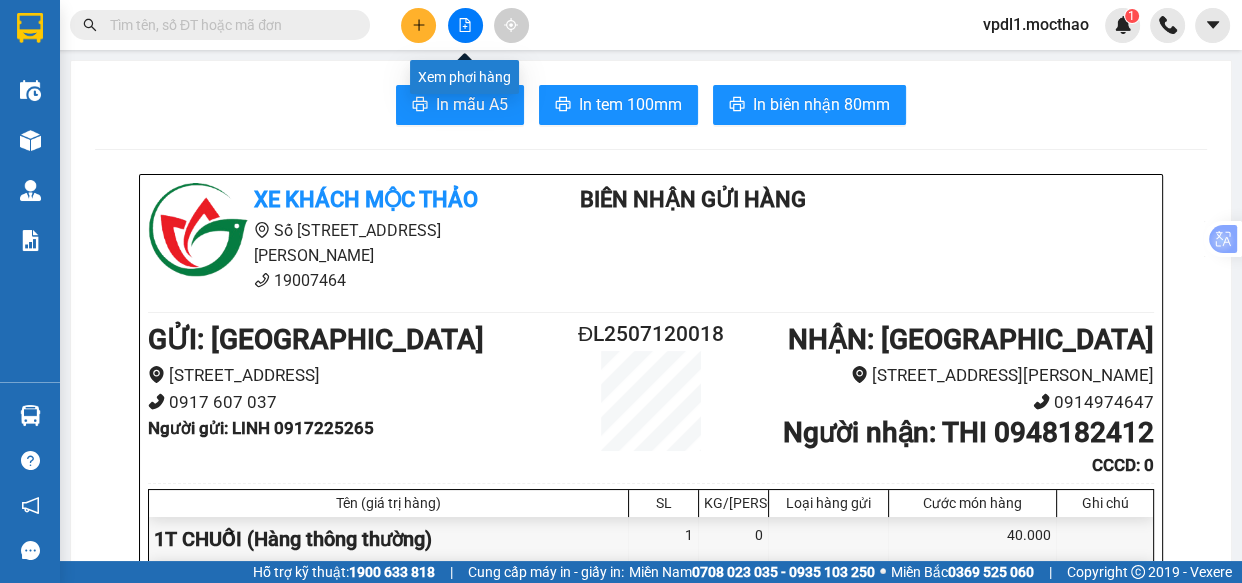 click 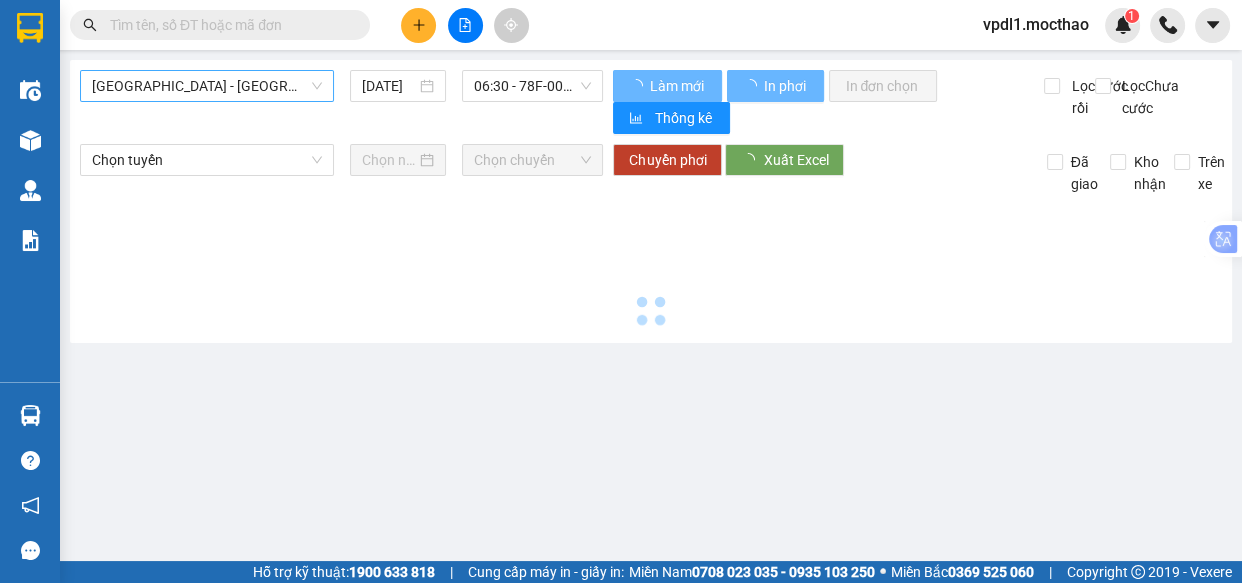click on "[GEOGRAPHIC_DATA] - [GEOGRAPHIC_DATA]" at bounding box center (207, 86) 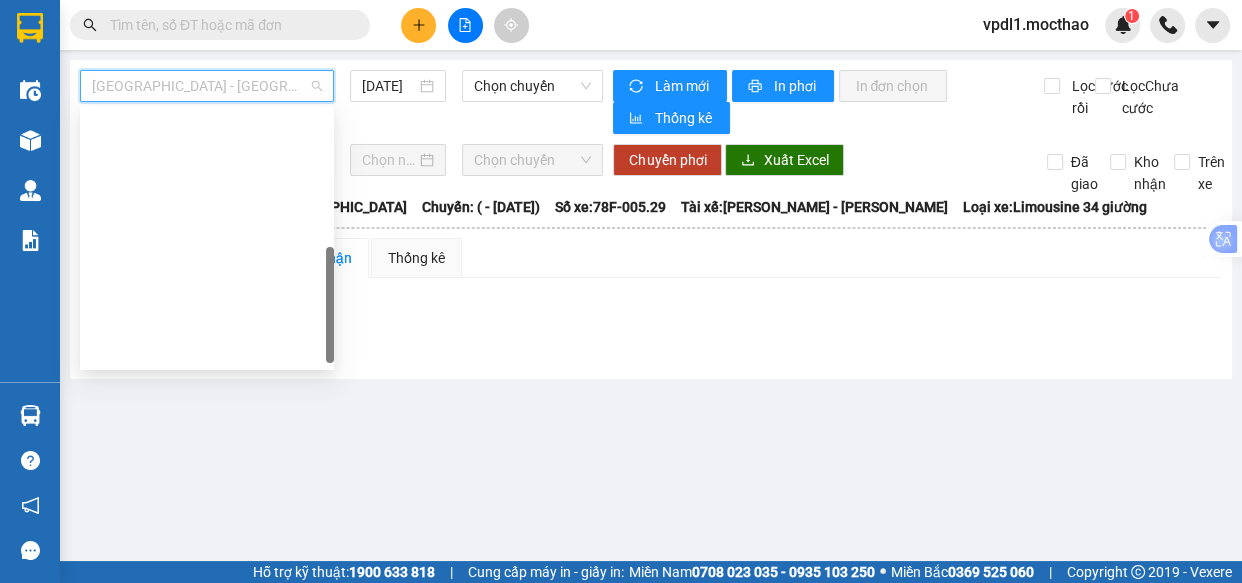 click on "Quy Nhơn - [GEOGRAPHIC_DATA]" at bounding box center [207, 606] 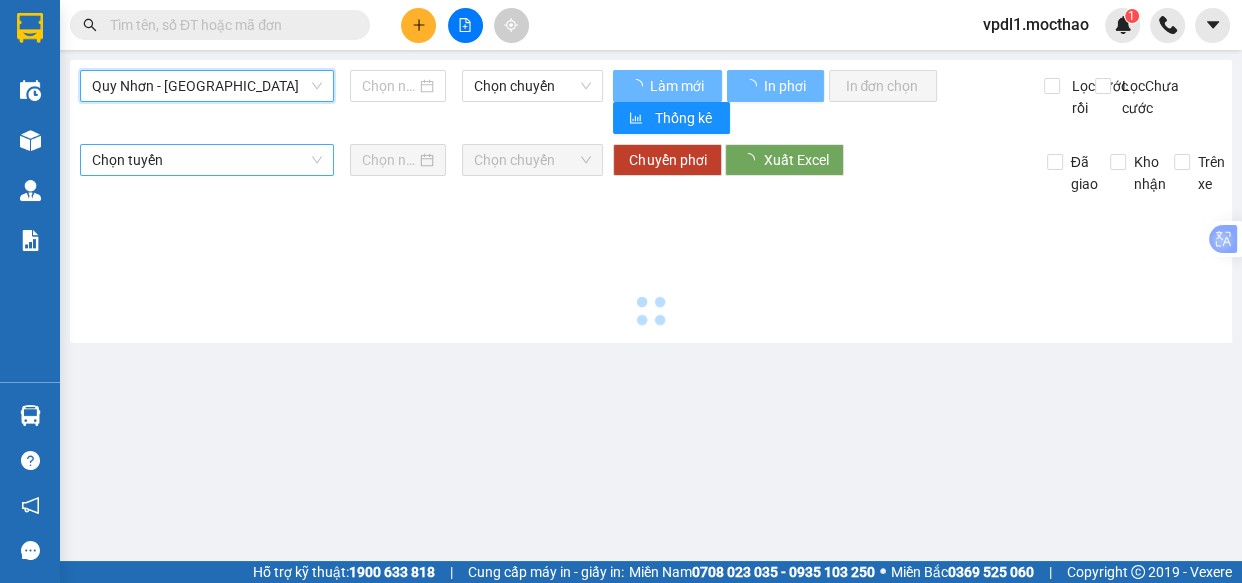 type on "[DATE]" 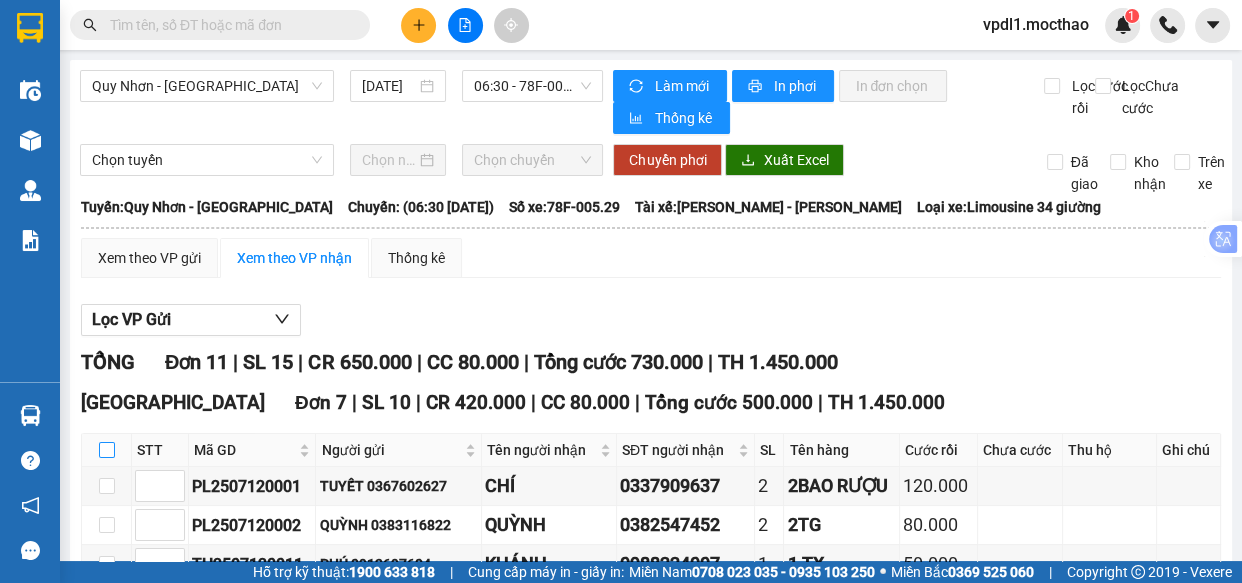 drag, startPoint x: 101, startPoint y: 181, endPoint x: 257, endPoint y: 430, distance: 293.83157 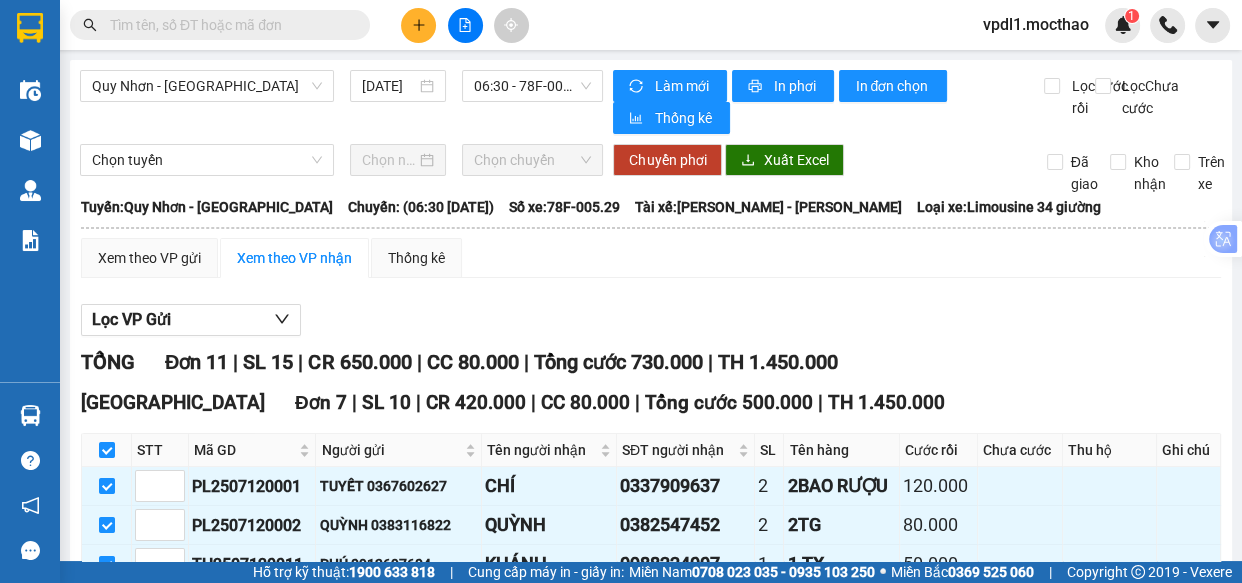 click on "Nhập kho nhận" at bounding box center (393, 771) 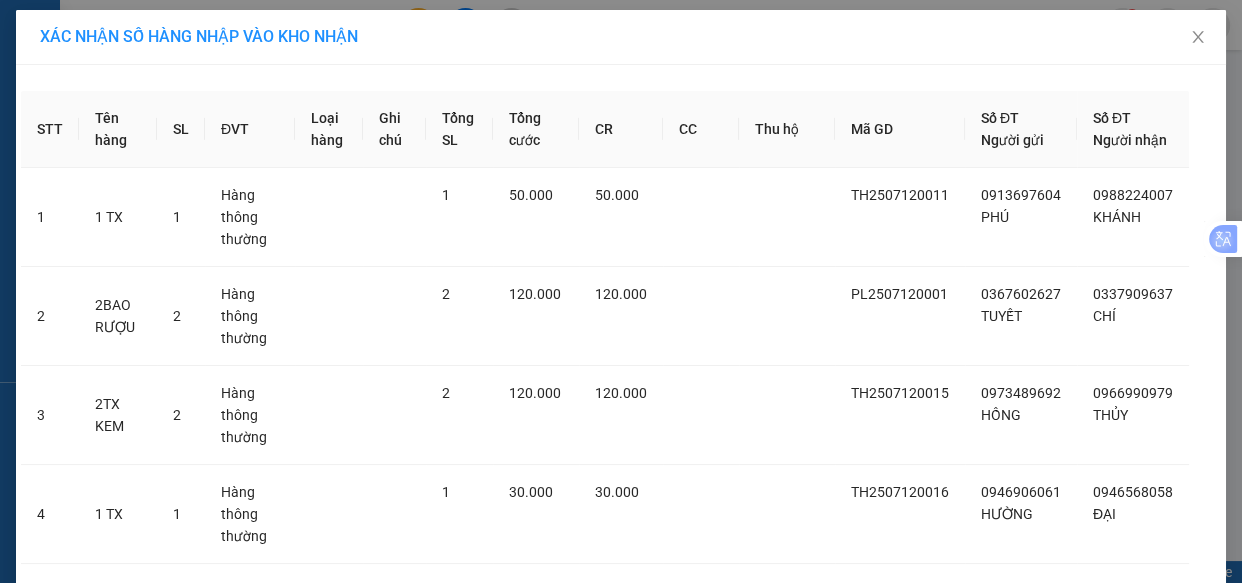 click on "Nhập hàng kho nhận" at bounding box center (694, 974) 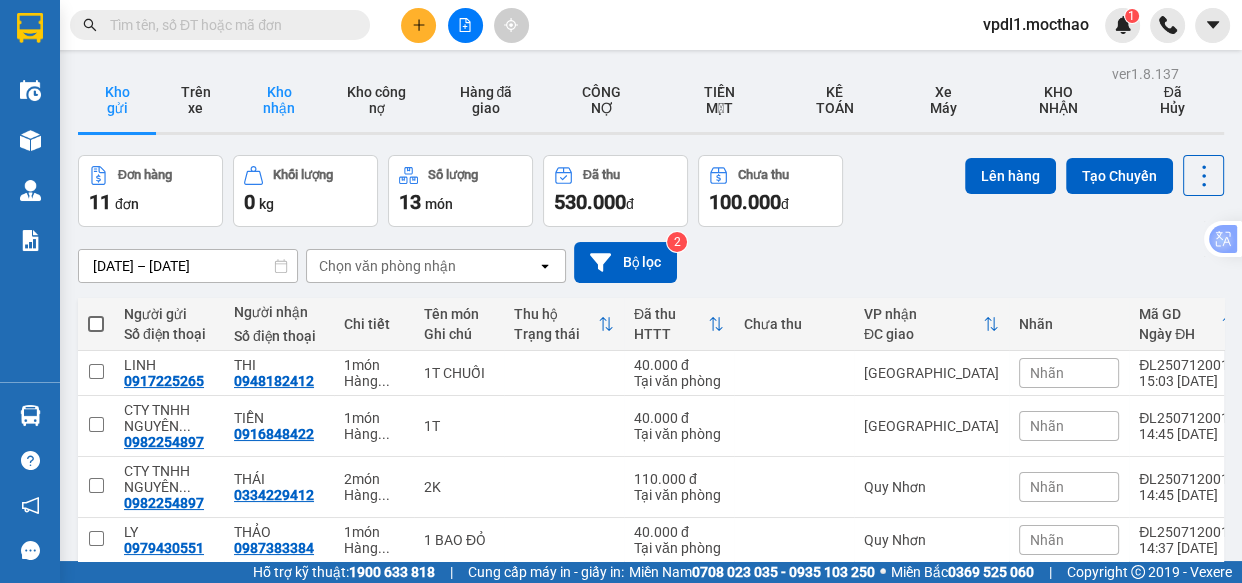 click on "Kho nhận" at bounding box center [278, 100] 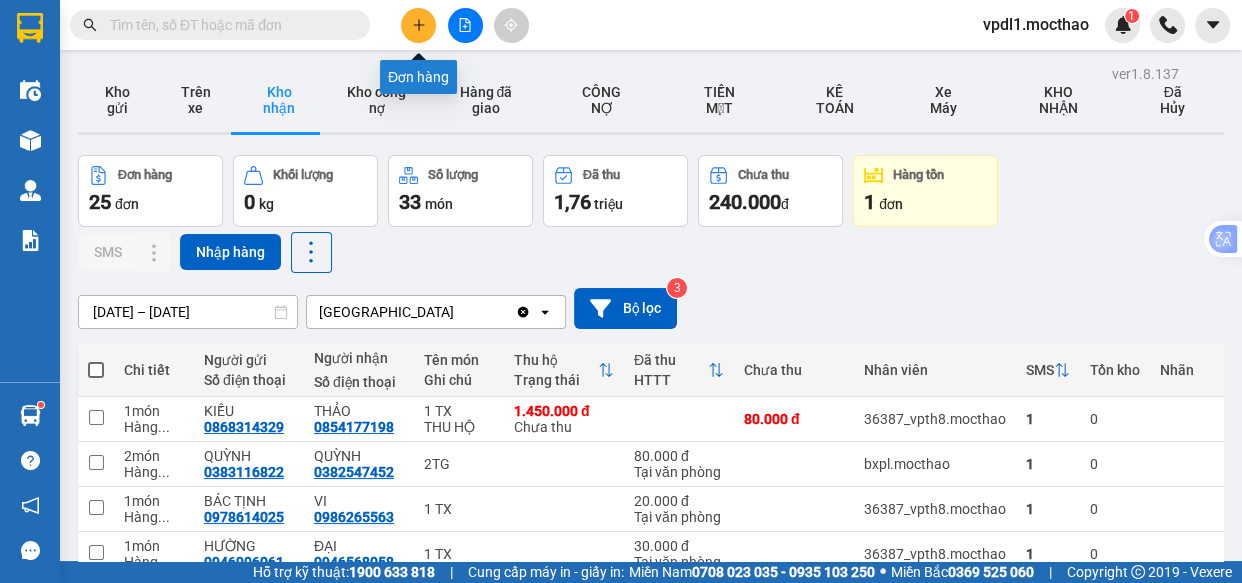 click at bounding box center [418, 25] 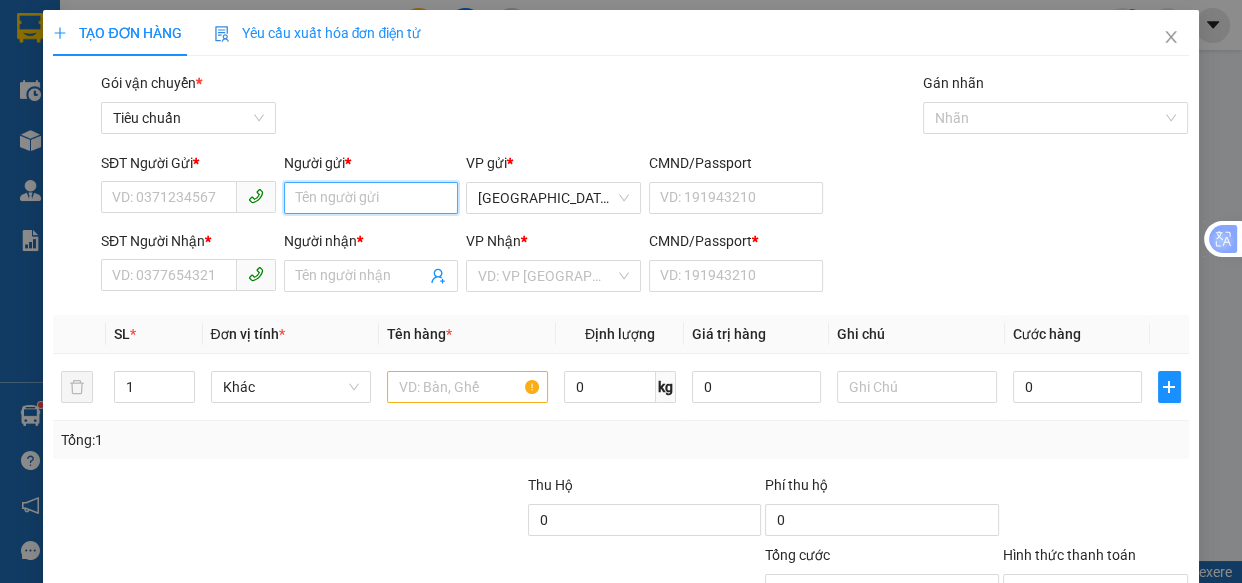 drag, startPoint x: 338, startPoint y: 184, endPoint x: 353, endPoint y: 171, distance: 19.849434 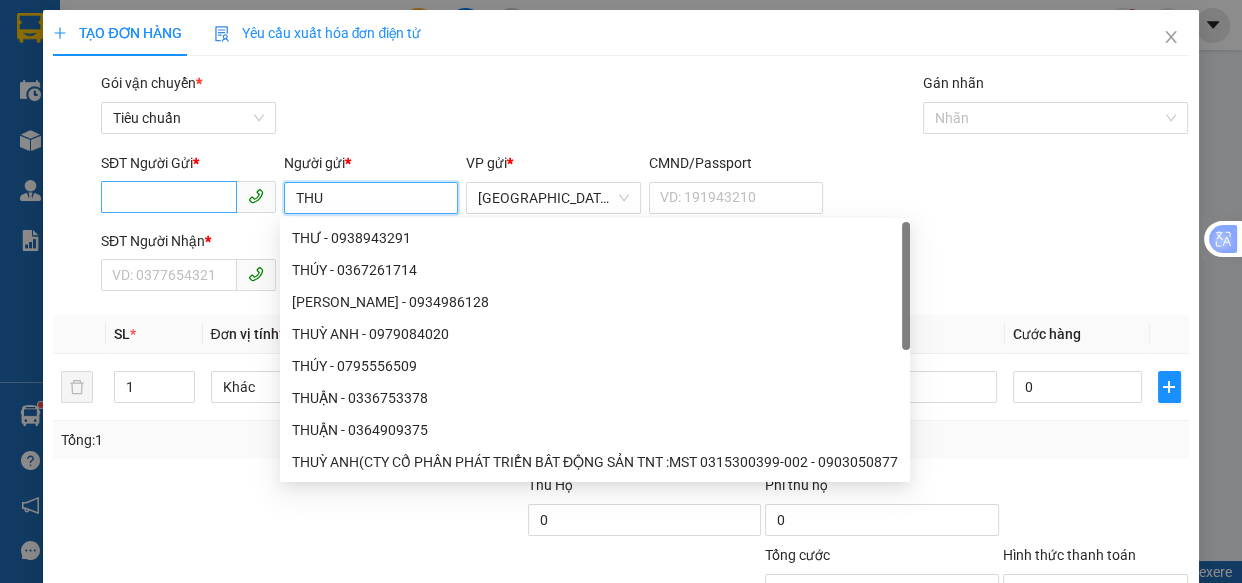 type on "THU" 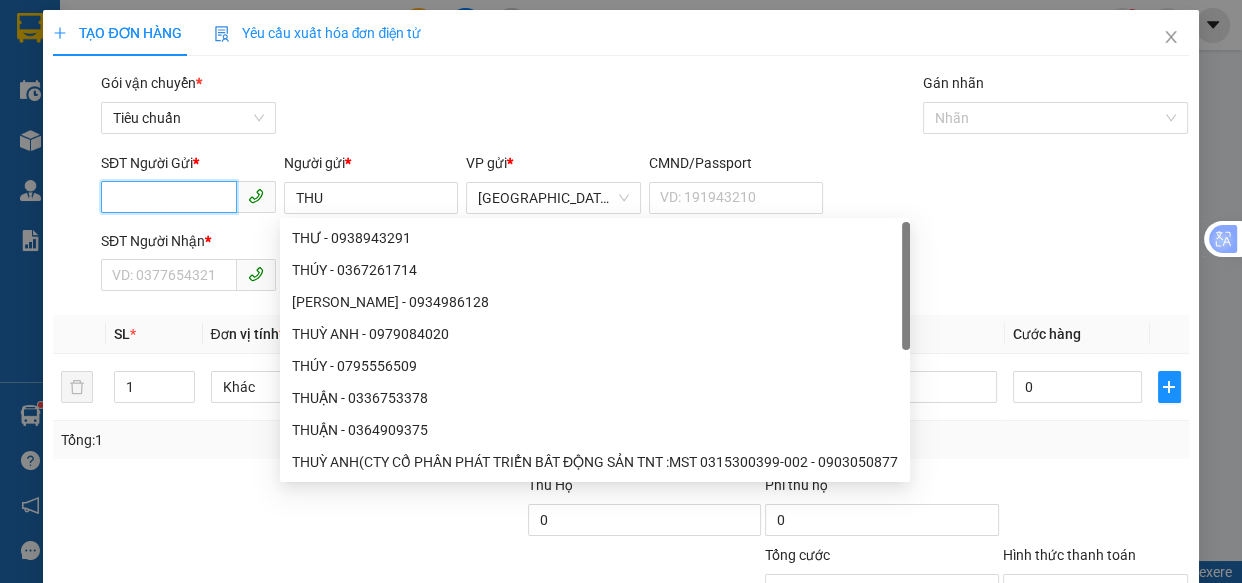 drag, startPoint x: 140, startPoint y: 202, endPoint x: 84, endPoint y: 130, distance: 91.214035 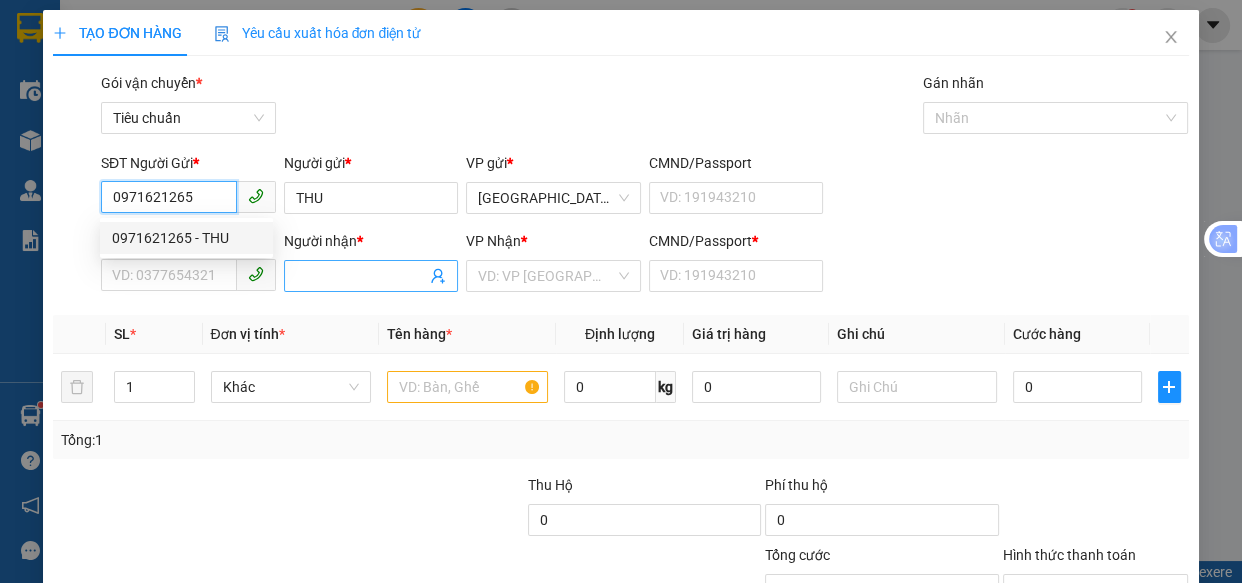 type on "0971621265" 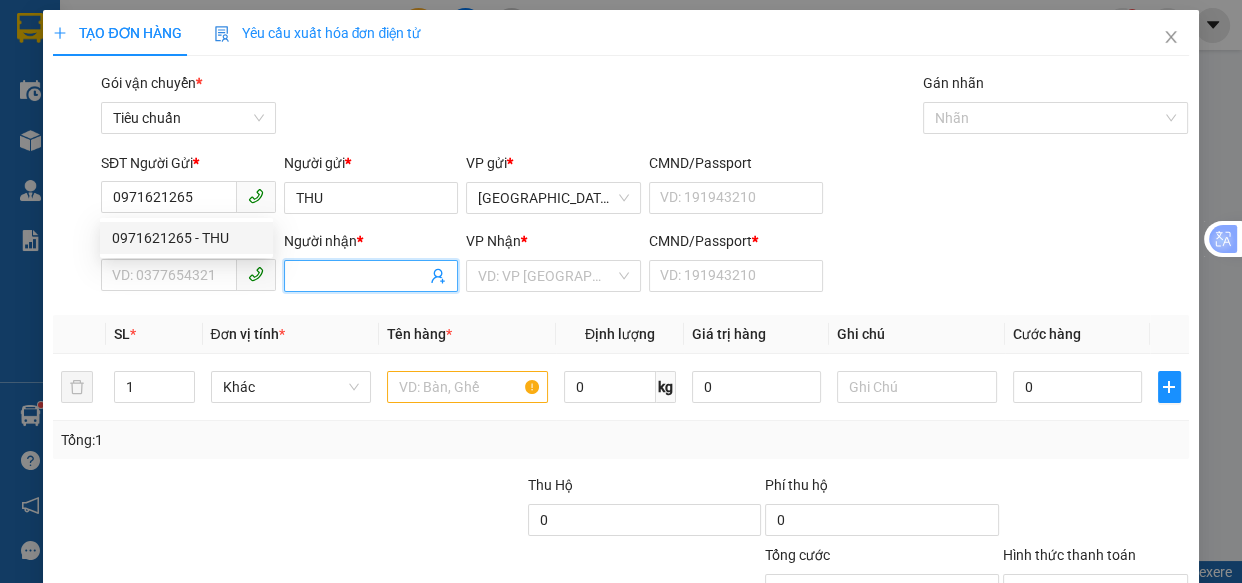 click on "Người nhận  *" at bounding box center (361, 276) 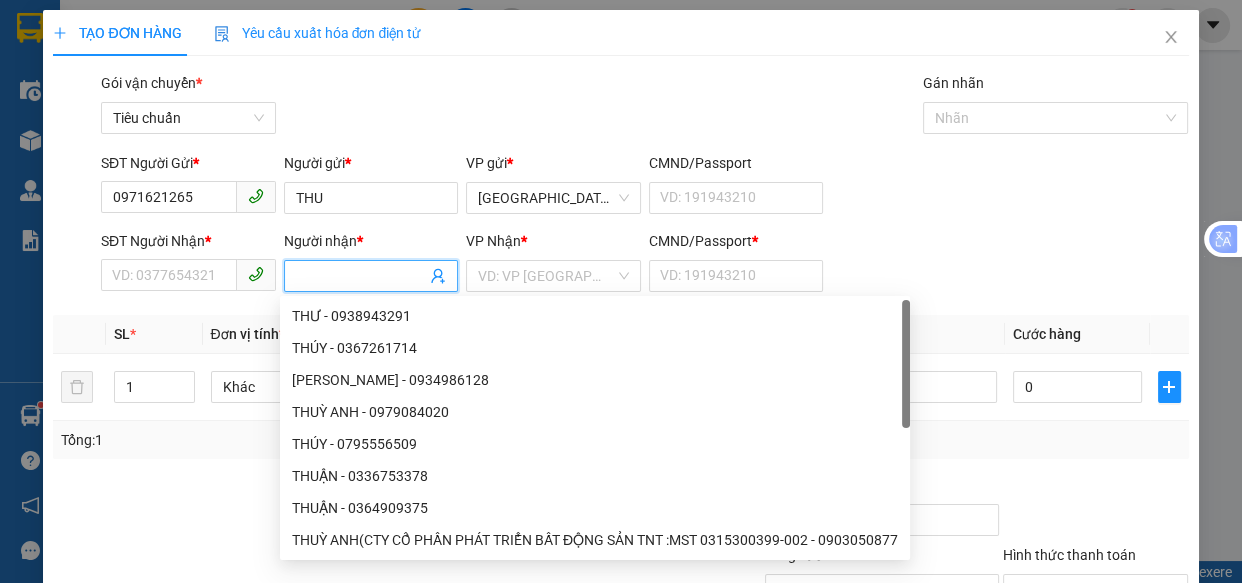 type on "D" 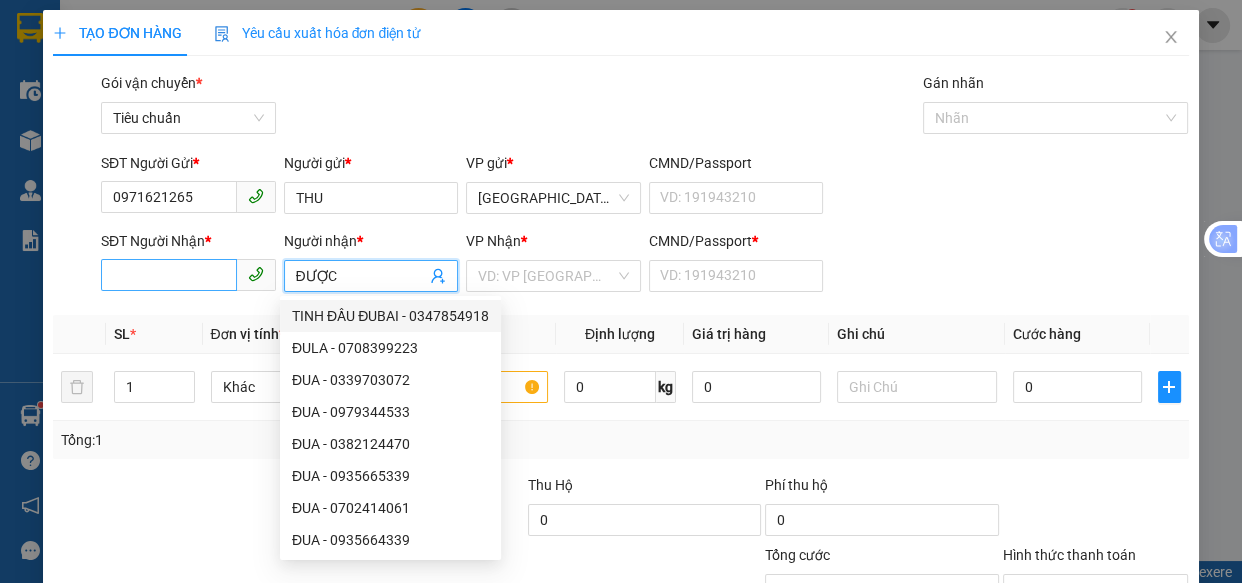 type on "ĐƯỢC" 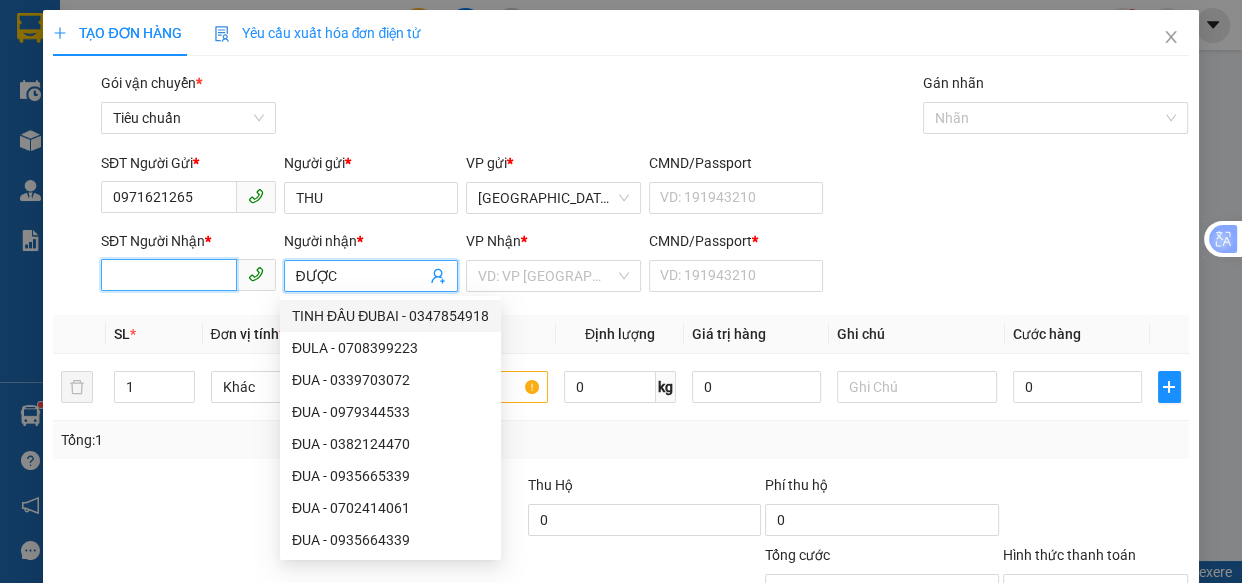 click on "SĐT Người Nhận  *" at bounding box center [169, 275] 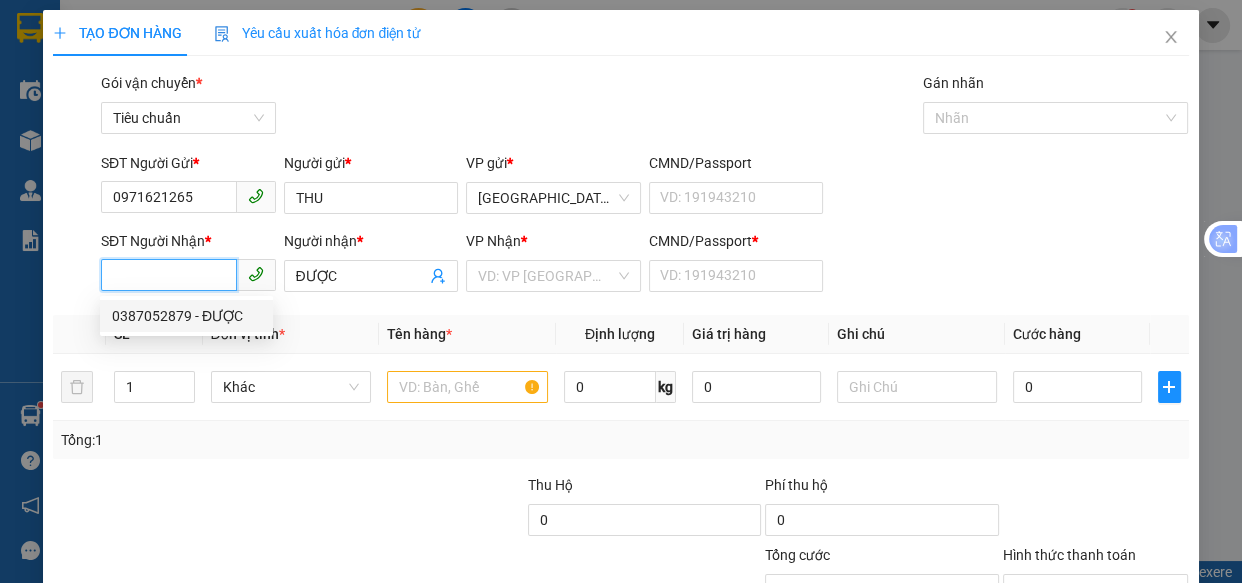 drag, startPoint x: 168, startPoint y: 313, endPoint x: 252, endPoint y: 314, distance: 84.00595 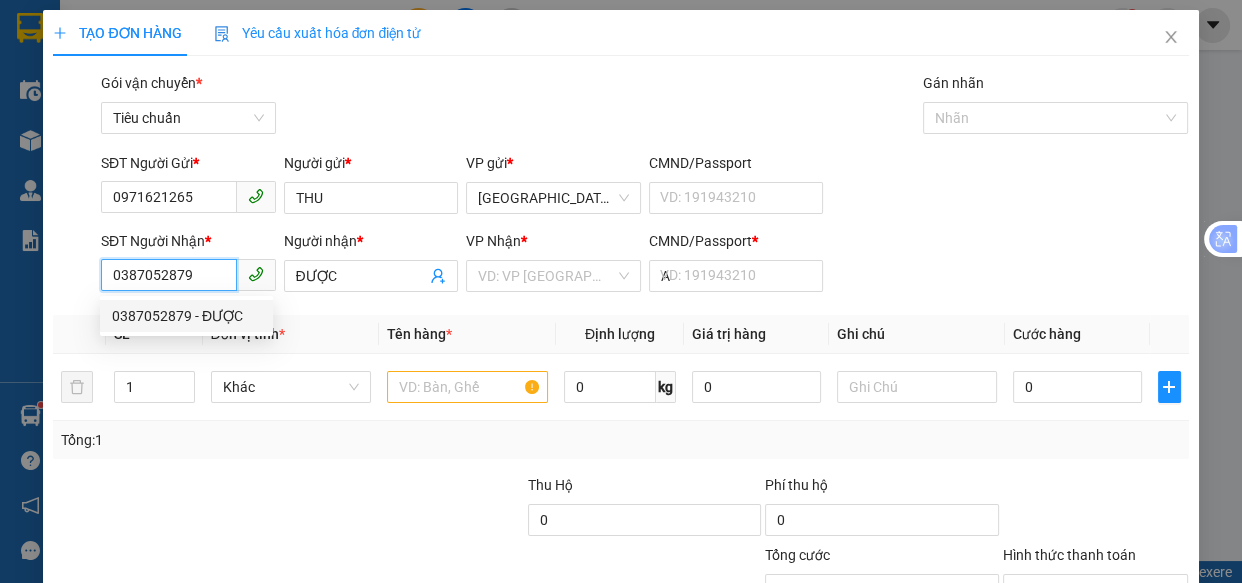 type on "70.000" 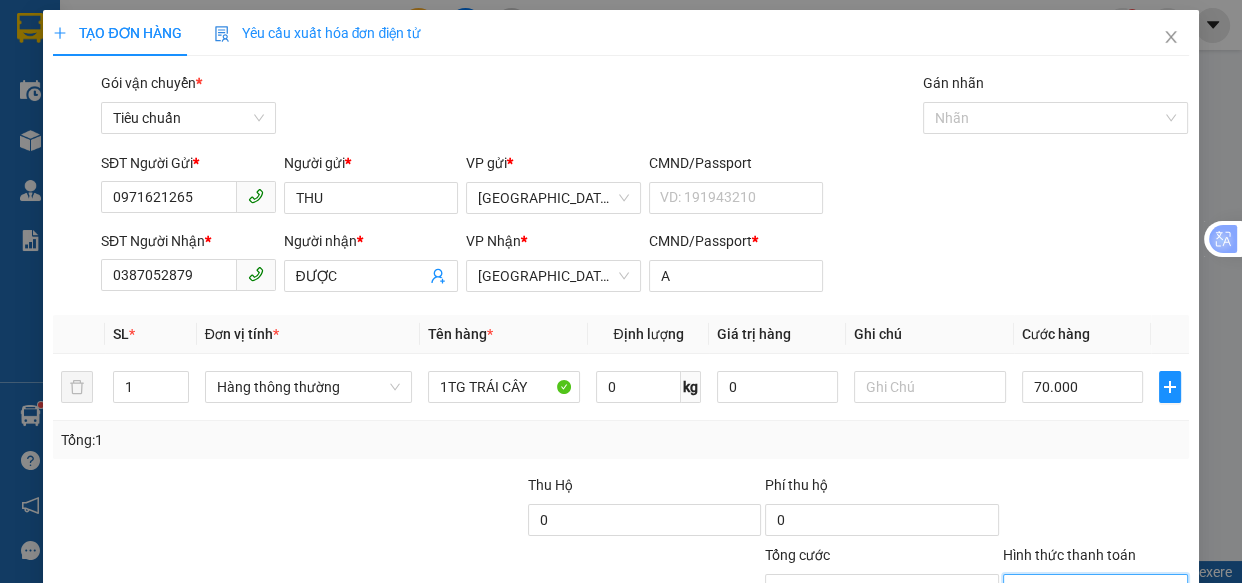 click on "Hình thức thanh toán" at bounding box center (1089, 590) 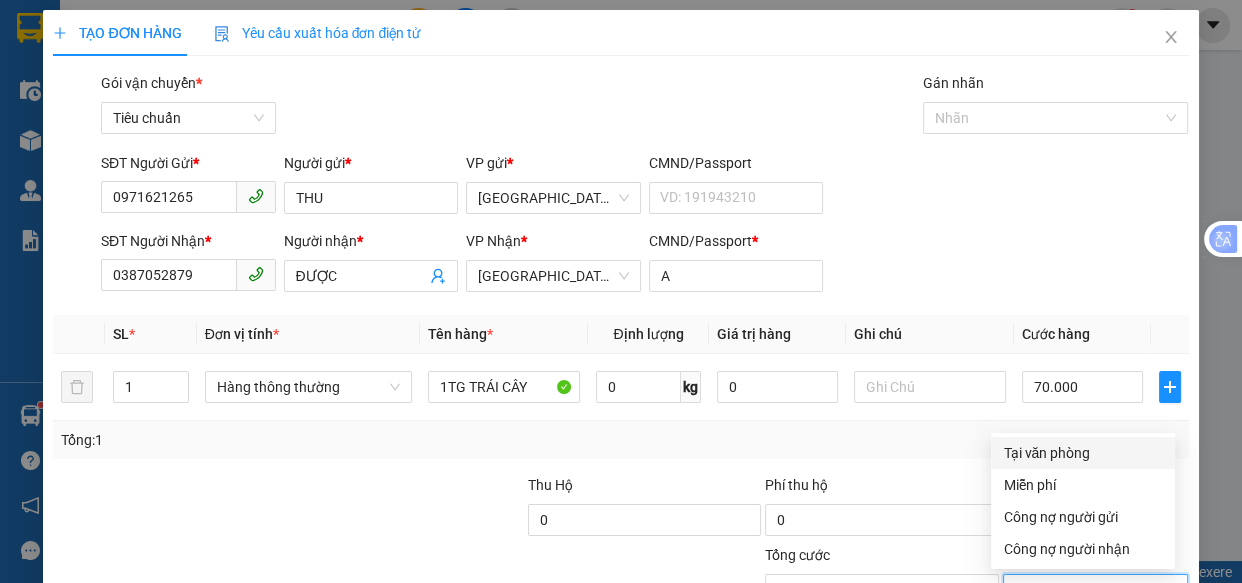drag, startPoint x: 1051, startPoint y: 296, endPoint x: 1070, endPoint y: 295, distance: 19.026299 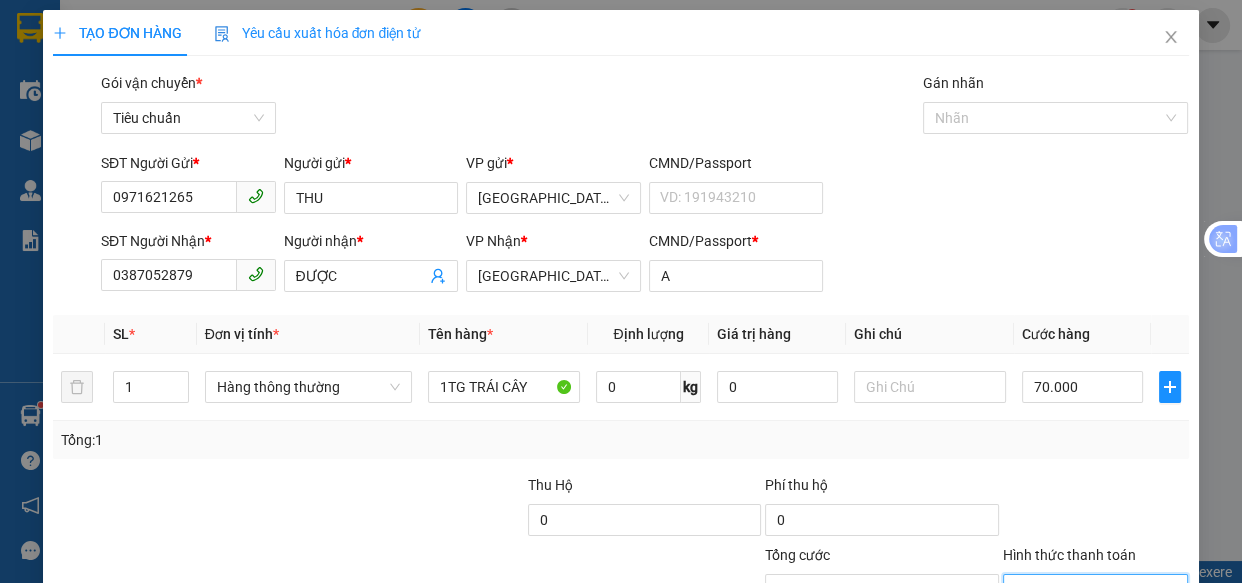 click on "[PERSON_NAME] và In" at bounding box center [1158, 685] 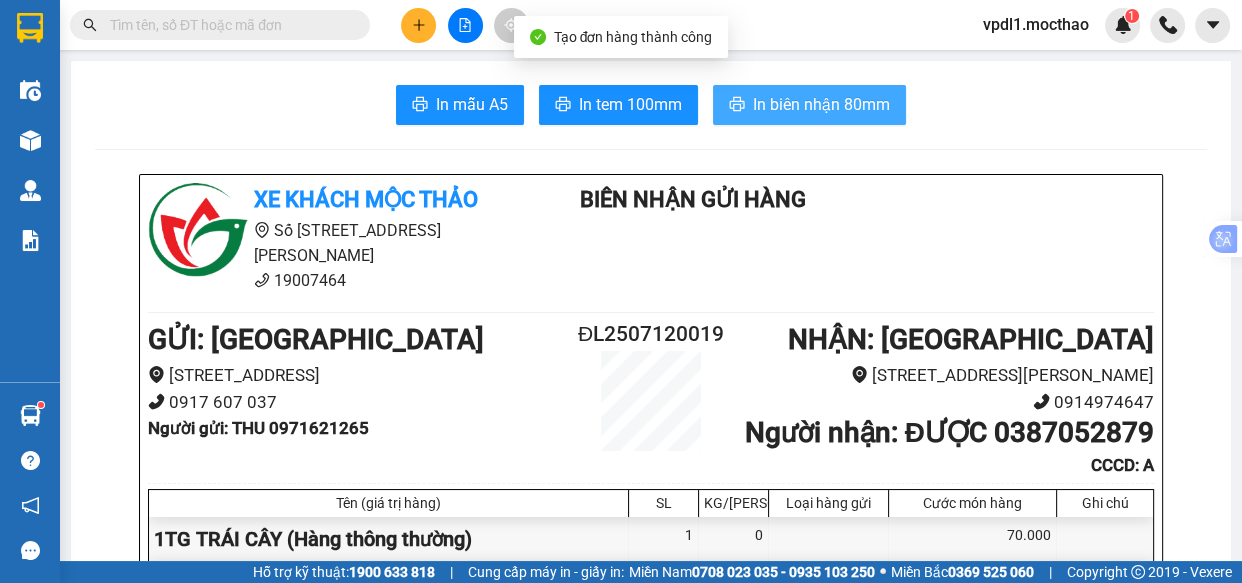 click on "In biên nhận 80mm" at bounding box center [821, 104] 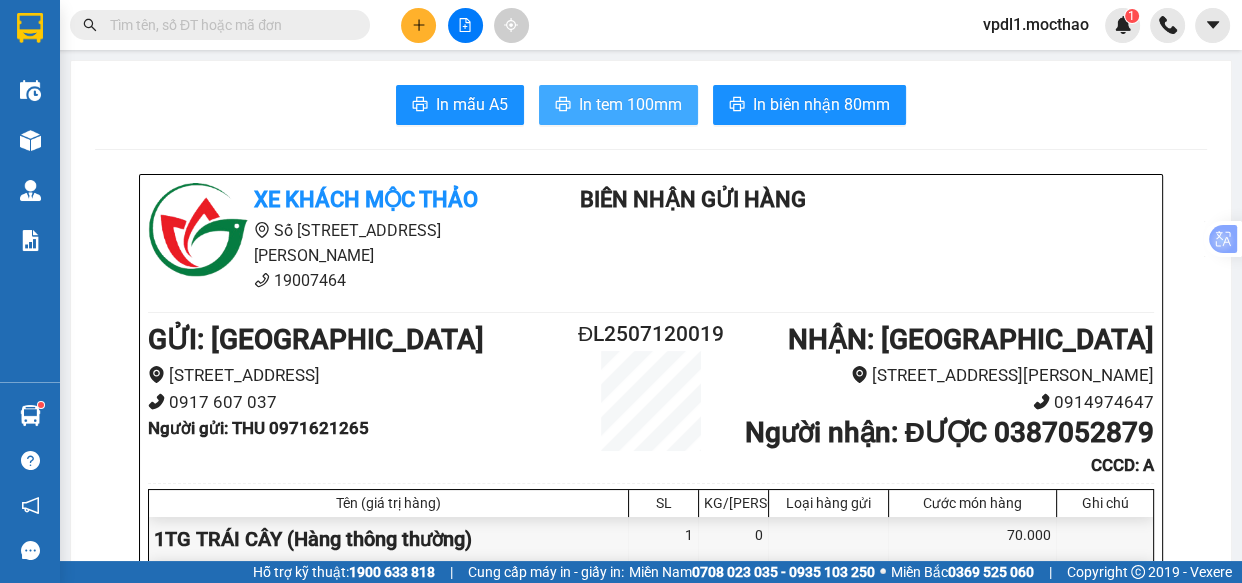 click on "In tem 100mm" at bounding box center (618, 105) 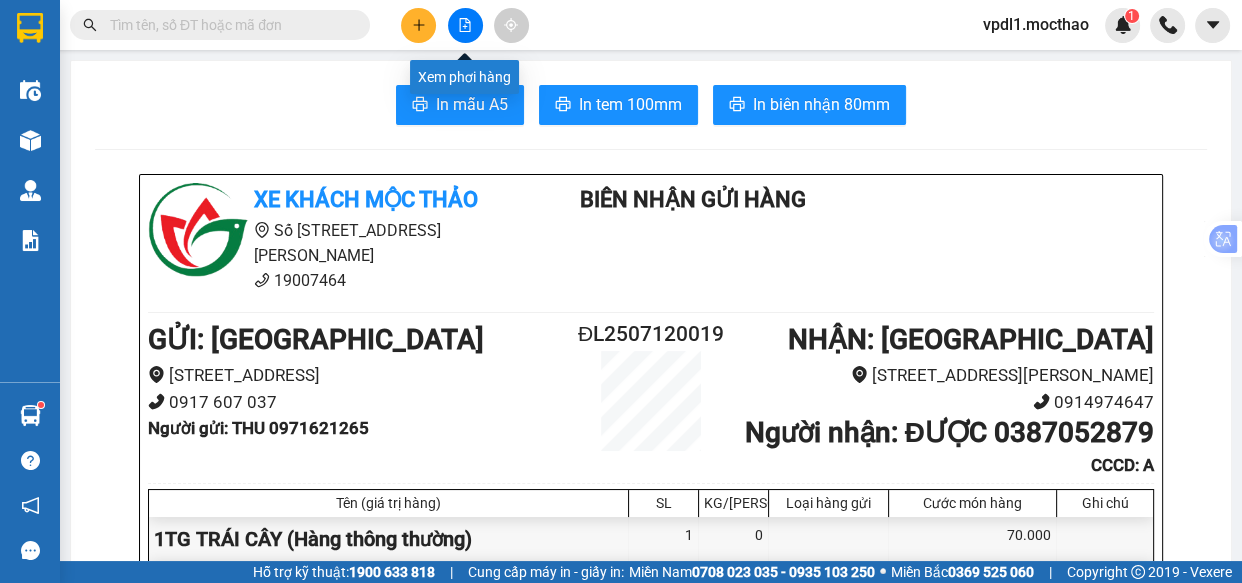 click 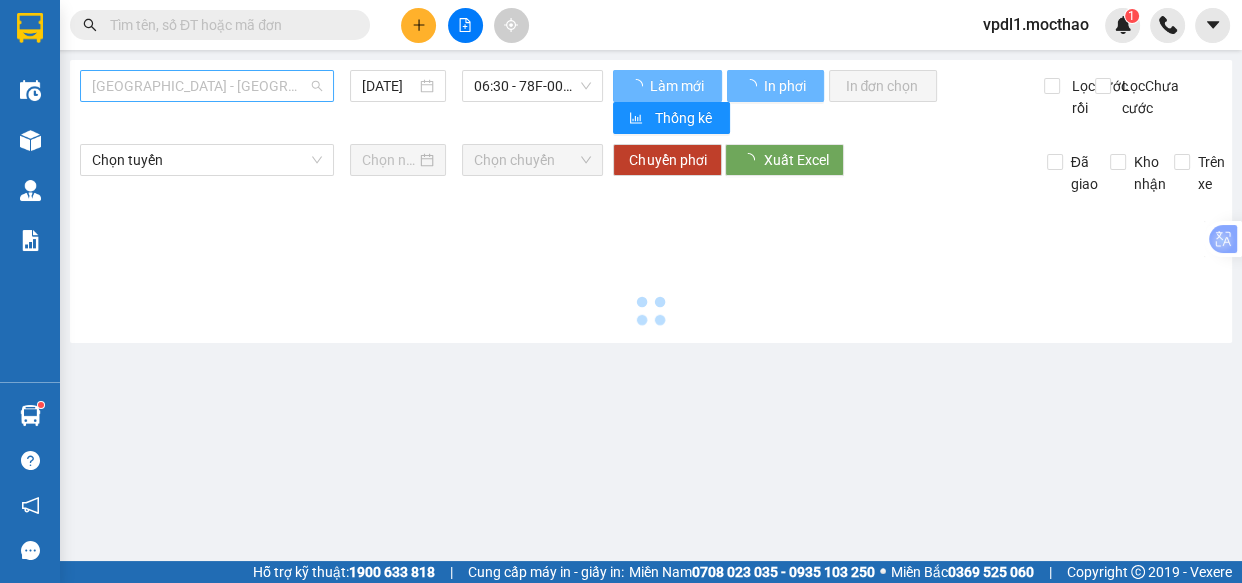 click on "[GEOGRAPHIC_DATA] - [GEOGRAPHIC_DATA]" at bounding box center [207, 86] 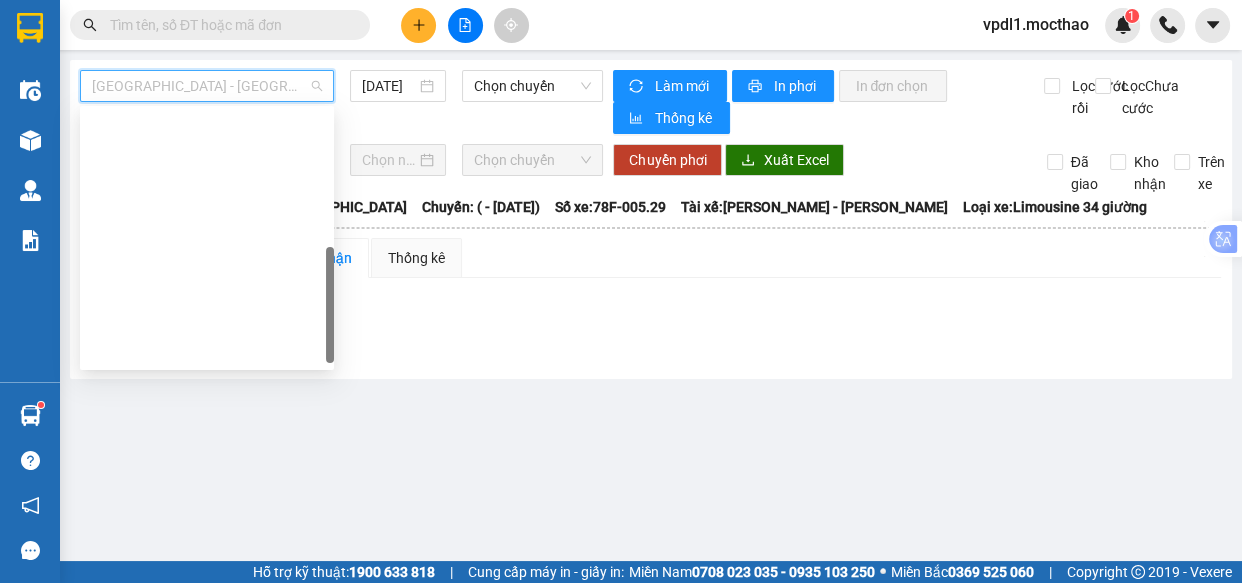 click on "Quy Nhơn - [GEOGRAPHIC_DATA]" at bounding box center [207, 606] 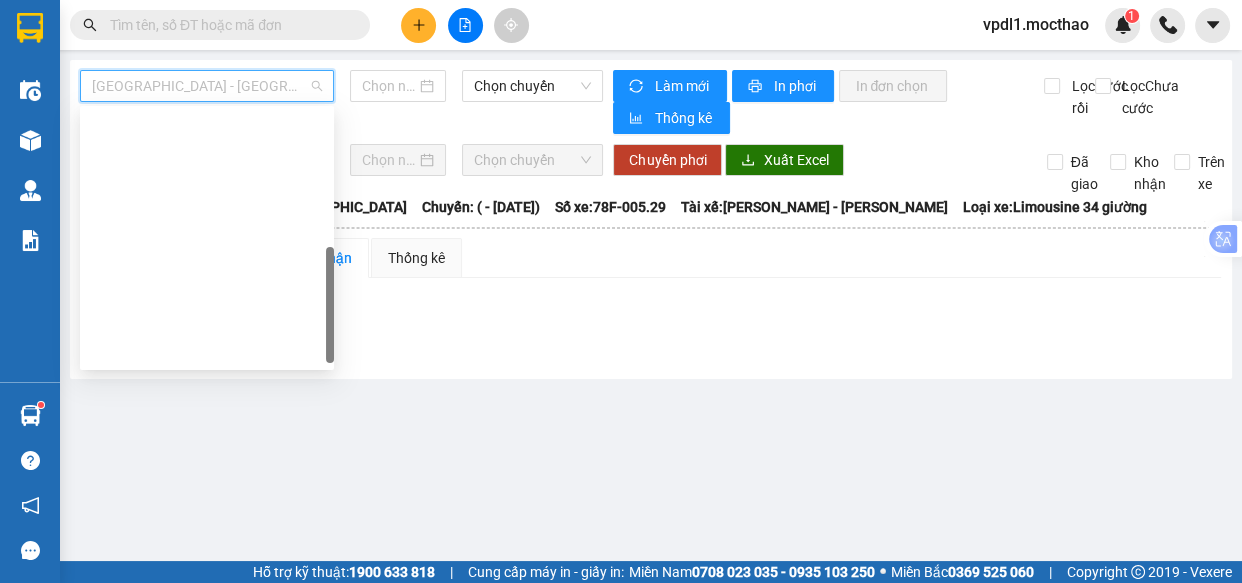 type on "[DATE]" 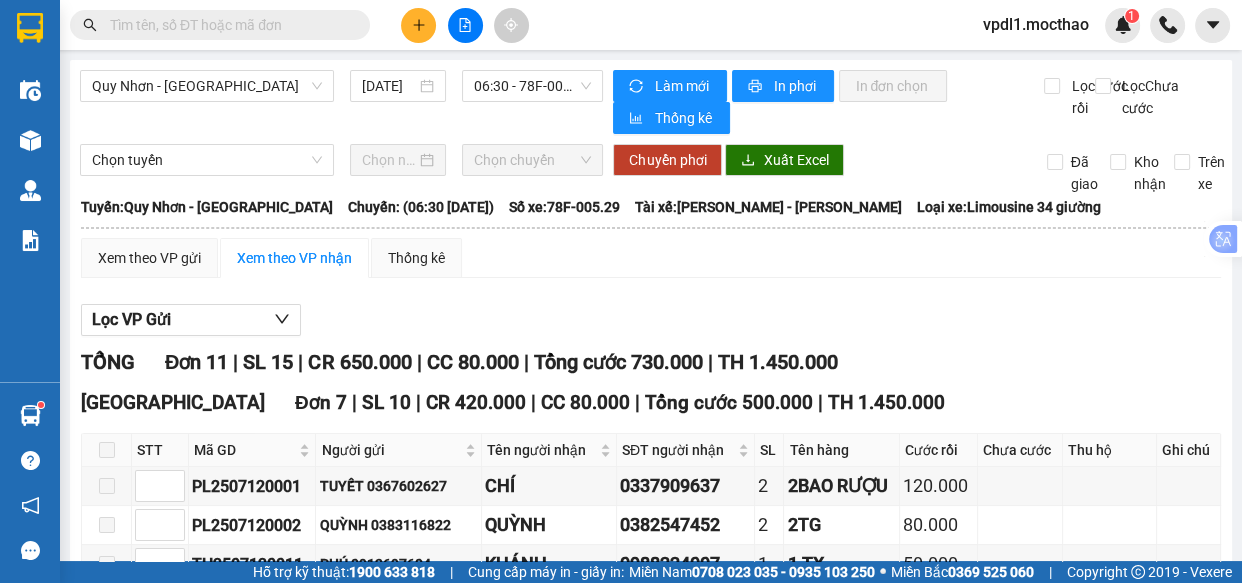 click at bounding box center [107, 450] 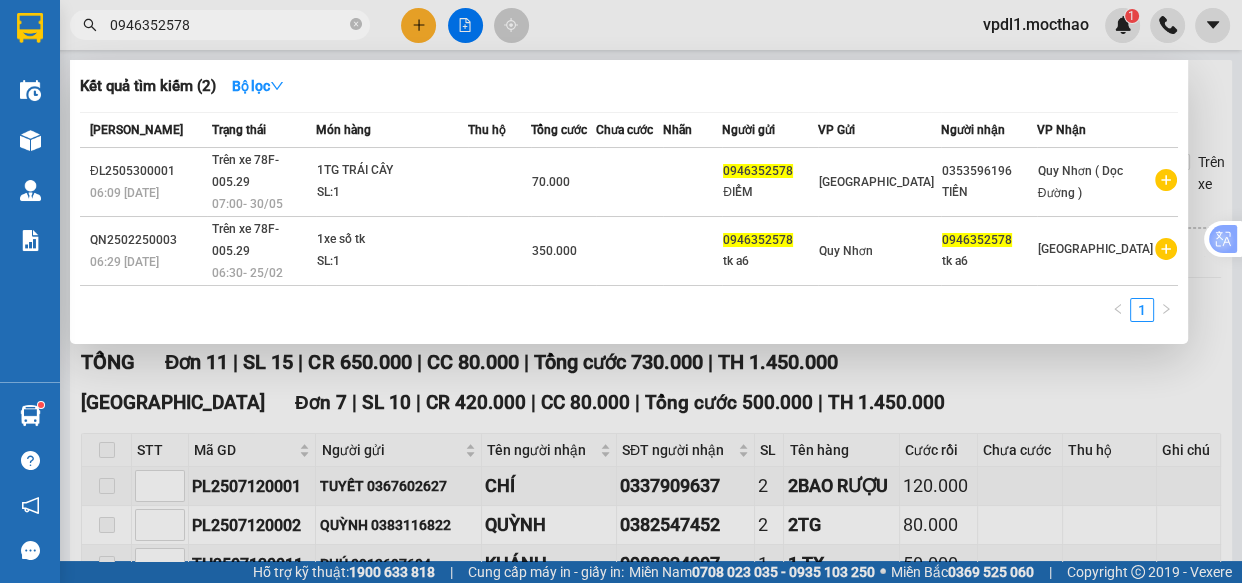 type on "0946352578" 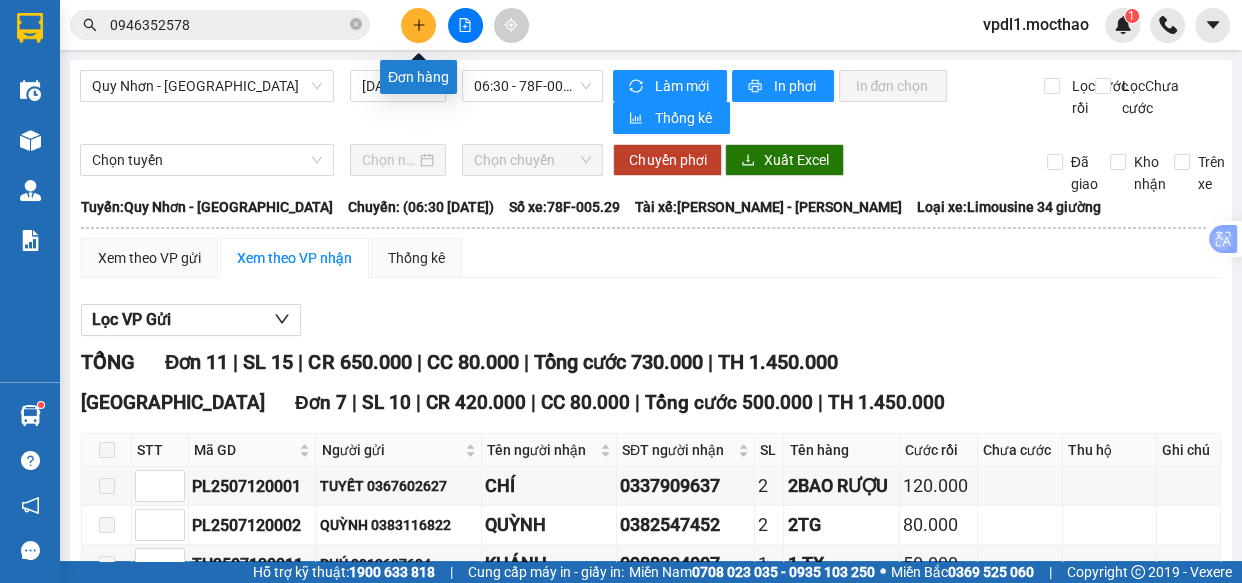 click at bounding box center [418, 25] 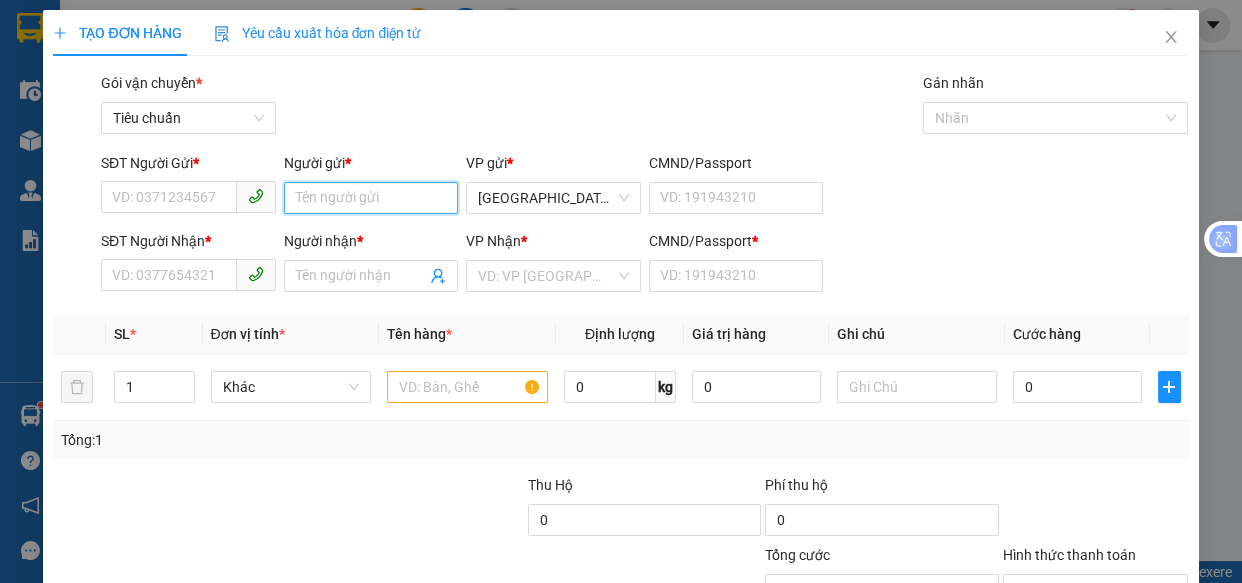 click on "Người gửi  *" at bounding box center (371, 198) 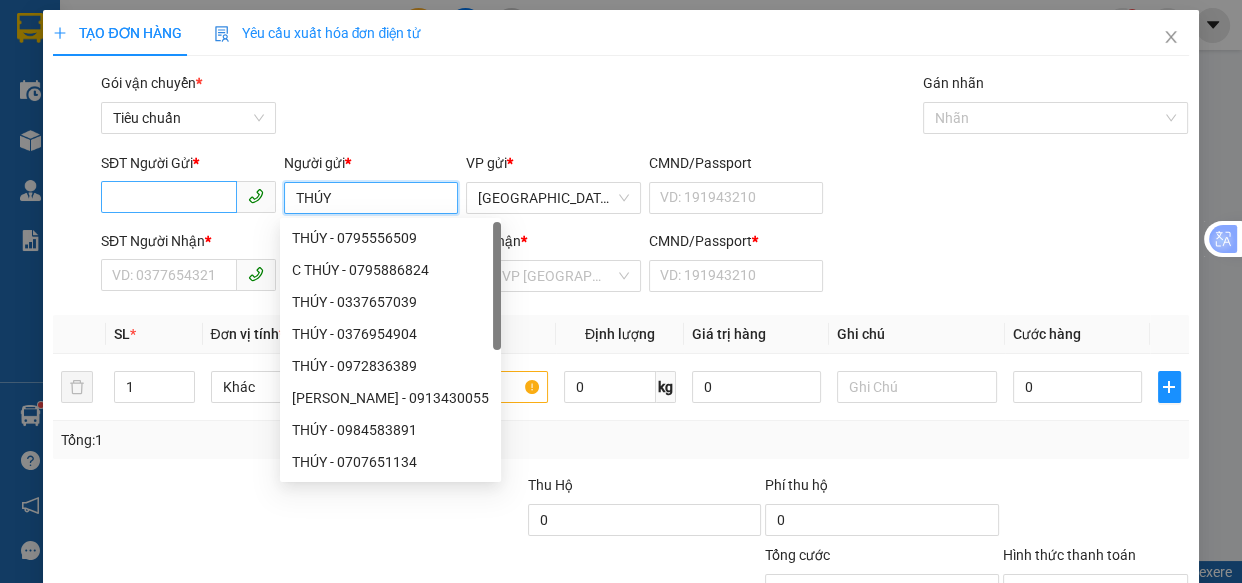 type on "THÚY" 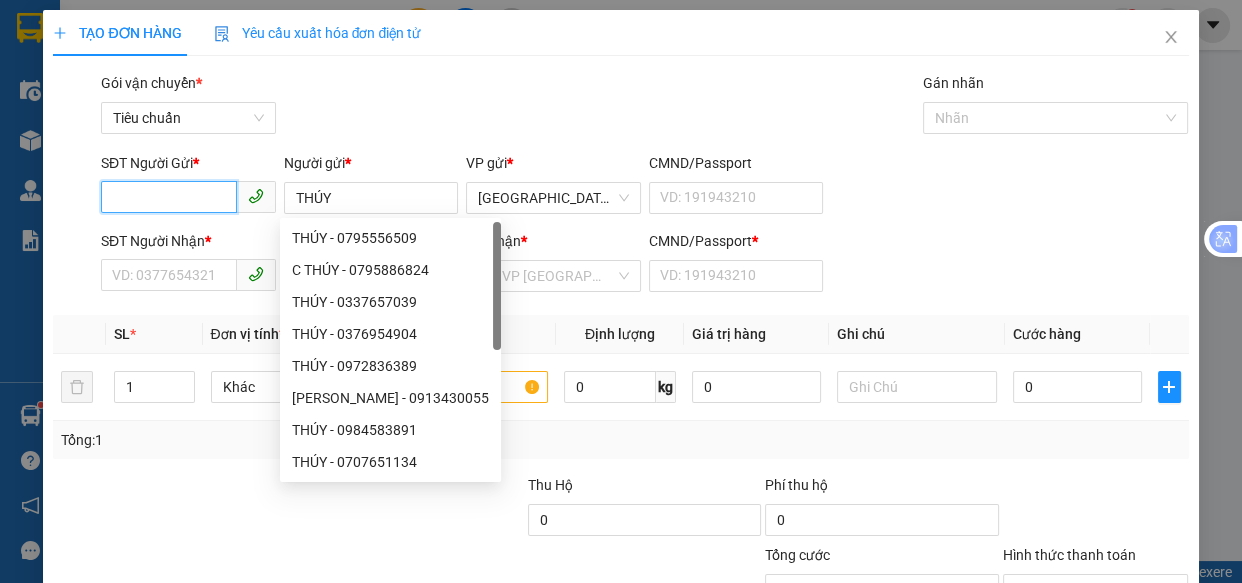 click on "SĐT Người Gửi  *" at bounding box center (169, 197) 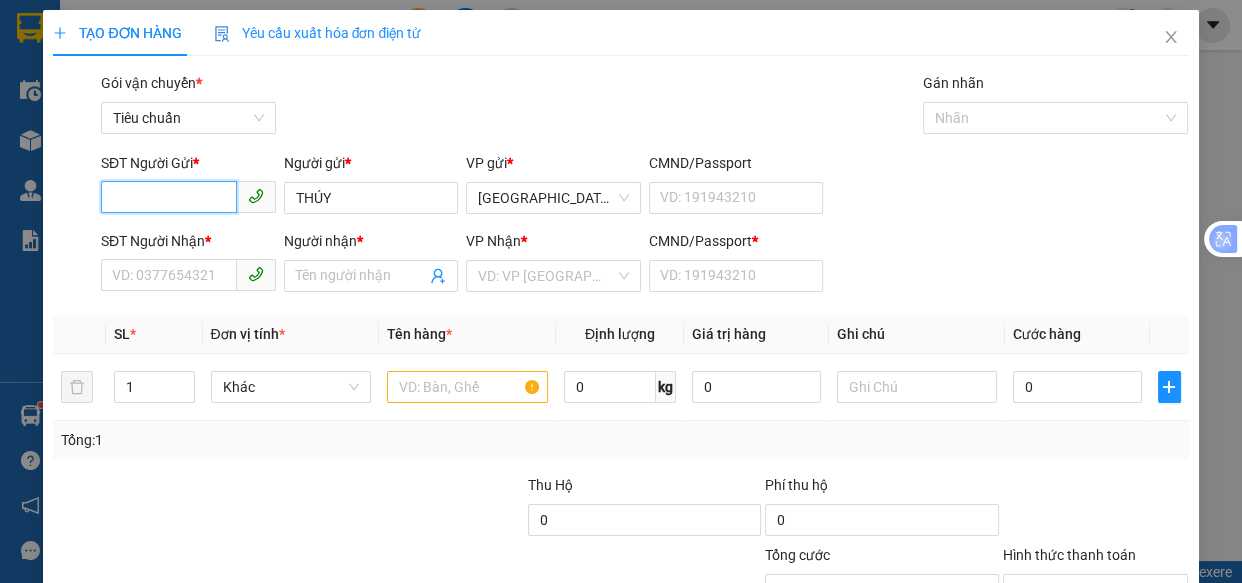 click on "SĐT Người Gửi  *" at bounding box center (169, 197) 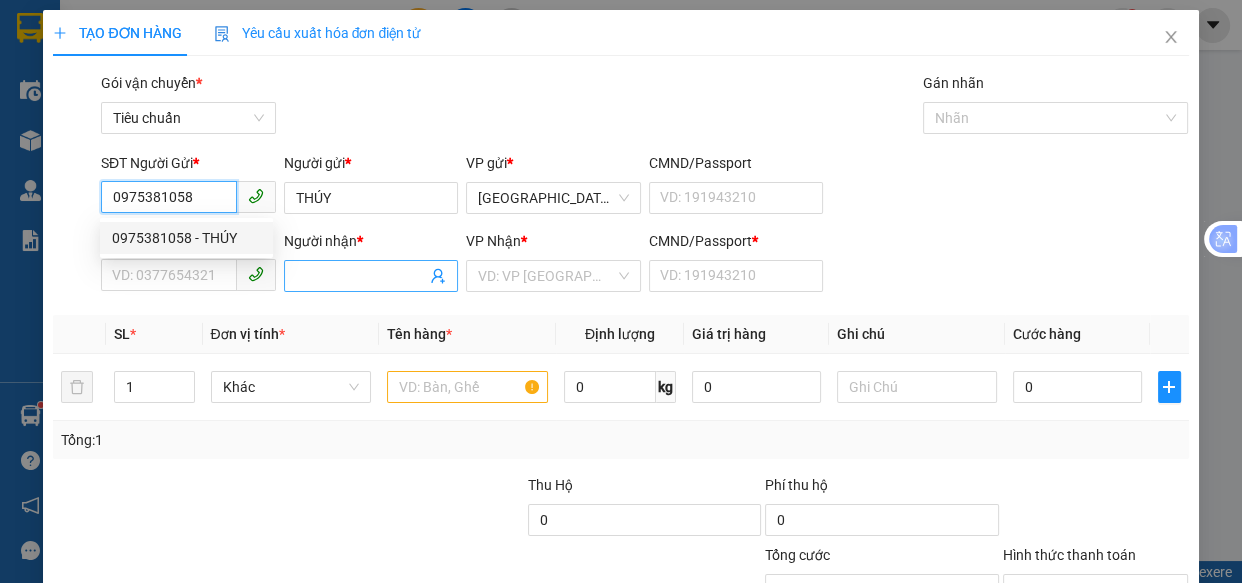 type on "0975381058" 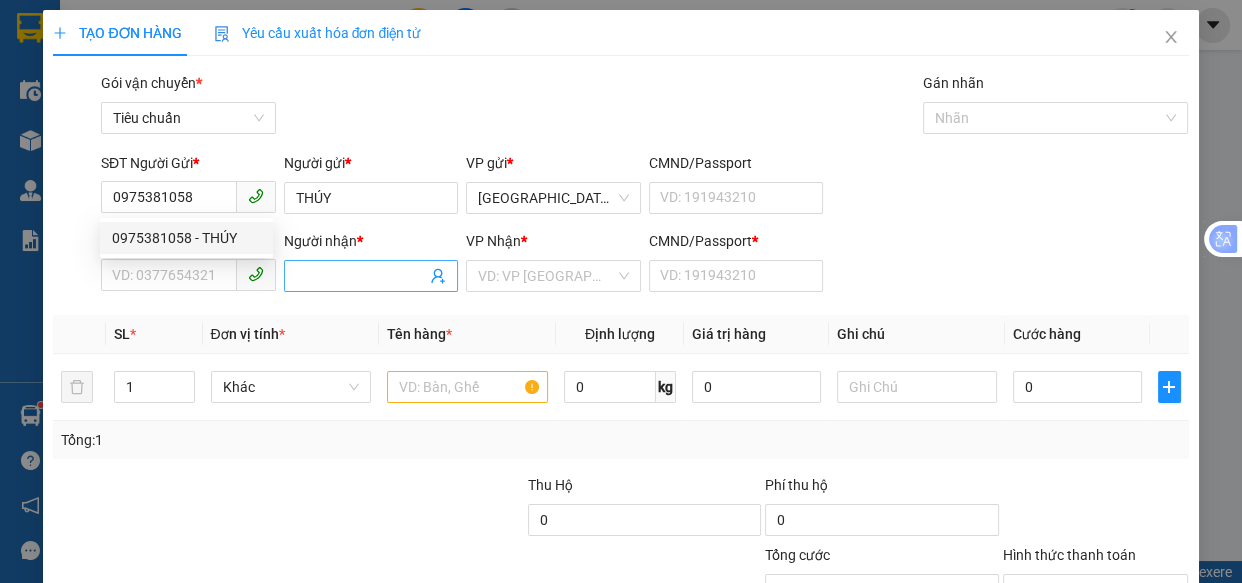 click on "Người nhận  *" at bounding box center (361, 276) 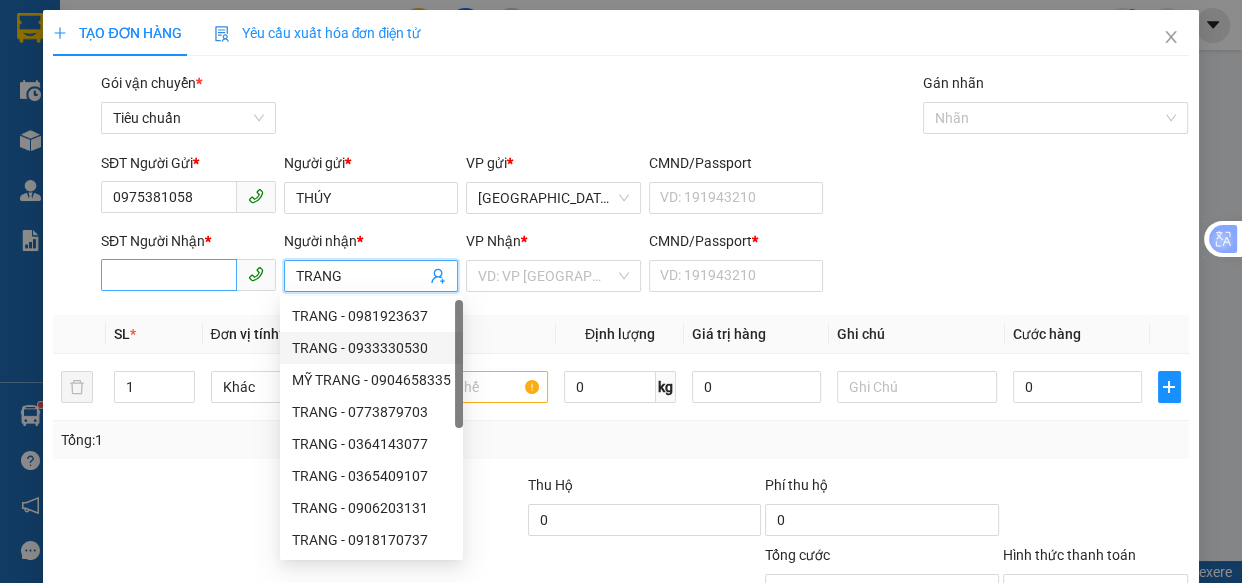 type on "TRANG" 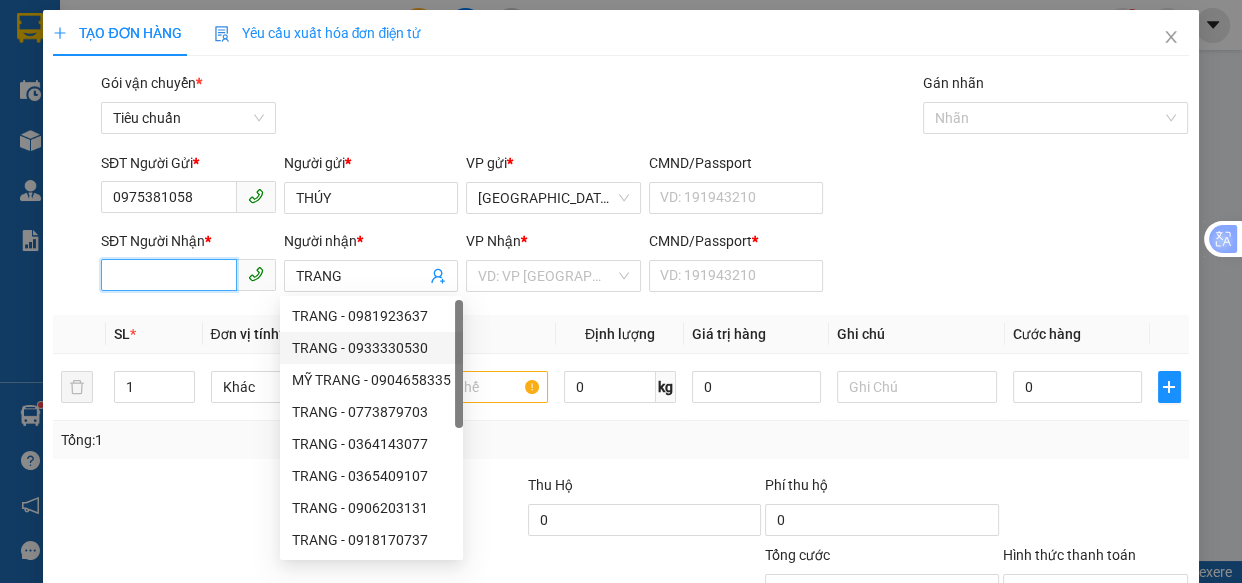 click on "SĐT Người Nhận  *" at bounding box center [169, 275] 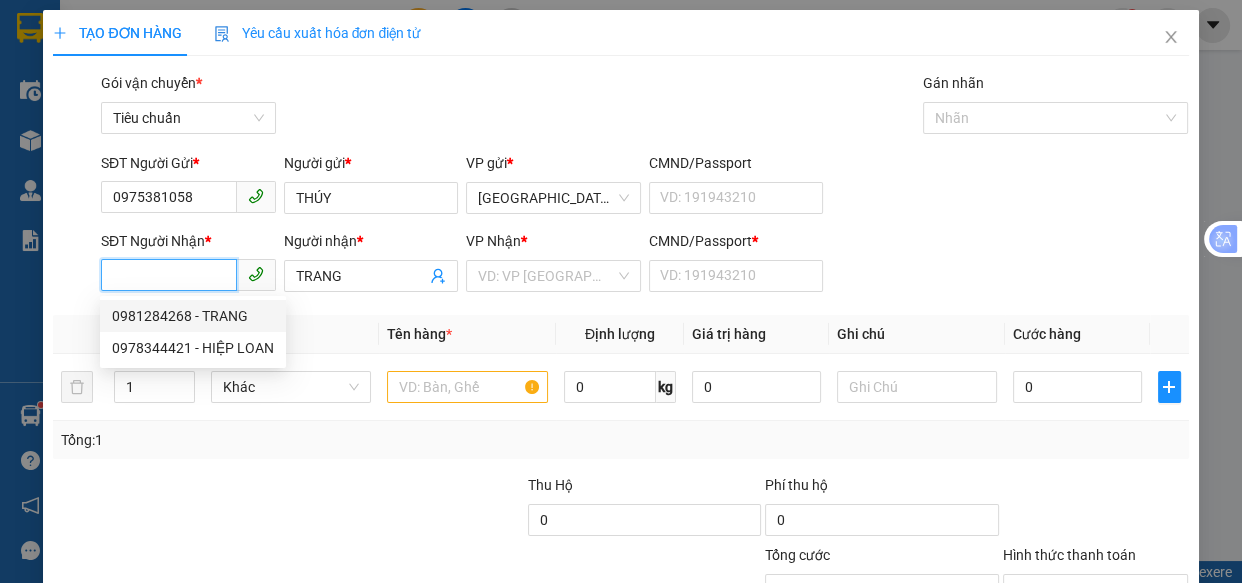 click on "0981284268 - TRANG" at bounding box center (193, 316) 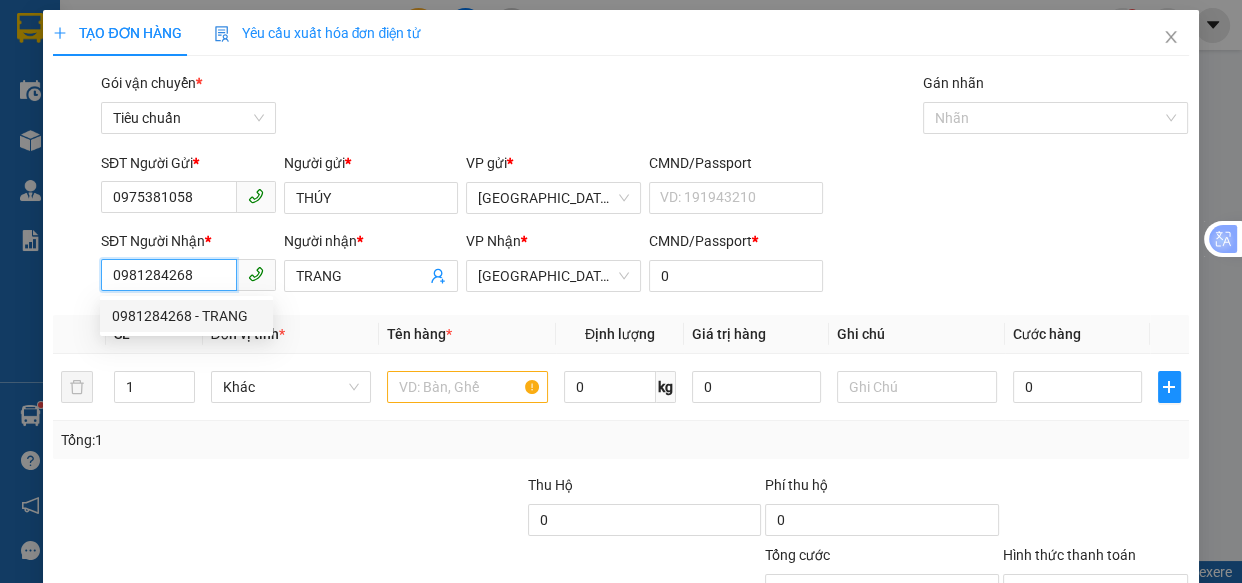 type on "150.000" 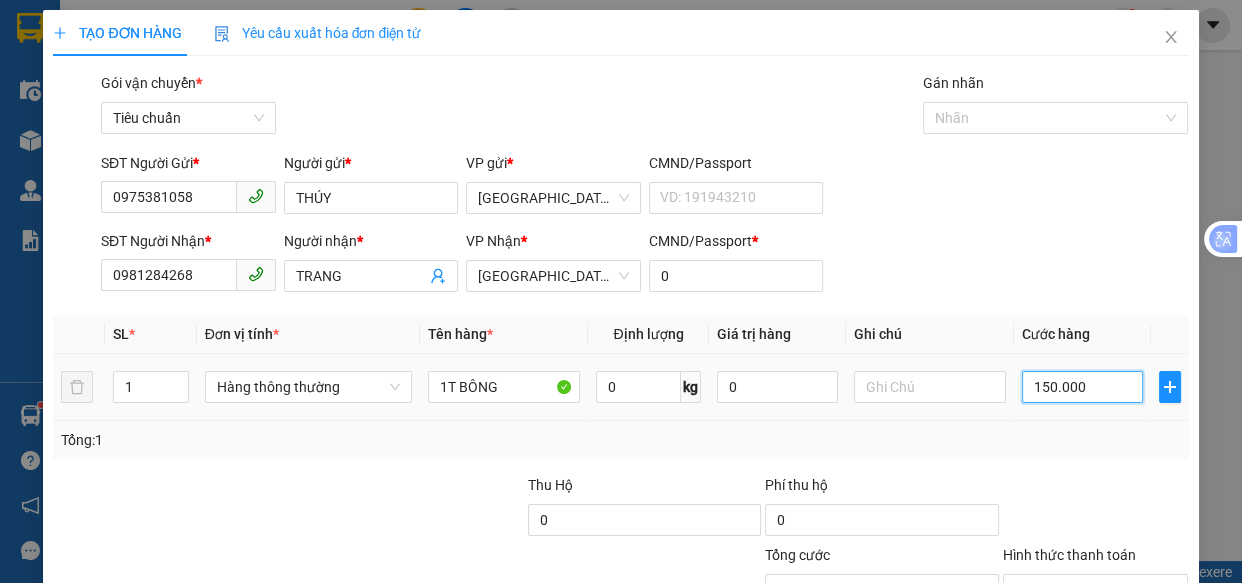 click on "150.000" at bounding box center (1082, 387) 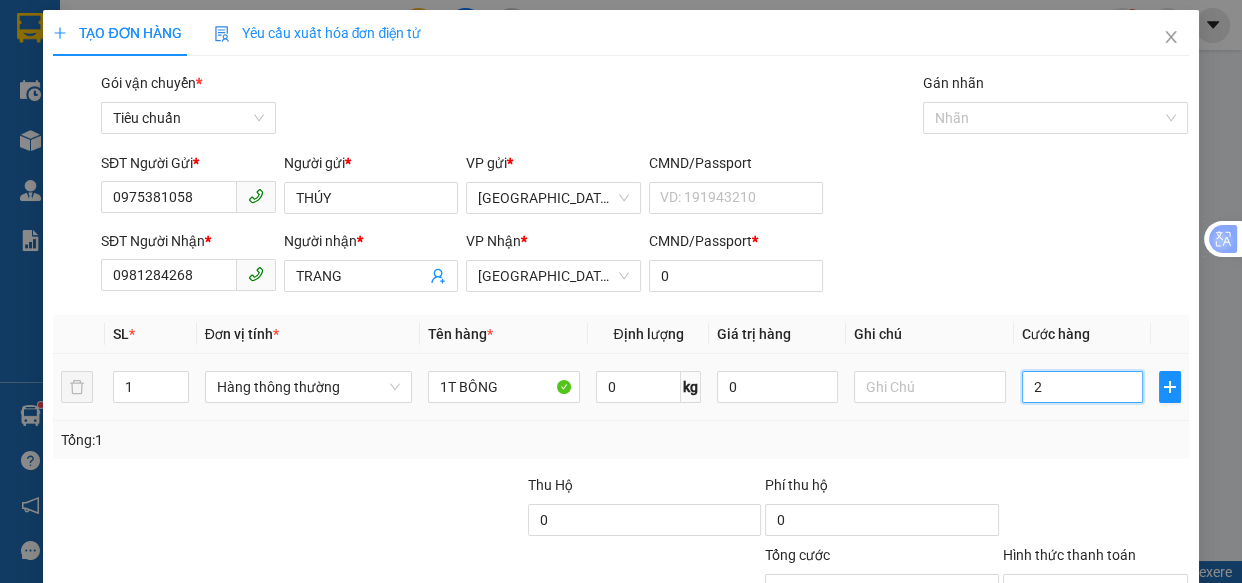 type on "2" 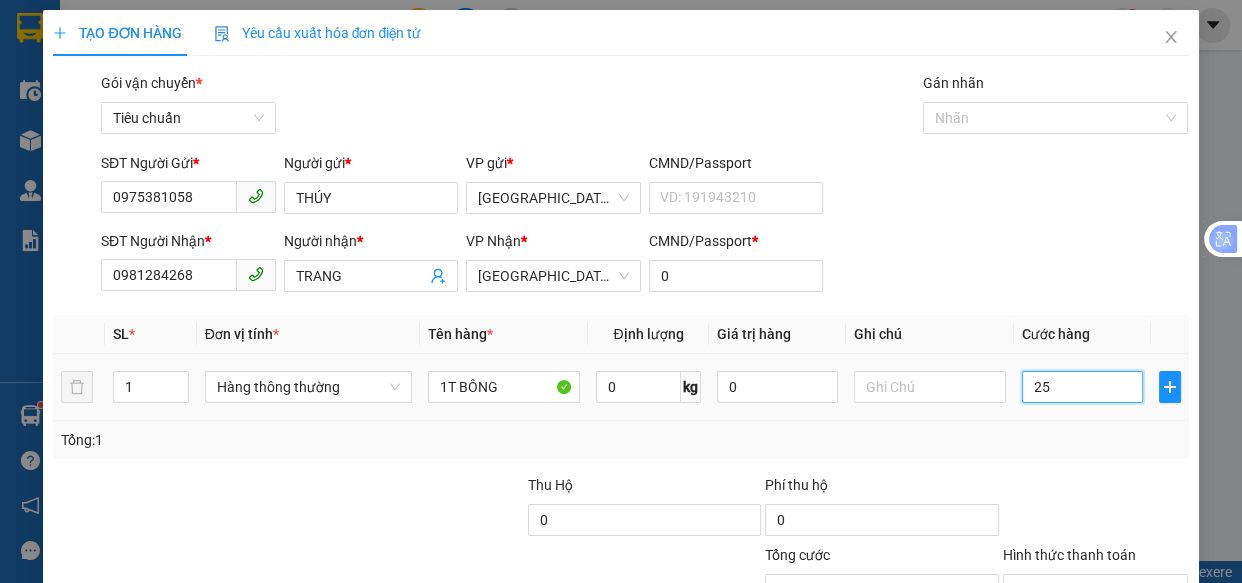 type on "25" 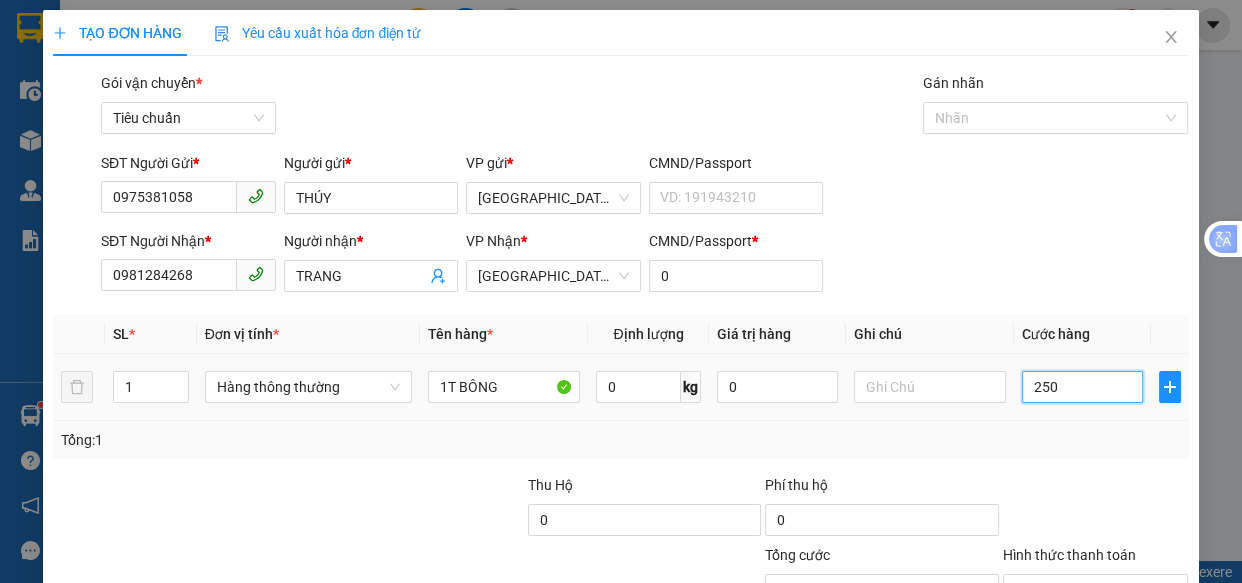 type on "250" 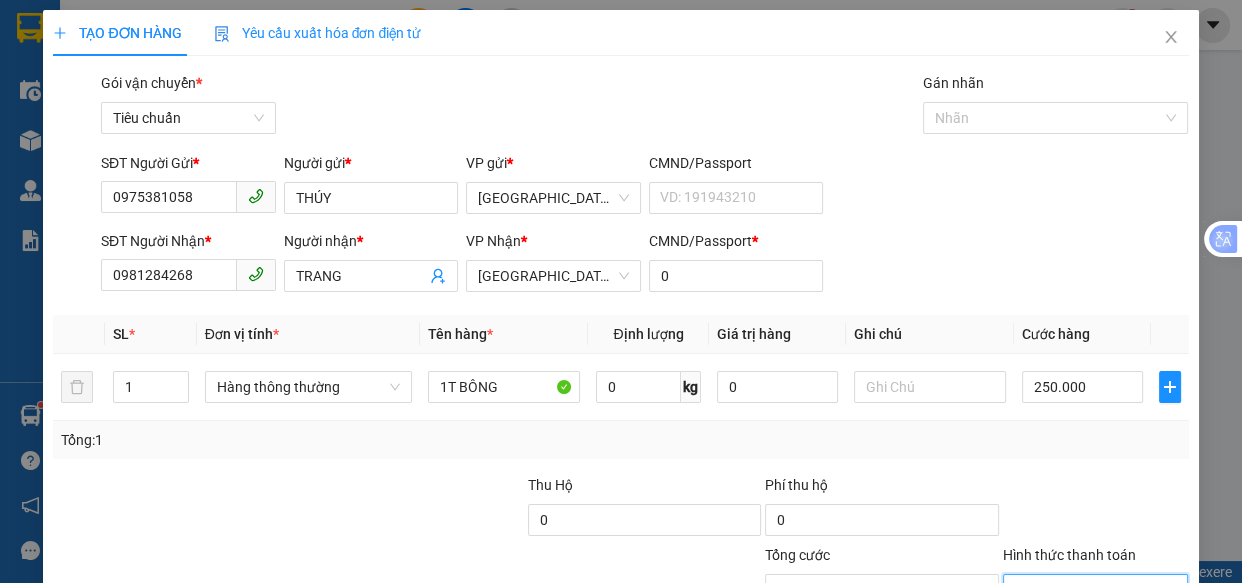 click on "Hình thức thanh toán" at bounding box center [1089, 590] 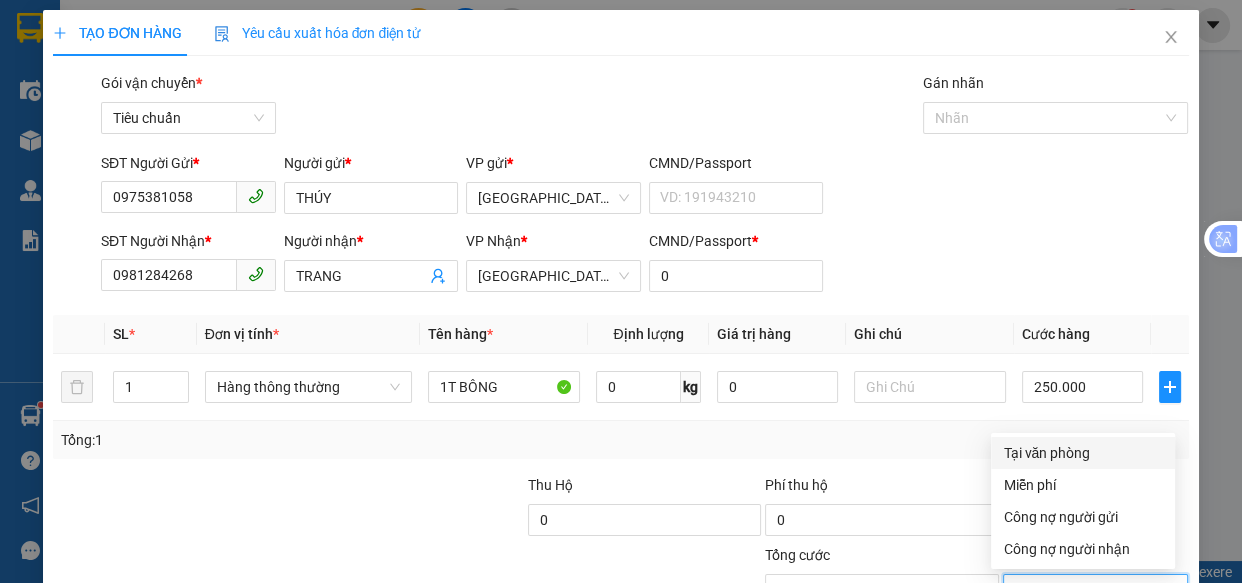 click on "Tại văn phòng" at bounding box center (1083, 453) 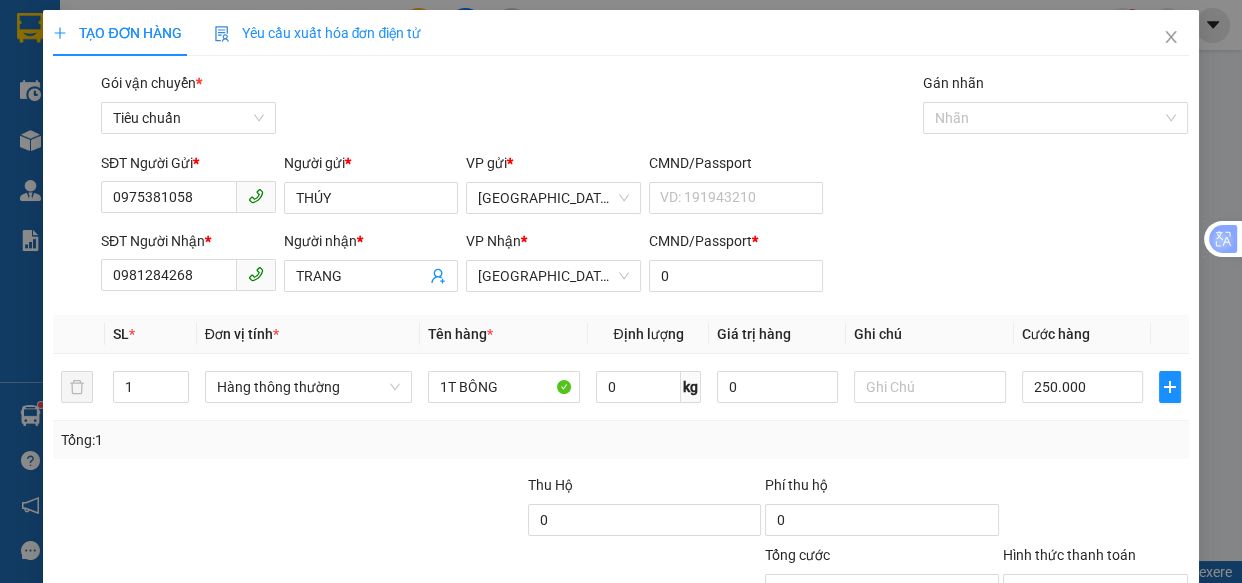 click on "[PERSON_NAME] và In" at bounding box center (1119, 685) 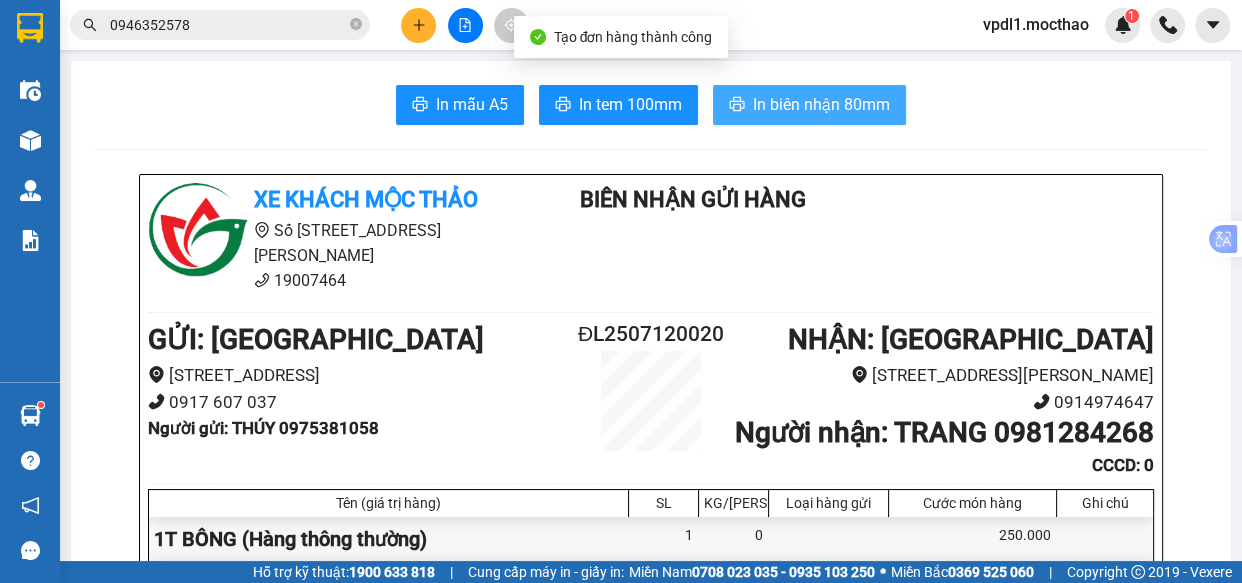 click on "In biên nhận 80mm" at bounding box center (821, 104) 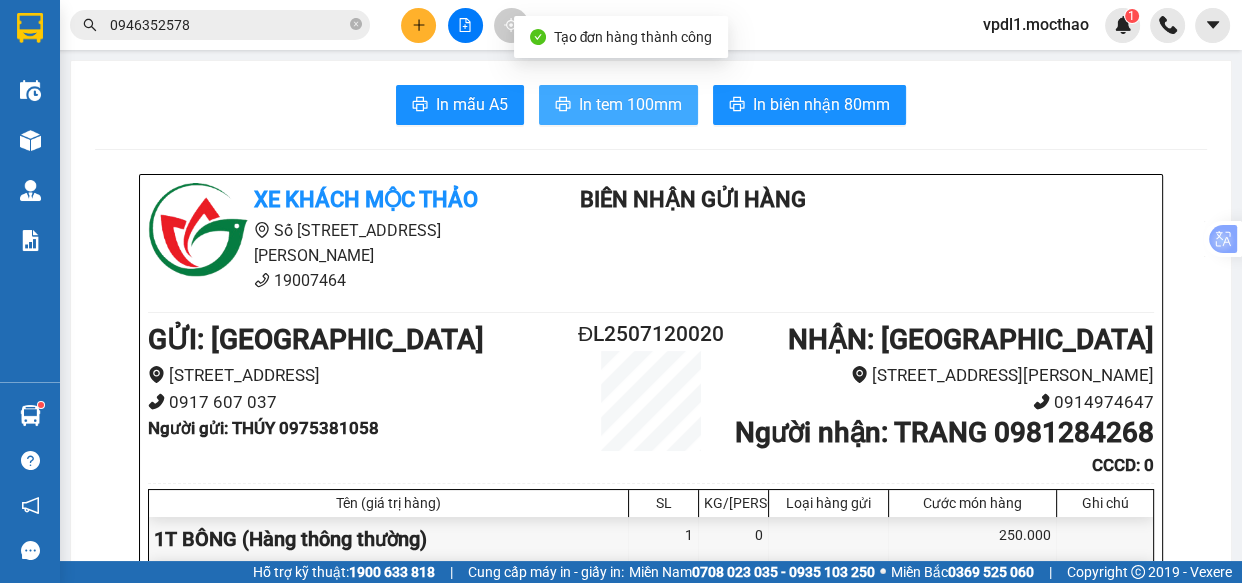 click on "In tem 100mm" at bounding box center [618, 105] 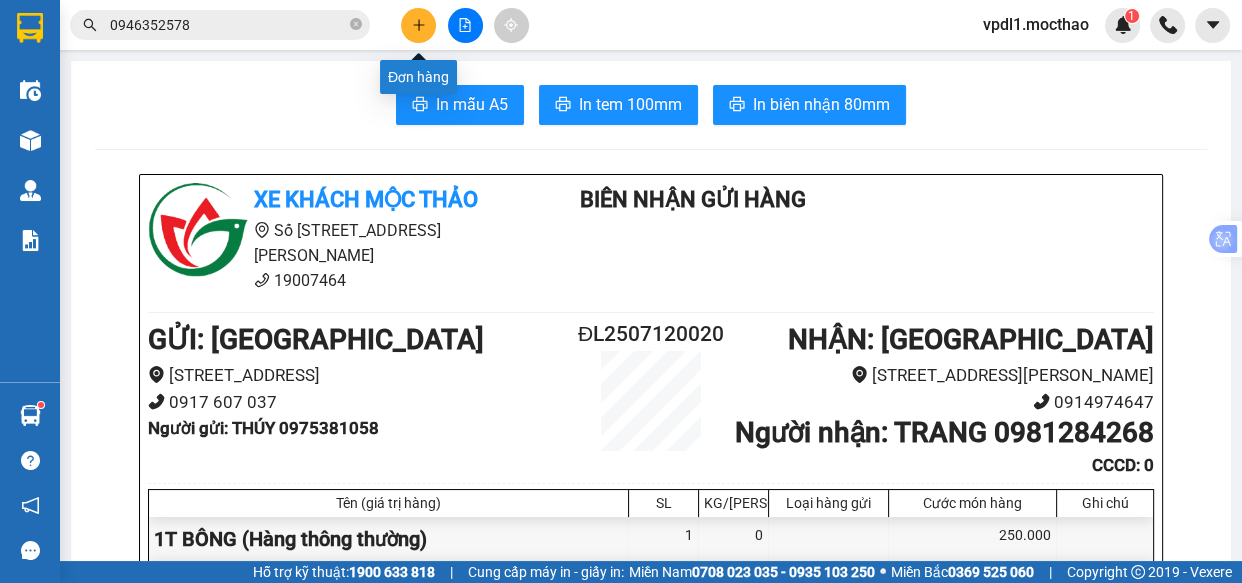 click 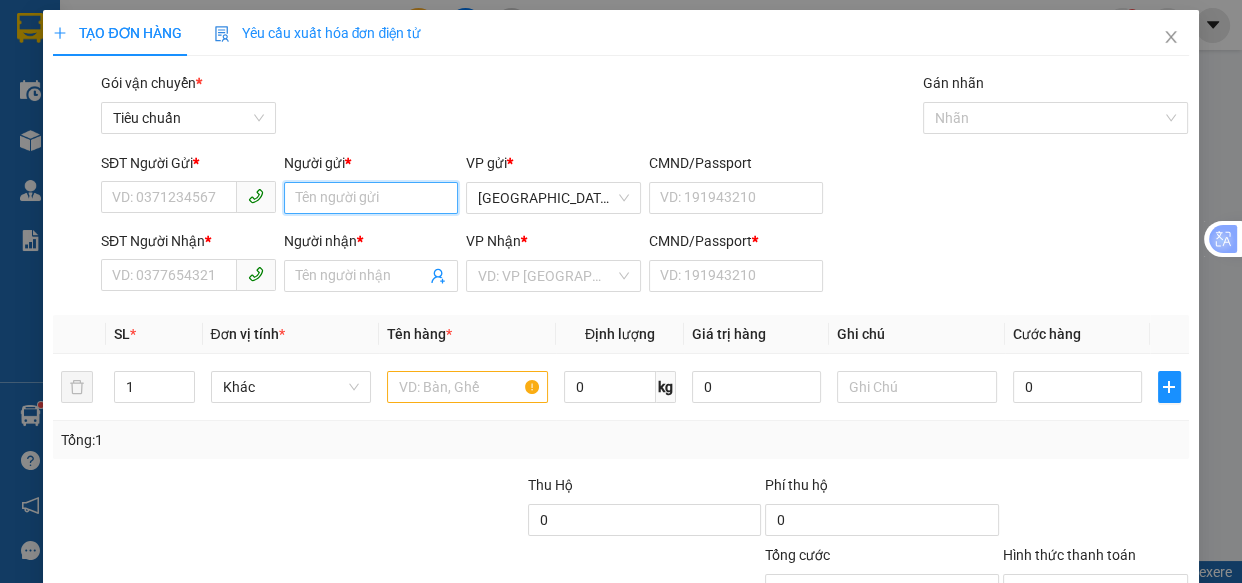 click on "Người gửi  *" at bounding box center (371, 198) 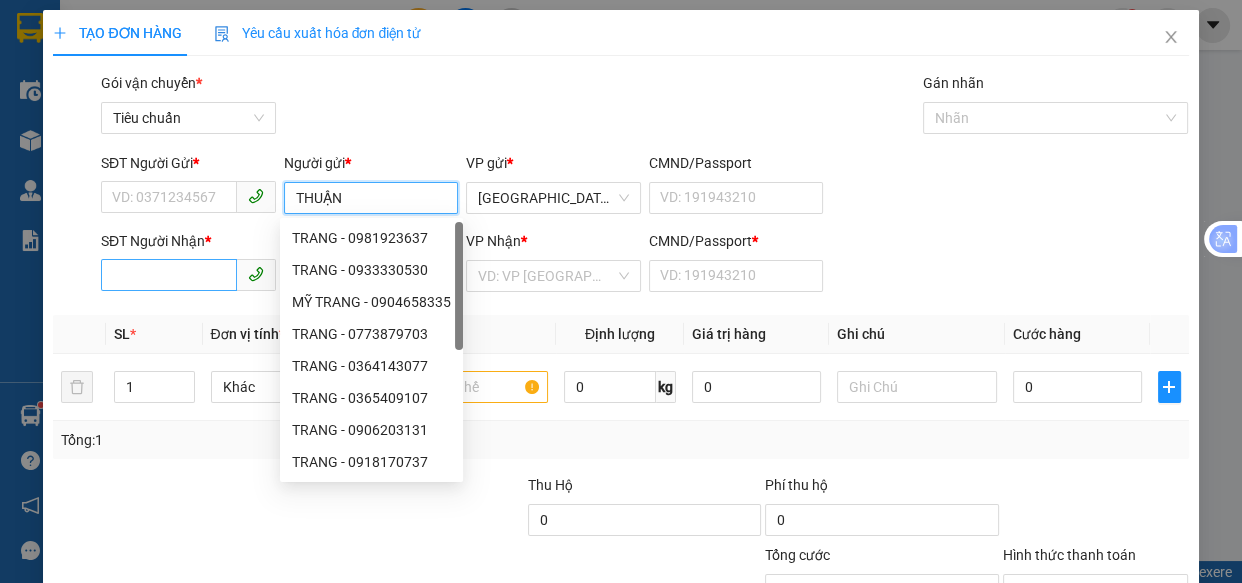 type on "THUẬN" 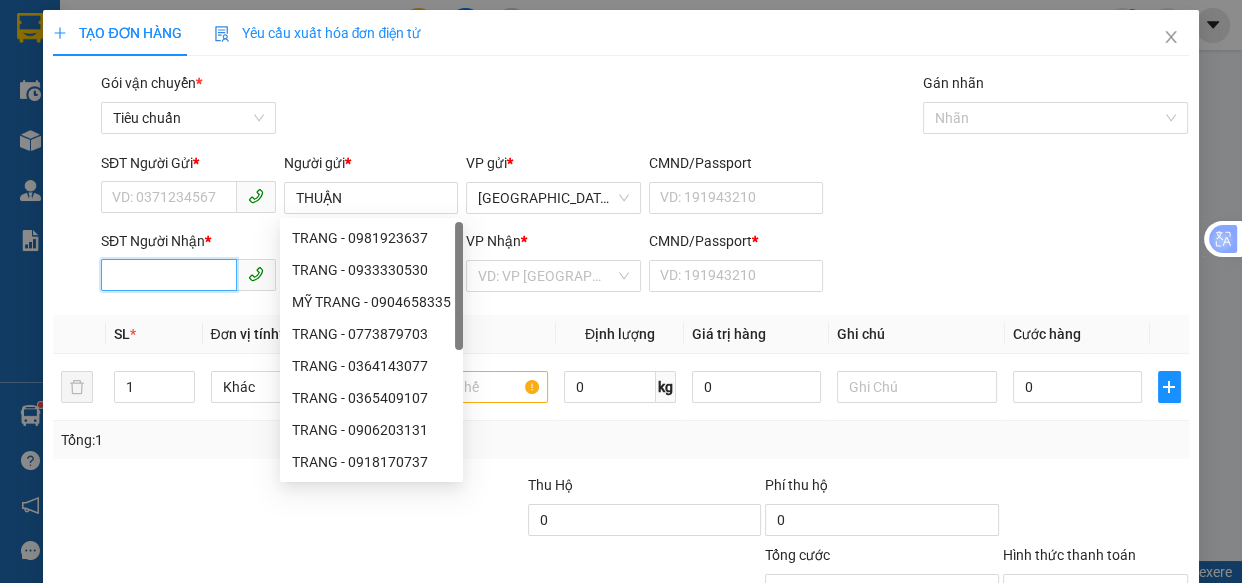 click on "SĐT Người Nhận  *" at bounding box center [169, 275] 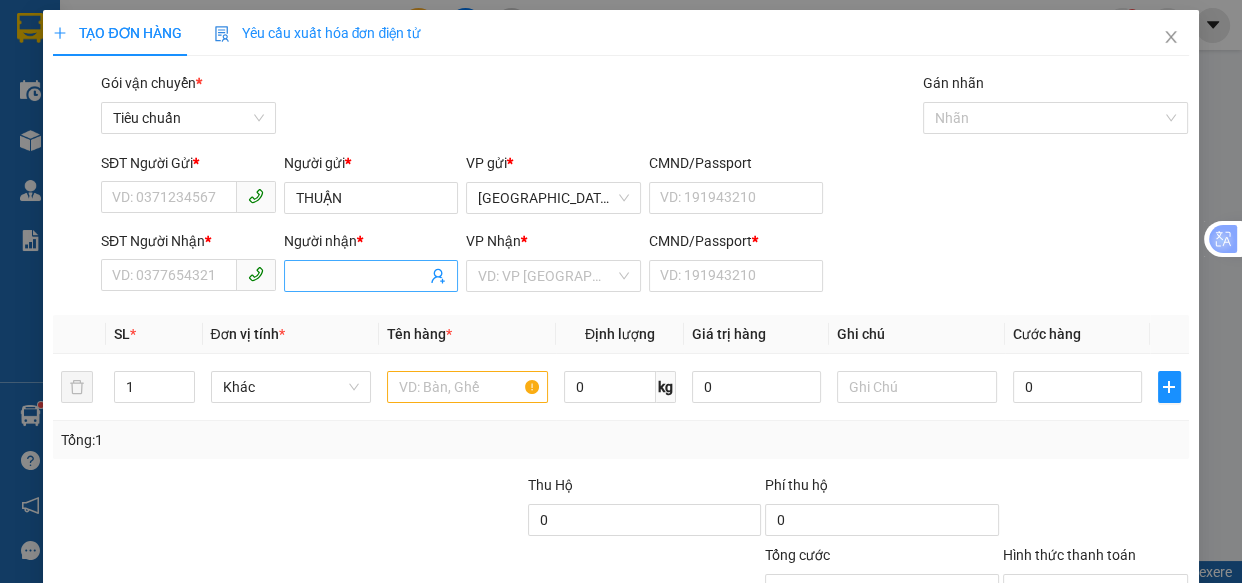 click on "Người nhận  *" at bounding box center (361, 276) 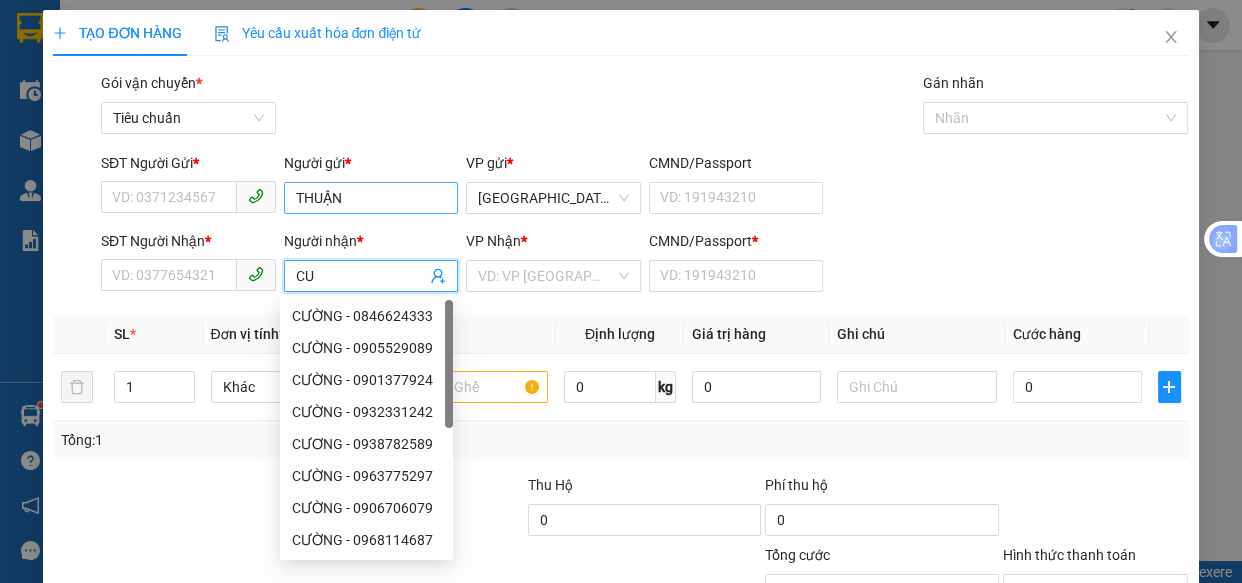 type on "C" 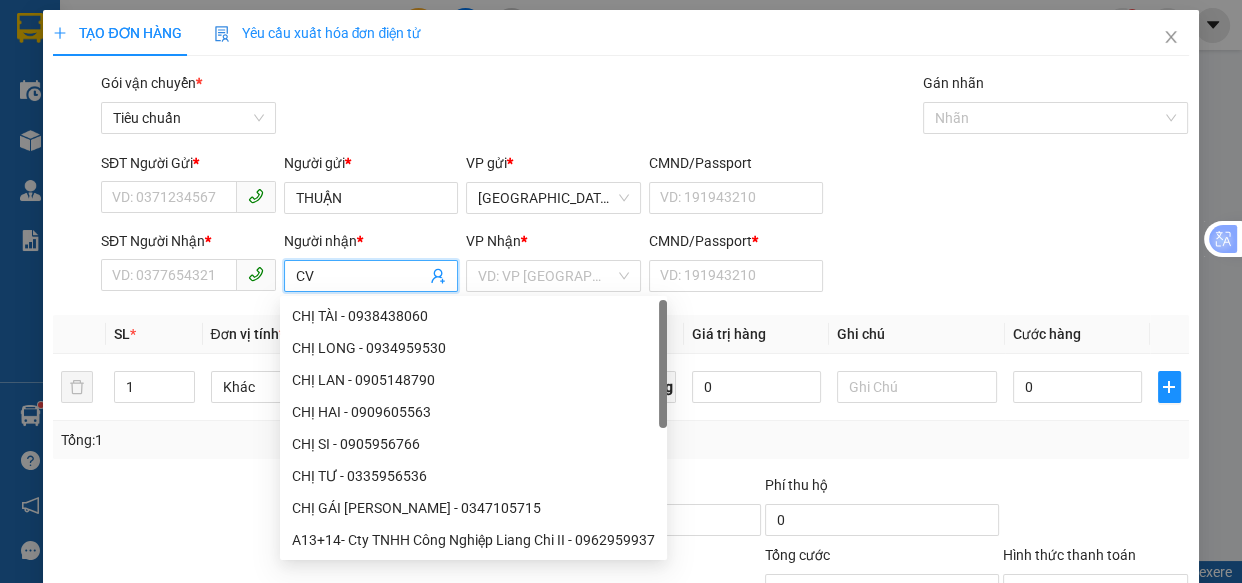 type on "C" 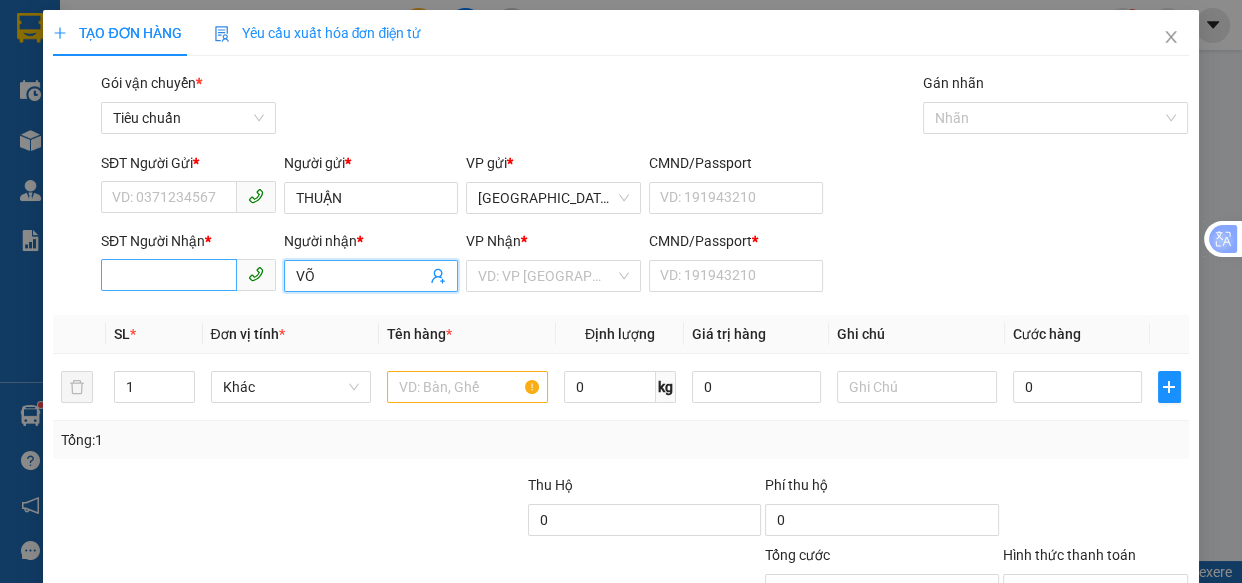 type on "VÕ" 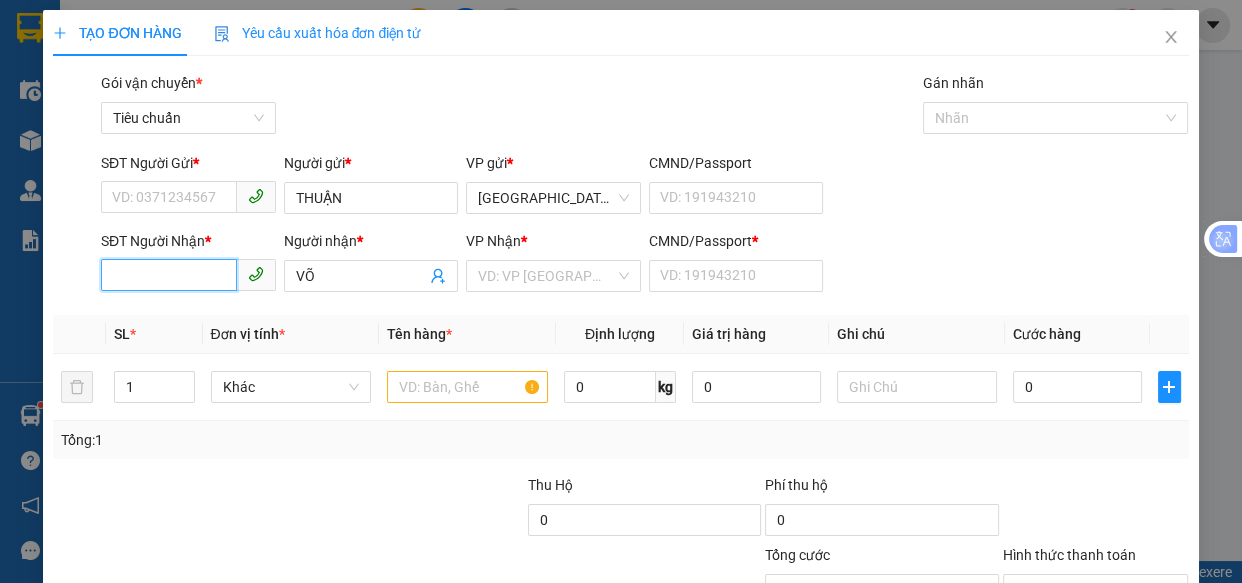 click on "SĐT Người Nhận  *" at bounding box center [169, 275] 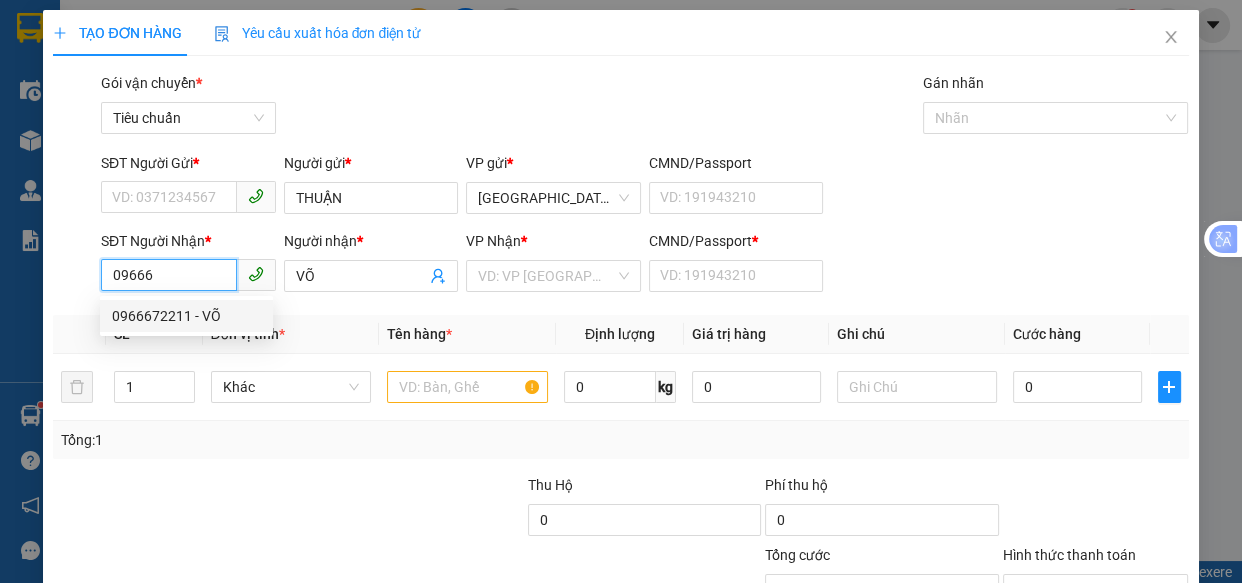 click on "0966672211 - VÕ" at bounding box center [186, 316] 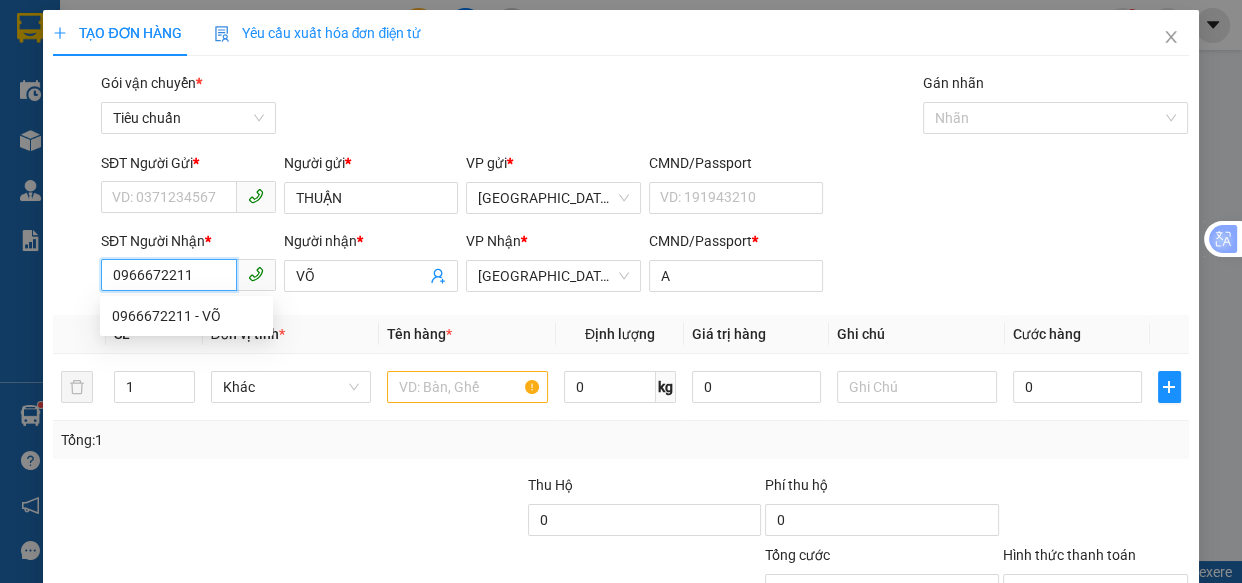 type on "40.000" 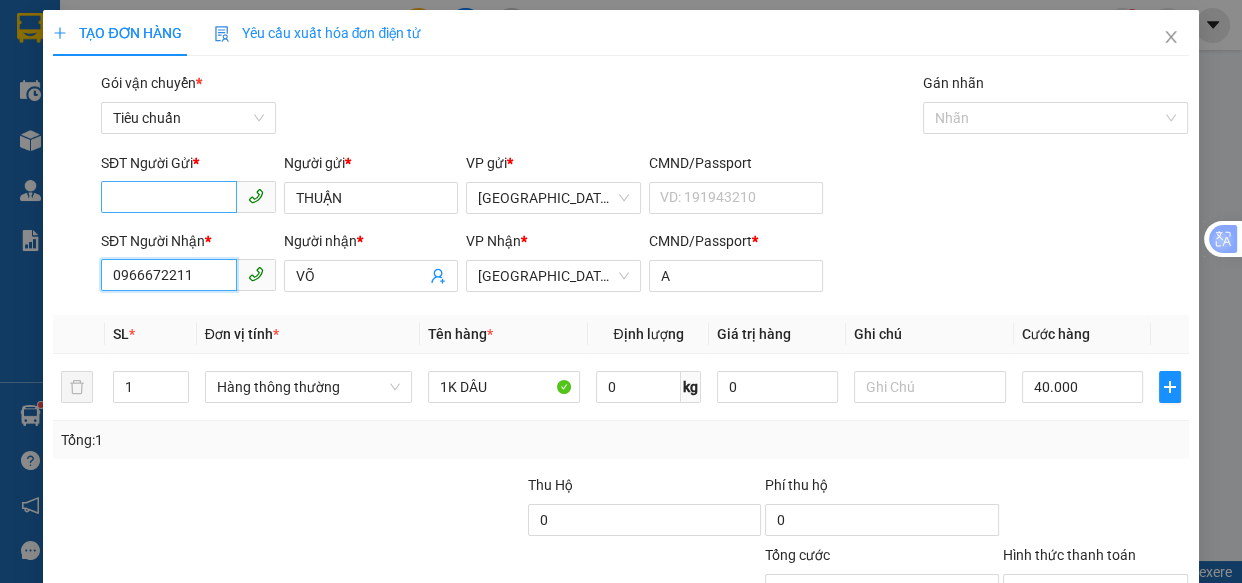 type on "0966672211" 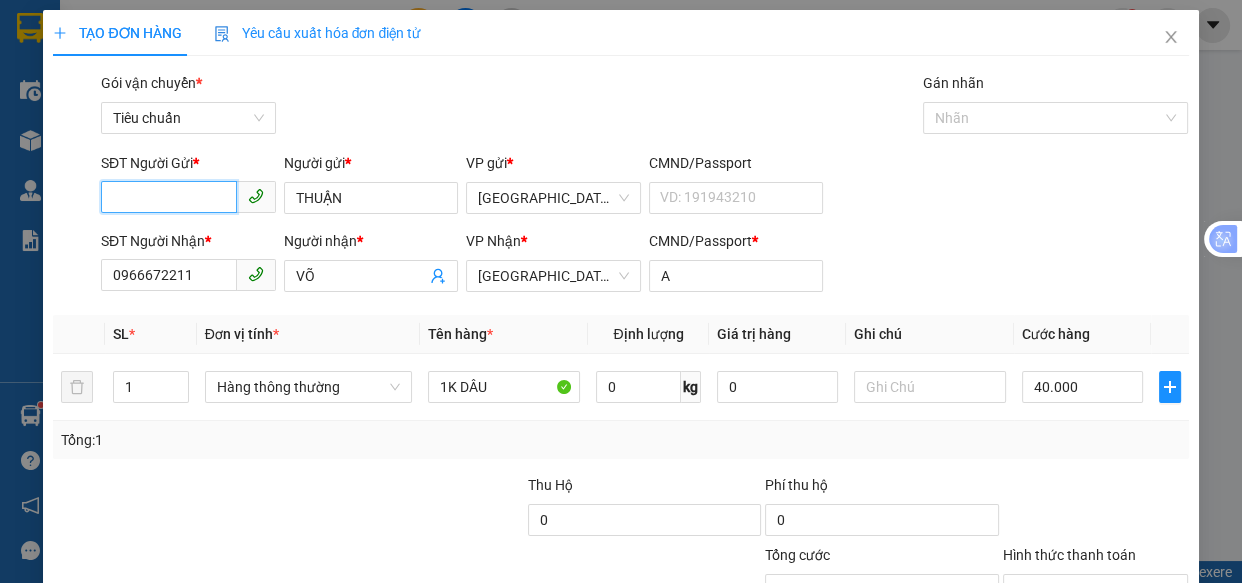 click on "SĐT Người Gửi  *" at bounding box center [169, 197] 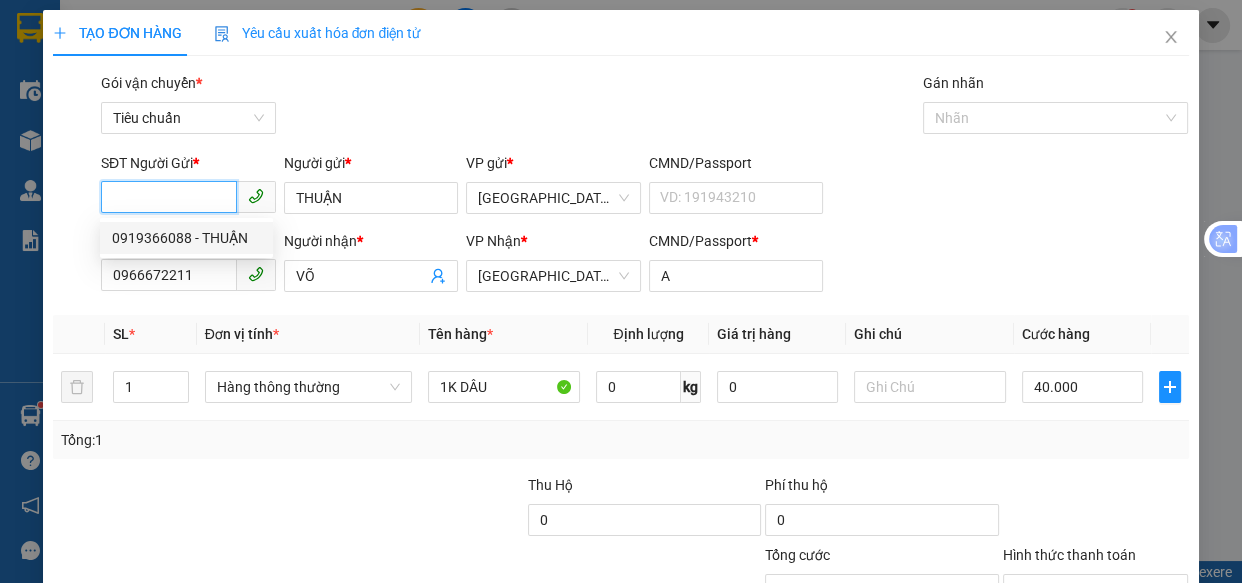 click on "0919366088 - THUẬN" at bounding box center [186, 238] 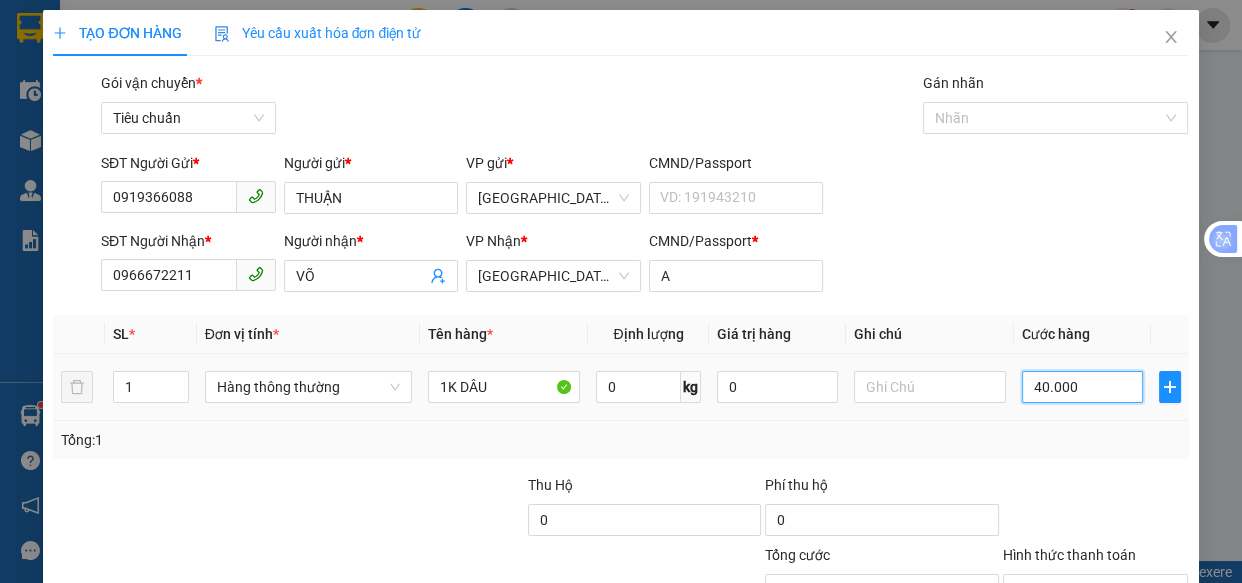 drag, startPoint x: 1073, startPoint y: 384, endPoint x: 1010, endPoint y: 375, distance: 63.63961 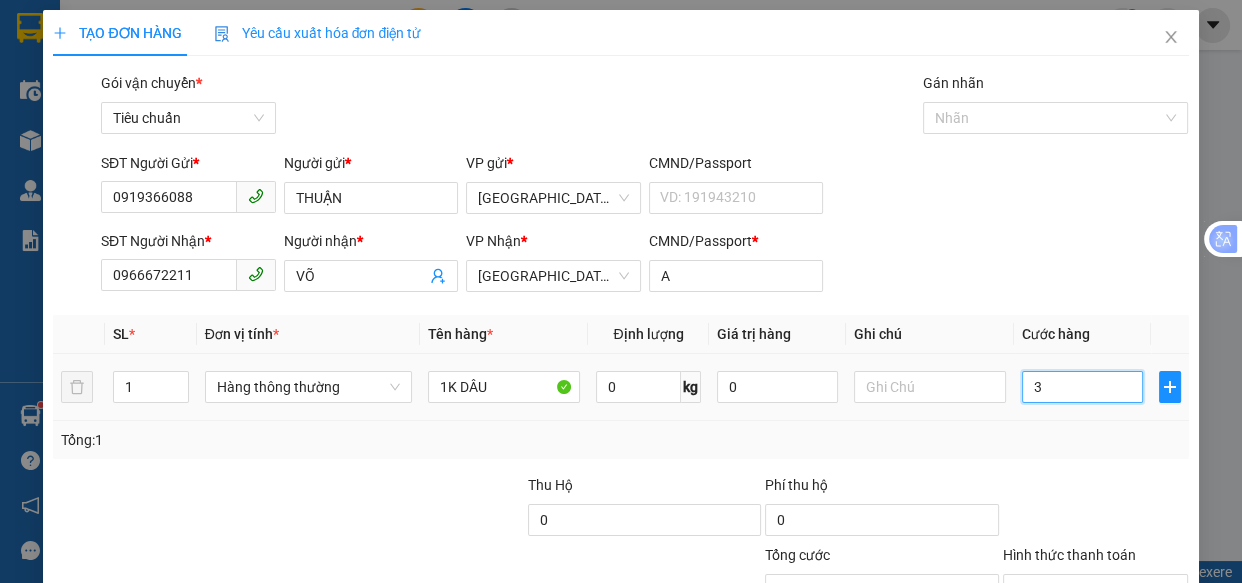 type on "30" 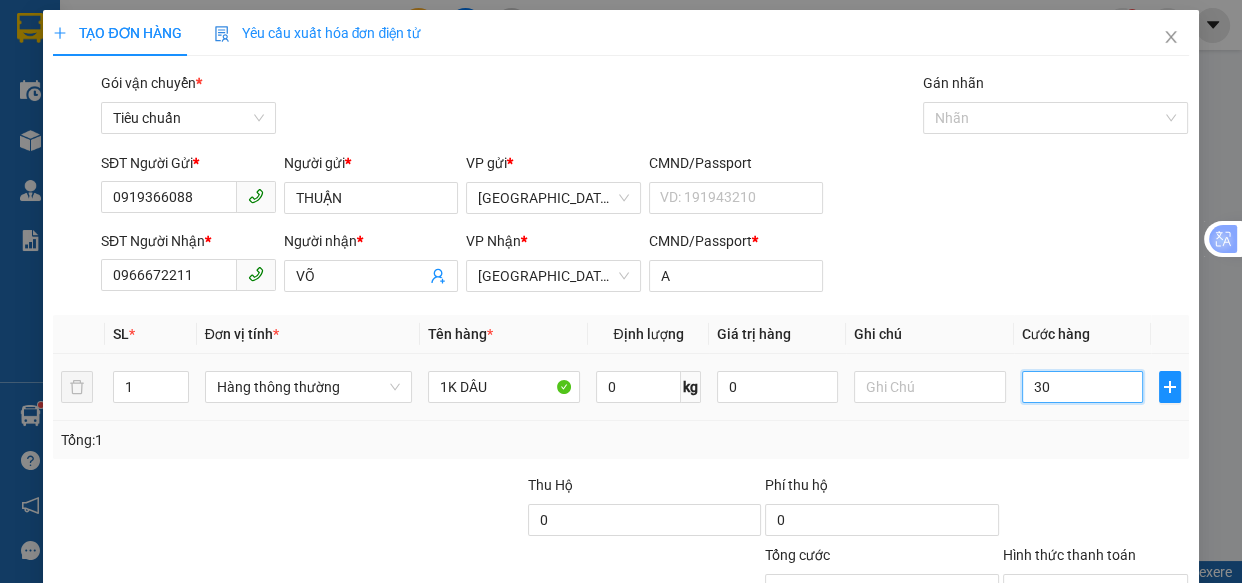 type on "30" 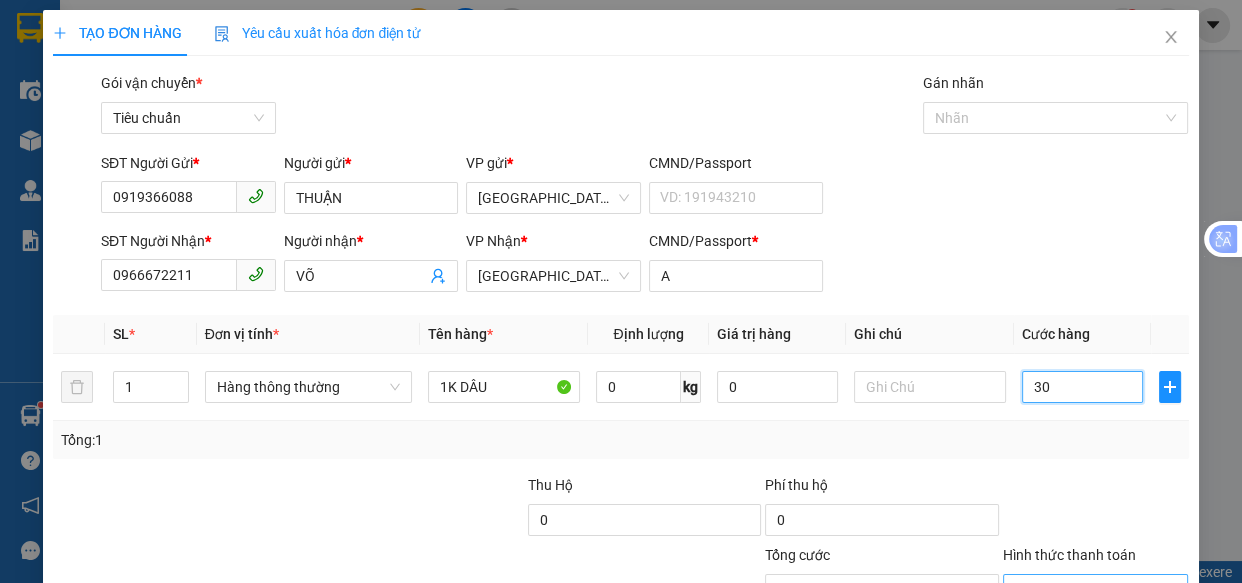 type on "30" 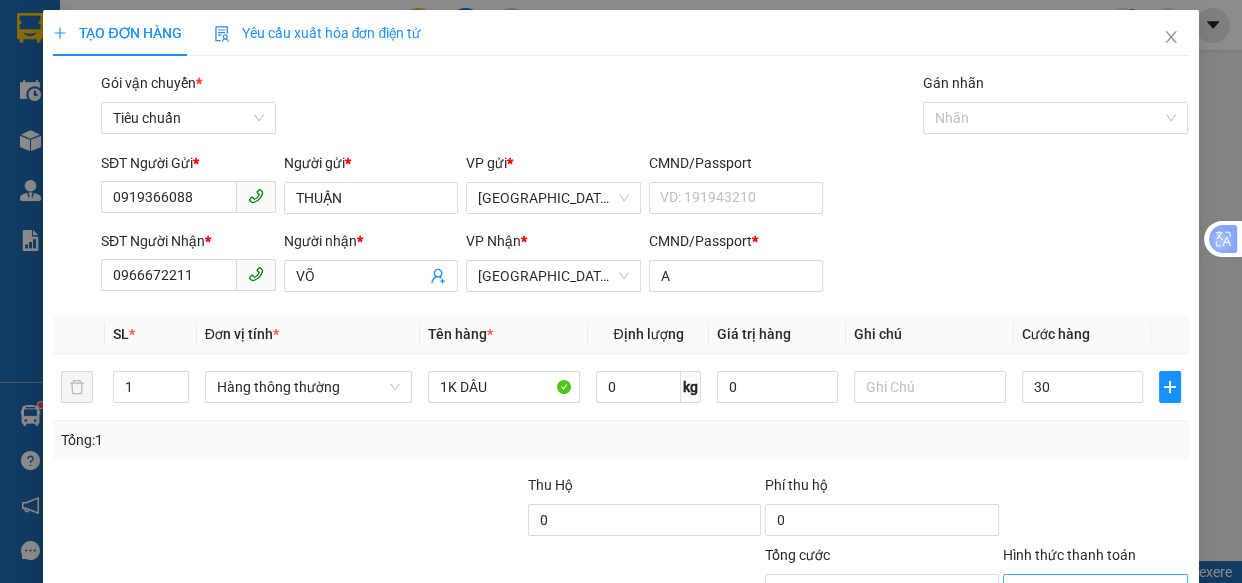 type on "30.000" 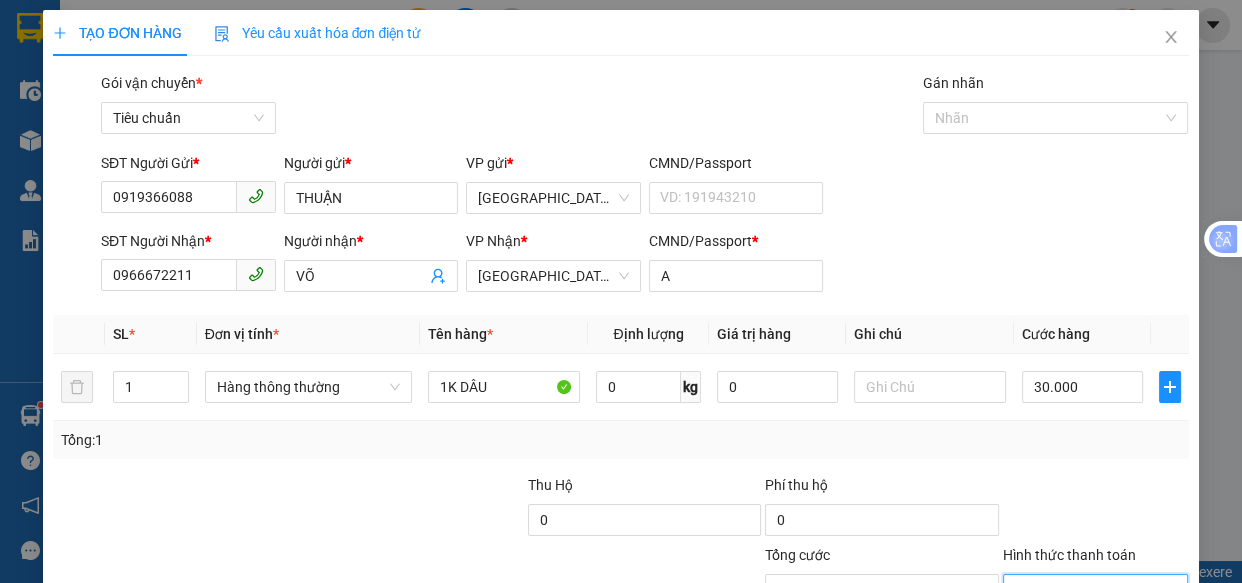 click on "Hình thức thanh toán" at bounding box center [1089, 590] 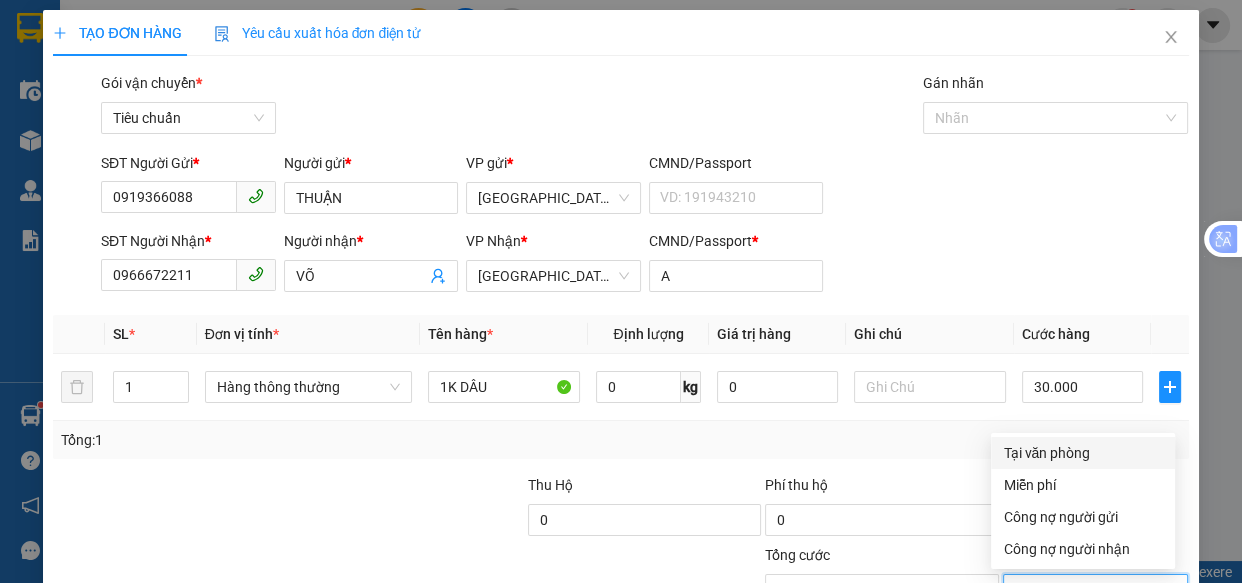 click on "Tại văn phòng" at bounding box center [1083, 453] 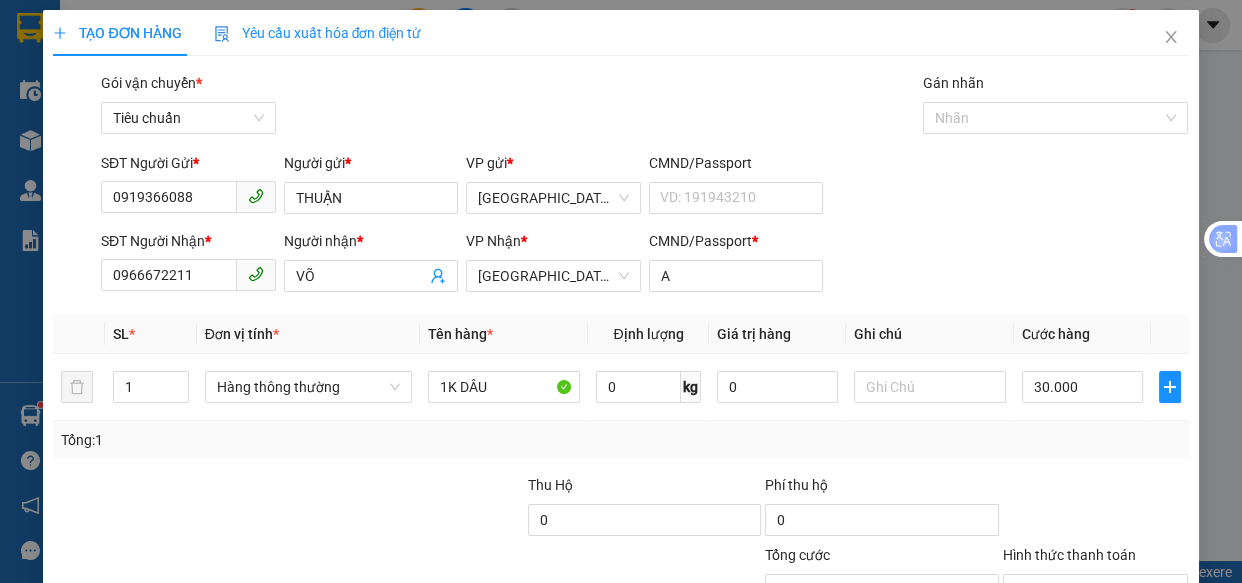 drag, startPoint x: 1090, startPoint y: 527, endPoint x: 872, endPoint y: 360, distance: 274.6143 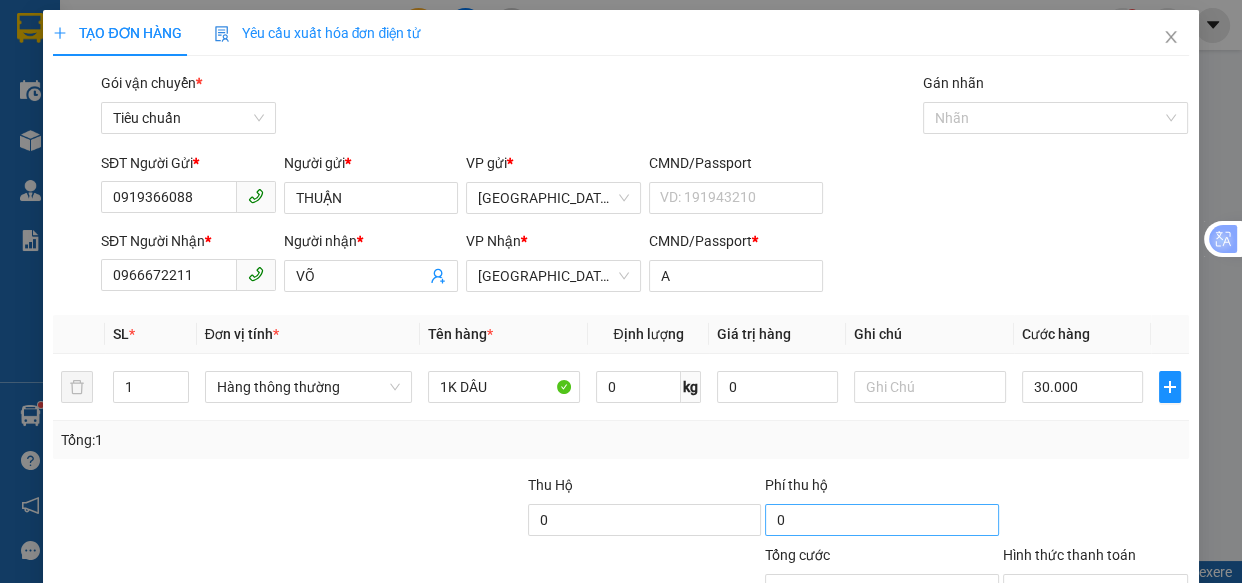 click on "[PERSON_NAME] và In" at bounding box center [1158, 685] 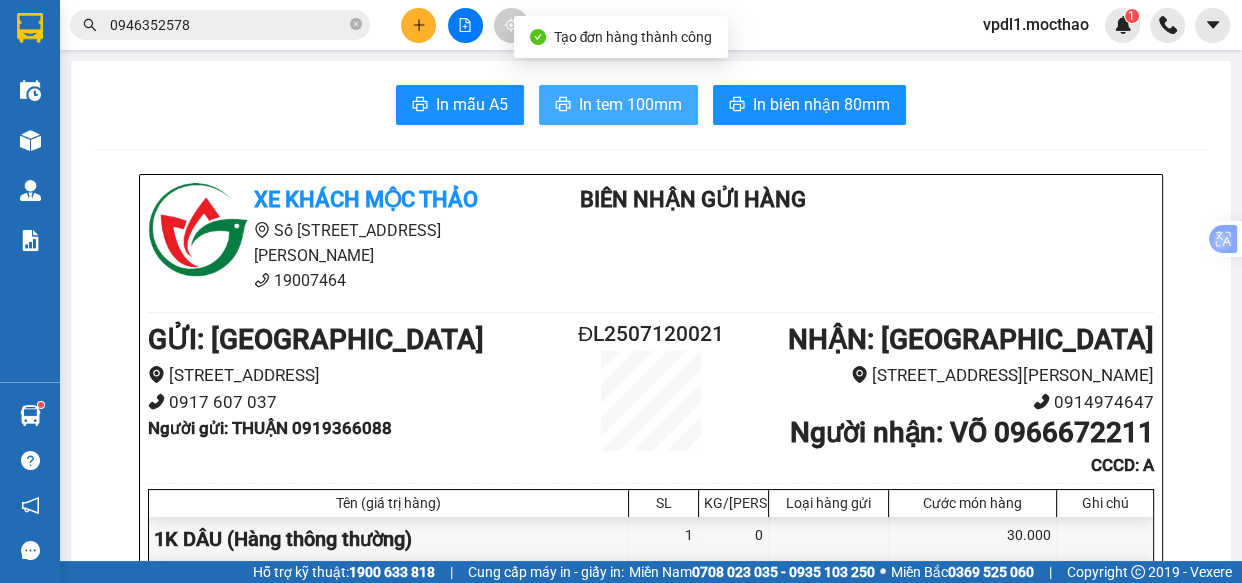 click on "In tem 100mm" at bounding box center [630, 104] 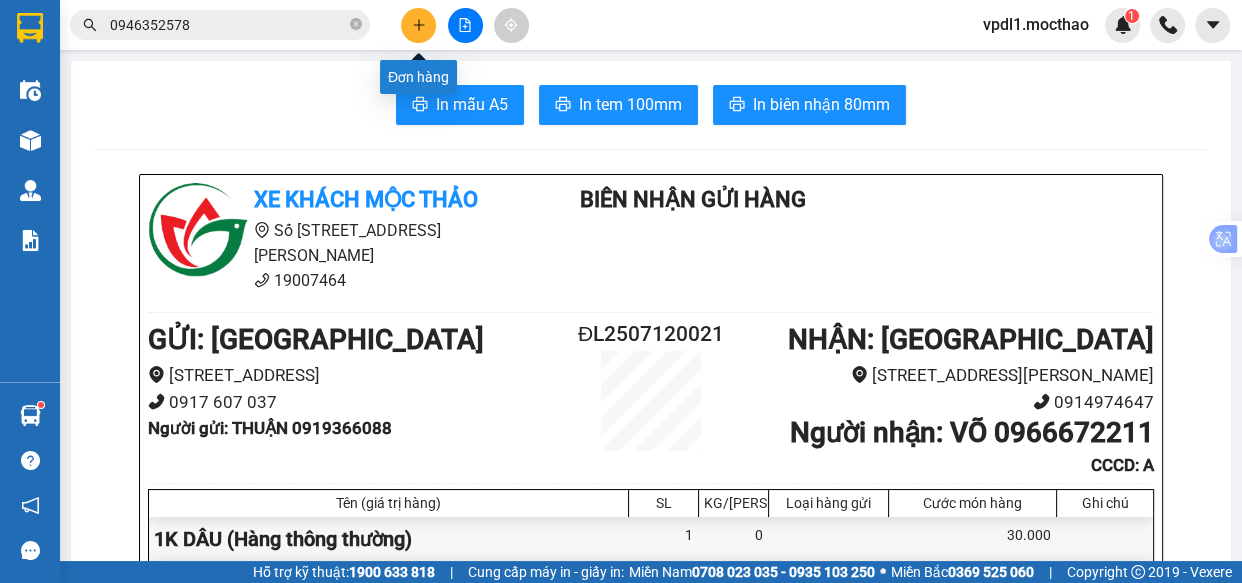 click 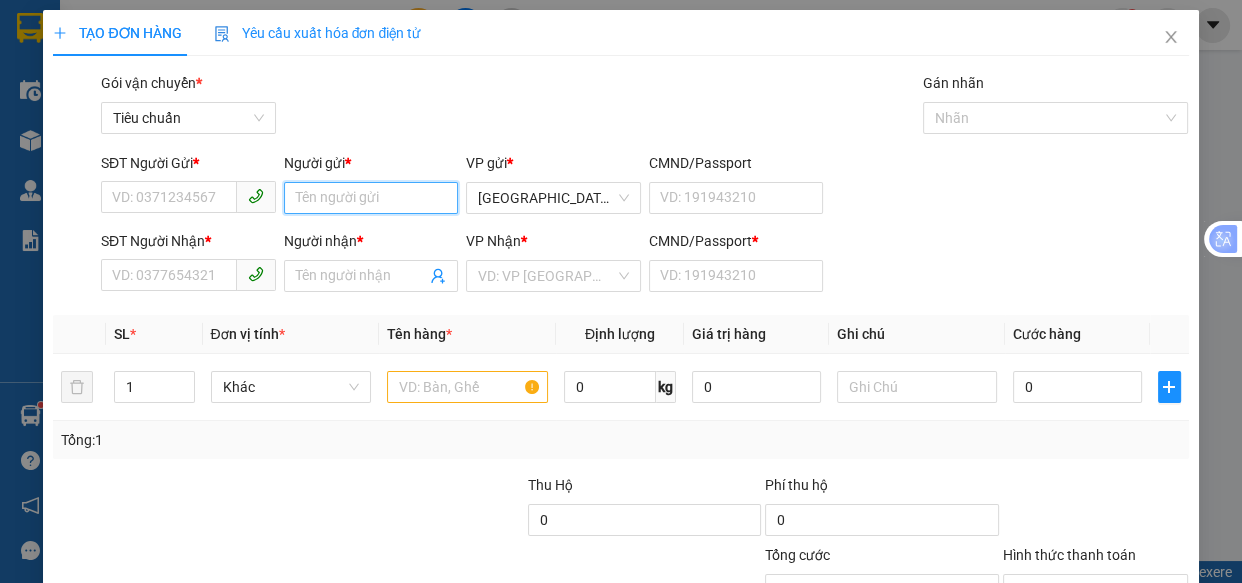 drag, startPoint x: 326, startPoint y: 194, endPoint x: 364, endPoint y: 179, distance: 40.853397 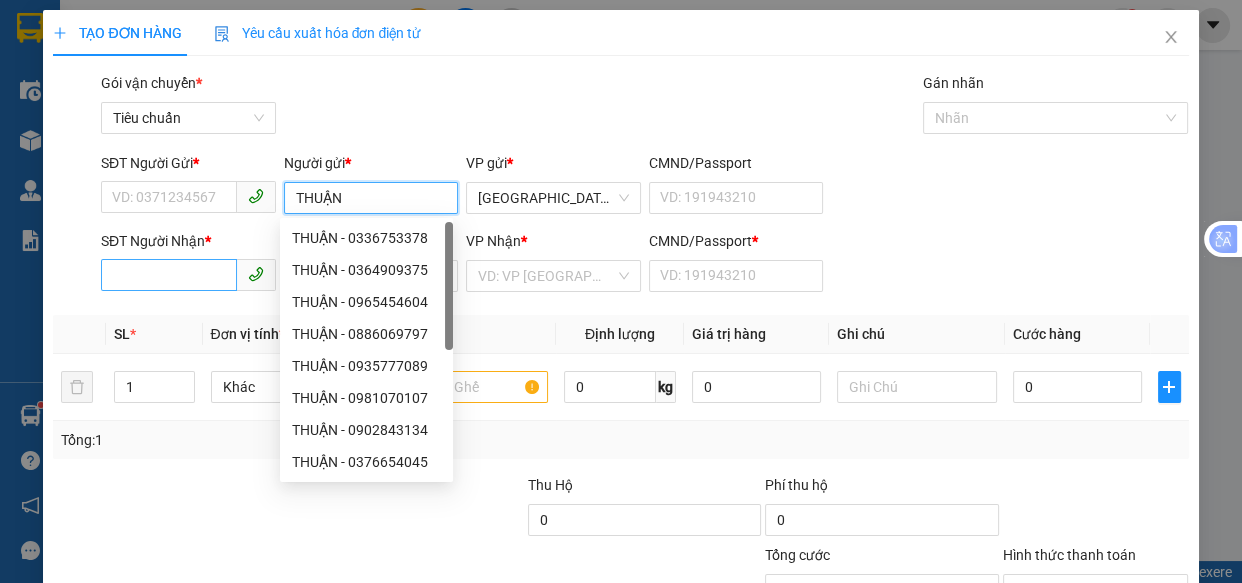type on "THUẬN" 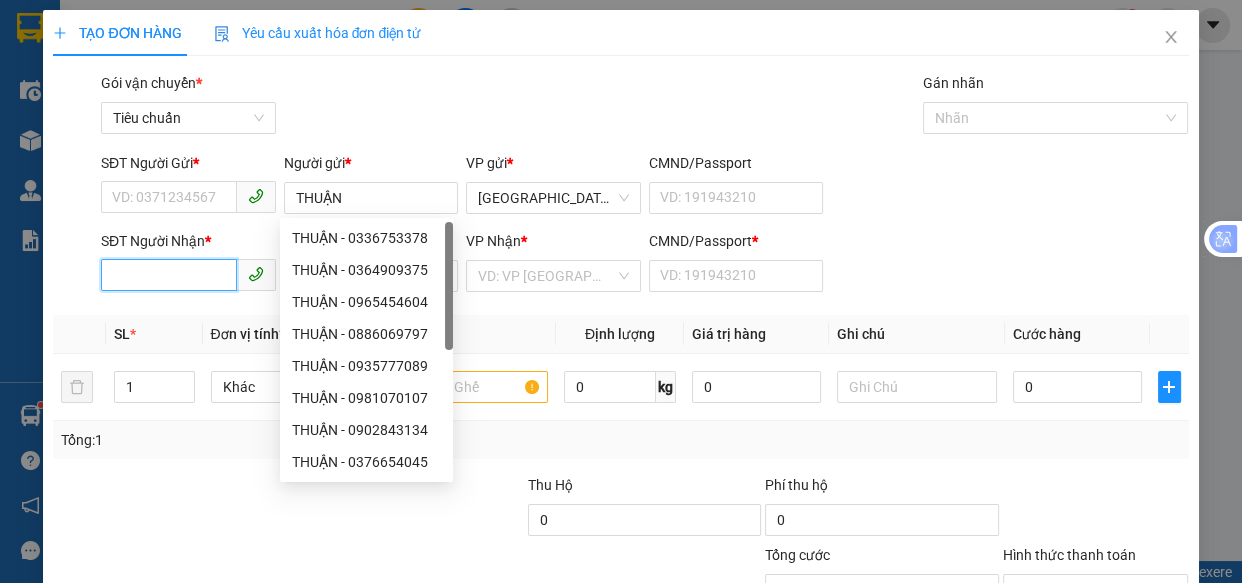 drag, startPoint x: 137, startPoint y: 276, endPoint x: 277, endPoint y: 299, distance: 141.87671 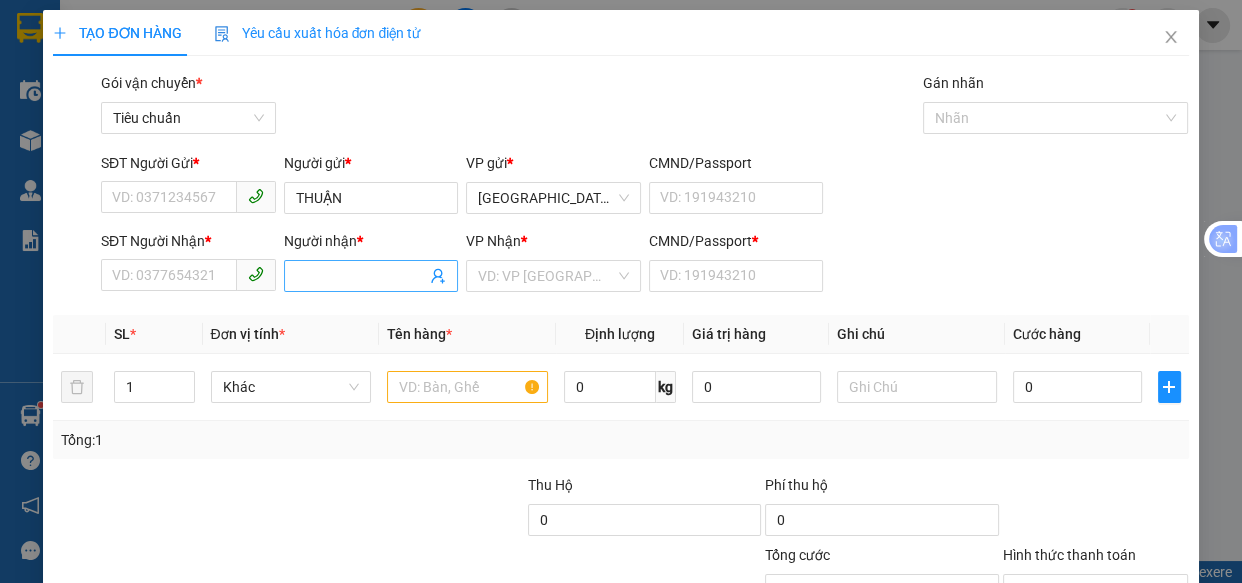 drag, startPoint x: 337, startPoint y: 283, endPoint x: 368, endPoint y: 263, distance: 36.891735 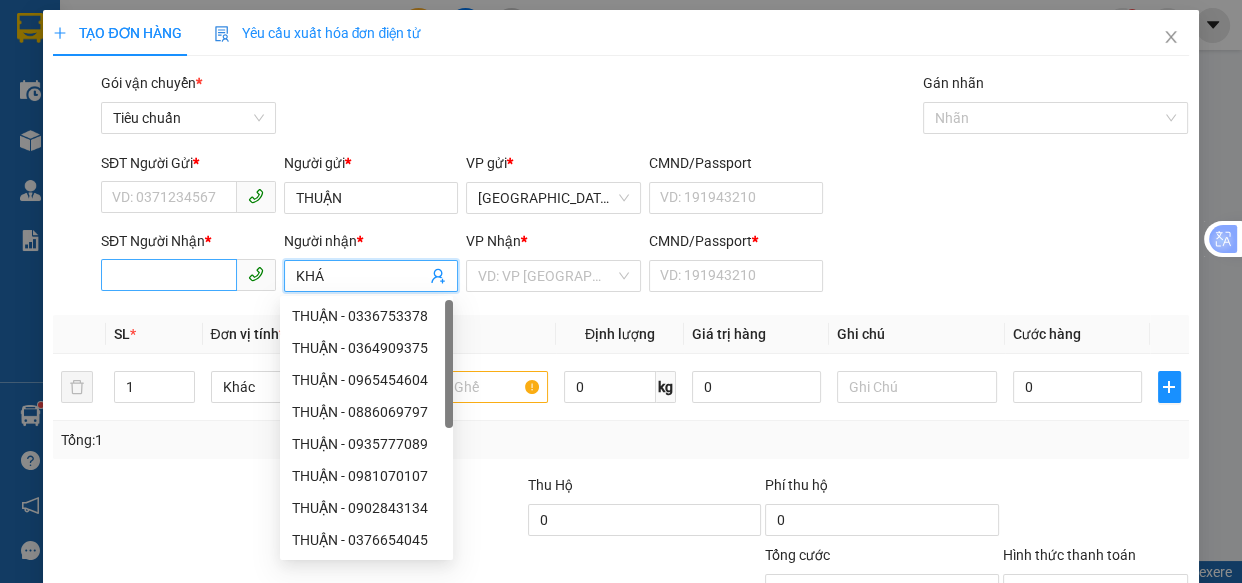 type on "KHÁ" 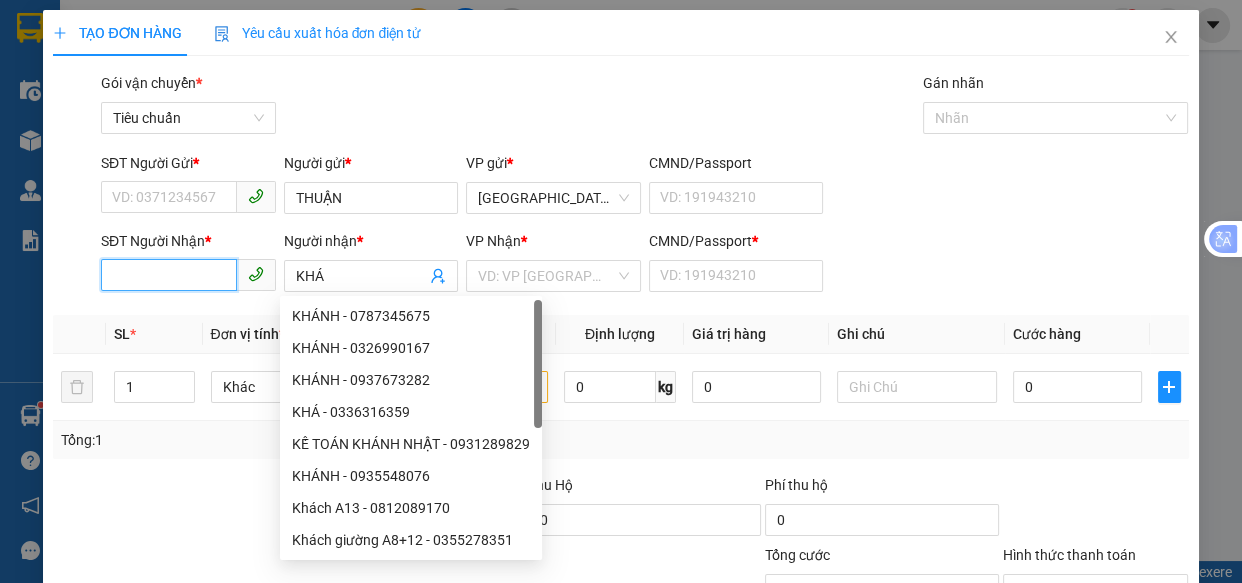 drag, startPoint x: 200, startPoint y: 280, endPoint x: 108, endPoint y: 48, distance: 249.57564 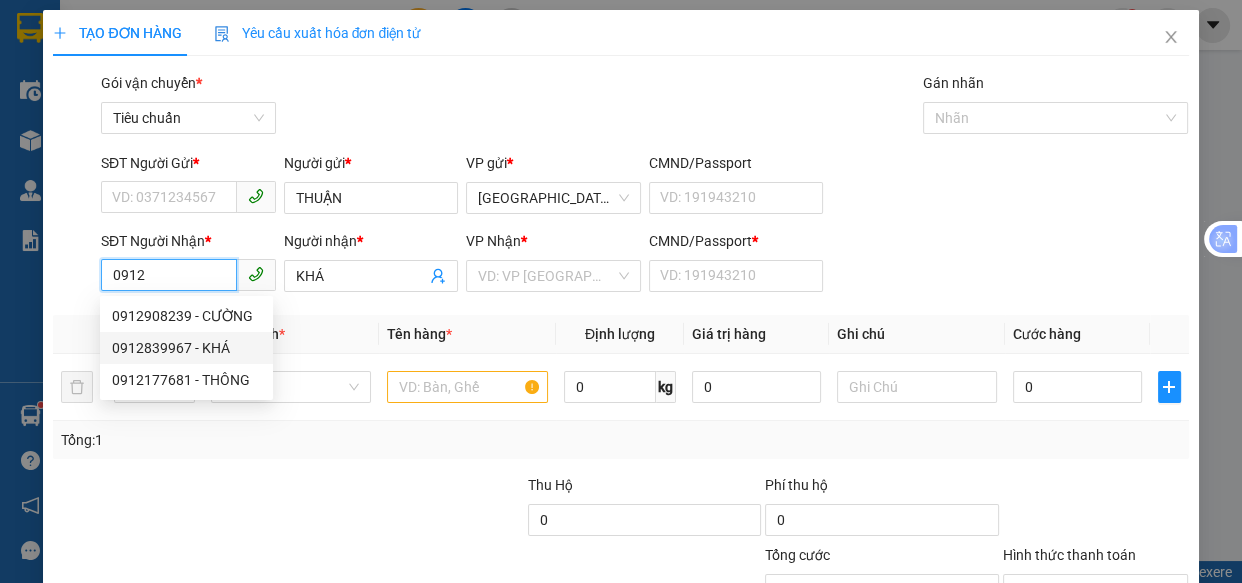 click on "0912839967 - KHÁ" at bounding box center [186, 348] 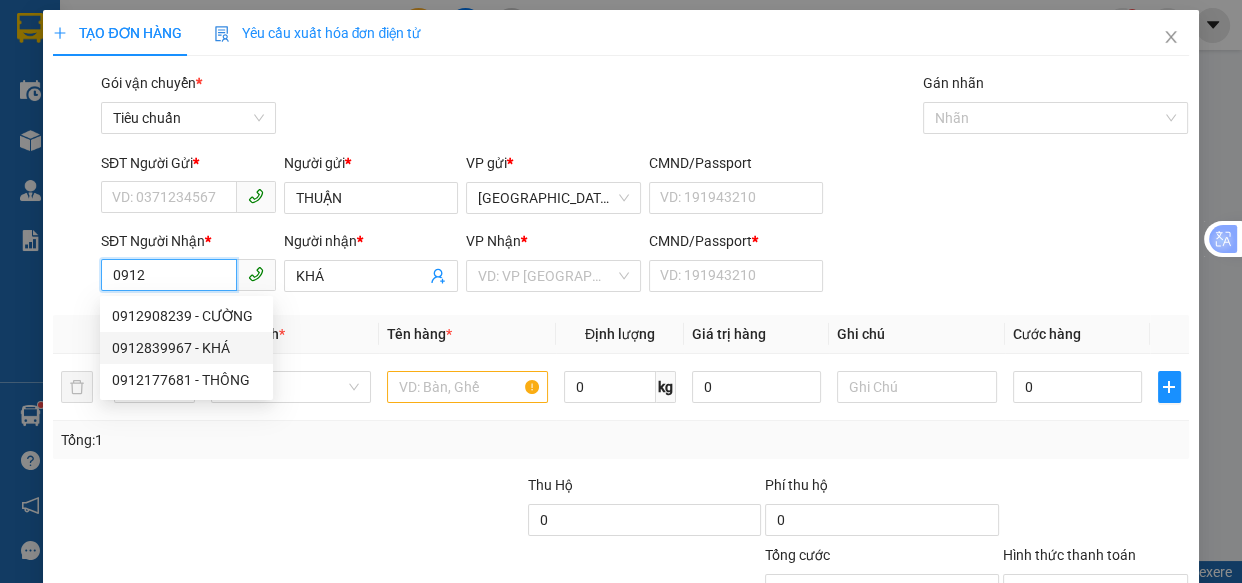 type on "0912839967" 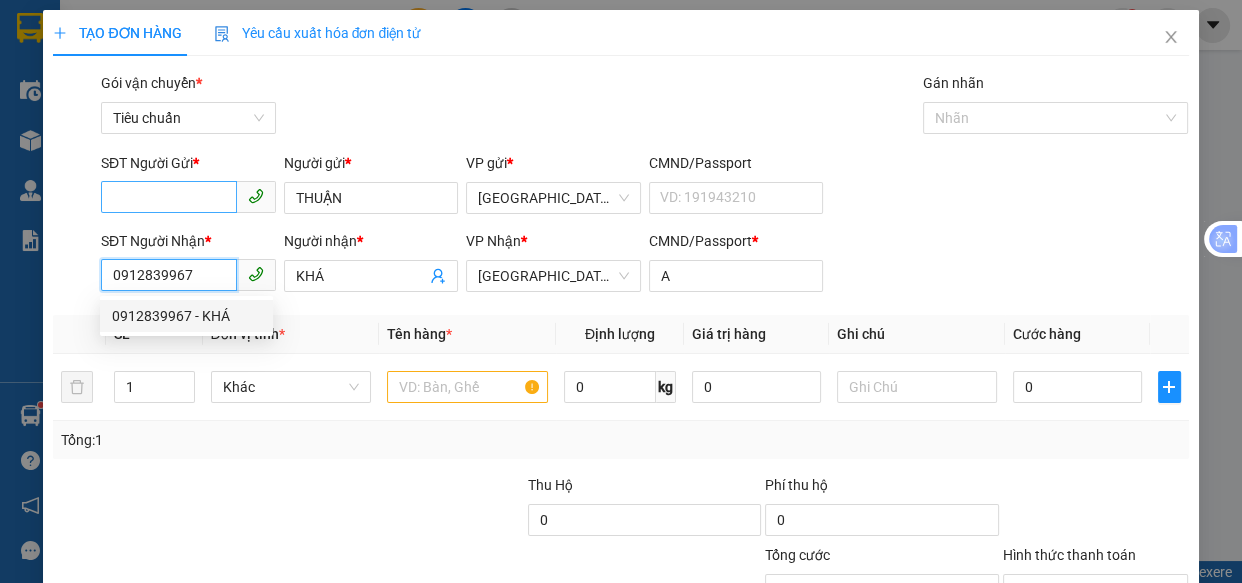 type on "100.000" 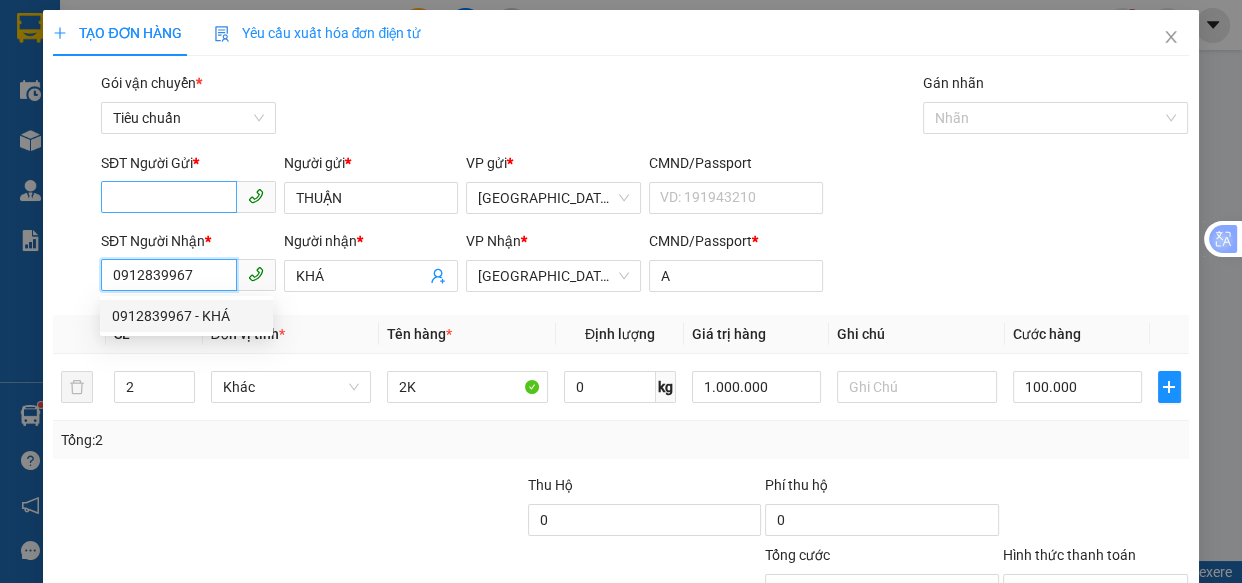 type on "0912839967" 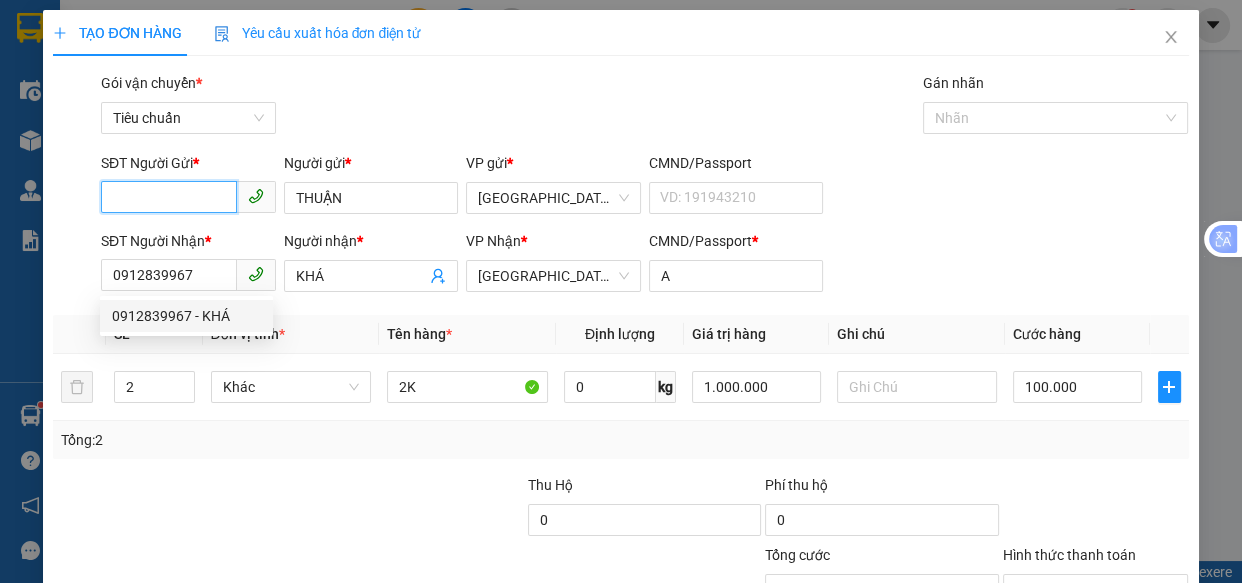 click on "SĐT Người Gửi  *" at bounding box center (169, 197) 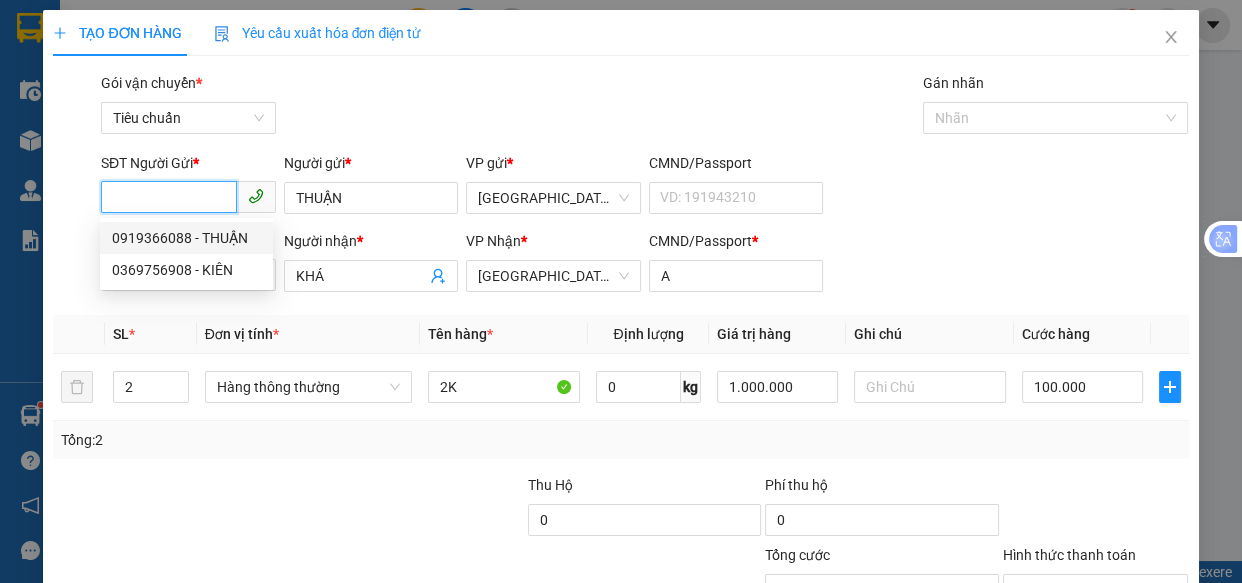 click on "0919366088 - THUẬN" at bounding box center (186, 238) 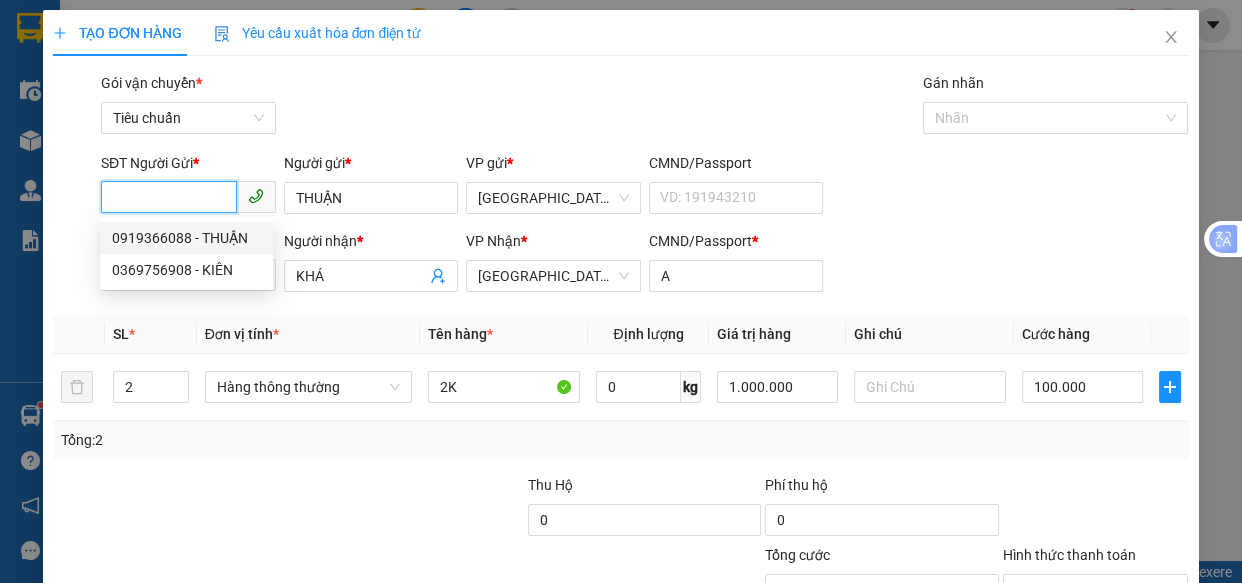 type on "0919366088" 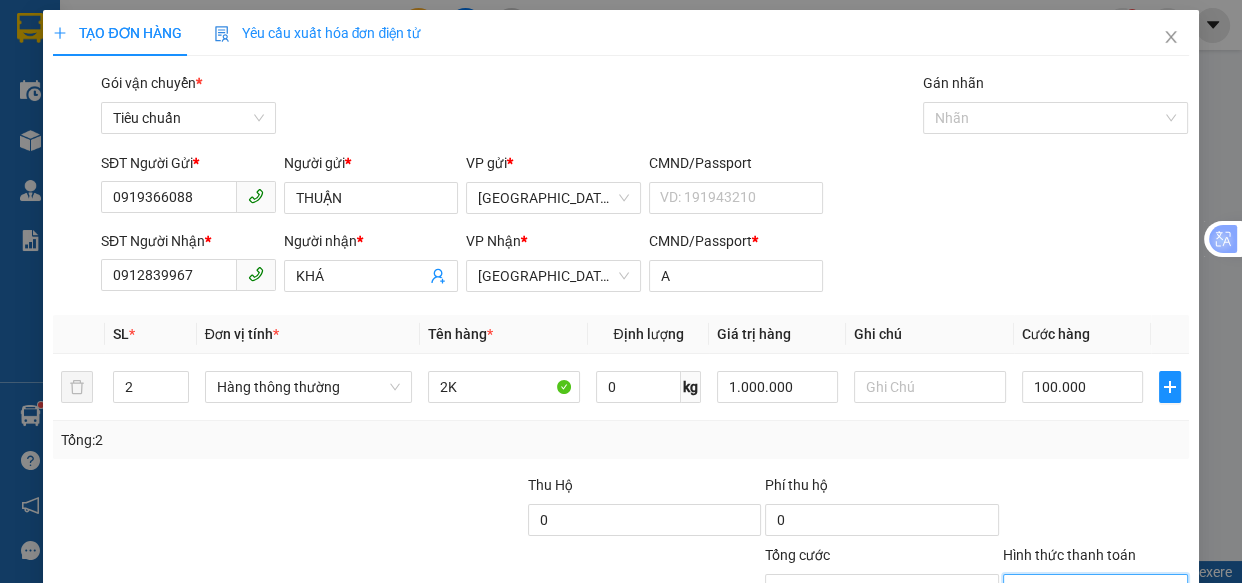 click on "Hình thức thanh toán" at bounding box center (1089, 590) 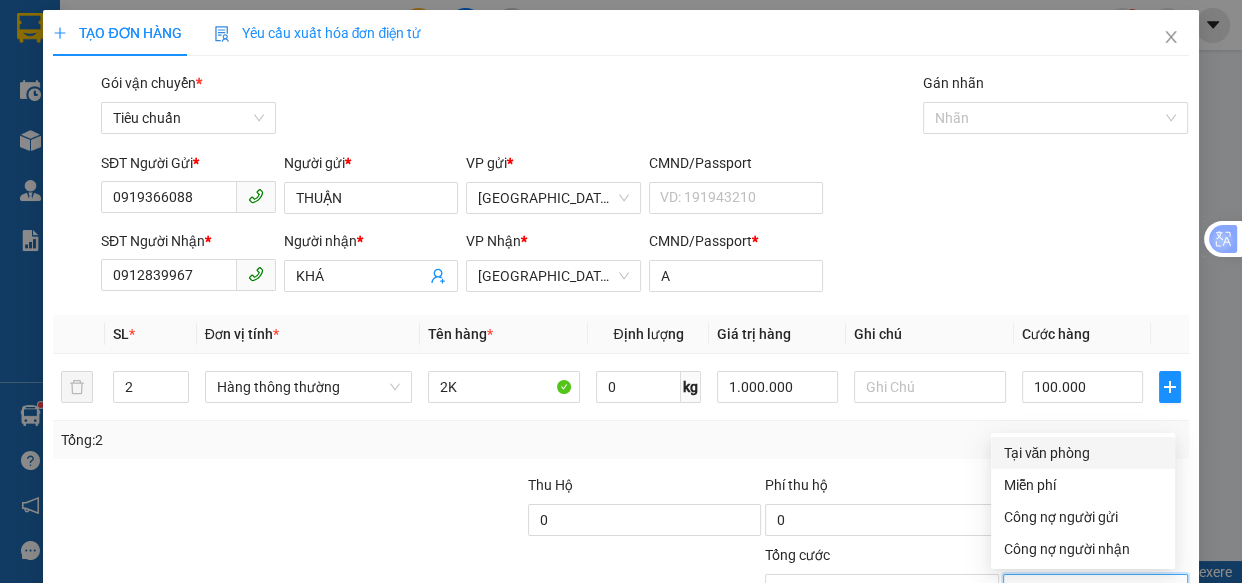 click on "Tại văn phòng" at bounding box center [1083, 453] 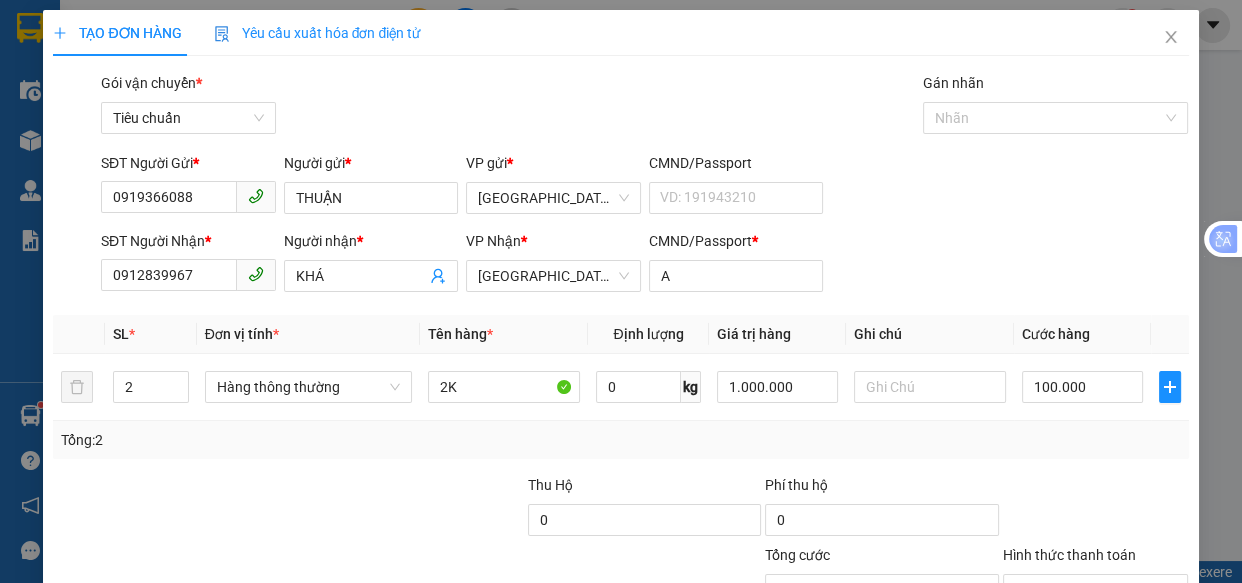 click 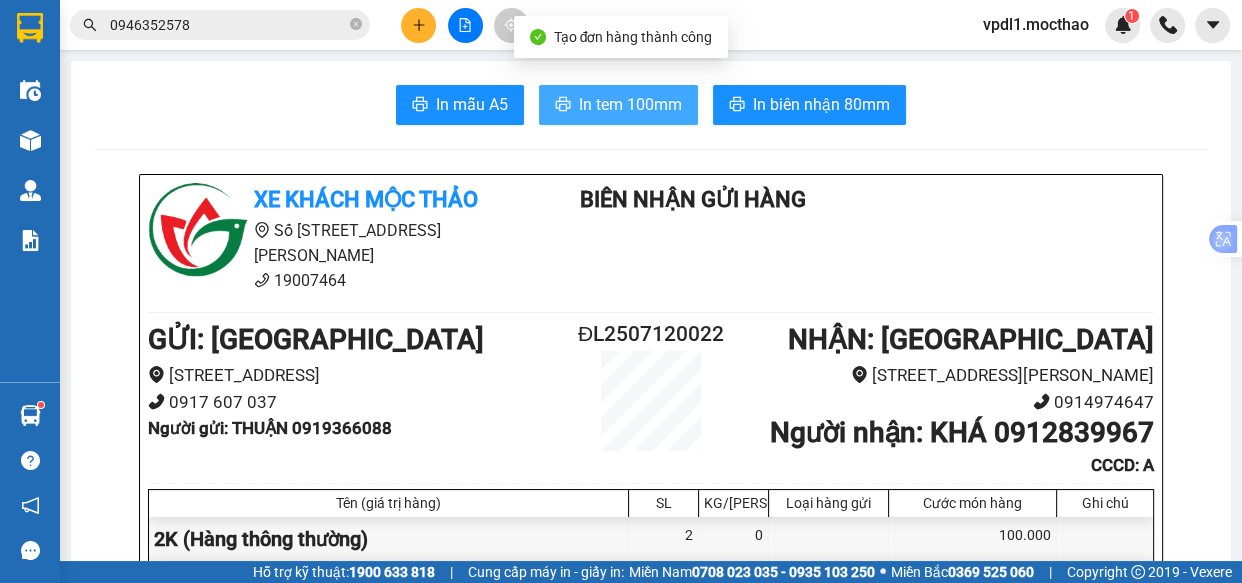 click on "In tem 100mm" at bounding box center [630, 104] 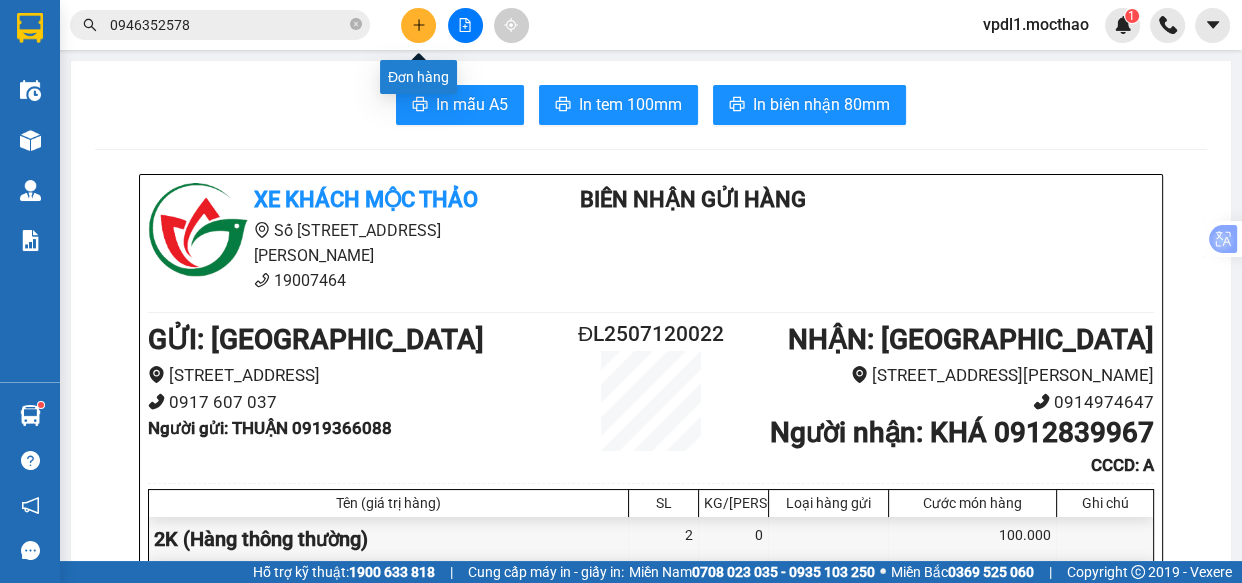 click 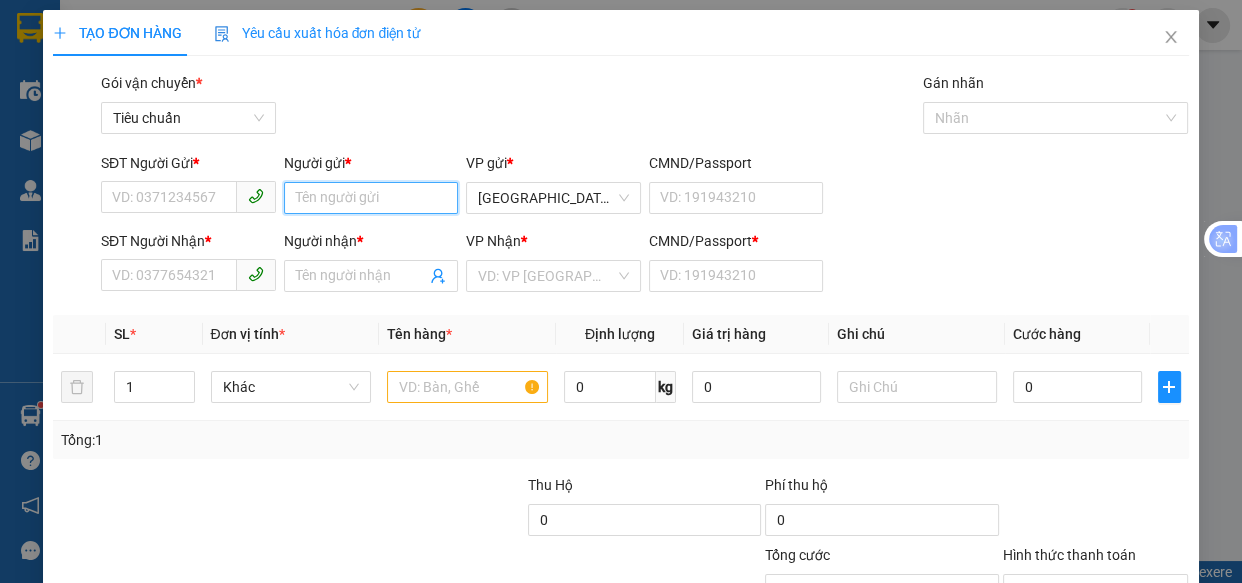click on "Người gửi  *" at bounding box center [371, 198] 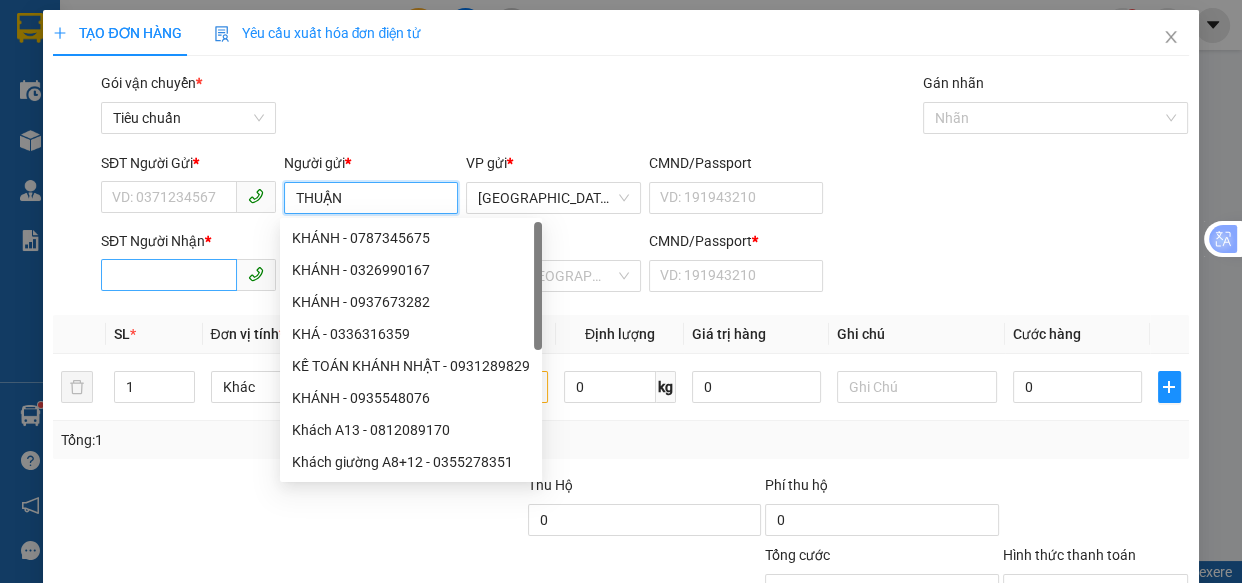 type on "THUẬN" 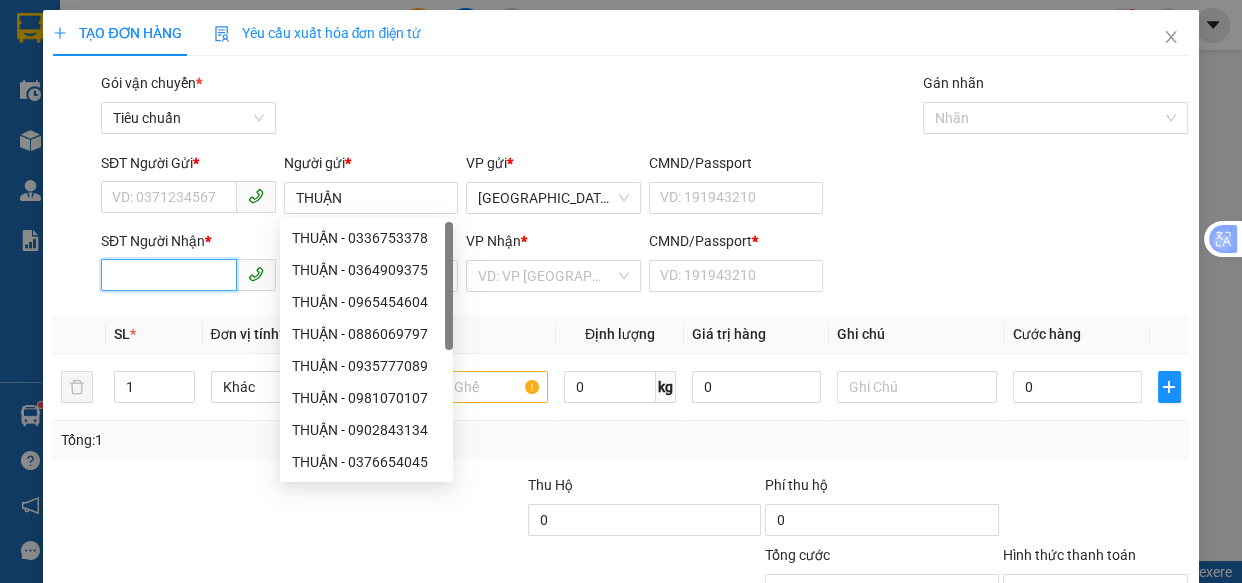 click on "SĐT Người Nhận  *" at bounding box center [169, 275] 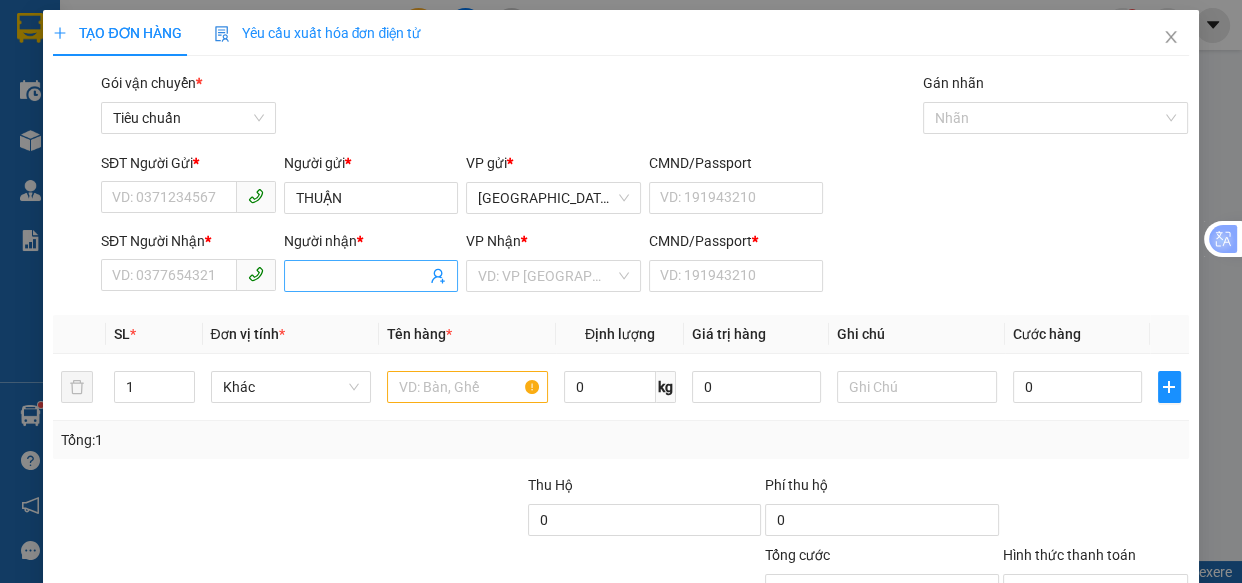 click at bounding box center (371, 276) 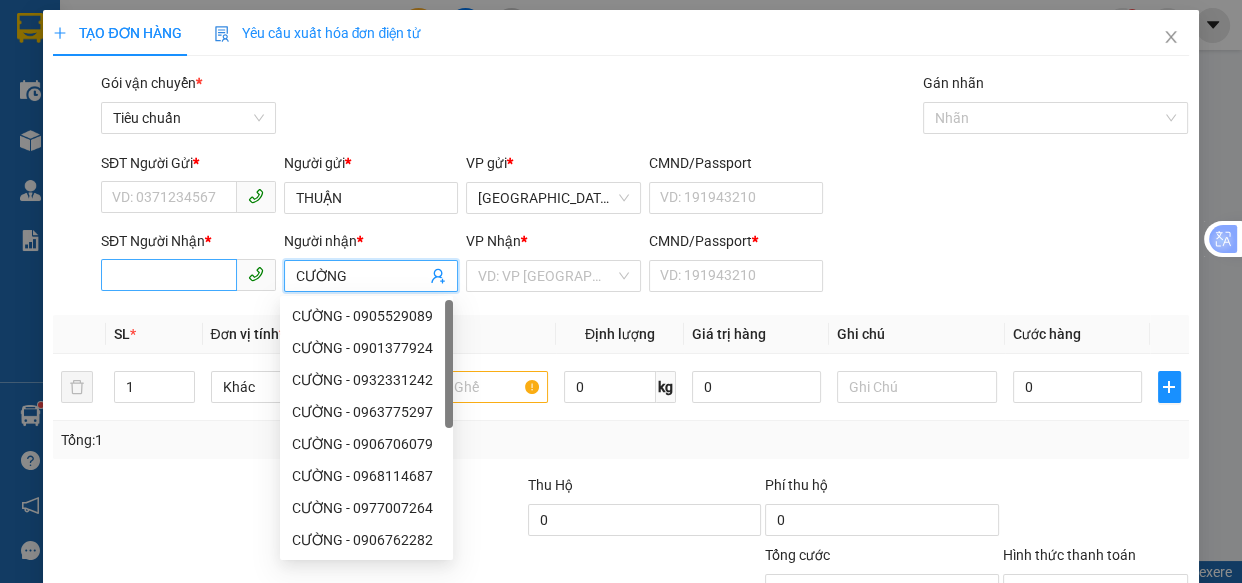 type on "CƯỜNG" 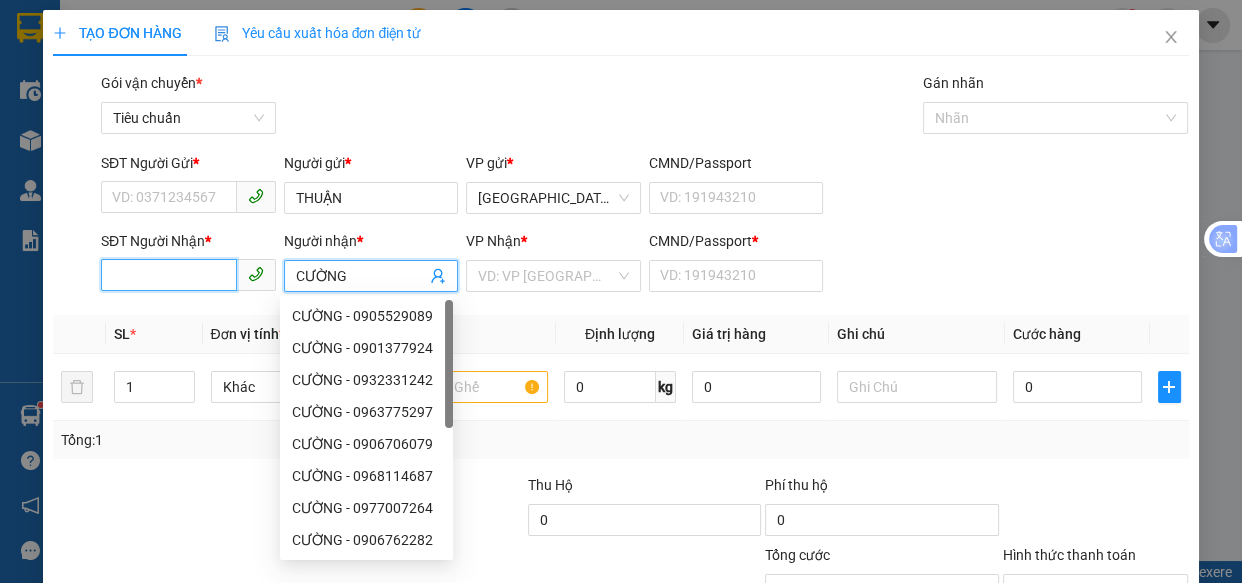 click on "SĐT Người Nhận  *" at bounding box center (169, 275) 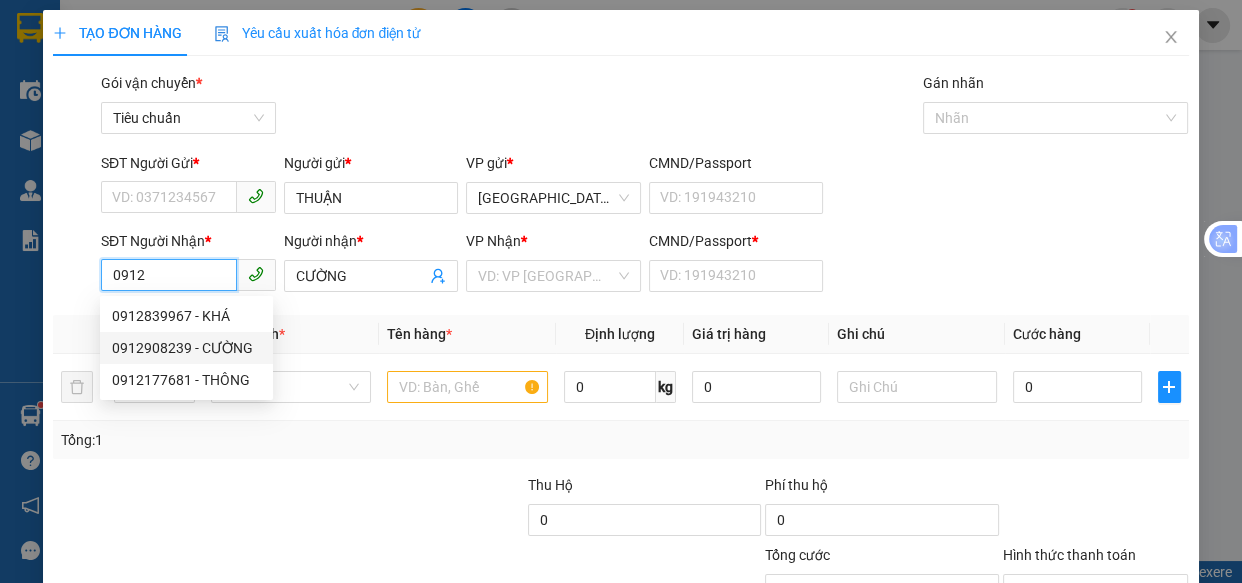 drag, startPoint x: 199, startPoint y: 348, endPoint x: 180, endPoint y: 192, distance: 157.15279 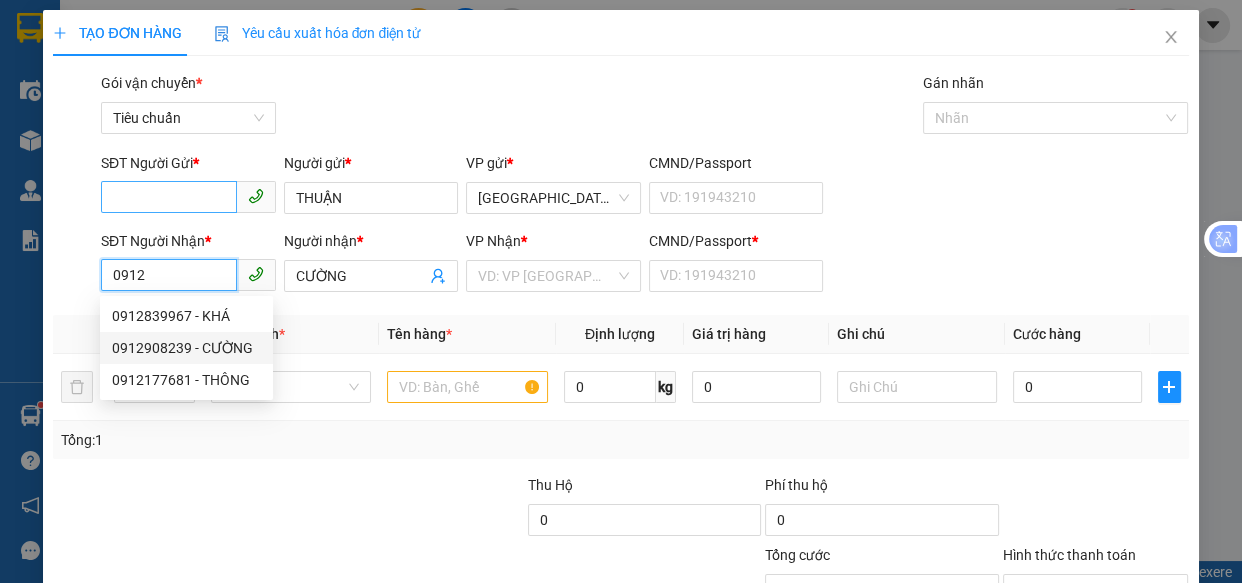click on "0912908239 - CƯỜNG" at bounding box center (186, 348) 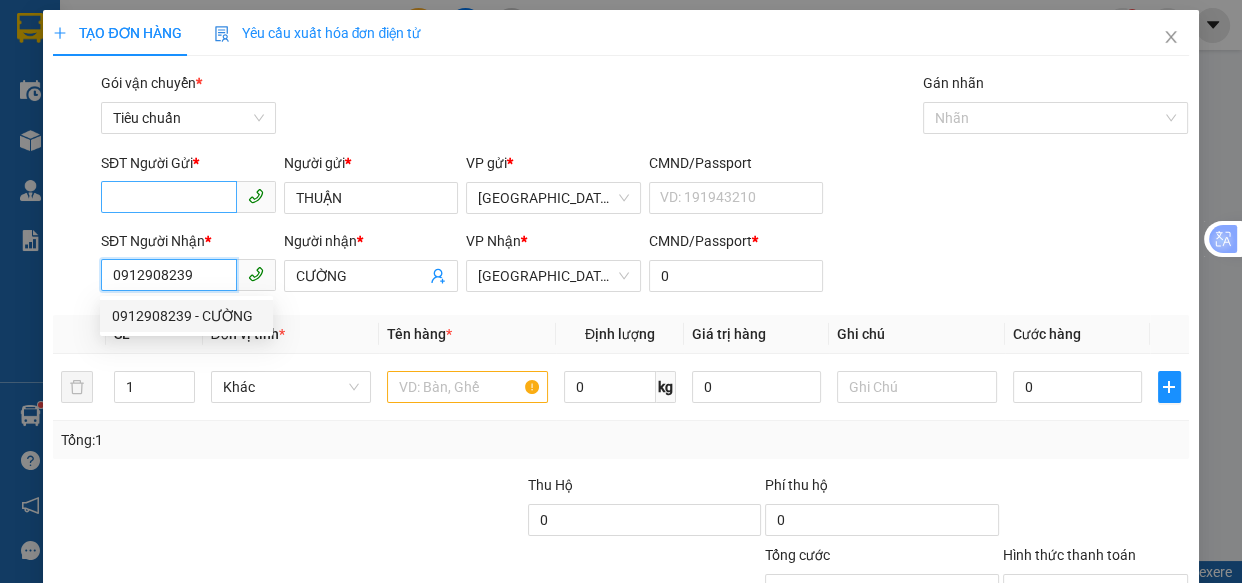 type on "70.000" 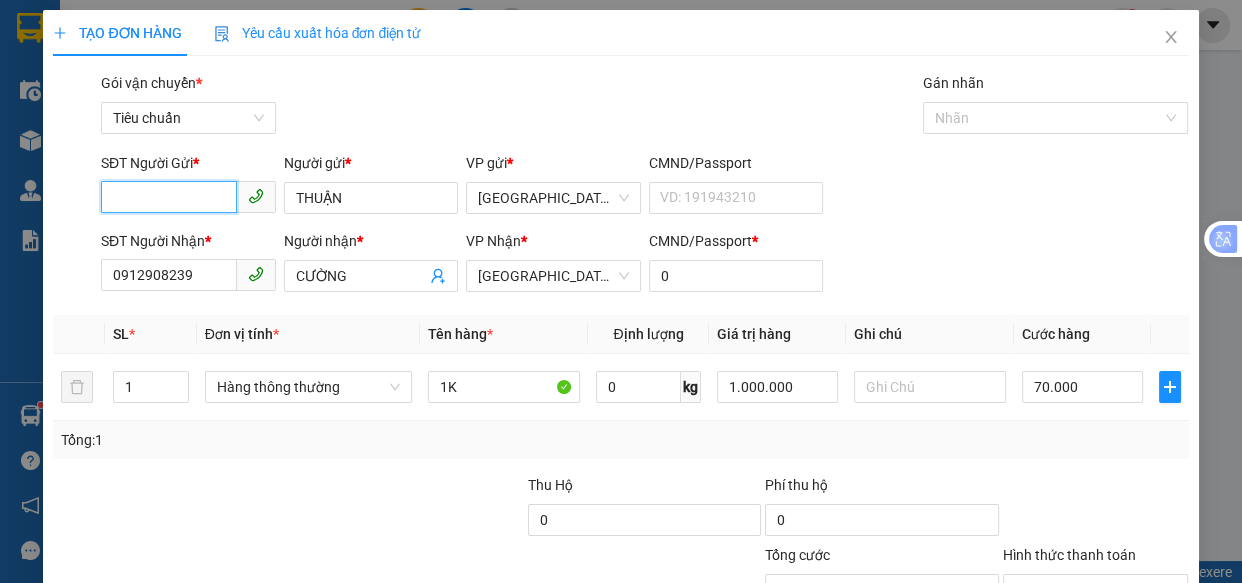 click on "SĐT Người Gửi  *" at bounding box center (169, 197) 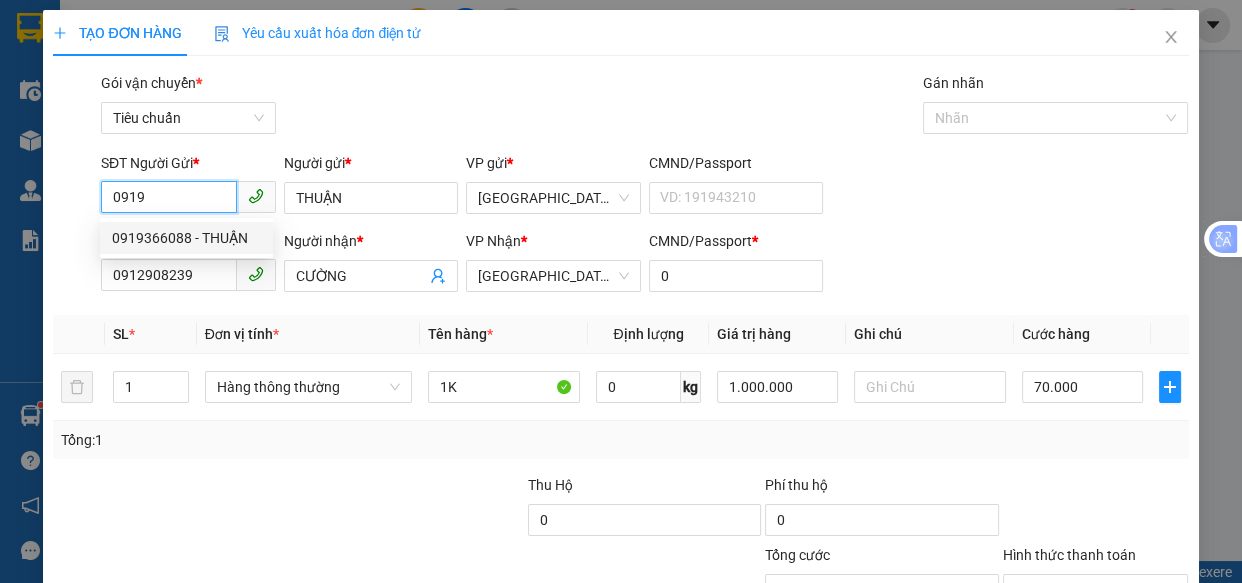 click on "0919366088 - THUẬN" at bounding box center [186, 238] 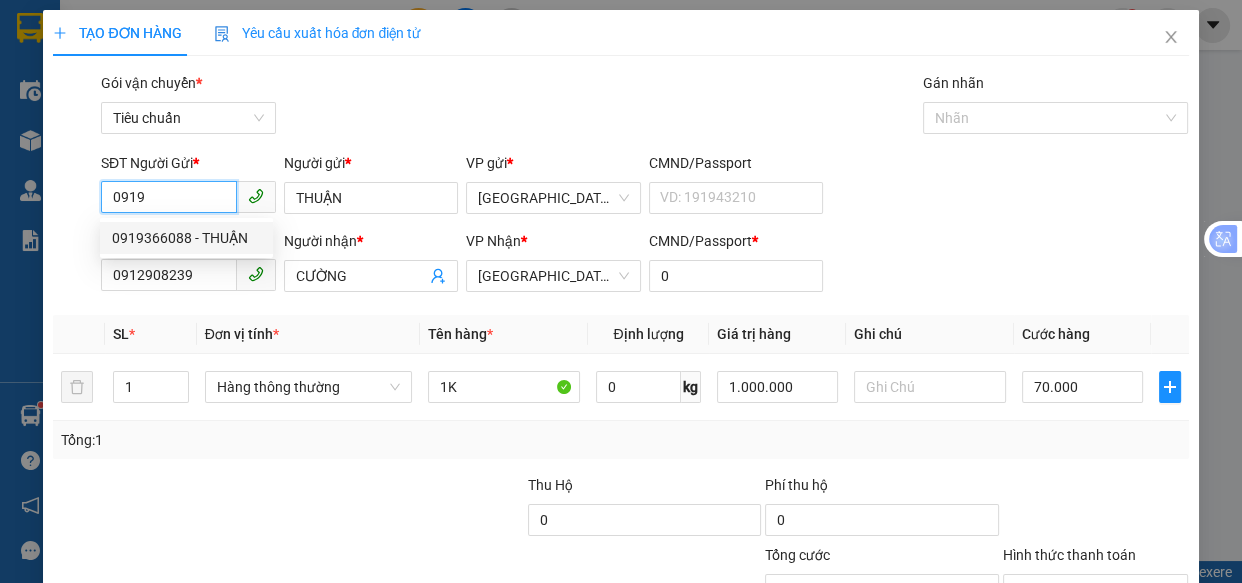 type on "0919366088" 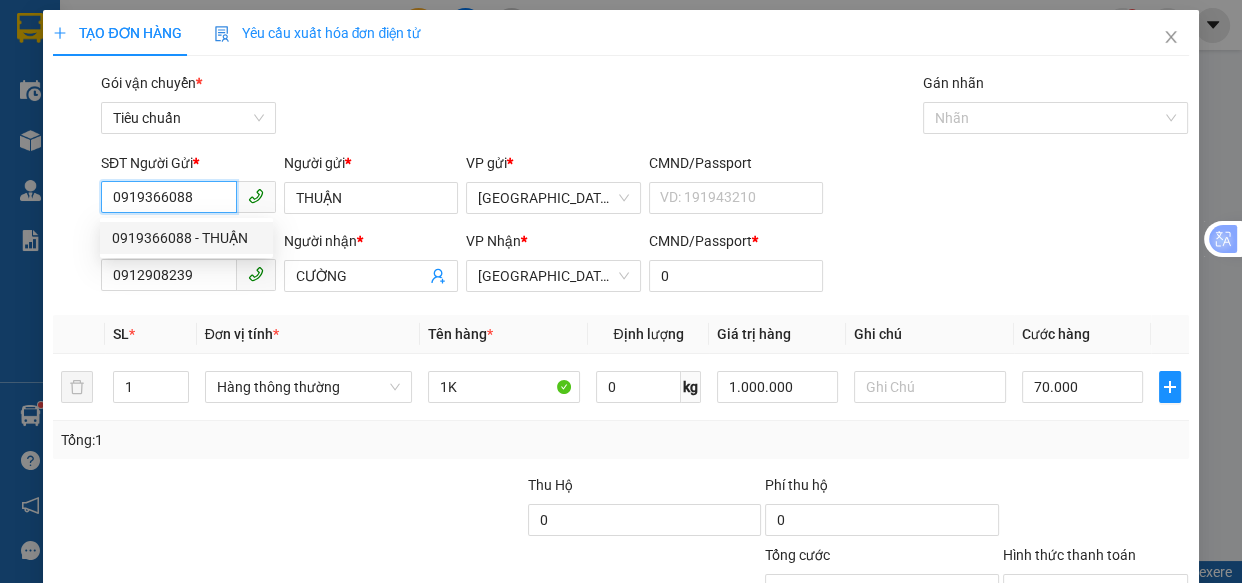 type on "100.000" 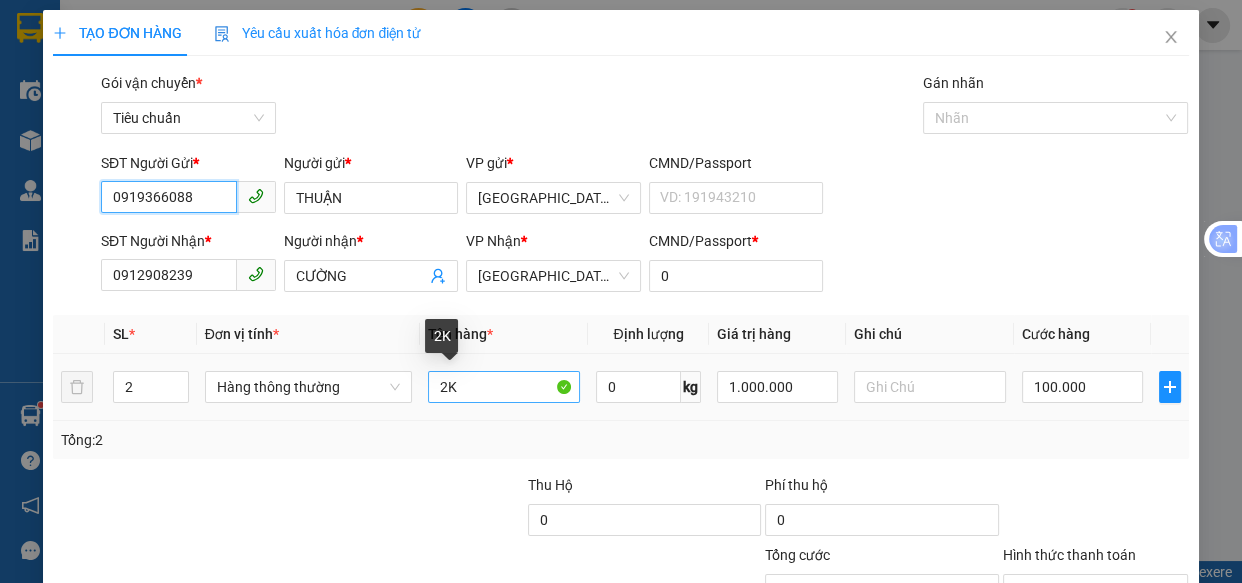type on "0919366088" 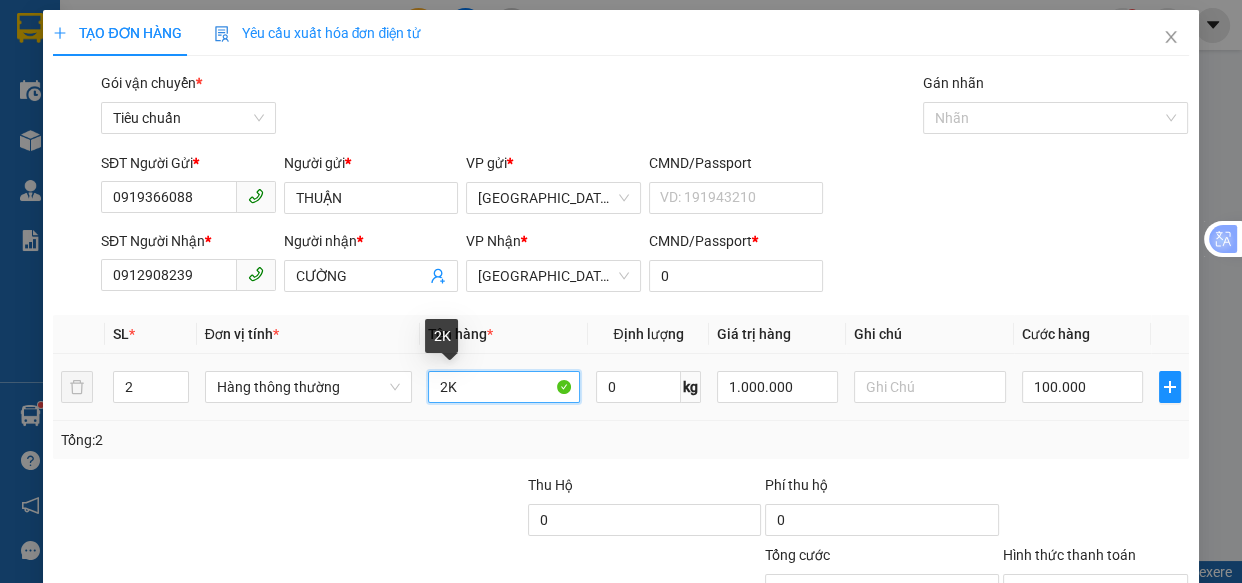 click on "2K" at bounding box center [503, 387] 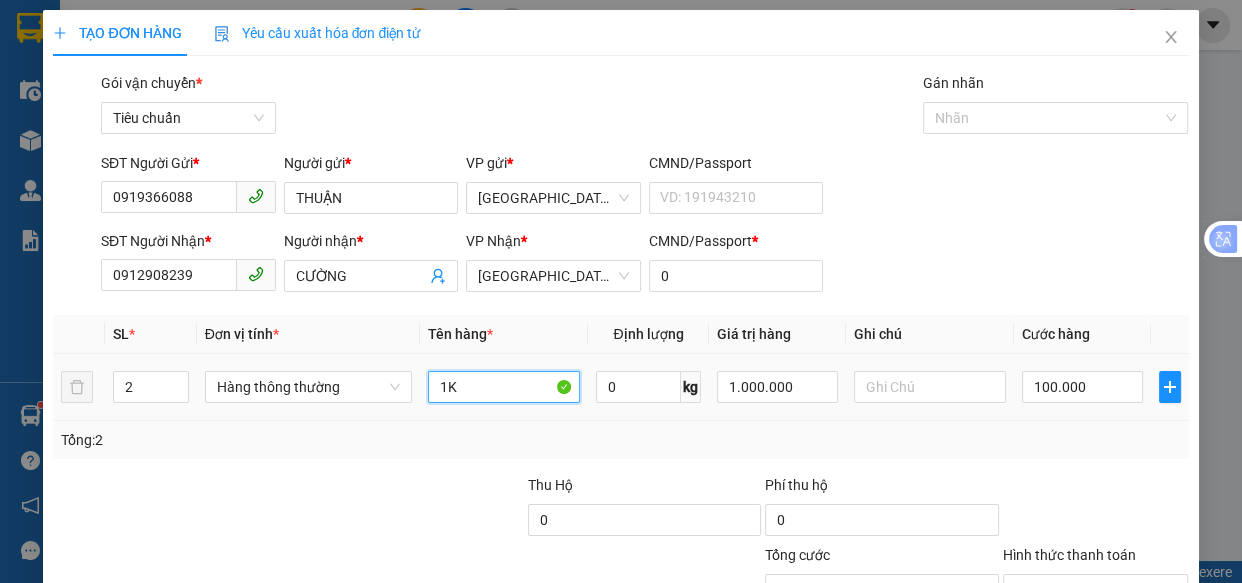 type on "1K" 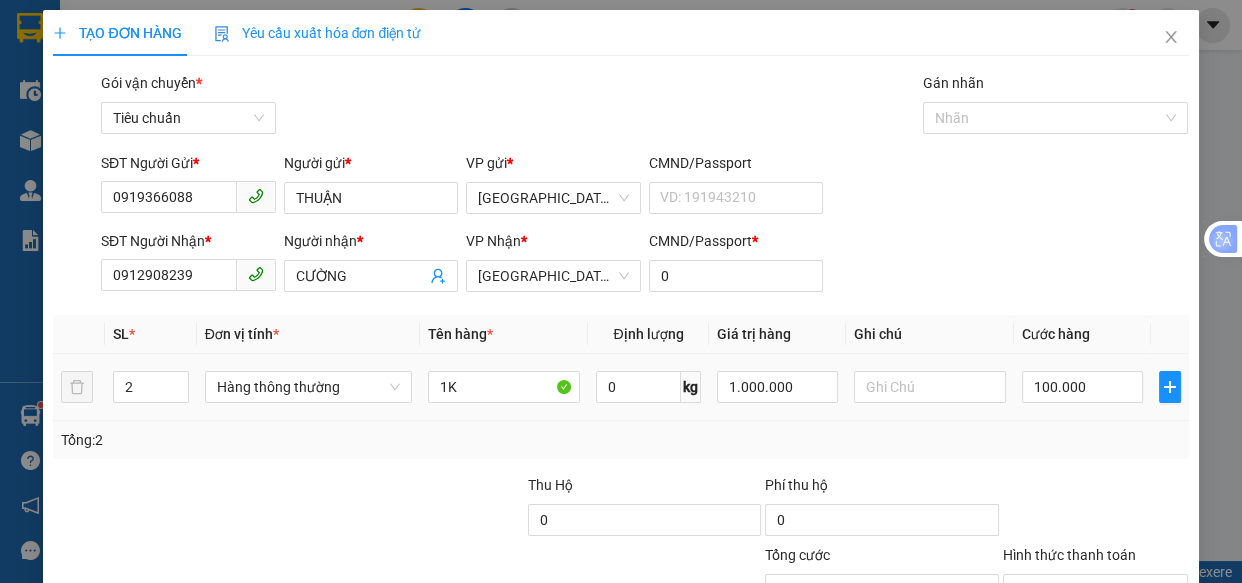 click on "2" at bounding box center [150, 387] 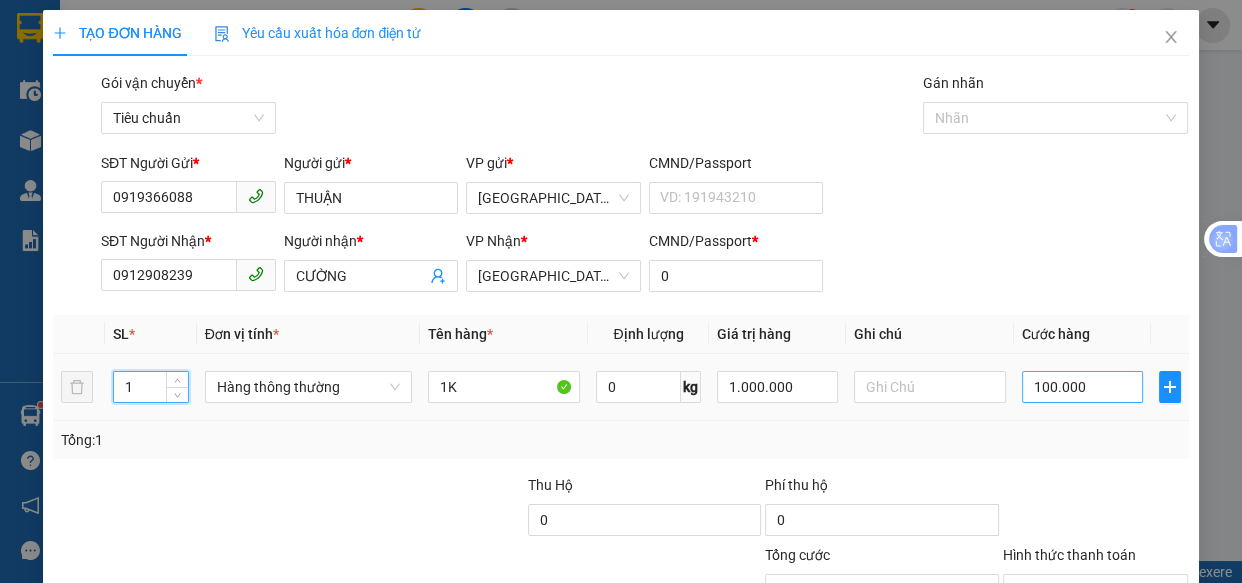 type on "1" 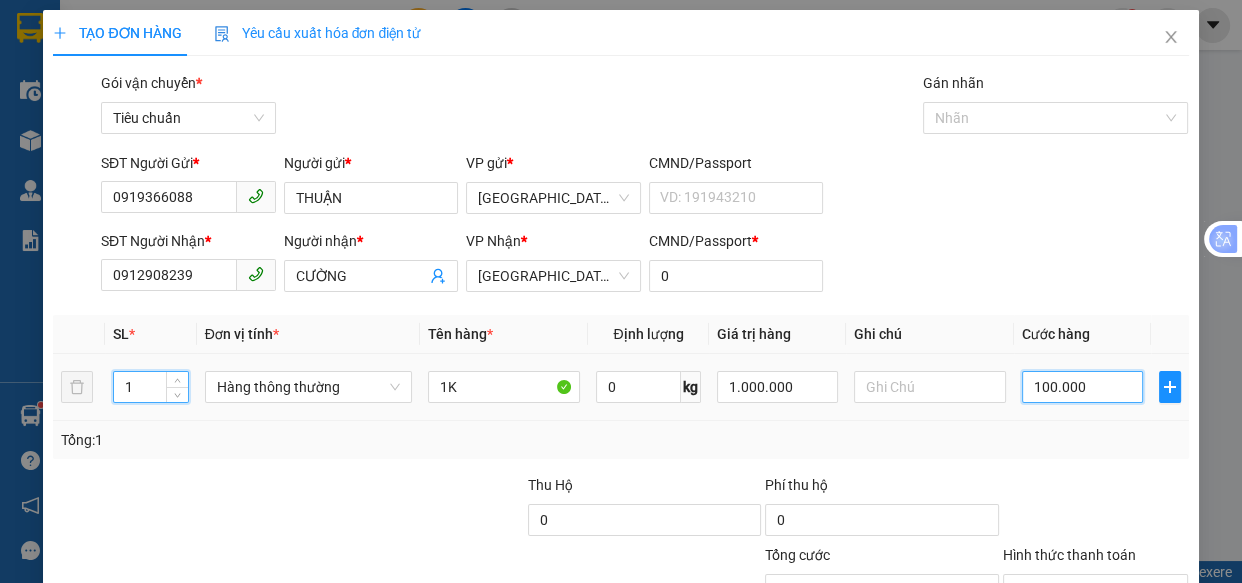 drag, startPoint x: 1083, startPoint y: 391, endPoint x: 1062, endPoint y: 378, distance: 24.698177 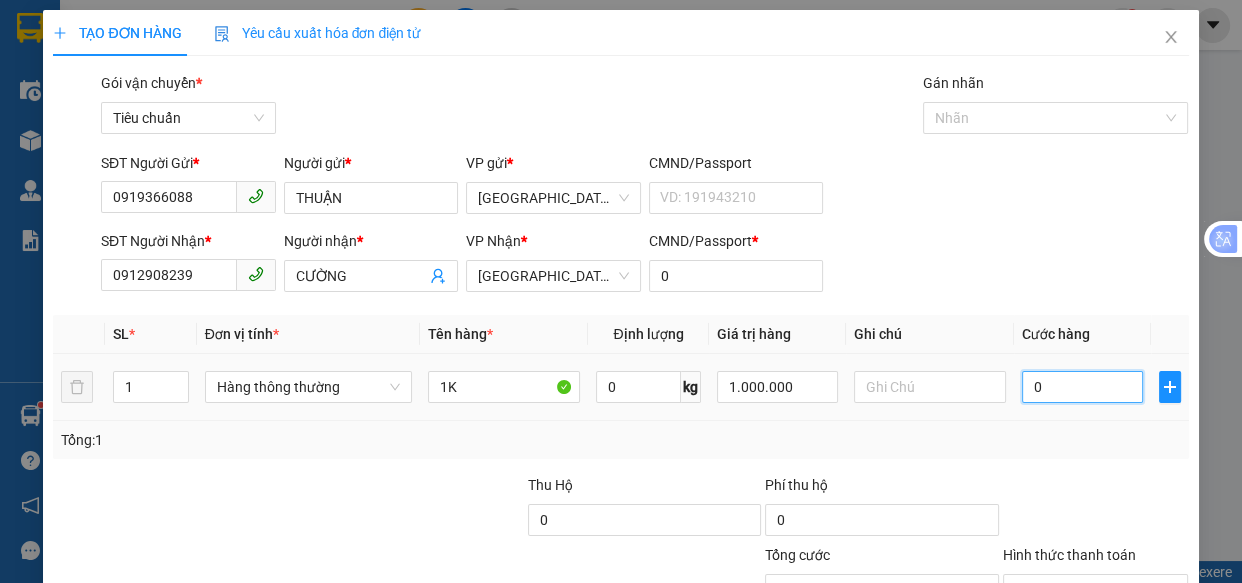 type on "06" 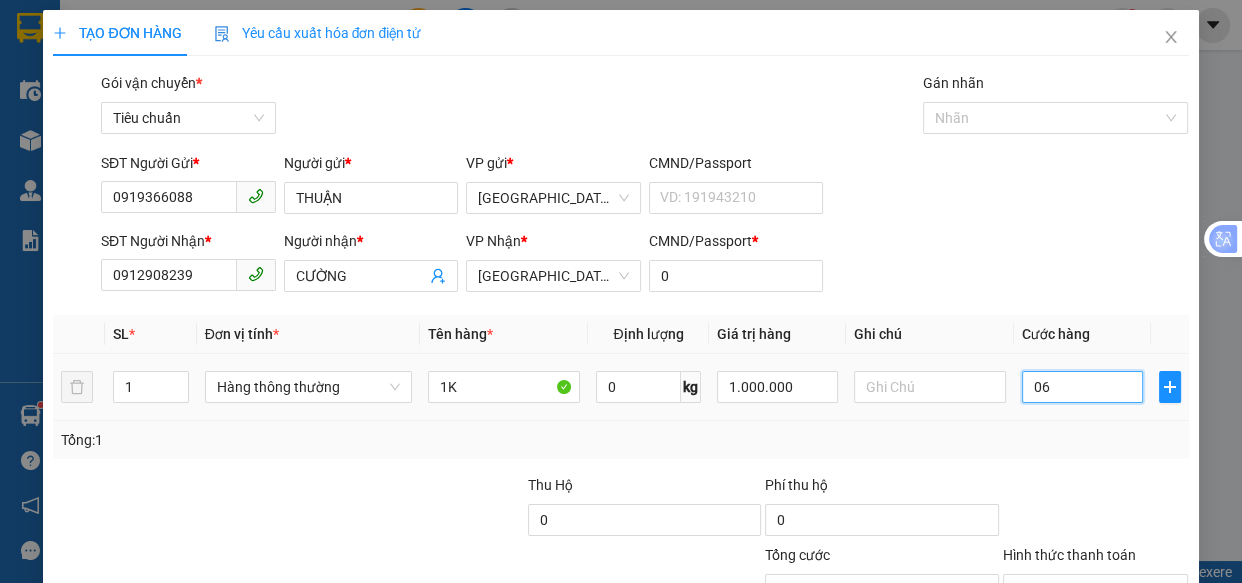 type on "6" 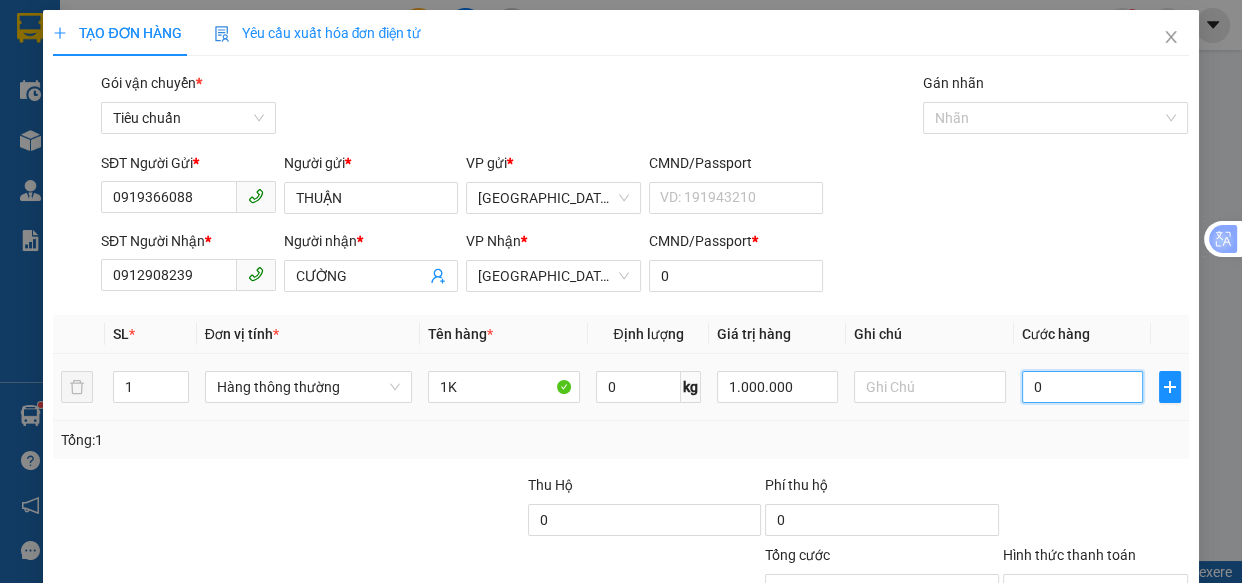 type on "0" 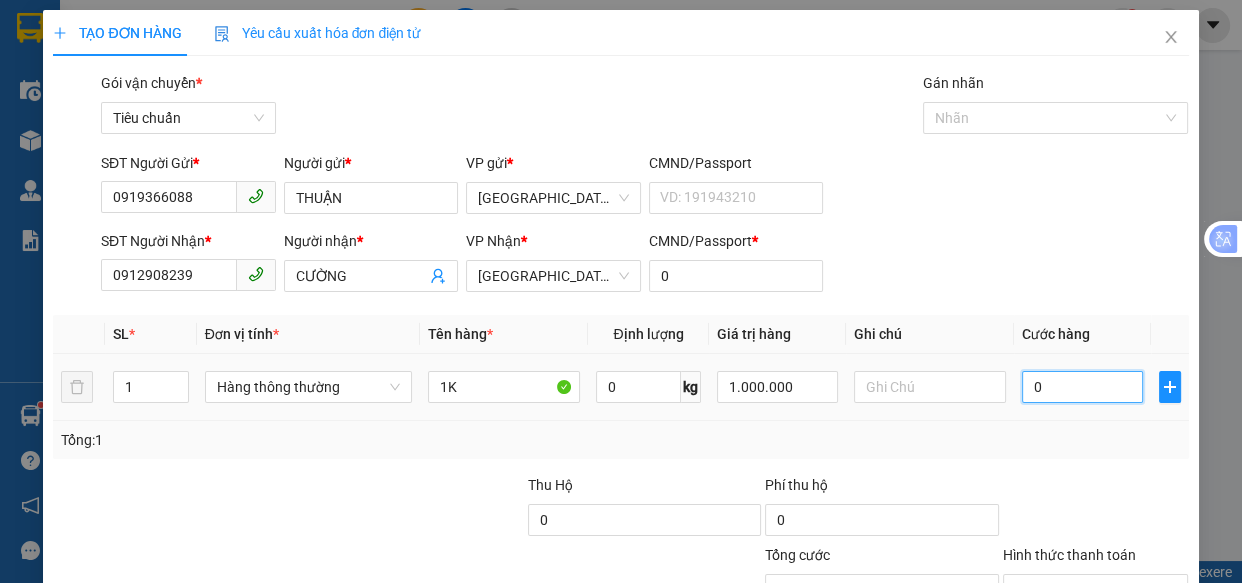 click on "0" at bounding box center (1082, 387) 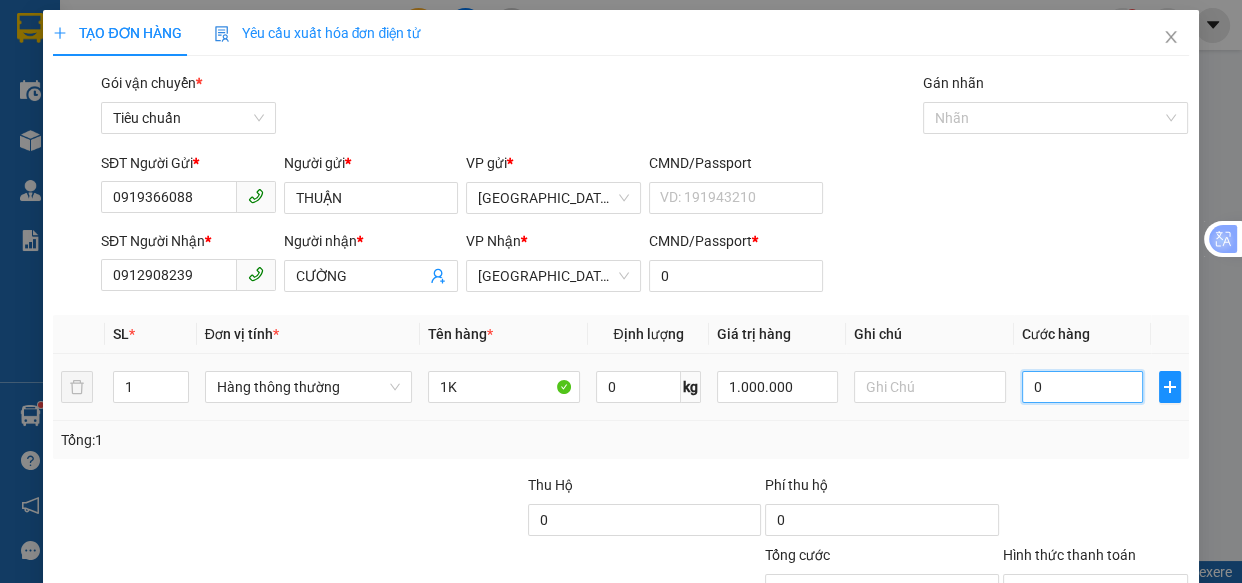 type on "70" 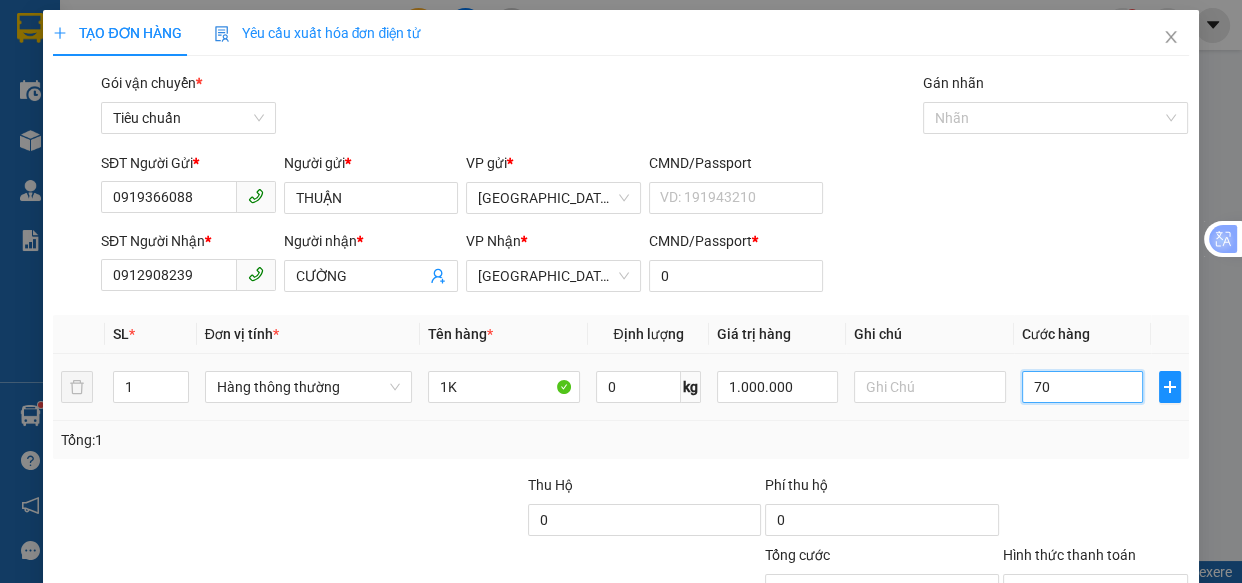 type on "70" 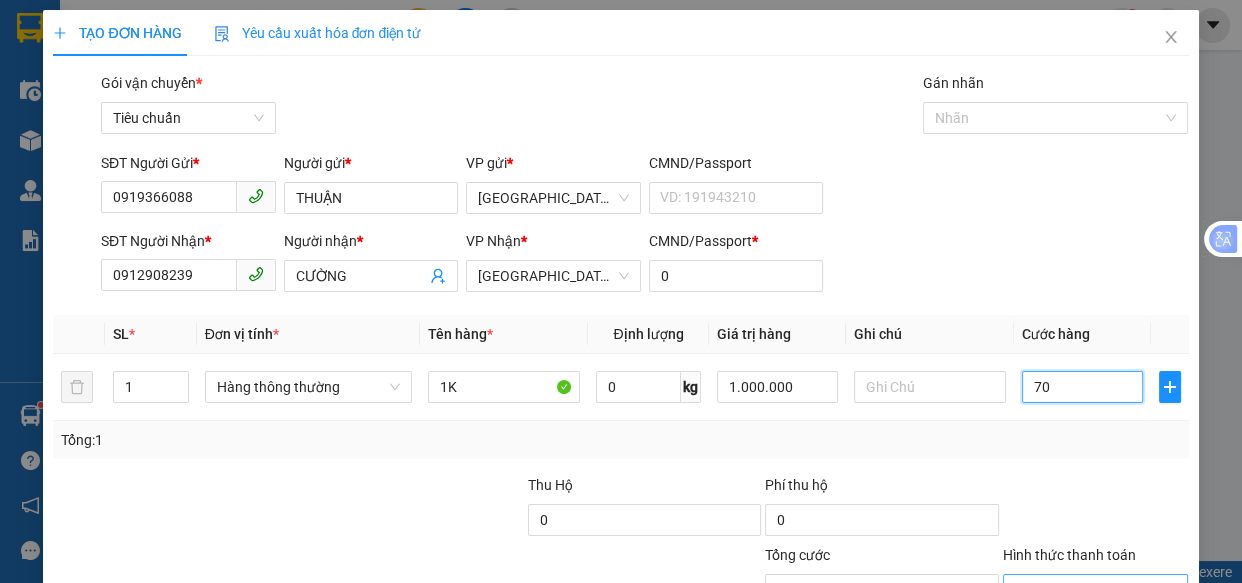 type on "70" 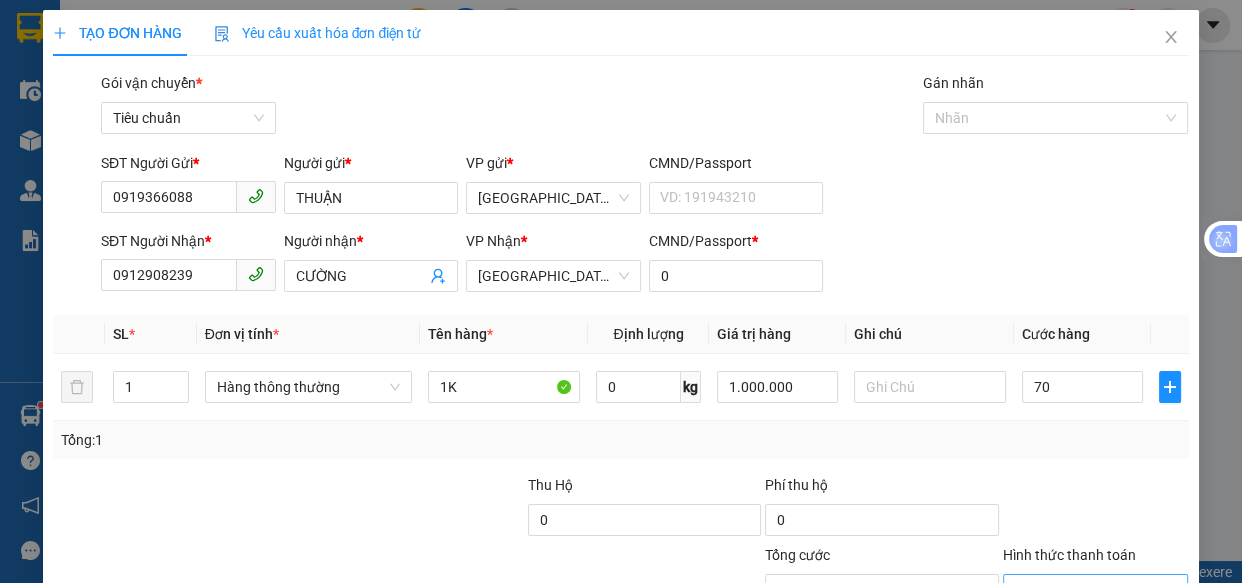 type on "70.000" 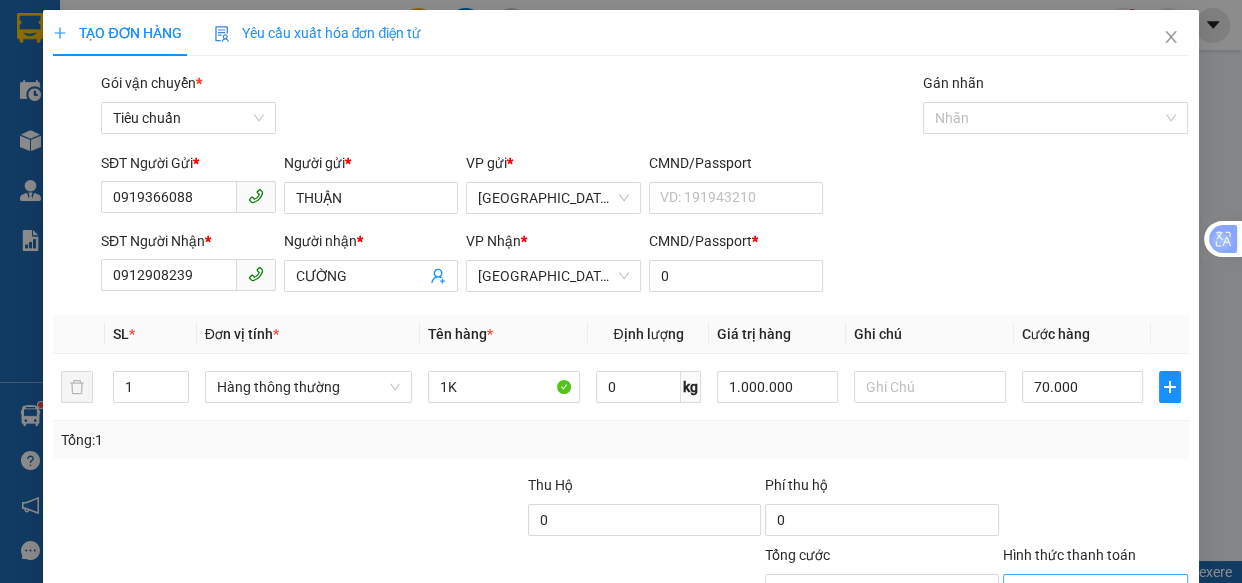 click on "Hình thức thanh toán" at bounding box center [1089, 590] 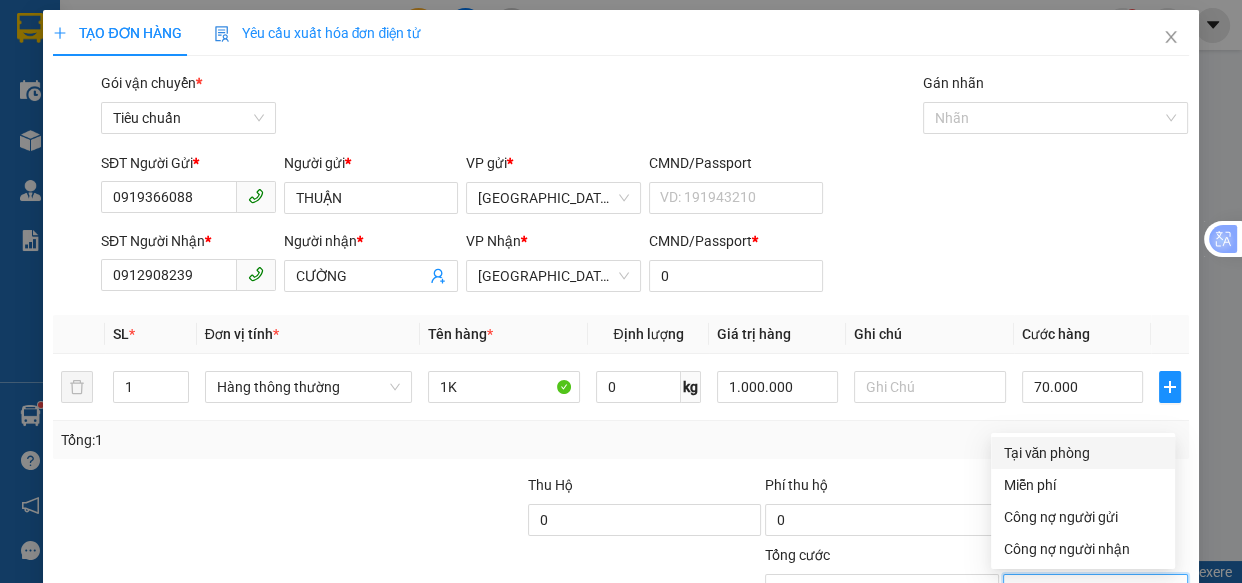 drag, startPoint x: 1071, startPoint y: 304, endPoint x: 1077, endPoint y: 328, distance: 24.738634 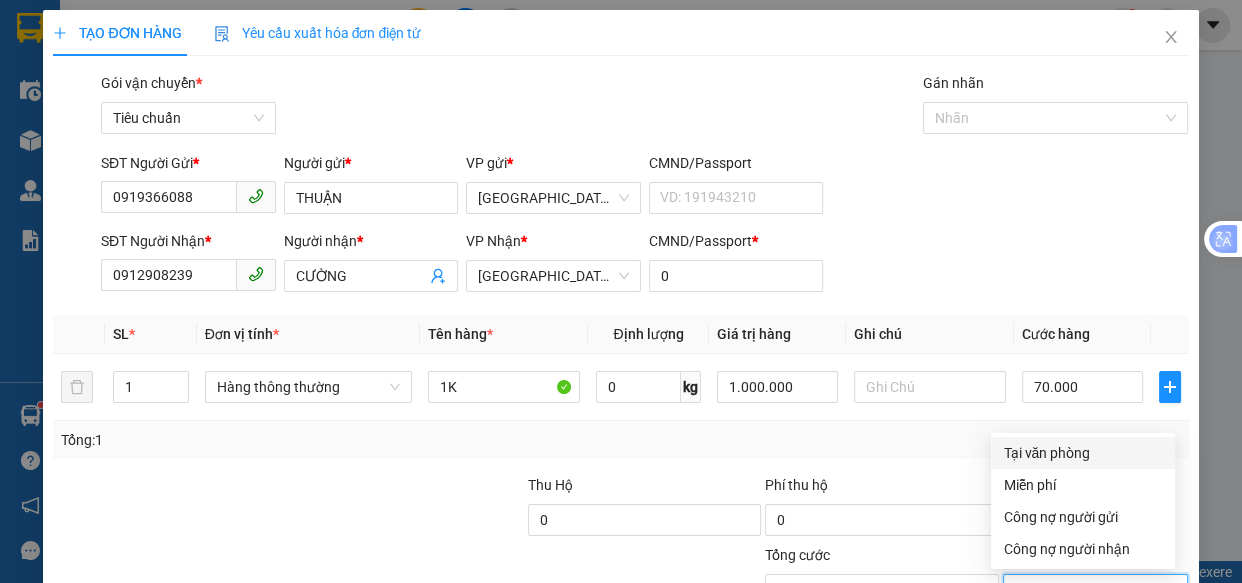 click on "Tại văn phòng" at bounding box center [1083, 453] 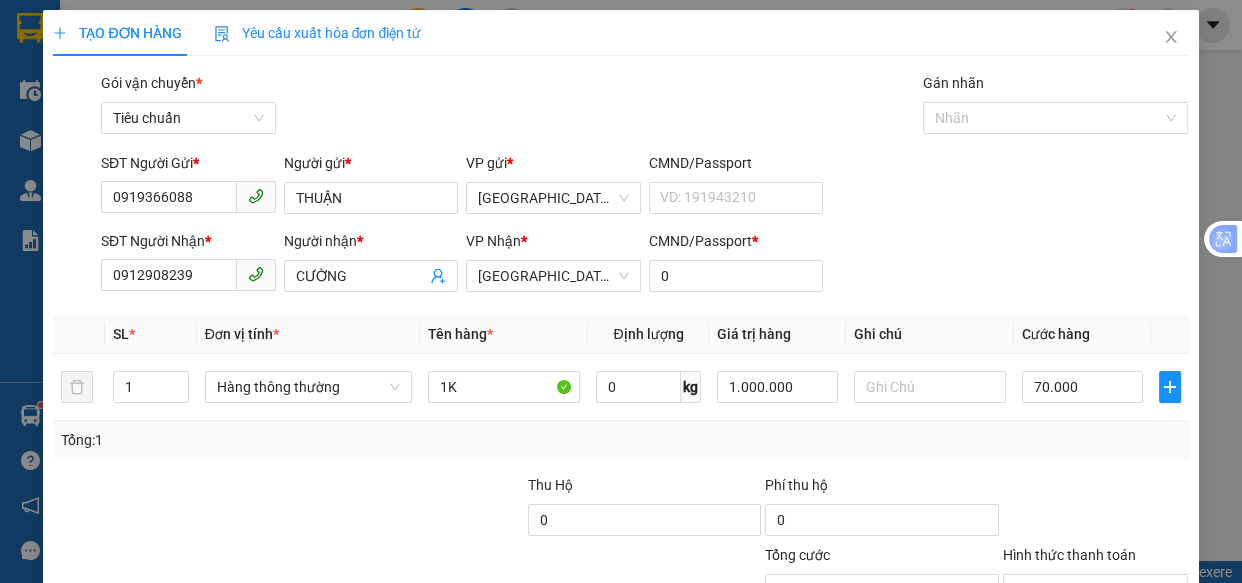 click on "[PERSON_NAME] và In" at bounding box center (1158, 685) 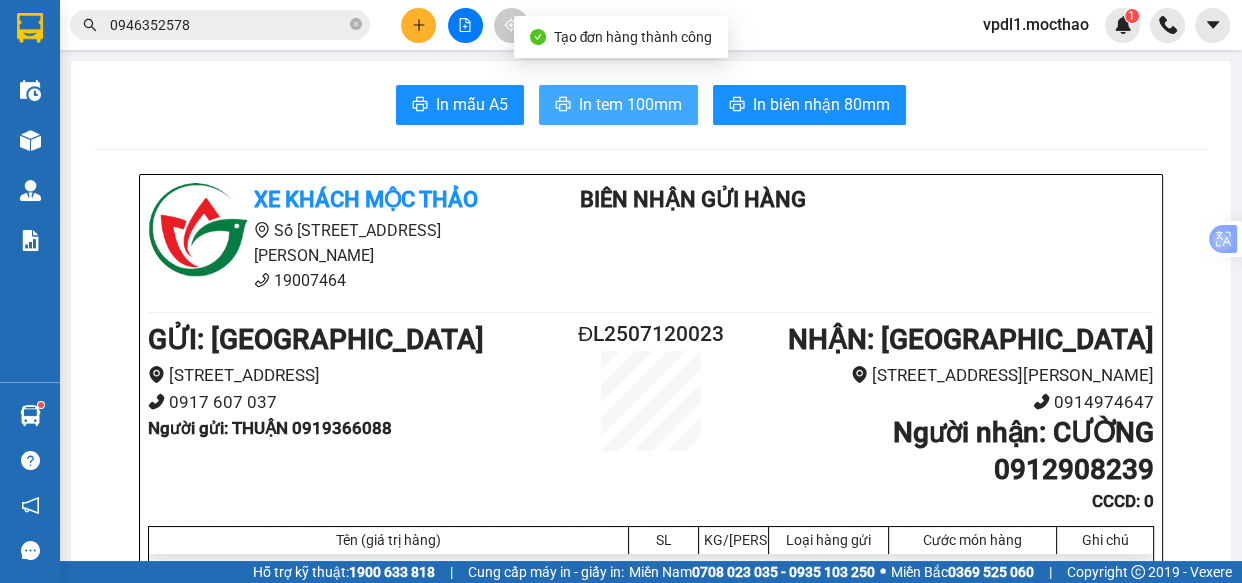 click on "In tem 100mm" at bounding box center (630, 104) 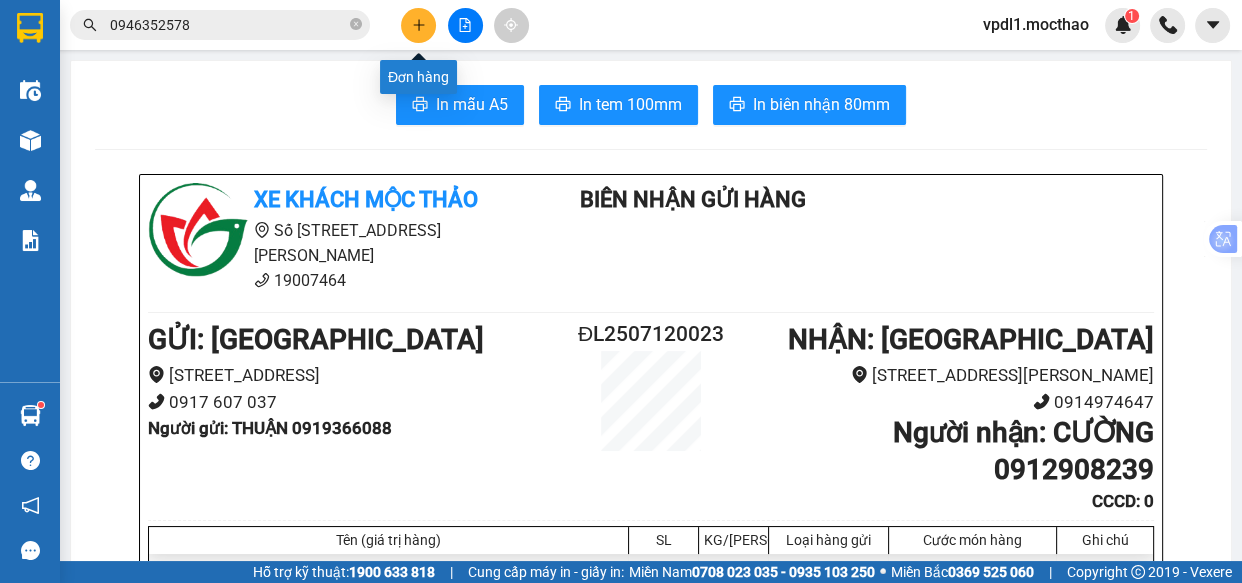 click 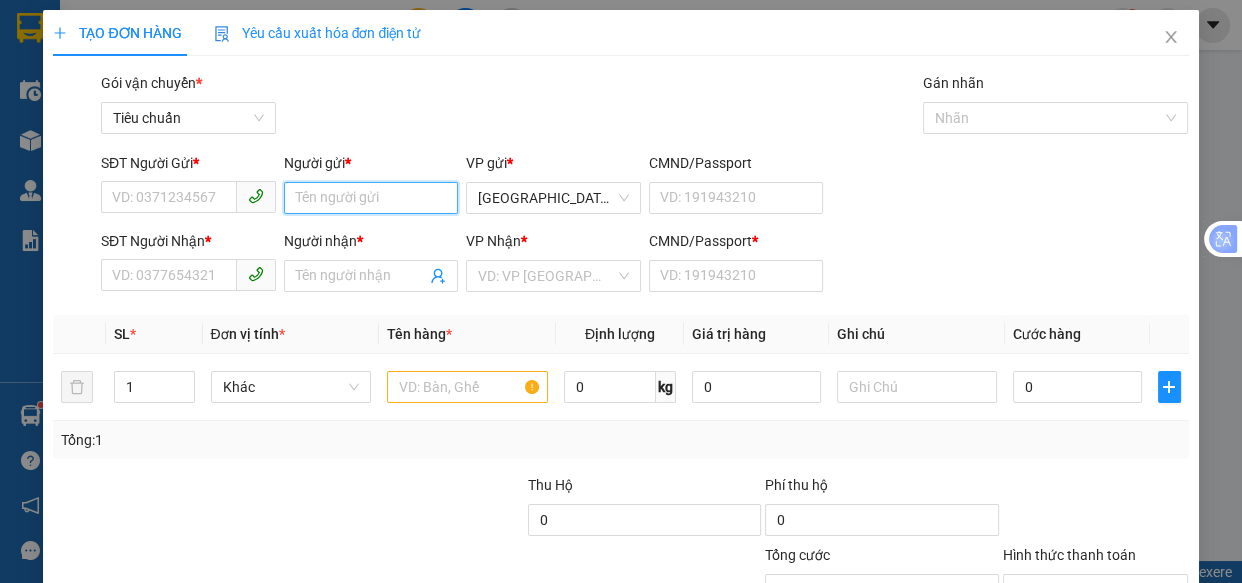 click on "Người gửi  *" at bounding box center (371, 198) 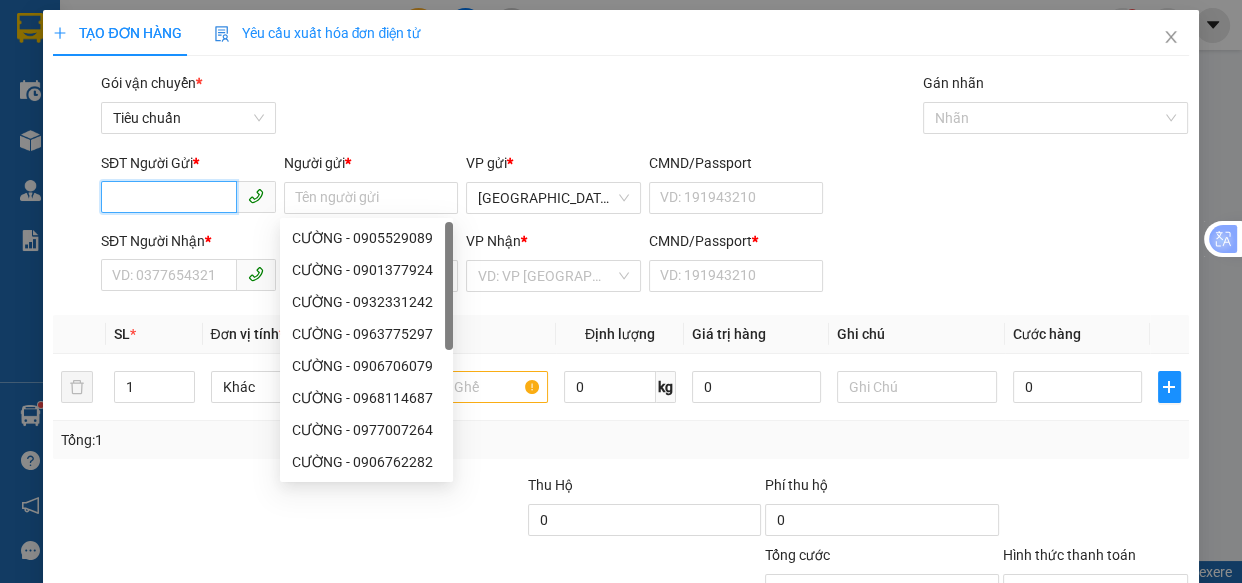 click on "SĐT Người Gửi  *" at bounding box center (169, 197) 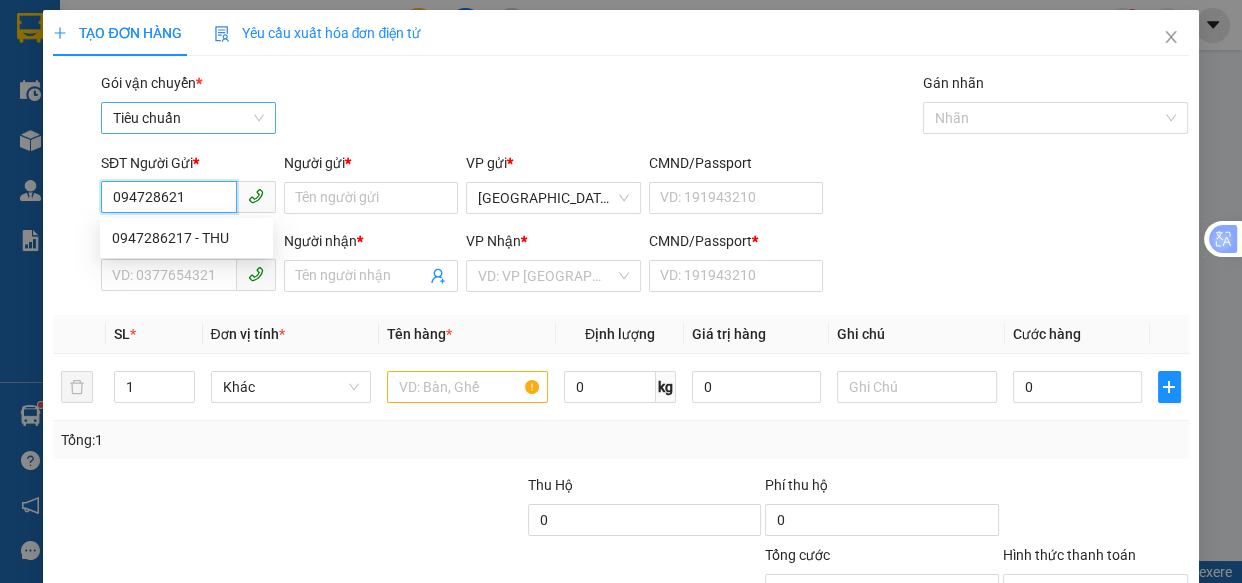 type on "0947286217" 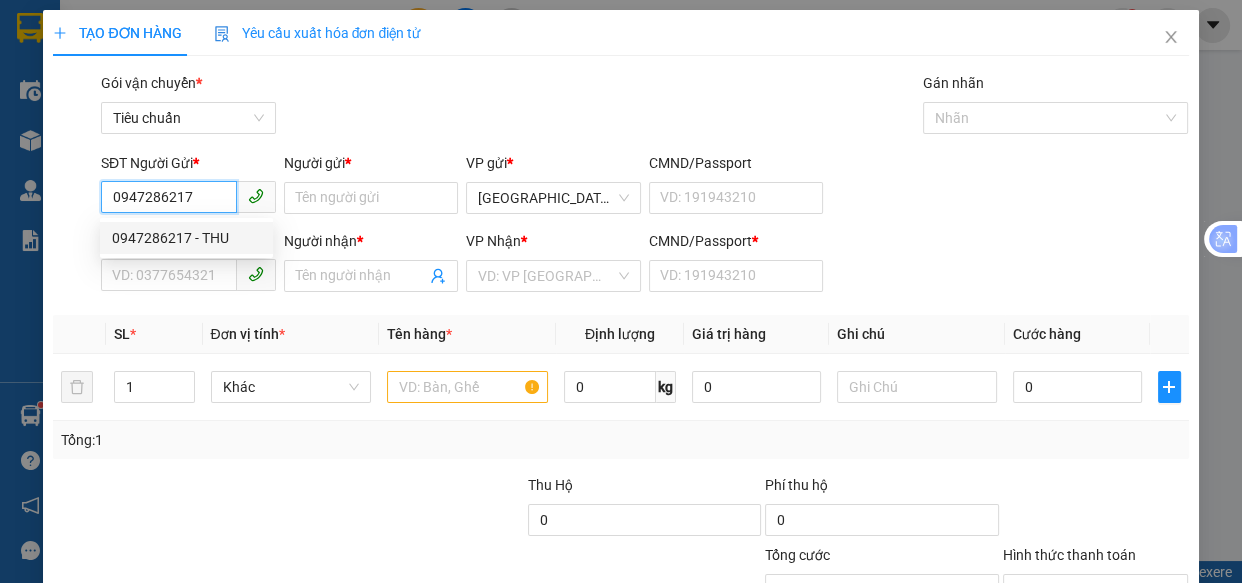 click on "0947286217 - THU" at bounding box center (186, 238) 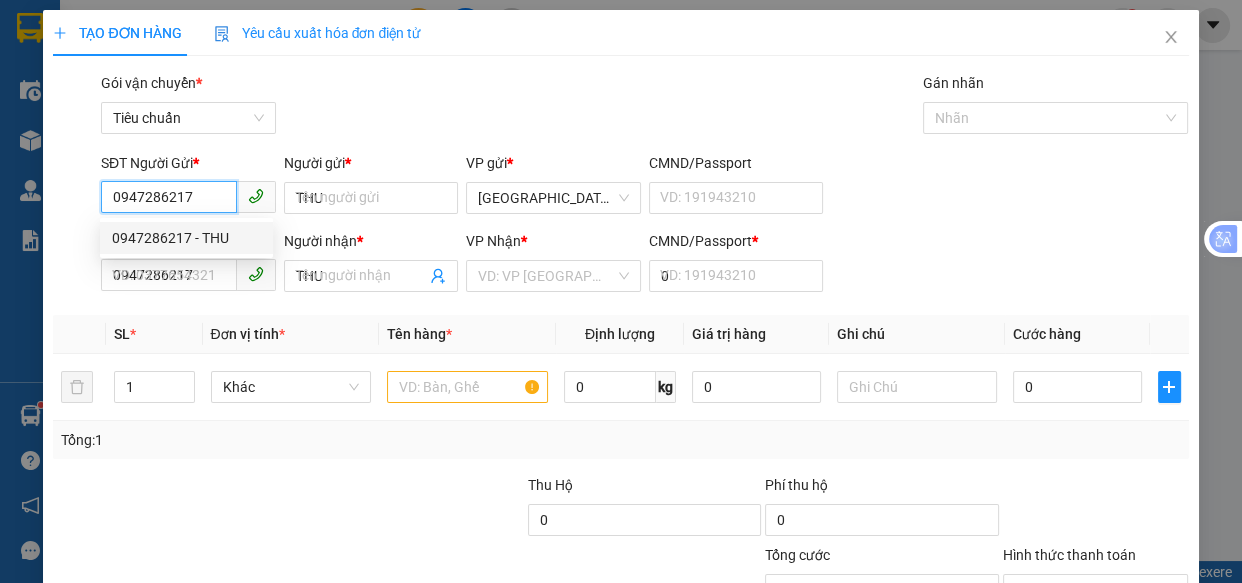 type on "180.000" 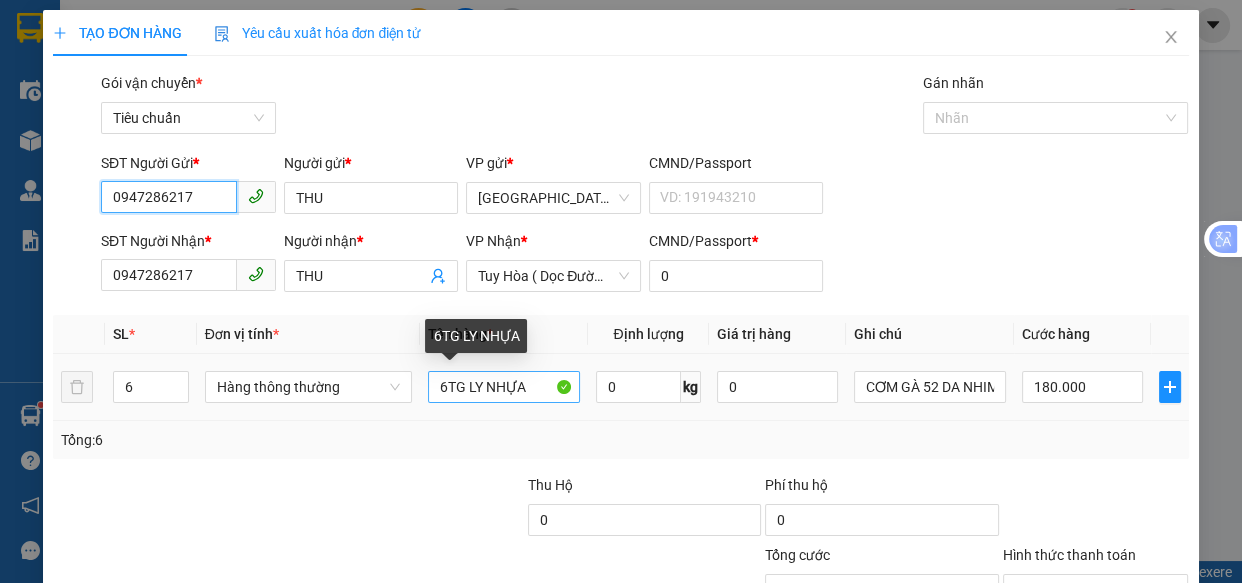 type on "0947286217" 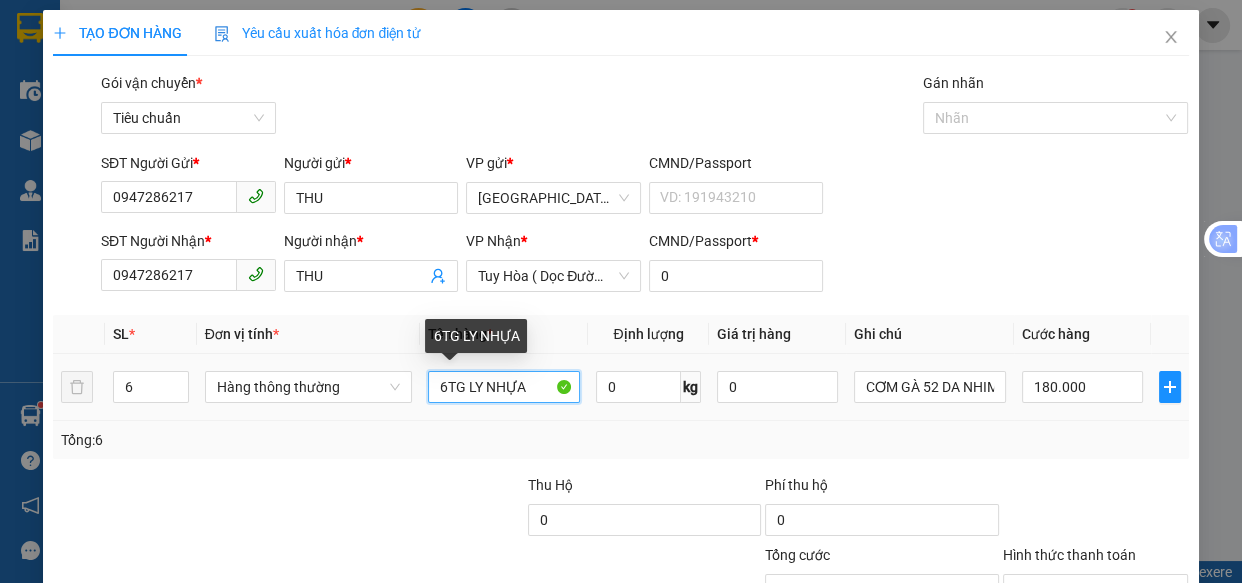 drag, startPoint x: 517, startPoint y: 385, endPoint x: 0, endPoint y: 304, distance: 523.3068 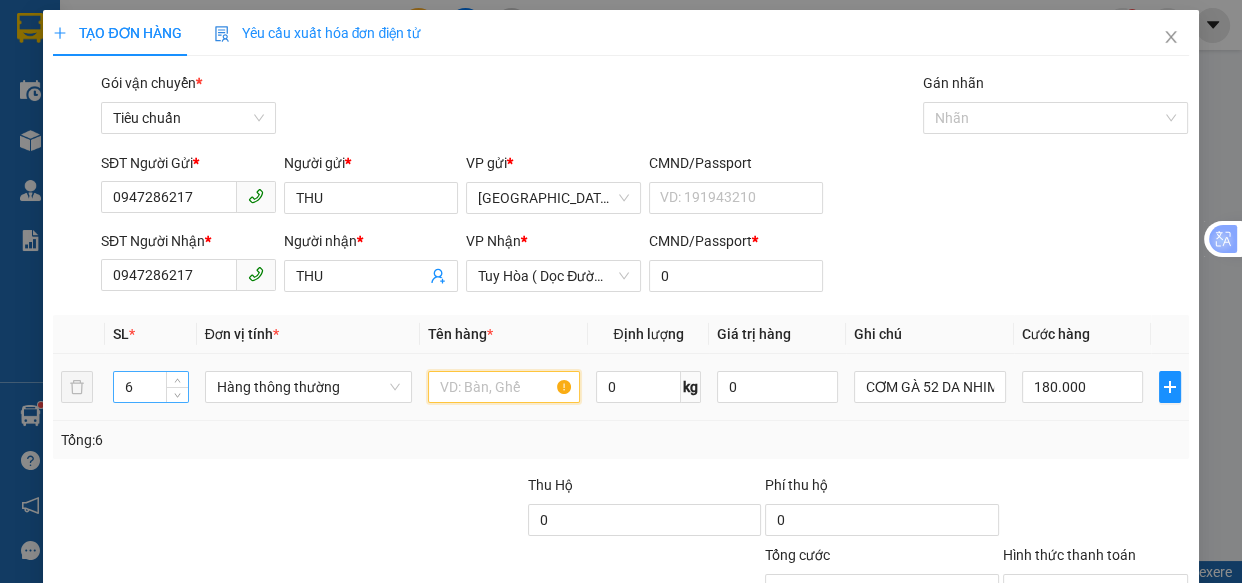 type 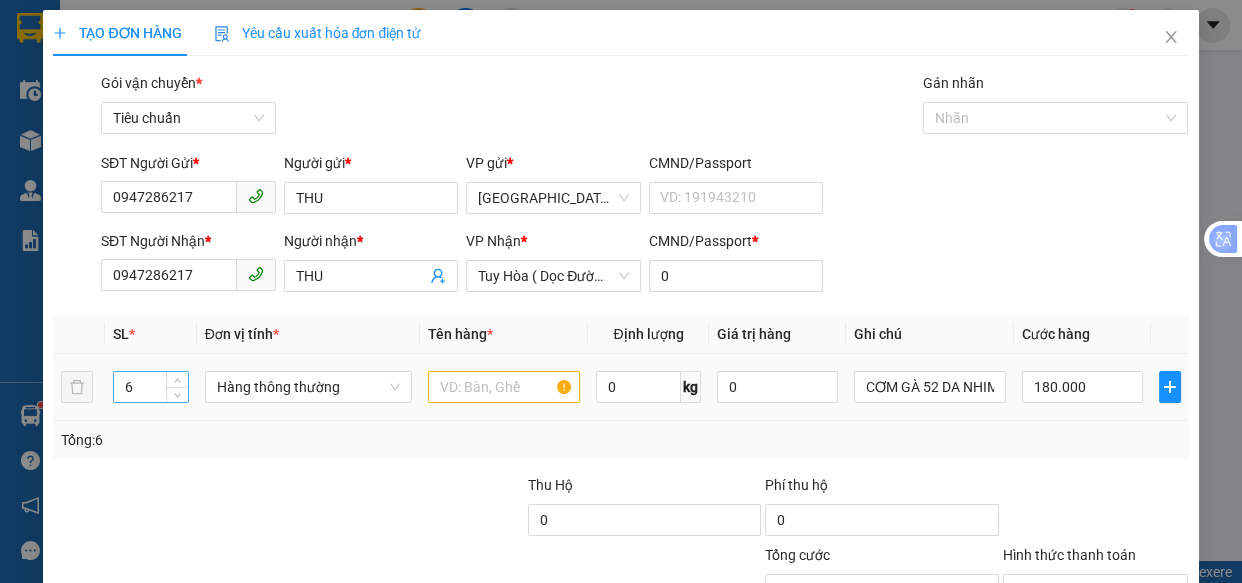 drag, startPoint x: 136, startPoint y: 387, endPoint x: 133, endPoint y: 342, distance: 45.099888 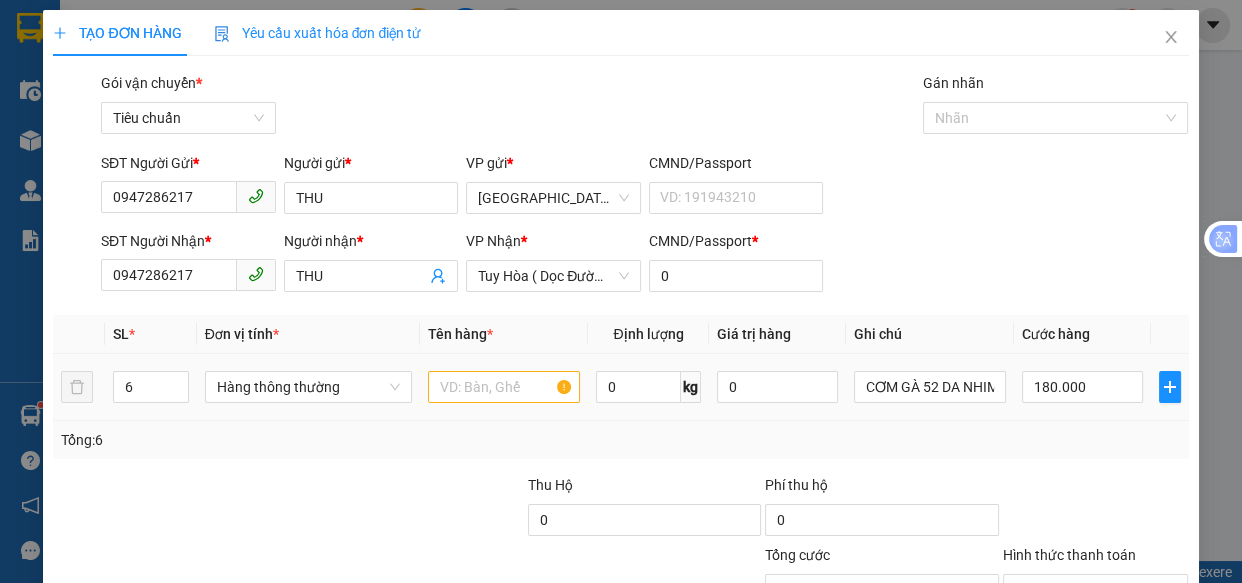 click on "6" at bounding box center (150, 387) 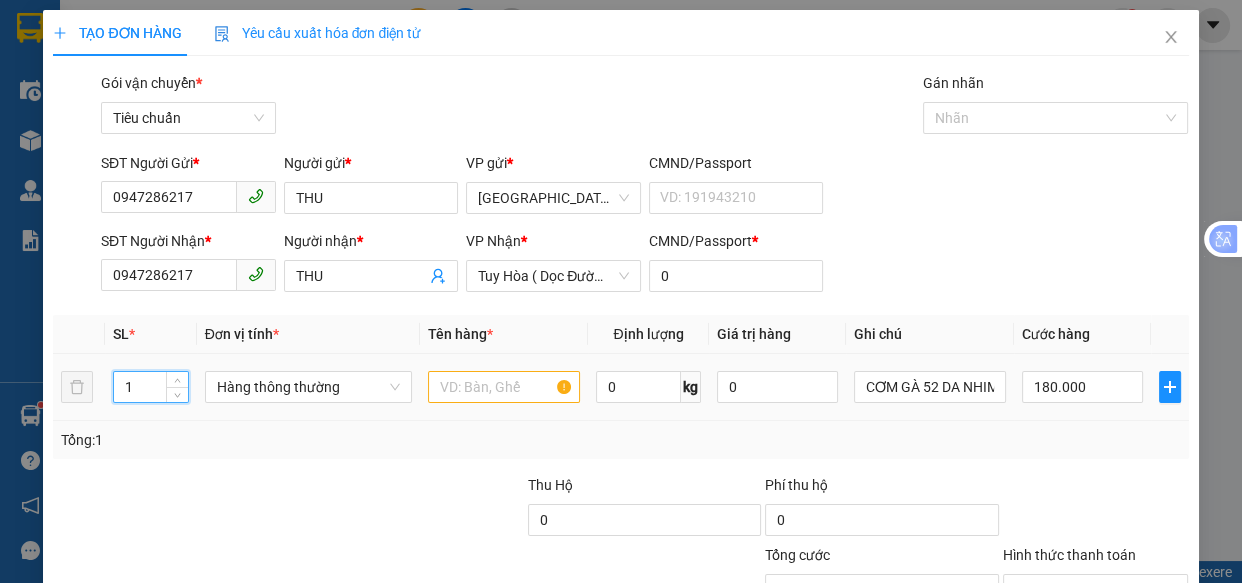 type on "1" 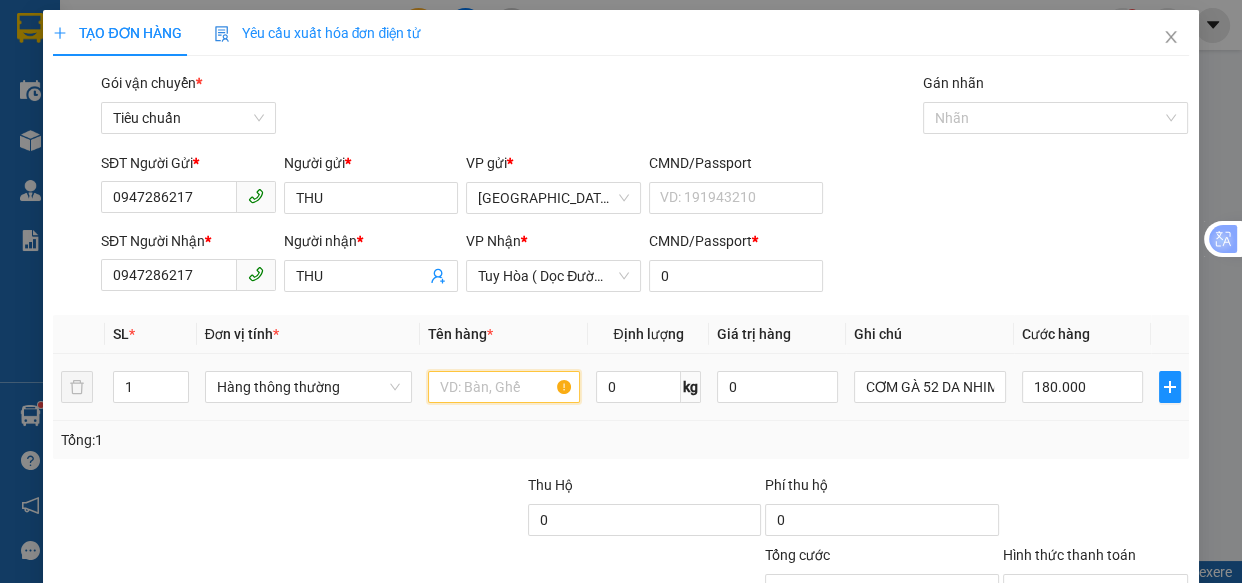 drag, startPoint x: 441, startPoint y: 387, endPoint x: 445, endPoint y: 352, distance: 35.22783 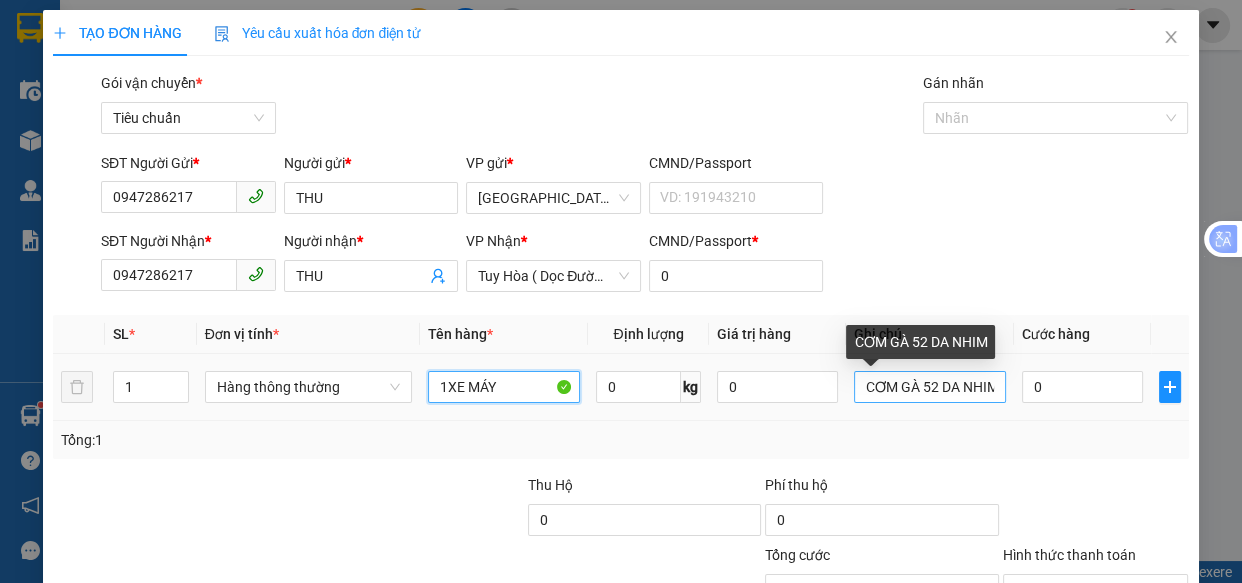 type on "1XE MÁY" 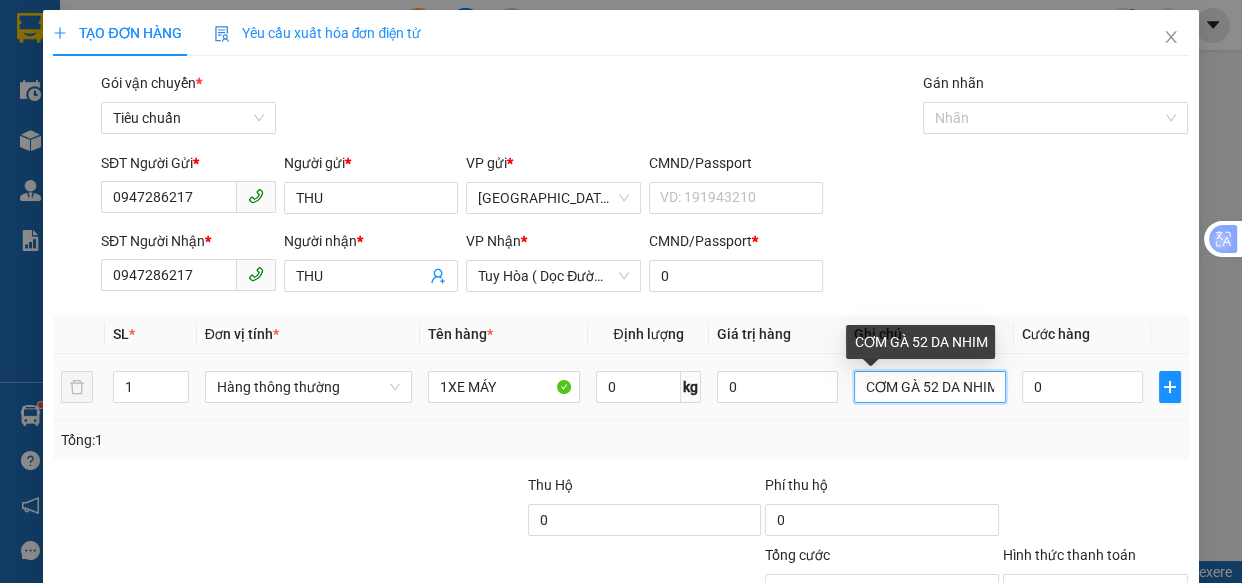 drag, startPoint x: 967, startPoint y: 386, endPoint x: 629, endPoint y: 359, distance: 339.0767 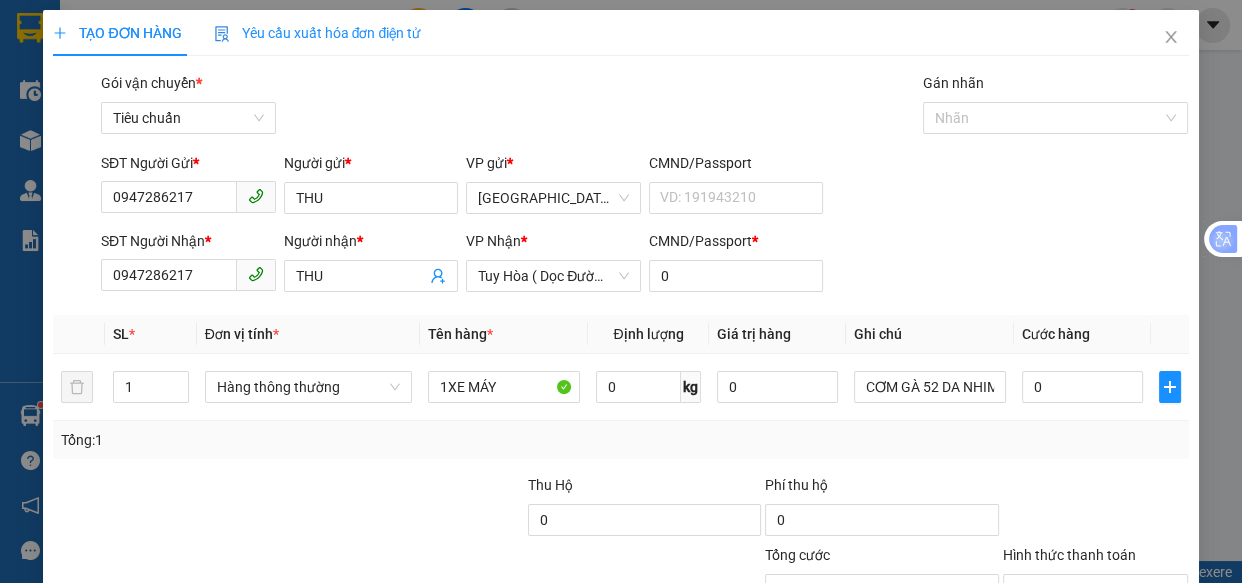 click on "SĐT Người Gửi  * 0947286217 Người gửi  * THU VP gửi  * Đà Lạt CMND/Passport VD: [PASSPORT]" at bounding box center [645, 187] 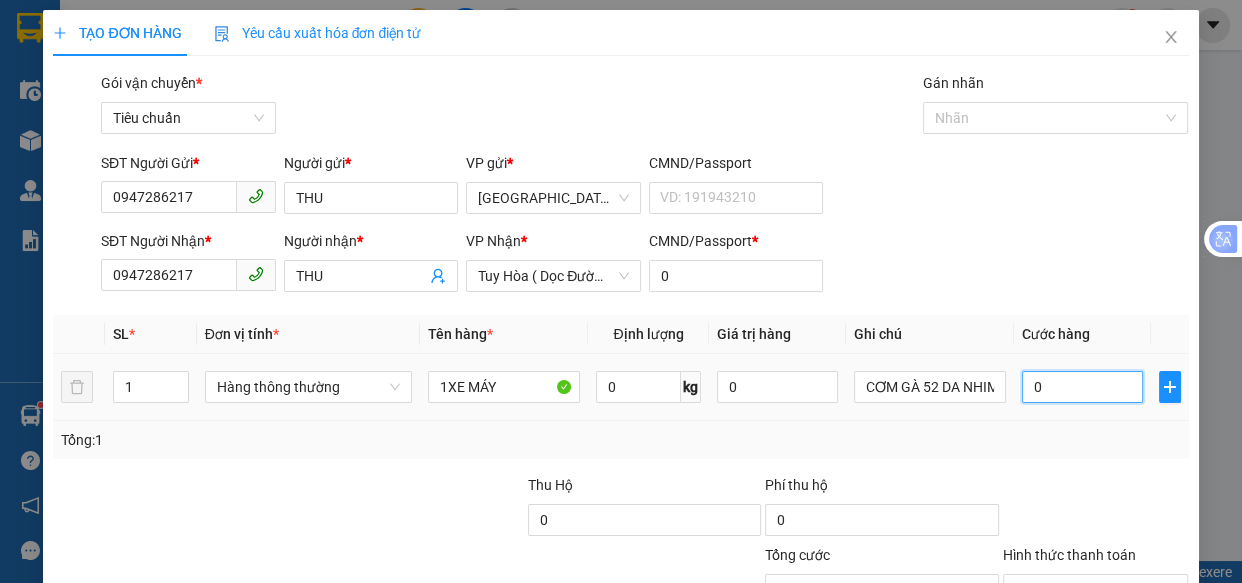 click on "0" at bounding box center [1082, 387] 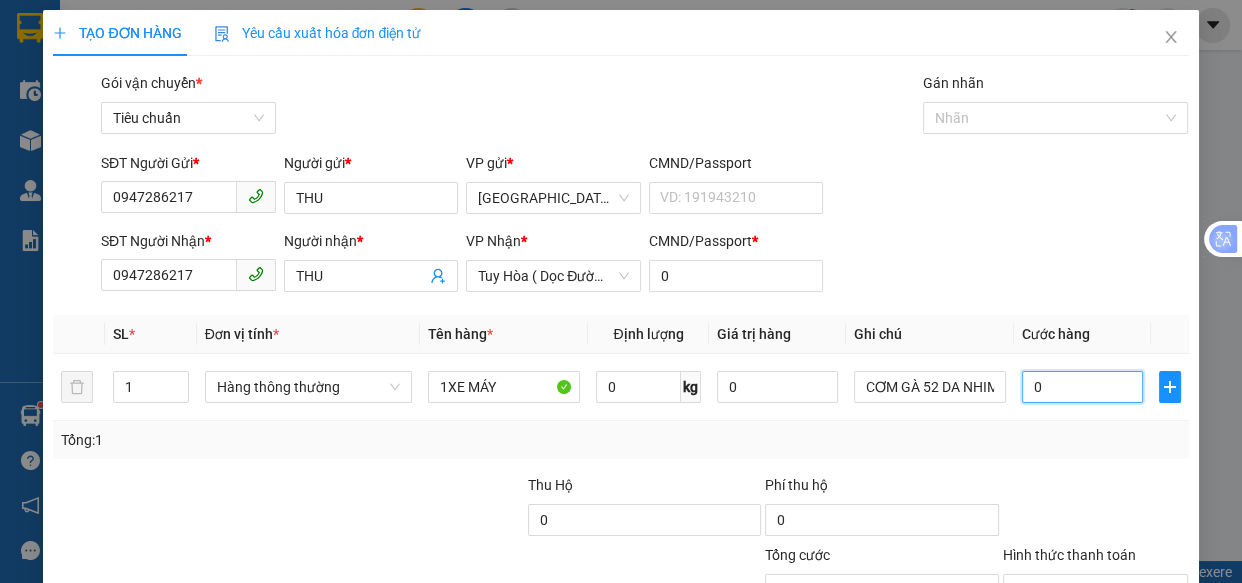 type on "3" 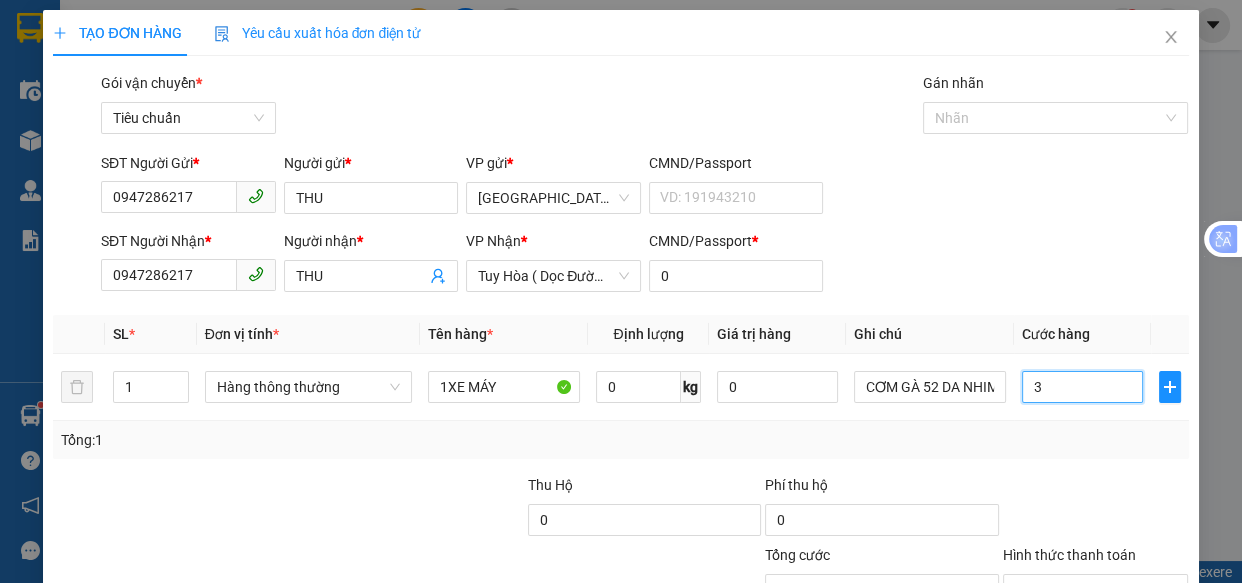 type on "30" 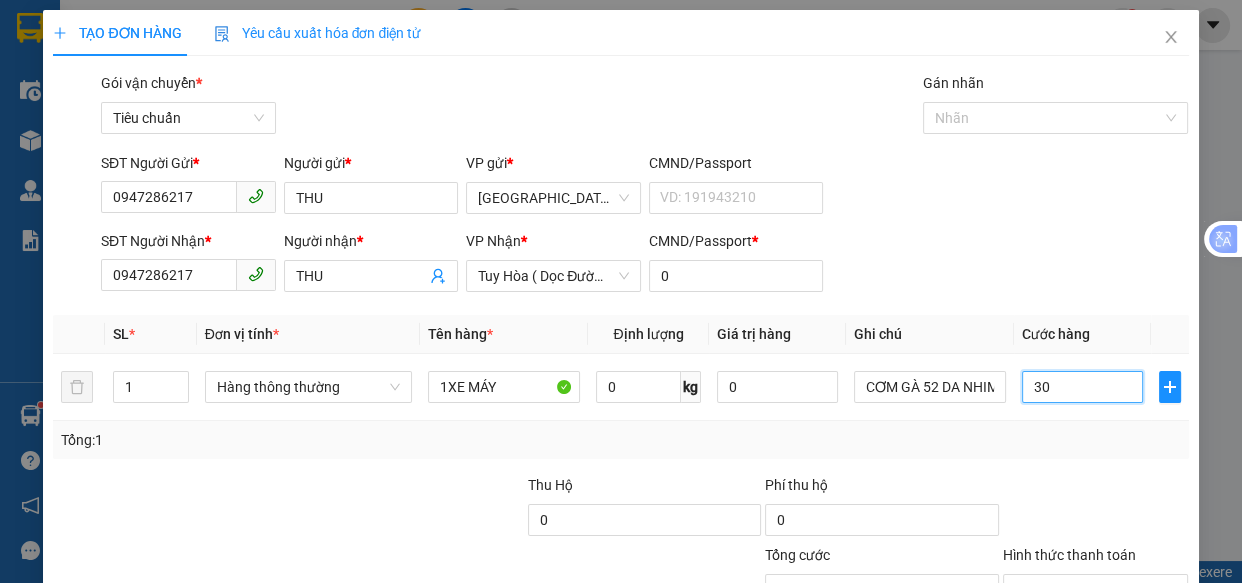 type on "30" 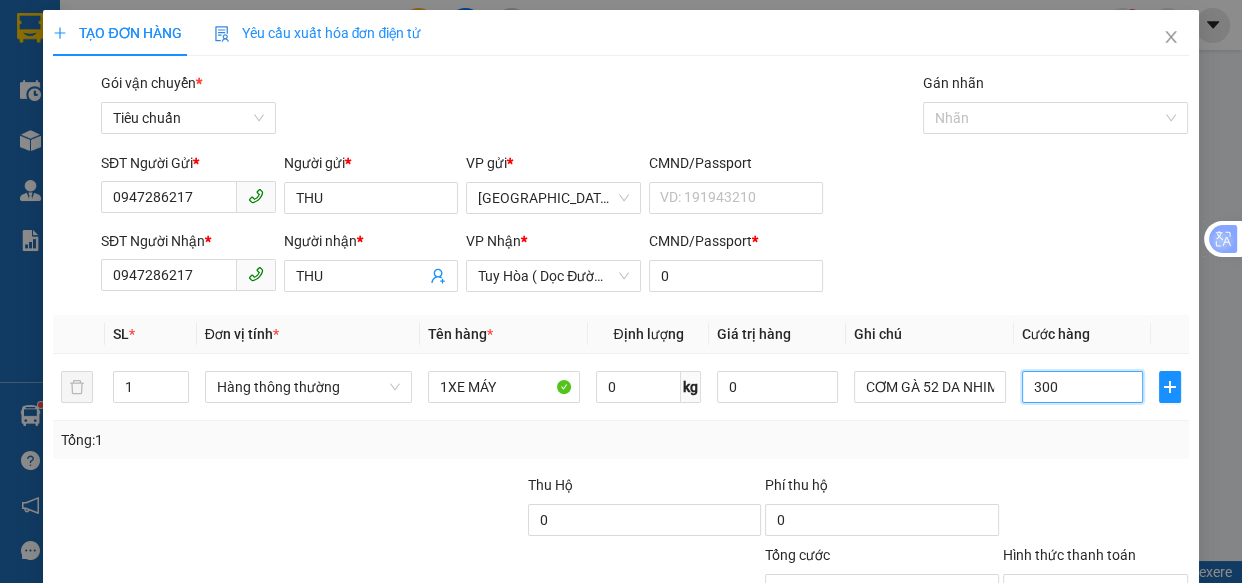 type on "300" 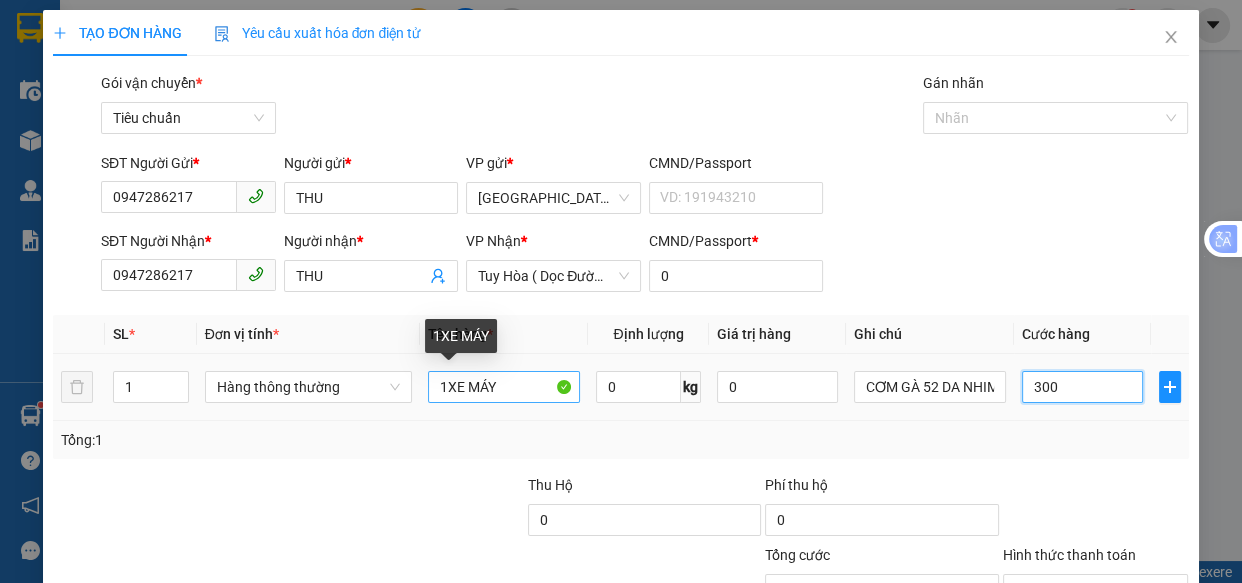 type on "300" 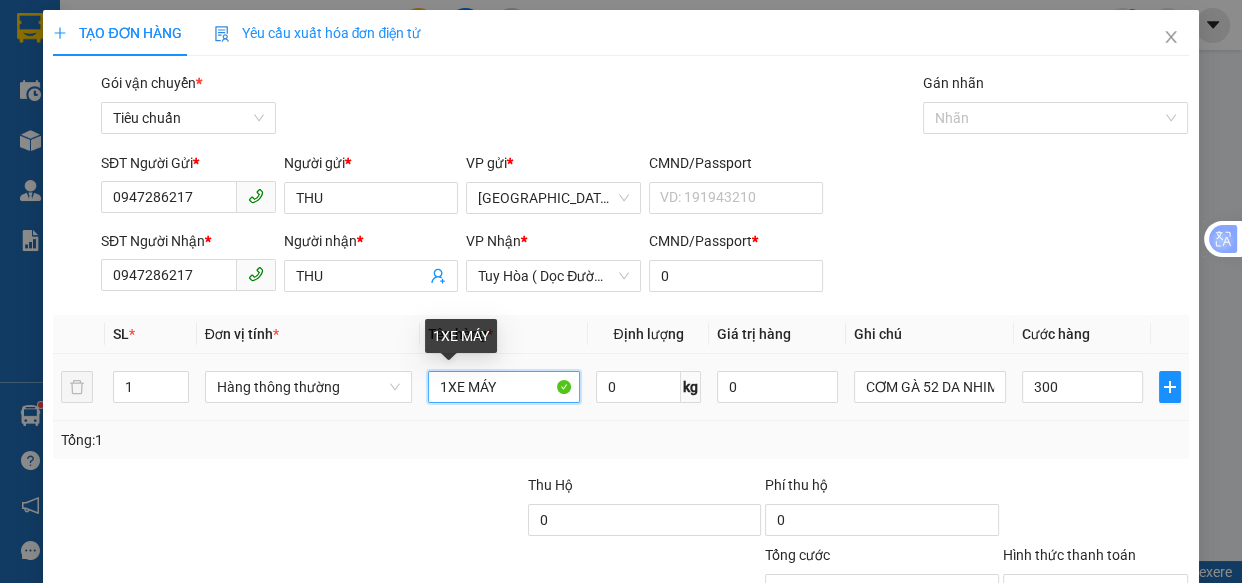 type on "300.000" 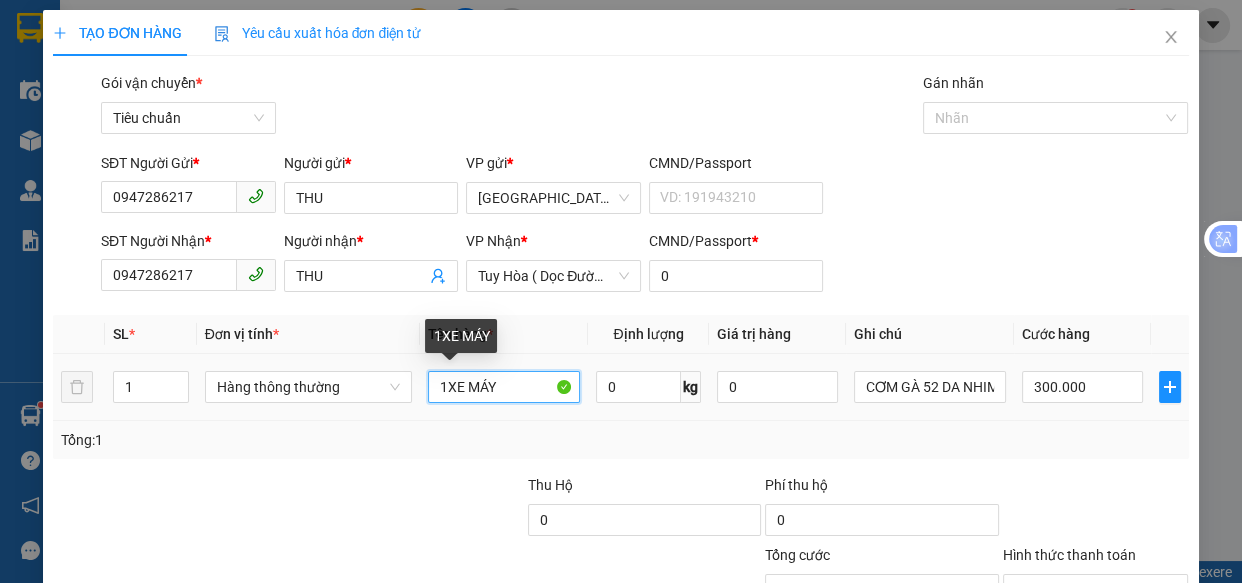 drag, startPoint x: 509, startPoint y: 392, endPoint x: 502, endPoint y: 358, distance: 34.713108 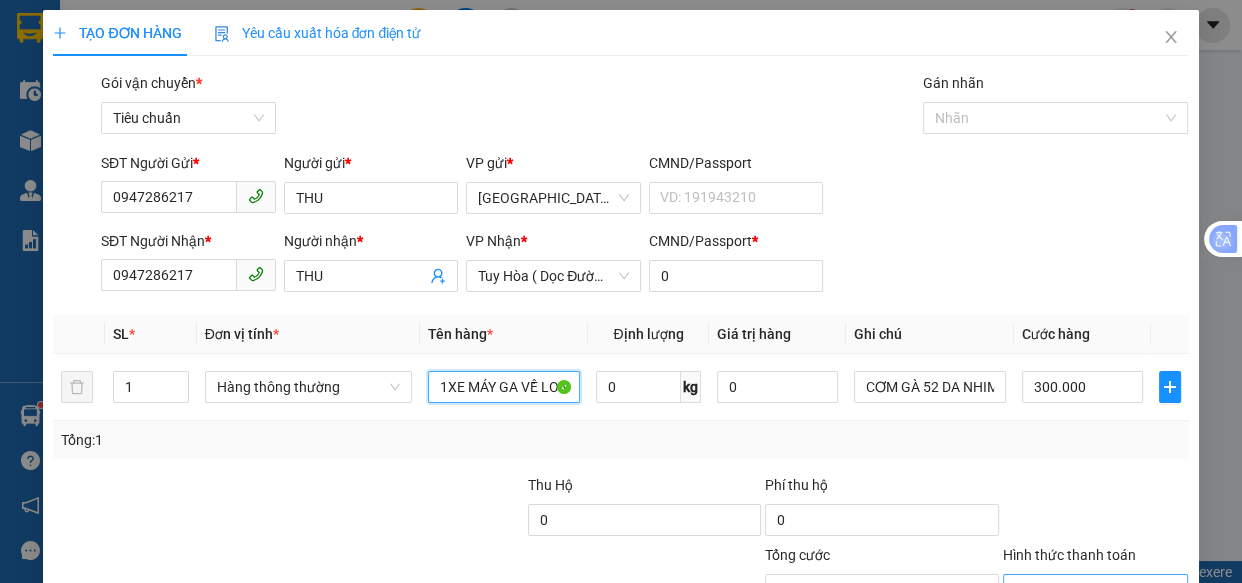 type on "1XE MÁY GA VỀ LONG LANH" 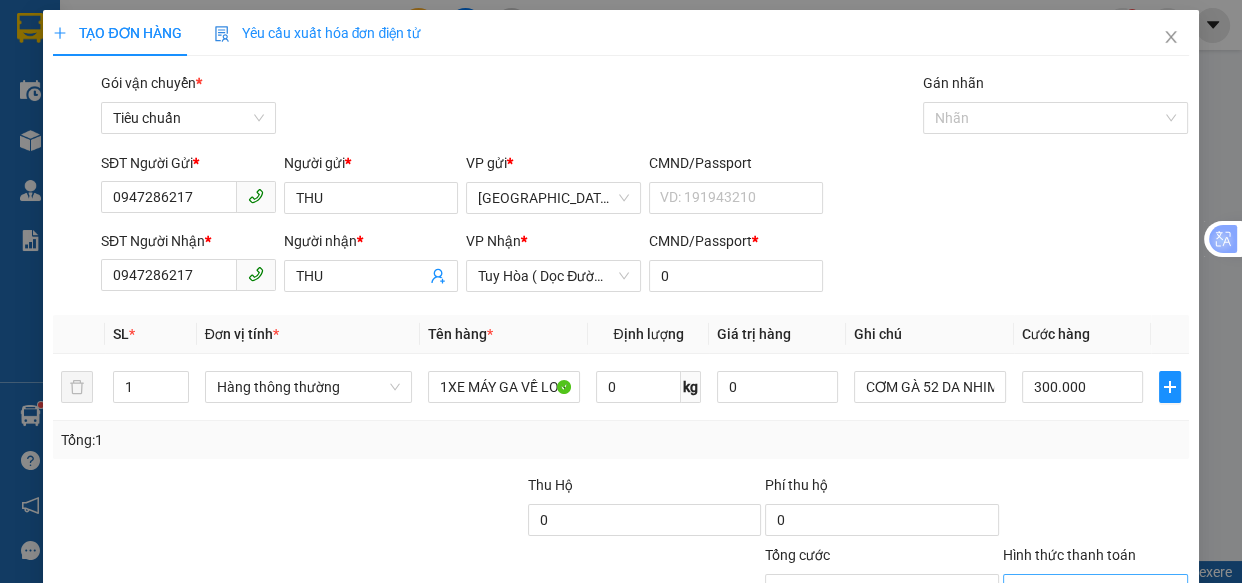 click on "Hình thức thanh toán" at bounding box center [1089, 590] 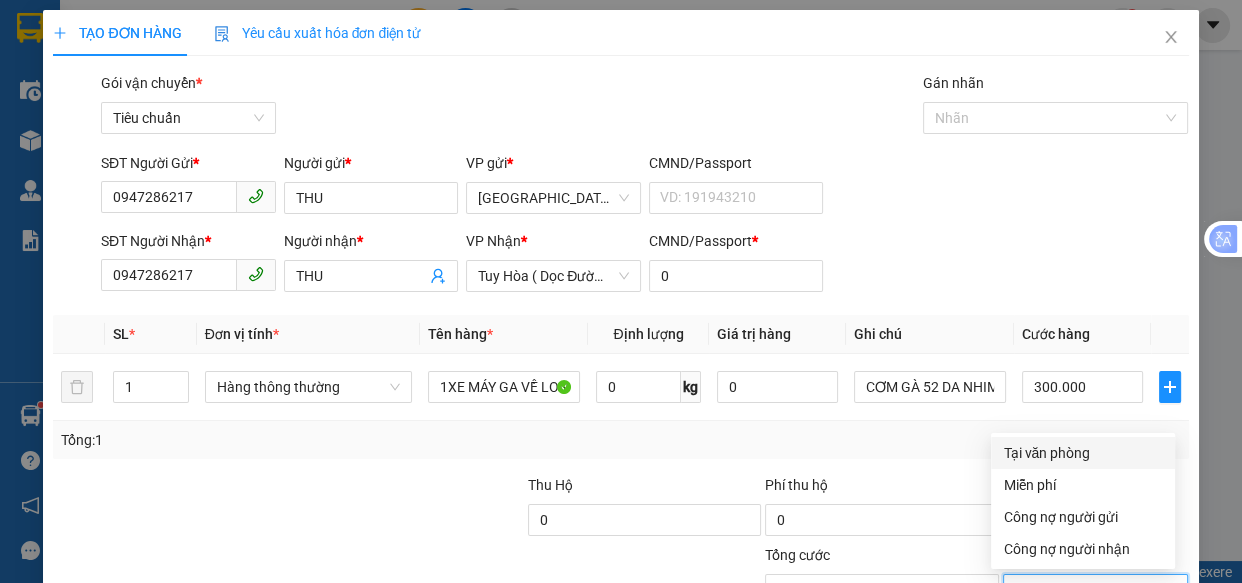 click on "Tại văn phòng" at bounding box center [1083, 453] 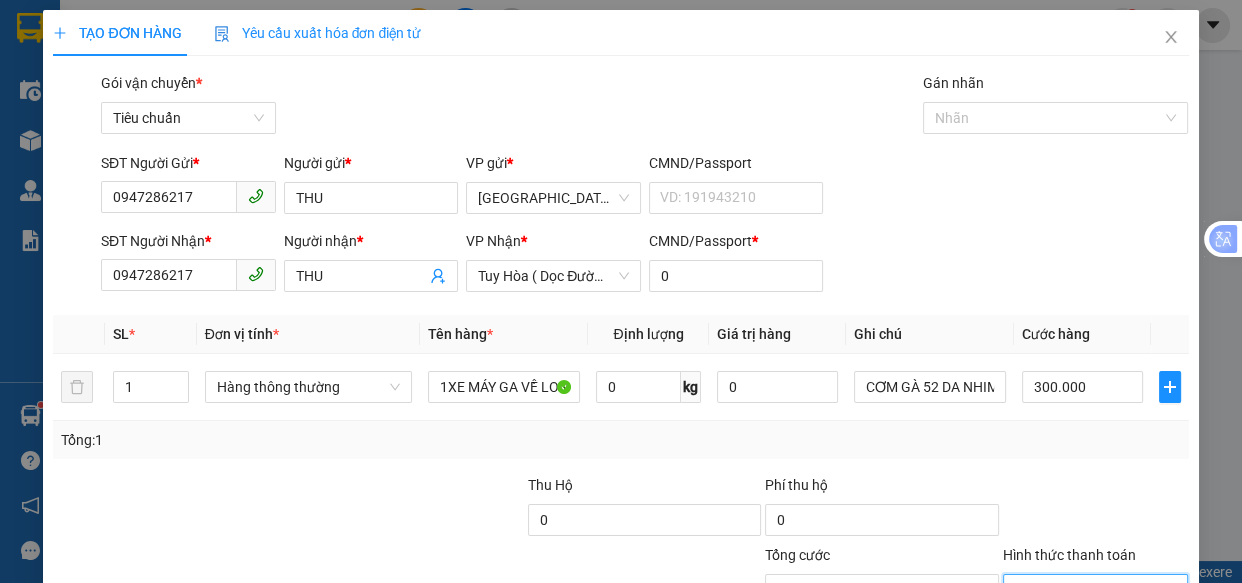 click 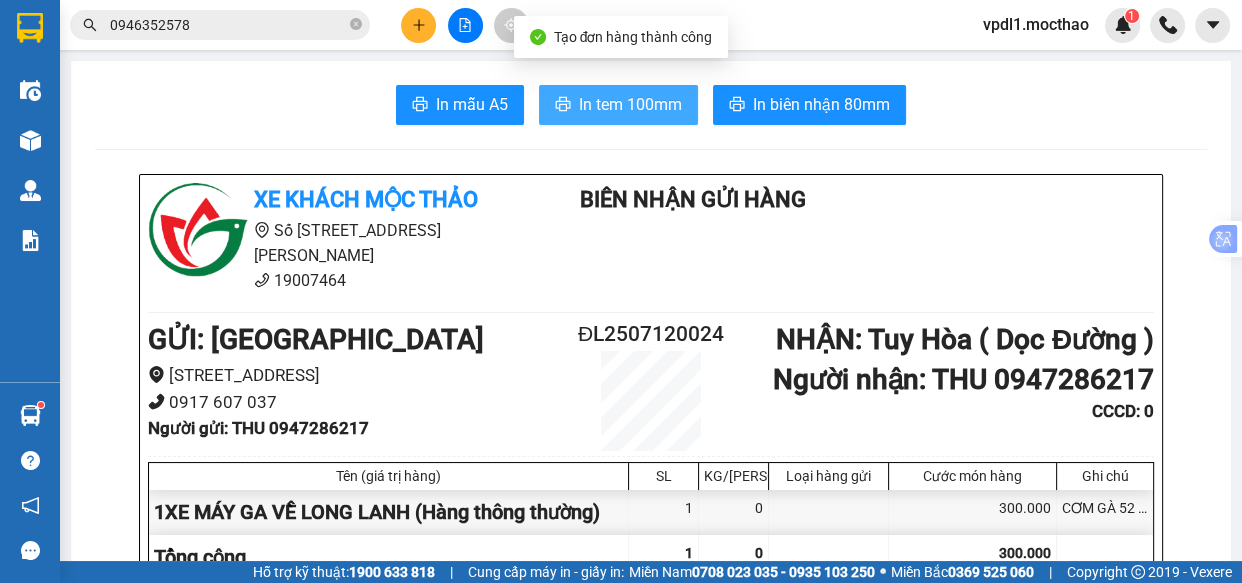 click on "In tem 100mm" at bounding box center [630, 104] 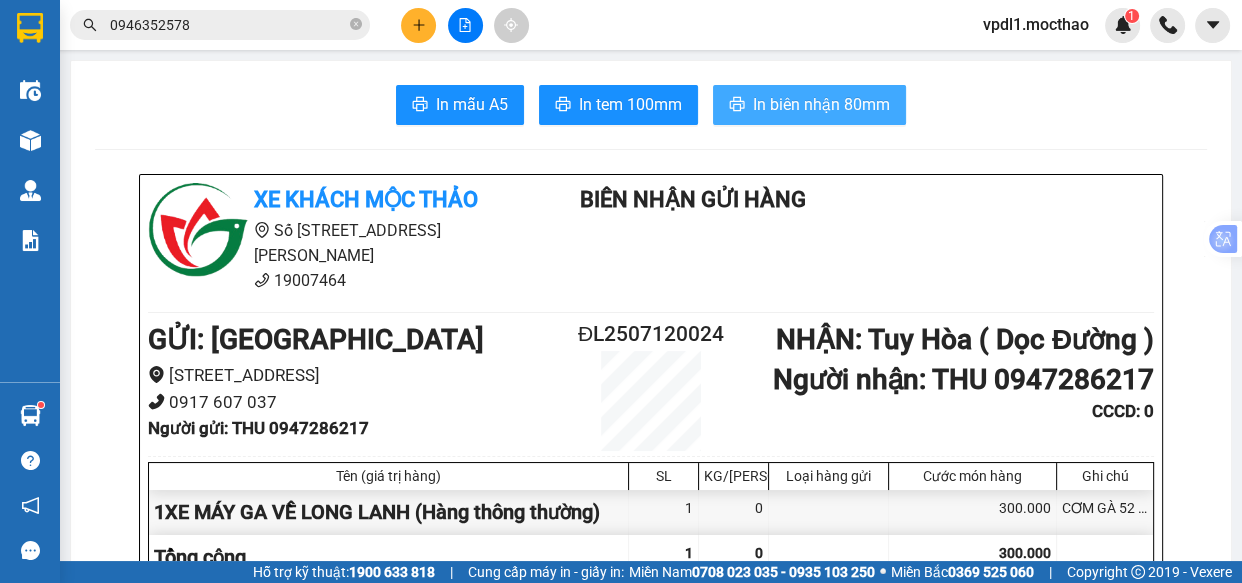 click on "In biên nhận 80mm" at bounding box center [809, 105] 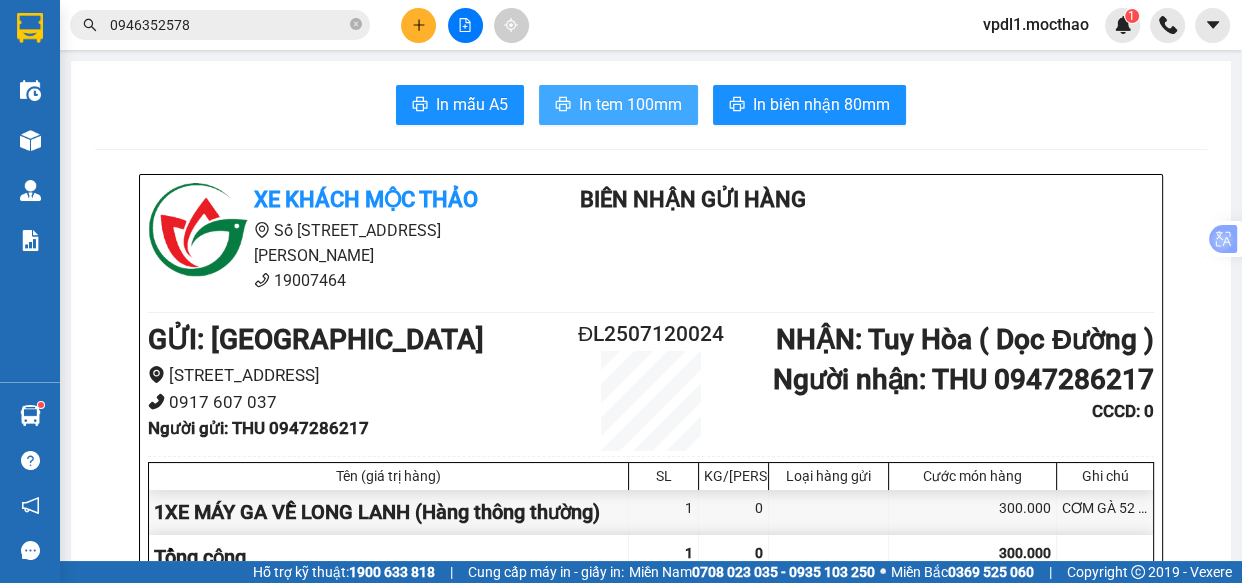 click on "In tem 100mm" at bounding box center [630, 104] 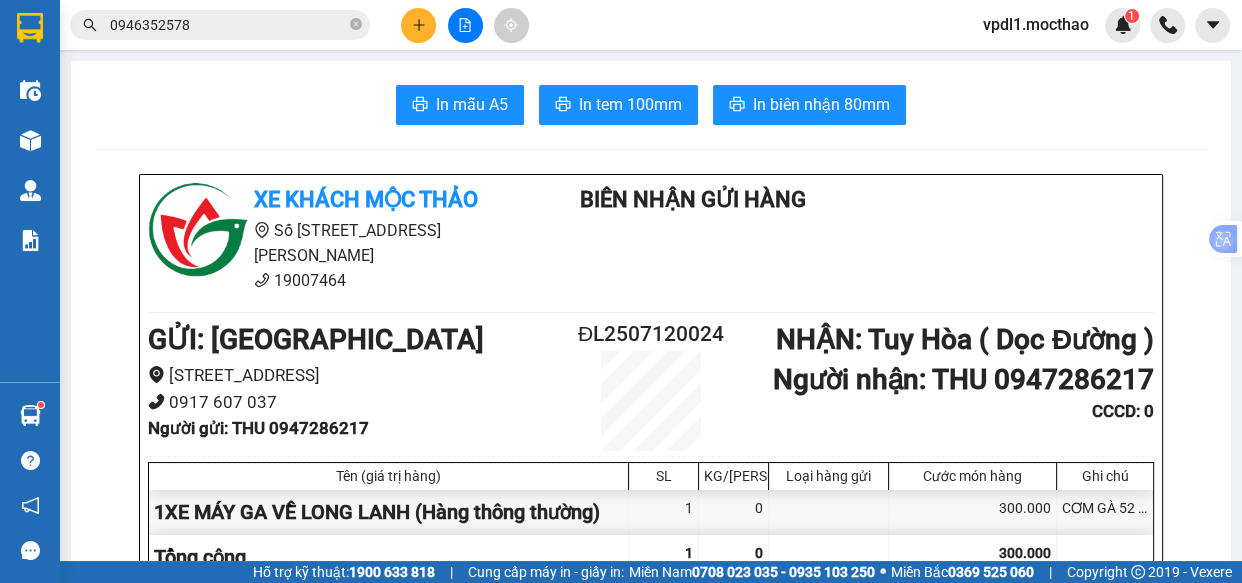 click 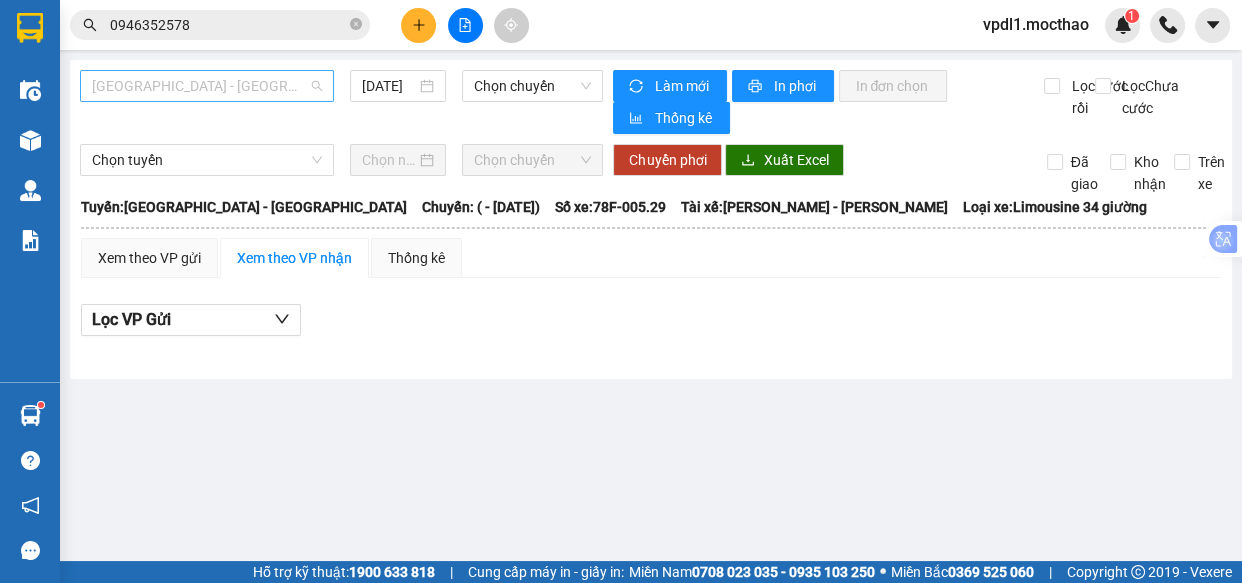 click on "[GEOGRAPHIC_DATA] - [GEOGRAPHIC_DATA]" at bounding box center [207, 86] 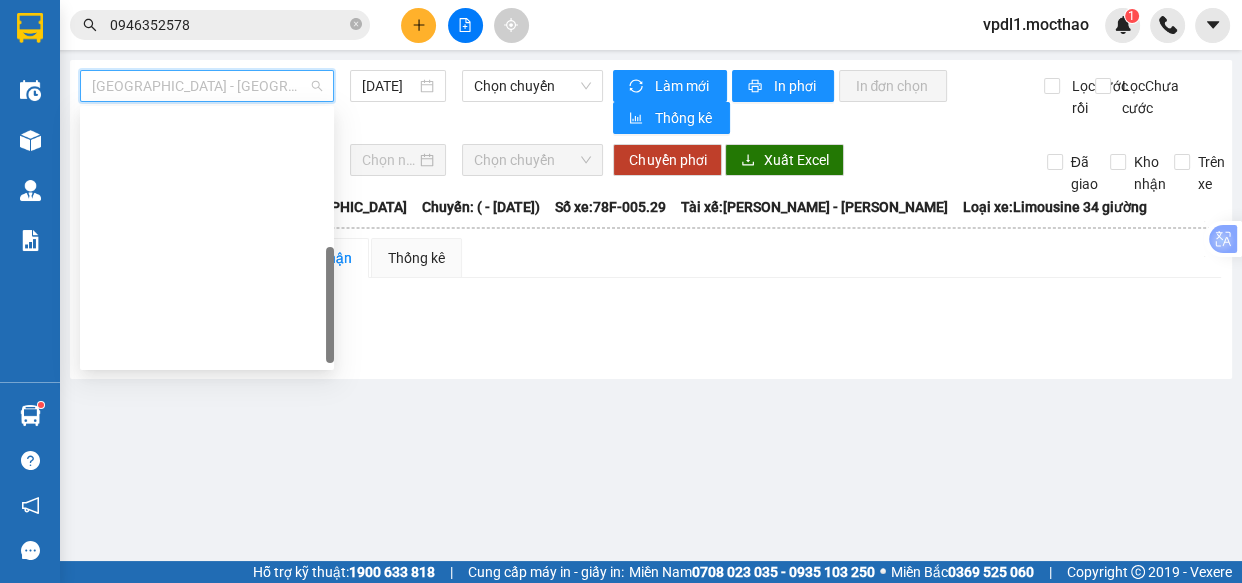 click on "Quy Nhơn - [GEOGRAPHIC_DATA]" at bounding box center [207, 606] 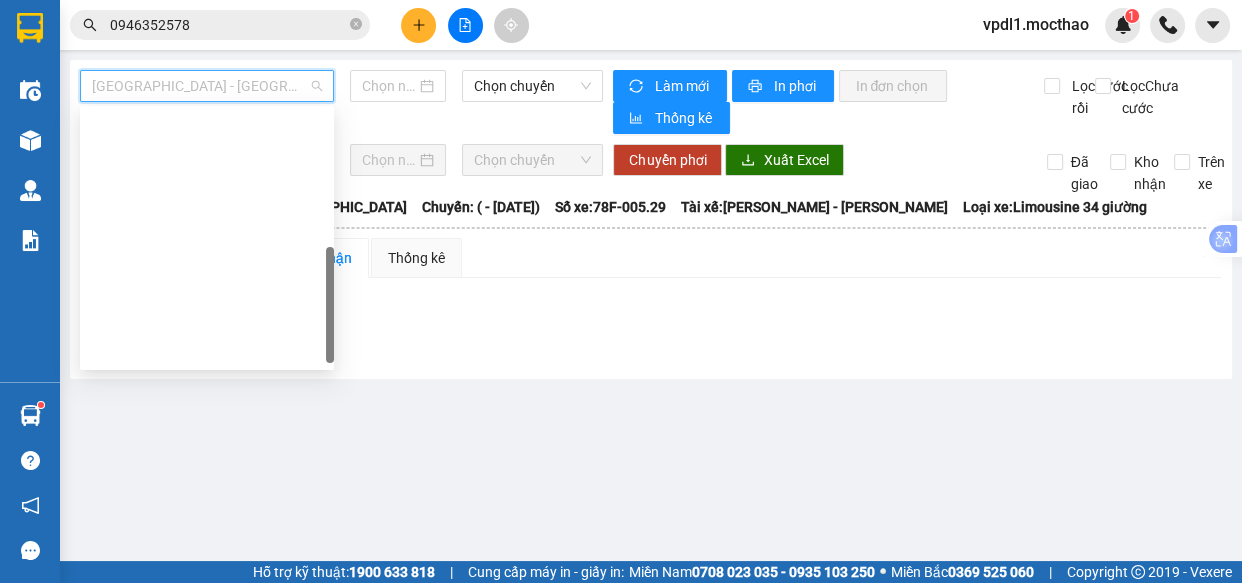 type on "[DATE]" 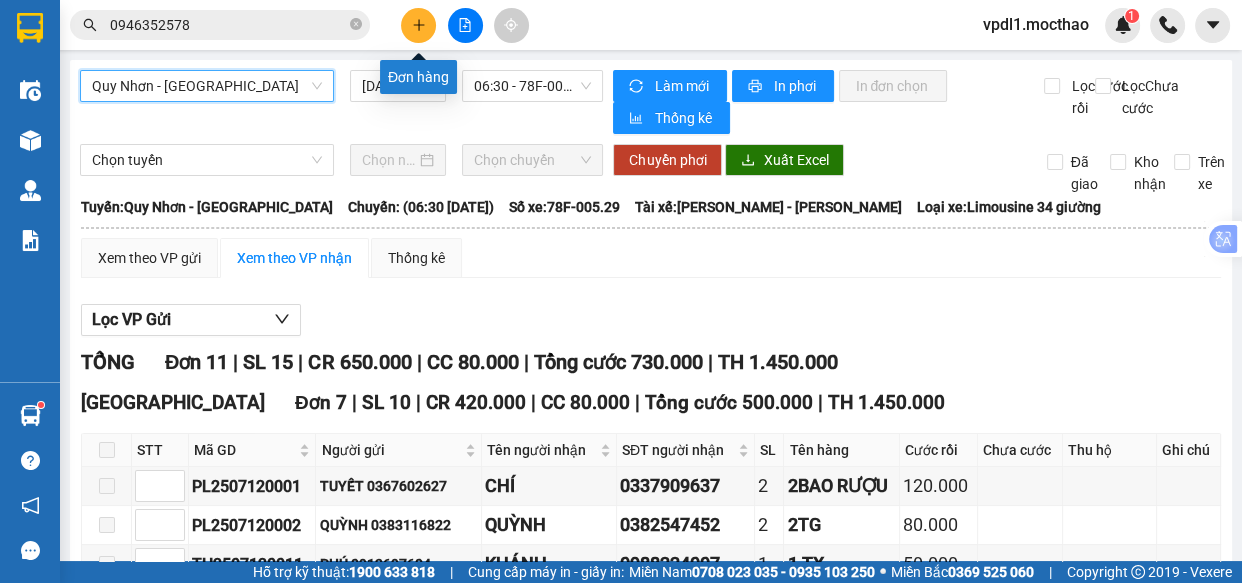 click 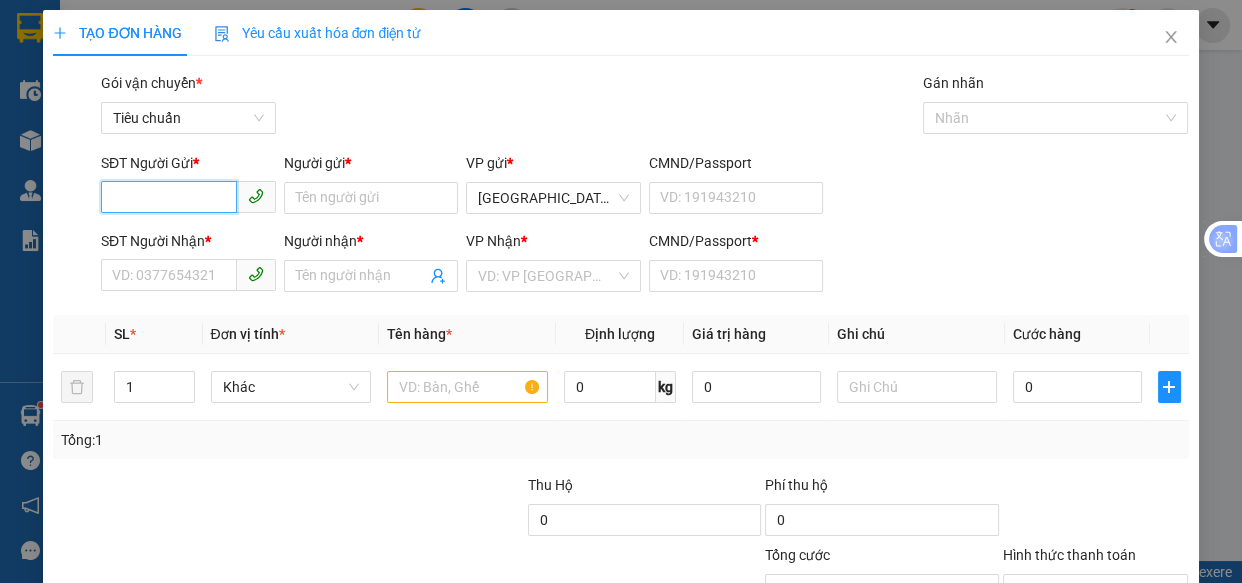 drag, startPoint x: 157, startPoint y: 200, endPoint x: 176, endPoint y: 135, distance: 67.72001 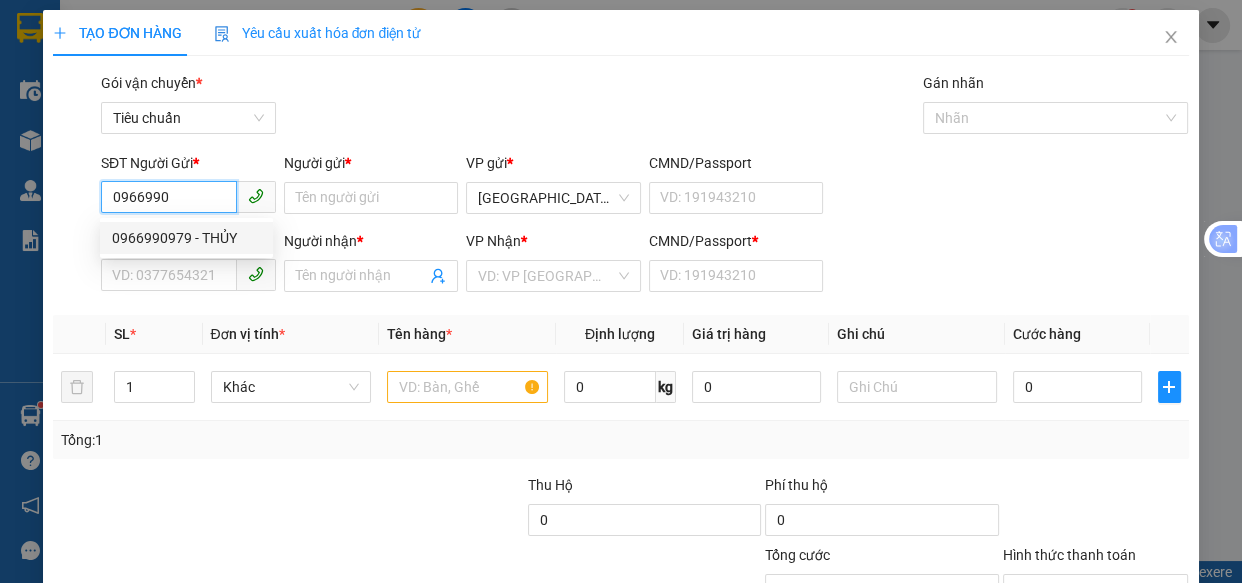 click on "0966990979 - THỦY" at bounding box center [186, 238] 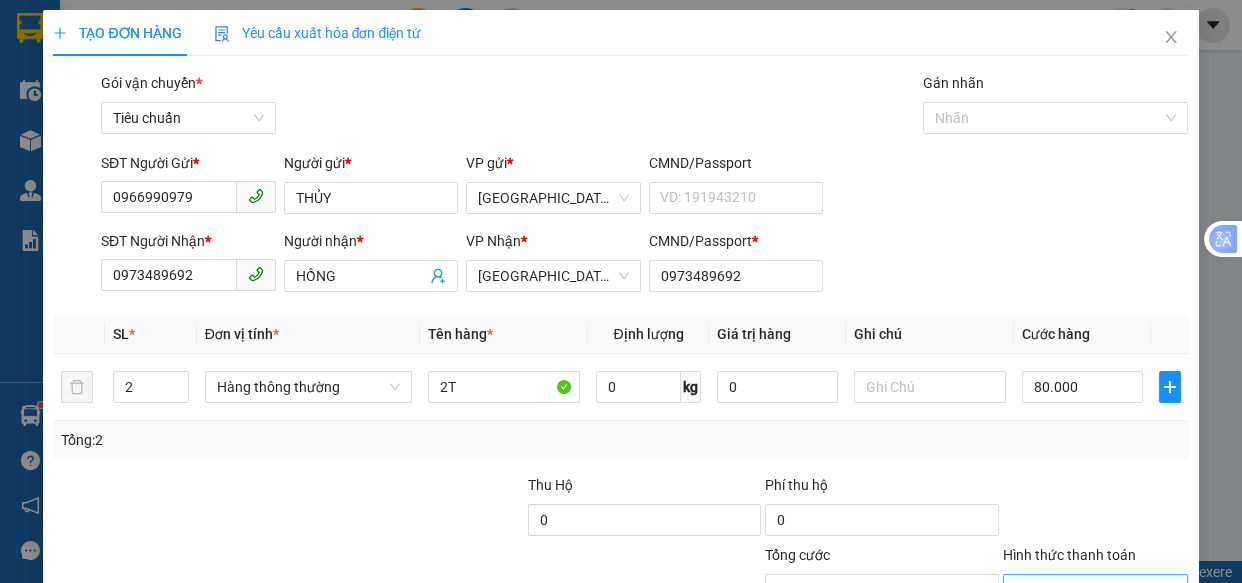 click on "Hình thức thanh toán" at bounding box center (1089, 590) 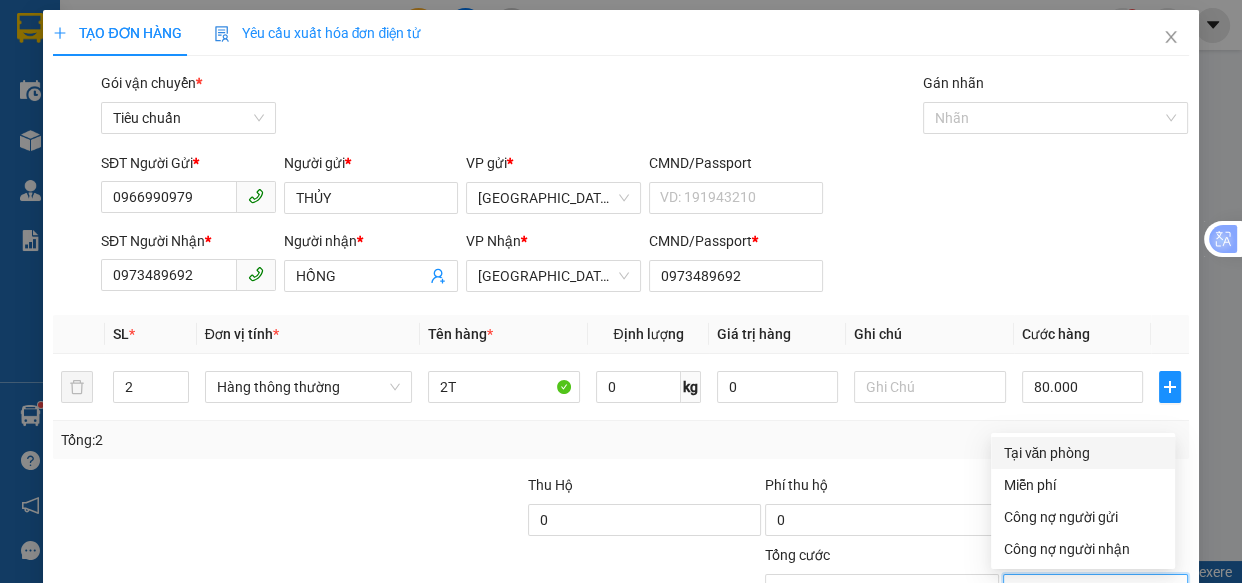 click on "Tại văn phòng" at bounding box center [1083, 453] 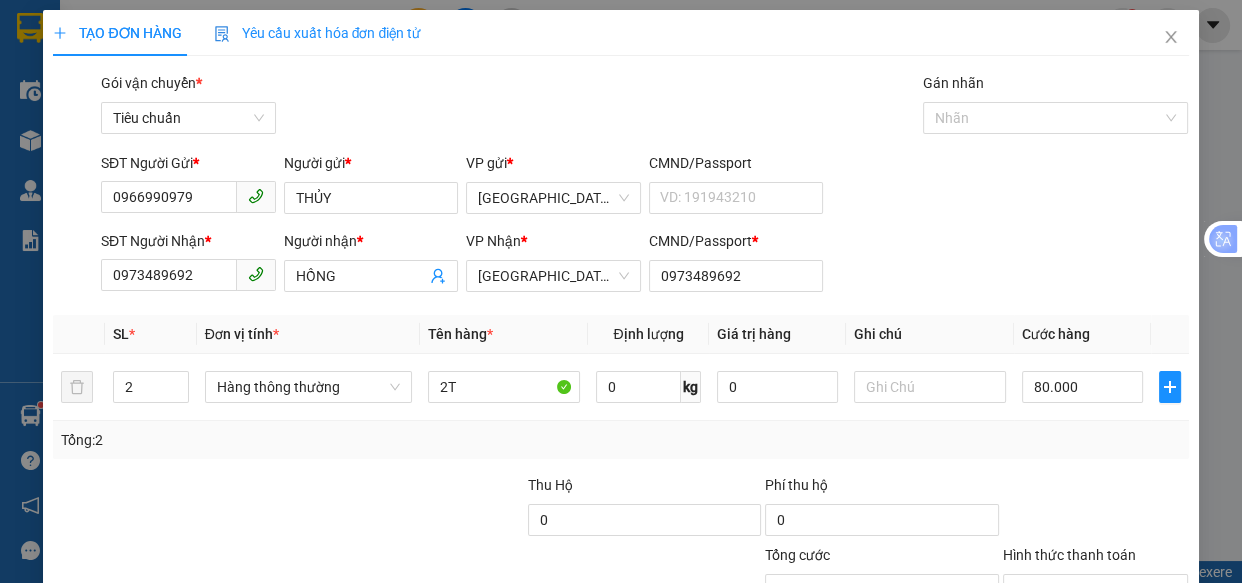 click on "[PERSON_NAME] và In" at bounding box center (1158, 685) 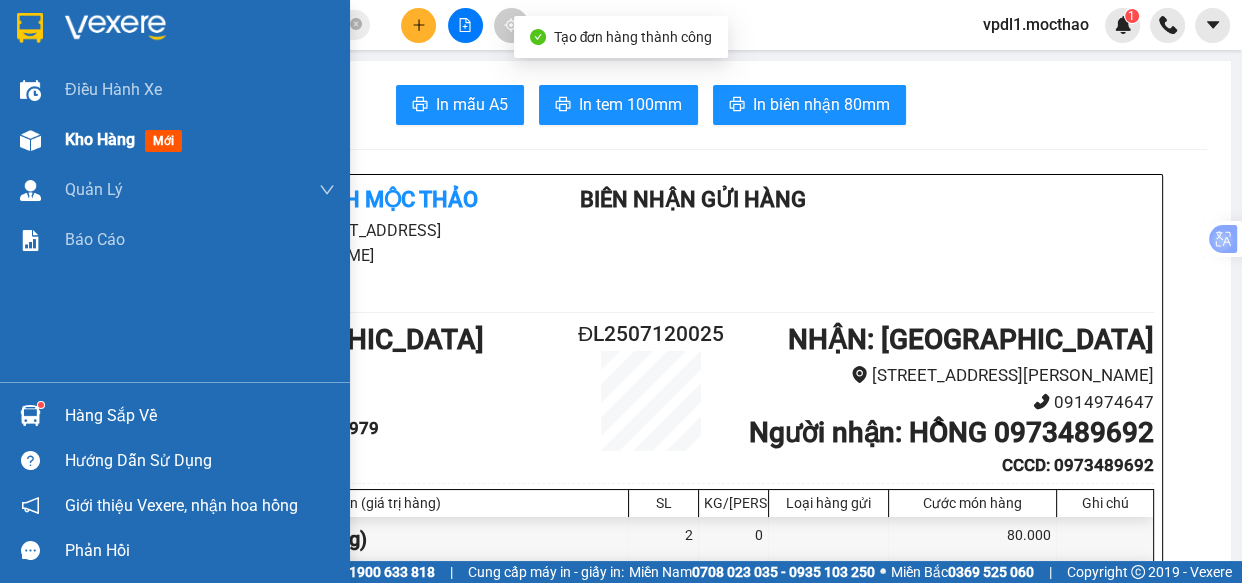 click on "Kho hàng" at bounding box center (100, 139) 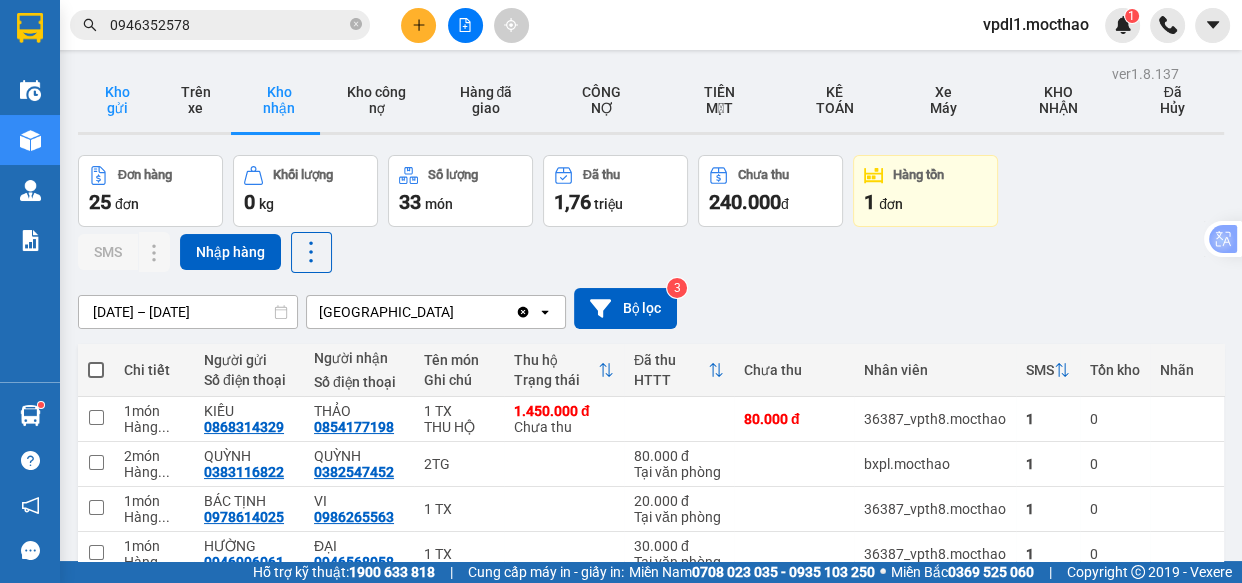click on "Kho gửi" at bounding box center (117, 100) 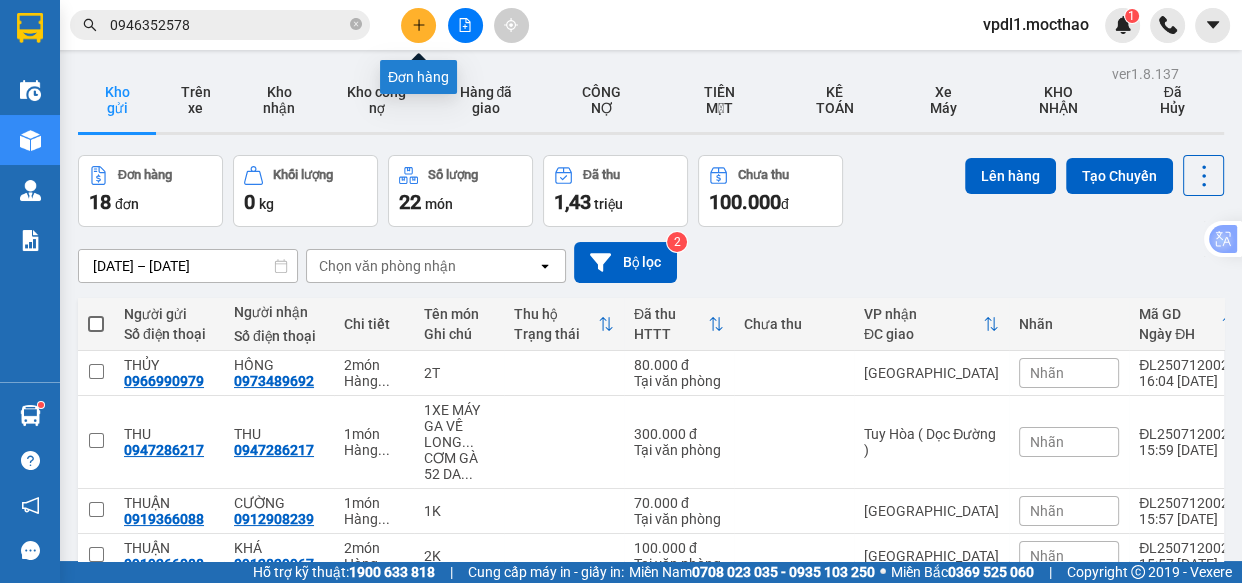 click at bounding box center (418, 25) 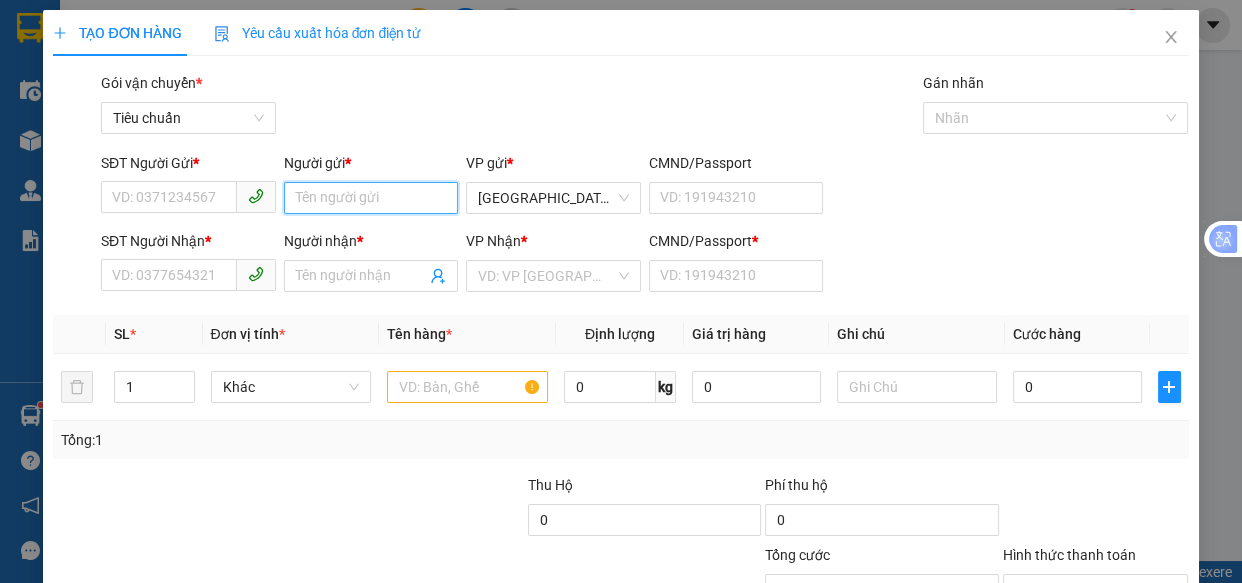 click on "Người gửi  *" at bounding box center [371, 198] 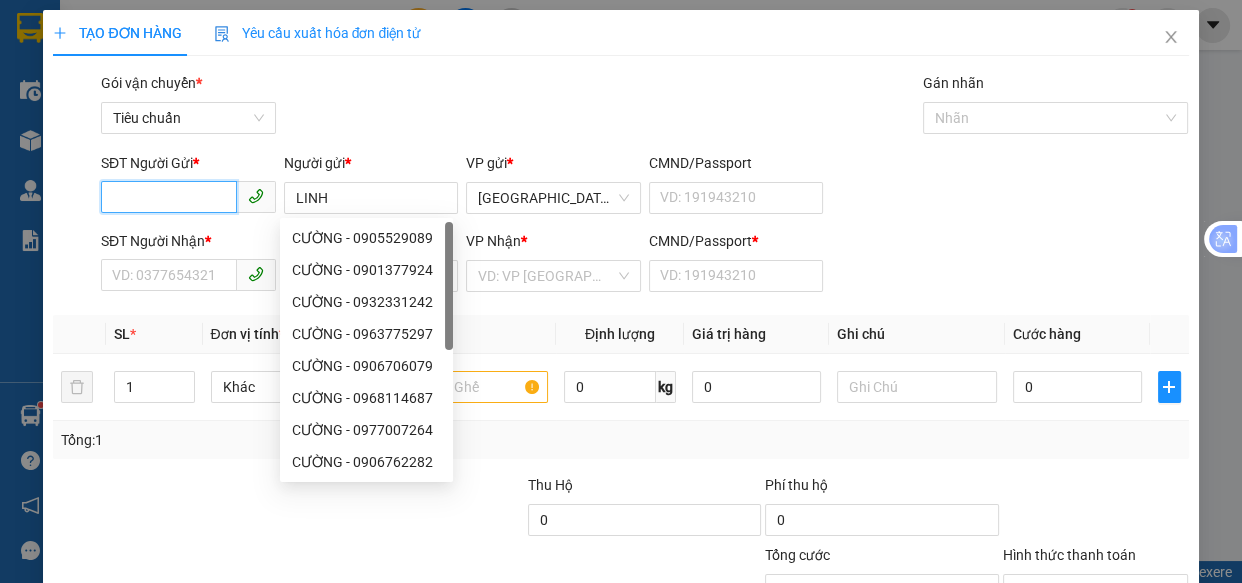 drag, startPoint x: 160, startPoint y: 198, endPoint x: 19, endPoint y: 32, distance: 217.80037 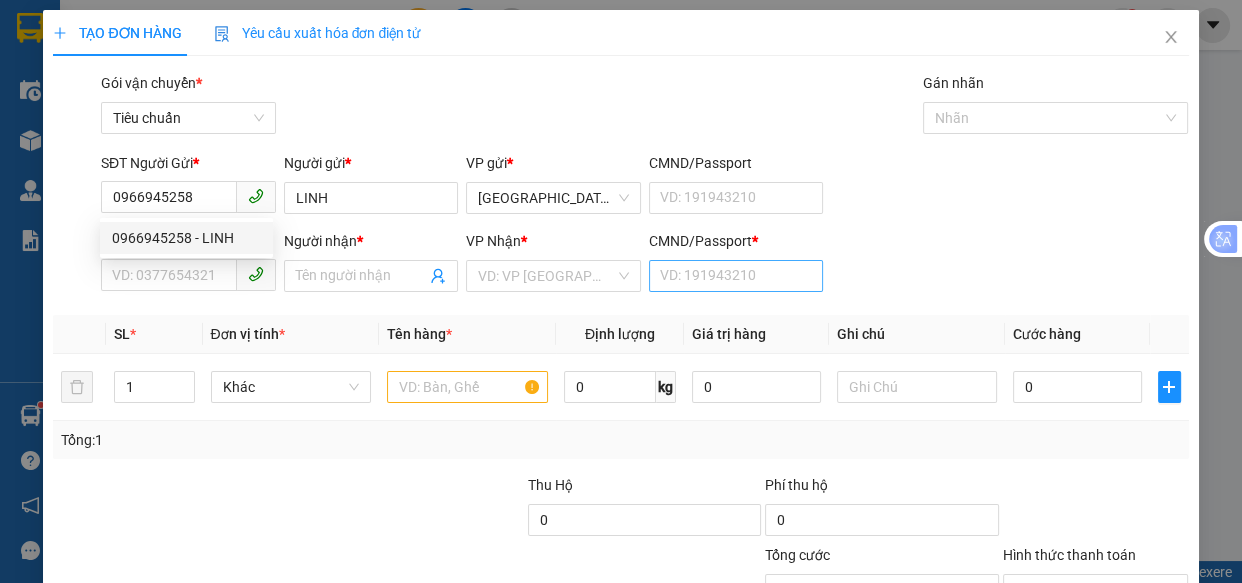 drag, startPoint x: 318, startPoint y: 265, endPoint x: 660, endPoint y: 264, distance: 342.00146 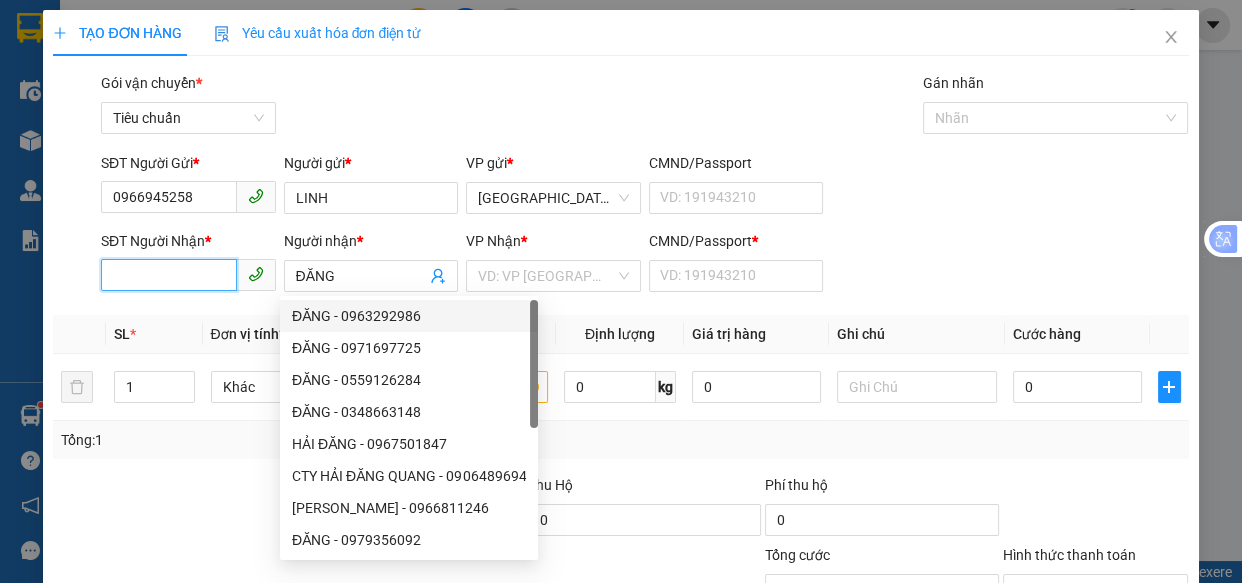 click on "SĐT Người Nhận  *" at bounding box center [169, 275] 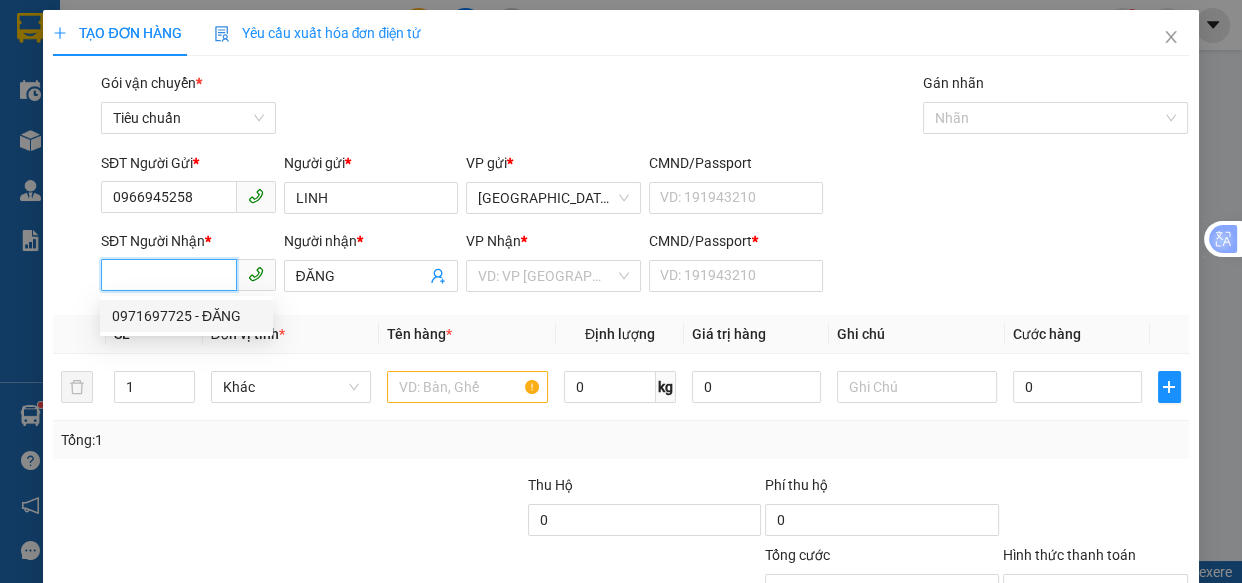 click on "0971697725 - ĐĂNG" at bounding box center (186, 316) 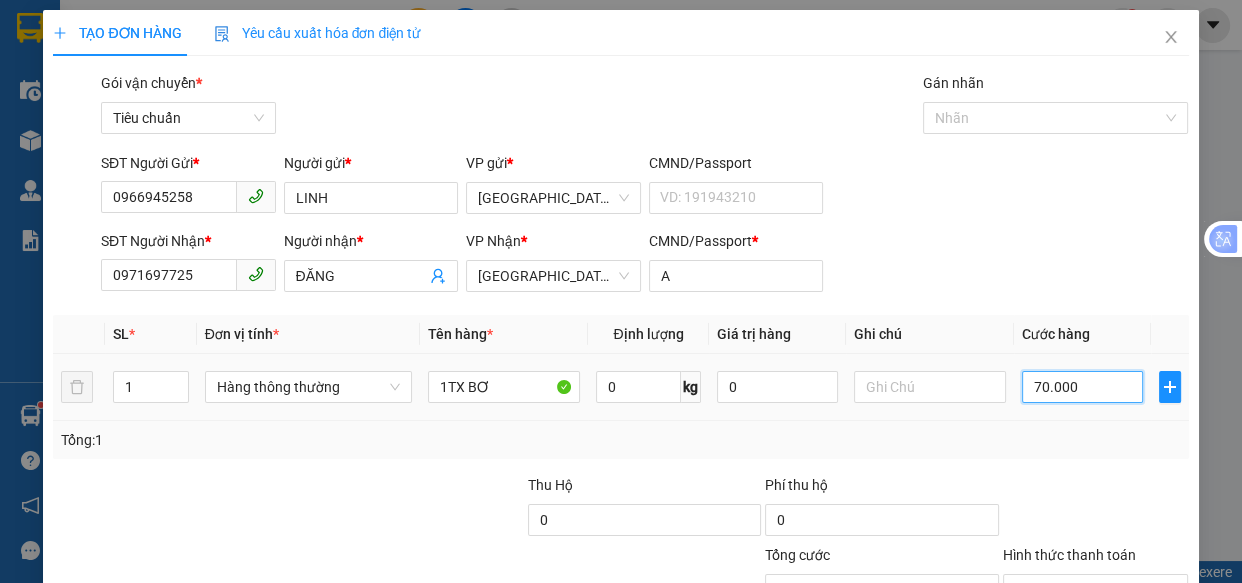 click on "70.000" at bounding box center [1082, 387] 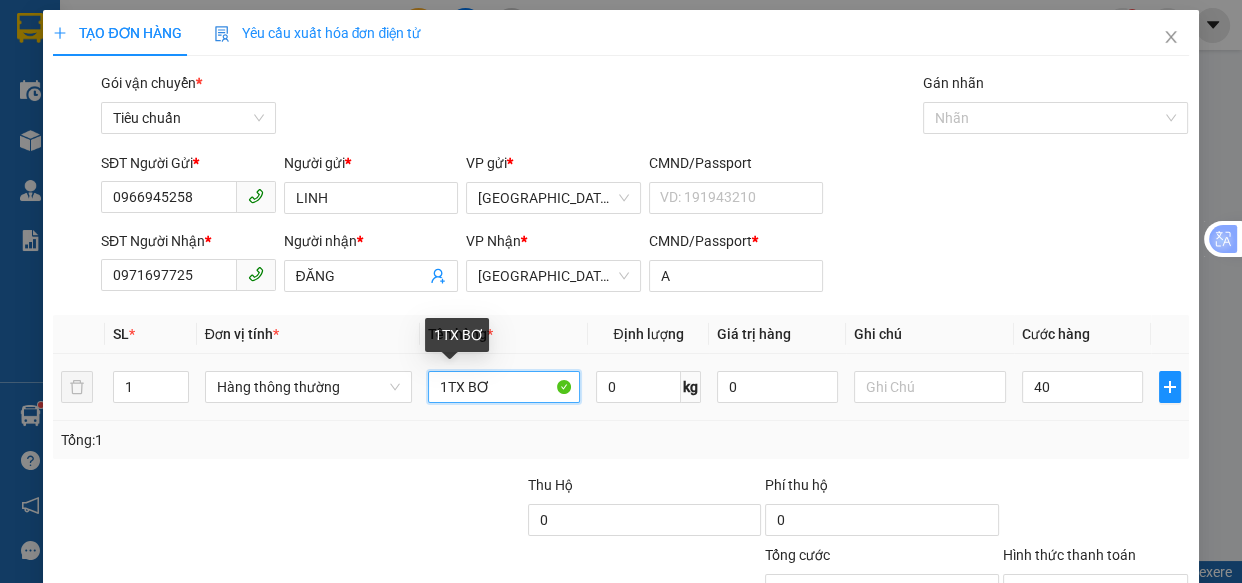click on "1TX BƠ" at bounding box center (503, 387) 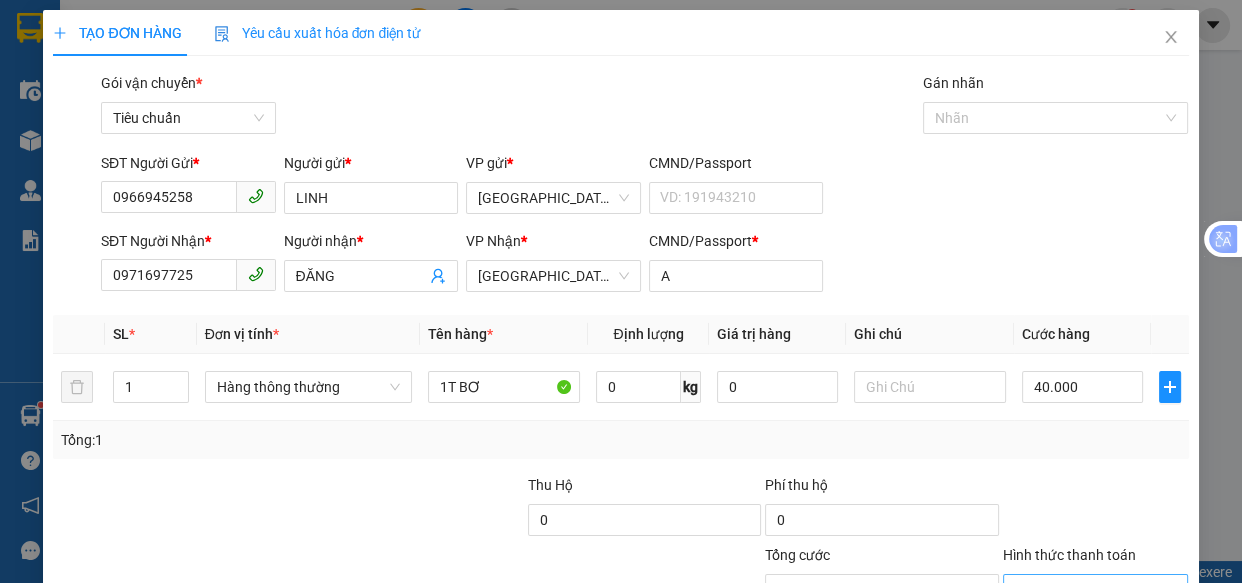 click on "Hình thức thanh toán" at bounding box center (1089, 590) 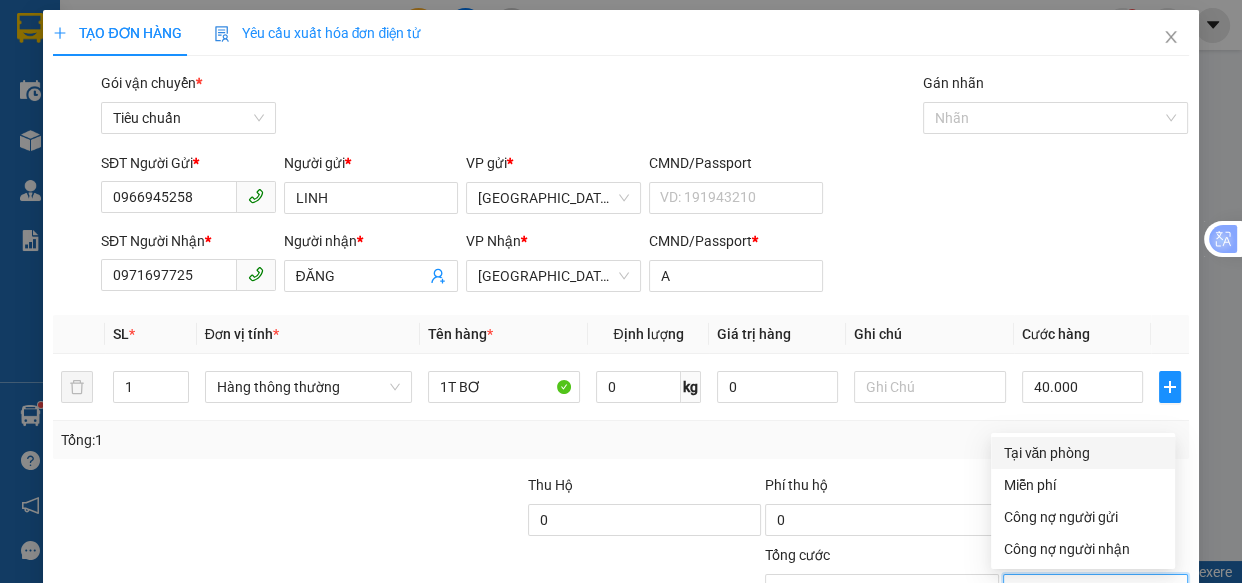 drag, startPoint x: 1062, startPoint y: 297, endPoint x: 1076, endPoint y: 308, distance: 17.804493 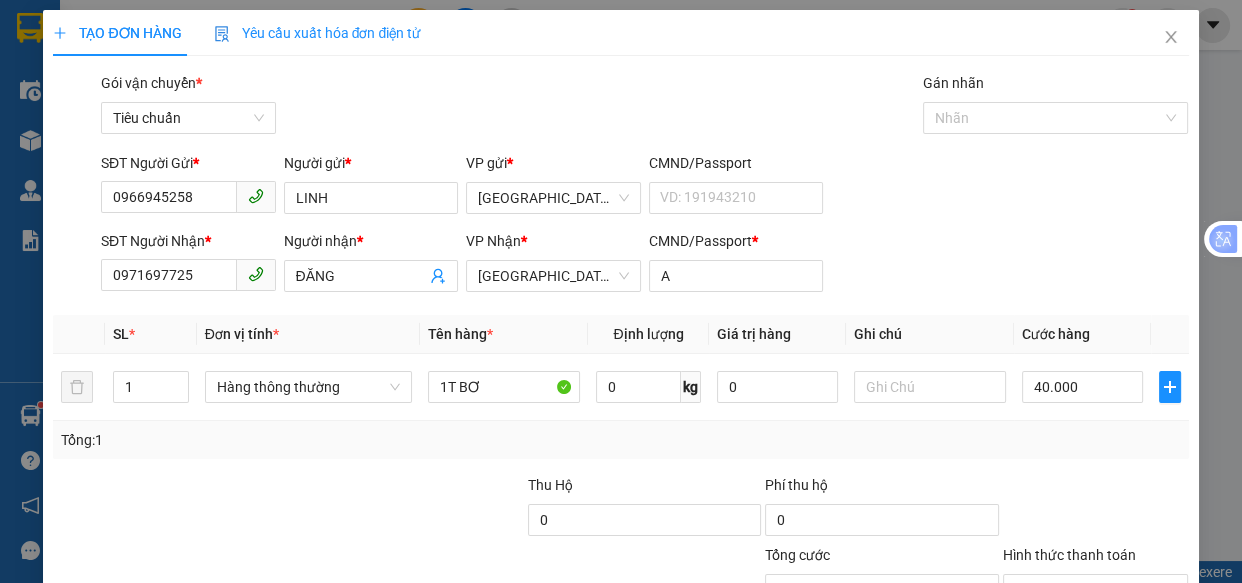 click on "[PERSON_NAME] và In" at bounding box center (1158, 685) 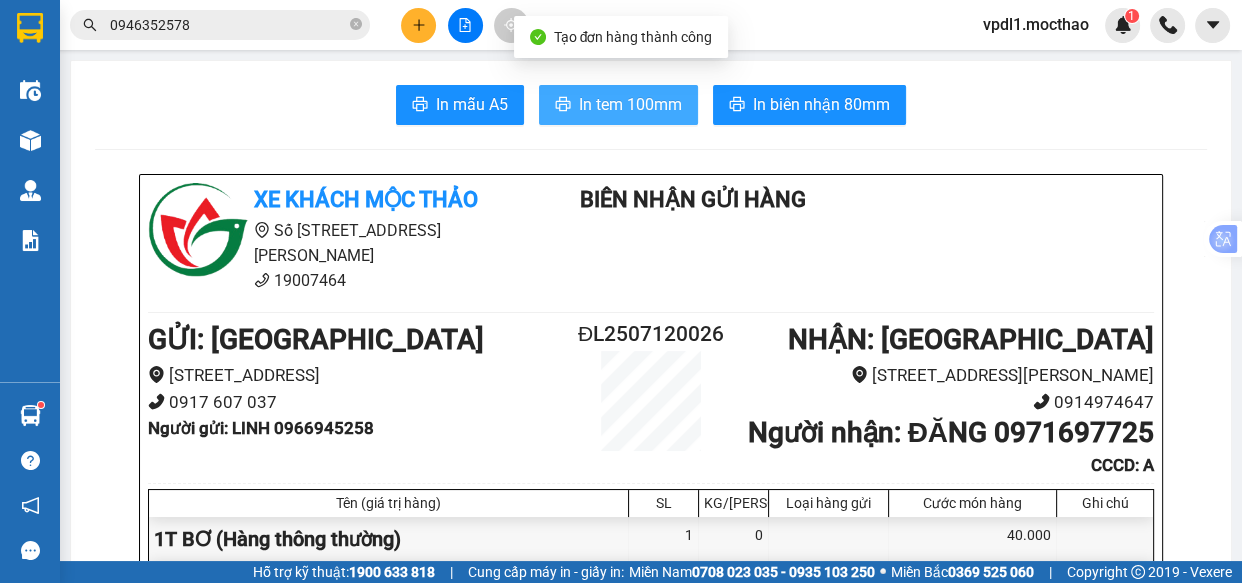 drag, startPoint x: 637, startPoint y: 106, endPoint x: 629, endPoint y: 154, distance: 48.6621 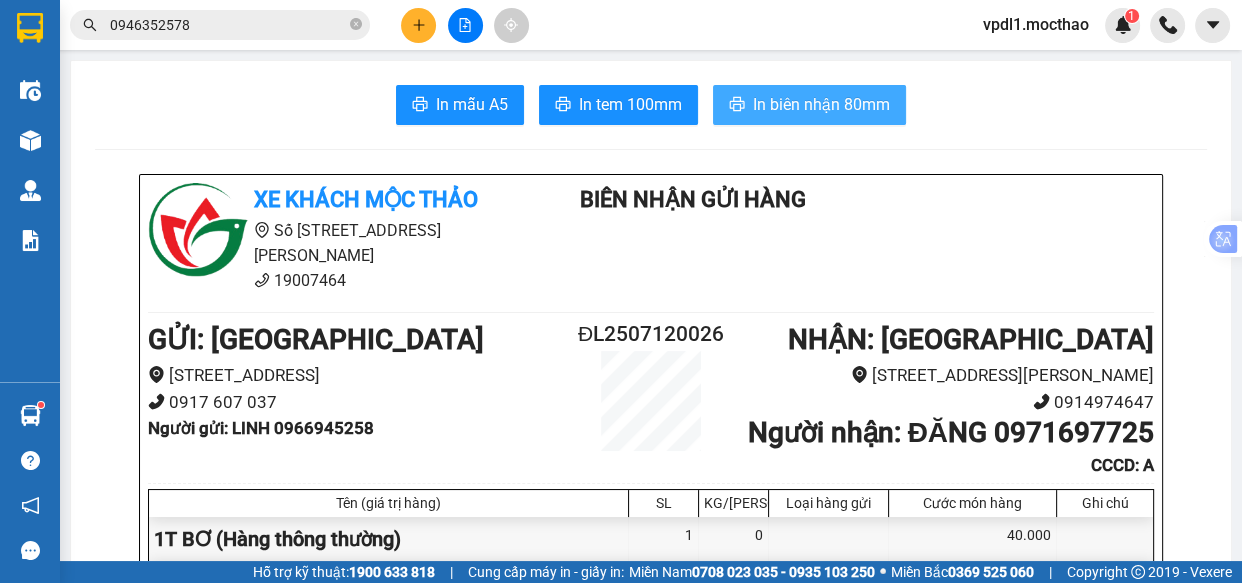 click on "In biên nhận 80mm" at bounding box center (821, 104) 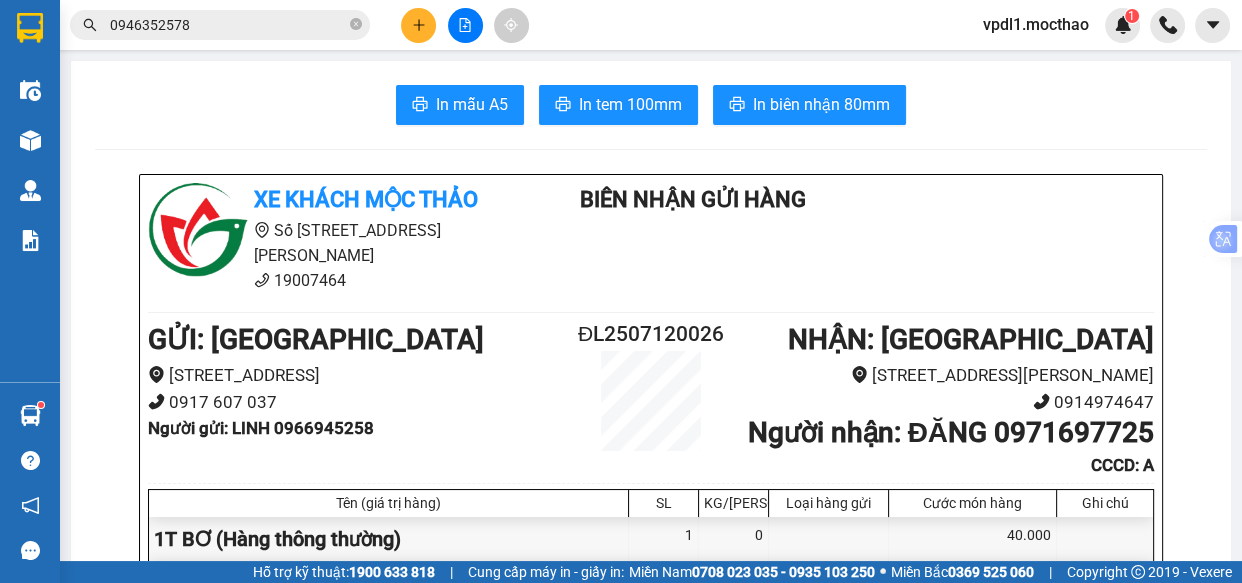 click at bounding box center (418, 25) 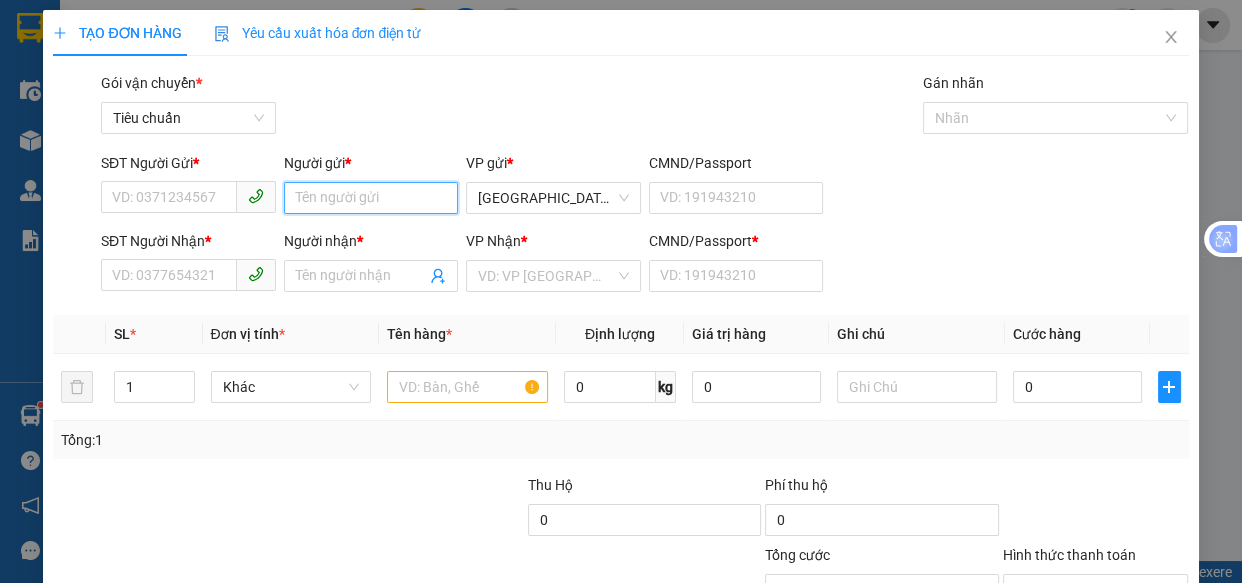 drag, startPoint x: 352, startPoint y: 185, endPoint x: 491, endPoint y: 2, distance: 229.80426 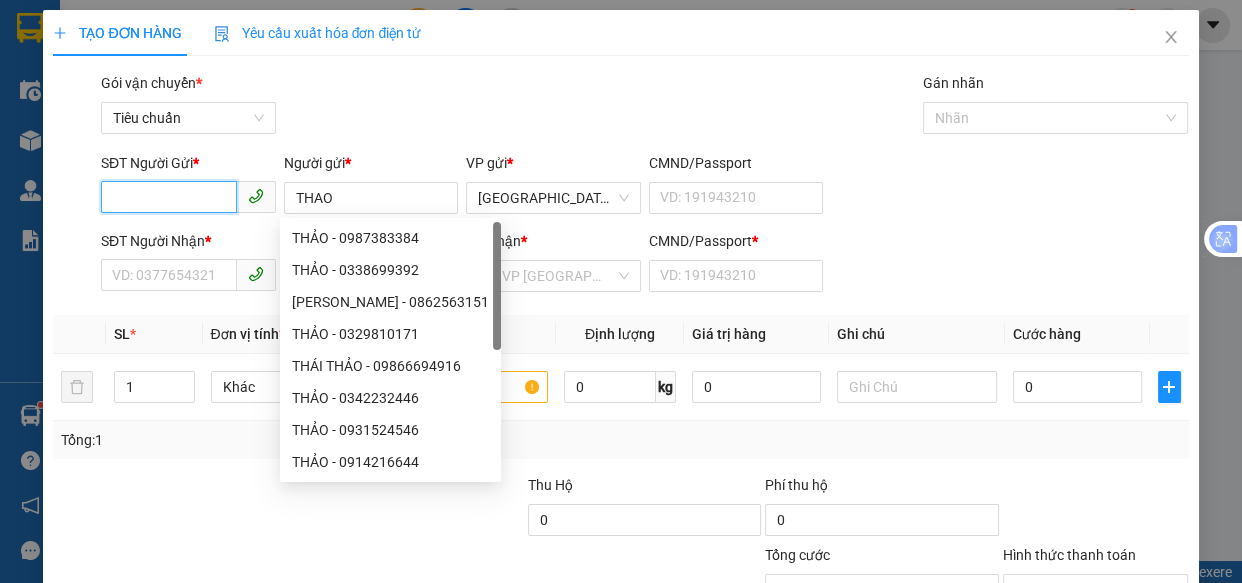 click on "SĐT Người Gửi  *" at bounding box center [169, 197] 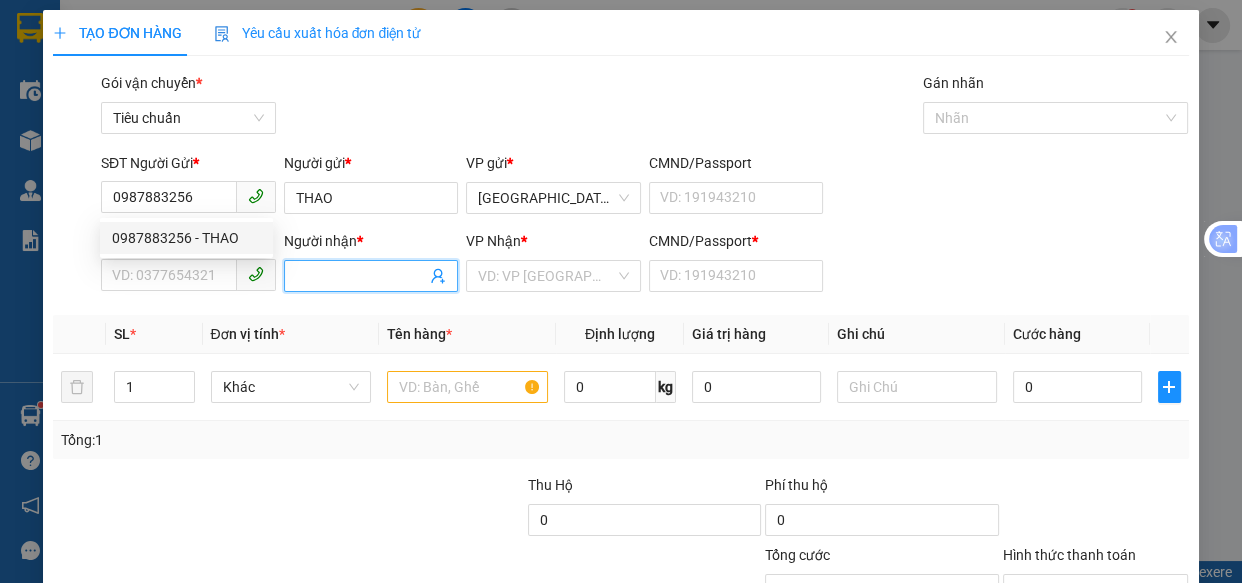 click on "Người nhận  *" at bounding box center (361, 276) 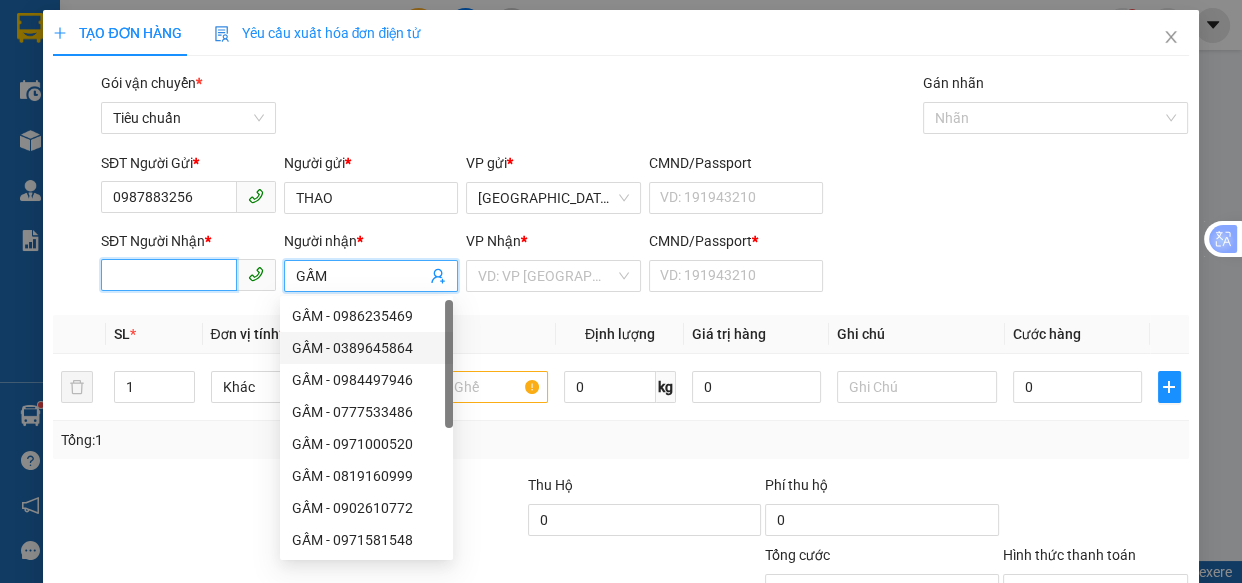 click on "SĐT Người Nhận  *" at bounding box center [169, 275] 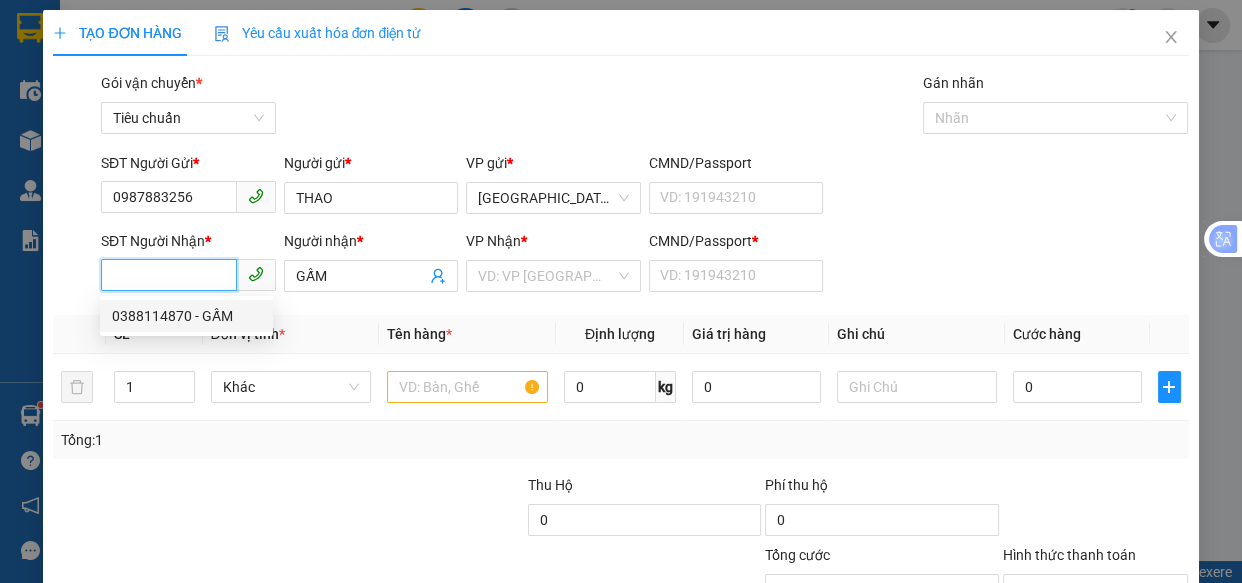 click on "0388114870 - GẤM" at bounding box center [186, 316] 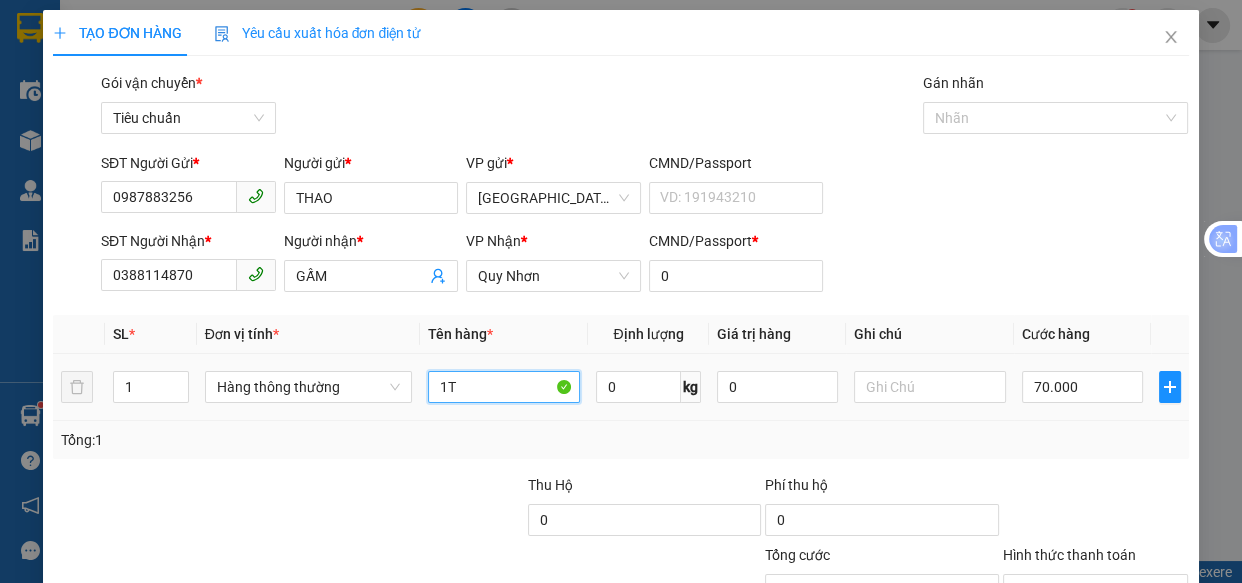 click on "1T" at bounding box center [503, 387] 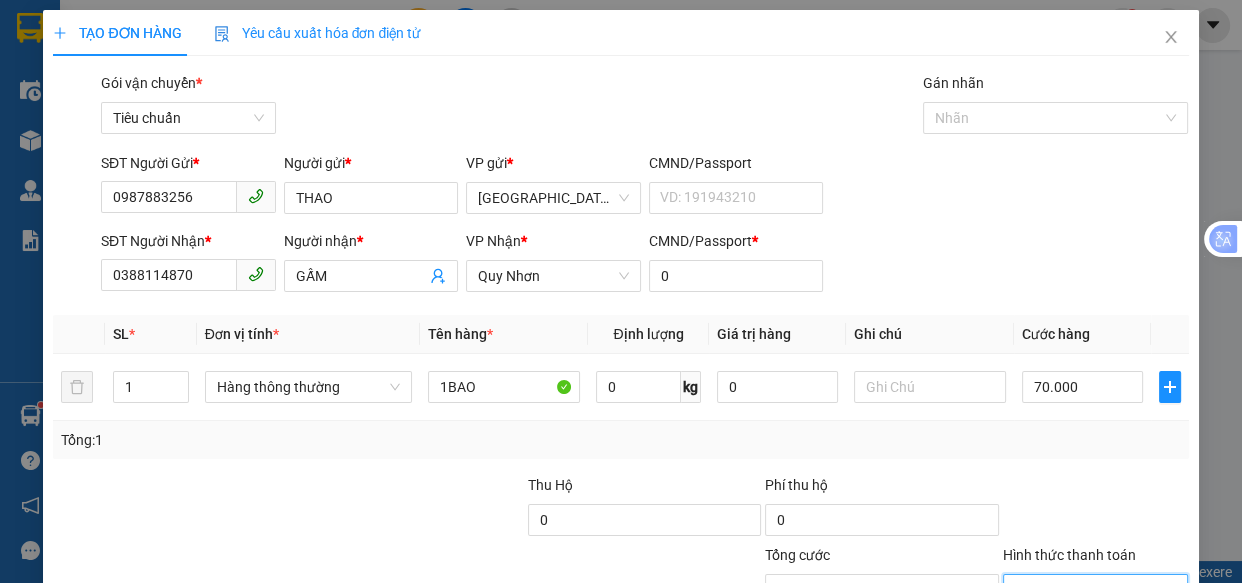 click on "Hình thức thanh toán" at bounding box center [1089, 590] 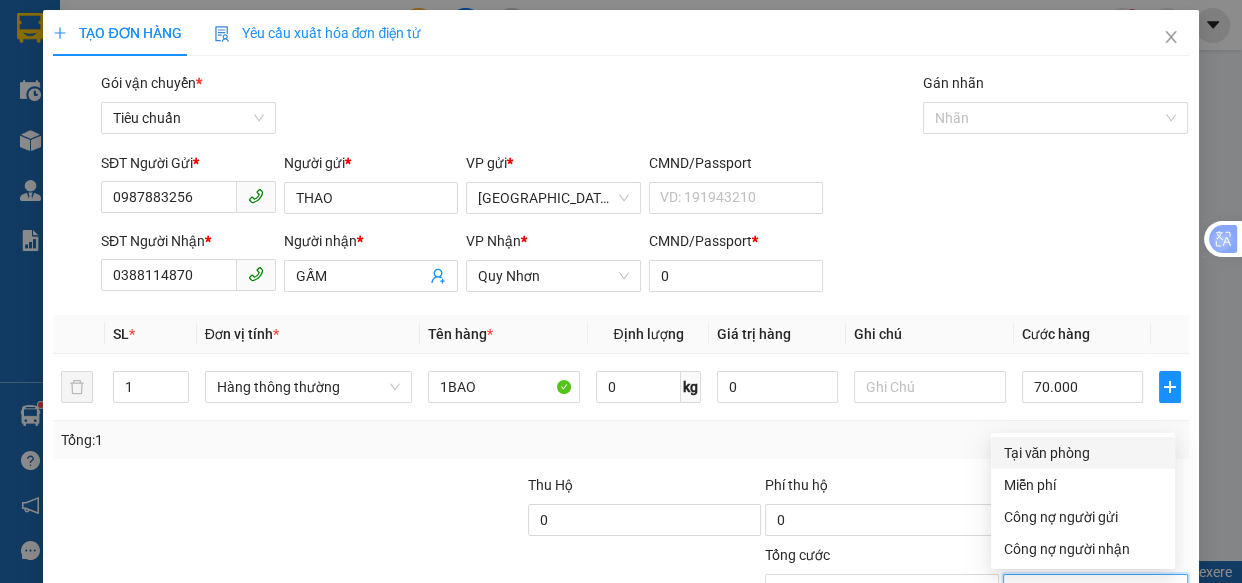 click on "Tại văn phòng" at bounding box center (1083, 453) 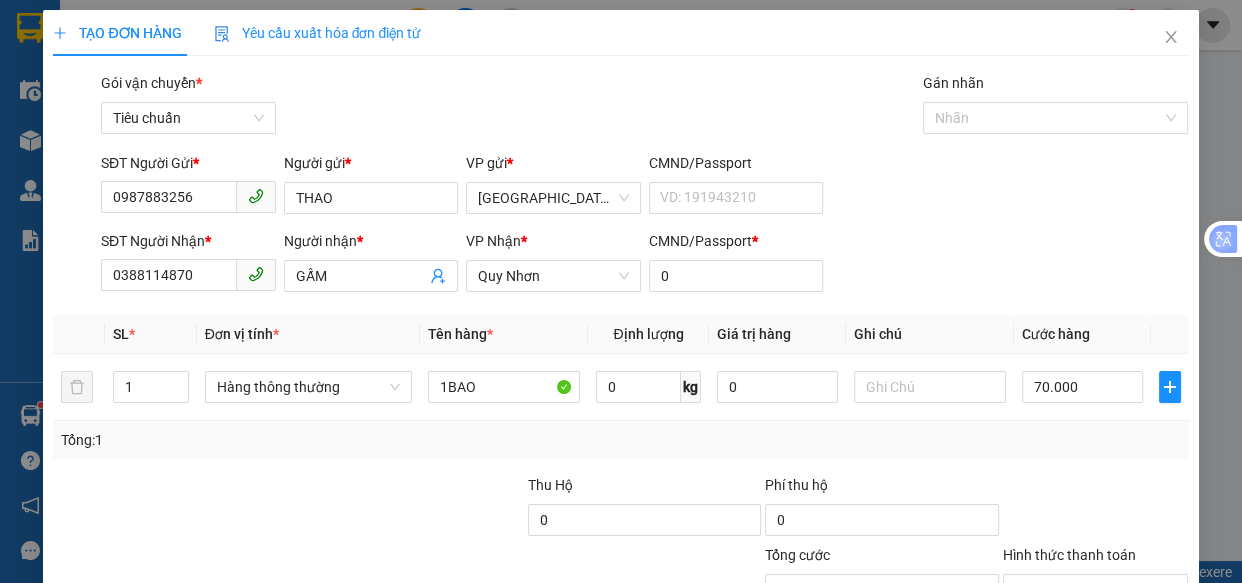 click on "[PERSON_NAME] và In" at bounding box center [1158, 685] 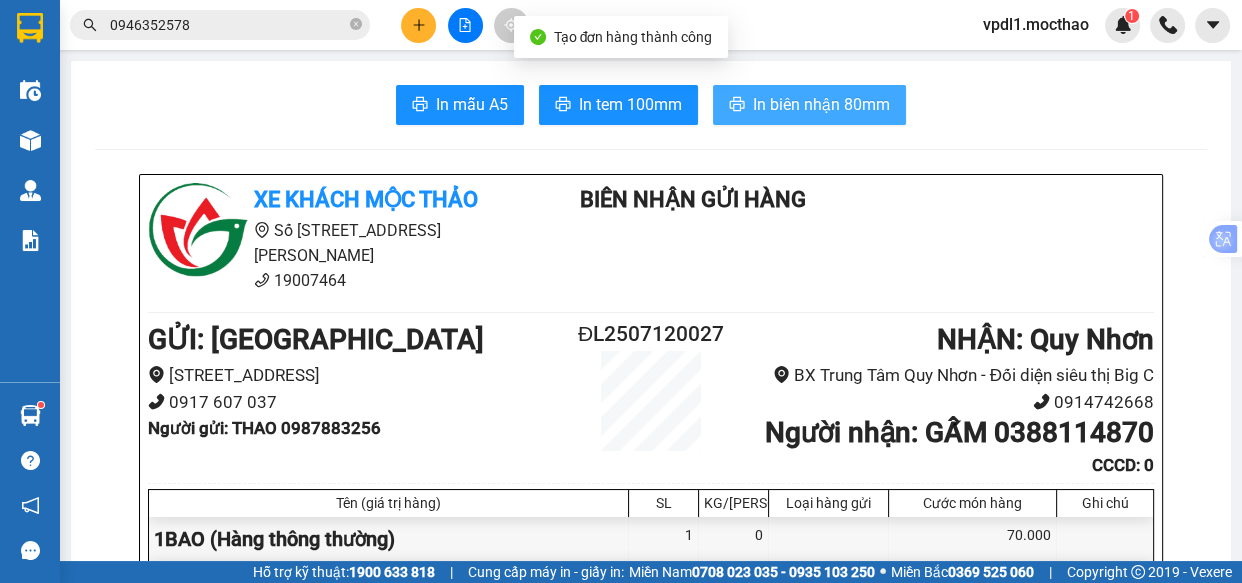 click on "In biên nhận 80mm" at bounding box center [809, 105] 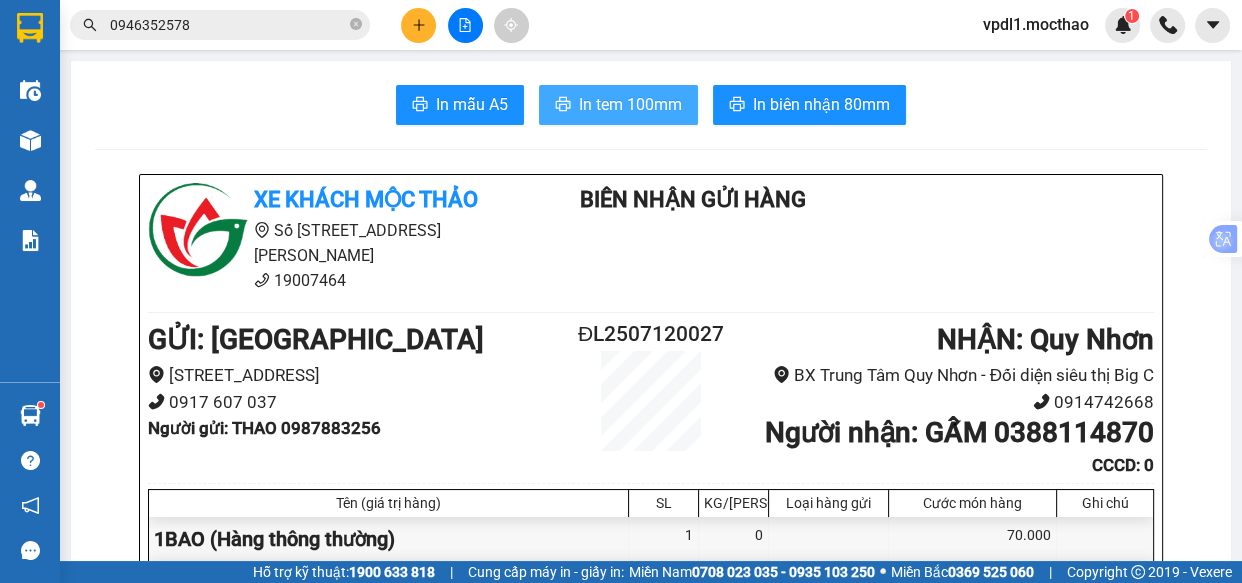 click on "In tem 100mm" at bounding box center [630, 104] 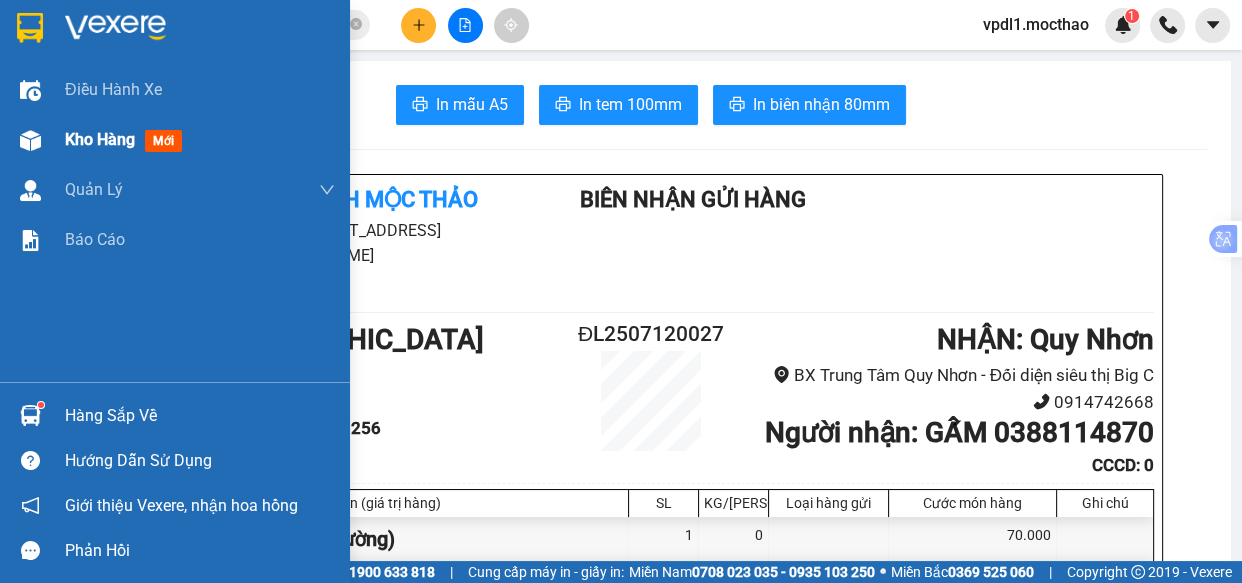 click on "Kho hàng" at bounding box center (100, 139) 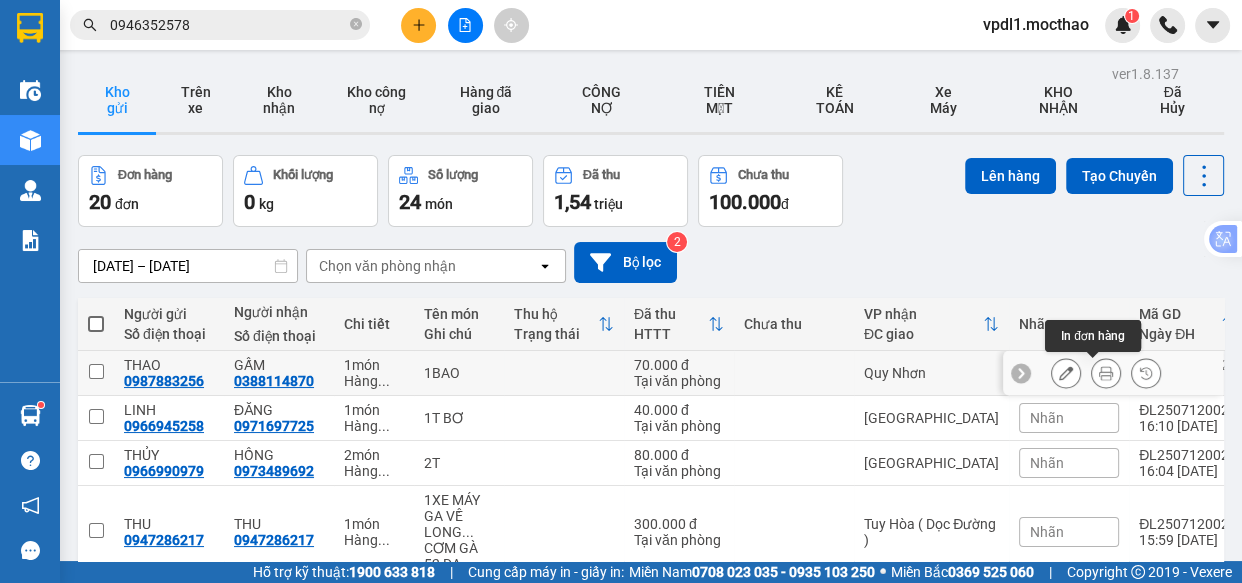 click 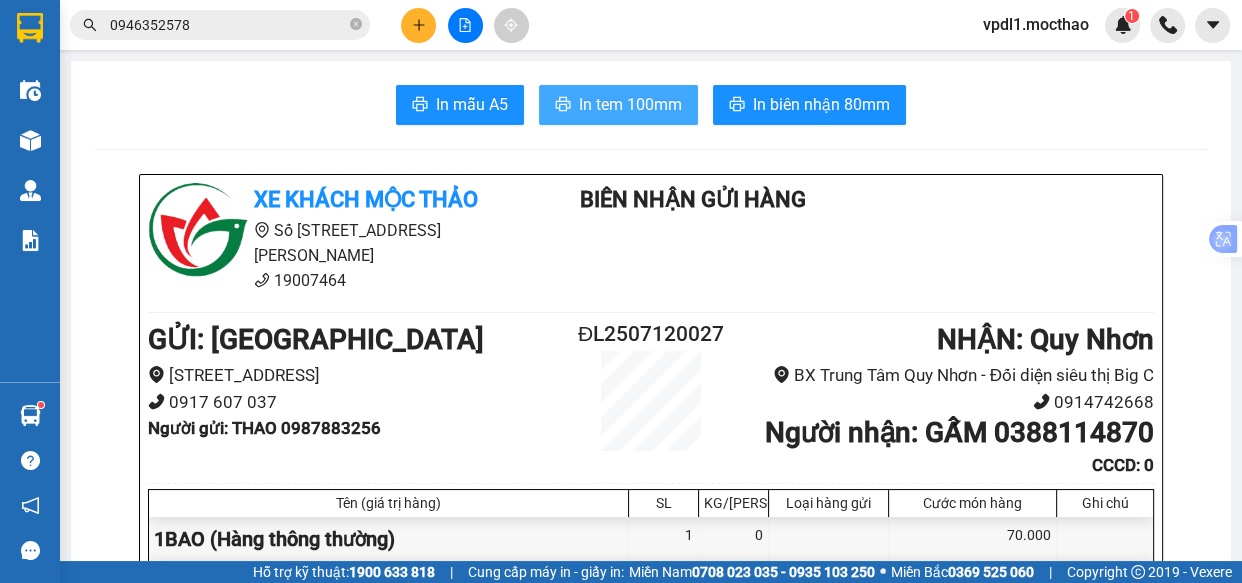 click on "In tem 100mm" at bounding box center (630, 104) 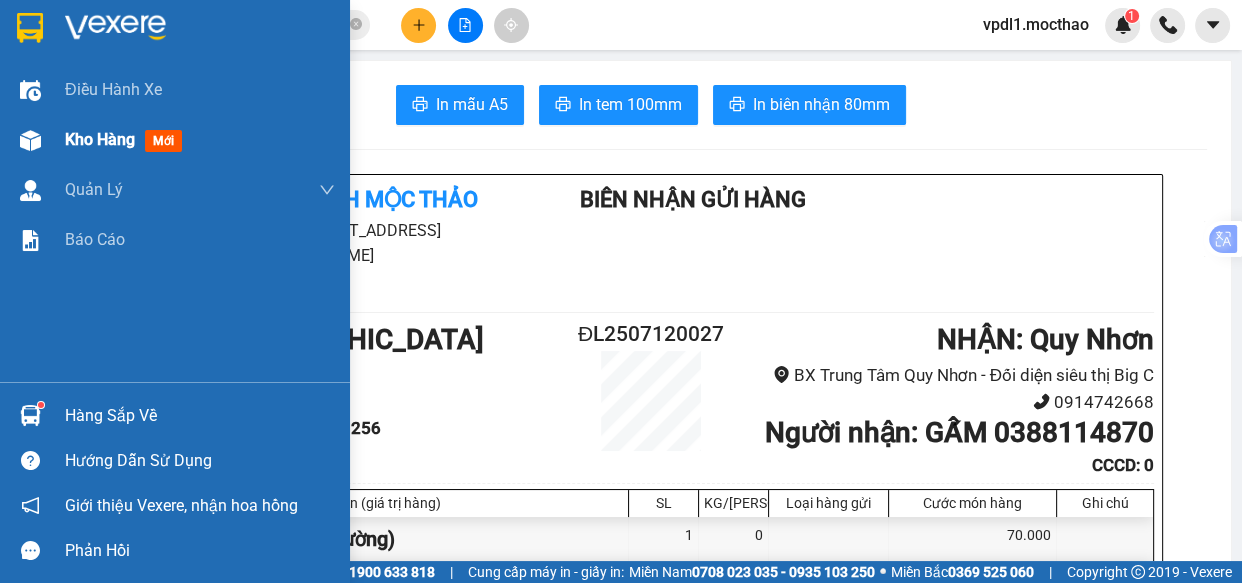 click on "Kho hàng" at bounding box center [100, 139] 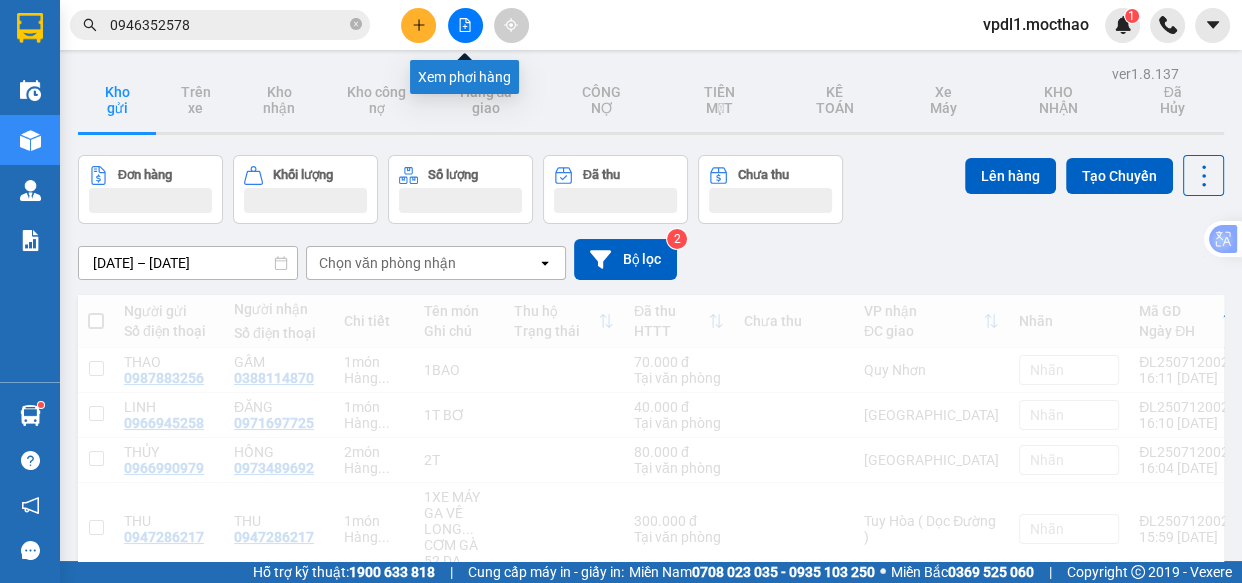drag, startPoint x: 460, startPoint y: 24, endPoint x: 457, endPoint y: 50, distance: 26.172504 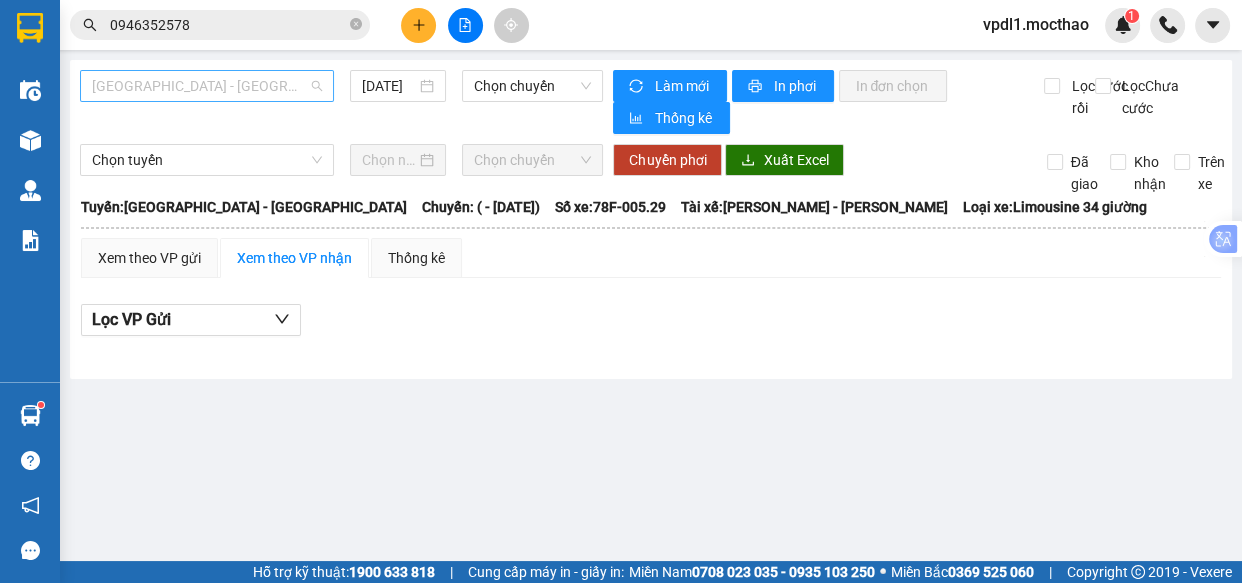 click on "[GEOGRAPHIC_DATA] - [GEOGRAPHIC_DATA]" at bounding box center [207, 86] 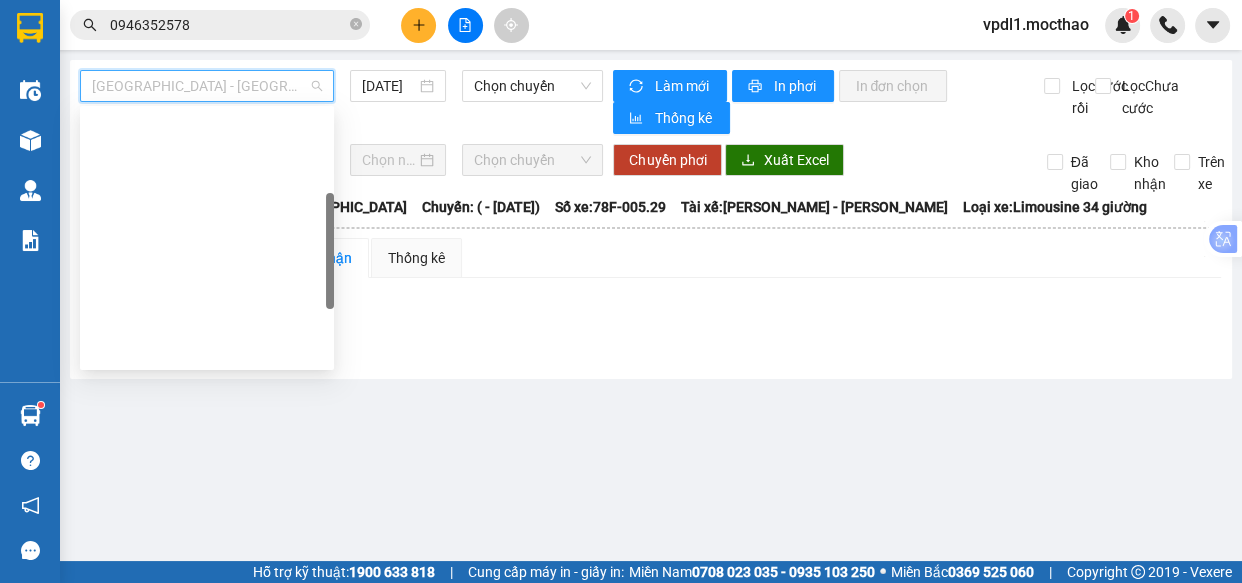 click on "Đà Lạt - Quy Nhơn" at bounding box center [207, 446] 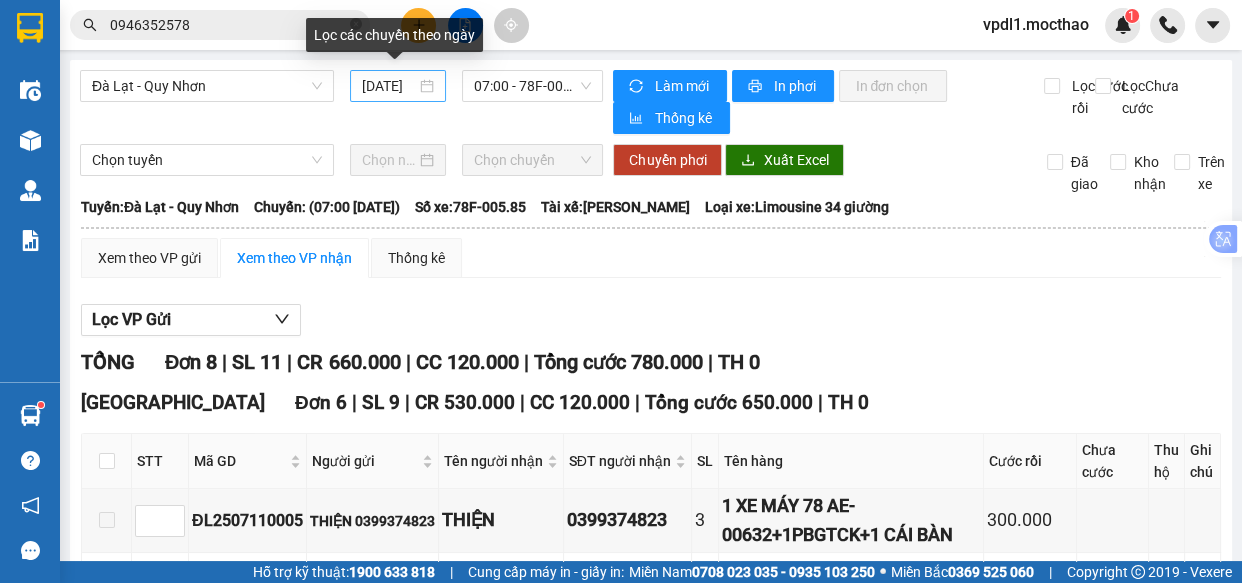 click on "[DATE]" at bounding box center [398, 86] 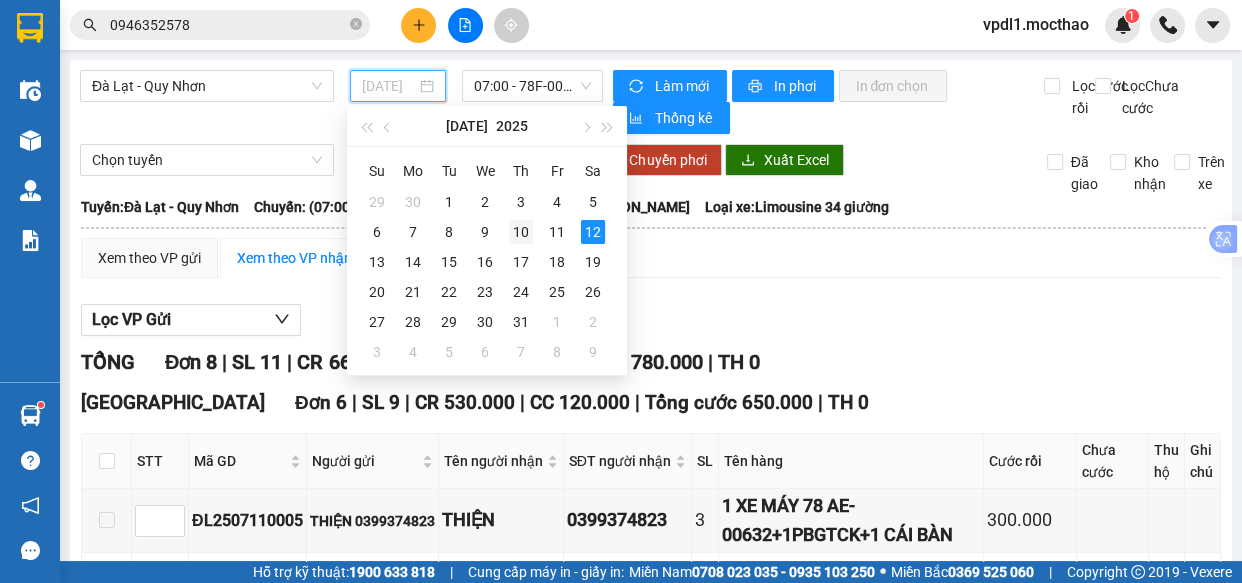 click on "10" at bounding box center [521, 232] 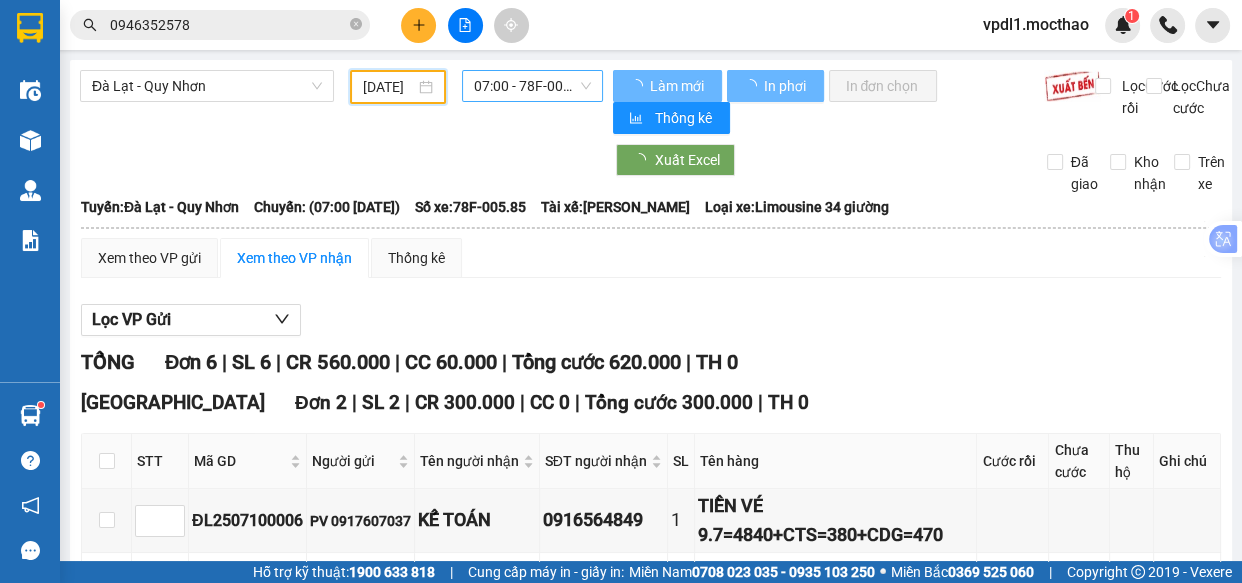 click on "07:00     - 78F-005.85" at bounding box center (532, 86) 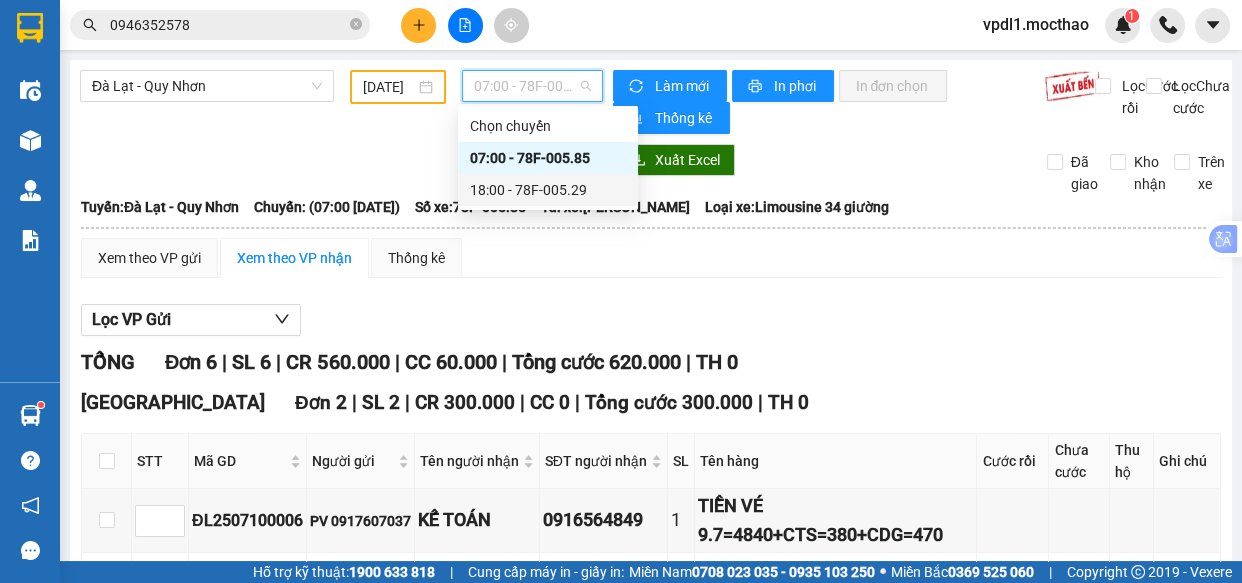 click on "18:00     - 78F-005.29" at bounding box center [548, 190] 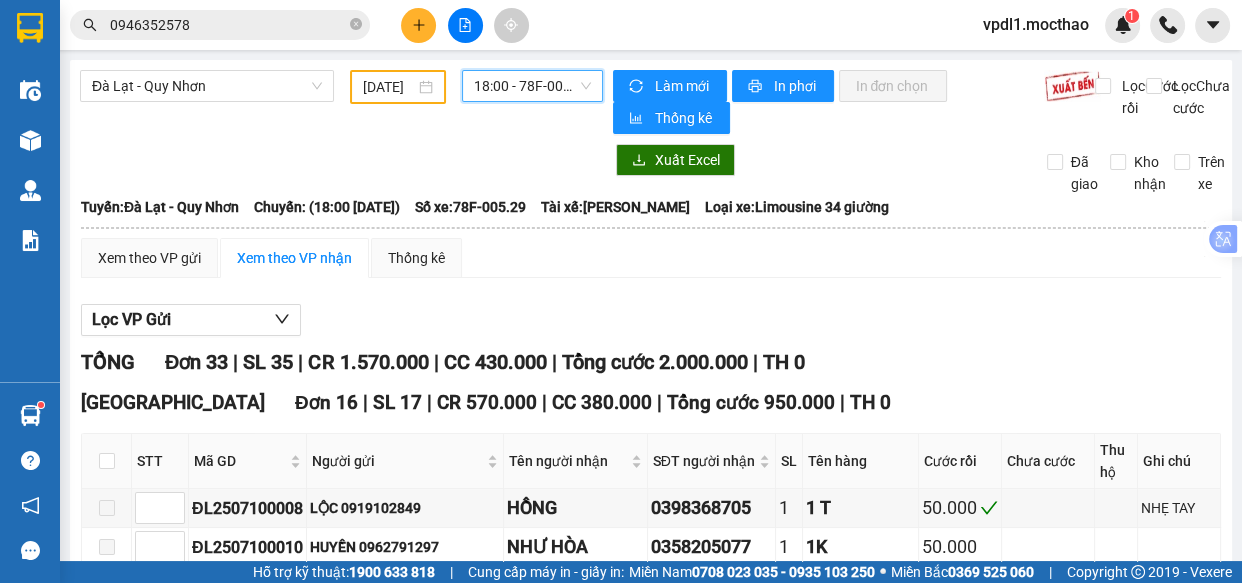 click on "[DATE]" at bounding box center (398, 87) 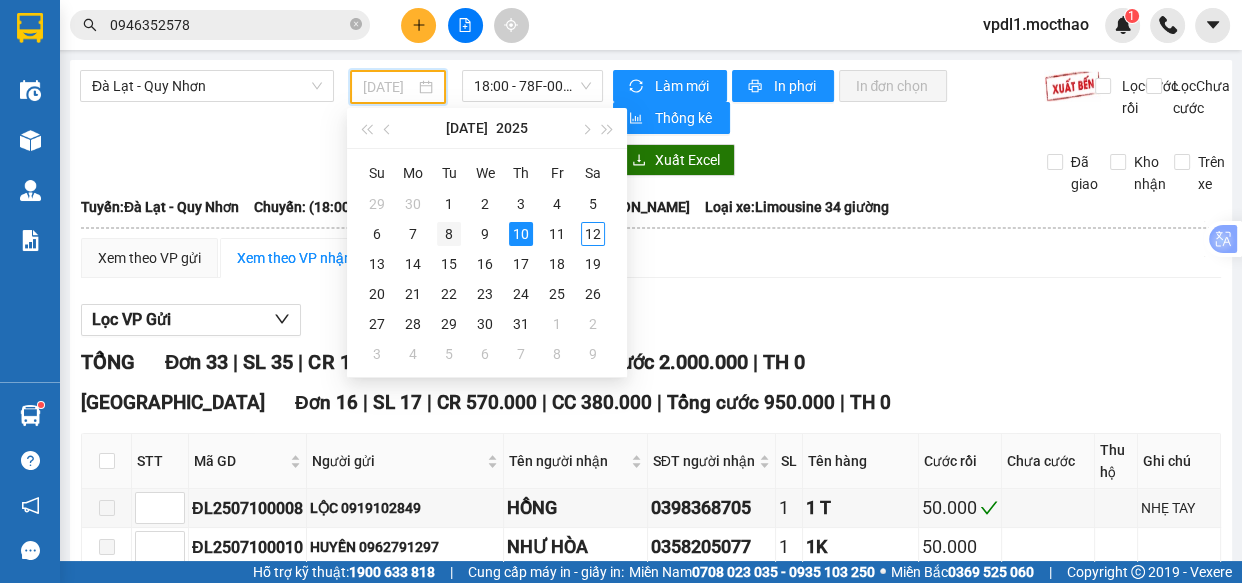 click on "8" at bounding box center (449, 234) 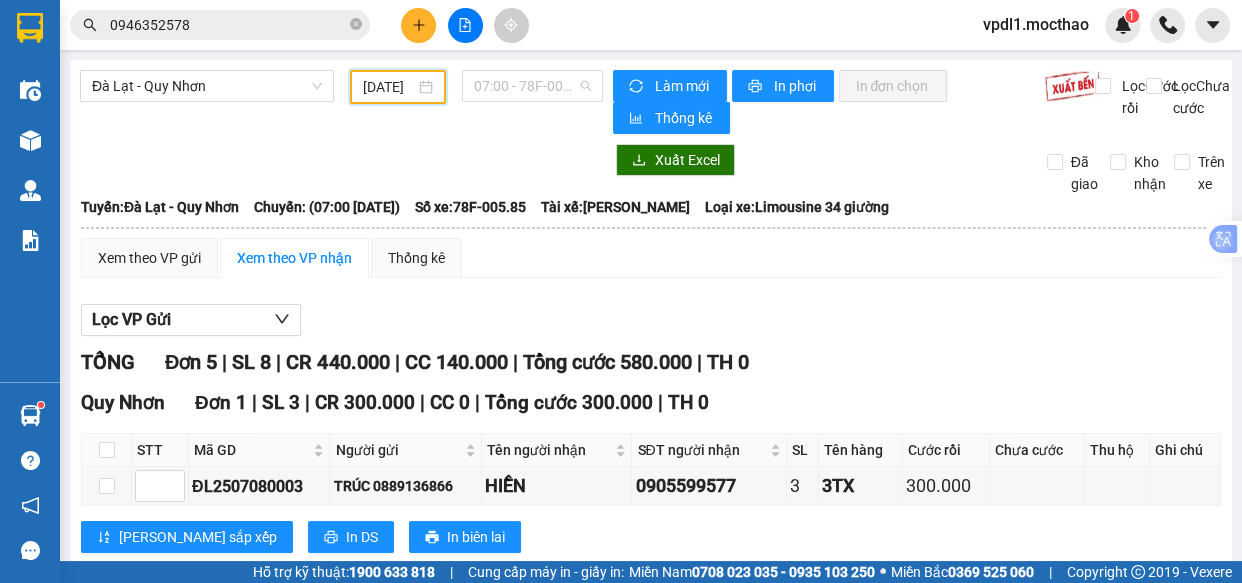 drag, startPoint x: 565, startPoint y: 85, endPoint x: 562, endPoint y: 120, distance: 35.128338 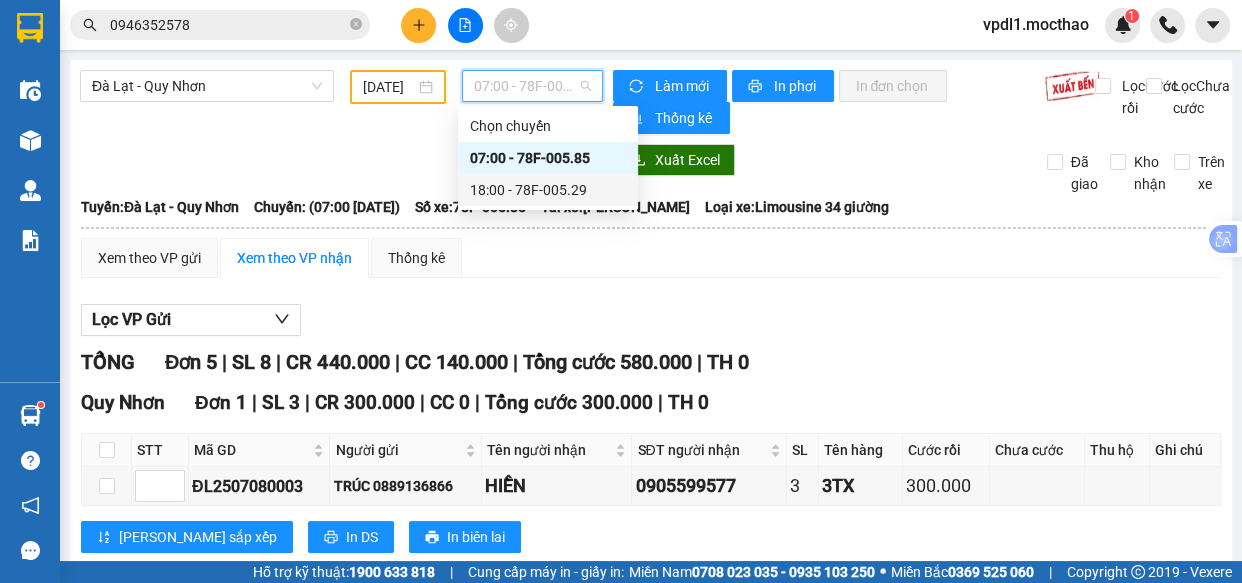 click on "18:00     - 78F-005.29" at bounding box center (548, 190) 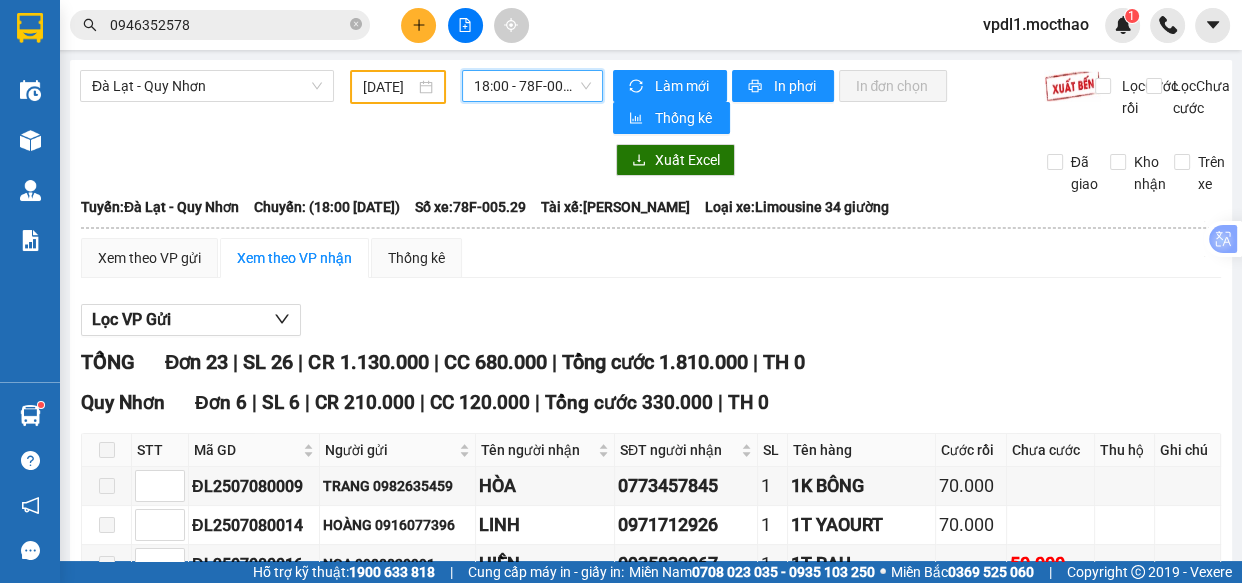 click on "18:00     - 78F-005.29" at bounding box center (532, 86) 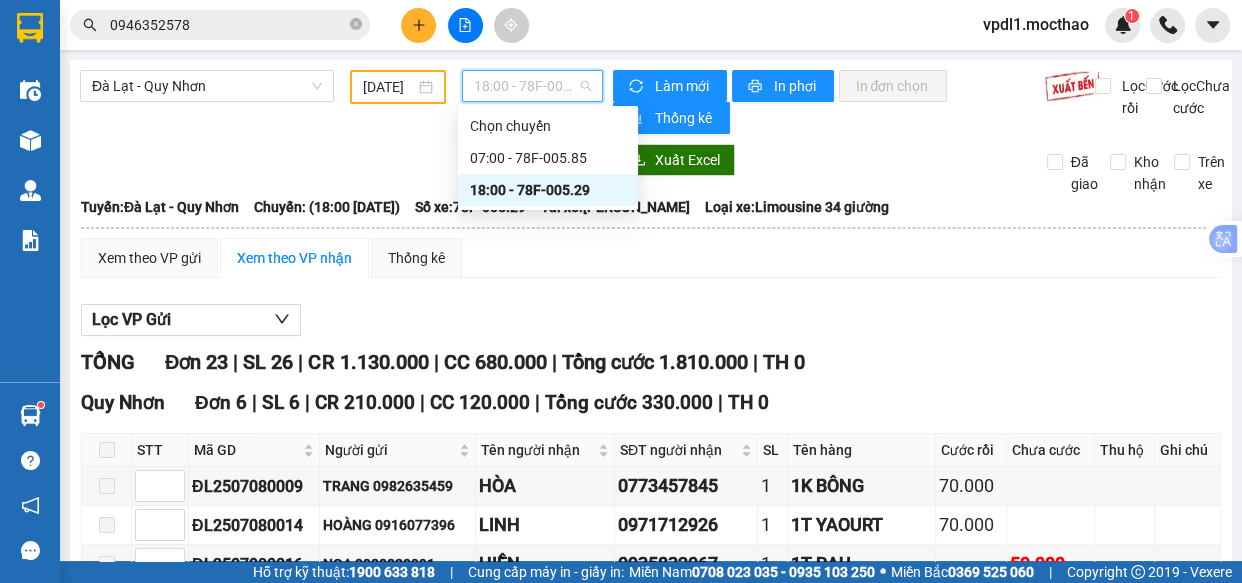 click on "[DATE]" at bounding box center [398, 87] 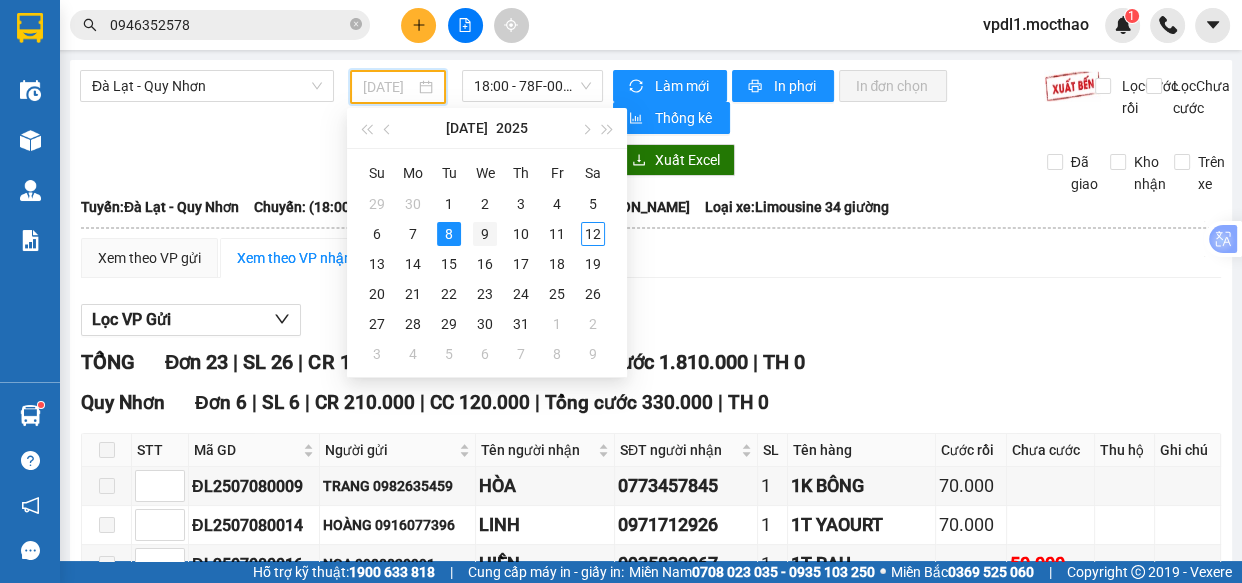 click on "9" at bounding box center [485, 234] 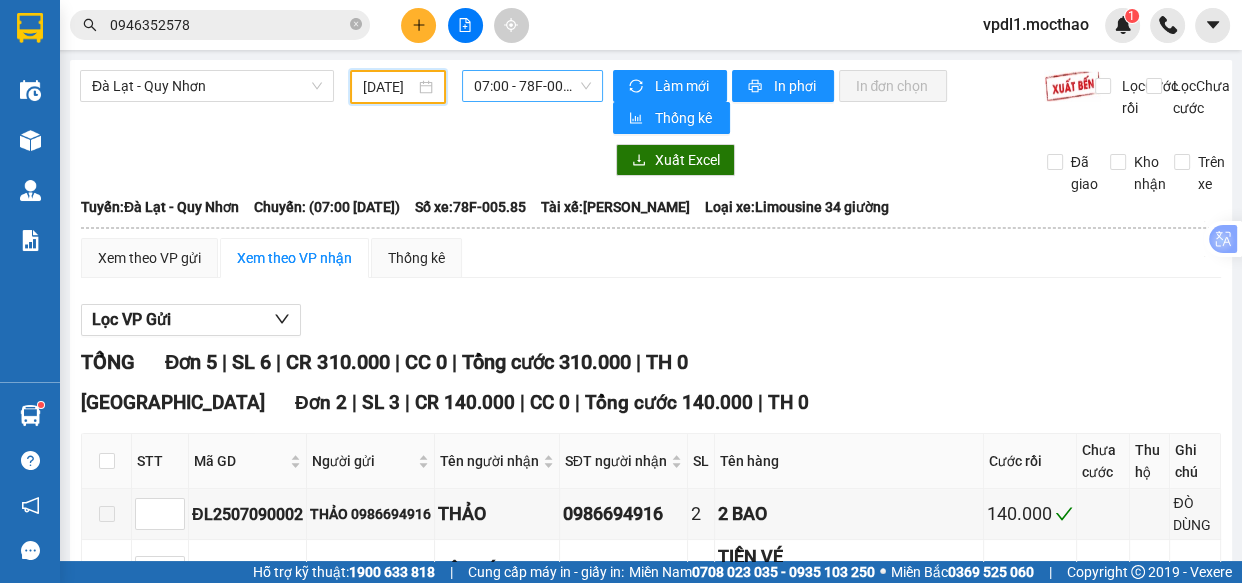 click on "07:00     - 78F-005.85" at bounding box center (532, 86) 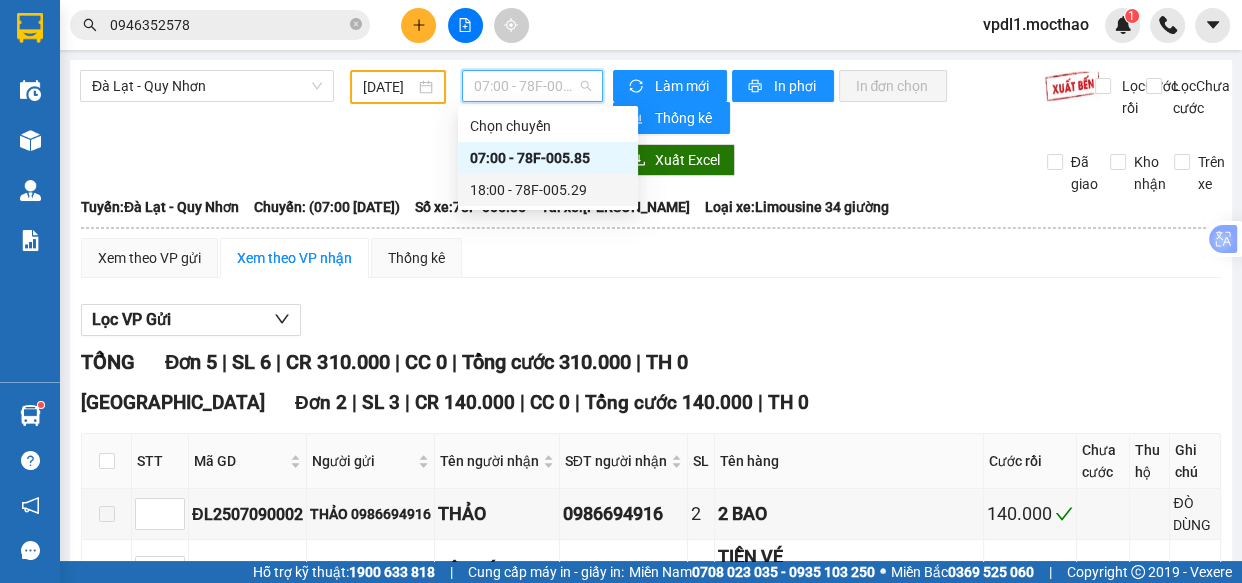 click on "18:00     - 78F-005.29" at bounding box center (548, 190) 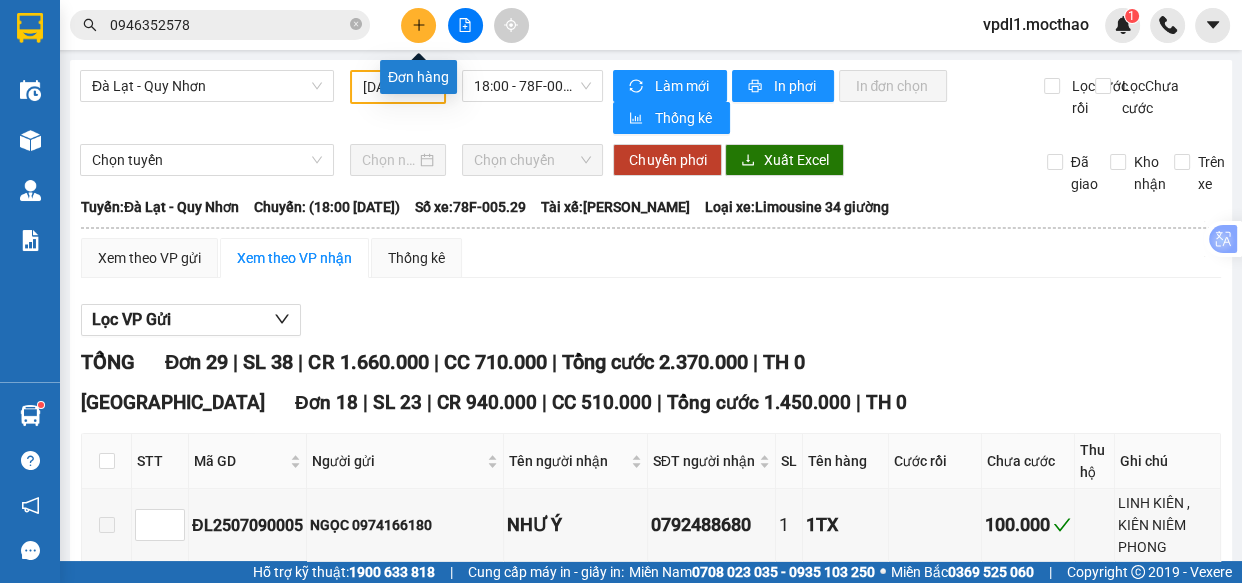 click at bounding box center (418, 25) 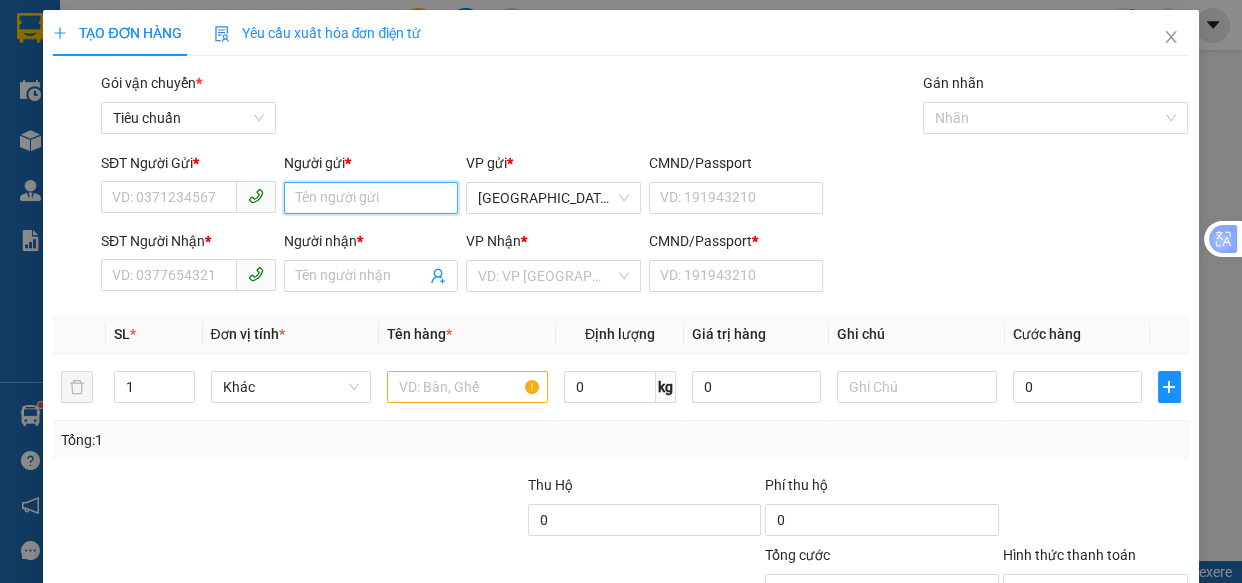 click on "Người gửi  *" at bounding box center [371, 198] 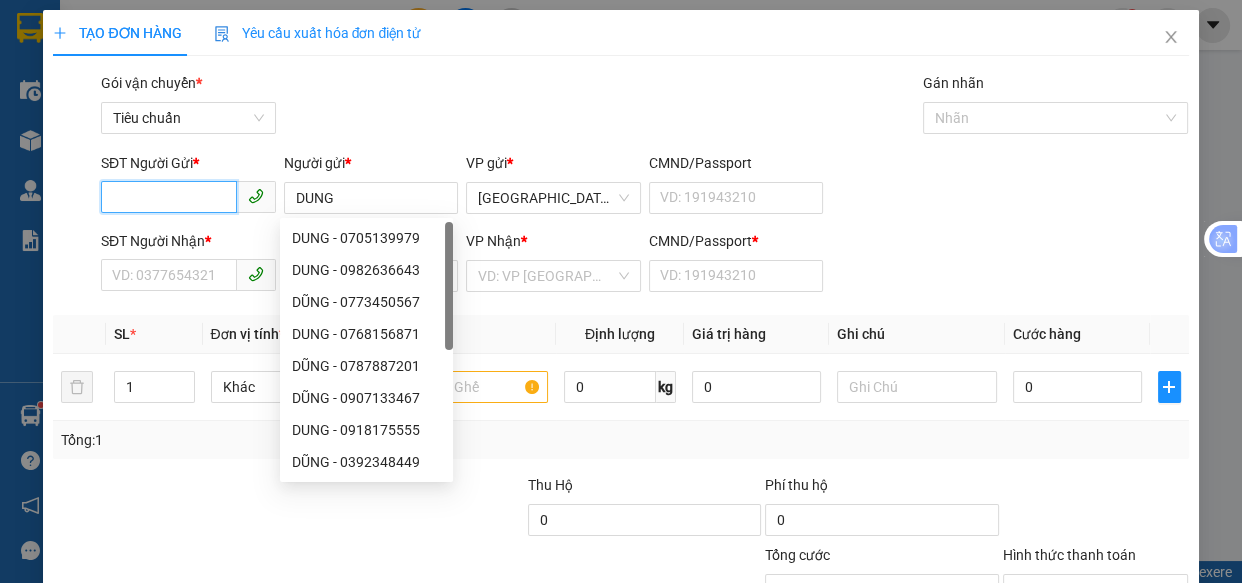 drag, startPoint x: 151, startPoint y: 203, endPoint x: 0, endPoint y: 32, distance: 228.12715 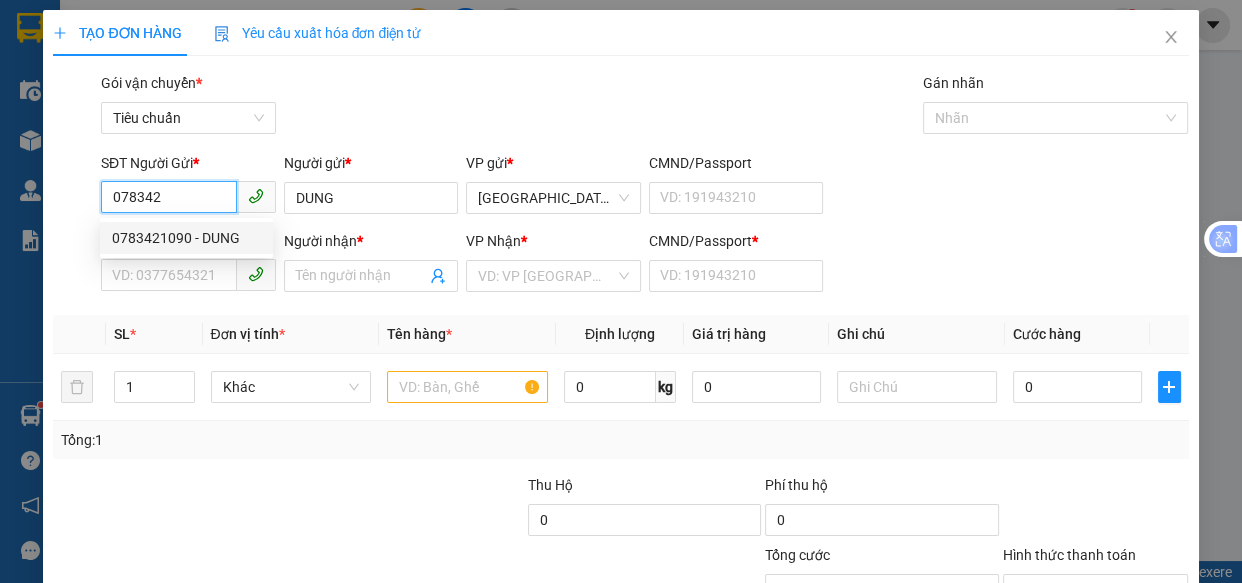 click on "0783421090 - DUNG" at bounding box center [186, 238] 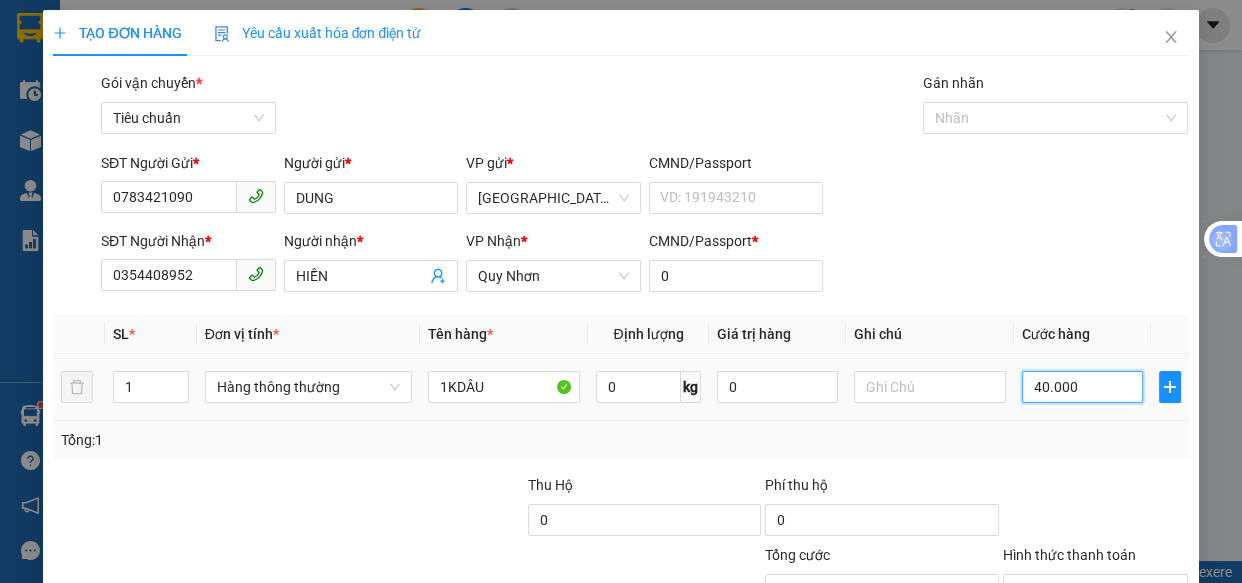 click on "40.000" at bounding box center (1082, 387) 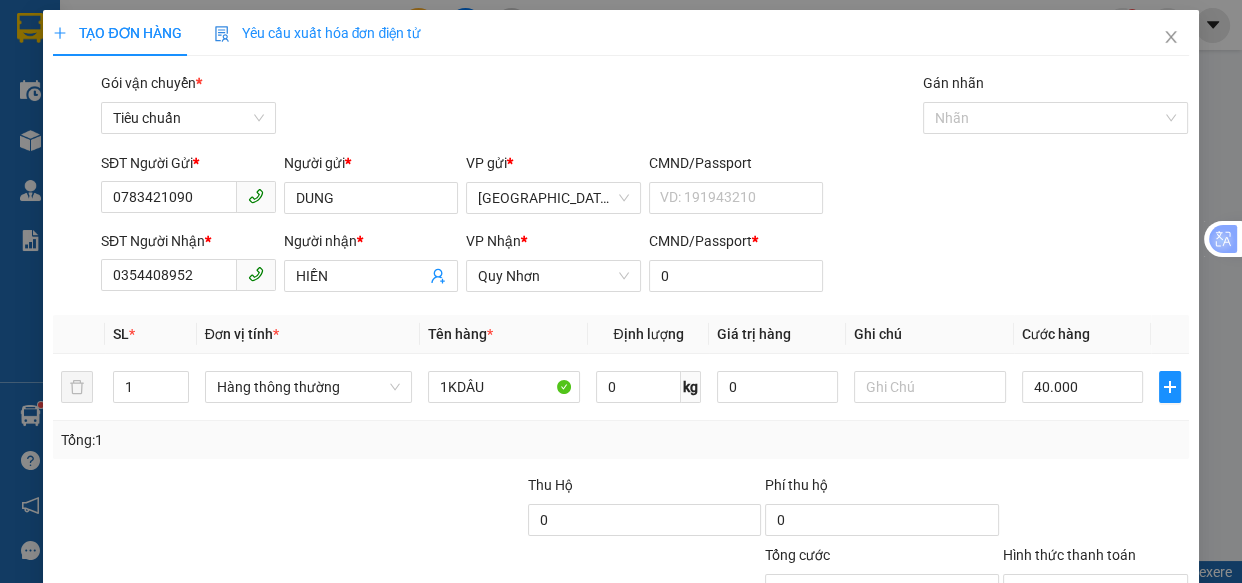 click on "Tổng:  1" at bounding box center (620, 440) 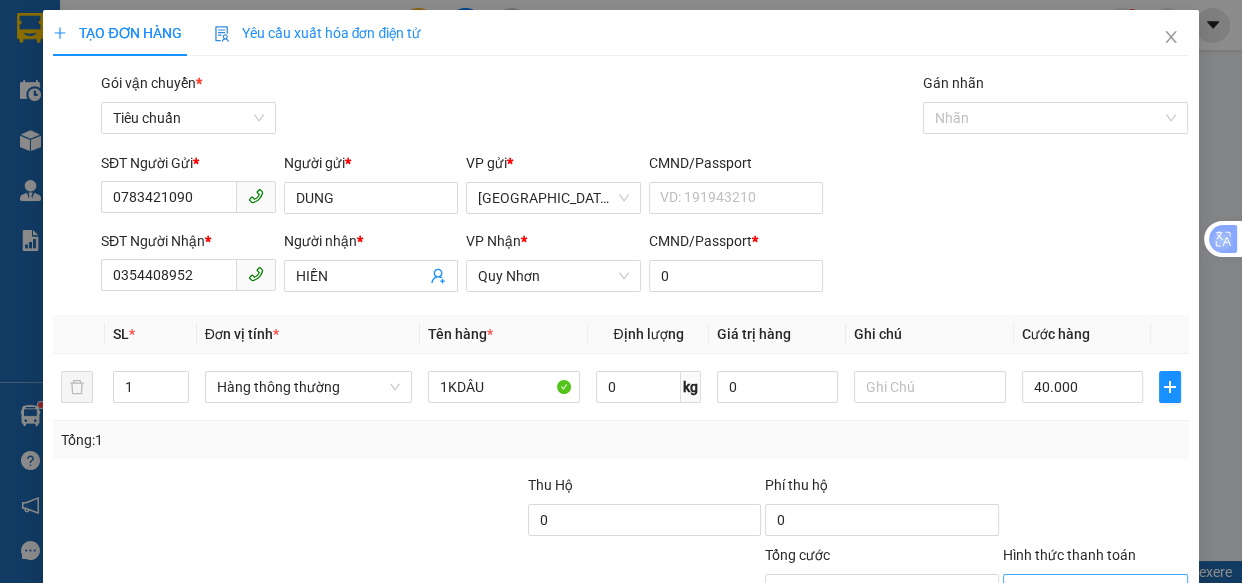 click on "Hình thức thanh toán" at bounding box center (1089, 590) 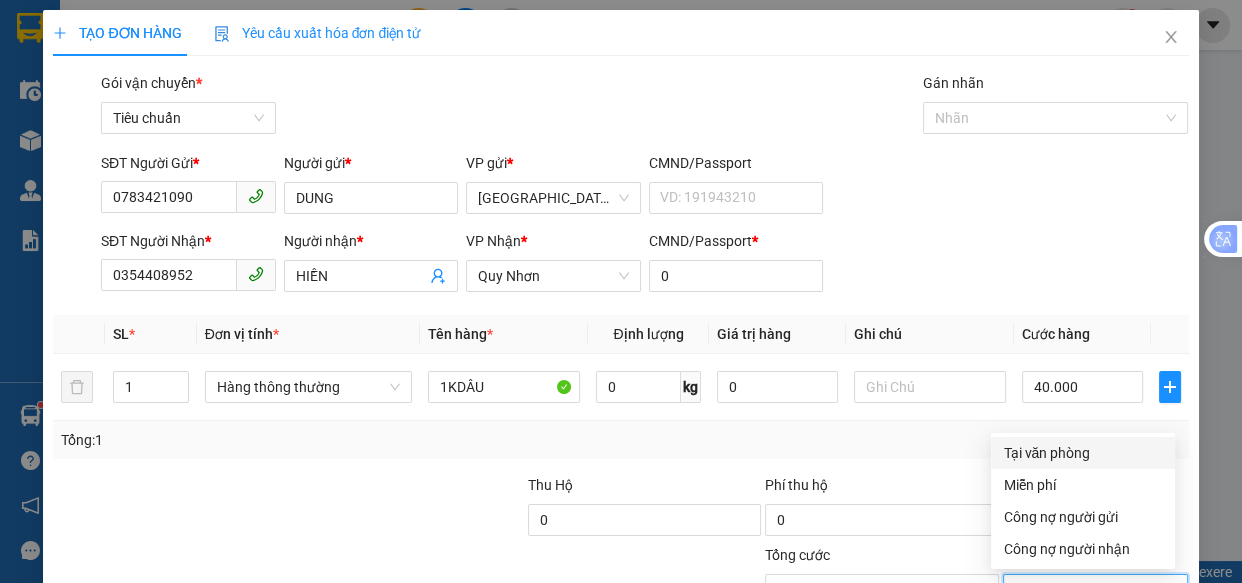 drag, startPoint x: 1036, startPoint y: 296, endPoint x: 1073, endPoint y: 380, distance: 91.787796 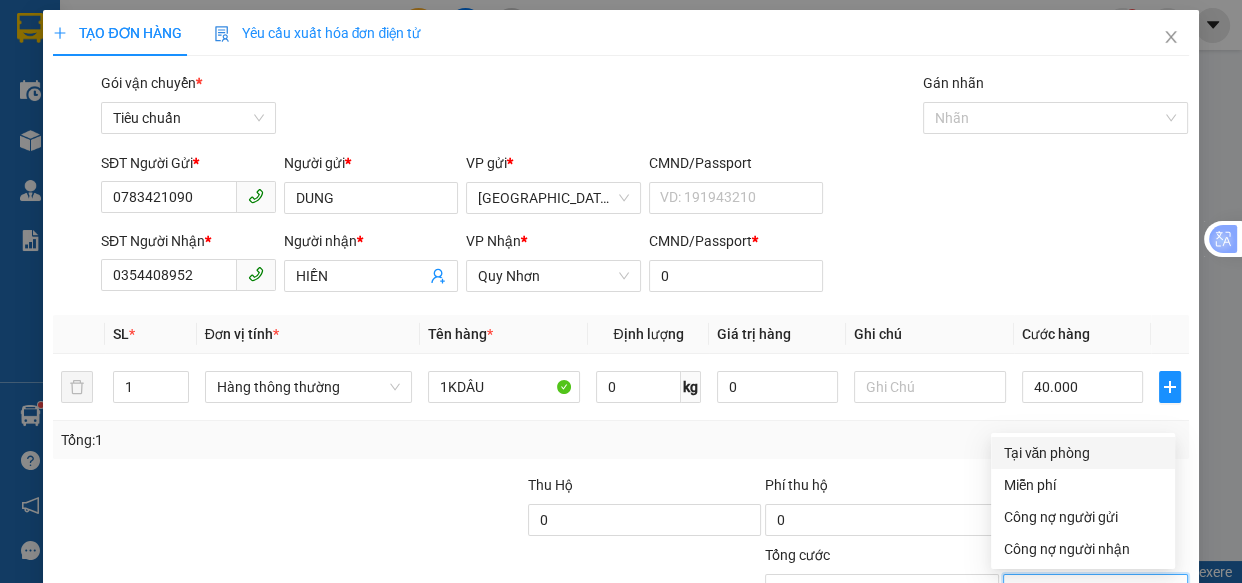 click on "Tại văn phòng" at bounding box center (1083, 453) 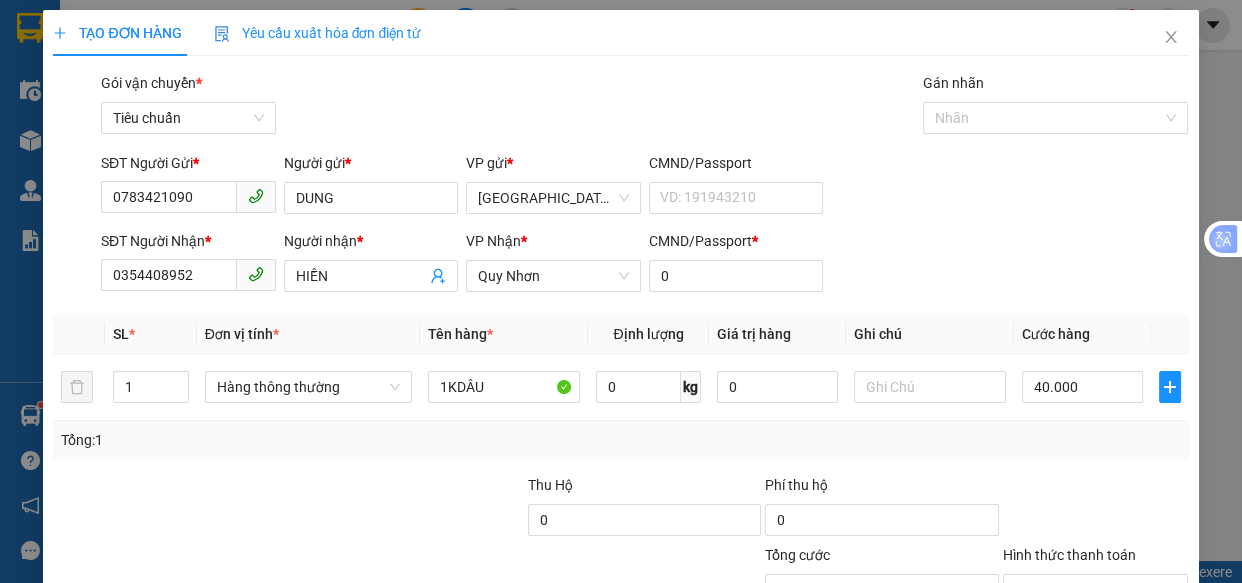 click on "[PERSON_NAME] và In" at bounding box center (1119, 685) 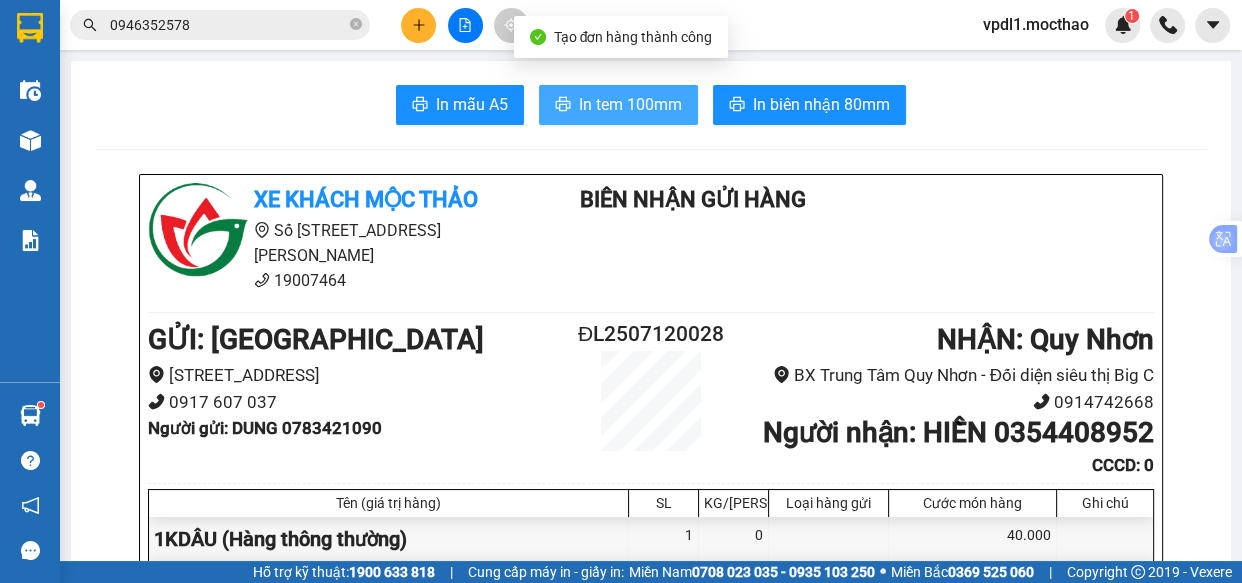 drag, startPoint x: 622, startPoint y: 104, endPoint x: 579, endPoint y: 99, distance: 43.289722 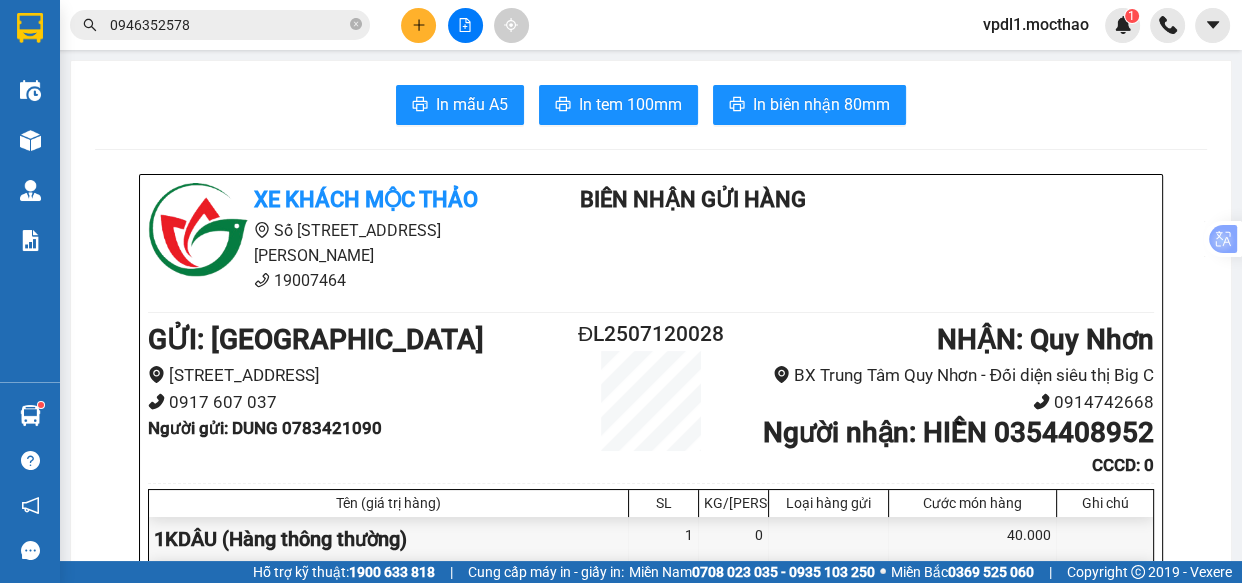 click on "In mẫu A5
In tem 100mm
In biên nhận 80mm Xe khách Mộc Thảo   Số 227 đường [PERSON_NAME]   19007464 Biên Nhận Gửi Hàng GỬI :   Đà [STREET_ADDRESS]   0917 607 037 Người gửi :   DUNG 0783421090 ĐL2507120028 NHẬN :   [GEOGRAPHIC_DATA]   BX Trung [GEOGRAPHIC_DATA] - Đối diện siêu thị Big C   0914742668 Người nhận :   HIỀN 0354408952 CCCD :   0 Tên (giá trị hàng) SL KG/Món Loại hàng gửi Cước món hàng Ghi chú 1KDÂU (Hàng thông thường) 1 0 40.000 Tổng cộng 1 0 40.000 Loading... Cước rồi   : 40.000 Tổng phải thu: 0 Quy định nhận/gửi hàng : 1. Quý khách phải báo mã số “Biên nhận gửi hàng” khi nhận hàng, phải trình CMND hoặc giấy giới thiệu đối với hàng gửi bảo đảm, hàng có giá trị. 2. Hàng gửi có giá trị cao Quý khách phải khai báo để được gửi theo phương thức bảo đảm giá trị. TRACKING :  16:27 [DATE]" at bounding box center (651, 1762) 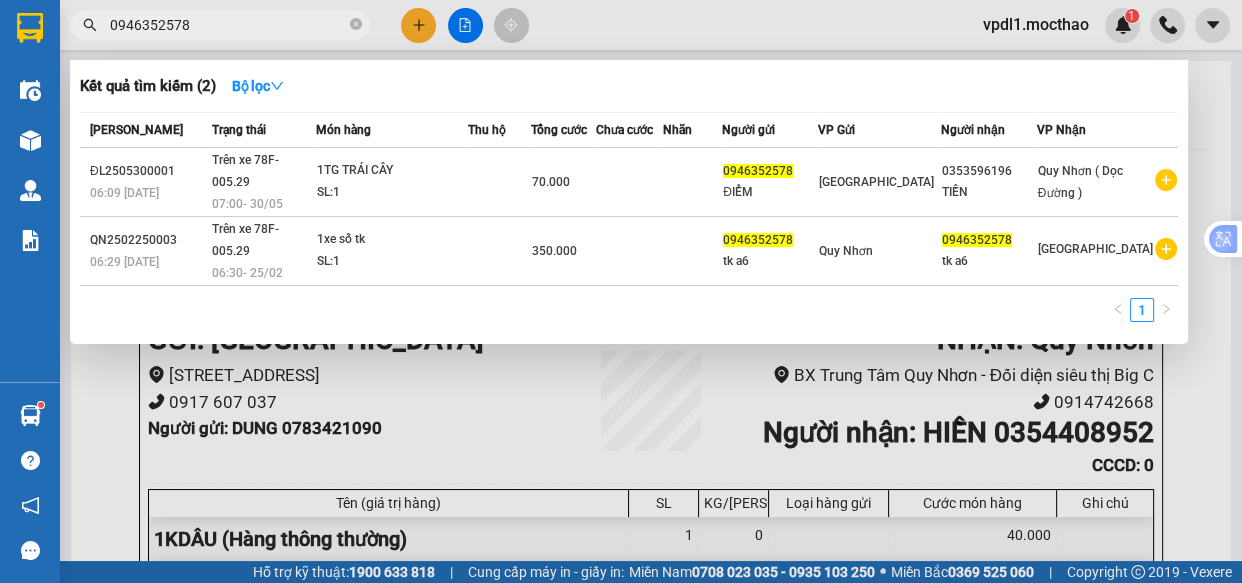 click on "0946352578" at bounding box center [228, 25] 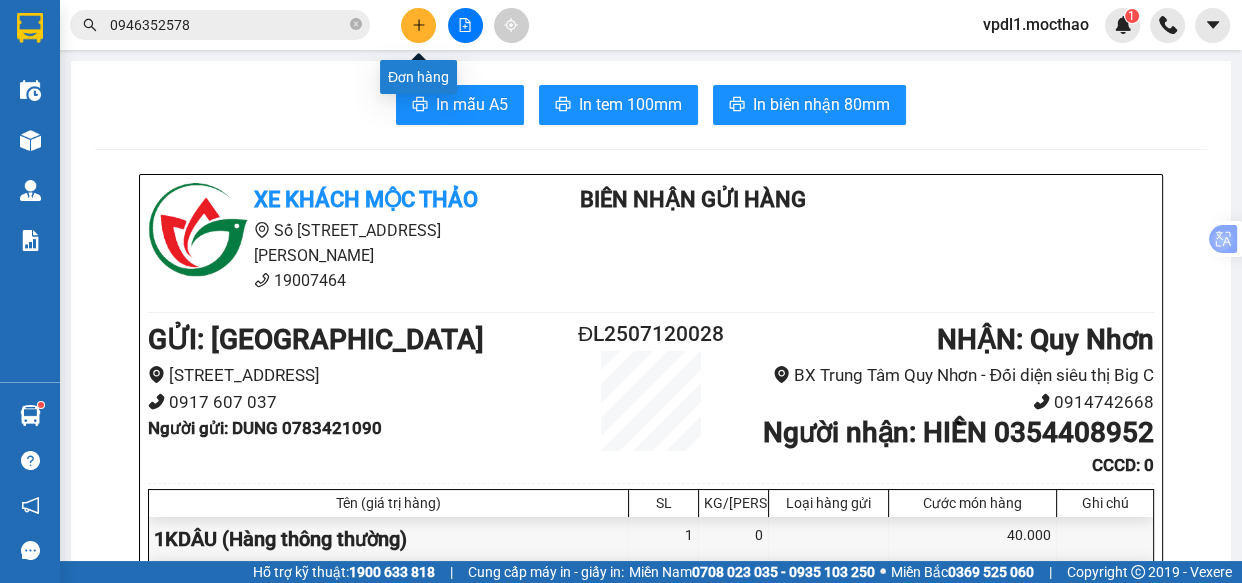 click 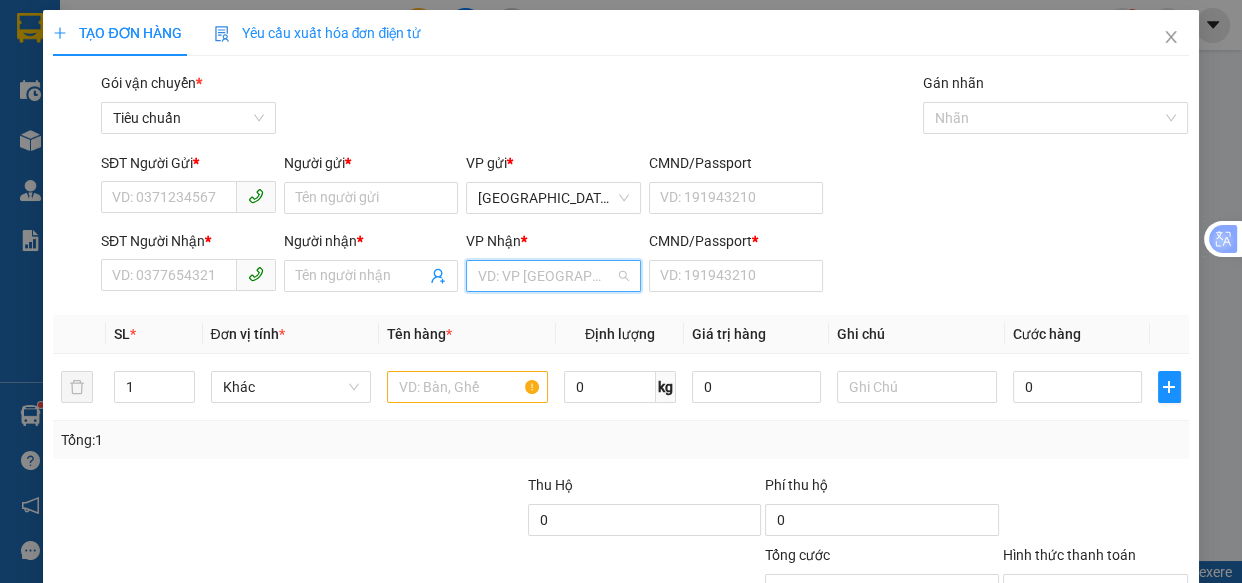 click at bounding box center (546, 276) 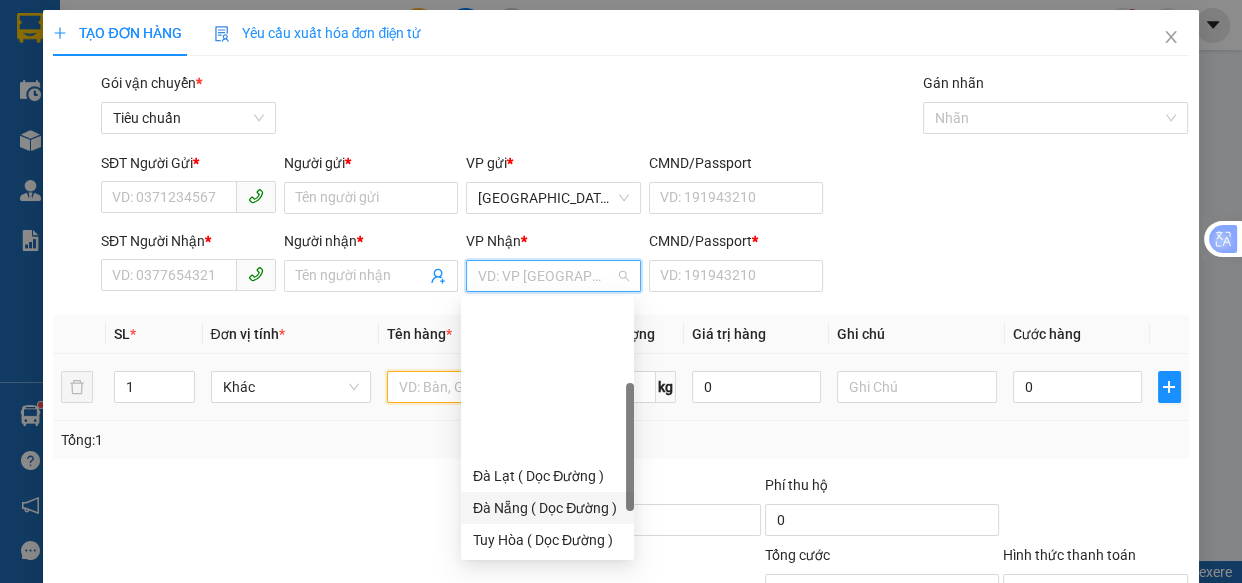 click at bounding box center (467, 387) 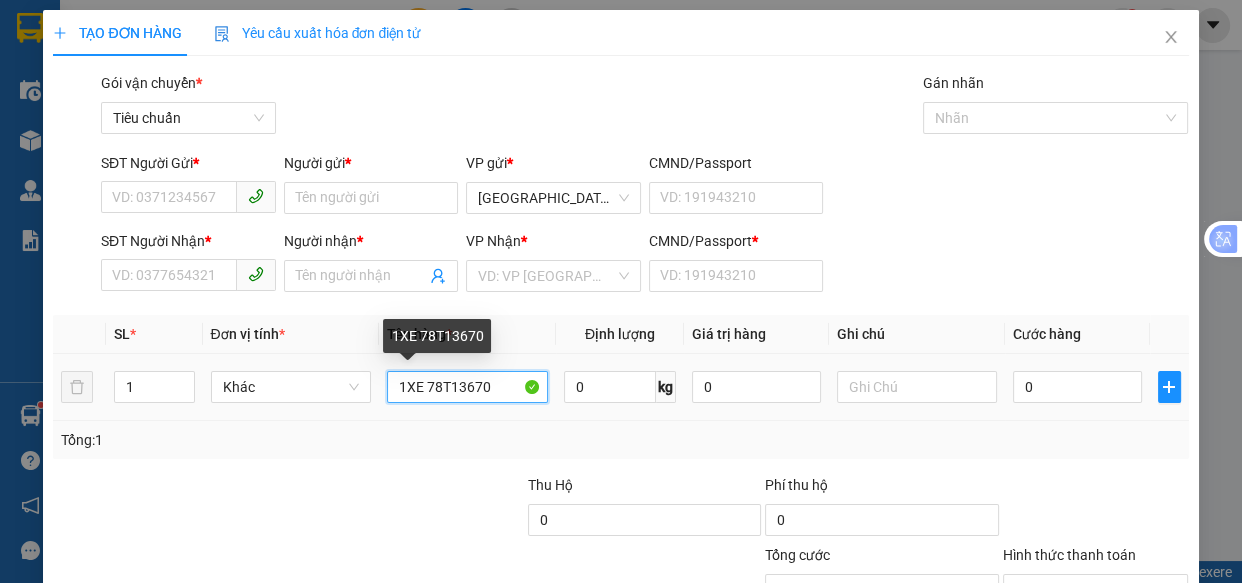 click on "1XE 78T13670" at bounding box center [467, 387] 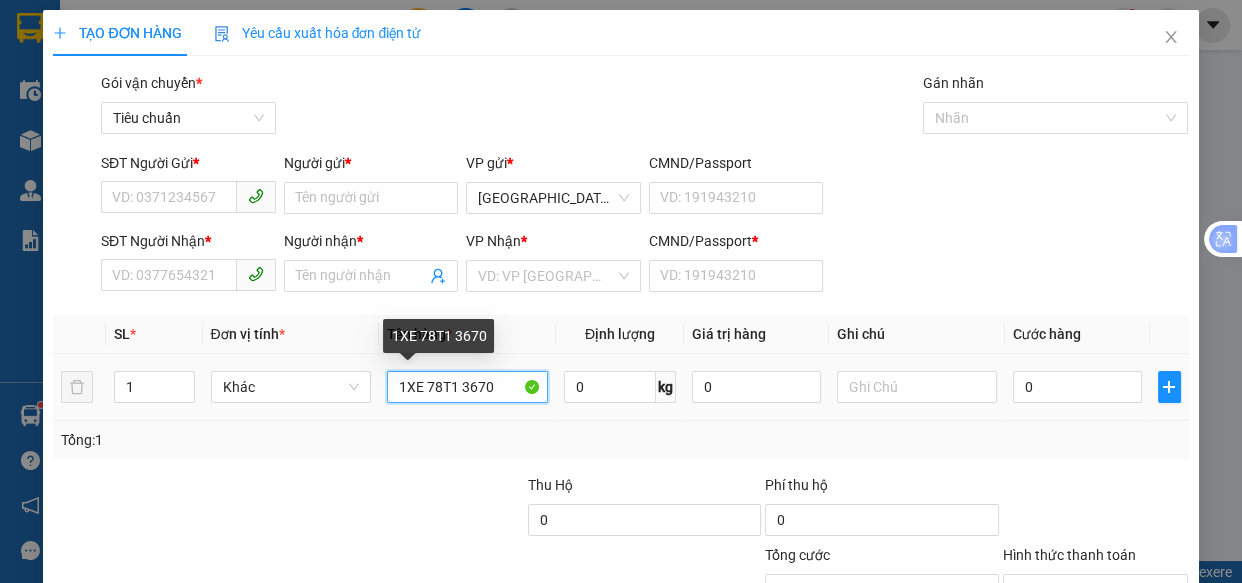 click on "1XE 78T1 3670" at bounding box center [467, 387] 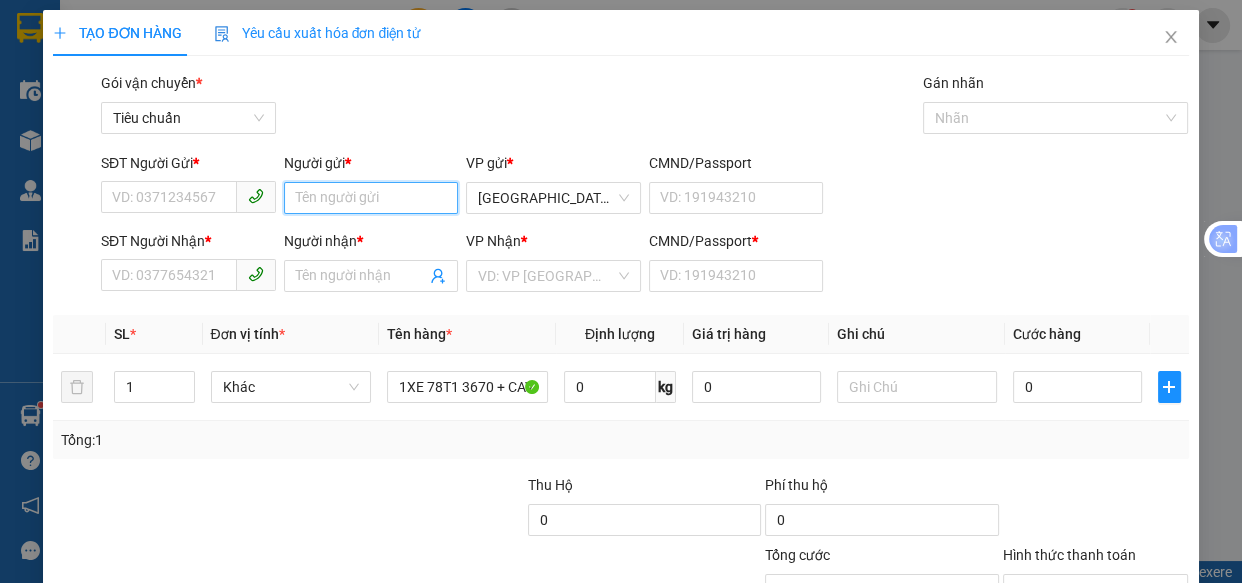 click on "Người gửi  *" at bounding box center [371, 198] 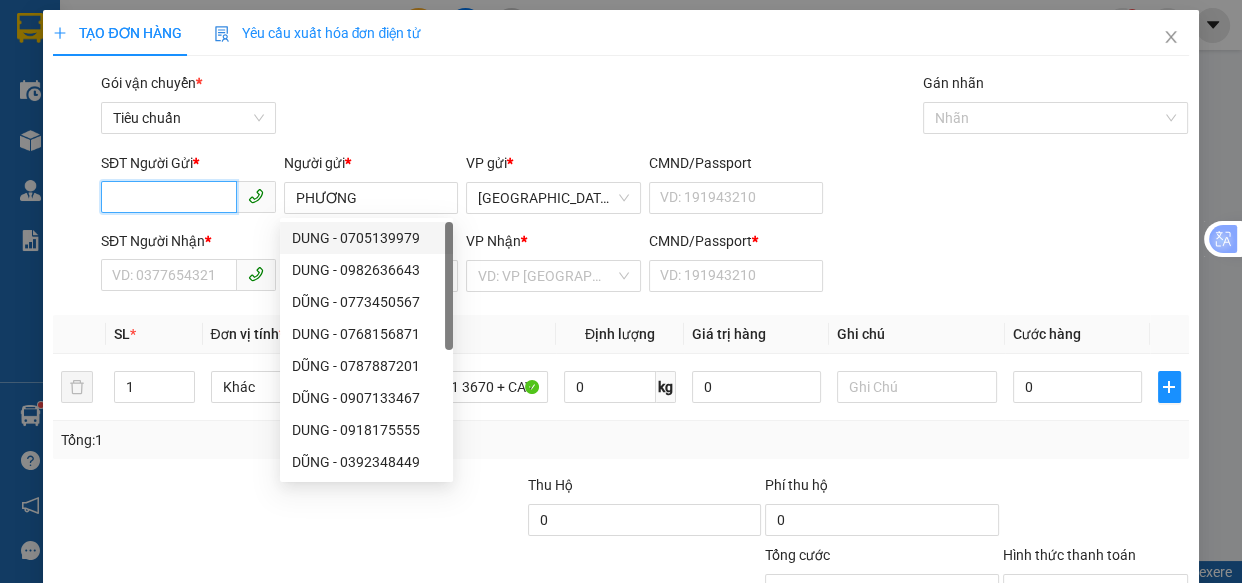 click on "SĐT Người Gửi  *" at bounding box center [169, 197] 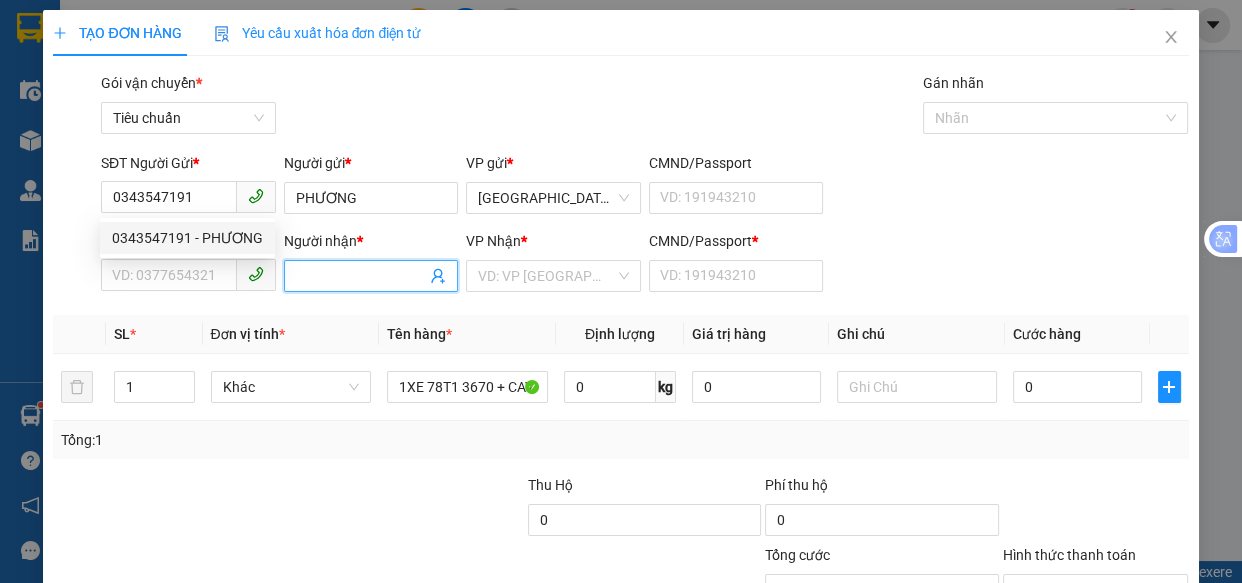 click on "Người nhận  *" at bounding box center [361, 276] 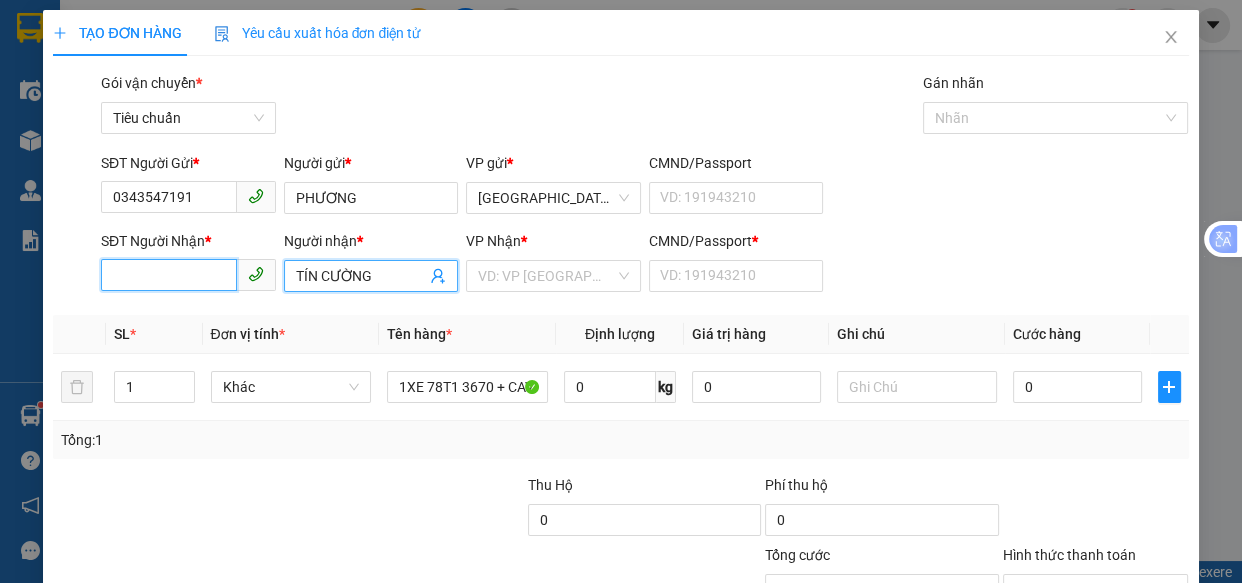 click on "SĐT Người Nhận  *" at bounding box center [169, 275] 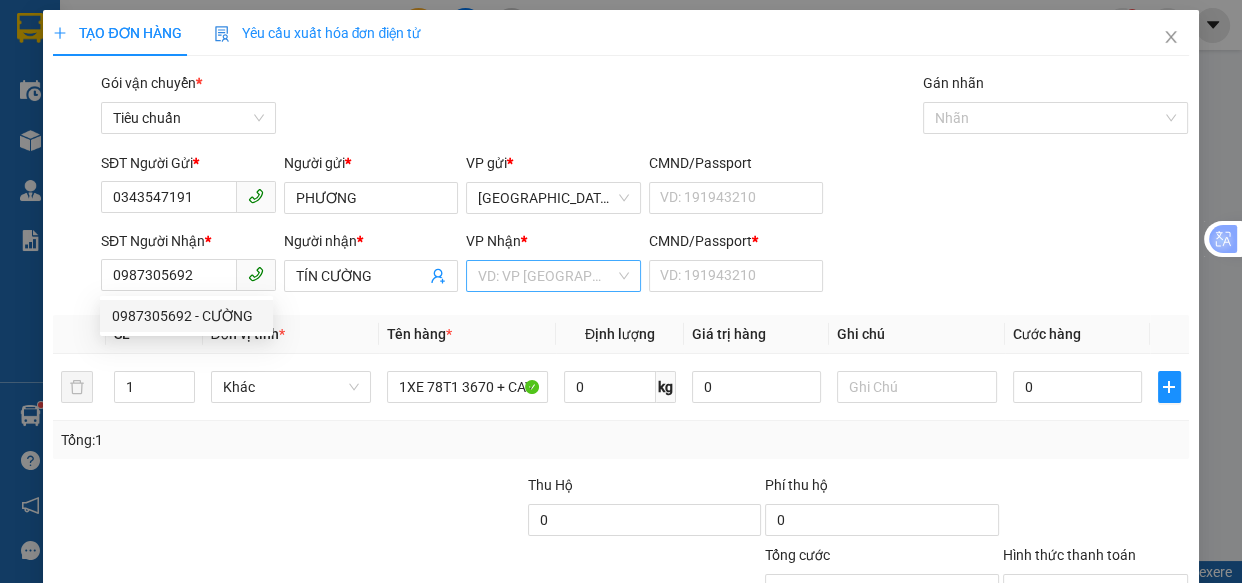 click at bounding box center [546, 276] 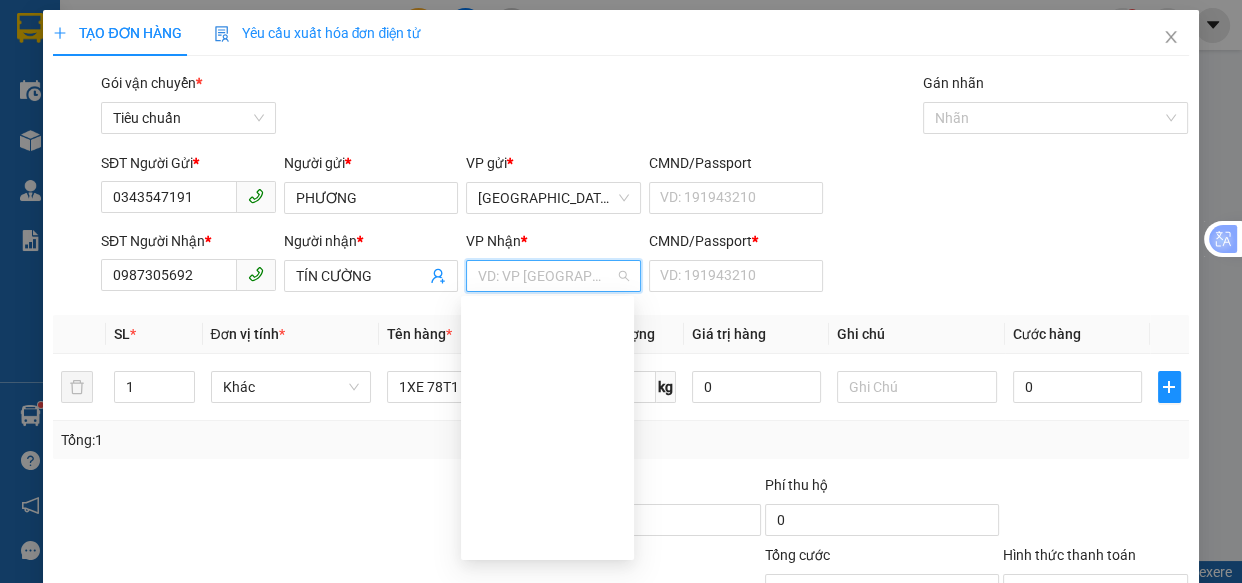 click on "[GEOGRAPHIC_DATA]" at bounding box center (547, 636) 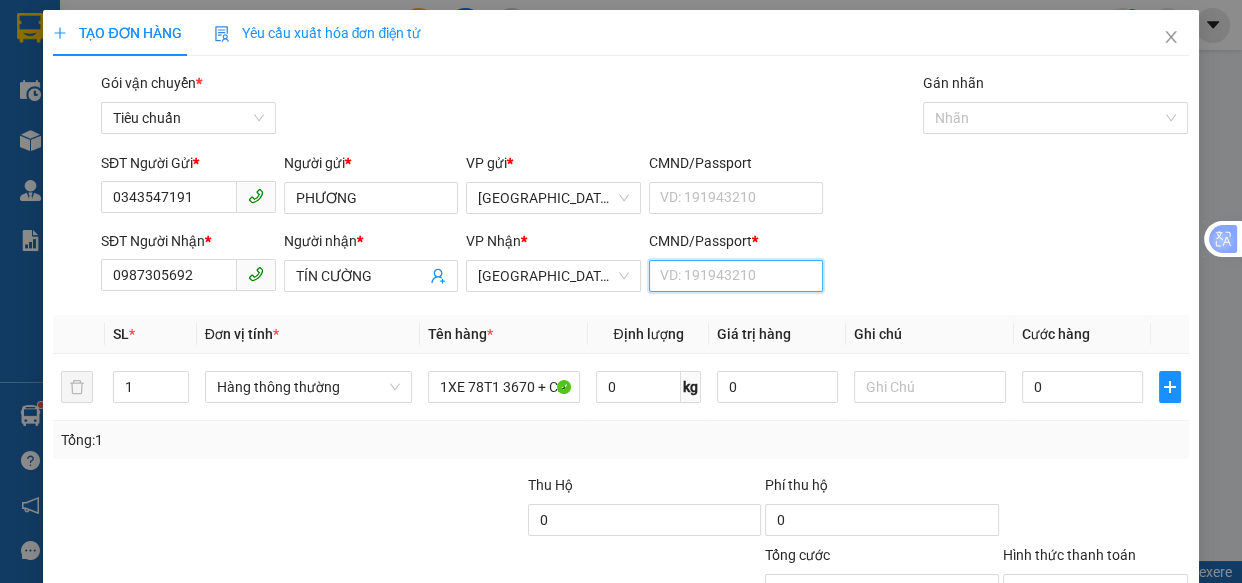 click on "CMND/Passport  *" at bounding box center (736, 276) 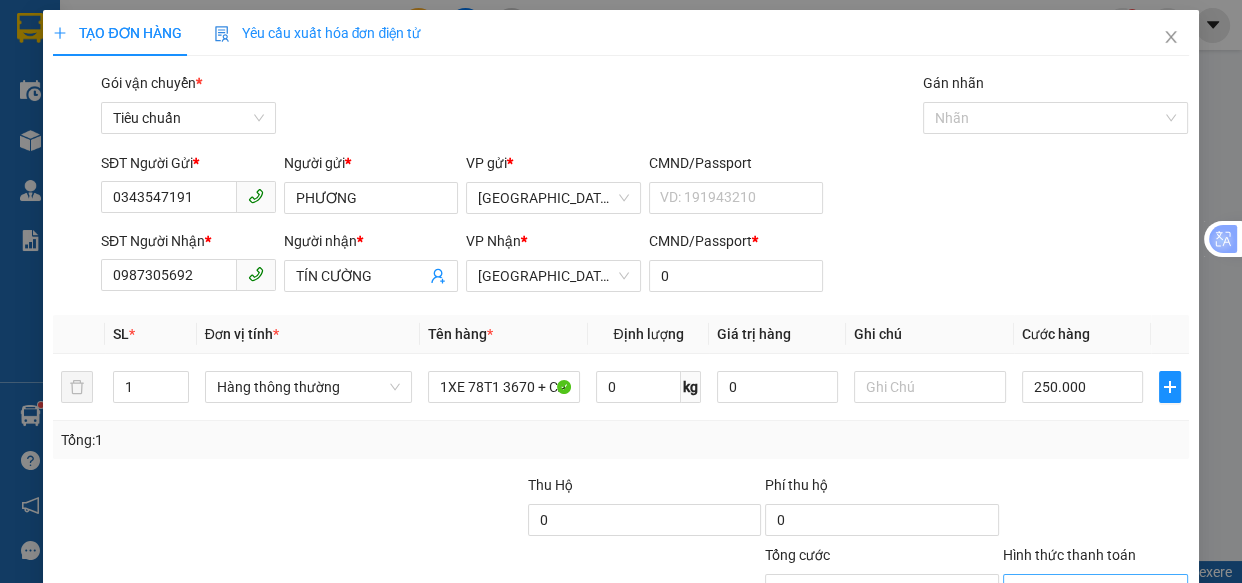 click on "Hình thức thanh toán" at bounding box center (1089, 590) 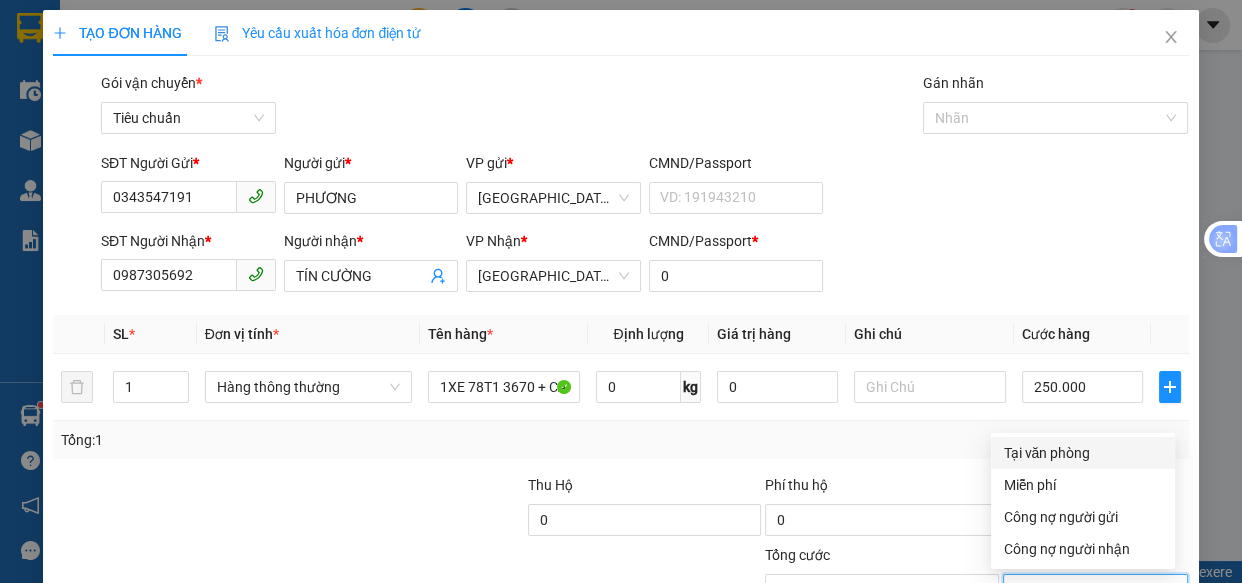 click on "Tại văn phòng" at bounding box center (1083, 453) 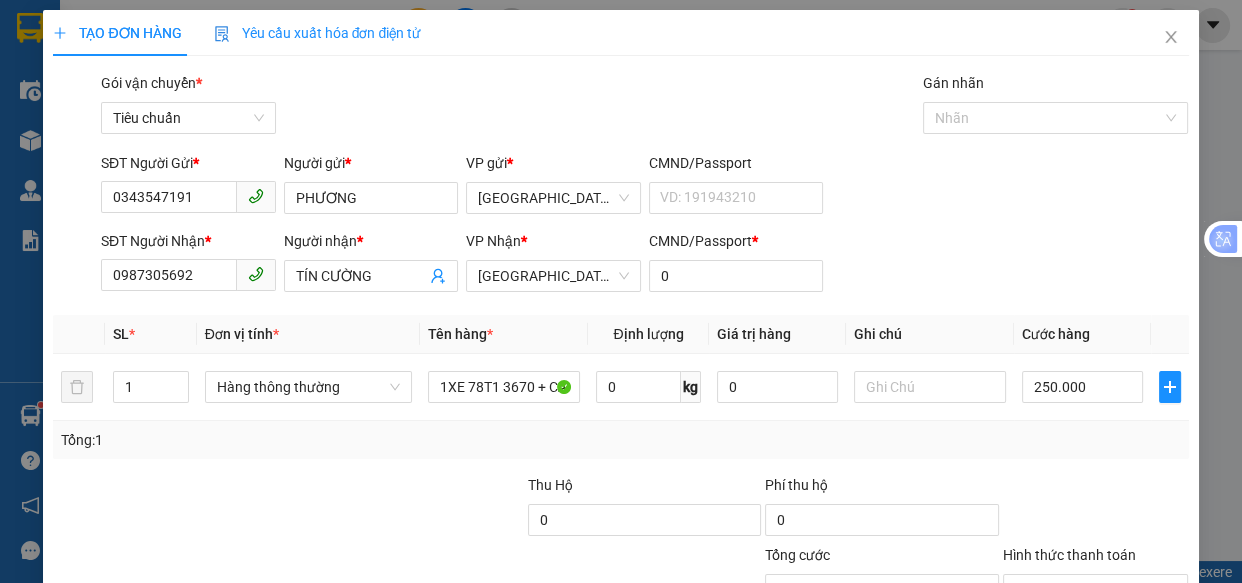 click on "[PERSON_NAME] và In" at bounding box center (1158, 685) 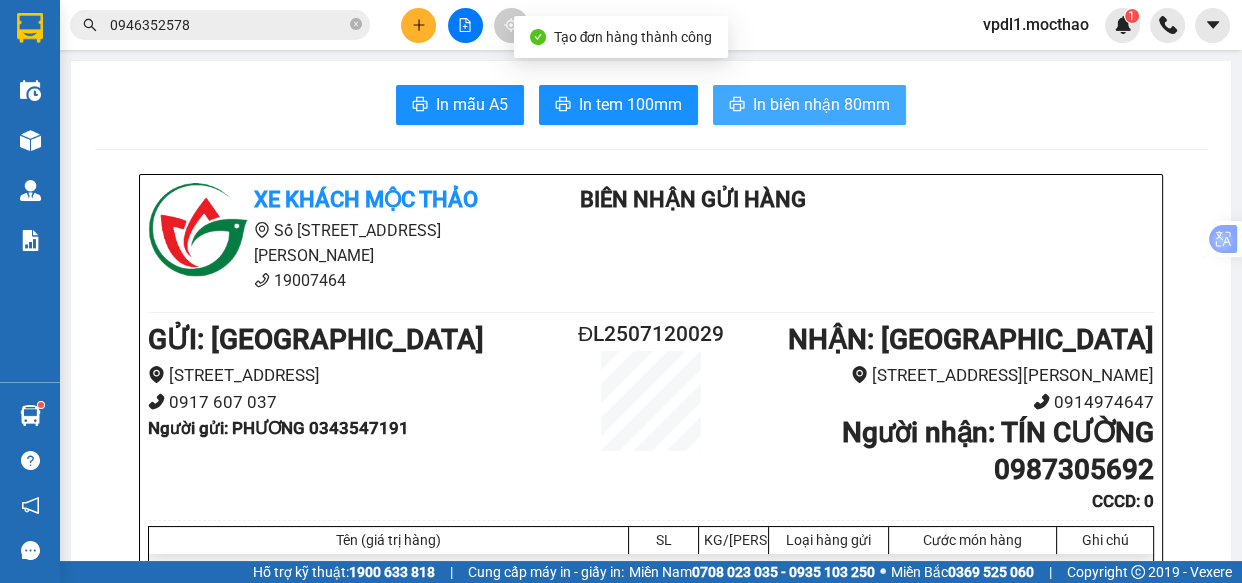 click on "In biên nhận 80mm" at bounding box center [821, 104] 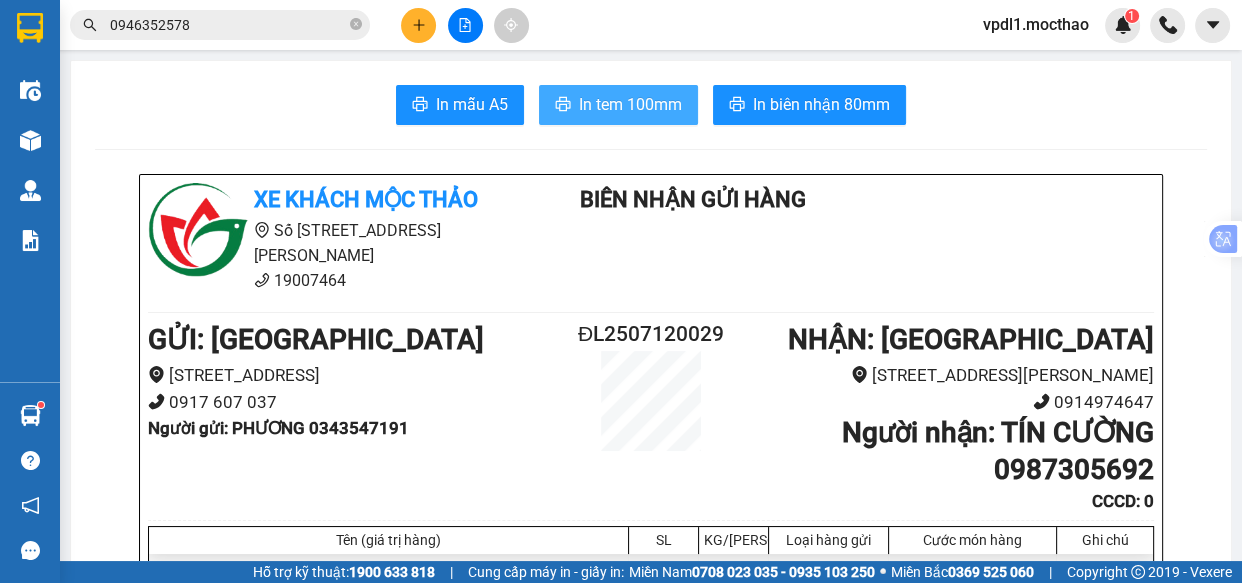 click on "In tem 100mm" at bounding box center [630, 104] 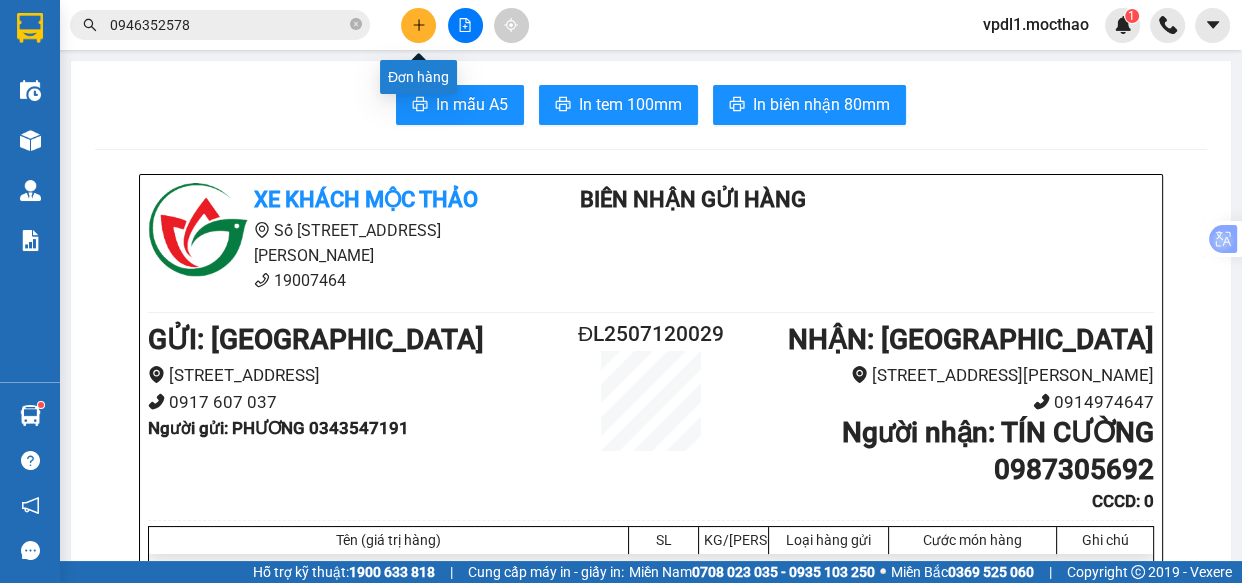 click 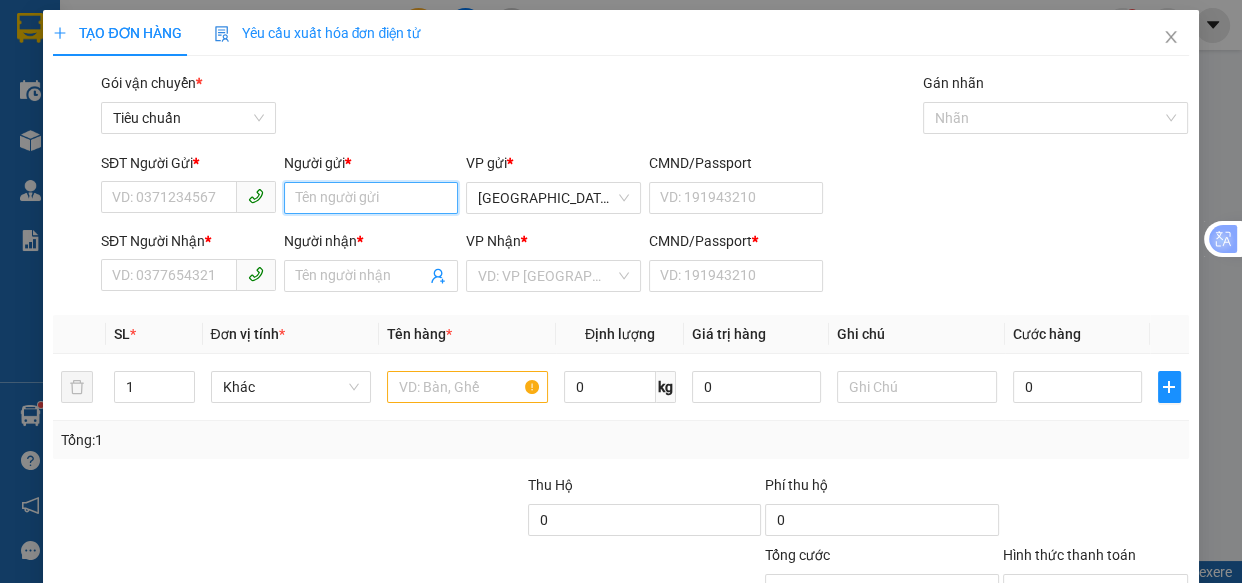 click on "Người gửi  *" at bounding box center [371, 198] 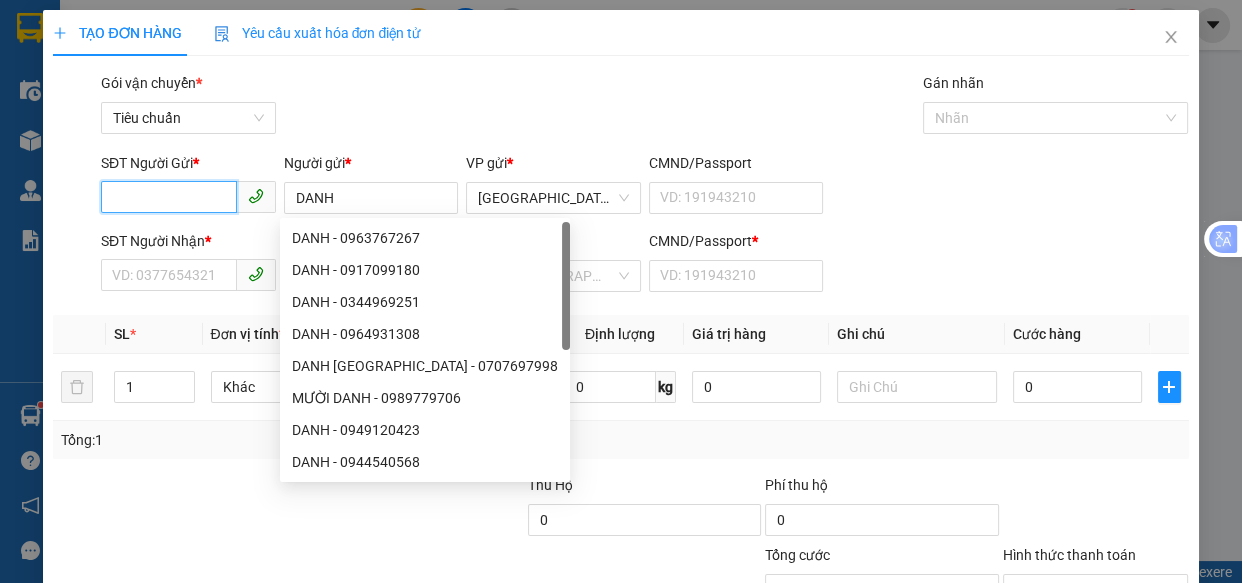 click on "SĐT Người Gửi  *" at bounding box center (169, 197) 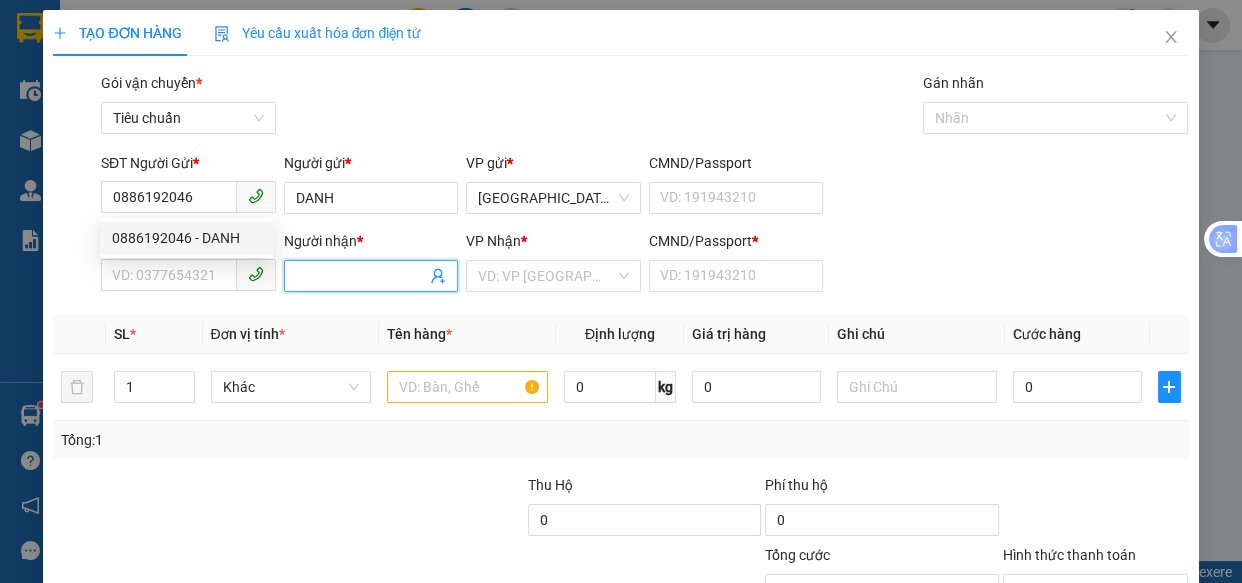 click on "Người nhận  *" at bounding box center [361, 276] 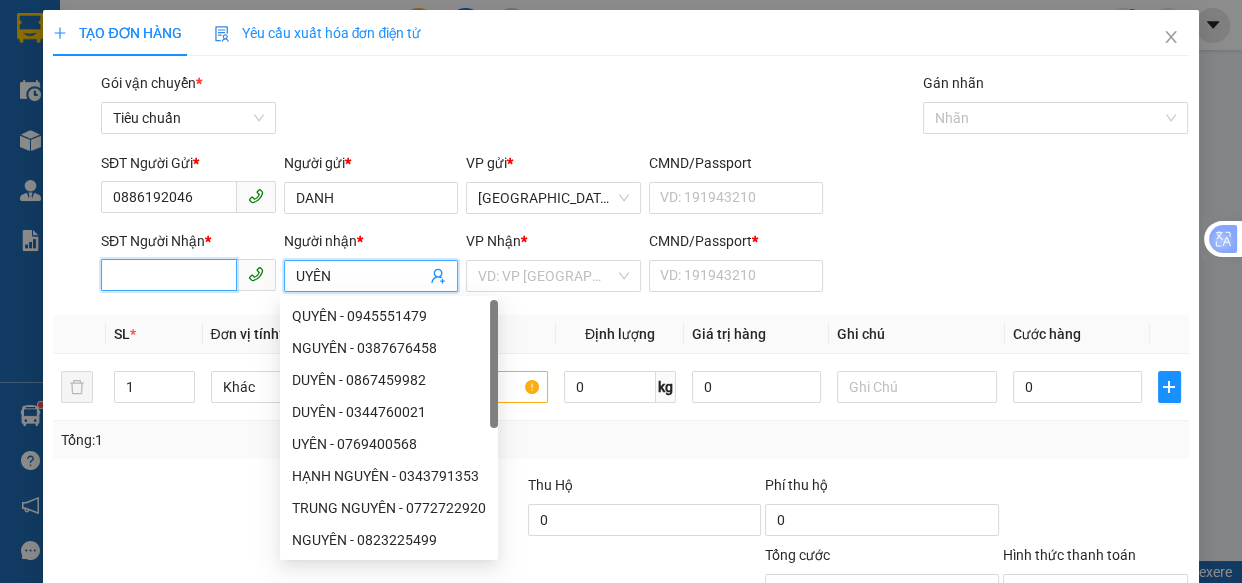 click on "SĐT Người Nhận  *" at bounding box center [169, 275] 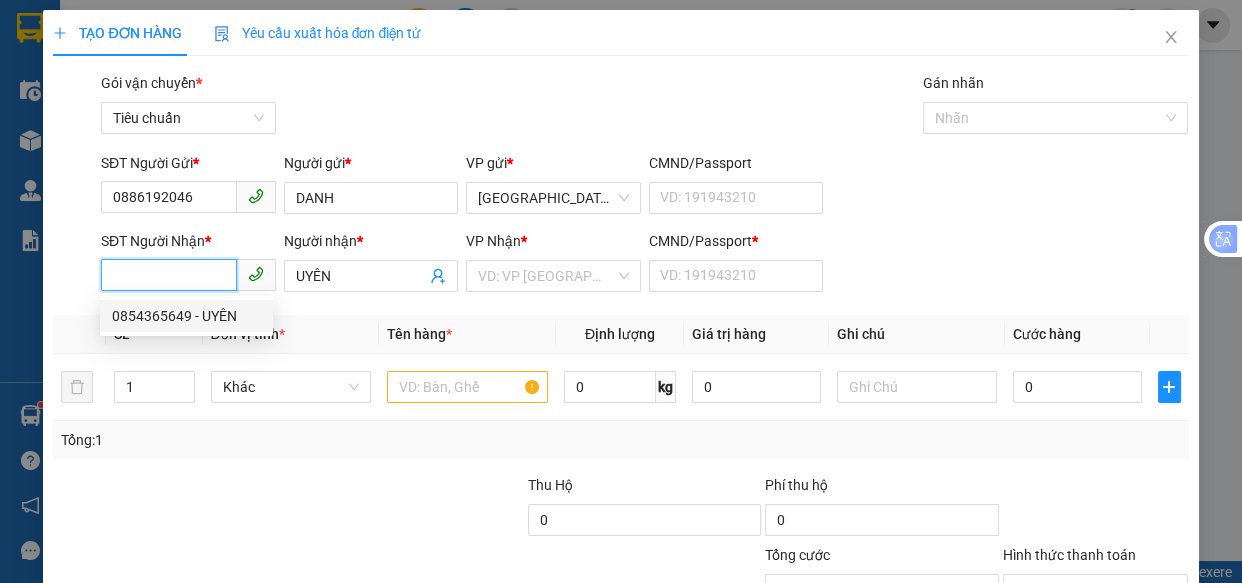 click on "0854365649 - UYÊN" at bounding box center [186, 316] 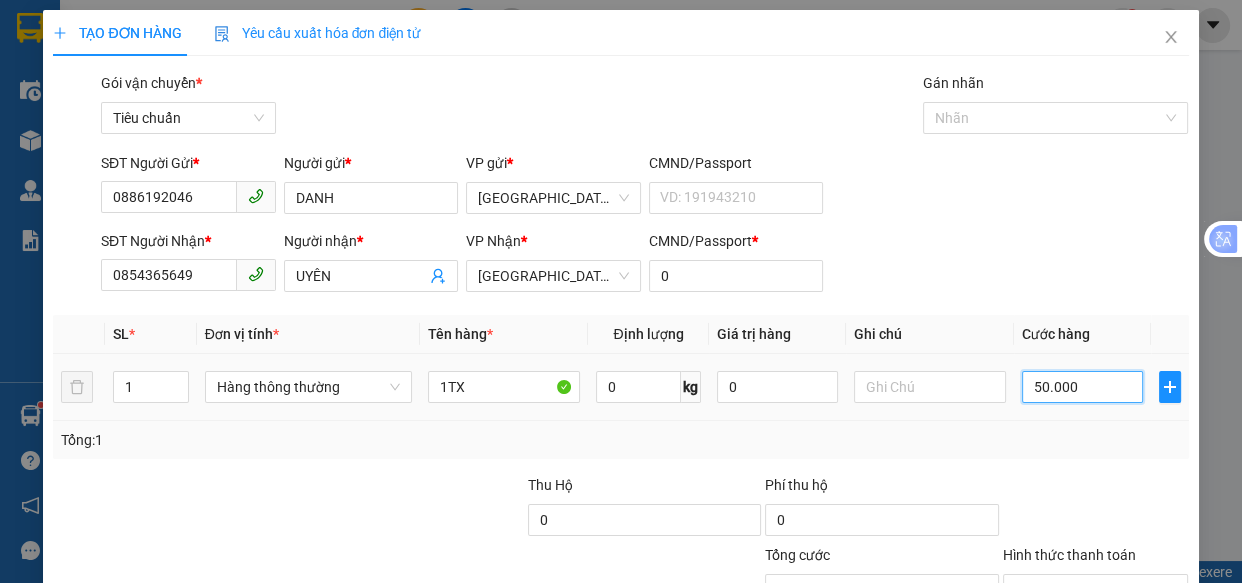 click on "50.000" at bounding box center (1082, 387) 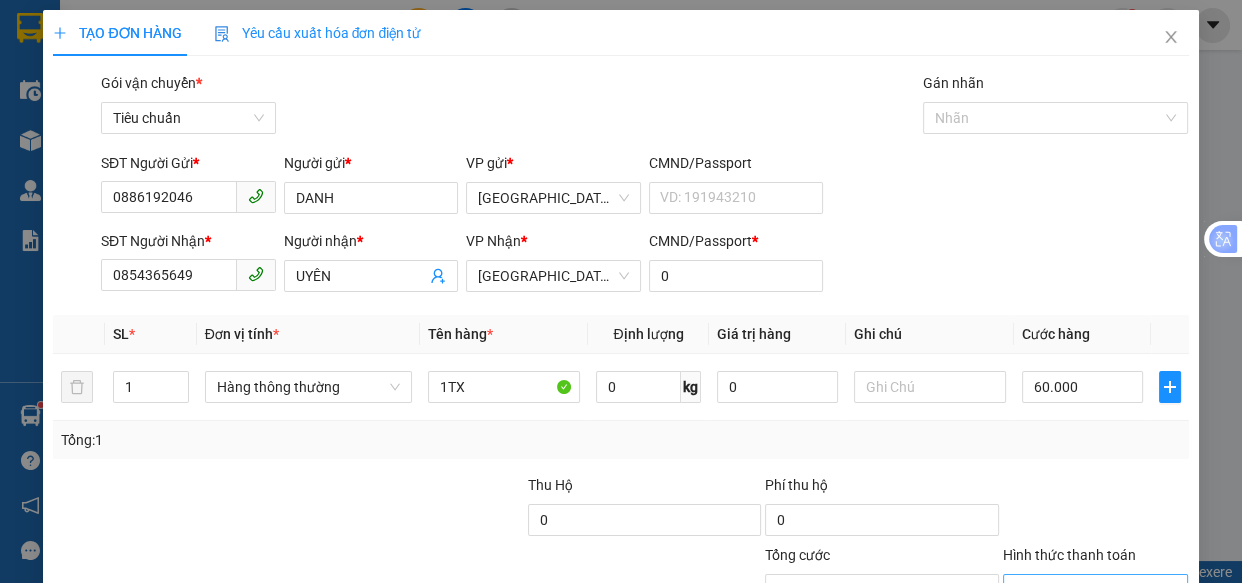 click on "Hình thức thanh toán" at bounding box center (1089, 590) 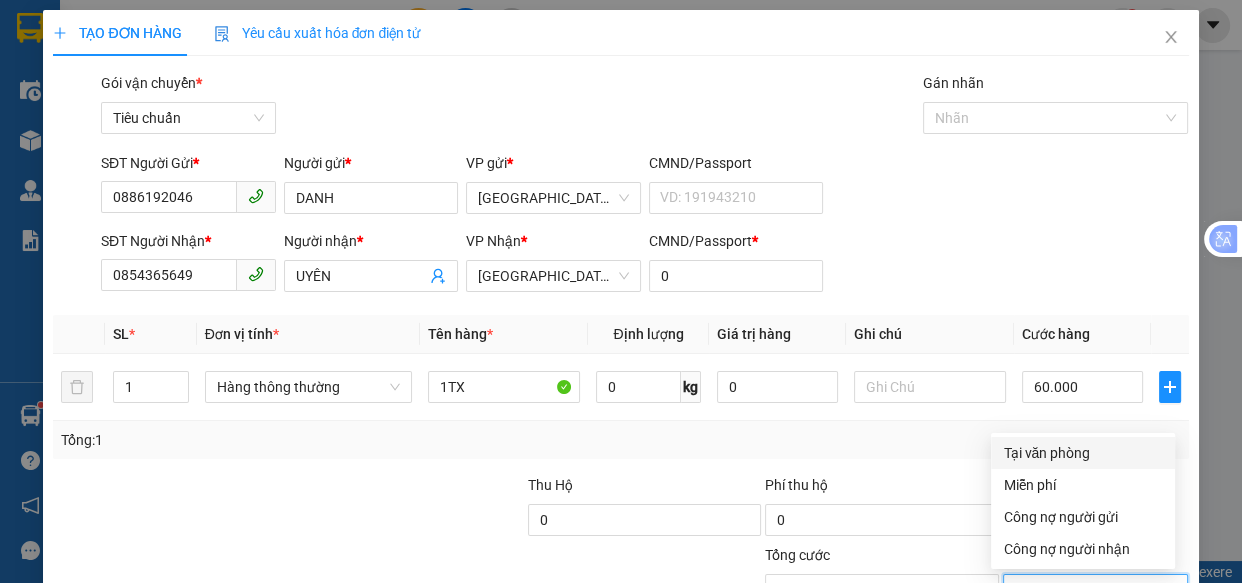 click on "Tại văn phòng" at bounding box center [1083, 453] 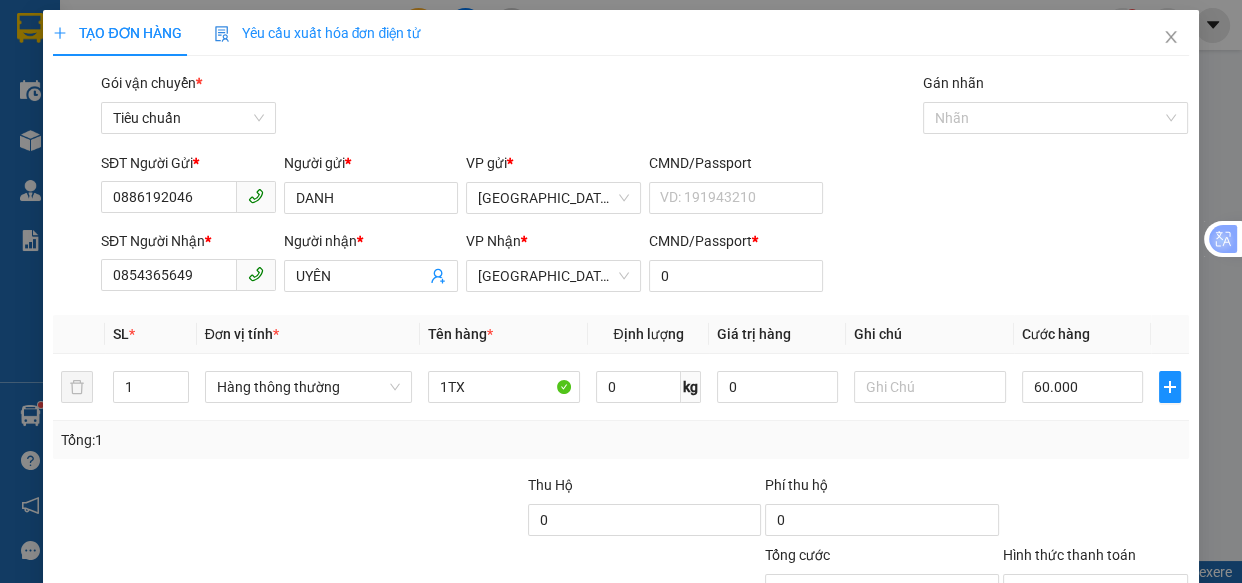 click on "[PERSON_NAME] và In" at bounding box center [1158, 685] 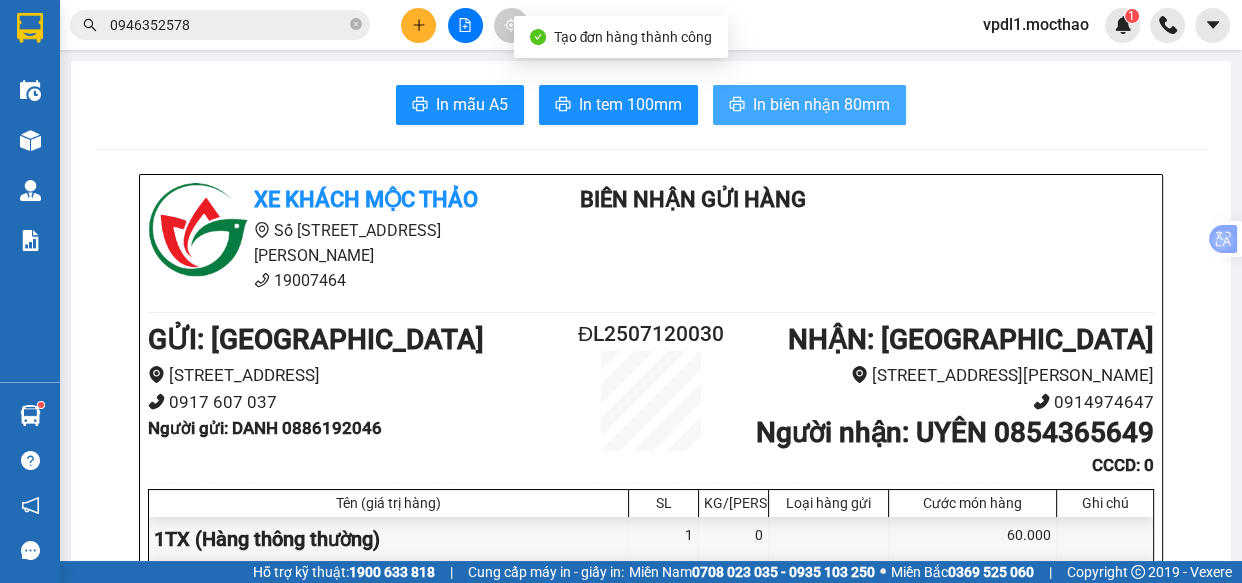 click on "In biên nhận 80mm" at bounding box center (821, 104) 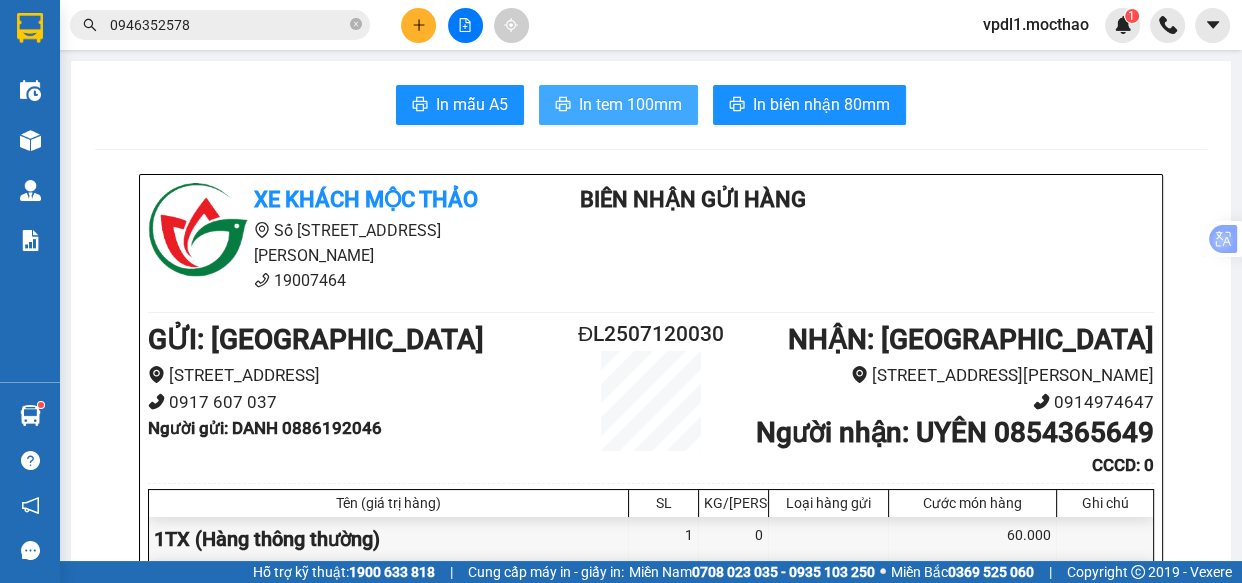 click on "In tem 100mm" at bounding box center (630, 104) 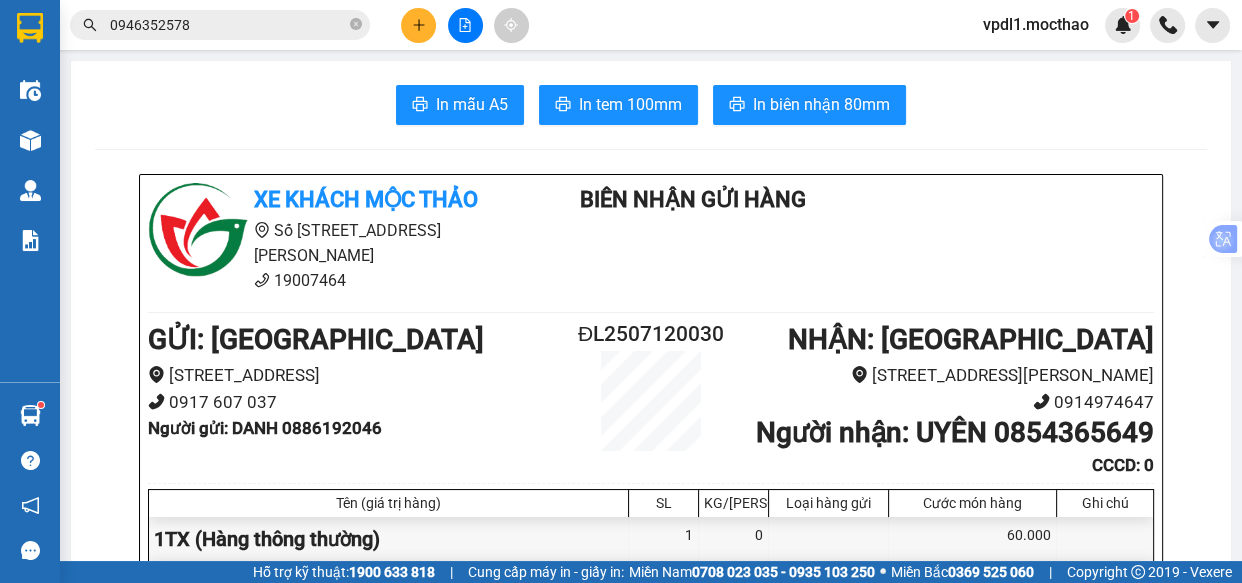 click 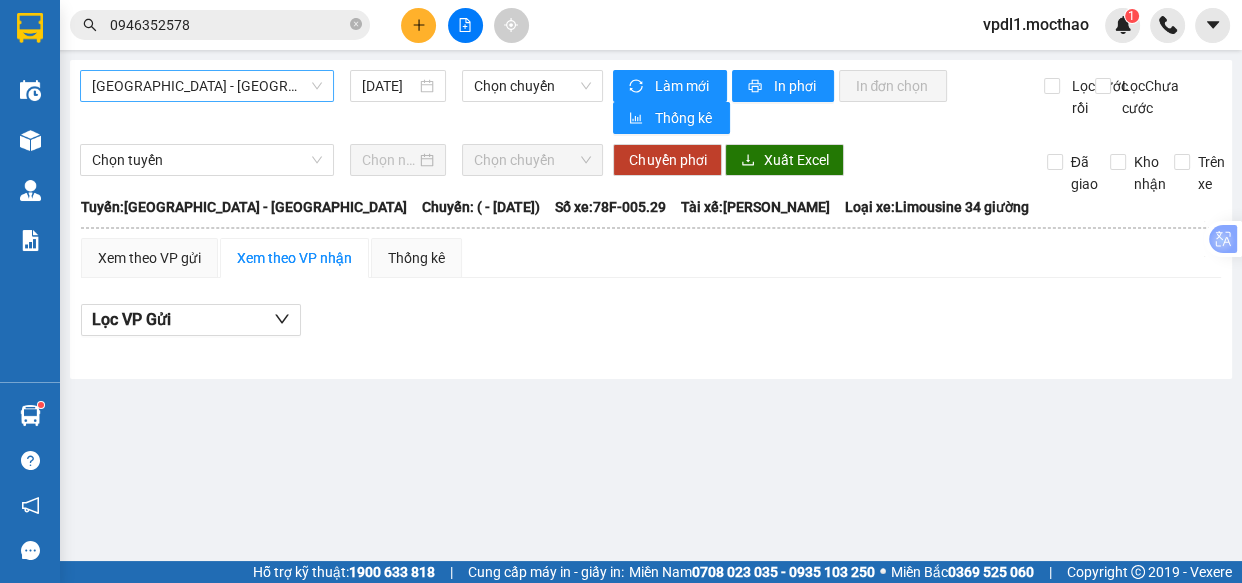click on "[GEOGRAPHIC_DATA] - [GEOGRAPHIC_DATA]" at bounding box center (207, 86) 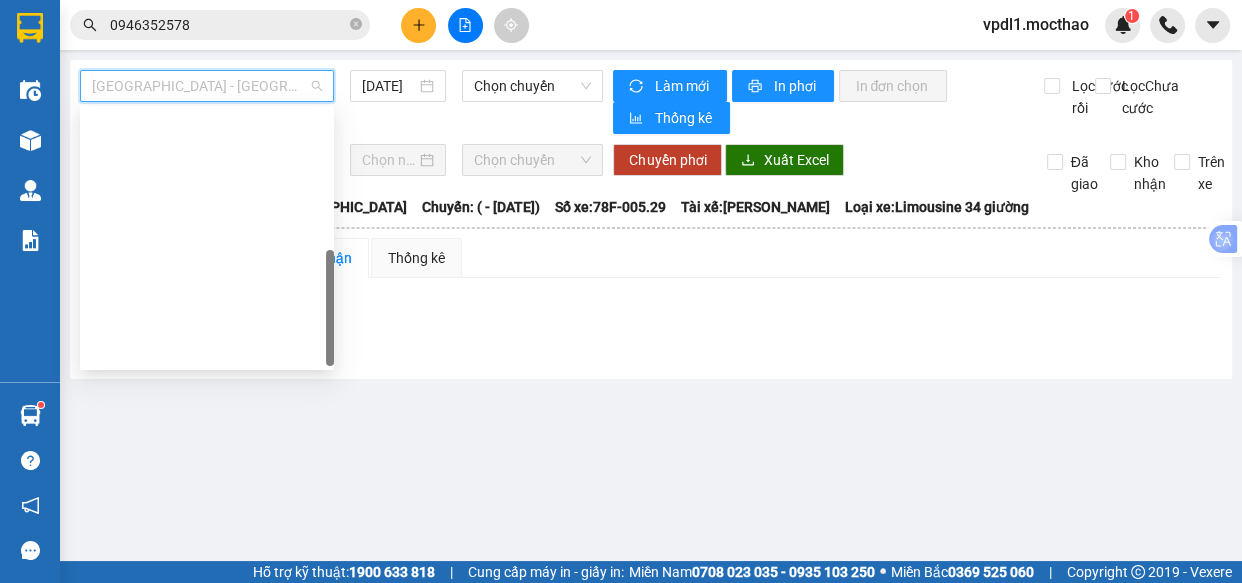 click on "Quy Nhơn - [GEOGRAPHIC_DATA]" at bounding box center [207, 606] 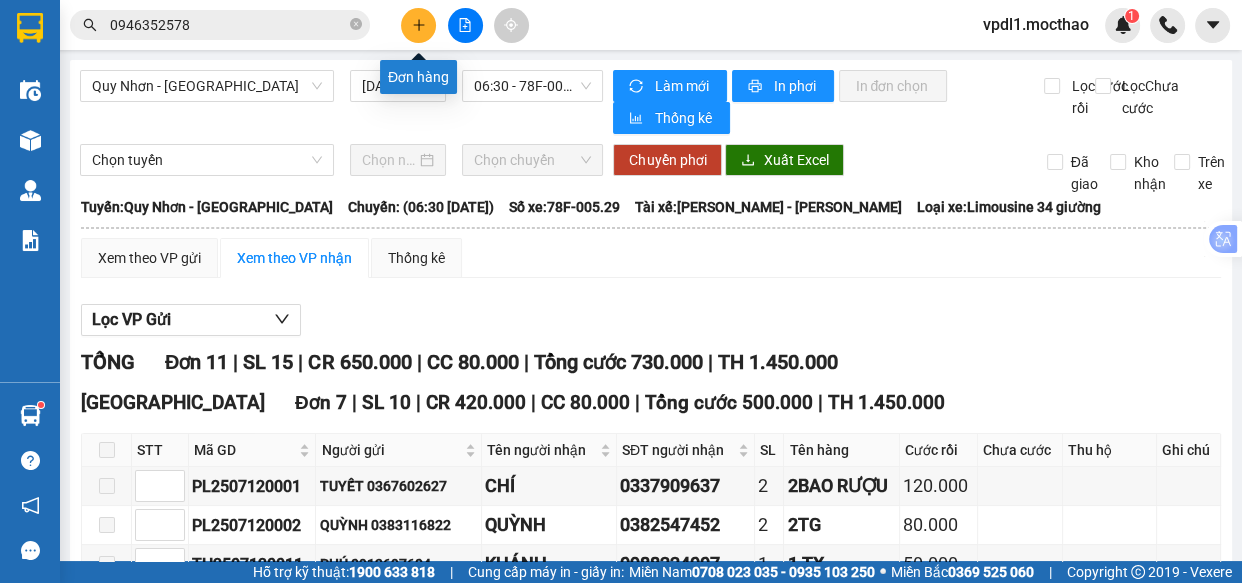click 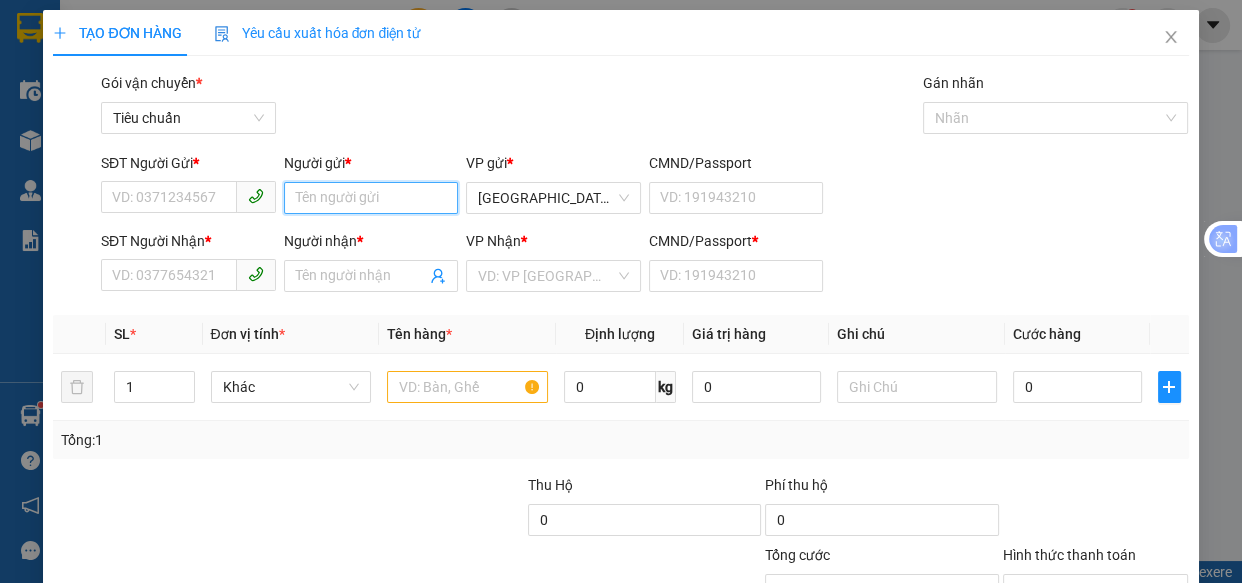 drag, startPoint x: 311, startPoint y: 207, endPoint x: 446, endPoint y: 170, distance: 139.97858 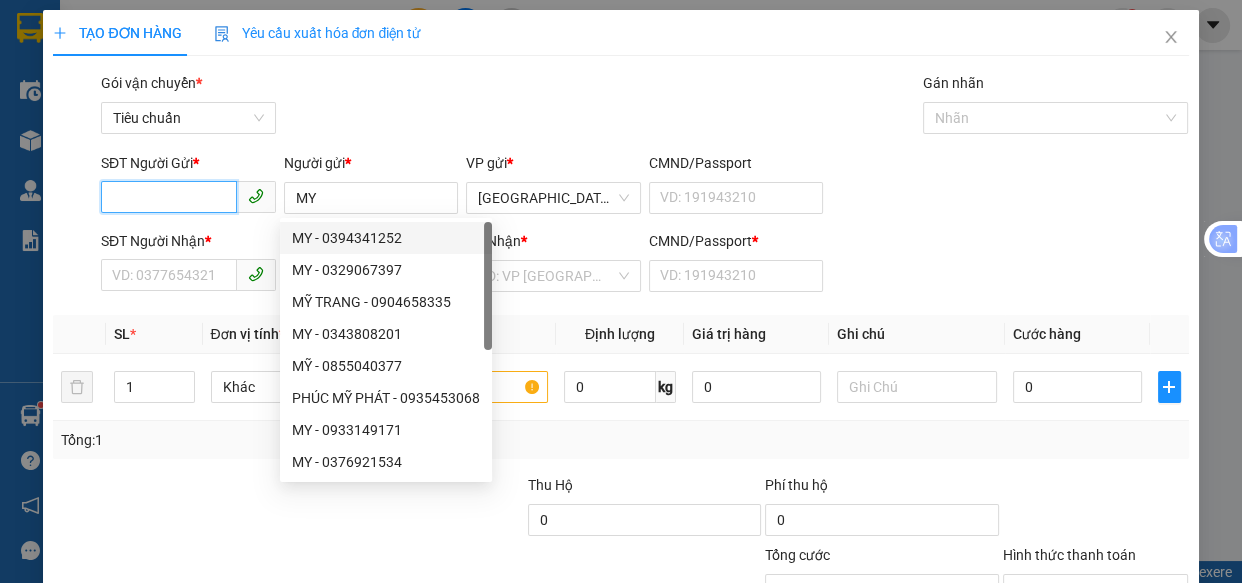 drag, startPoint x: 181, startPoint y: 207, endPoint x: 358, endPoint y: 9, distance: 265.5805 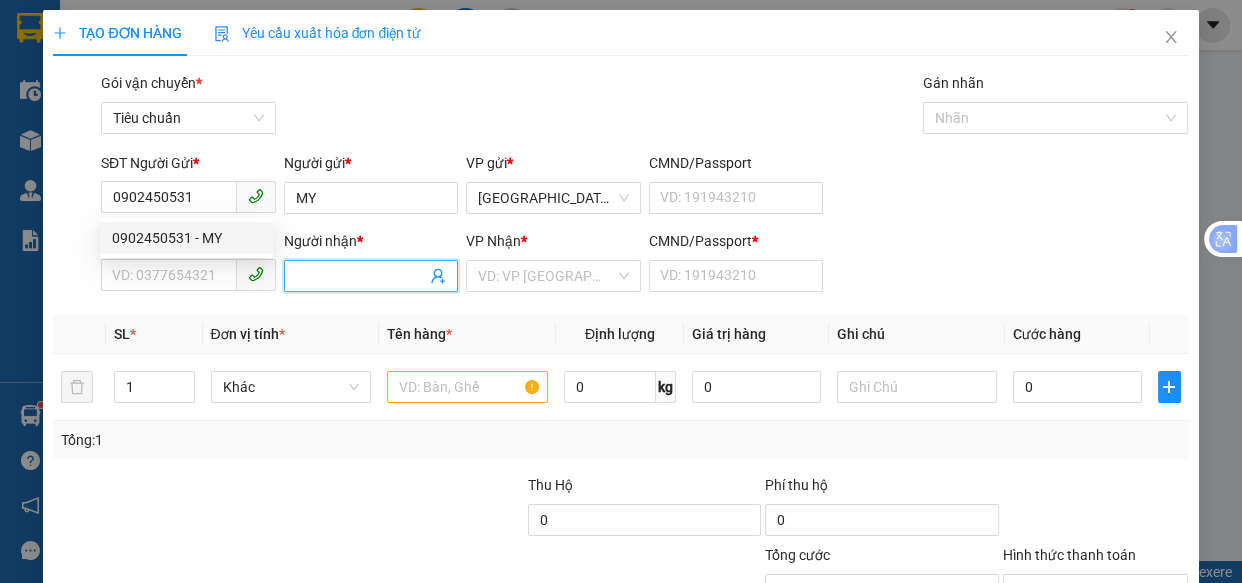 click on "Người nhận  *" at bounding box center (361, 276) 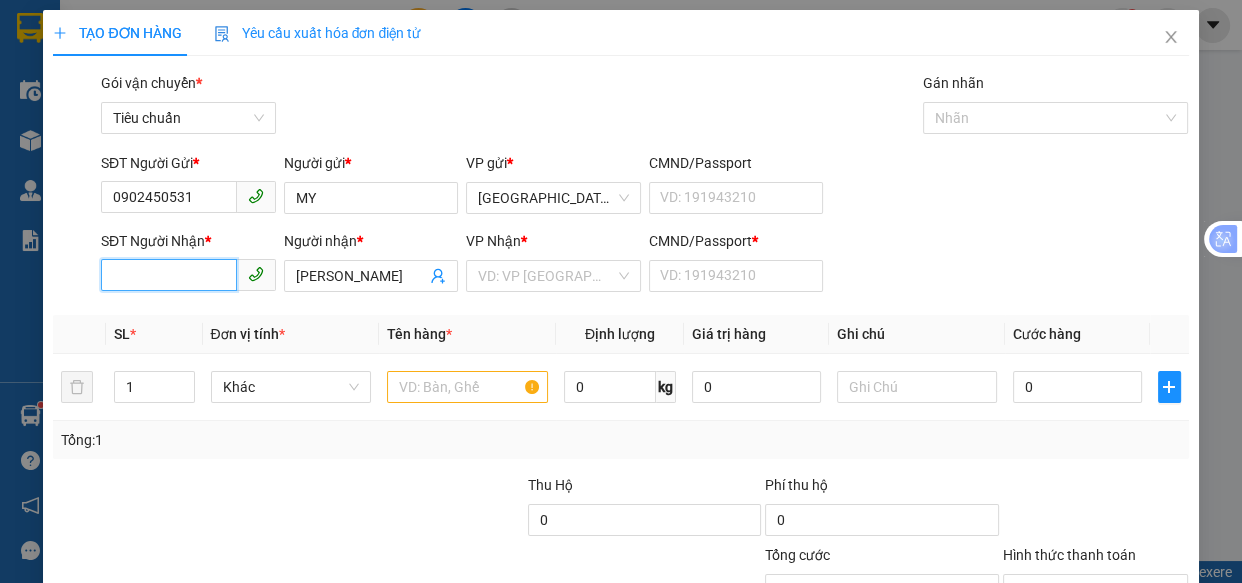 click on "SĐT Người Nhận  *" at bounding box center [169, 275] 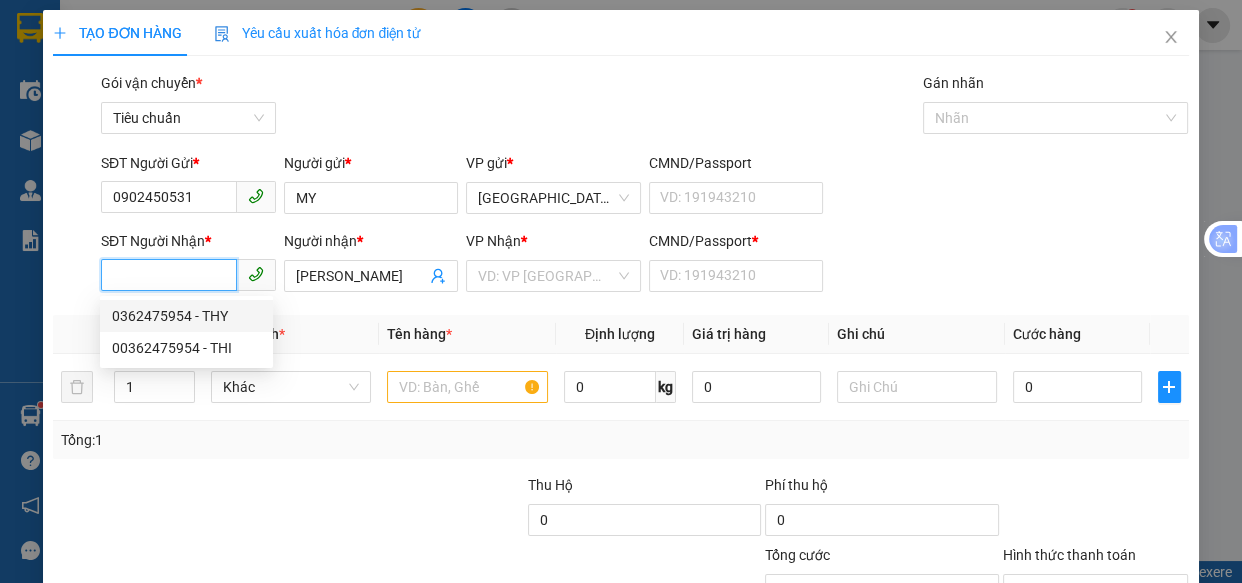 click on "0362475954 - THY" at bounding box center [186, 316] 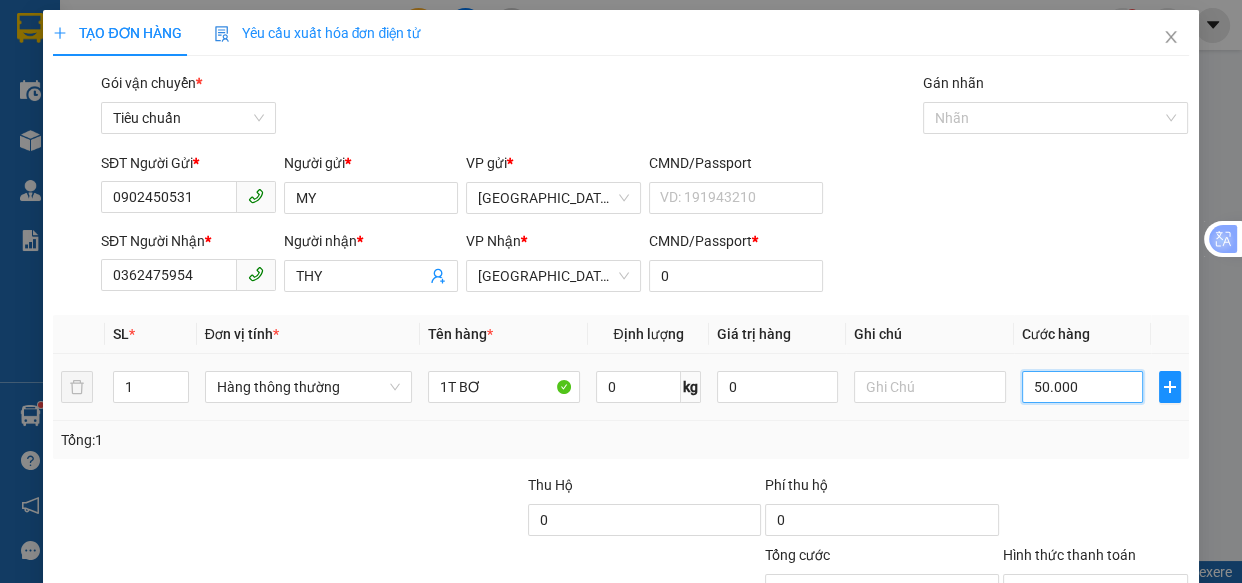 click on "50.000" at bounding box center (1082, 387) 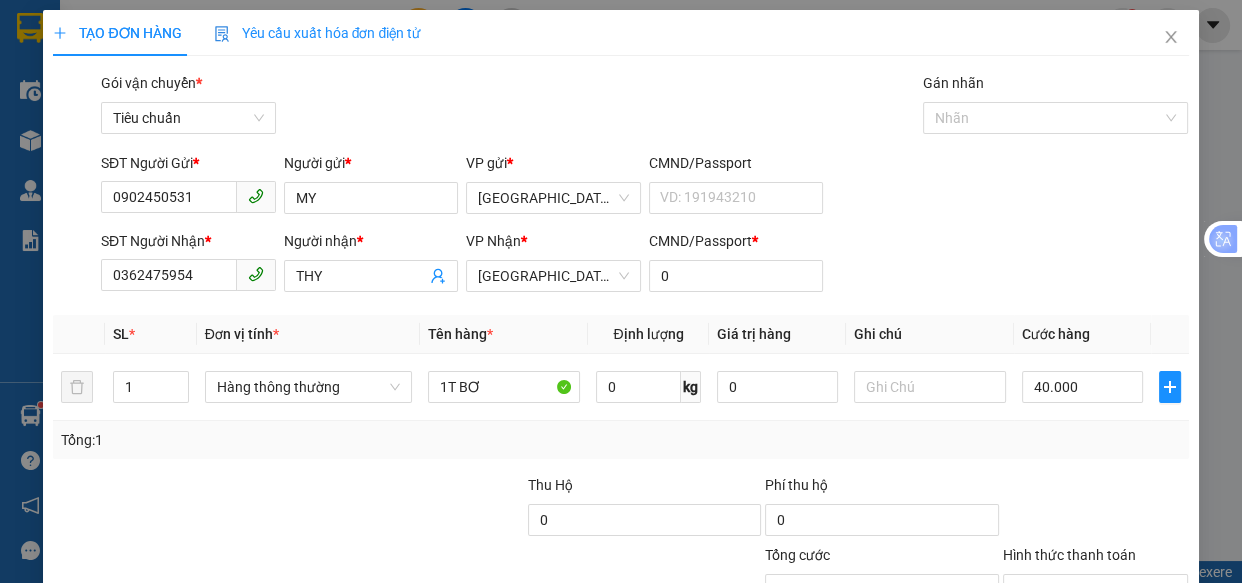 click on "SĐT Người Gửi  * 0902450531 Người gửi  * MY VP gửi  * Đà Lạt CMND/Passport VD: [PASSPORT]" at bounding box center (645, 187) 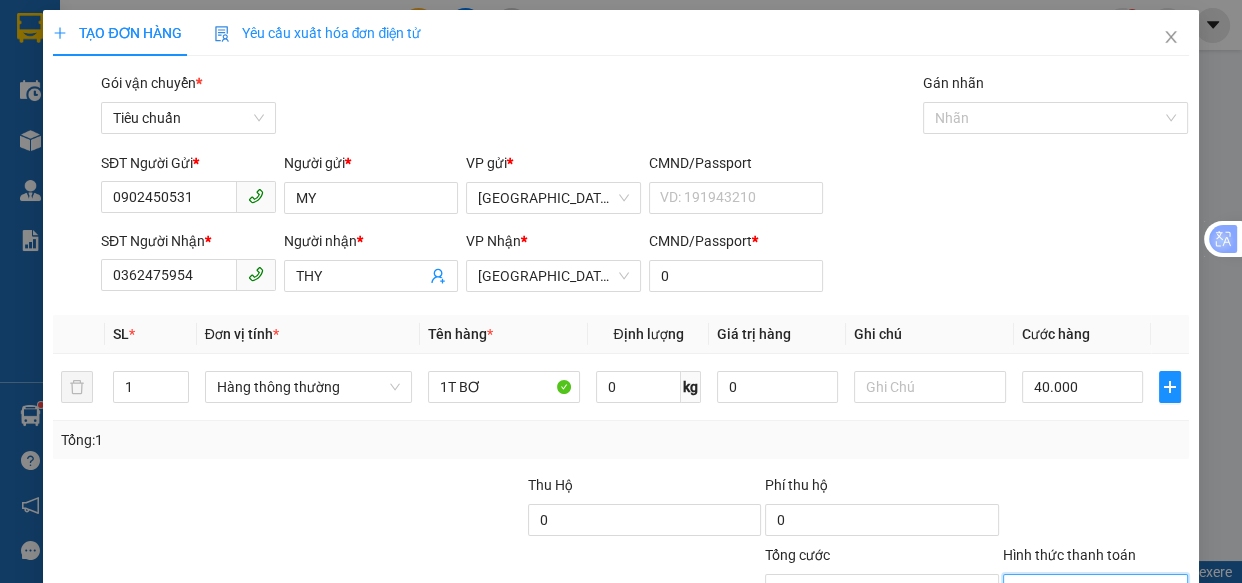 click on "Hình thức thanh toán" at bounding box center (1089, 590) 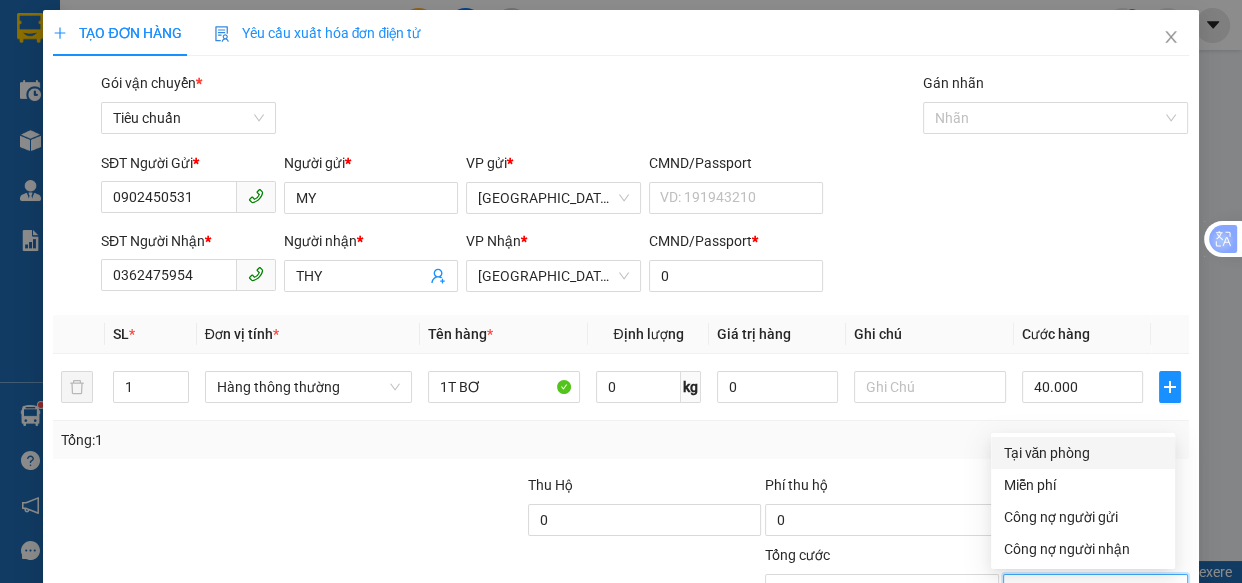 click on "Tại văn phòng" at bounding box center (1083, 453) 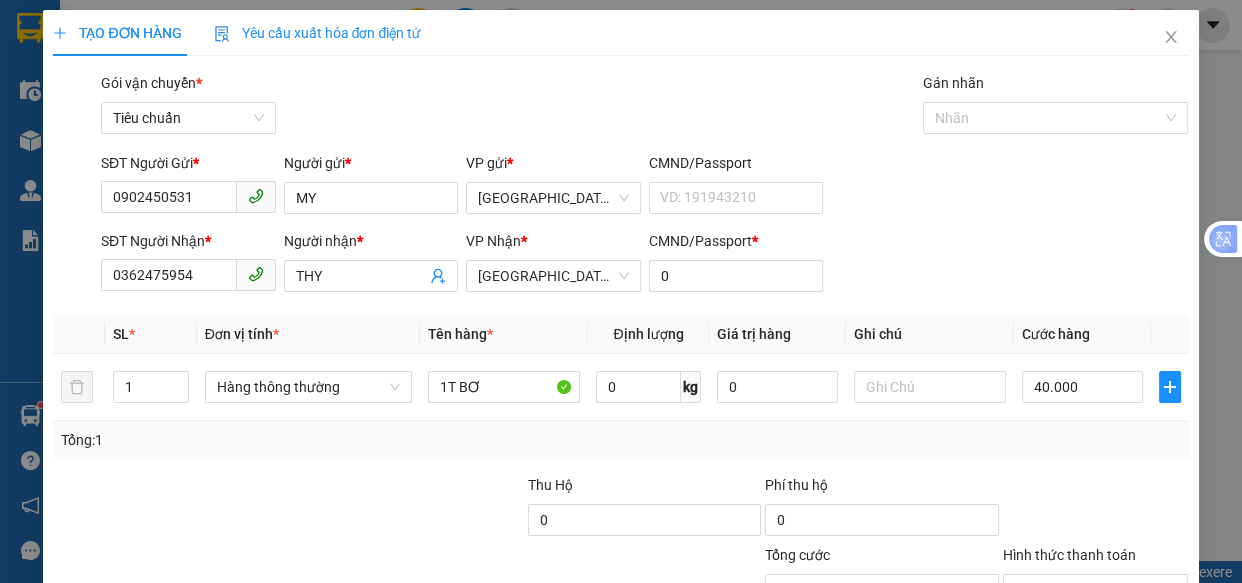 click on "[PERSON_NAME] và In" at bounding box center (1158, 685) 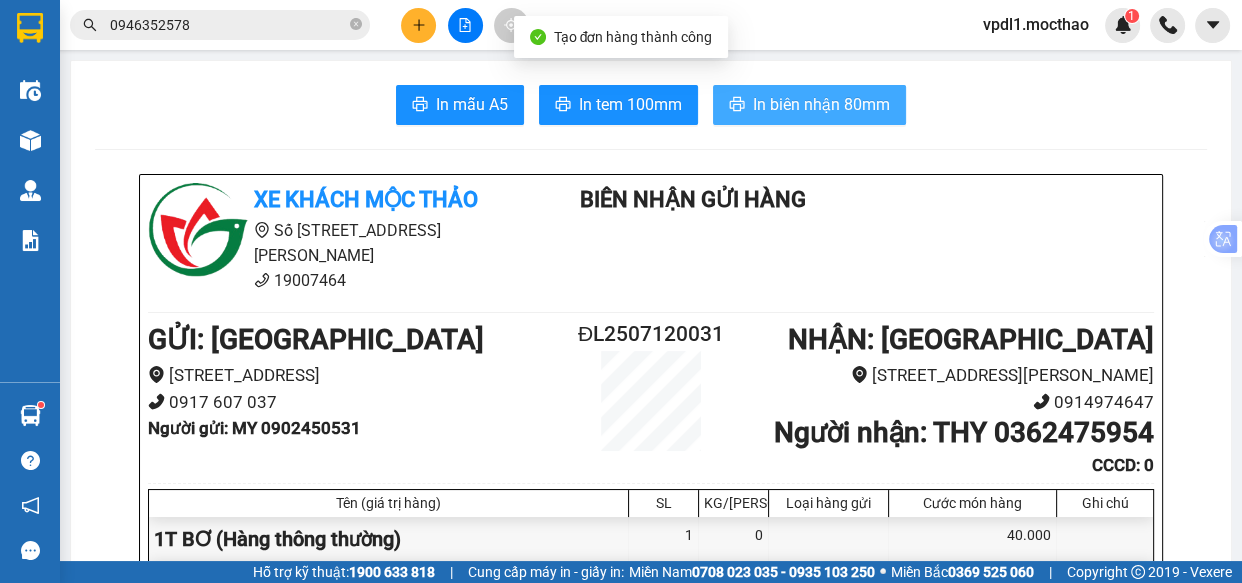 click on "In biên nhận 80mm" at bounding box center (809, 105) 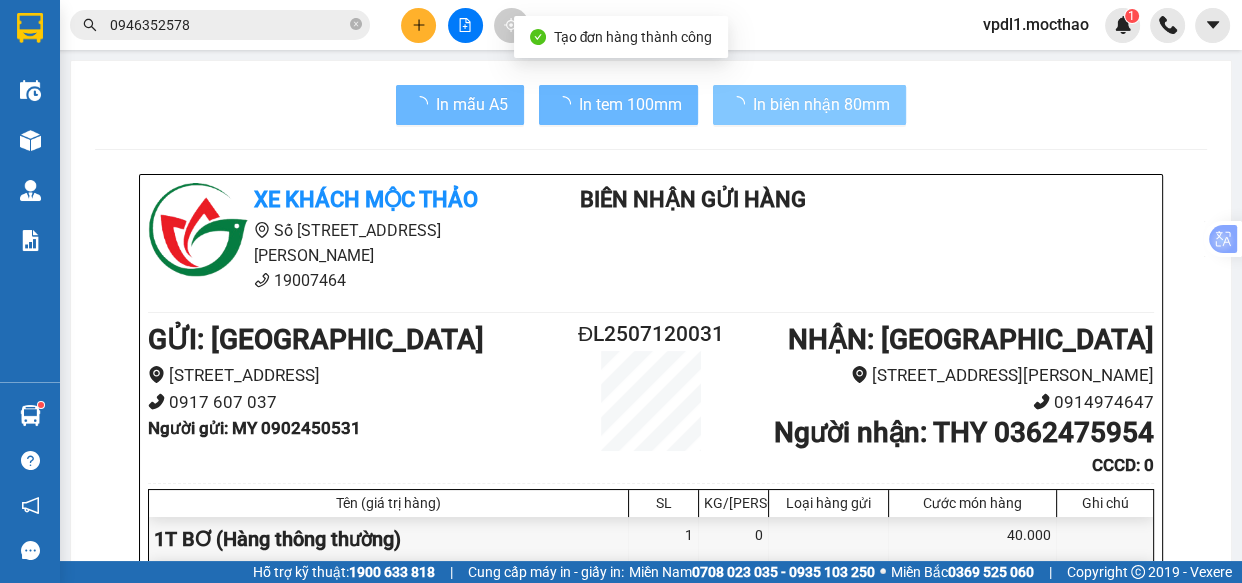 click on "In tem 100mm" at bounding box center [630, 104] 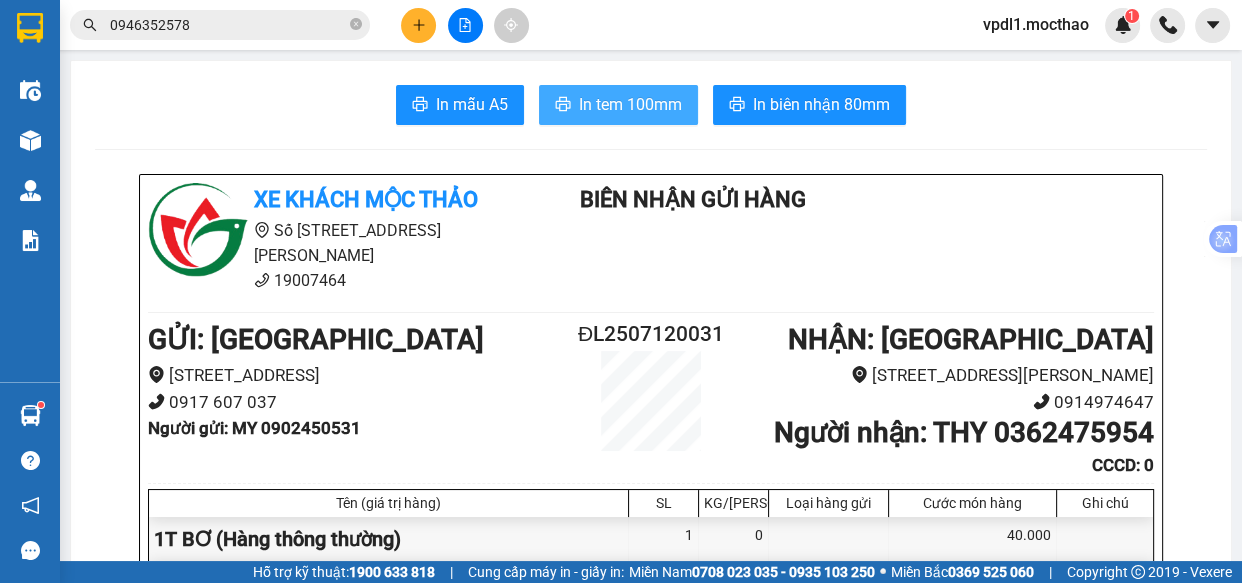 click on "In tem 100mm" at bounding box center [630, 104] 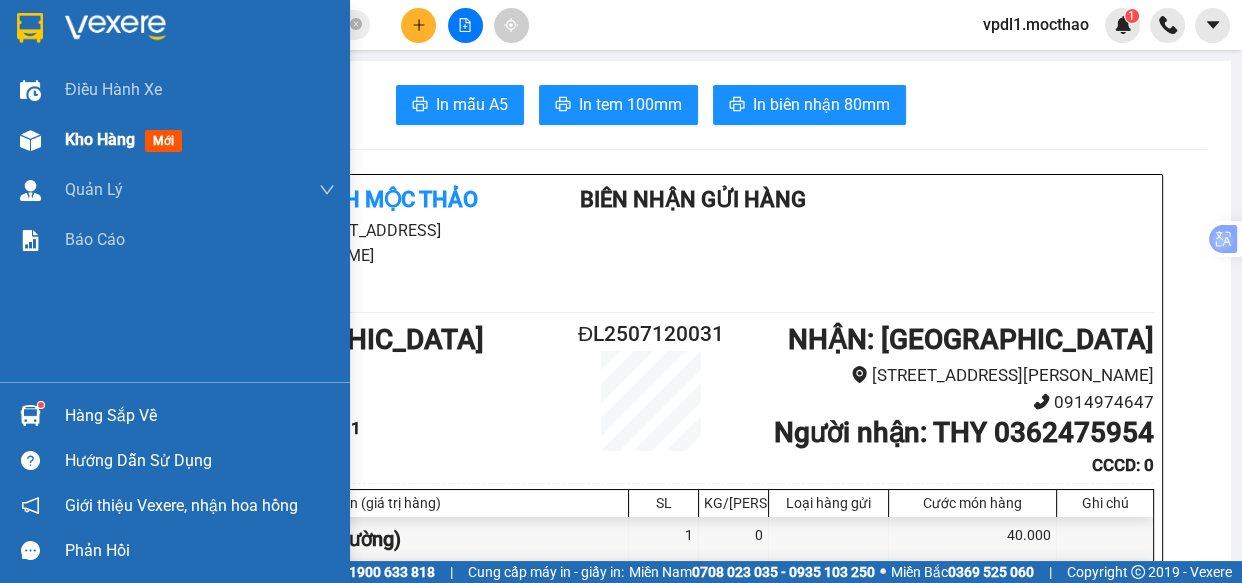click on "Kho hàng" at bounding box center (100, 139) 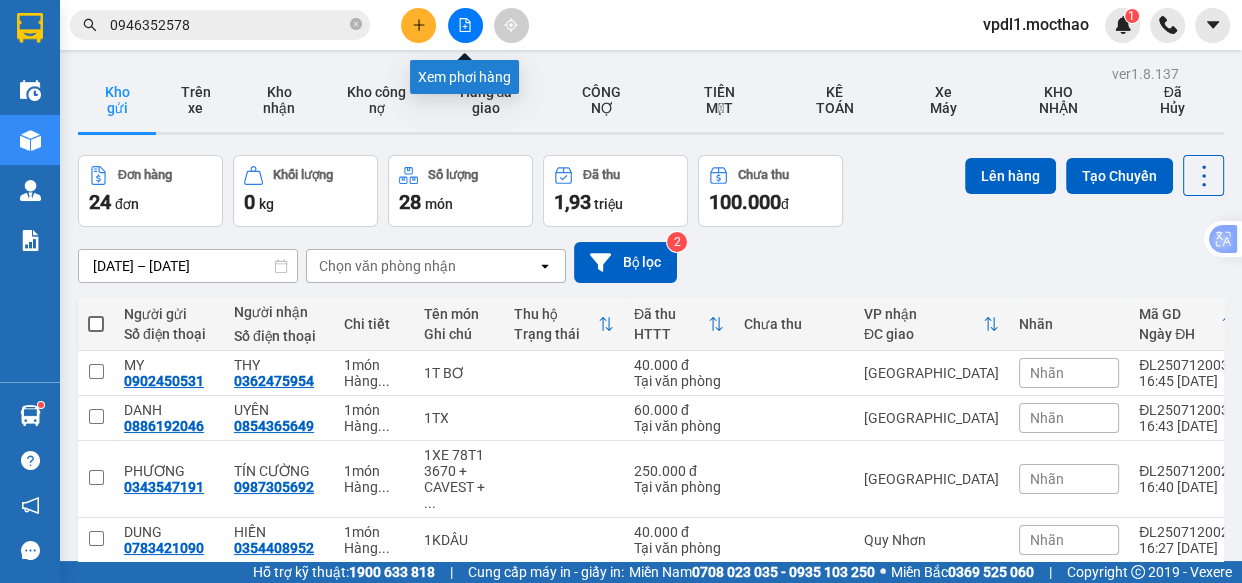 click 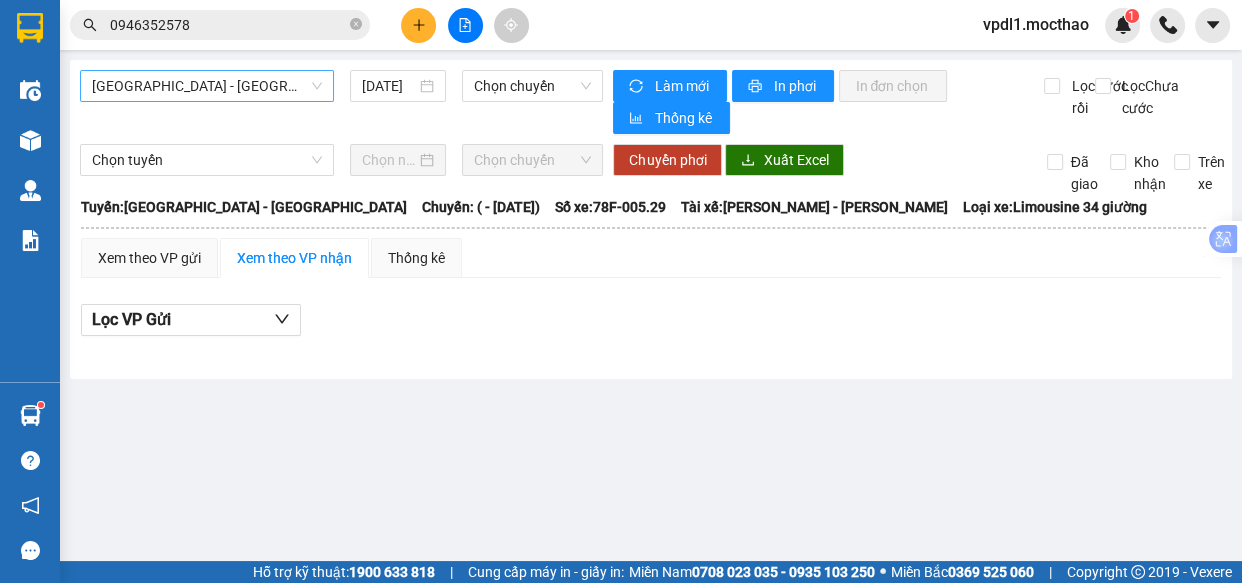 click on "[GEOGRAPHIC_DATA] - [GEOGRAPHIC_DATA]" at bounding box center [207, 86] 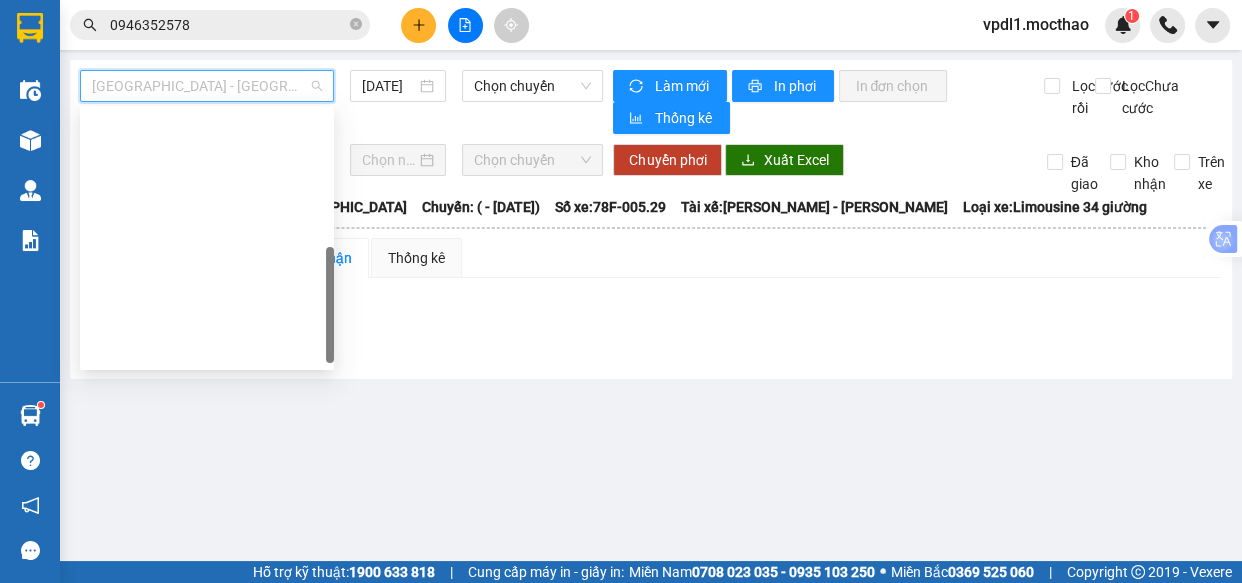 click on "Quy Nhơn - [GEOGRAPHIC_DATA]" at bounding box center [207, 606] 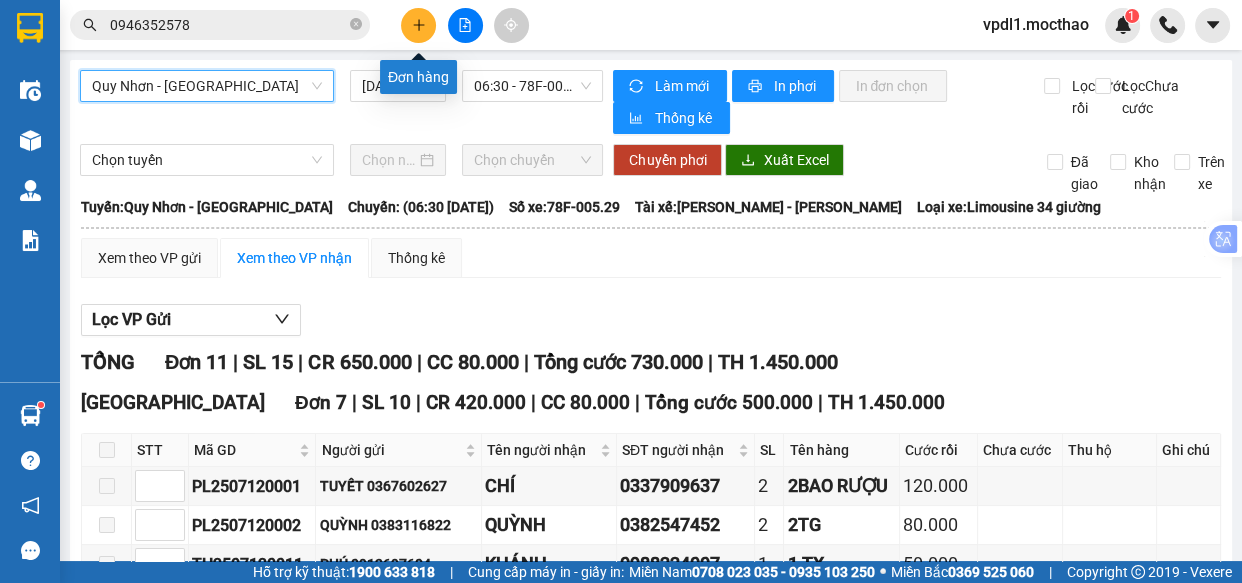 click 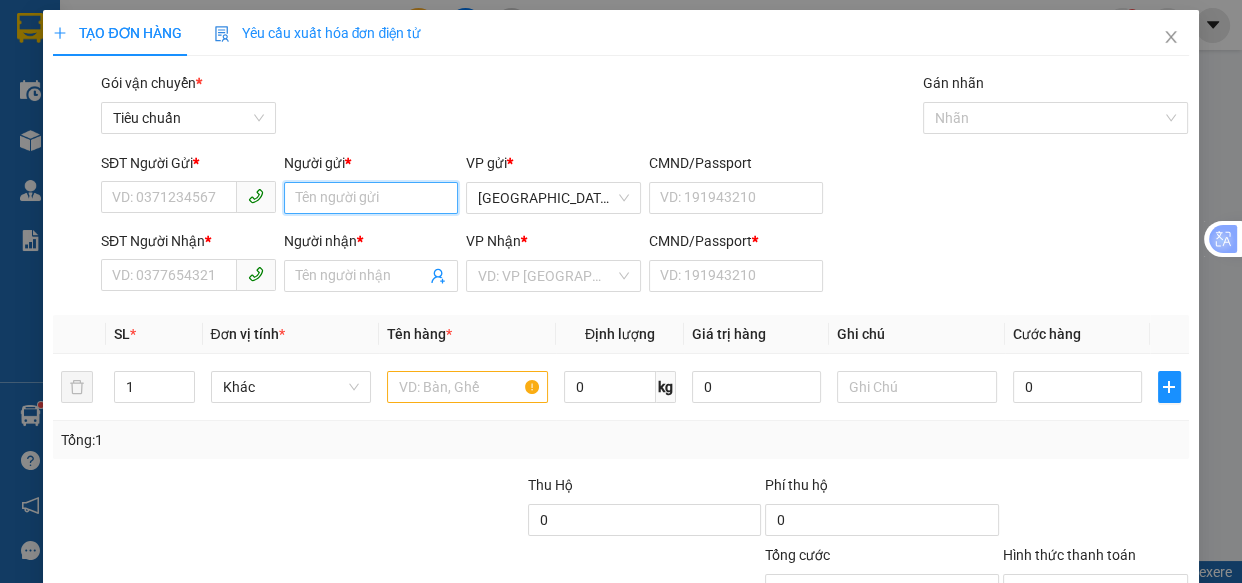 click on "Người gửi  *" at bounding box center (371, 198) 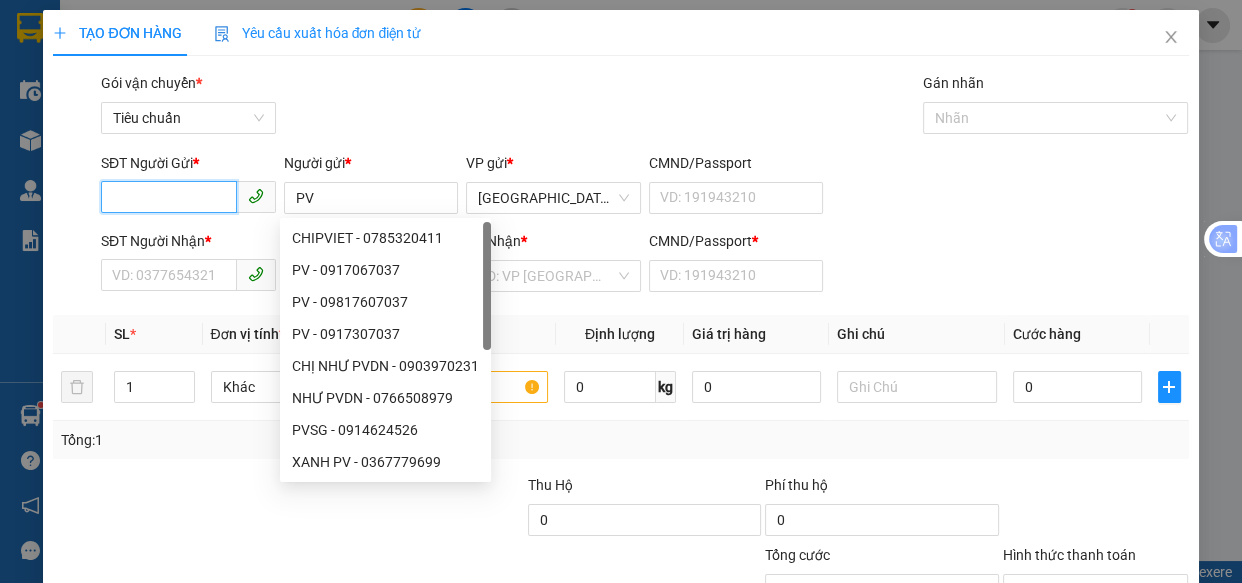 drag, startPoint x: 138, startPoint y: 207, endPoint x: 0, endPoint y: 33, distance: 222.08107 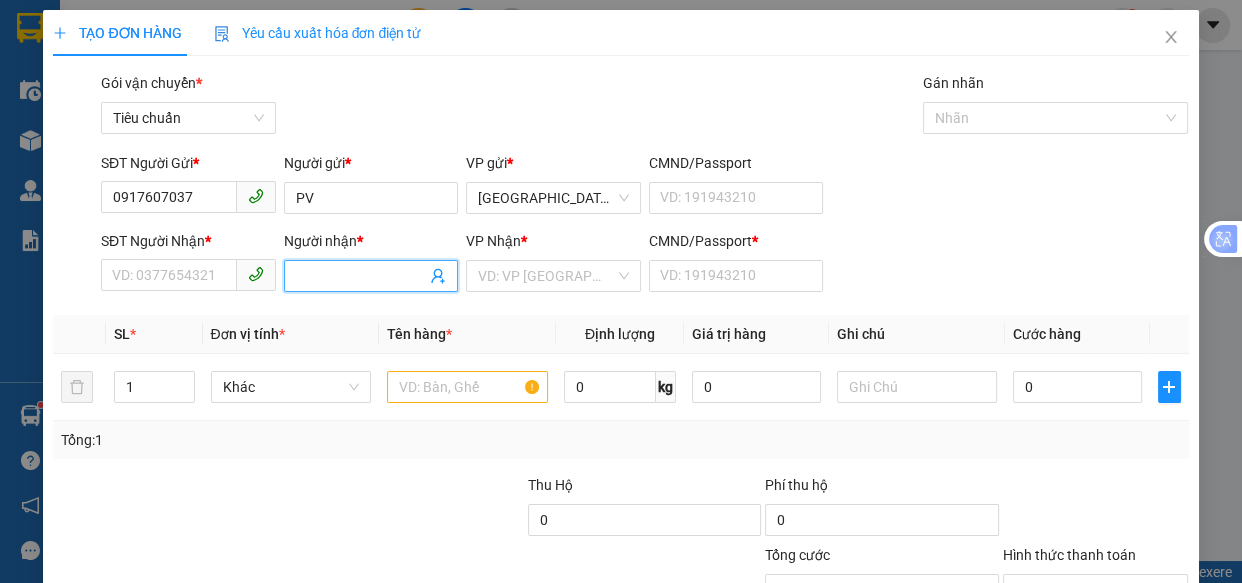 click on "Người nhận  *" at bounding box center (361, 276) 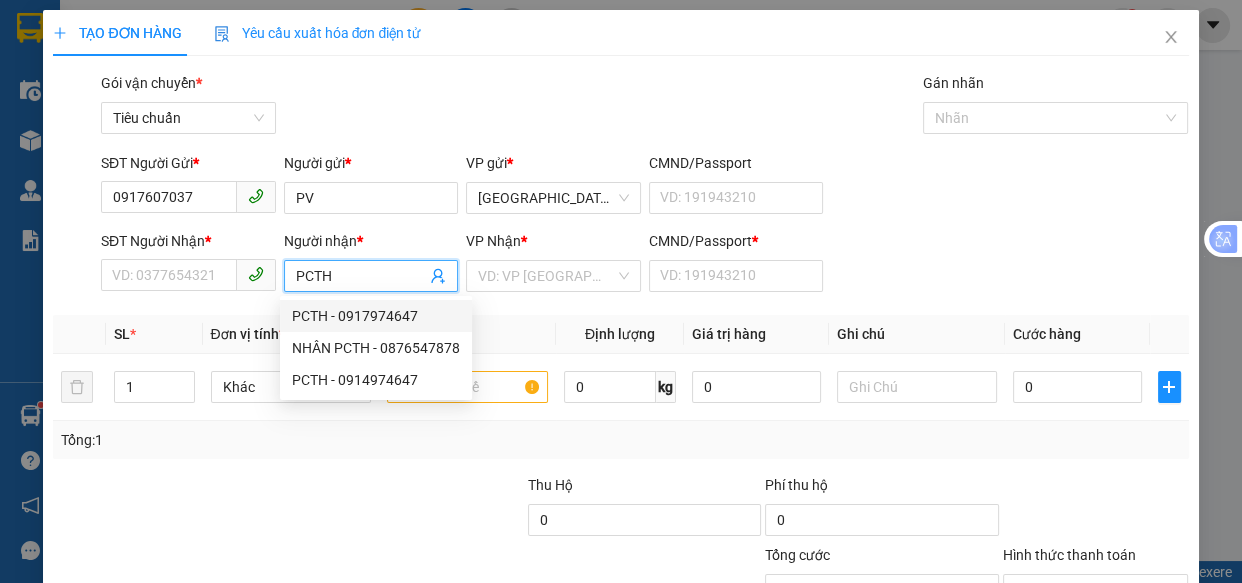 click on "PCTH - 0917974647" at bounding box center [376, 316] 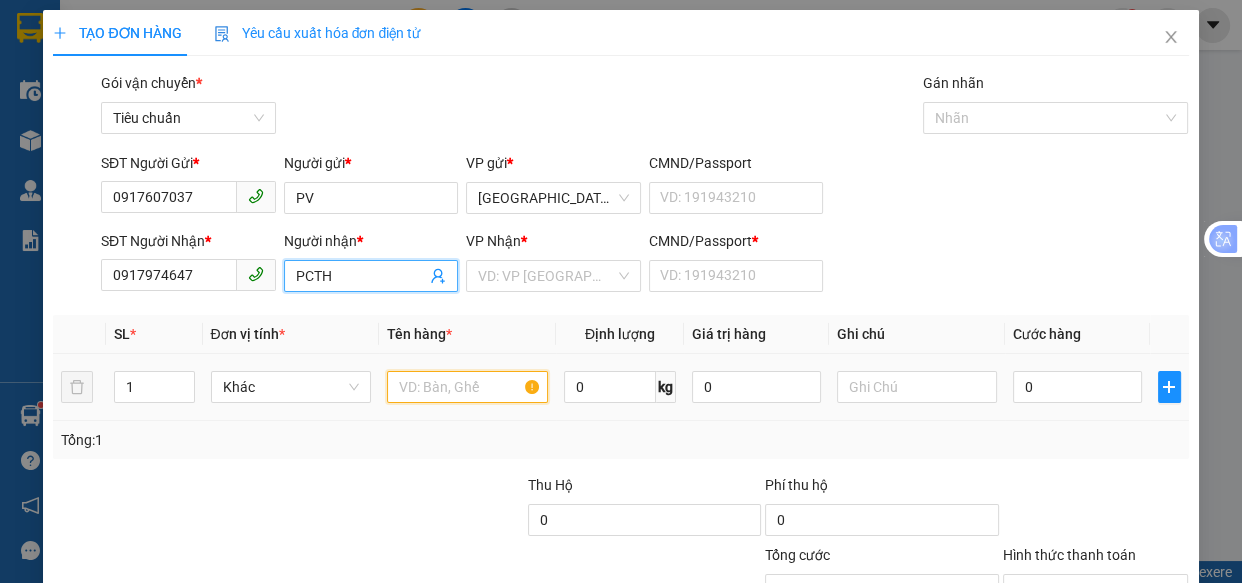 click at bounding box center [467, 387] 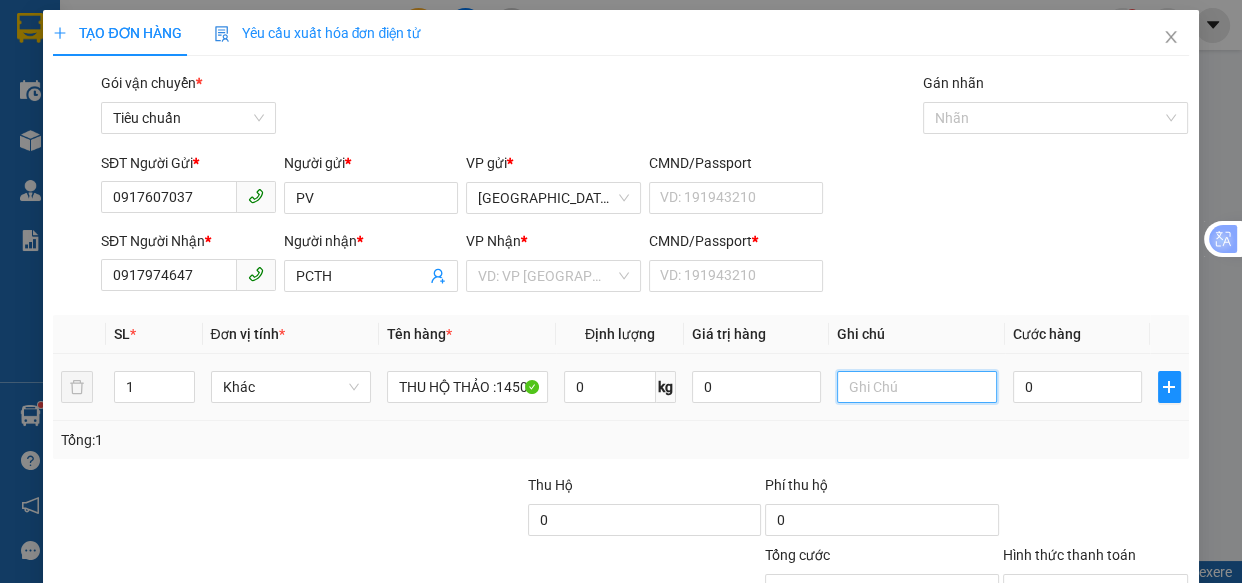click at bounding box center [917, 387] 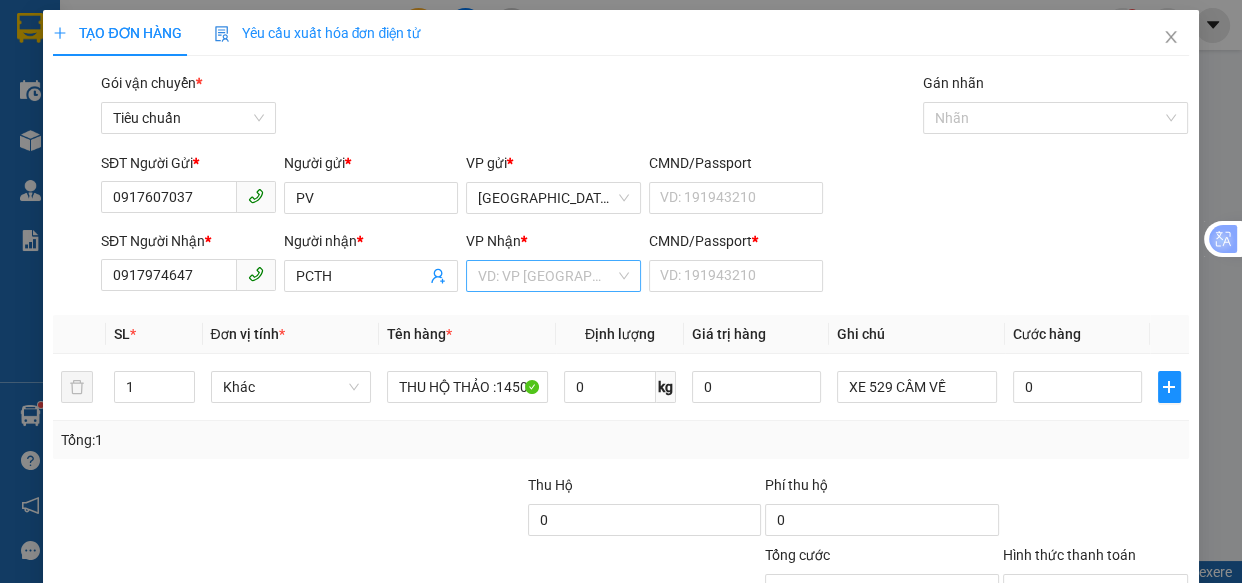 click at bounding box center (546, 276) 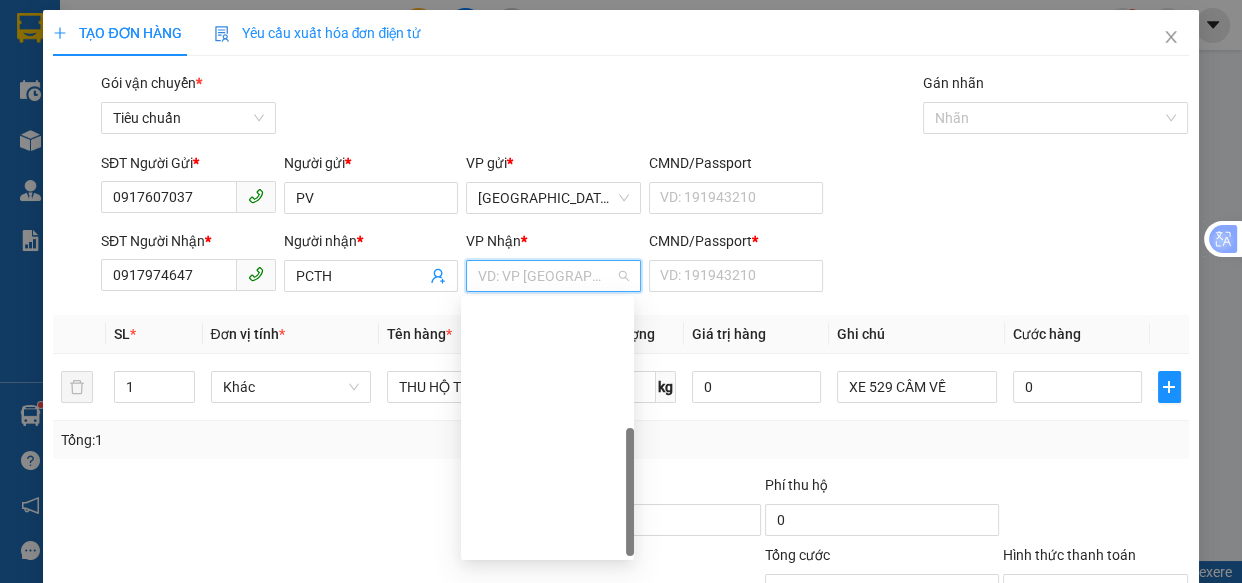click on "[GEOGRAPHIC_DATA]" at bounding box center (547, 636) 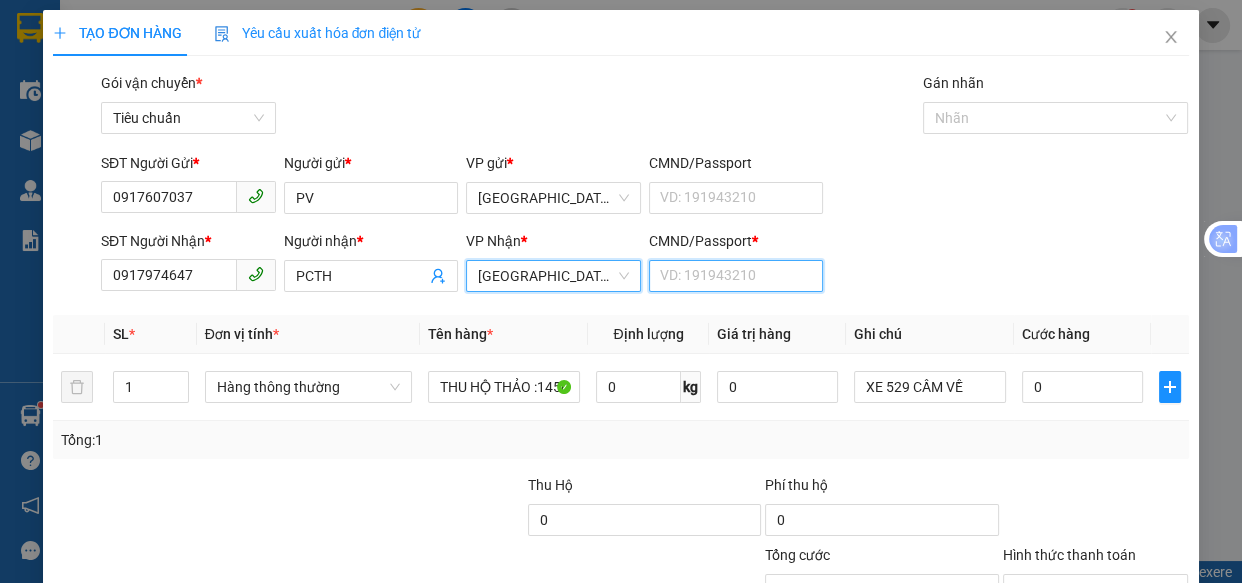 click on "CMND/Passport  *" at bounding box center (736, 276) 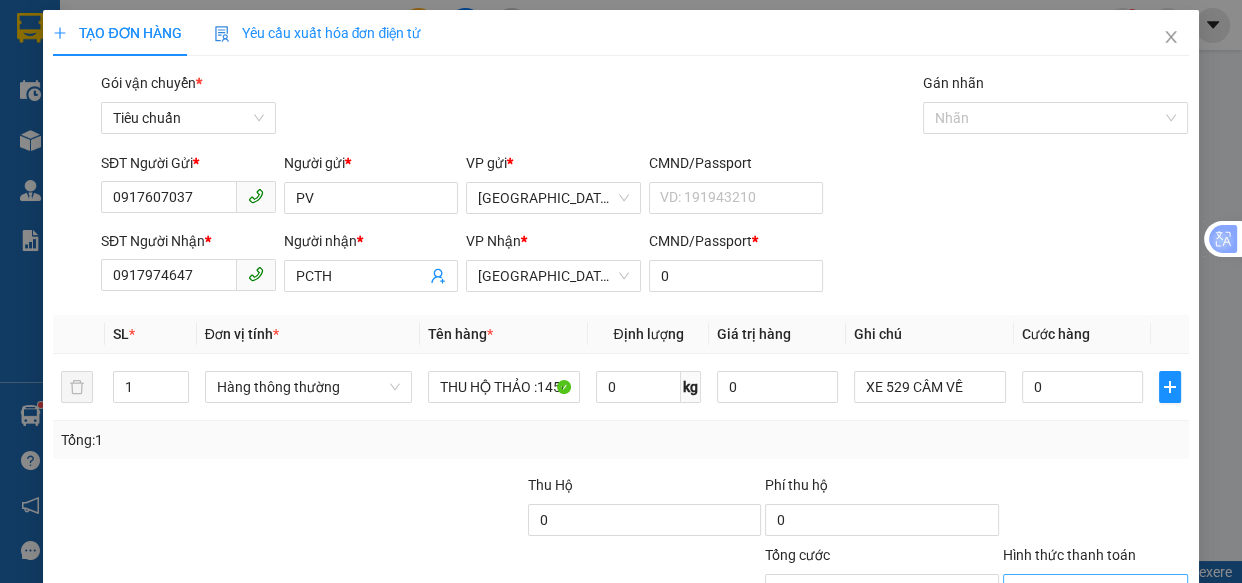 click on "Transit Pickup Surcharge Ids Transit Deliver Surcharge Ids Transit Deliver Surcharge Transit Deliver Surcharge Gói vận chuyển  * Tiêu chuẩn Gán nhãn   Nhãn SĐT Người Gửi  * 0917607037 Người gửi  * PV VP gửi  * [GEOGRAPHIC_DATA] CMND/Passport VD: [PASSPORT] SĐT Người Nhận  * 0917974647 Người nhận  * PCTH VP Nhận  * Tuy Hòa CMND/Passport  * 0 SL  * Đơn vị tính  * Tên hàng  * Định lượng Giá trị hàng Ghi chú Cước hàng                   1 Hàng thông thường THU HỘ THẢO :1450 0 kg 0 XE 529 CẦM VỀ 0 Tổng:  1 Thu Hộ 0 Phí thu hộ 0 Tổng cước 0 Hình thức thanh toán Chọn HT Thanh Toán Số tiền thu trước 0 Chưa thanh toán 0 Chọn HT Thanh Toán Lưu nháp Xóa Thông tin [PERSON_NAME] và In" at bounding box center (620, 386) 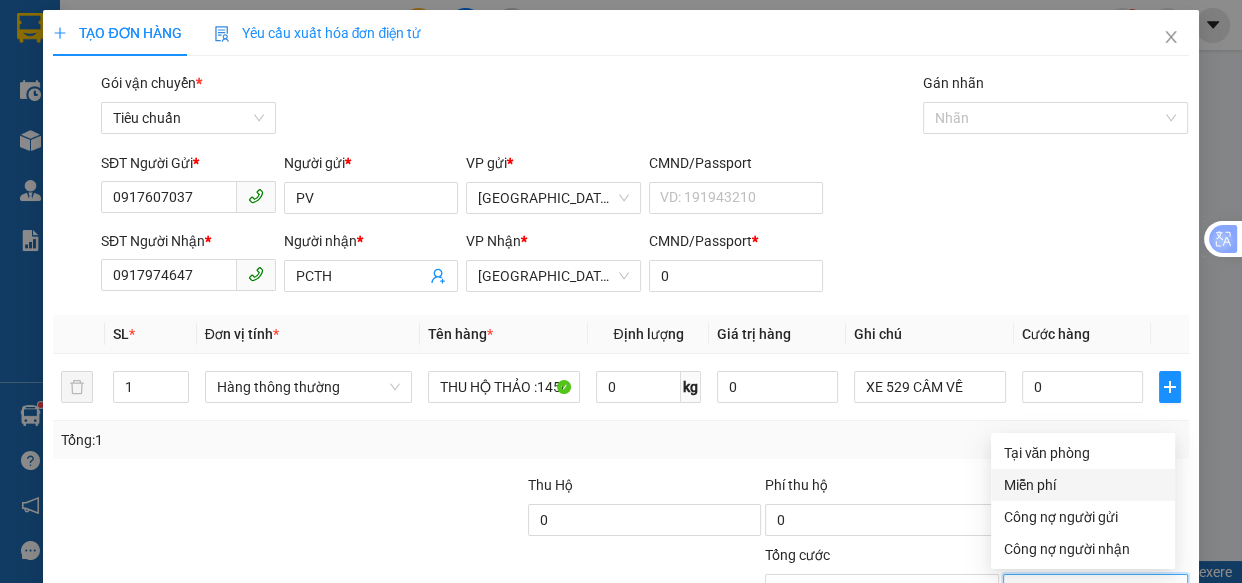 click on "Miễn phí" at bounding box center [1083, 485] 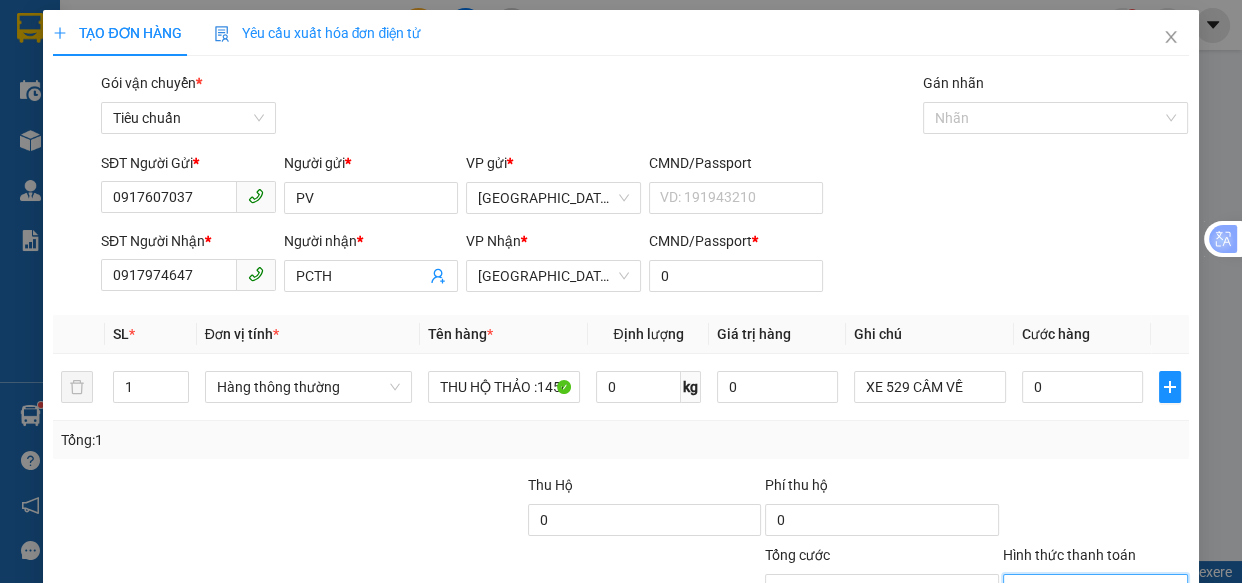 drag, startPoint x: 1075, startPoint y: 530, endPoint x: 975, endPoint y: 388, distance: 173.67786 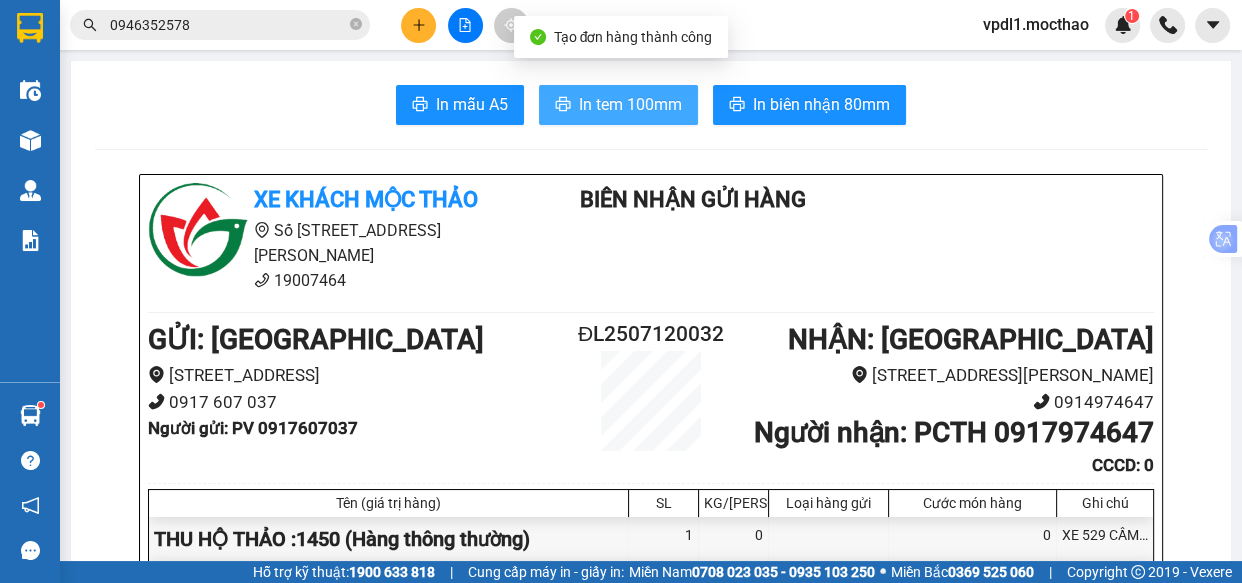 click on "In tem 100mm" at bounding box center (630, 104) 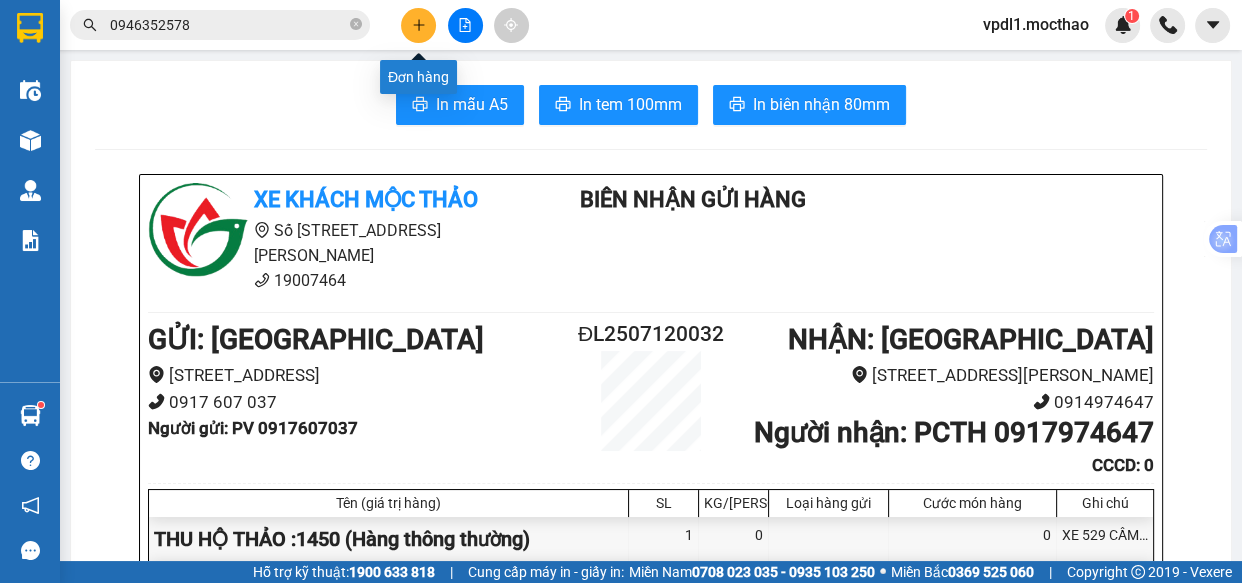 click 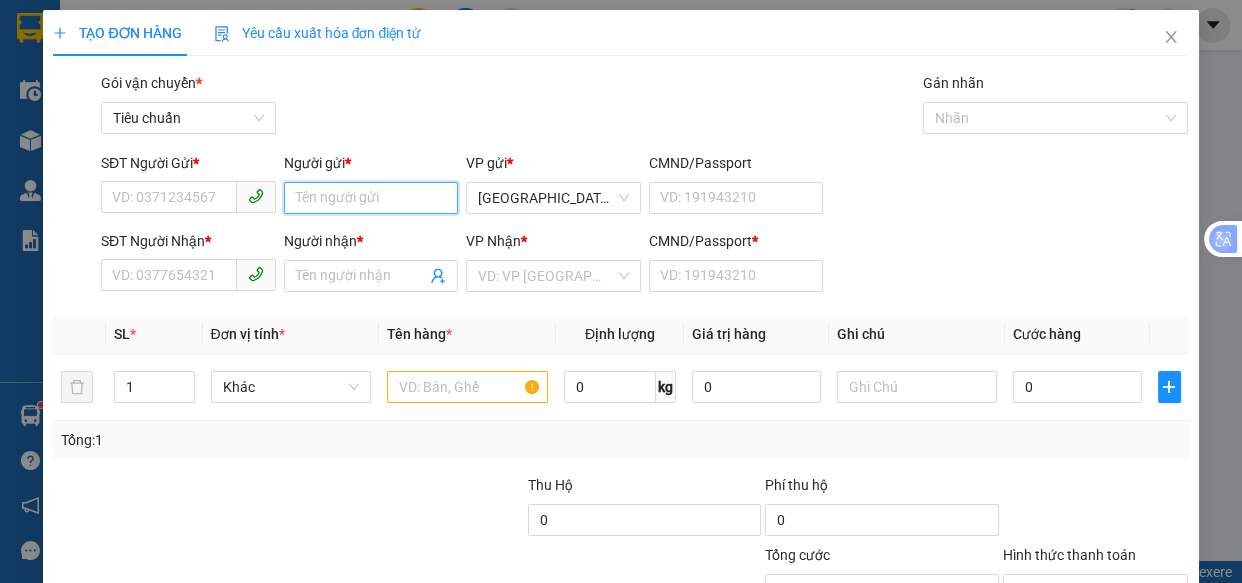 click on "Người gửi  *" at bounding box center [371, 198] 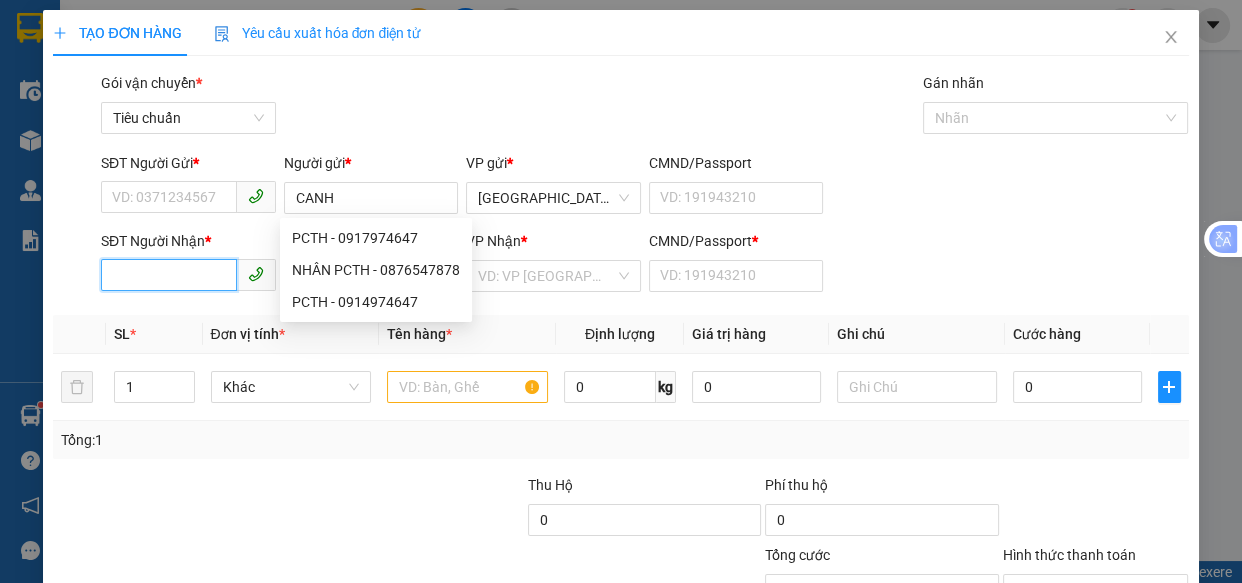 drag, startPoint x: 156, startPoint y: 266, endPoint x: 309, endPoint y: 301, distance: 156.95222 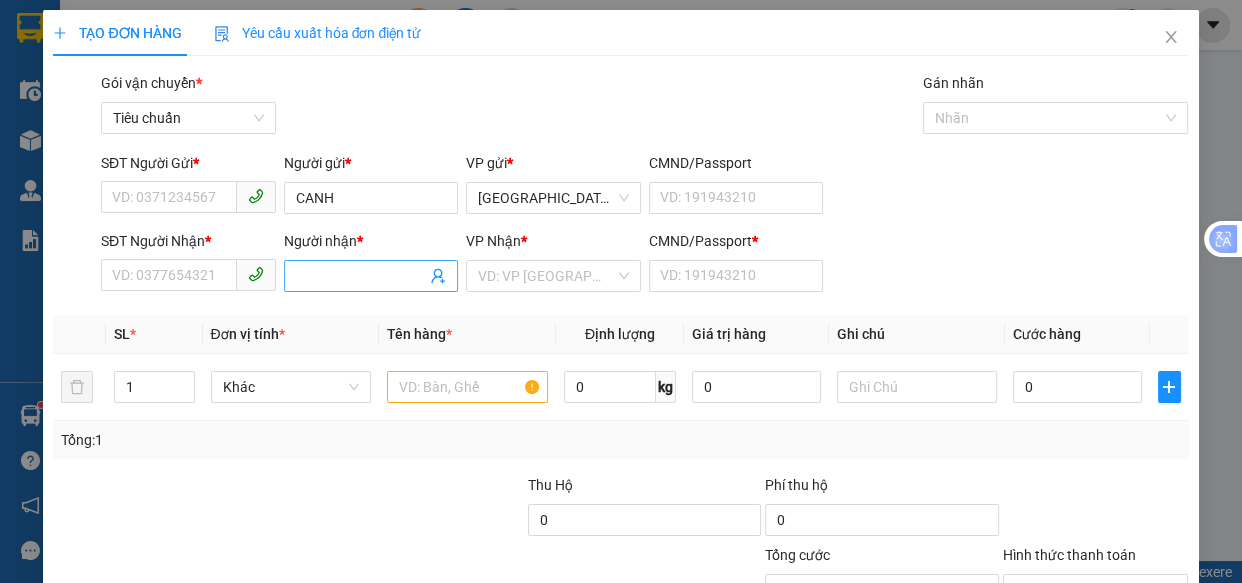 click on "Người nhận  *" at bounding box center [361, 276] 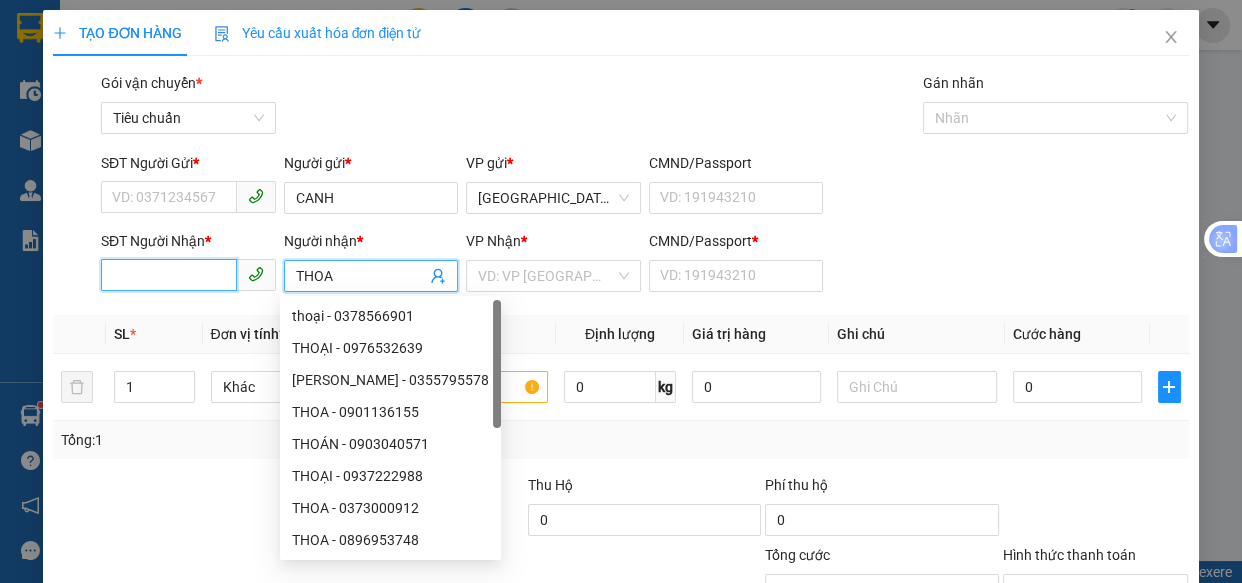 drag, startPoint x: 166, startPoint y: 265, endPoint x: 15, endPoint y: 11, distance: 295.4945 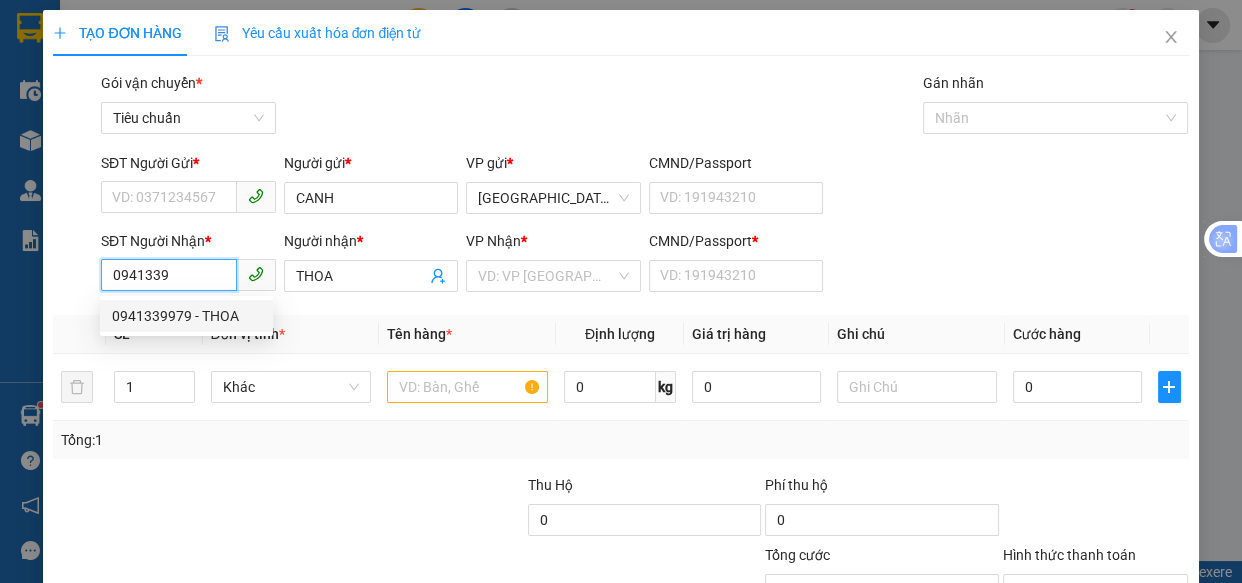 click on "0941339979 - THOA" at bounding box center (186, 316) 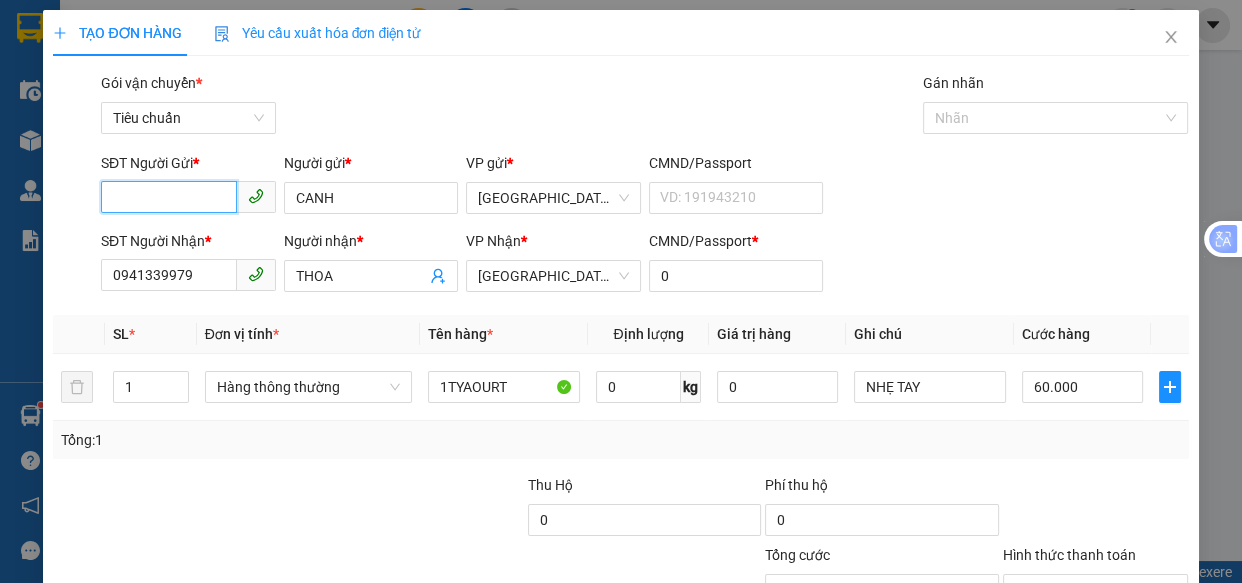 click on "SĐT Người Gửi  *" at bounding box center [169, 197] 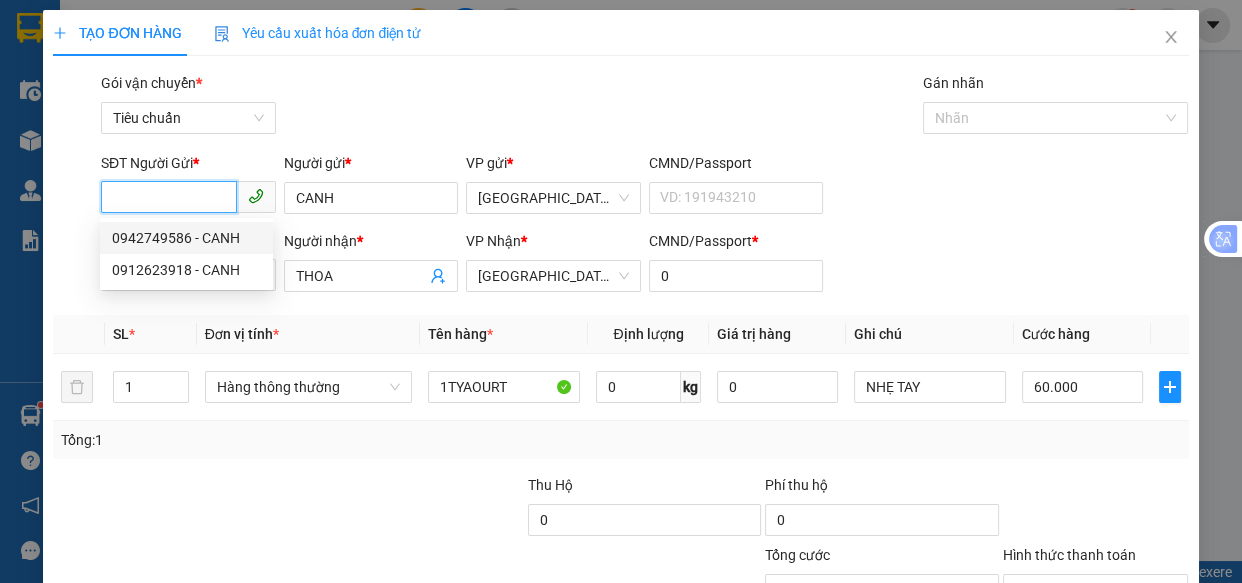 click on "0942749586 - CANH" at bounding box center (186, 238) 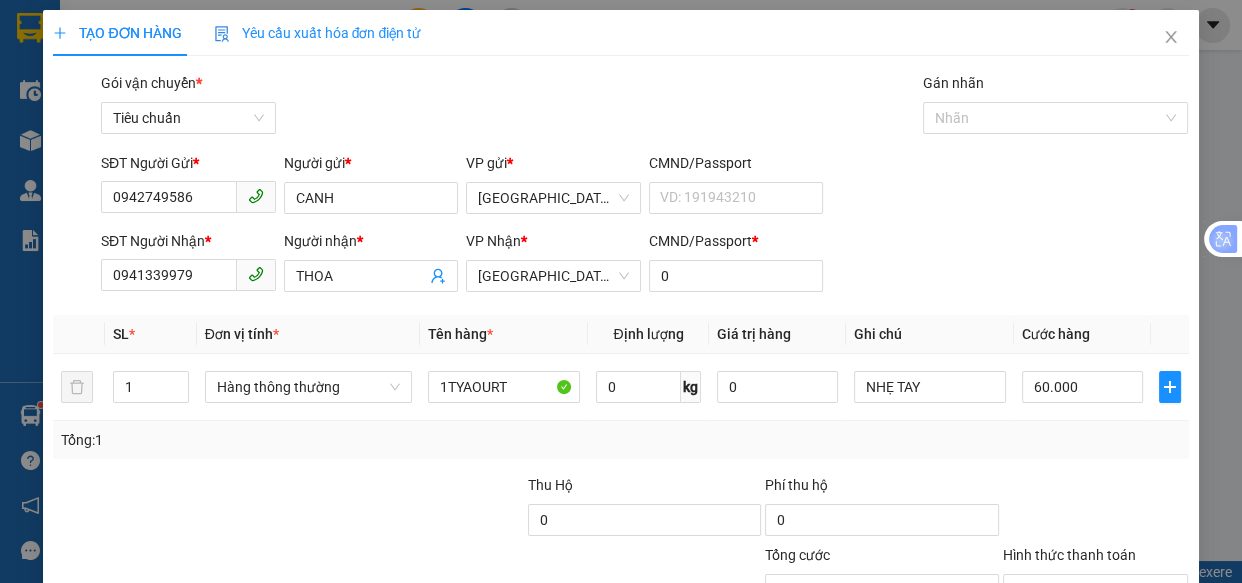 click on "[PERSON_NAME] và In" at bounding box center (1158, 685) 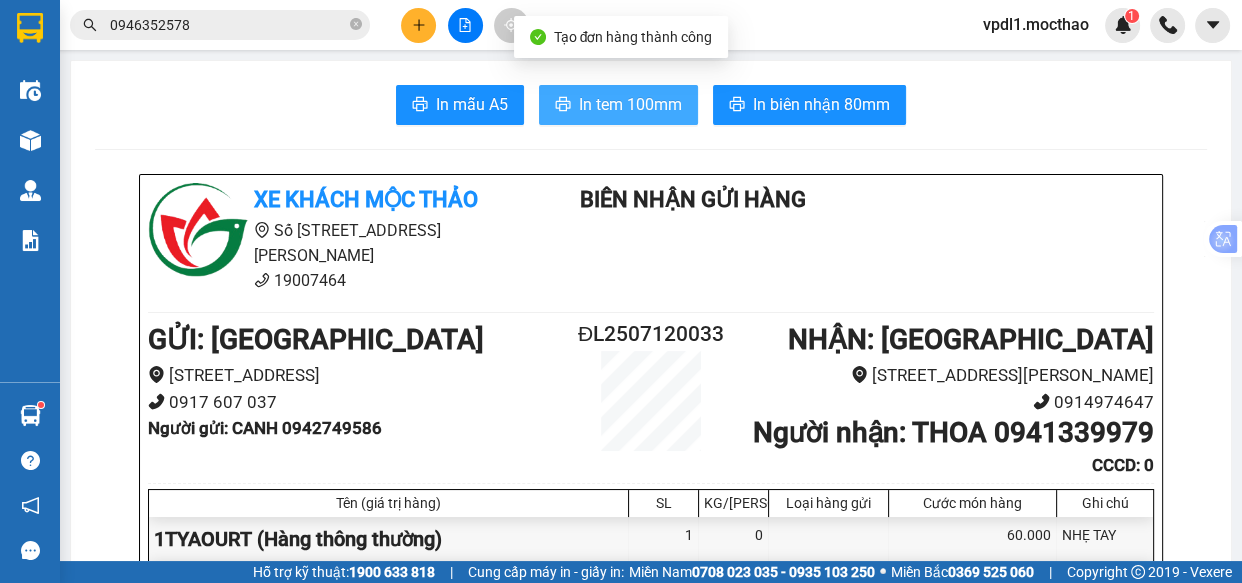 click on "In tem 100mm" at bounding box center [630, 104] 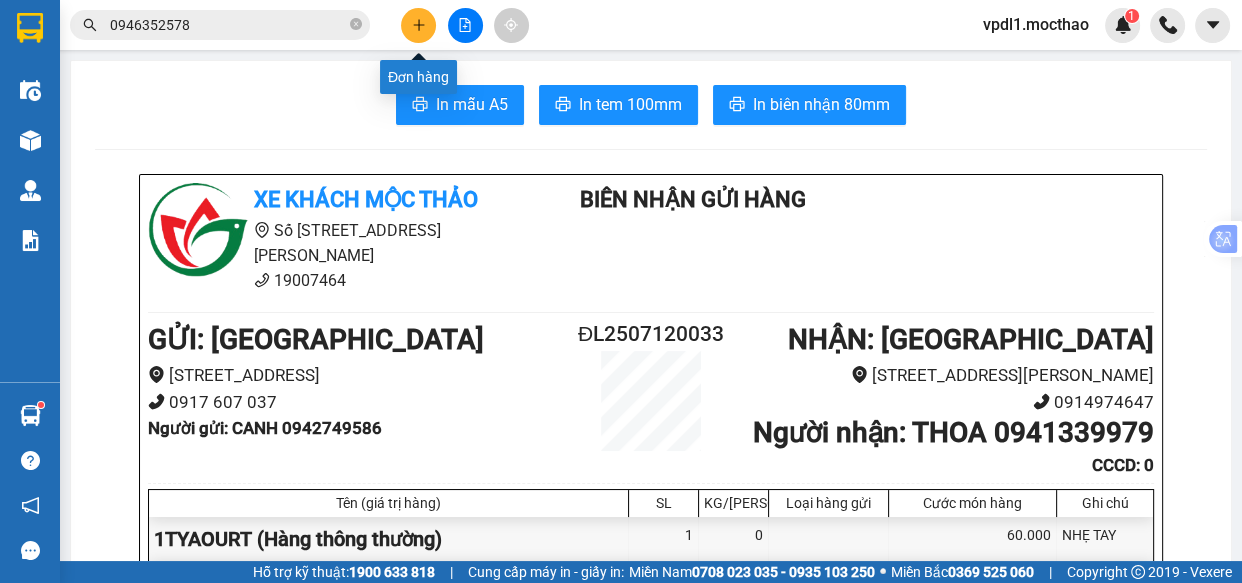 click 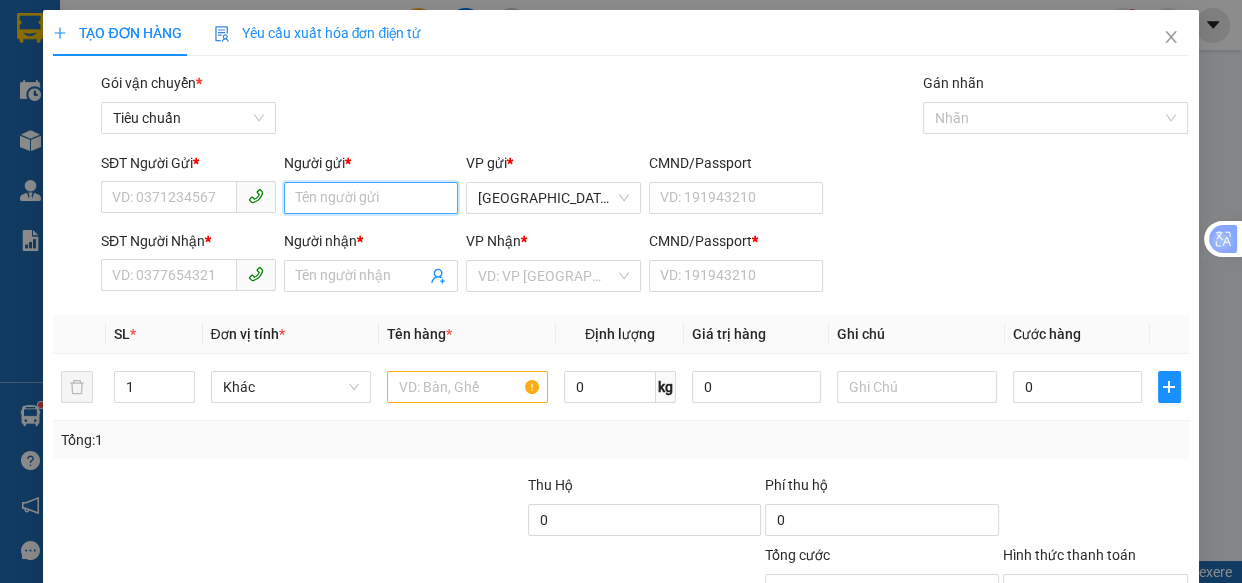 drag, startPoint x: 304, startPoint y: 200, endPoint x: 293, endPoint y: 210, distance: 14.866069 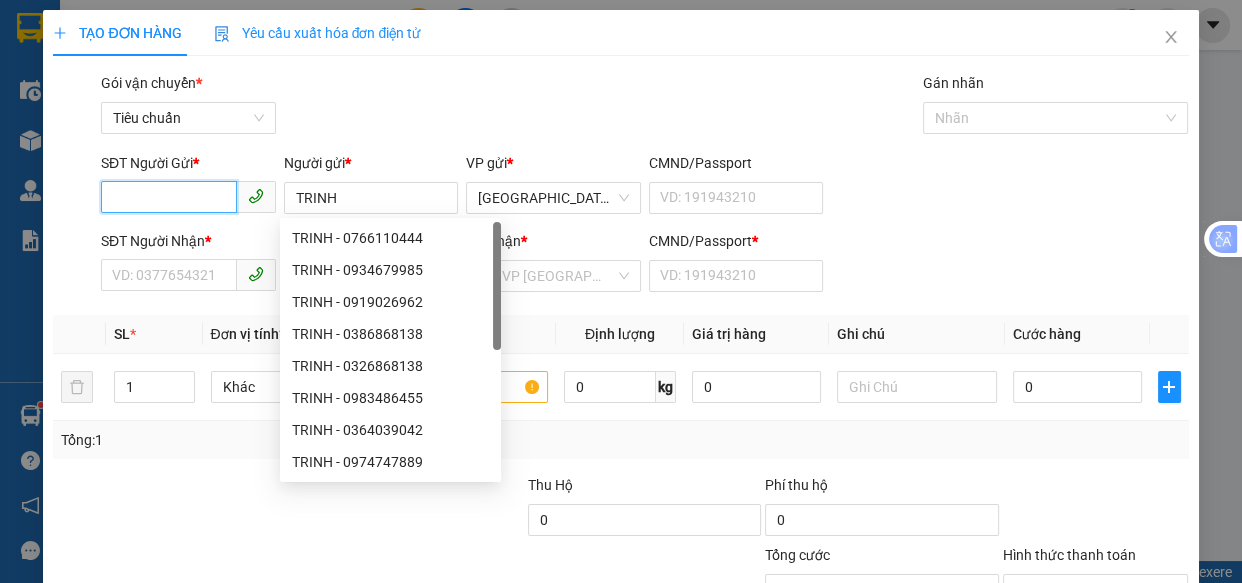 click on "SĐT Người Gửi  *" at bounding box center (169, 197) 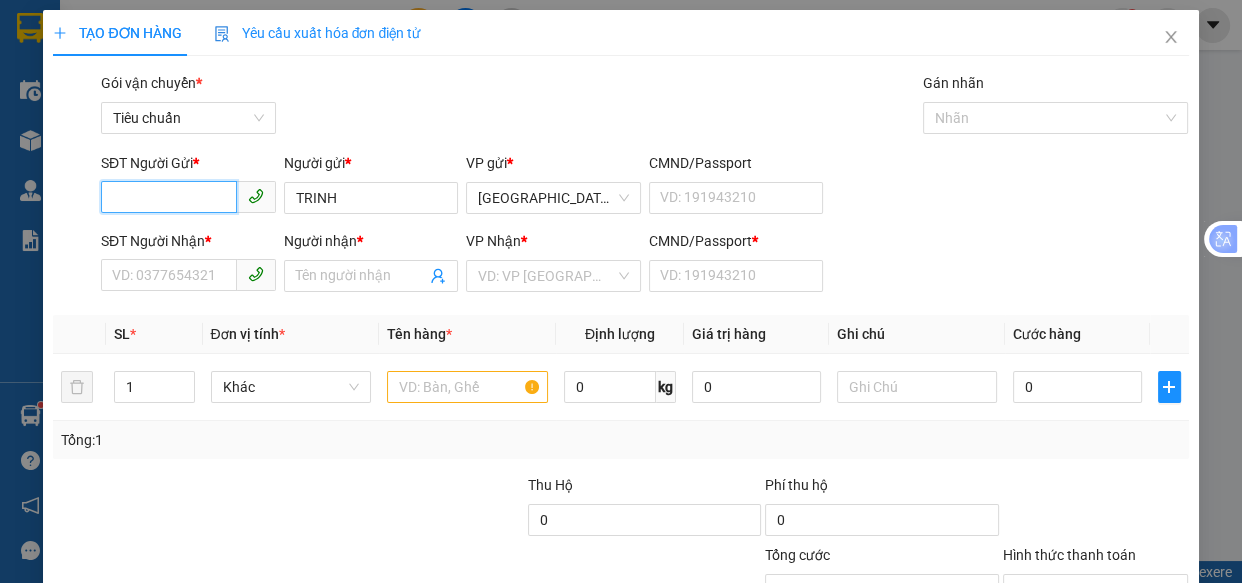 click on "SĐT Người Gửi  *" at bounding box center [169, 197] 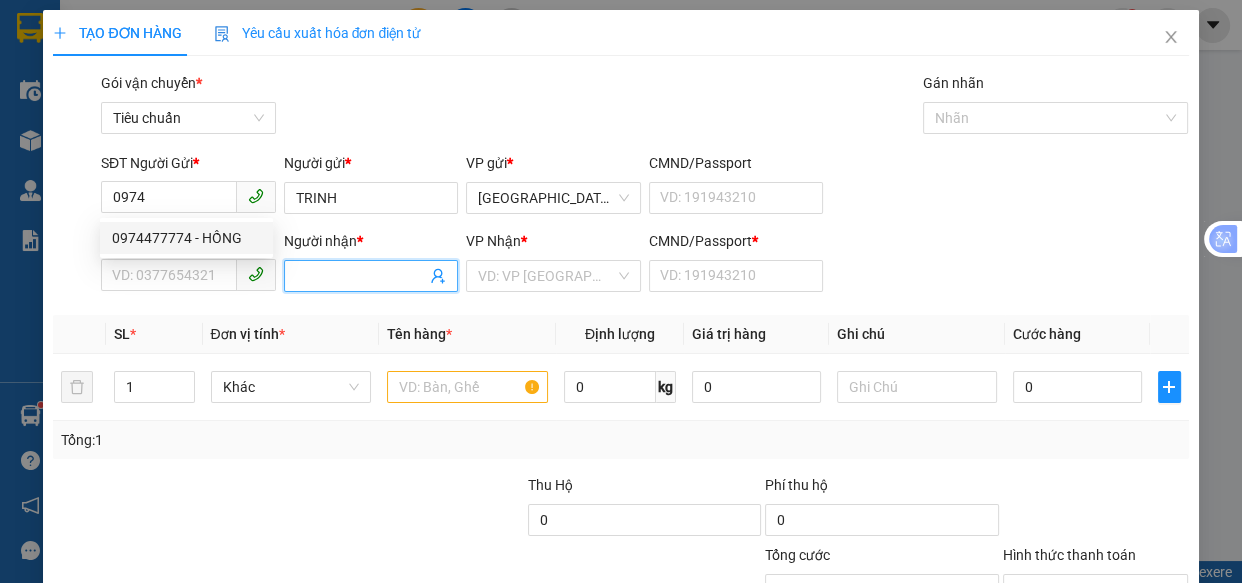 click on "Người nhận  *" at bounding box center (361, 276) 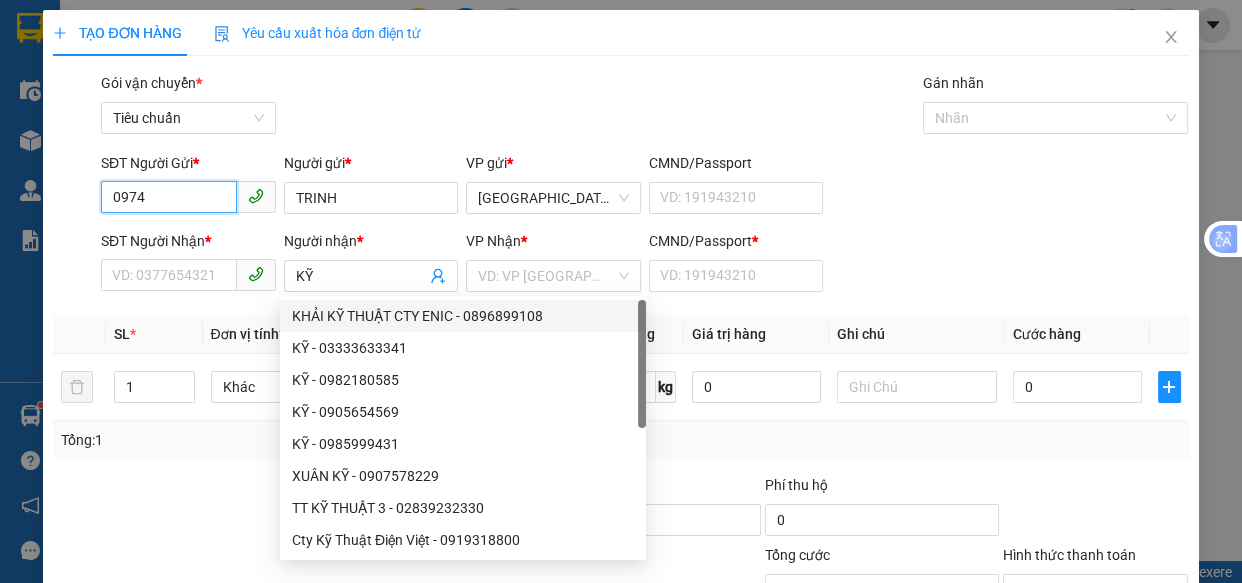 click on "0974" at bounding box center (169, 197) 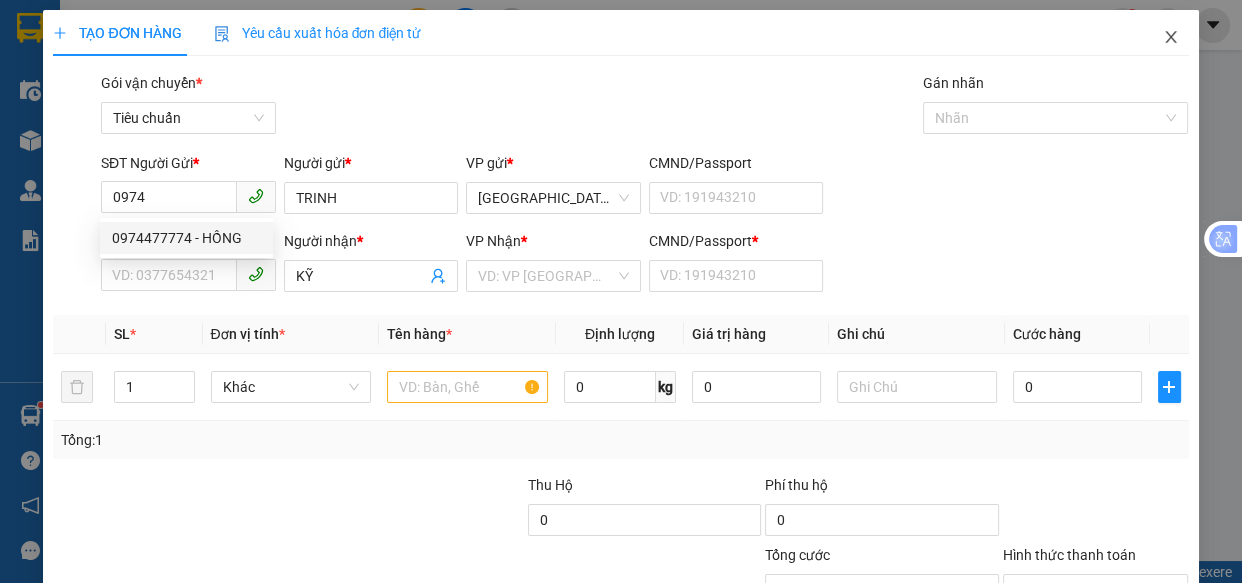 drag, startPoint x: 1160, startPoint y: 37, endPoint x: 1127, endPoint y: 44, distance: 33.734257 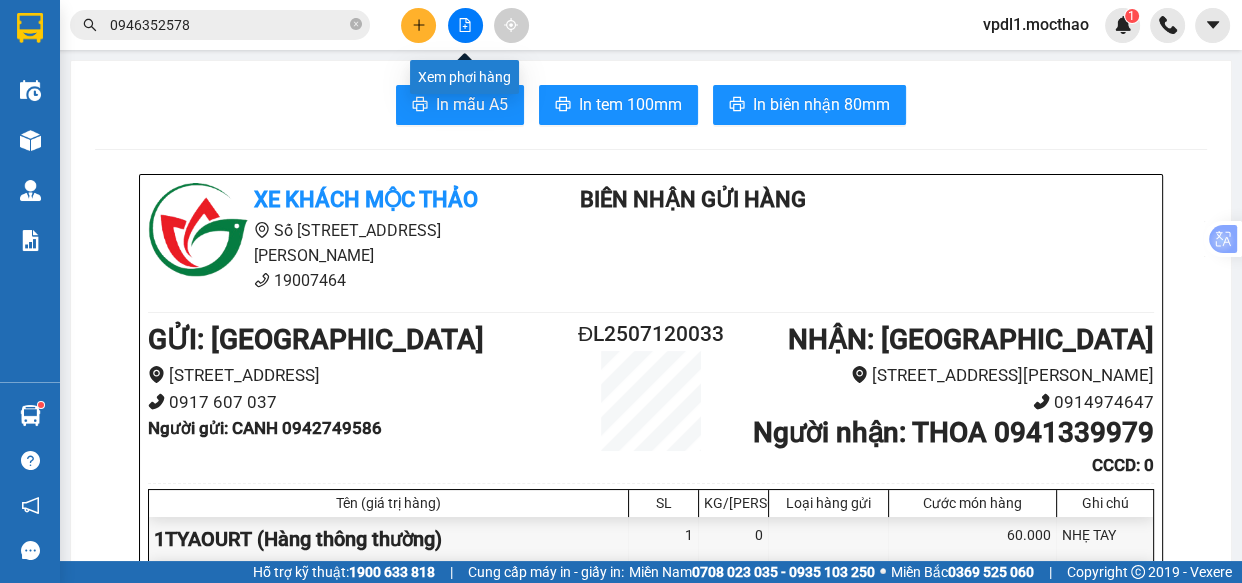 click 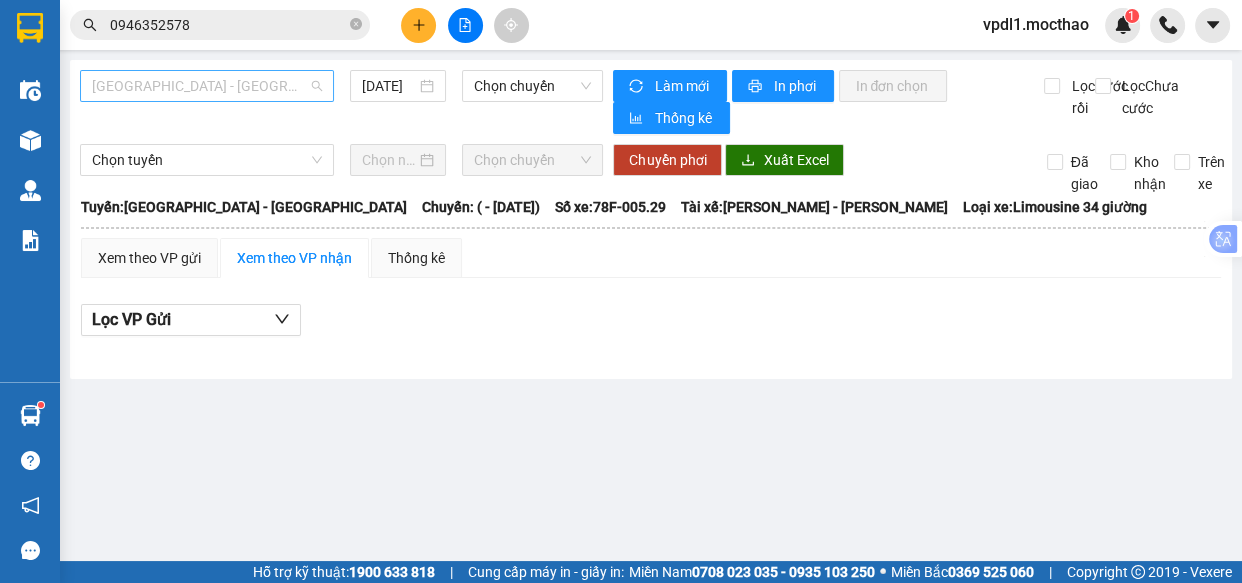 click on "[GEOGRAPHIC_DATA] - [GEOGRAPHIC_DATA]" at bounding box center [207, 86] 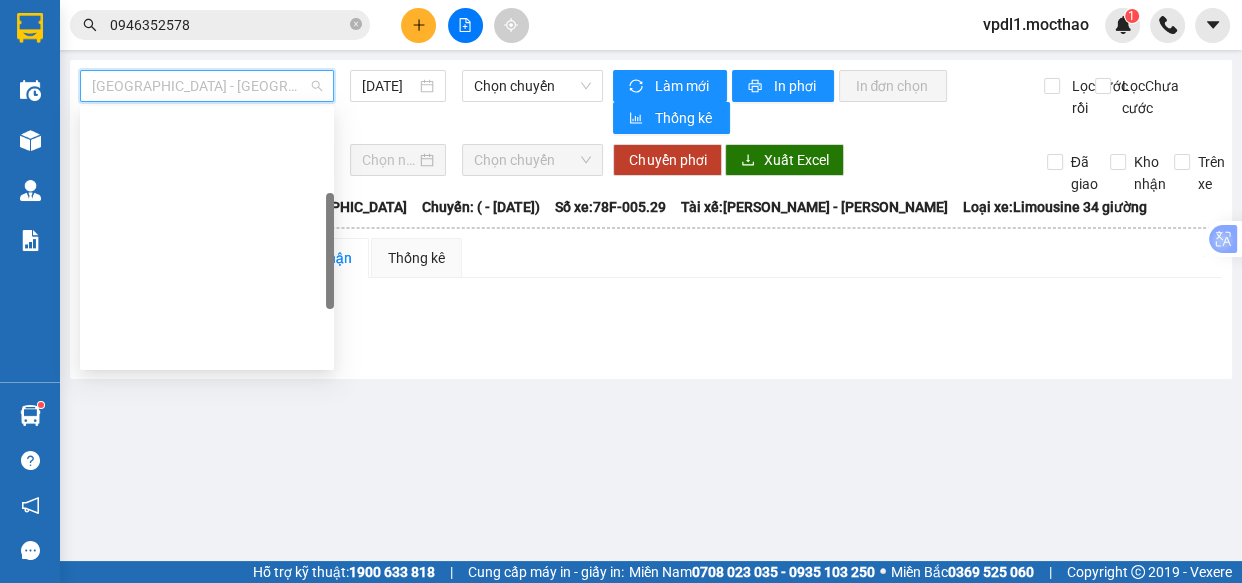 click on "Đà Lạt - Quy Nhơn" at bounding box center [207, 446] 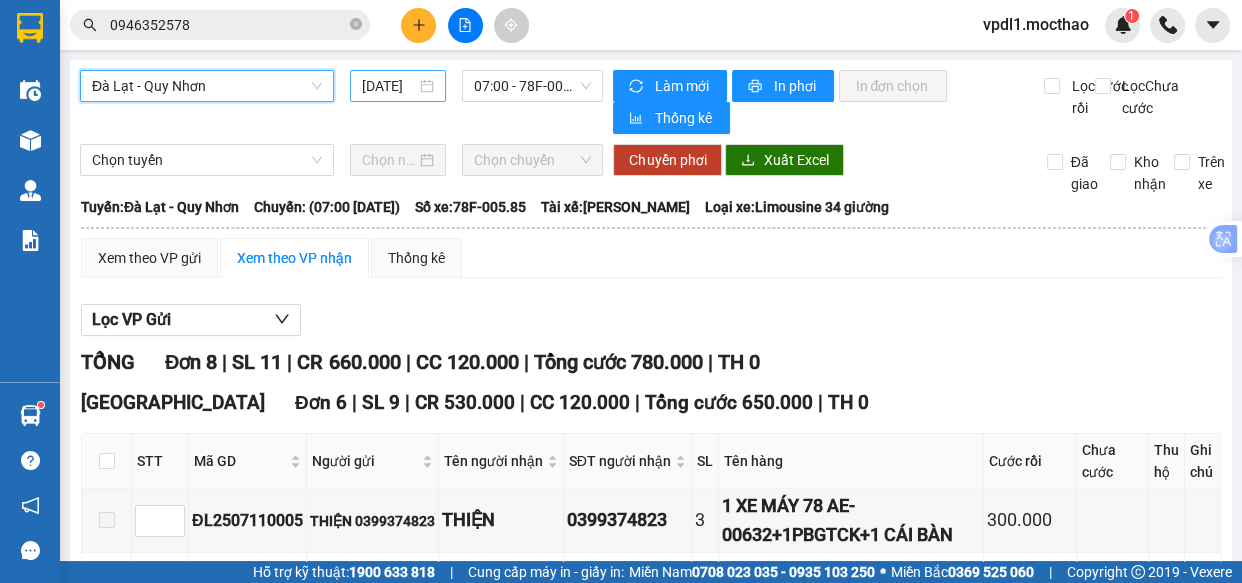 click on "[DATE]" at bounding box center [398, 86] 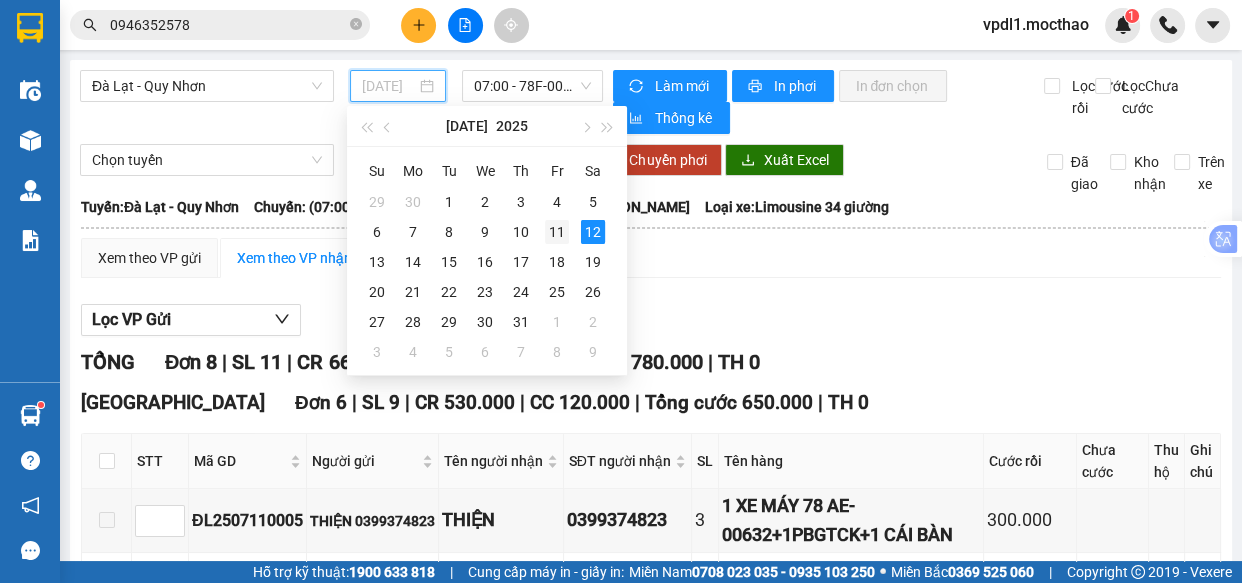 click on "11" at bounding box center [557, 232] 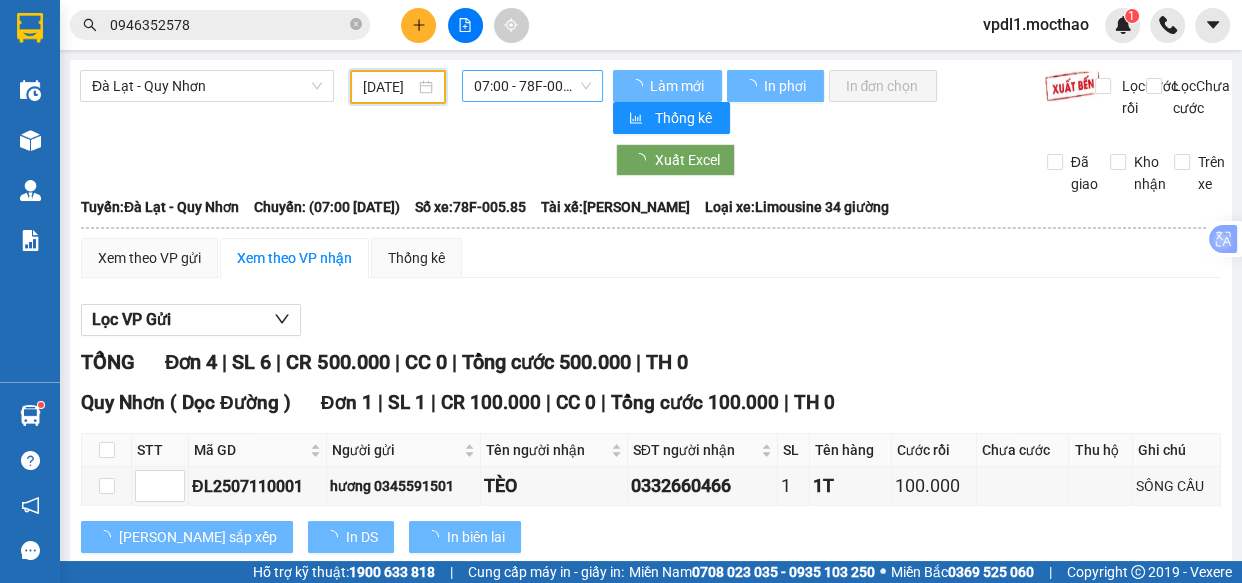 click on "07:00     - 78F-005.85" at bounding box center [532, 86] 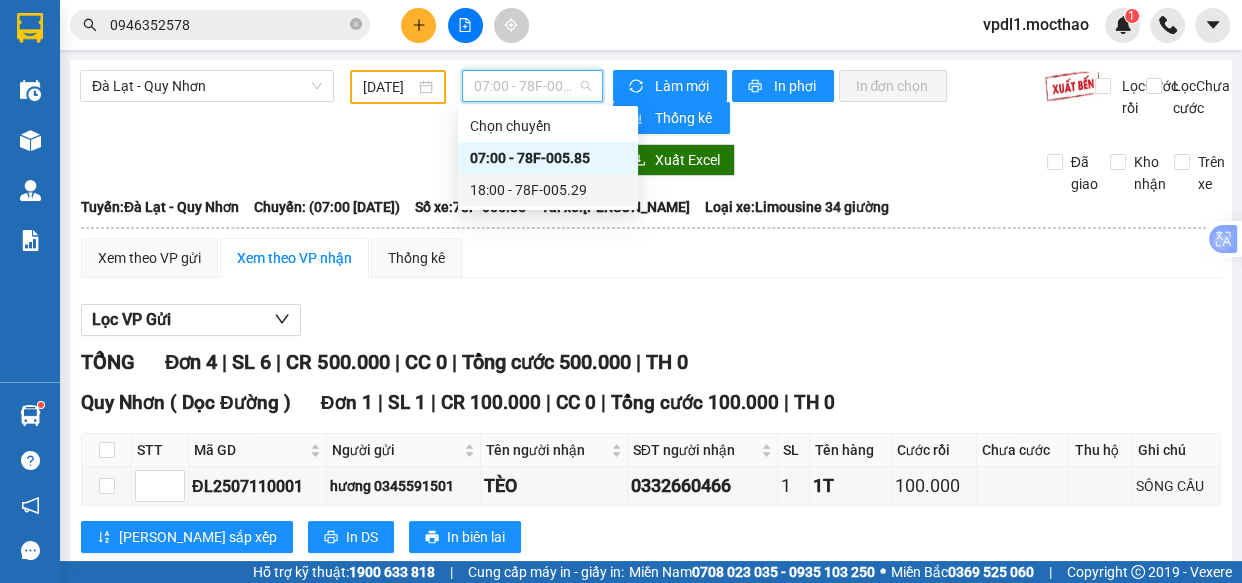 click on "18:00     - 78F-005.29" at bounding box center (548, 190) 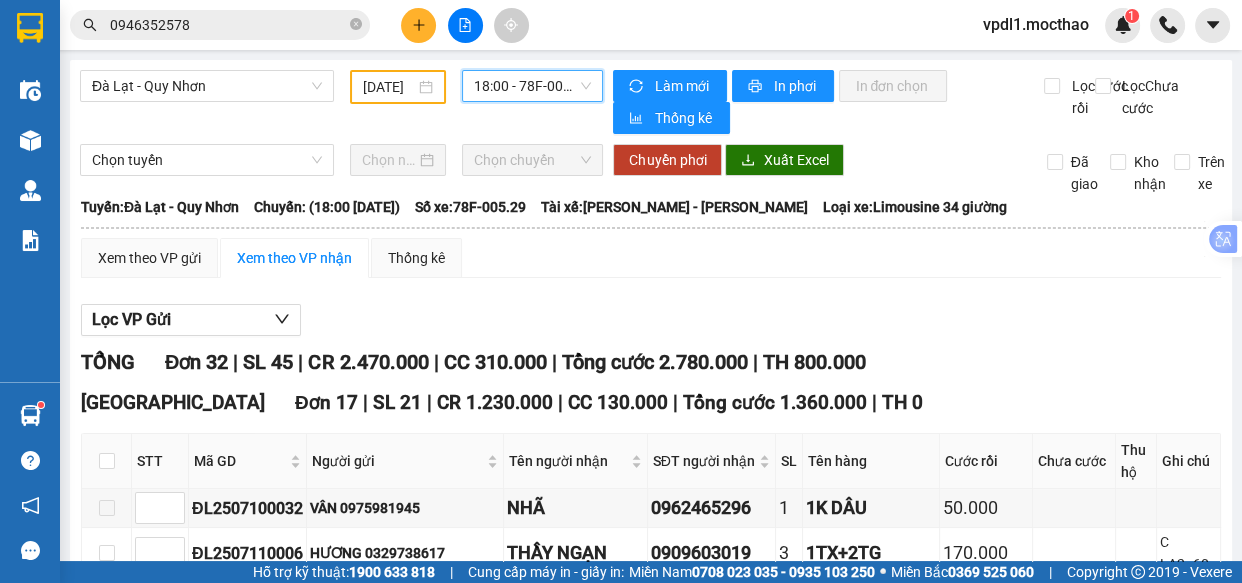 click 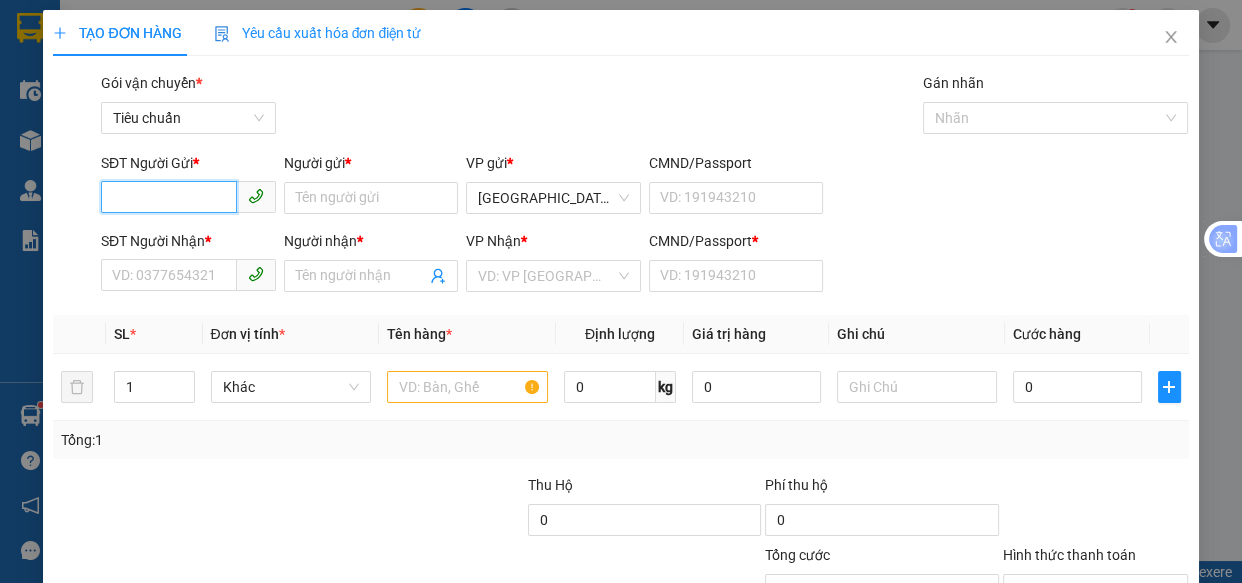 click on "SĐT Người Gửi  *" at bounding box center (169, 197) 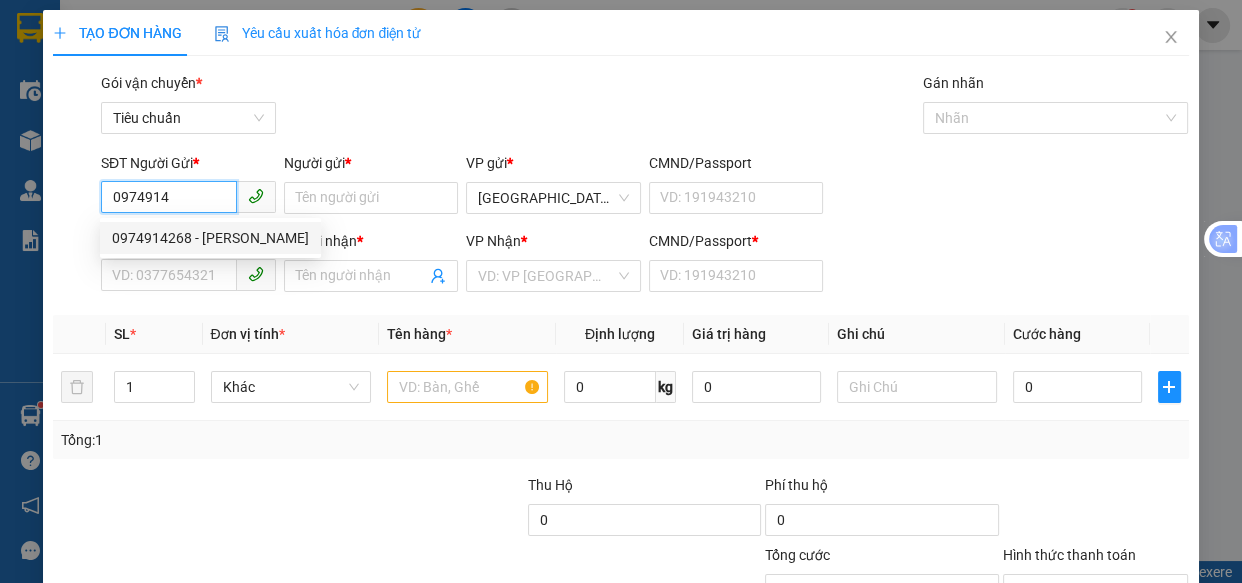 click on "0974914268 - [PERSON_NAME]" at bounding box center [210, 238] 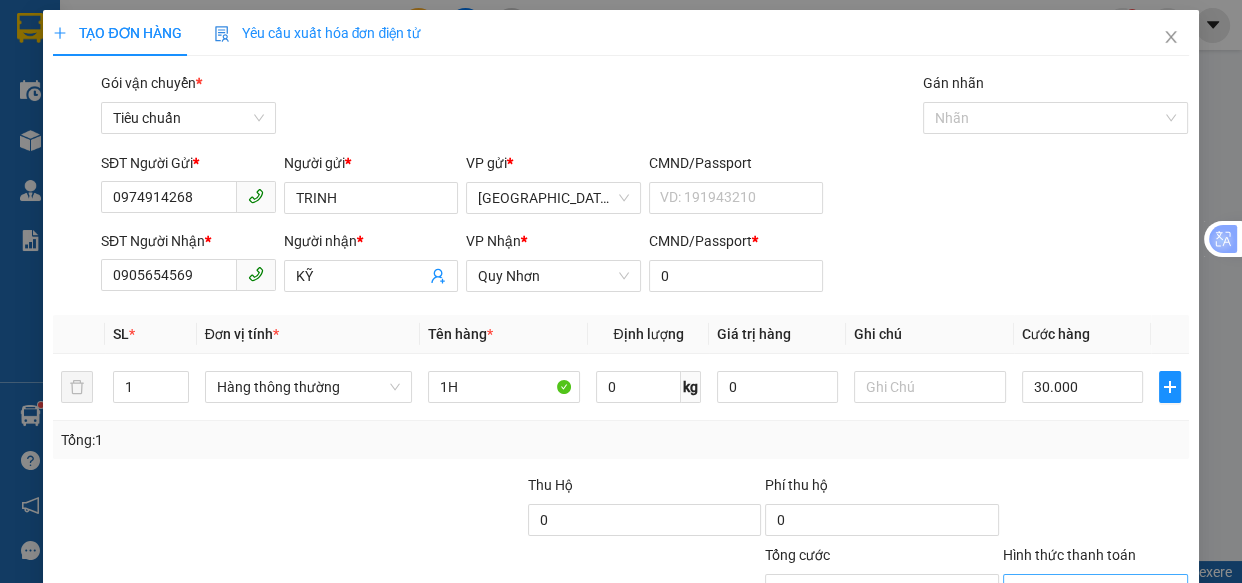 drag, startPoint x: 1057, startPoint y: 437, endPoint x: 1057, endPoint y: 423, distance: 14 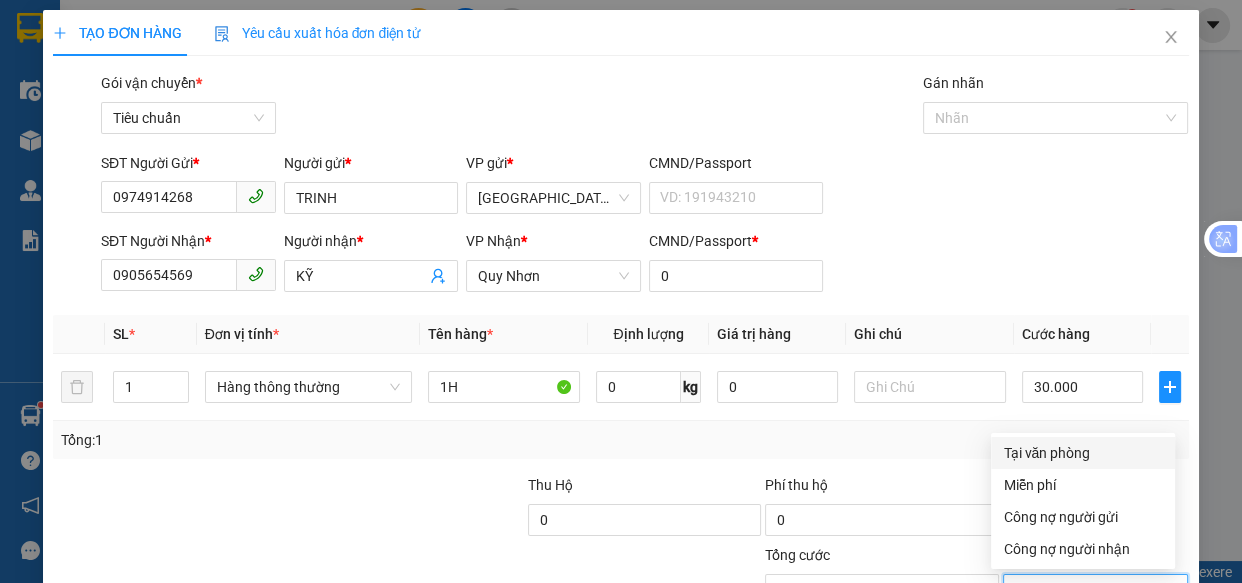 click on "Tại văn phòng" at bounding box center [1083, 453] 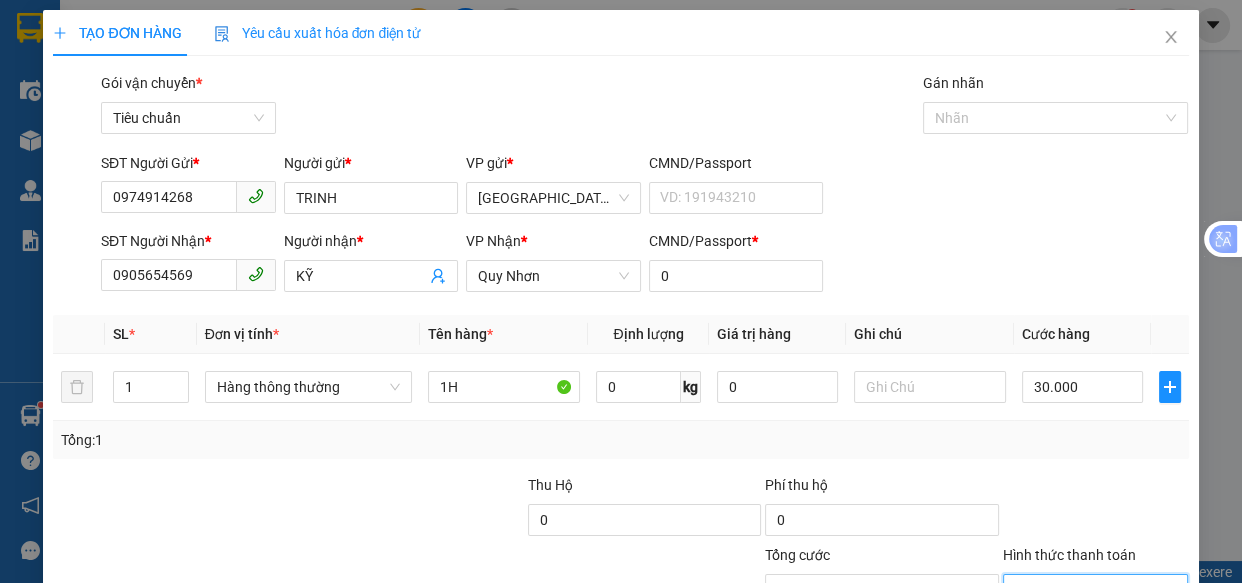 click on "[PERSON_NAME] và In" at bounding box center (1158, 685) 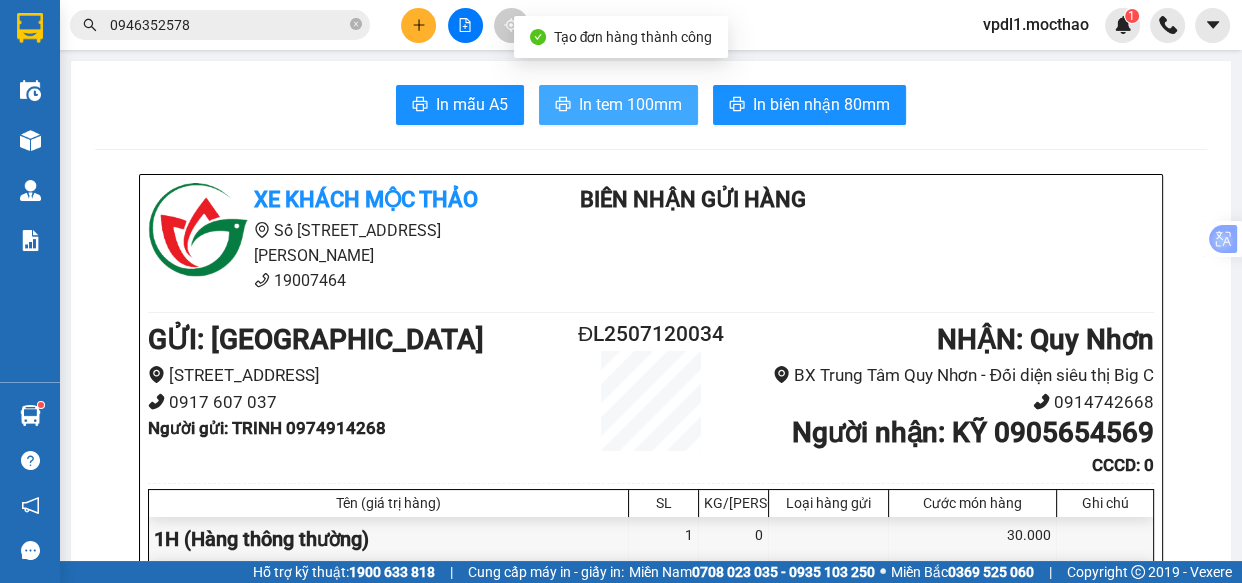click on "In tem 100mm" at bounding box center (630, 104) 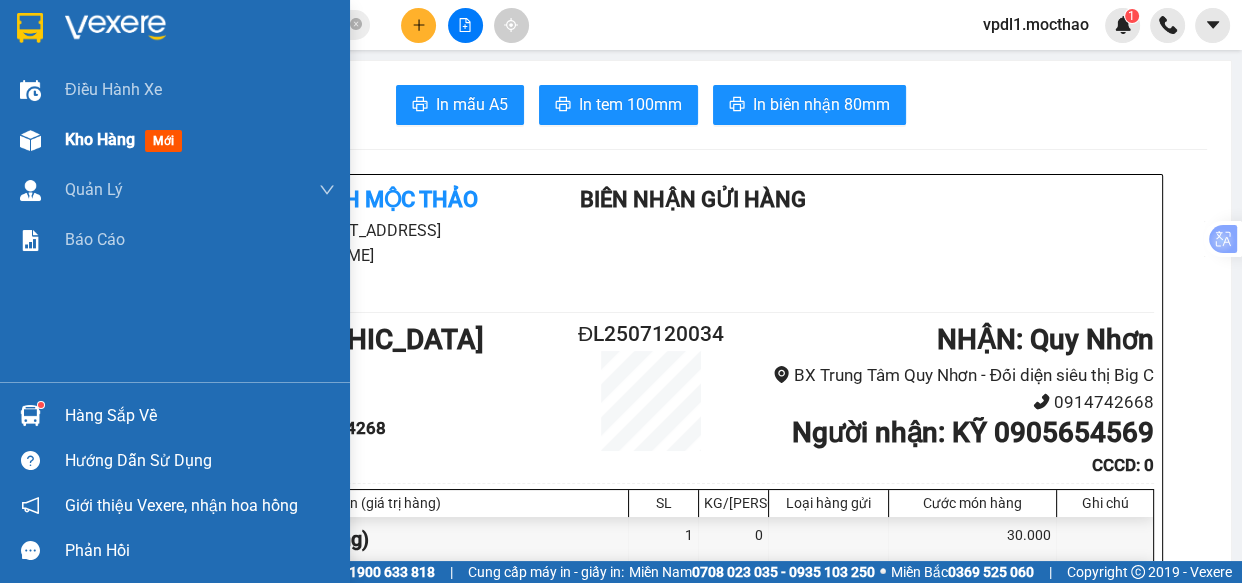 click on "Kho hàng" at bounding box center (100, 139) 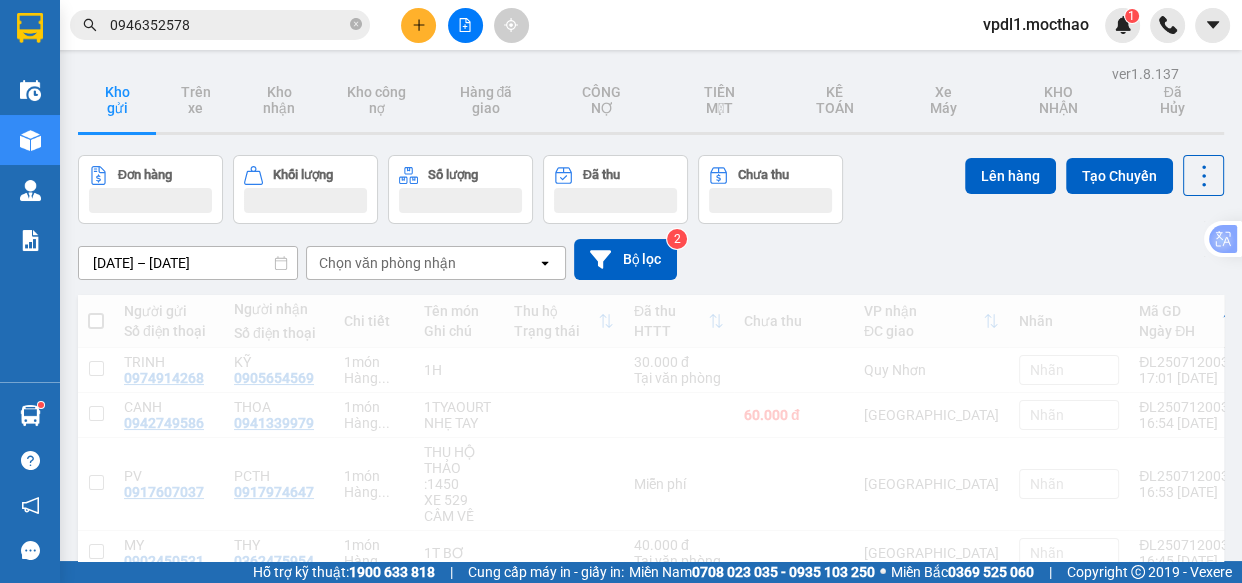 click at bounding box center (465, 25) 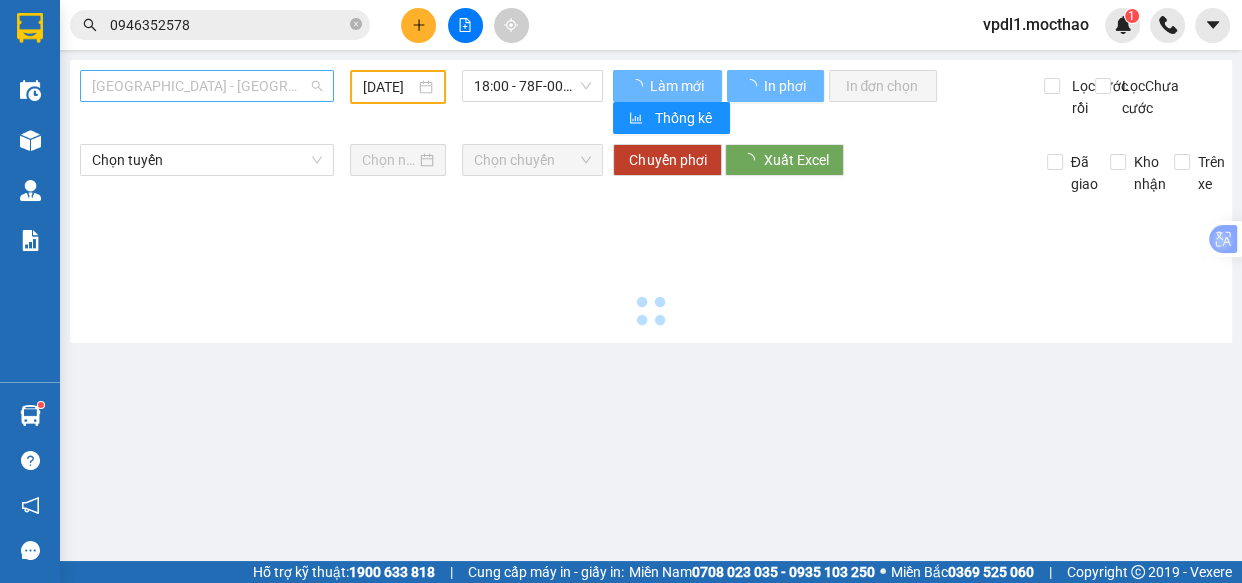 click on "[GEOGRAPHIC_DATA] - [GEOGRAPHIC_DATA]" at bounding box center [207, 86] 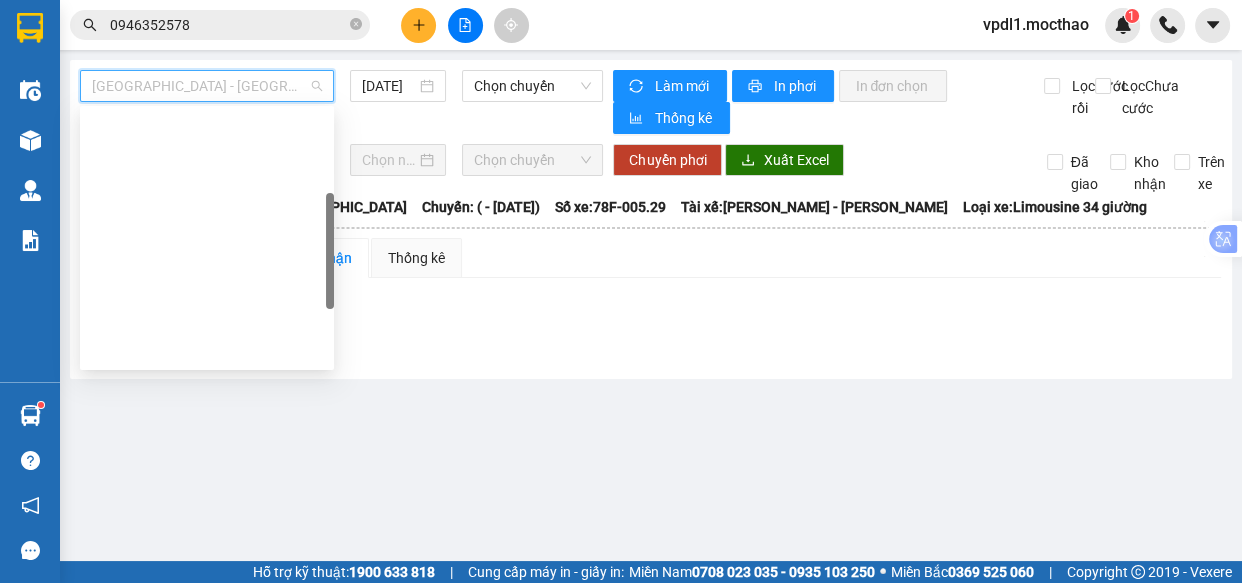 click on "Đà Lạt - Quy Nhơn" at bounding box center [207, 446] 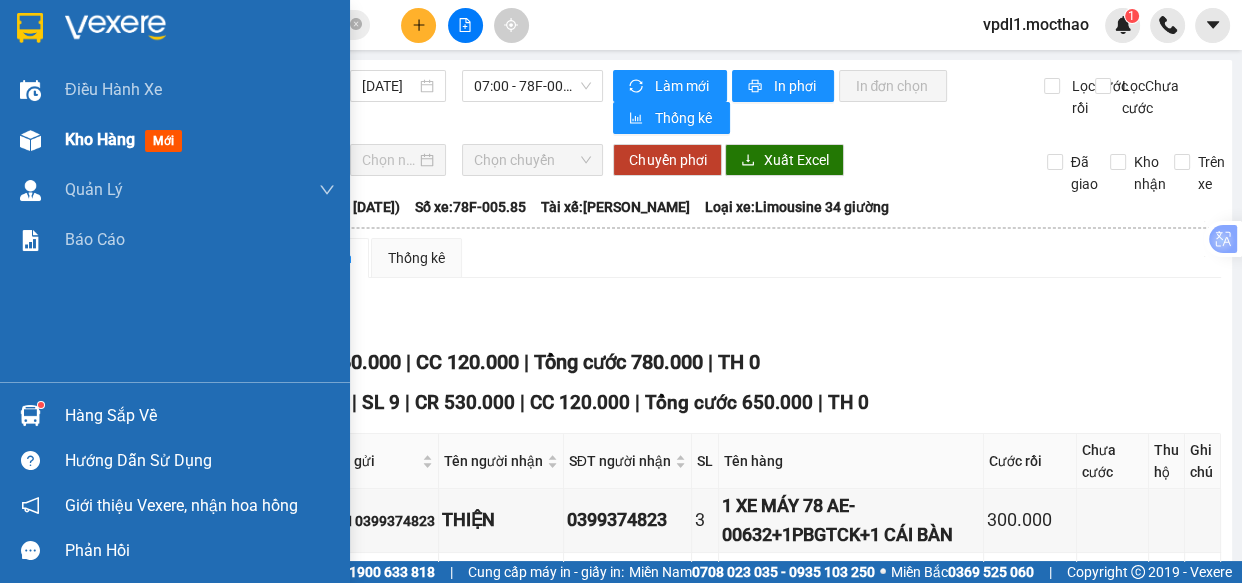 click on "Kho hàng mới" at bounding box center [175, 140] 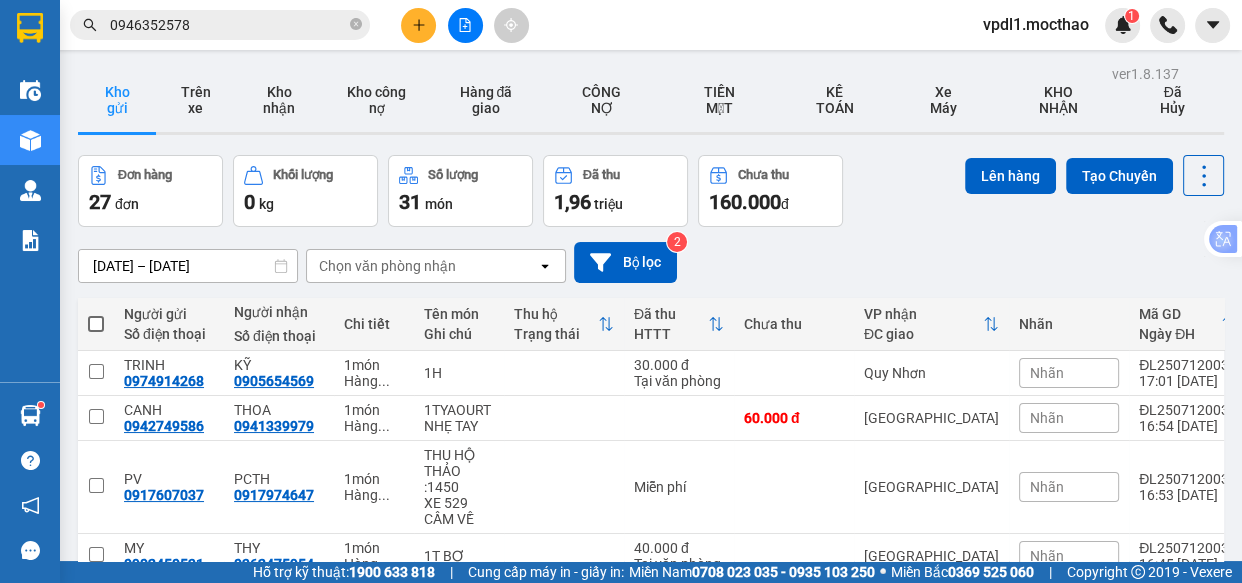 drag, startPoint x: 92, startPoint y: 138, endPoint x: 115, endPoint y: 146, distance: 24.351591 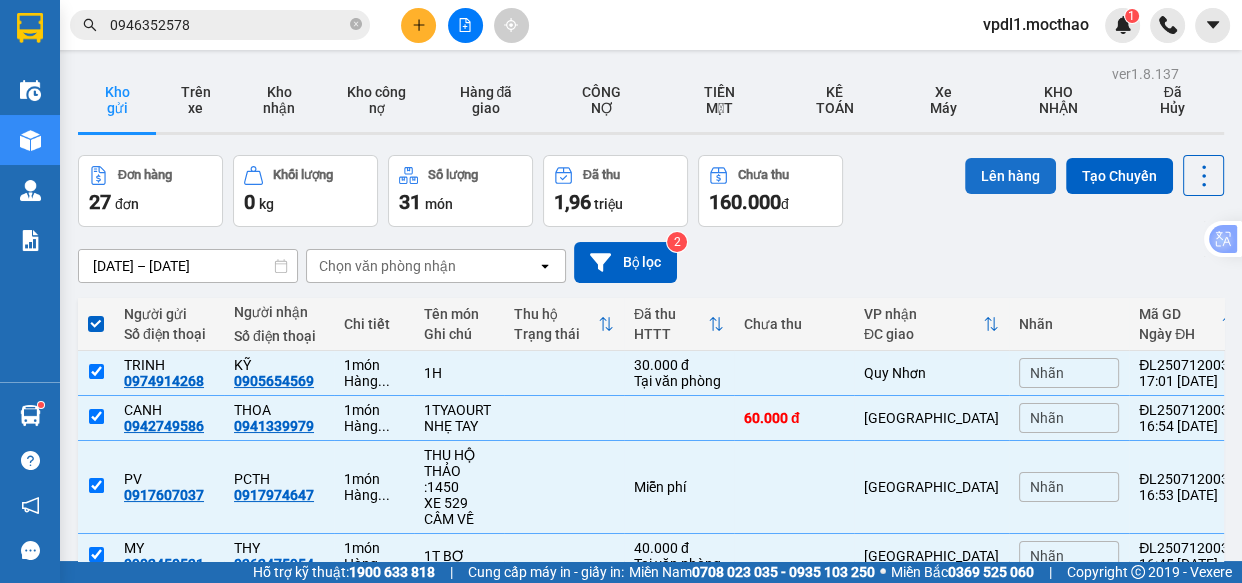 click on "Lên hàng" at bounding box center [1010, 176] 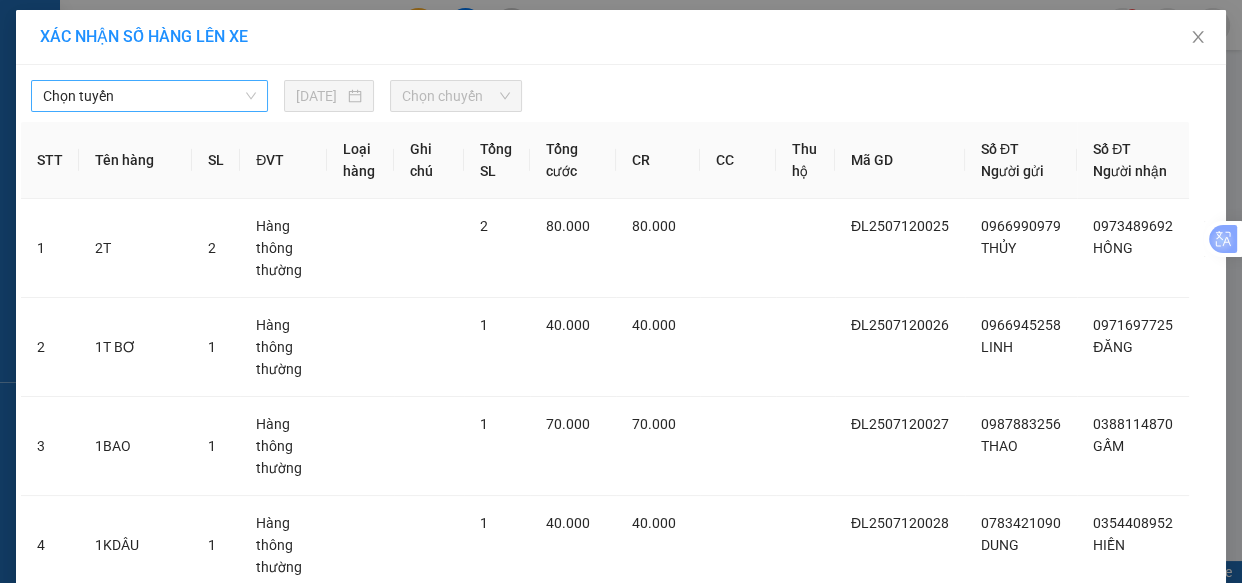 click on "Chọn tuyến" at bounding box center [149, 96] 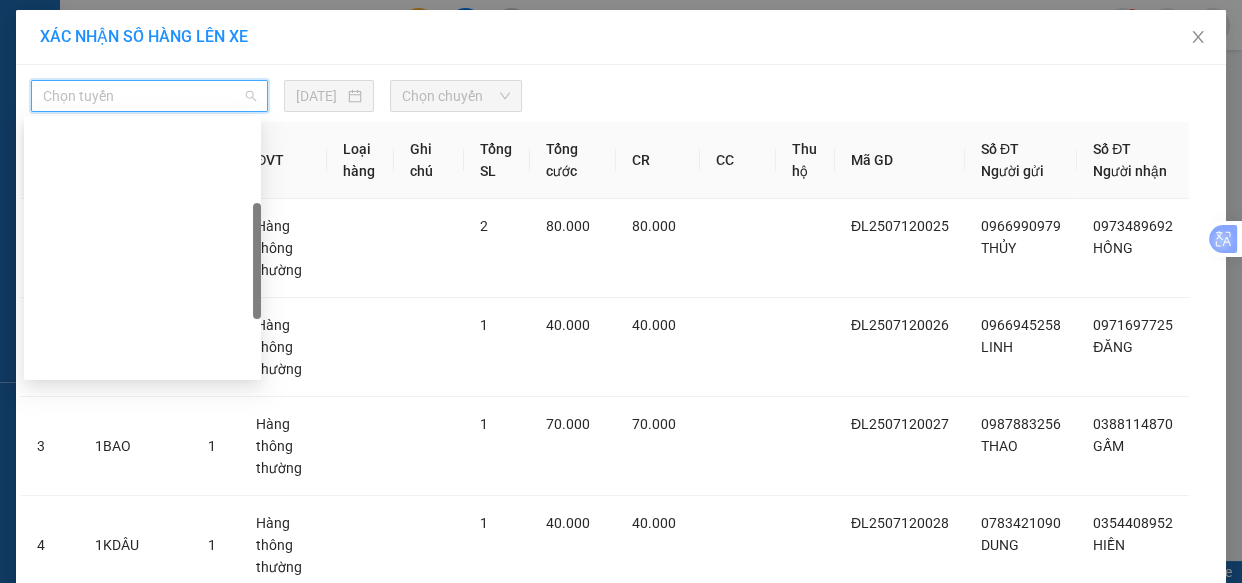 drag, startPoint x: 121, startPoint y: 194, endPoint x: 347, endPoint y: 139, distance: 232.59622 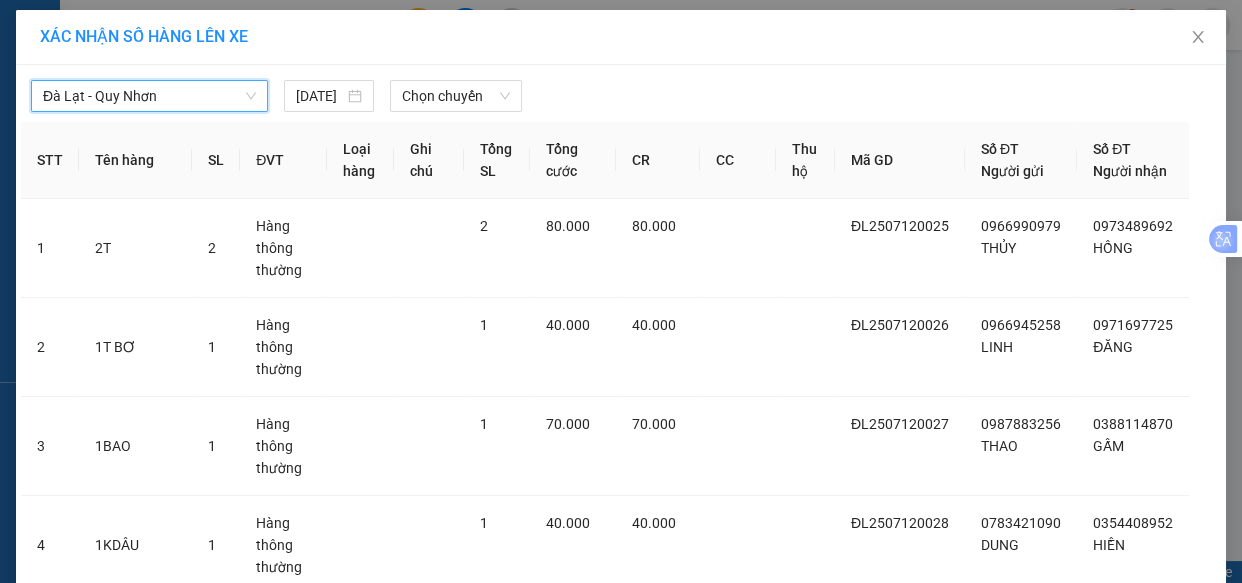 drag, startPoint x: 489, startPoint y: 97, endPoint x: 484, endPoint y: 115, distance: 18.681541 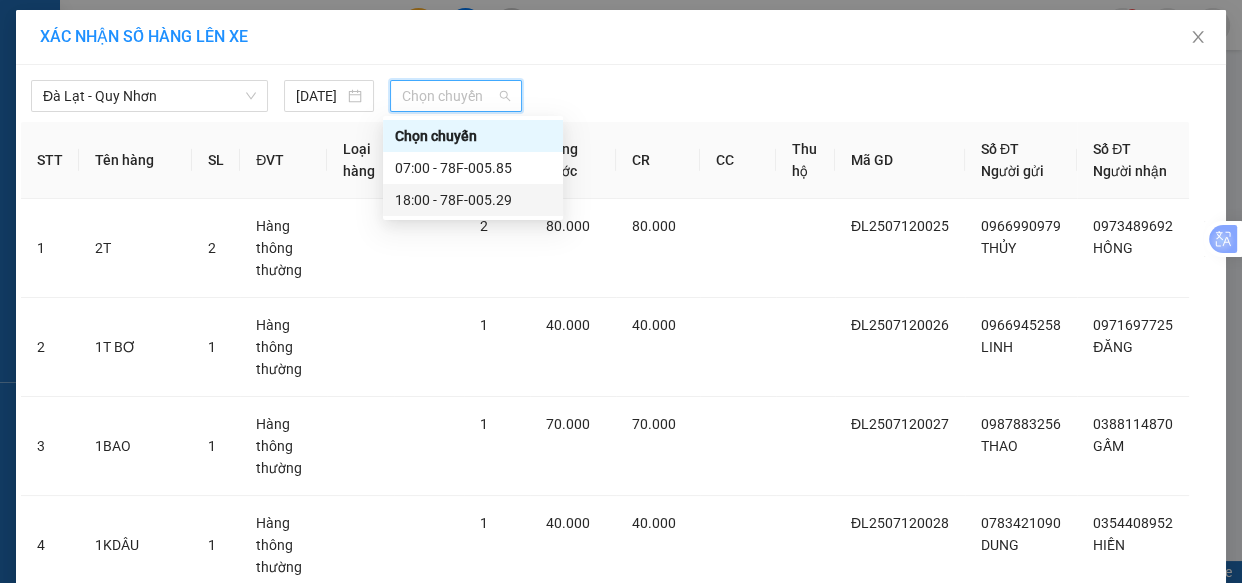 click on "18:00     - 78F-005.29" at bounding box center [473, 200] 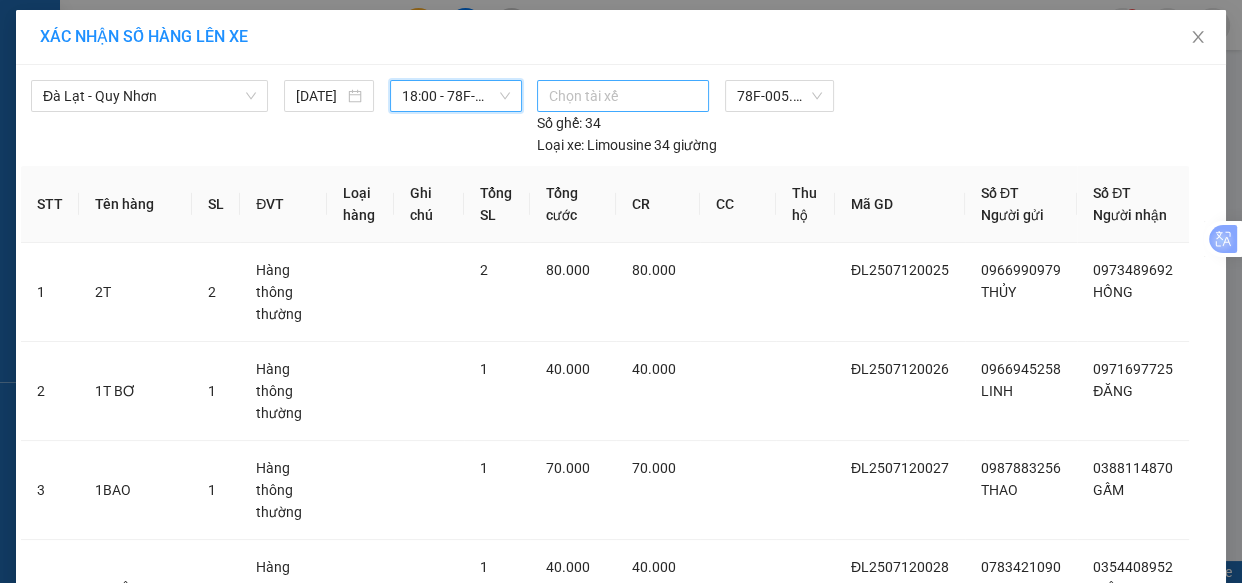 click on "Chọn tài xế" at bounding box center (623, 96) 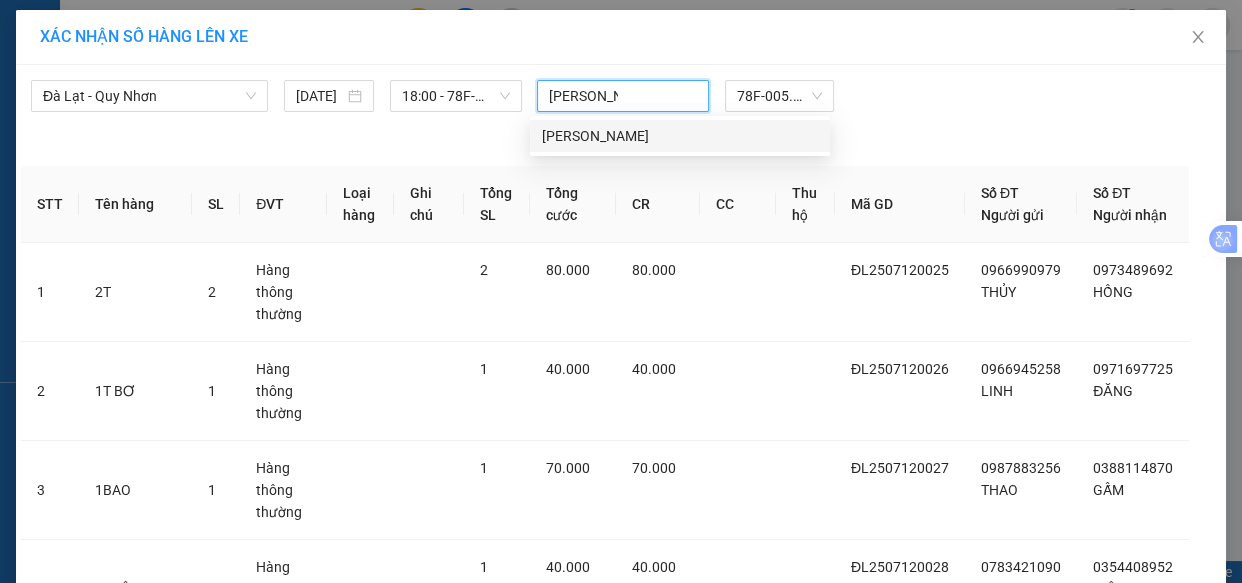 click on "[PERSON_NAME]" at bounding box center (680, 136) 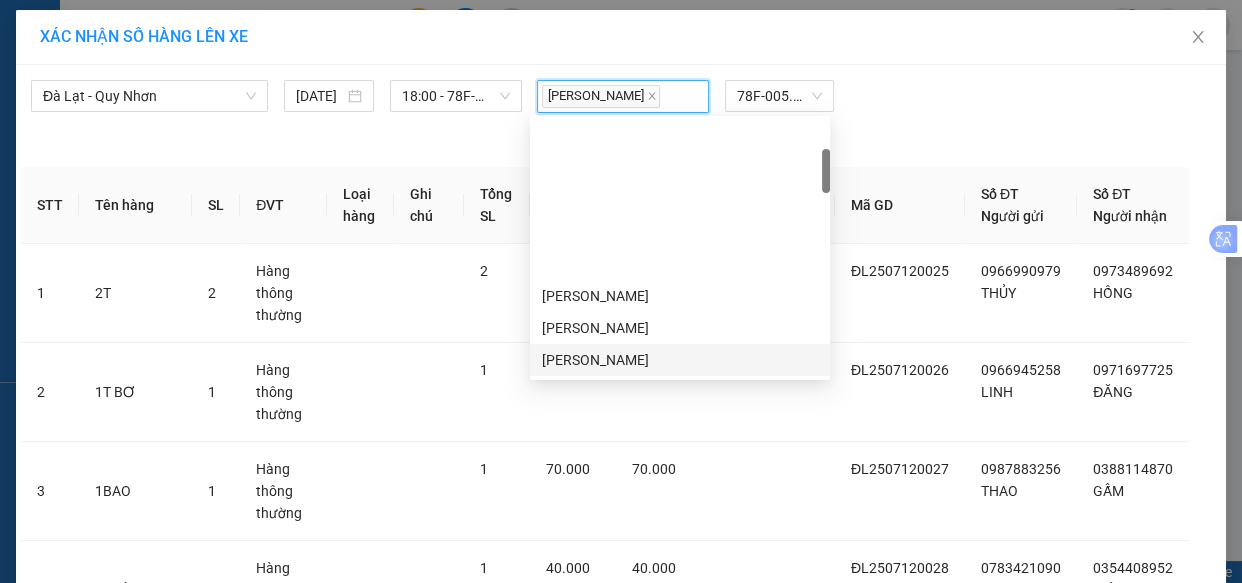 click on "Lên hàng" at bounding box center (694, 1369) 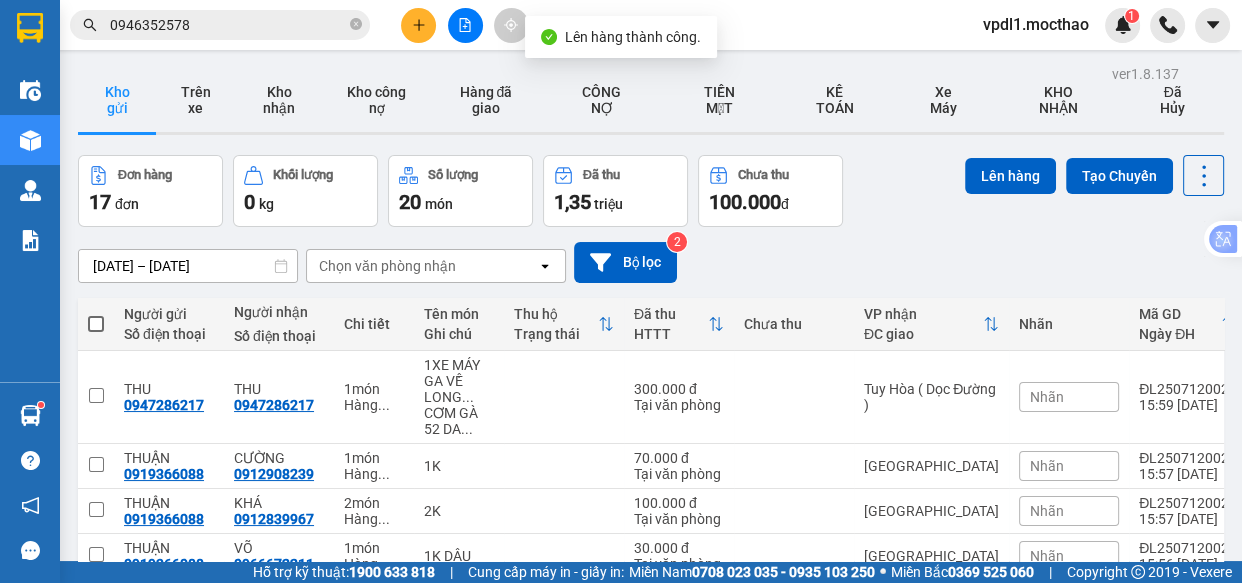 drag, startPoint x: 95, startPoint y: 323, endPoint x: 859, endPoint y: 176, distance: 778.0135 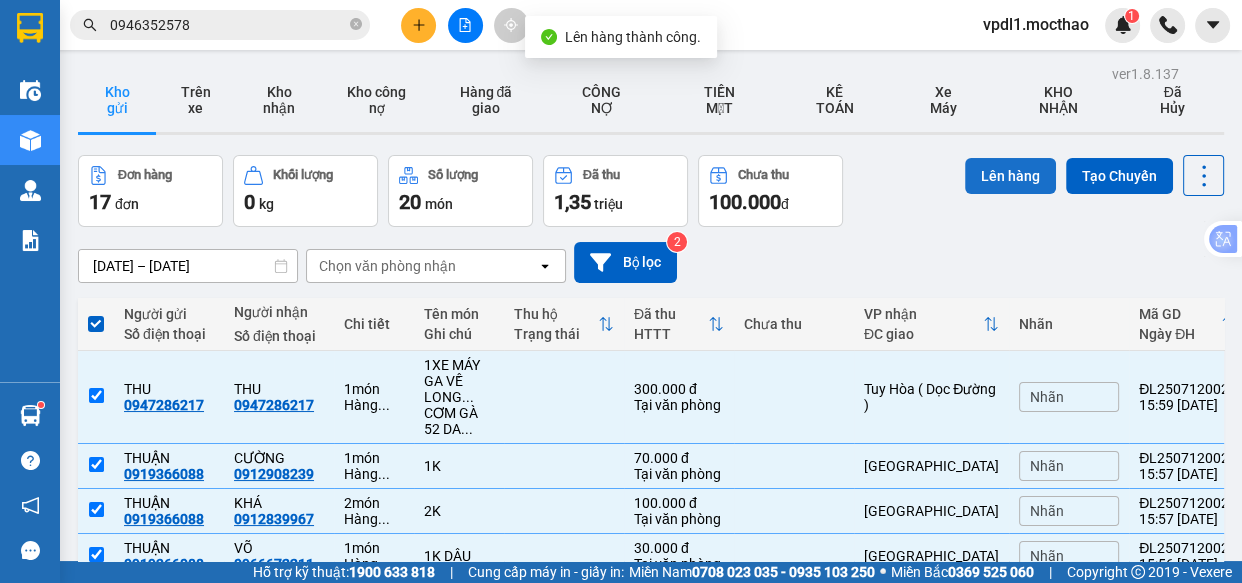 click on "Lên hàng" at bounding box center [1010, 176] 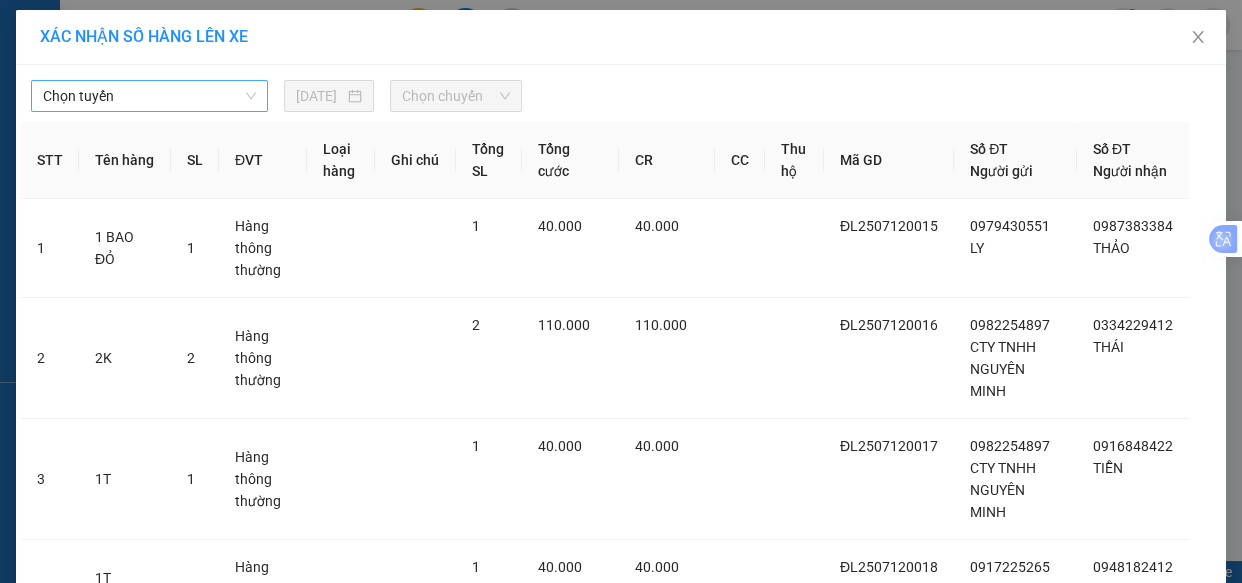 click on "Chọn tuyến" at bounding box center [149, 96] 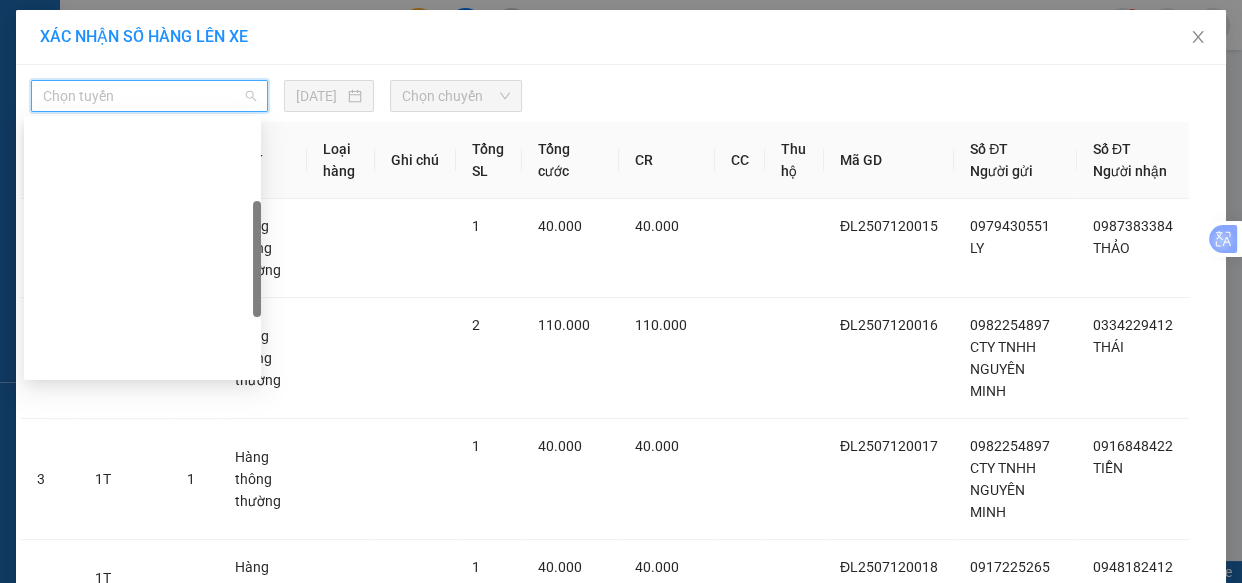 click on "Đà Lạt - Quy Nhơn" at bounding box center [142, 456] 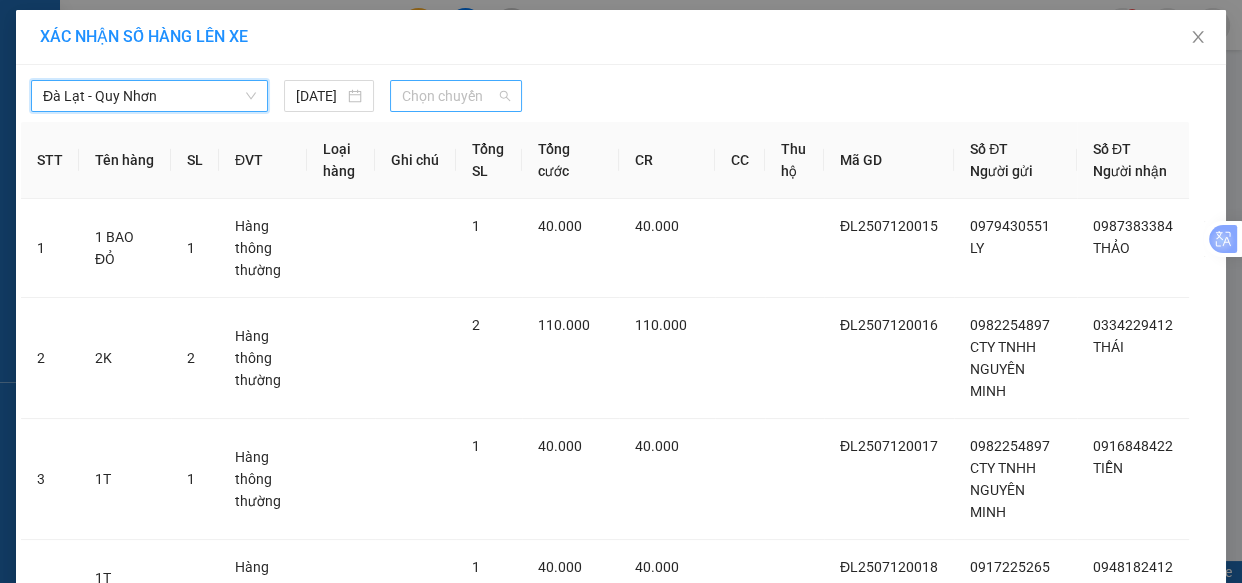 click on "Chọn chuyến" at bounding box center (456, 96) 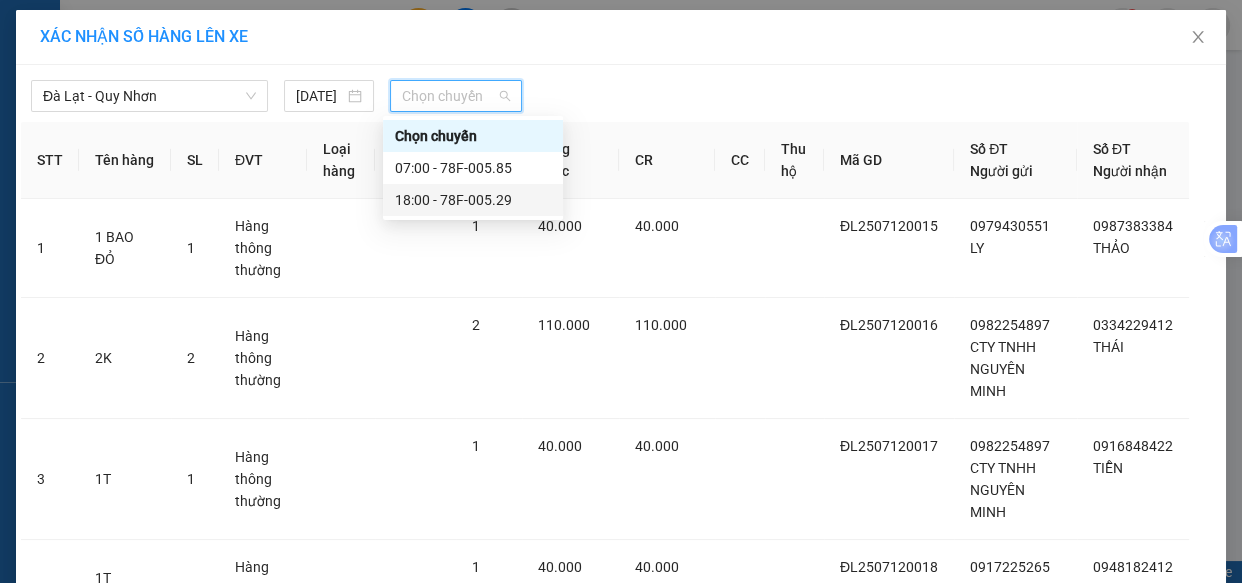 drag, startPoint x: 469, startPoint y: 205, endPoint x: 485, endPoint y: 206, distance: 16.03122 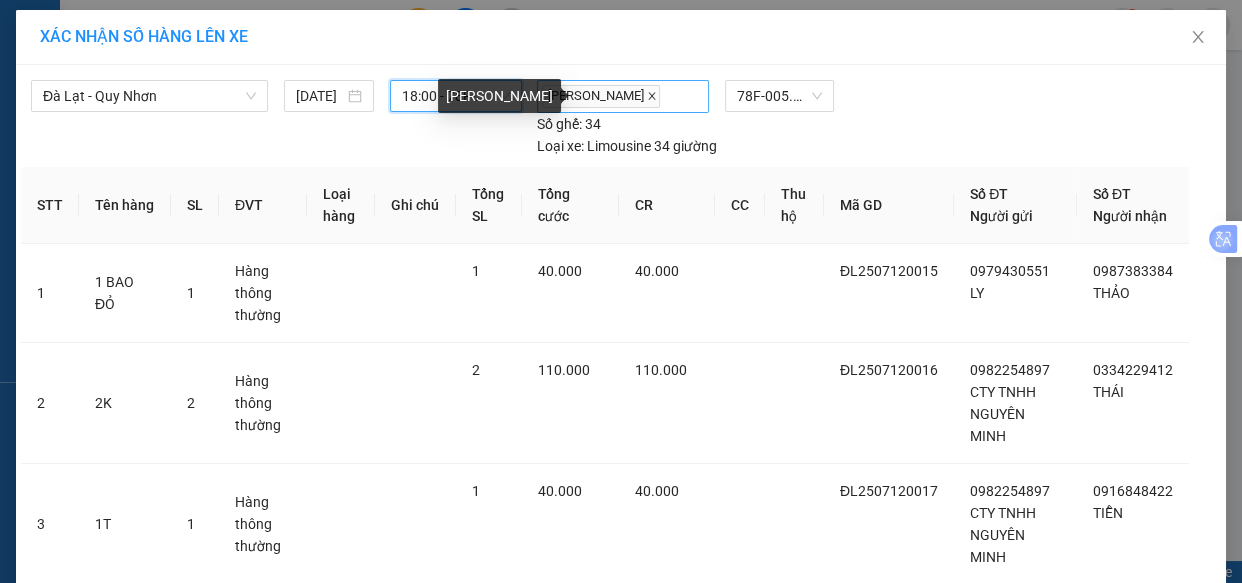 click 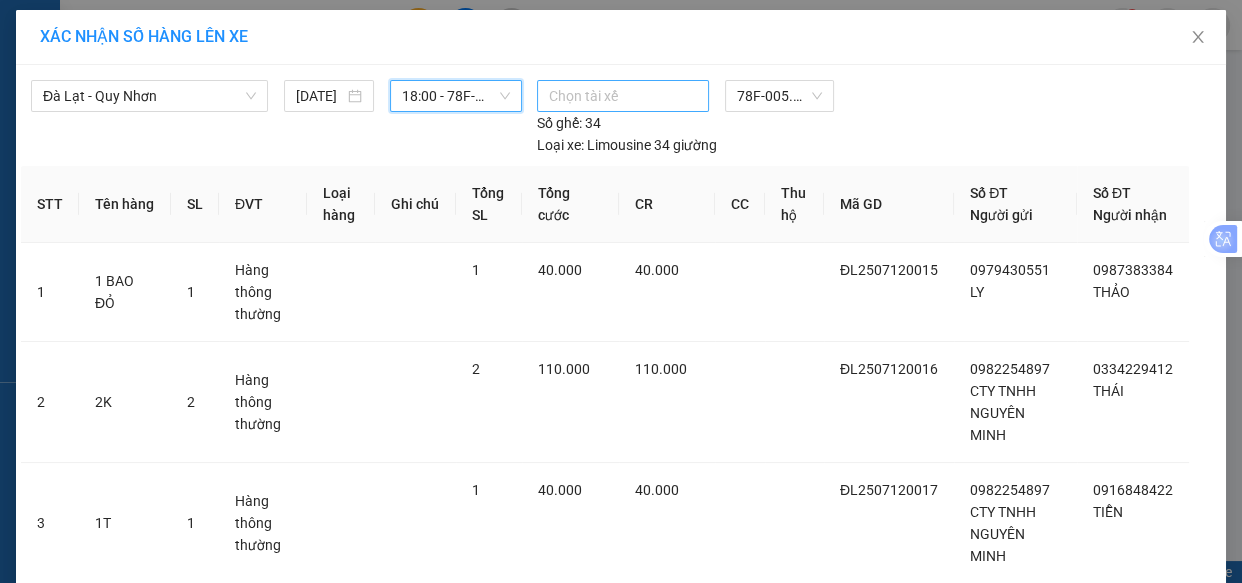 click on "Chọn tài xế" at bounding box center [623, 96] 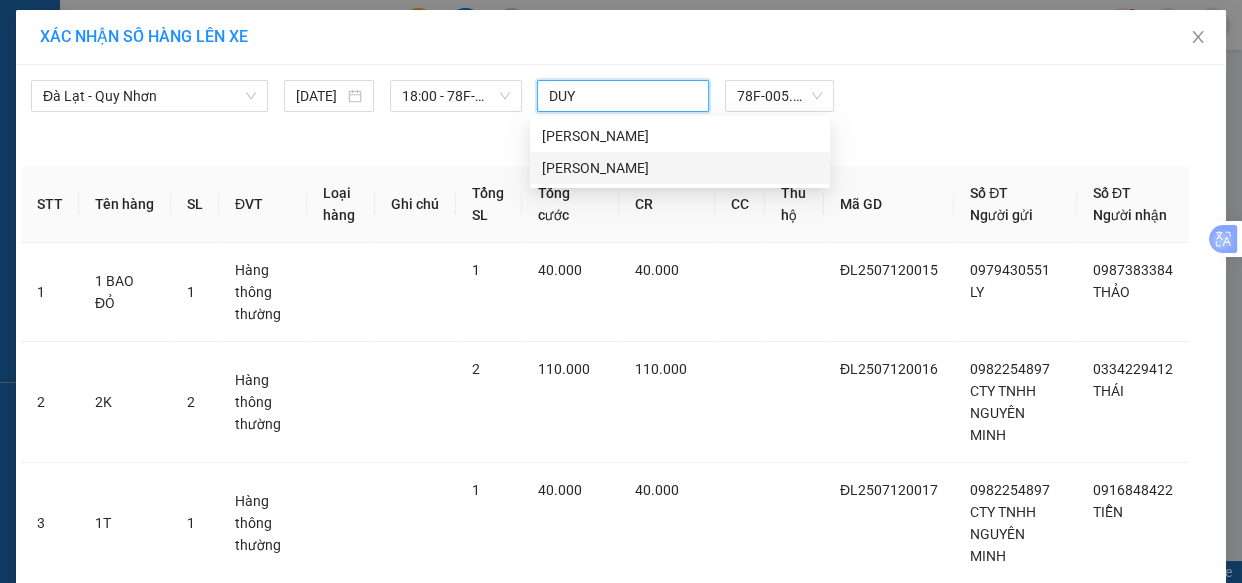 click on "[PERSON_NAME]" at bounding box center (680, 168) 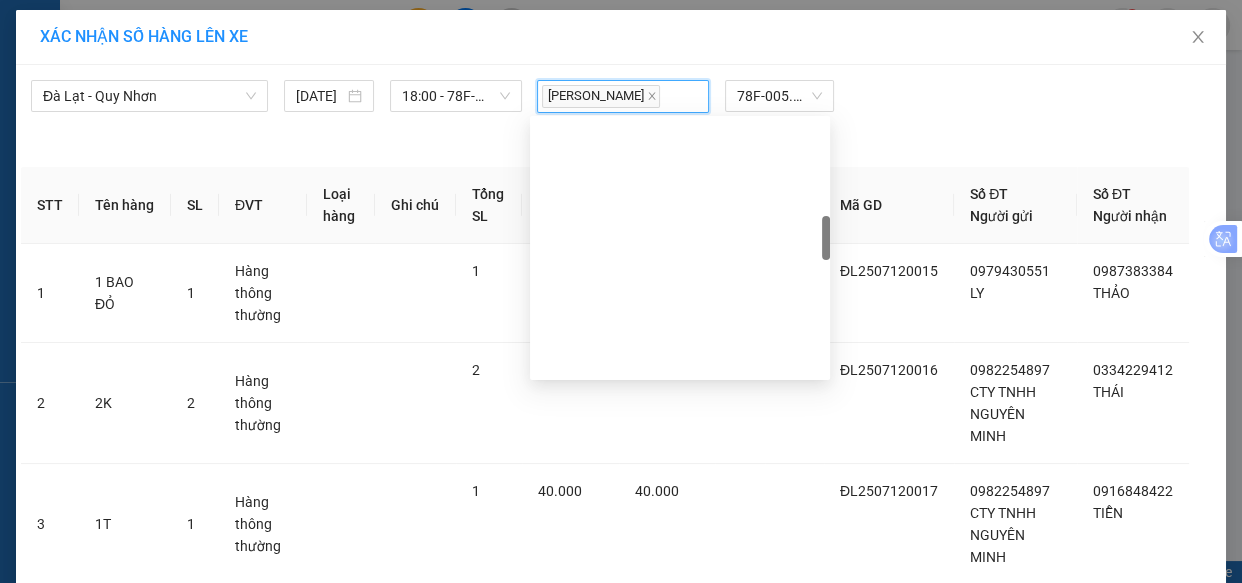 click on "Lên hàng" at bounding box center [694, 1413] 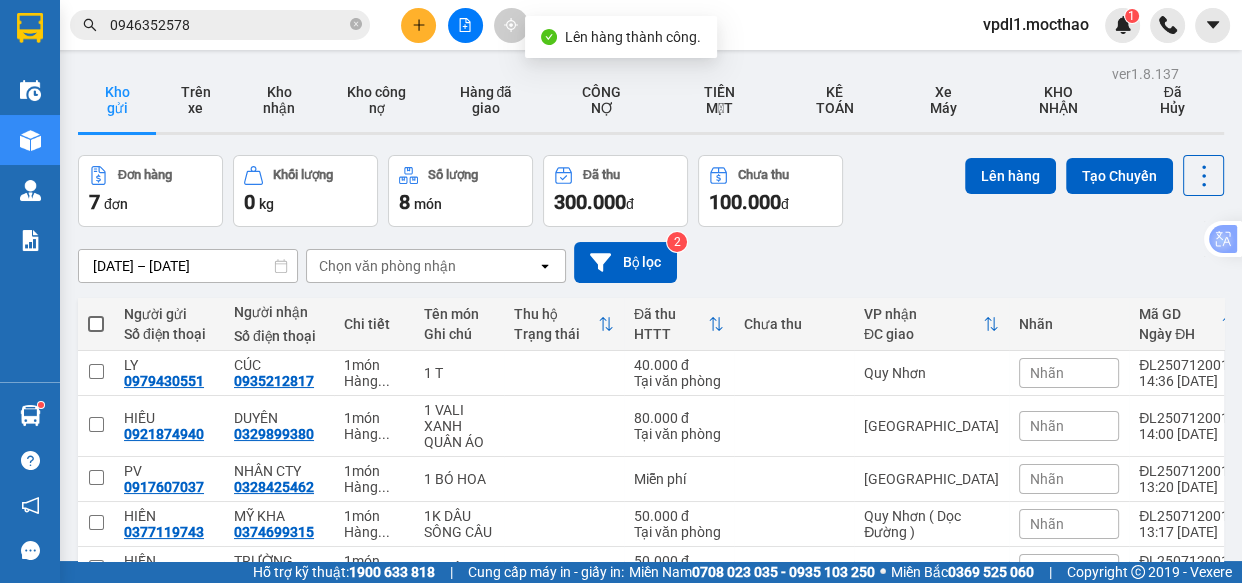 click at bounding box center (96, 324) 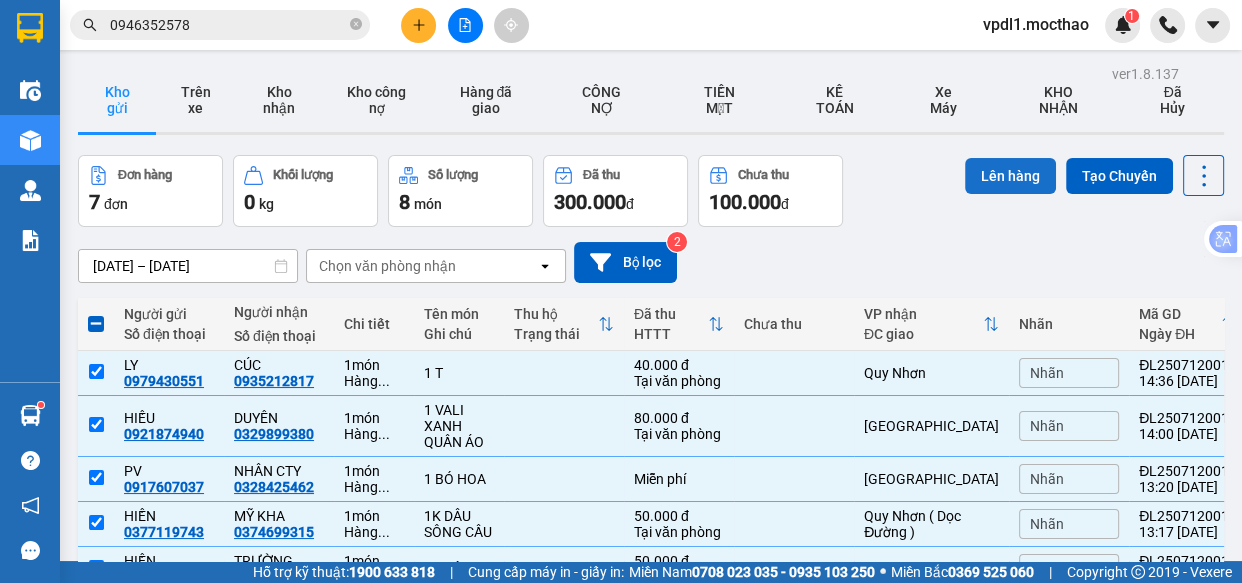 click on "Lên hàng" at bounding box center (1010, 176) 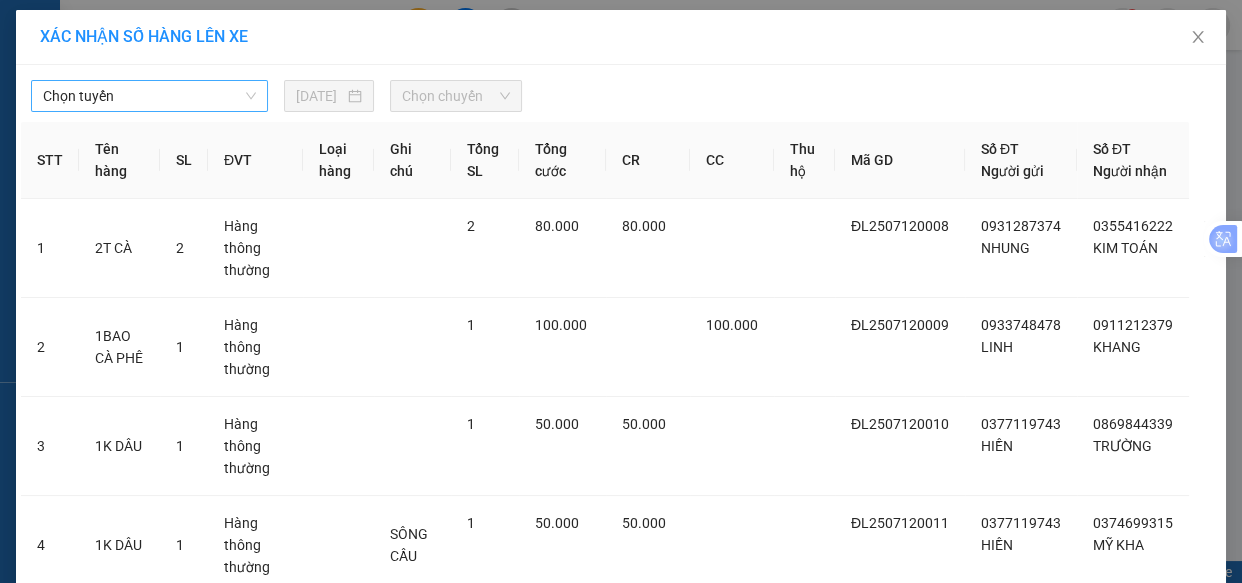 click on "Chọn tuyến" at bounding box center (149, 96) 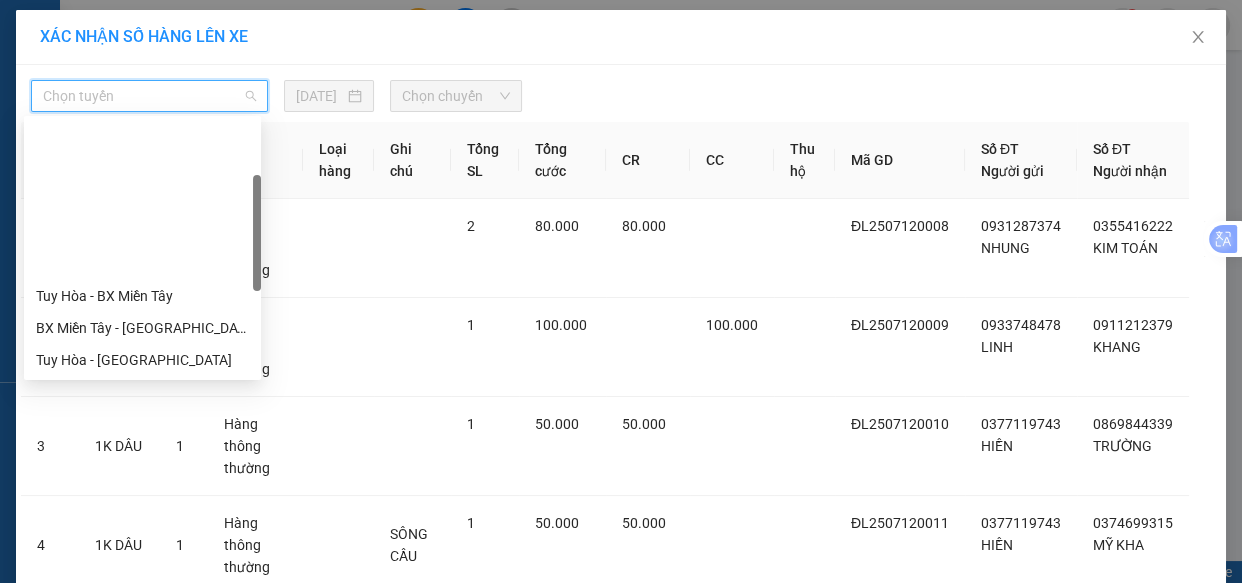drag, startPoint x: 119, startPoint y: 283, endPoint x: 260, endPoint y: 203, distance: 162.11415 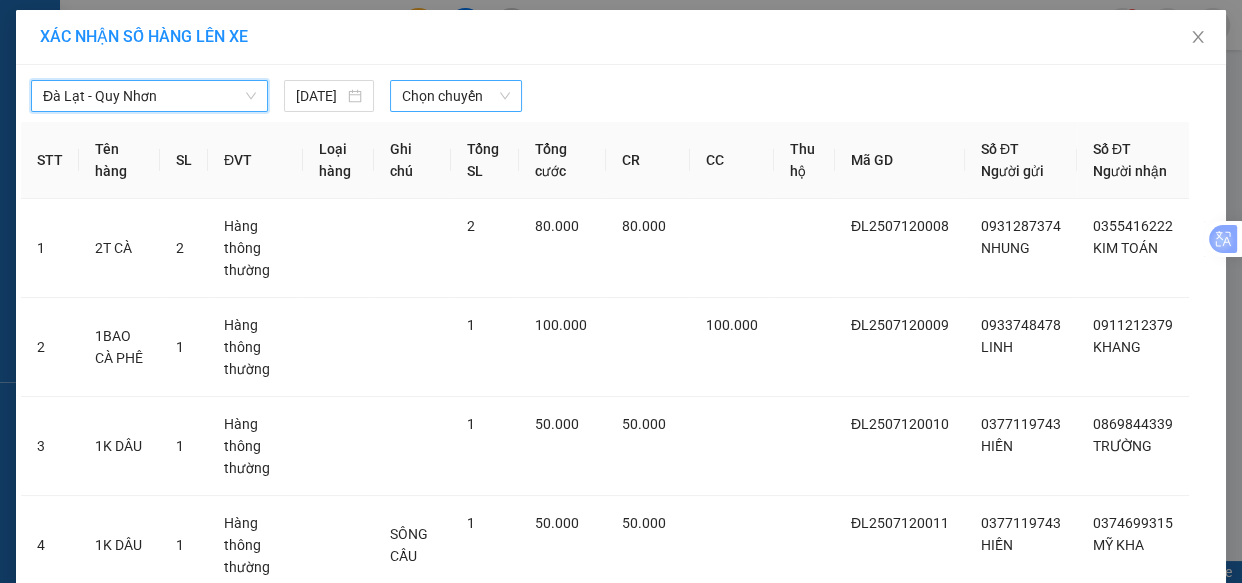 click on "Chọn chuyến" at bounding box center [456, 96] 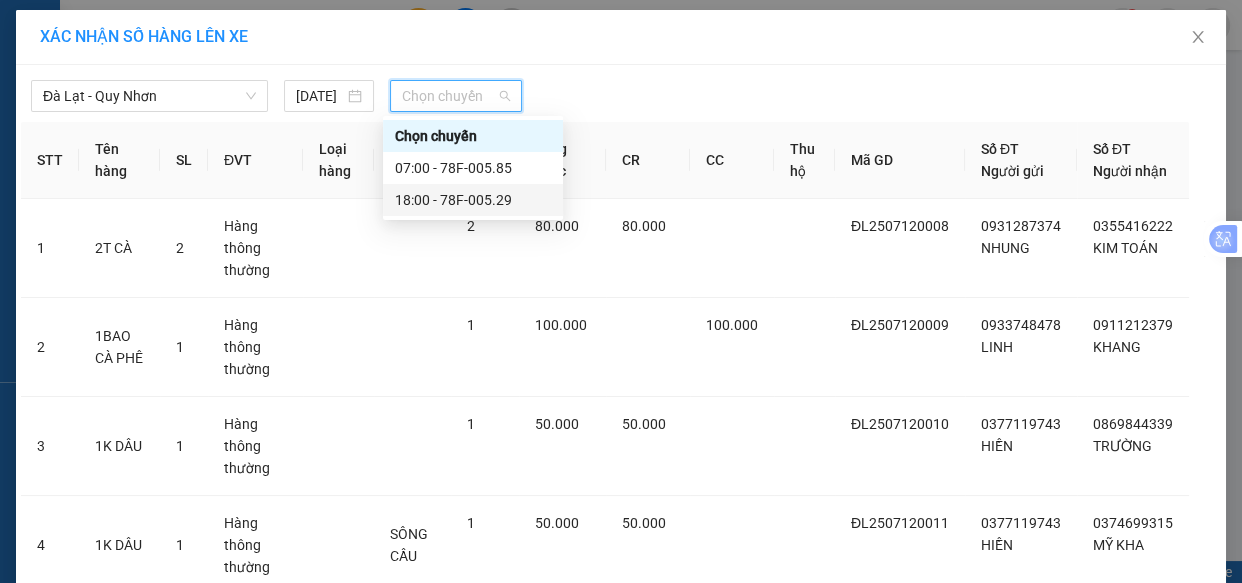 drag, startPoint x: 448, startPoint y: 202, endPoint x: 458, endPoint y: 210, distance: 12.806249 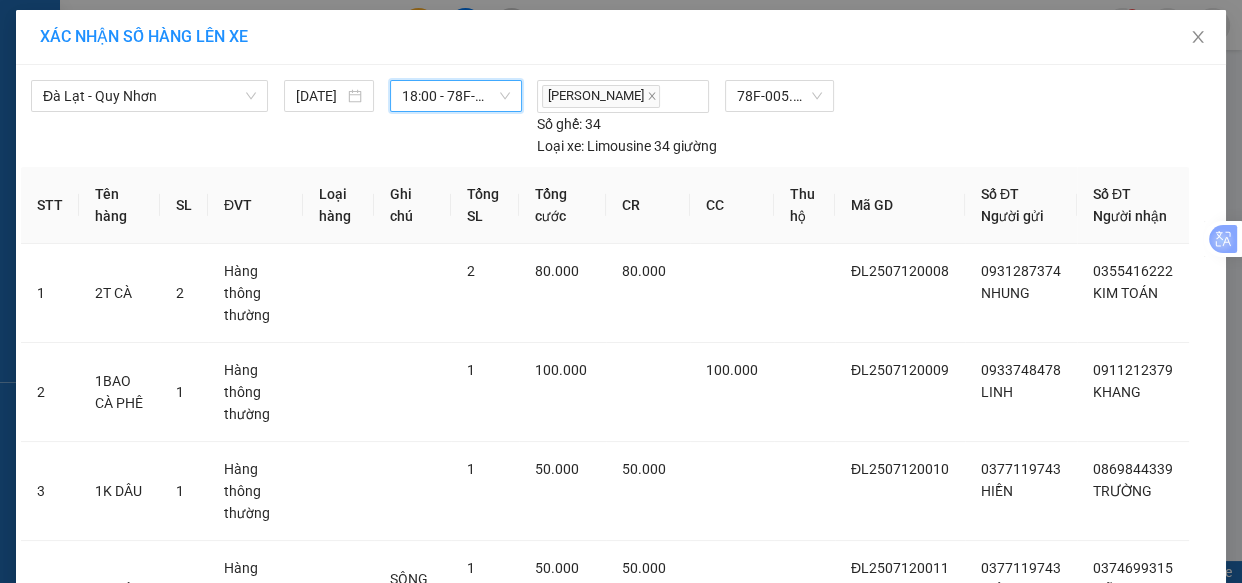 click on "Lên hàng" at bounding box center (694, 1050) 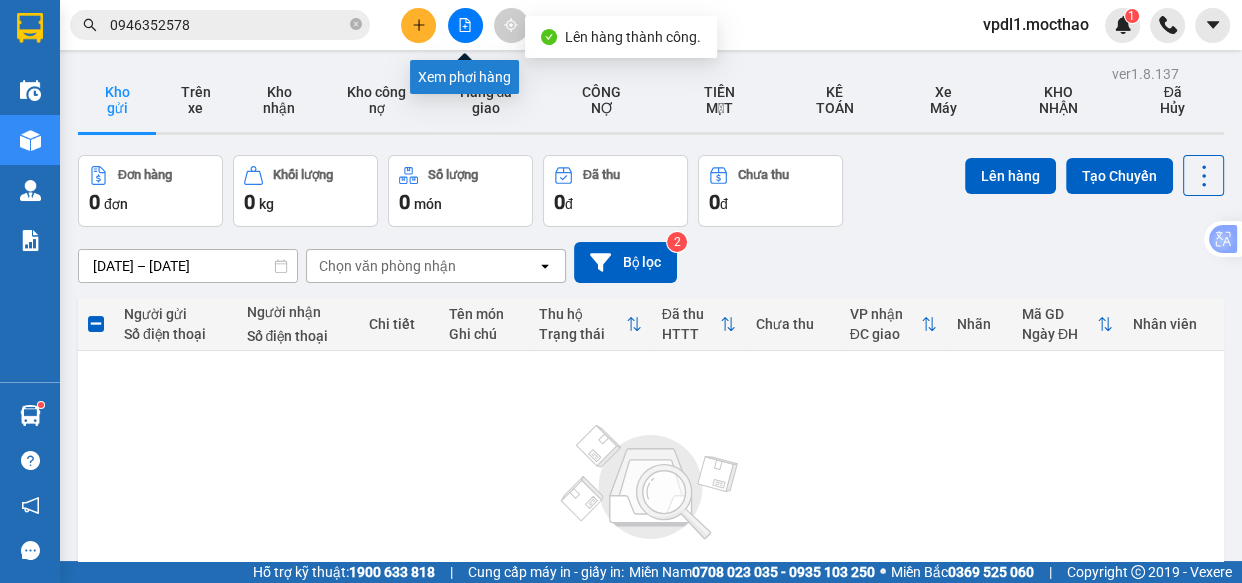 click 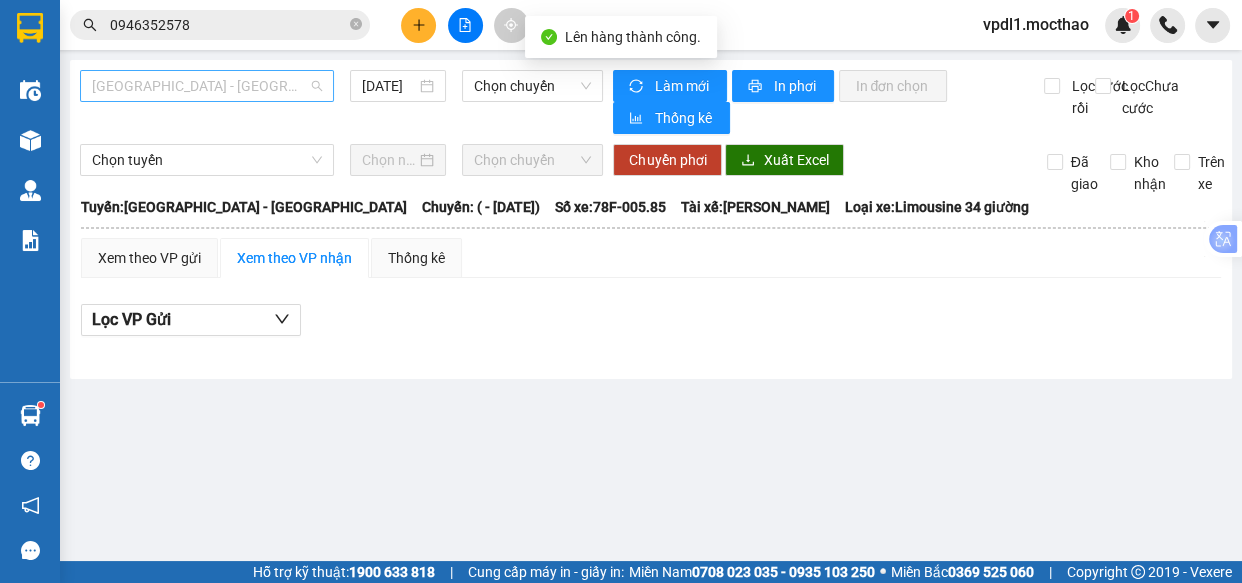 click on "[GEOGRAPHIC_DATA] - [GEOGRAPHIC_DATA]" at bounding box center (207, 86) 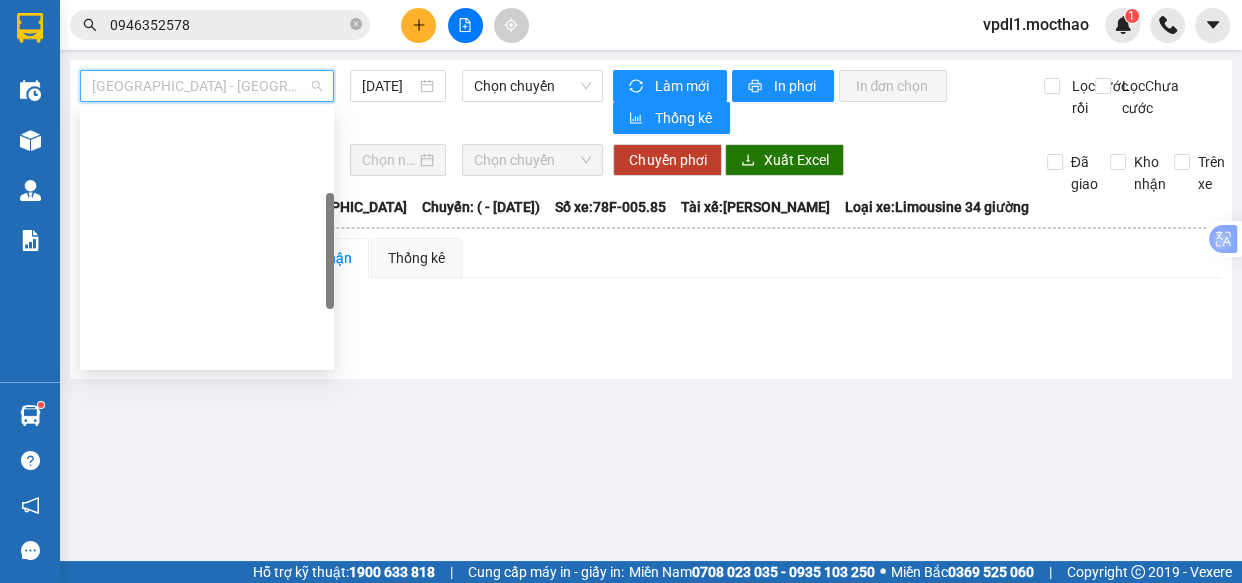 click on "Đà Lạt - Quy Nhơn" at bounding box center [207, 446] 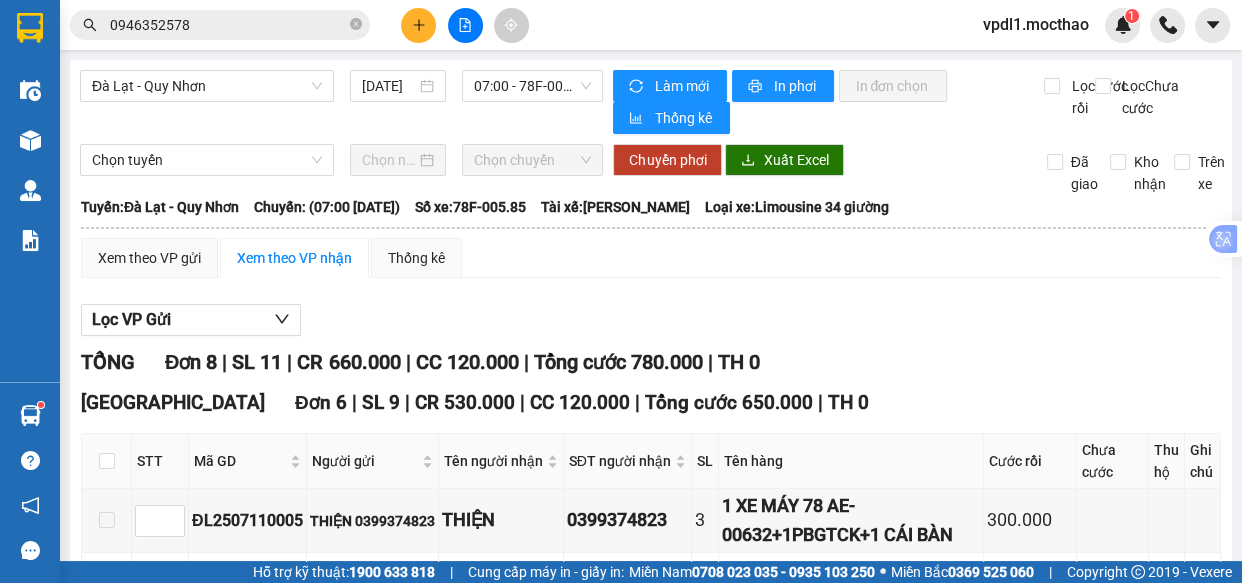 scroll, scrollTop: 0, scrollLeft: 0, axis: both 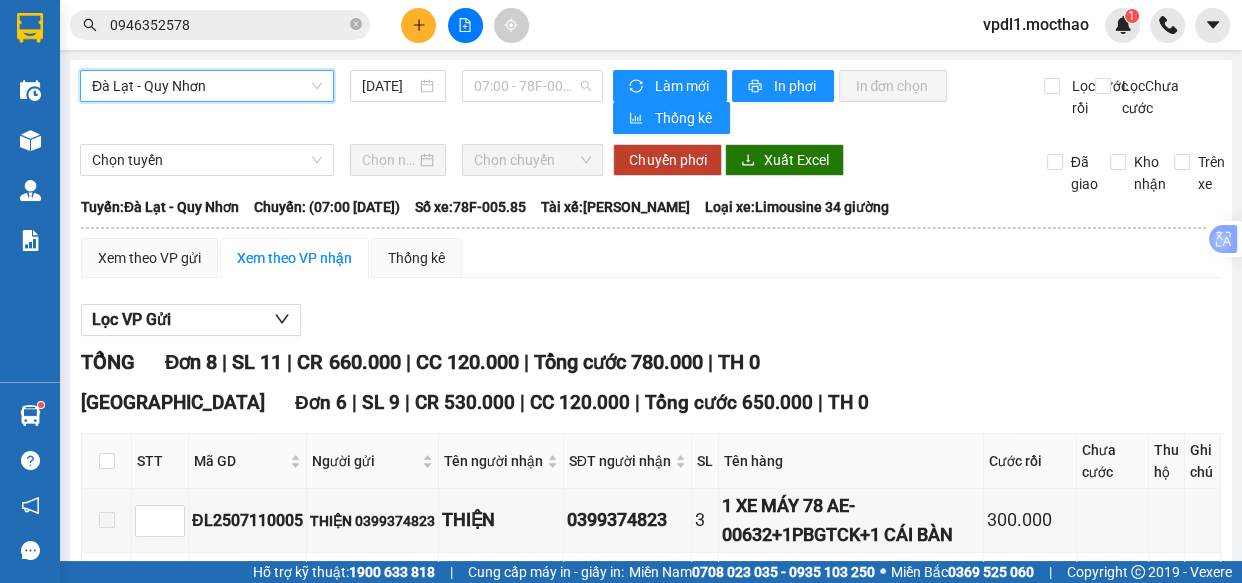 drag, startPoint x: 570, startPoint y: 80, endPoint x: 552, endPoint y: 189, distance: 110.47624 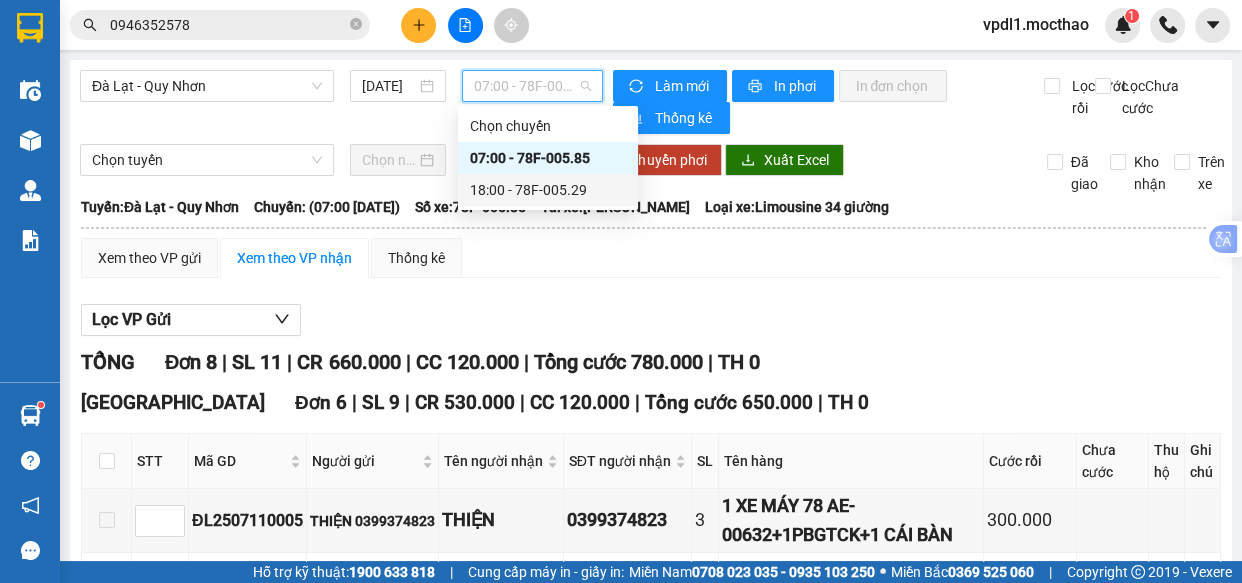 click on "18:00     - 78F-005.29" at bounding box center [548, 190] 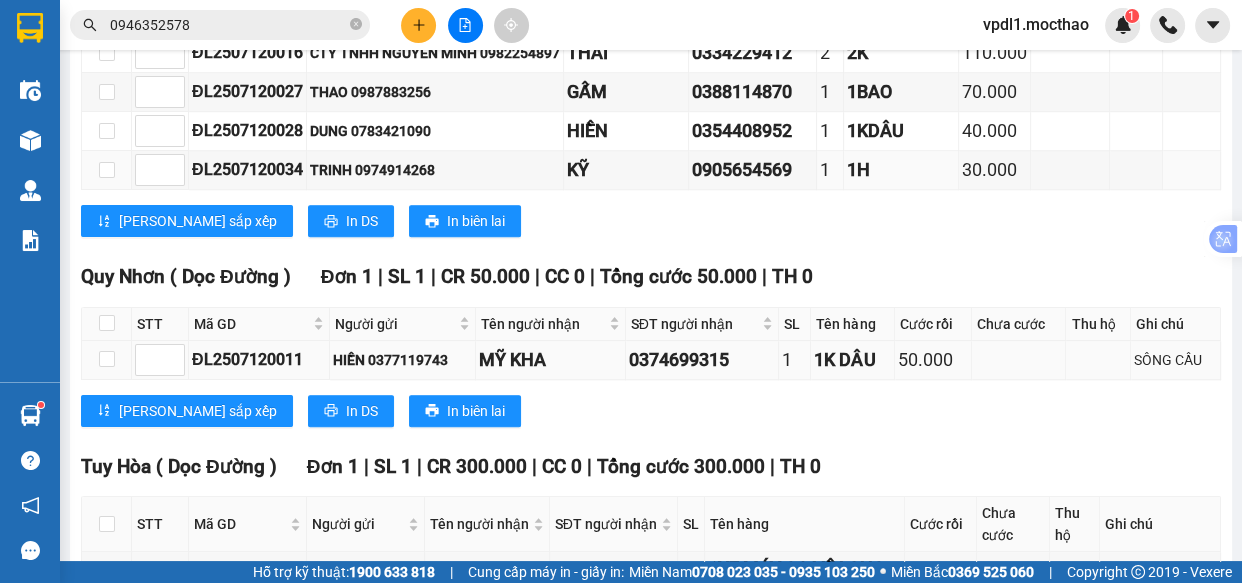 scroll, scrollTop: 1740, scrollLeft: 0, axis: vertical 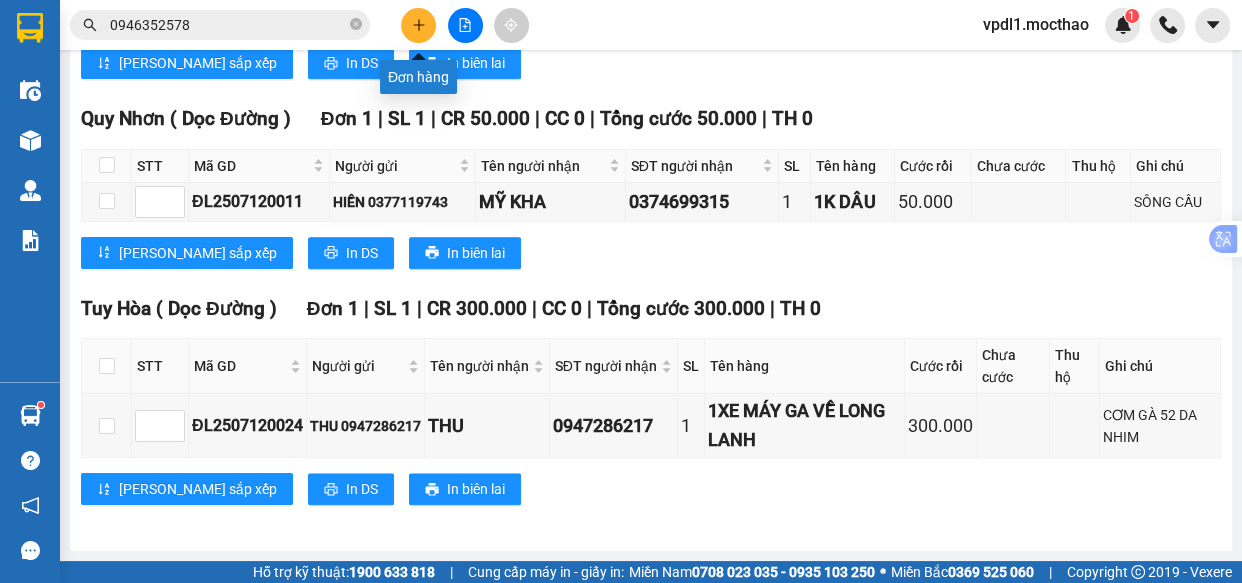 click 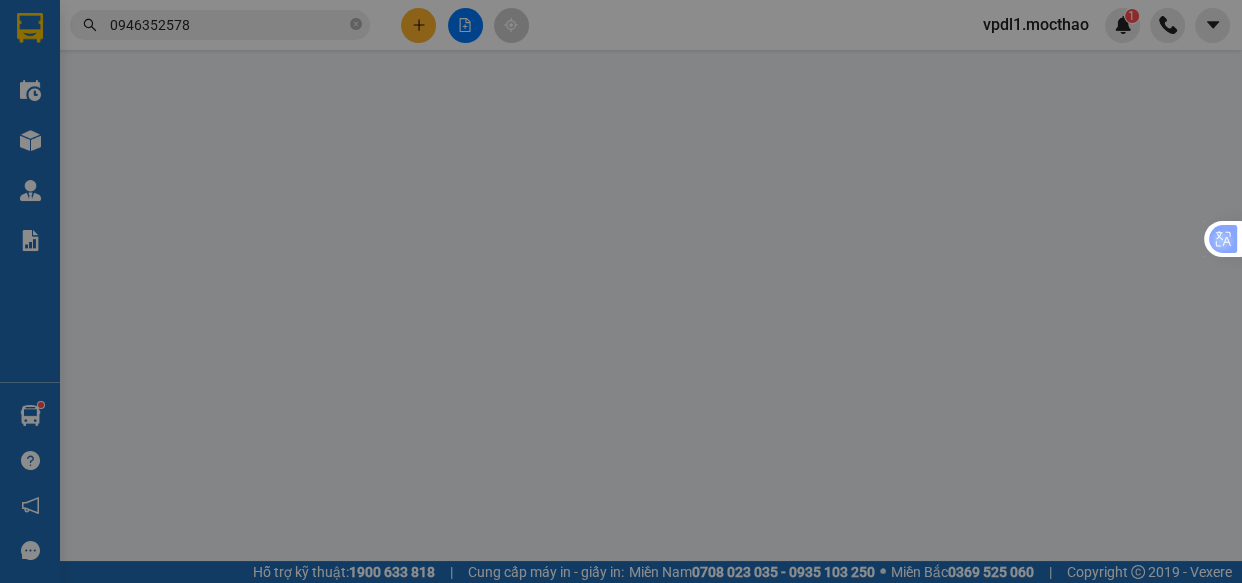 scroll, scrollTop: 0, scrollLeft: 0, axis: both 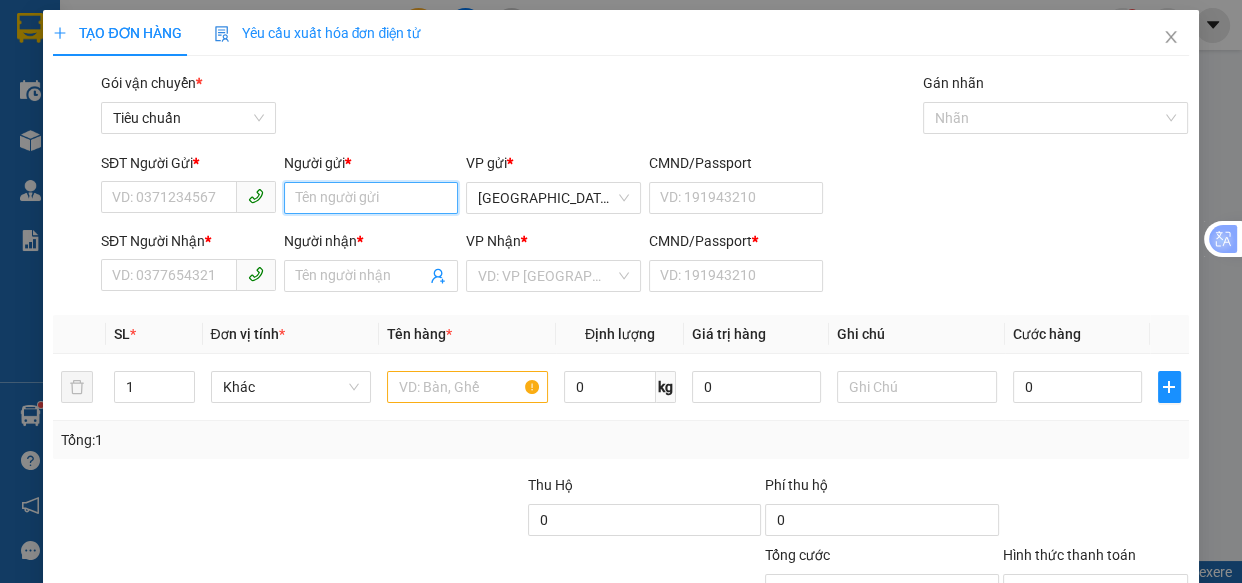click on "Người gửi  *" at bounding box center (371, 198) 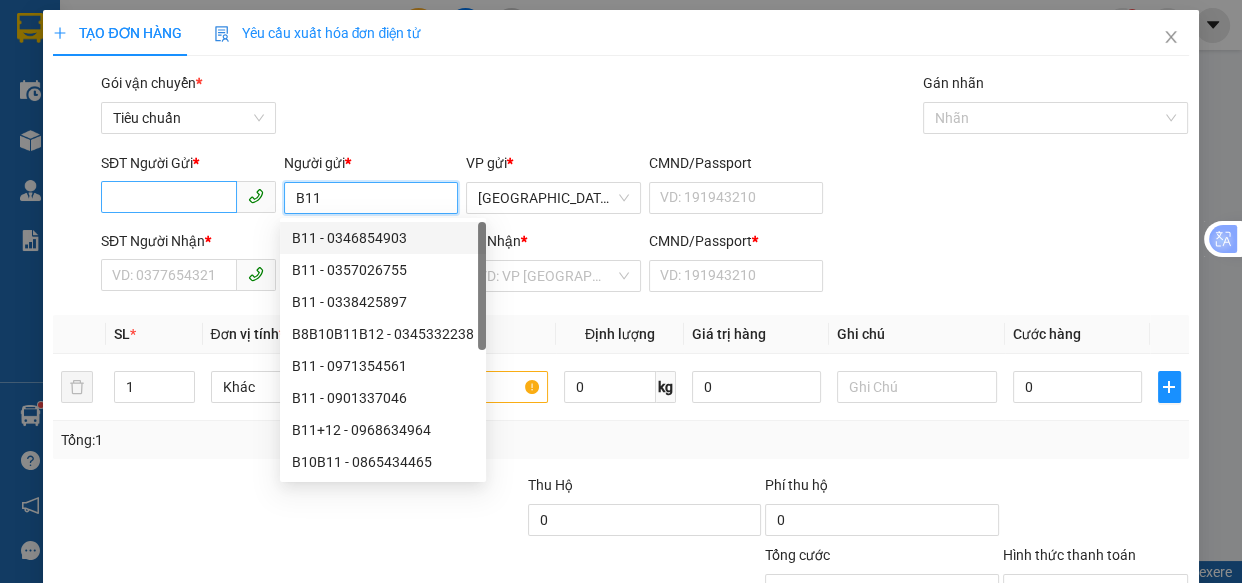 type on "B11" 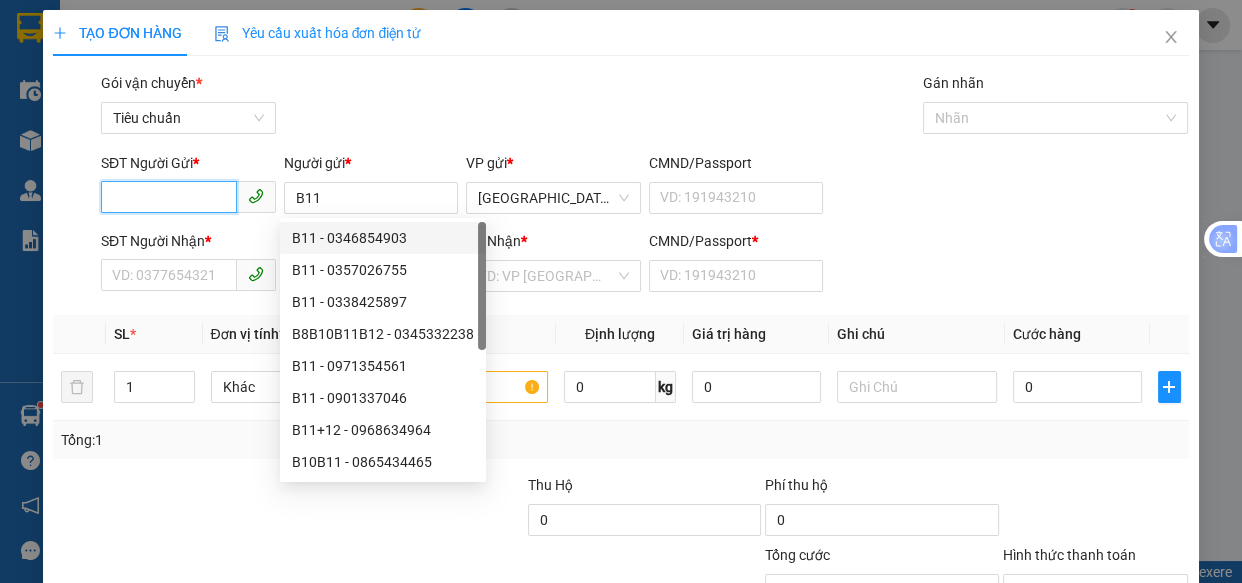 click on "SĐT Người Gửi  *" at bounding box center (169, 197) 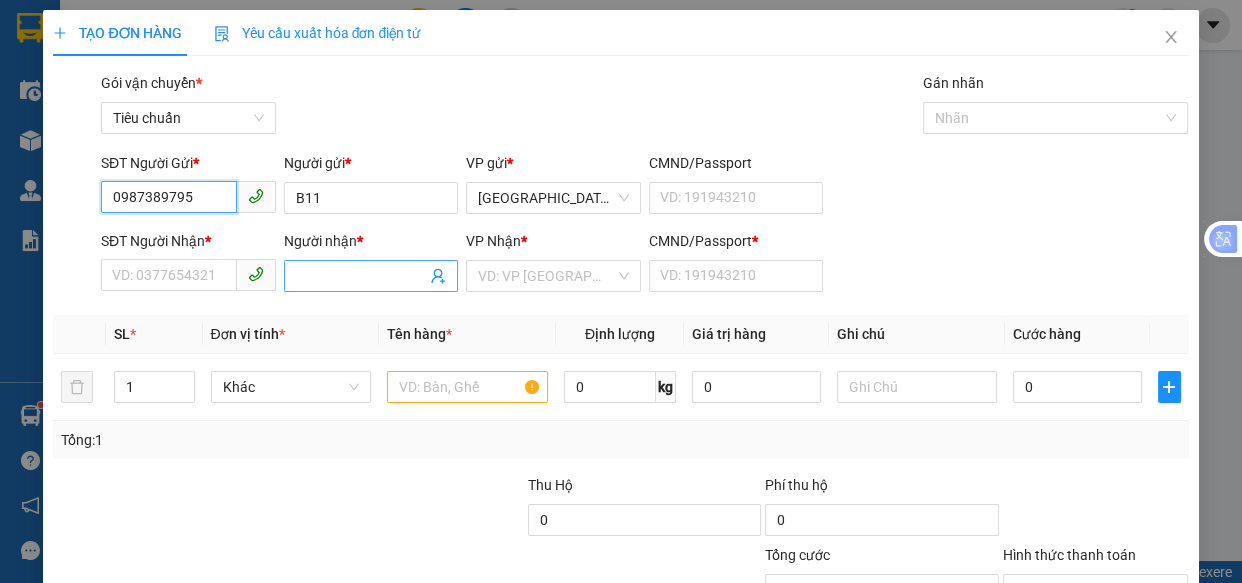 type on "0987389795" 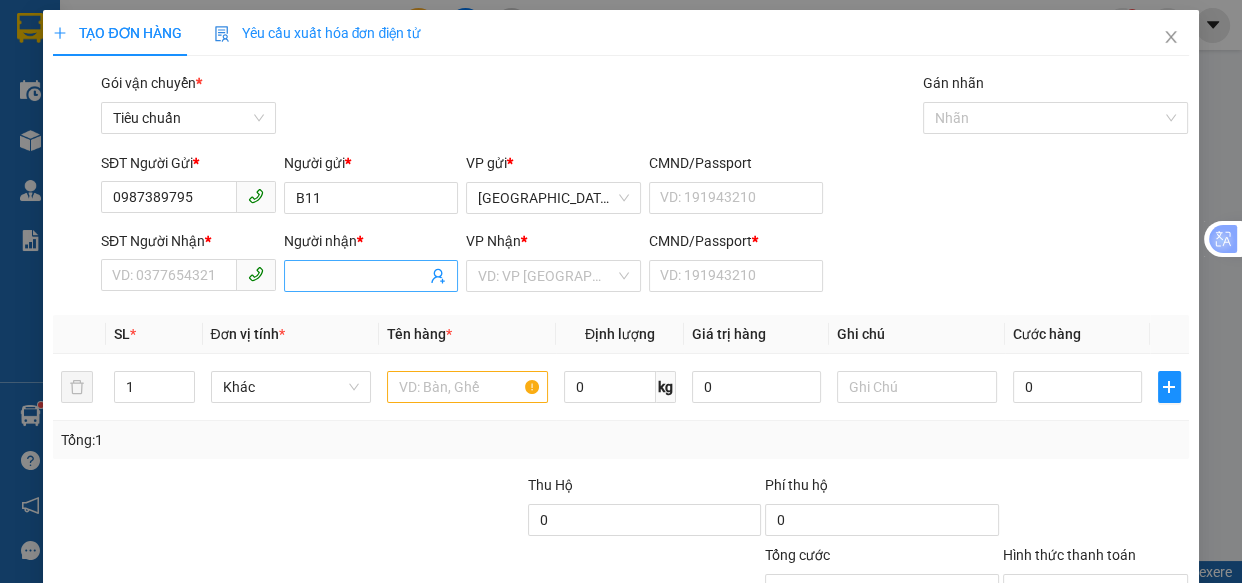 click on "Người nhận  *" at bounding box center [361, 276] 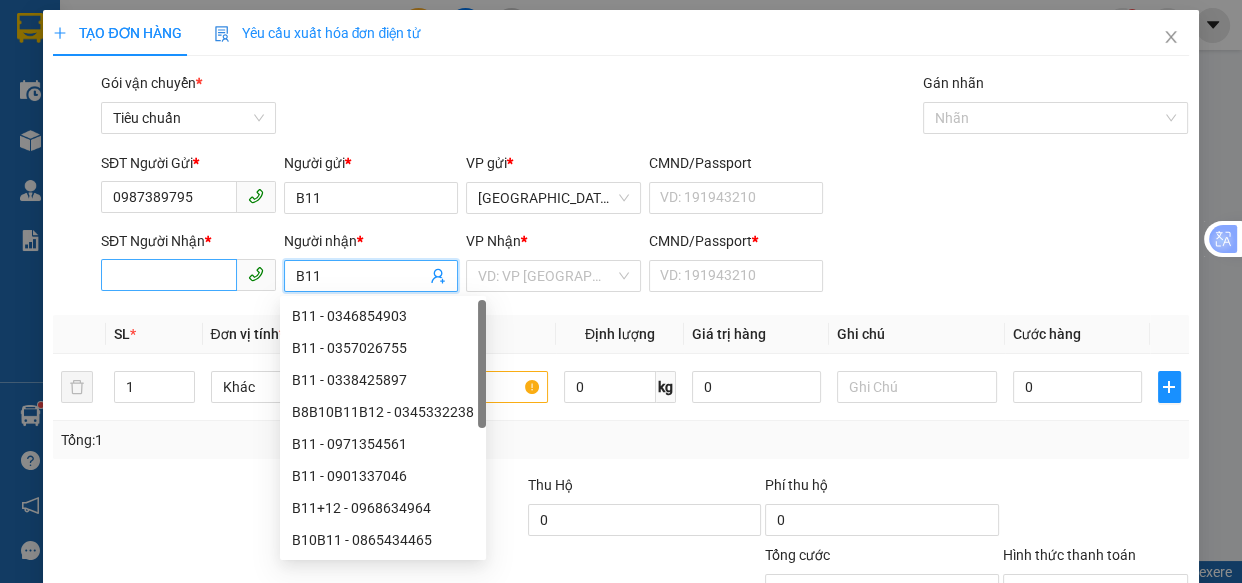 type on "B11" 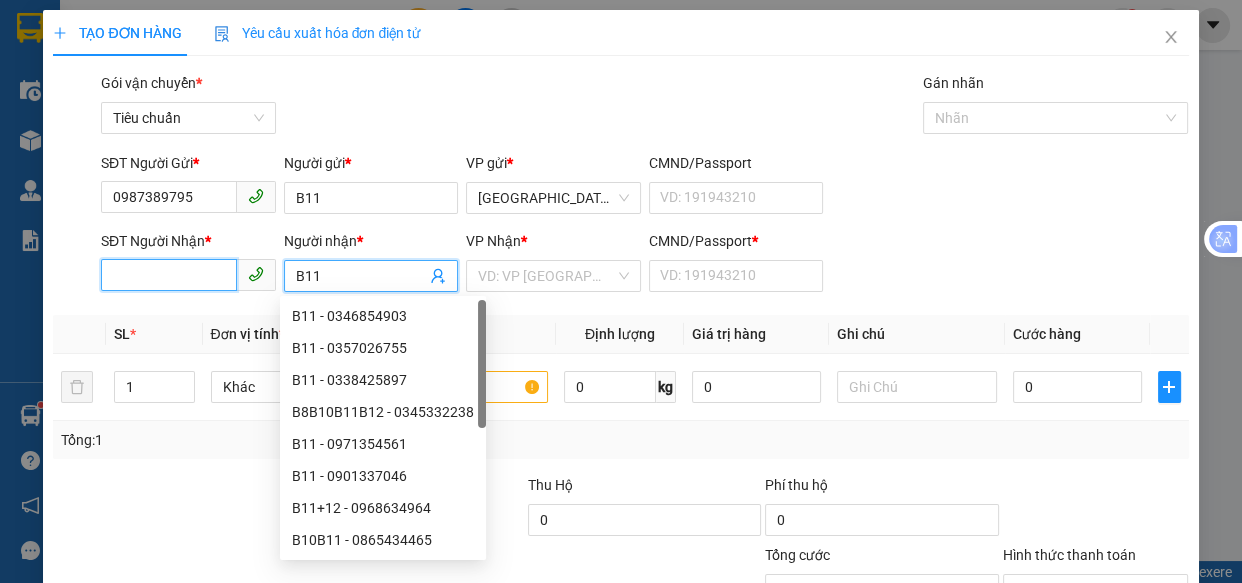 click on "SĐT Người Nhận  *" at bounding box center (169, 275) 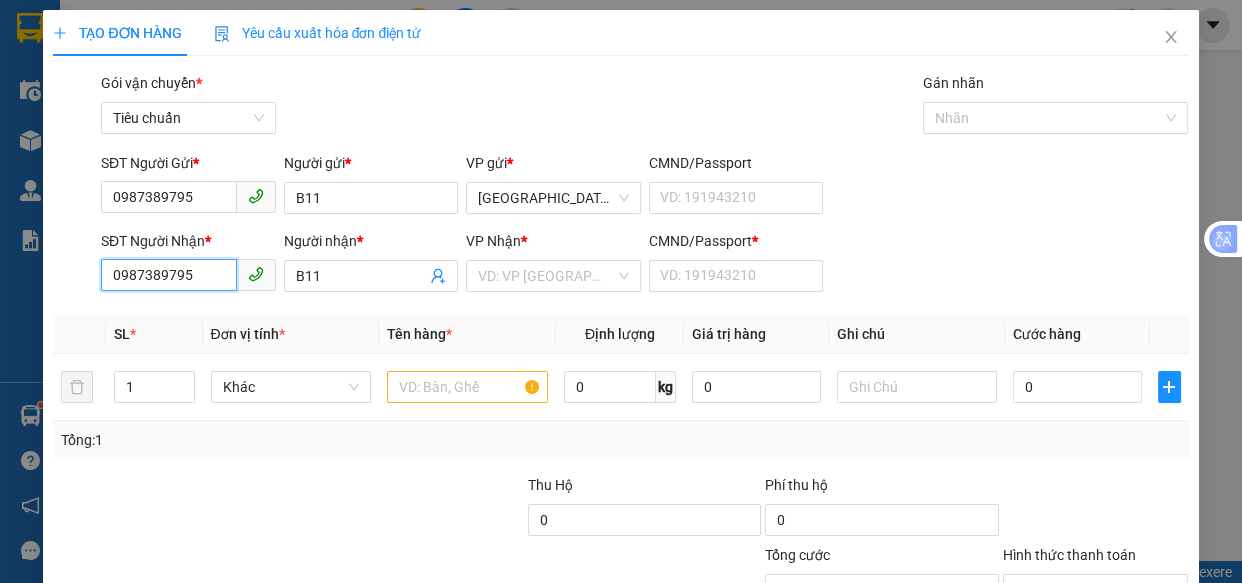 scroll, scrollTop: 156, scrollLeft: 0, axis: vertical 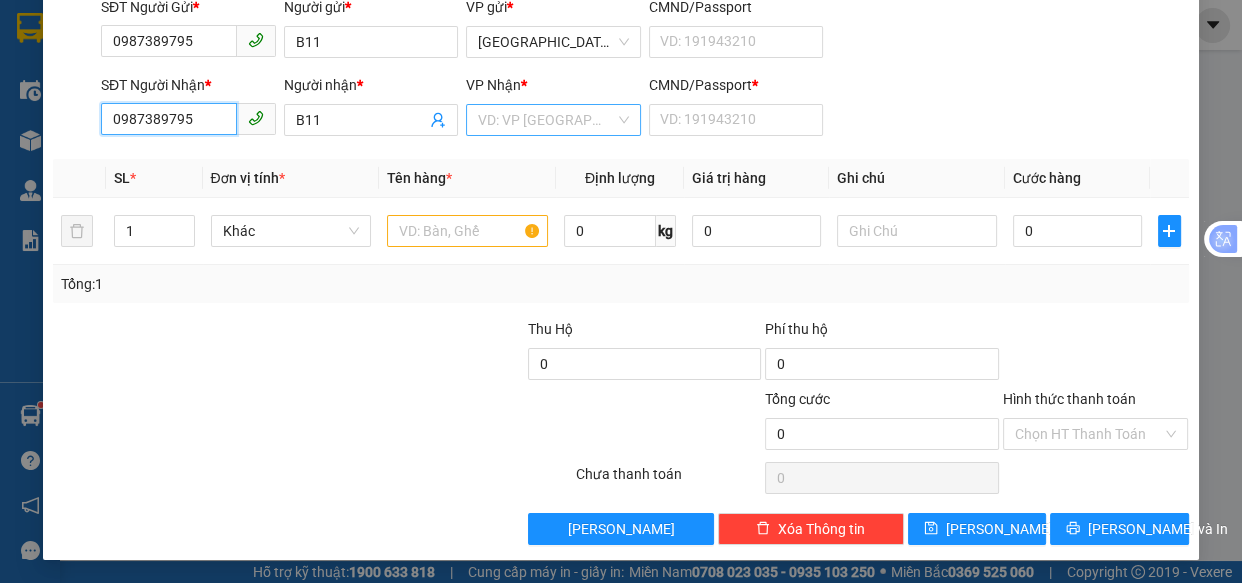 type on "0987389795" 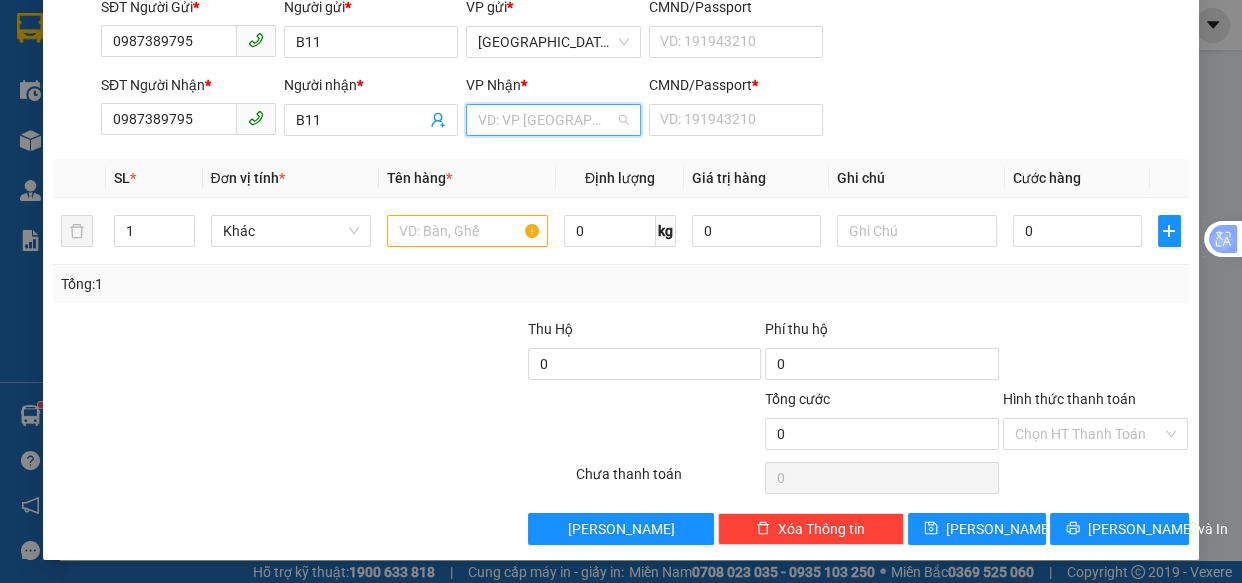 click at bounding box center (546, 120) 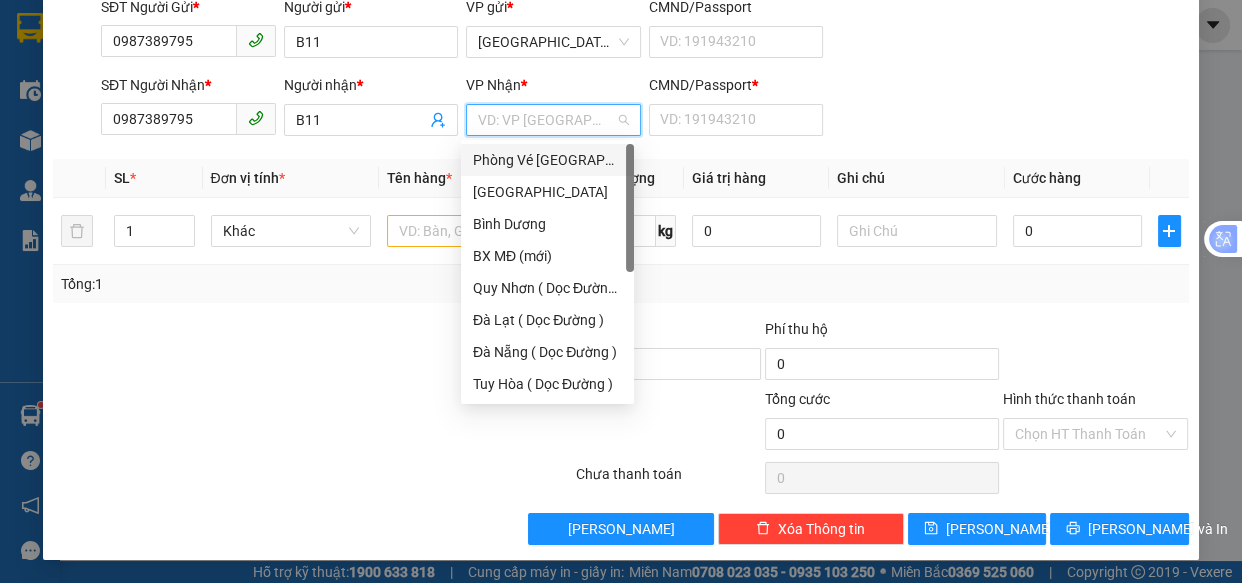 scroll, scrollTop: 287, scrollLeft: 0, axis: vertical 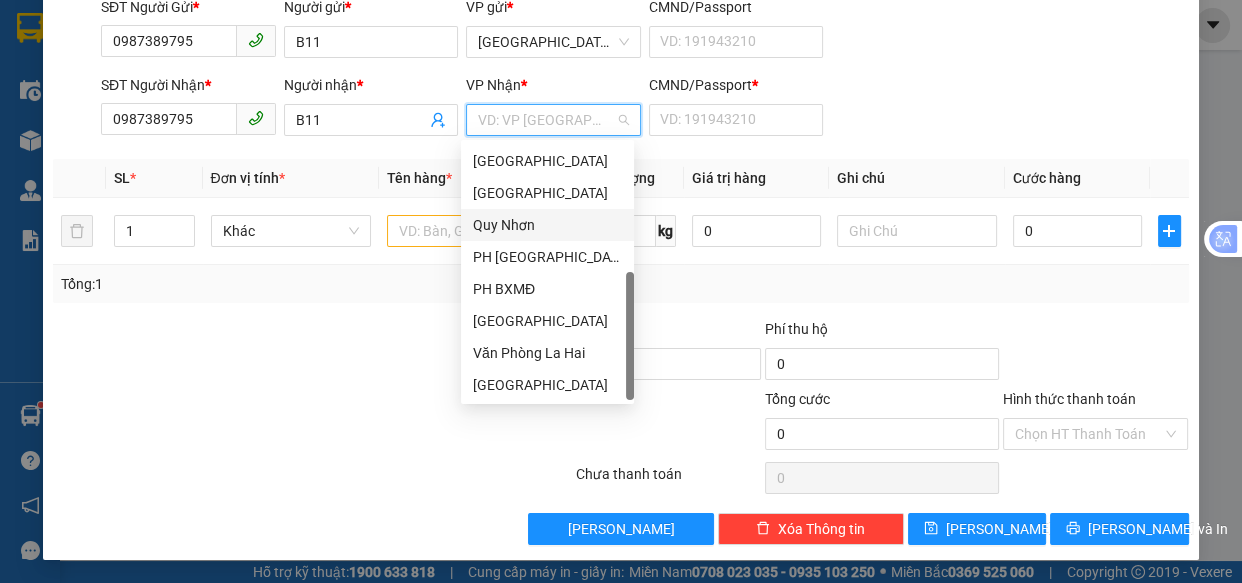 click on "Quy Nhơn" at bounding box center [547, 225] 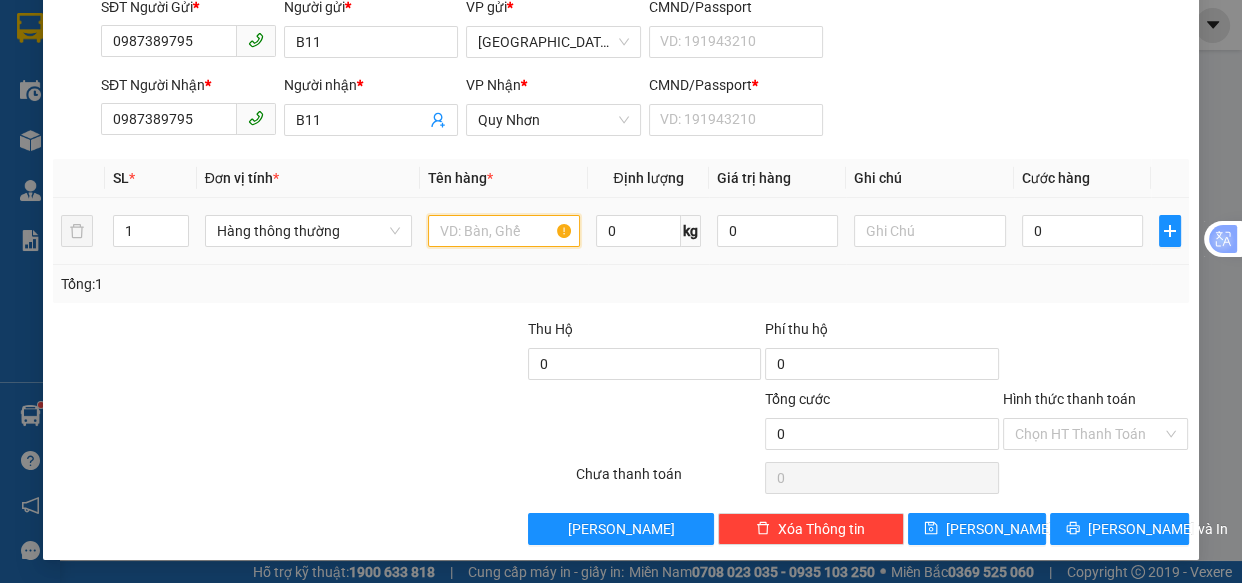 click at bounding box center (503, 231) 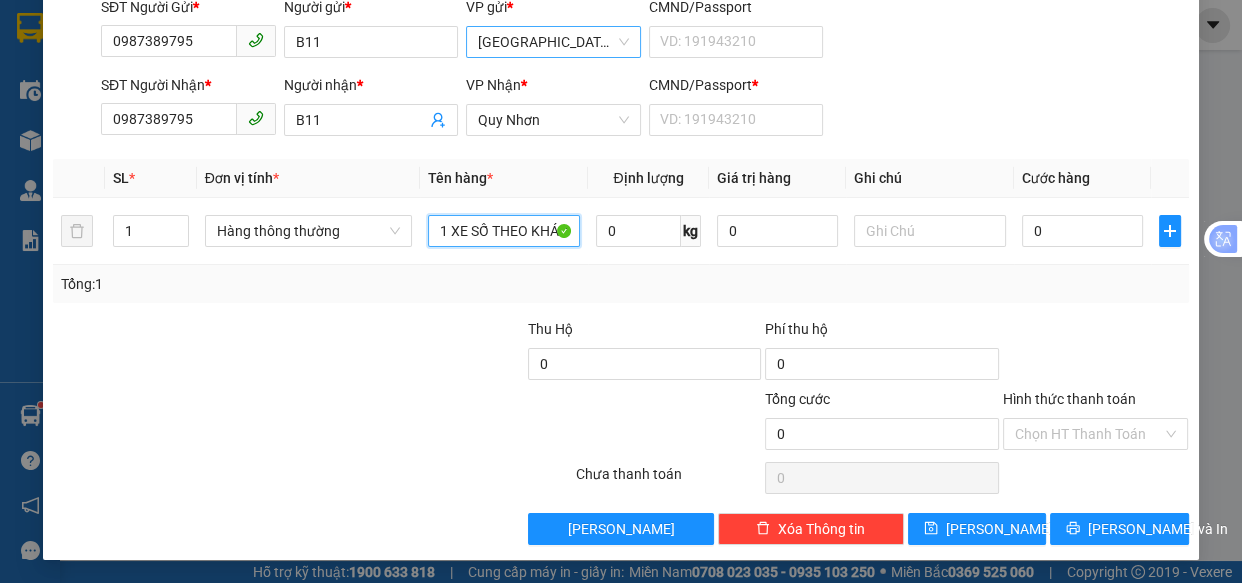 scroll, scrollTop: 0, scrollLeft: 10, axis: horizontal 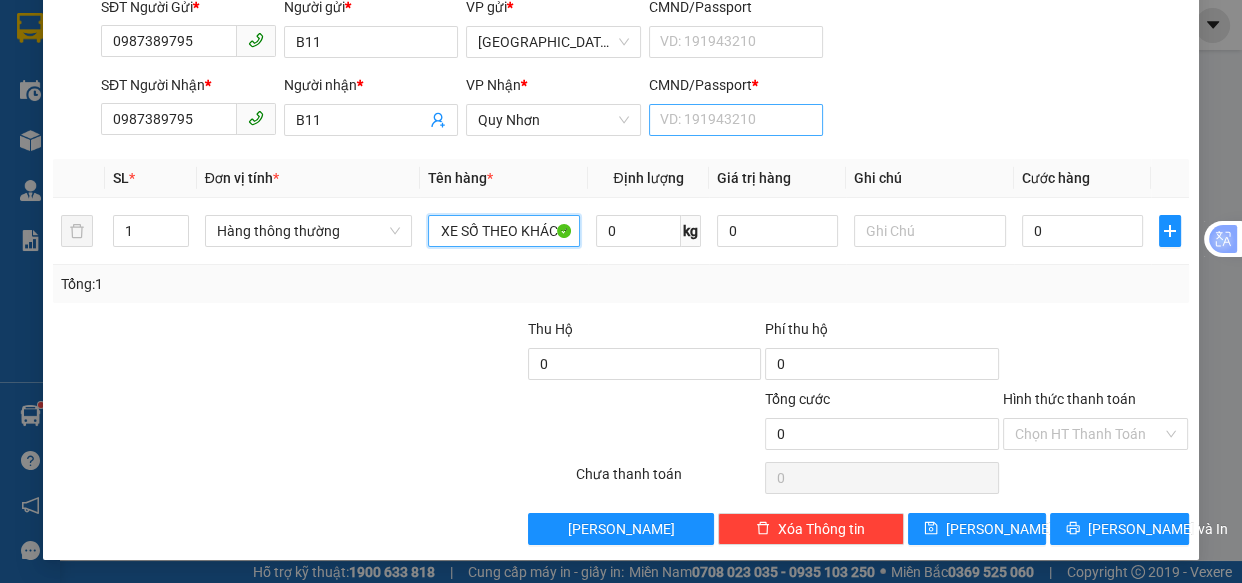 type on "1 XE SỐ THEO KHÁCH" 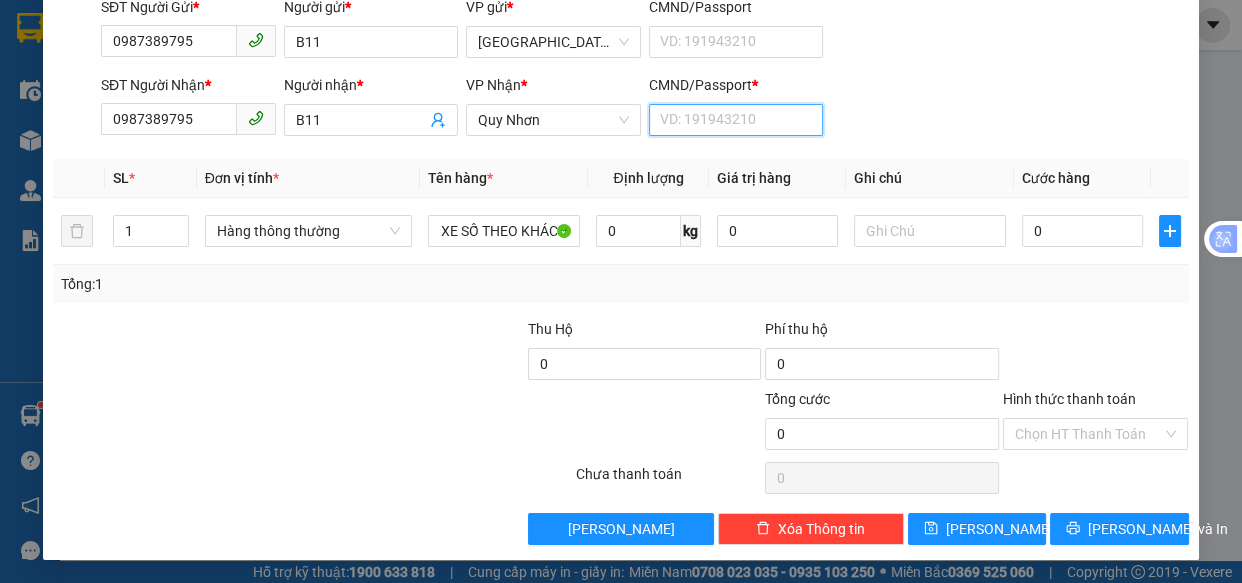 click on "CMND/Passport  *" at bounding box center [736, 120] 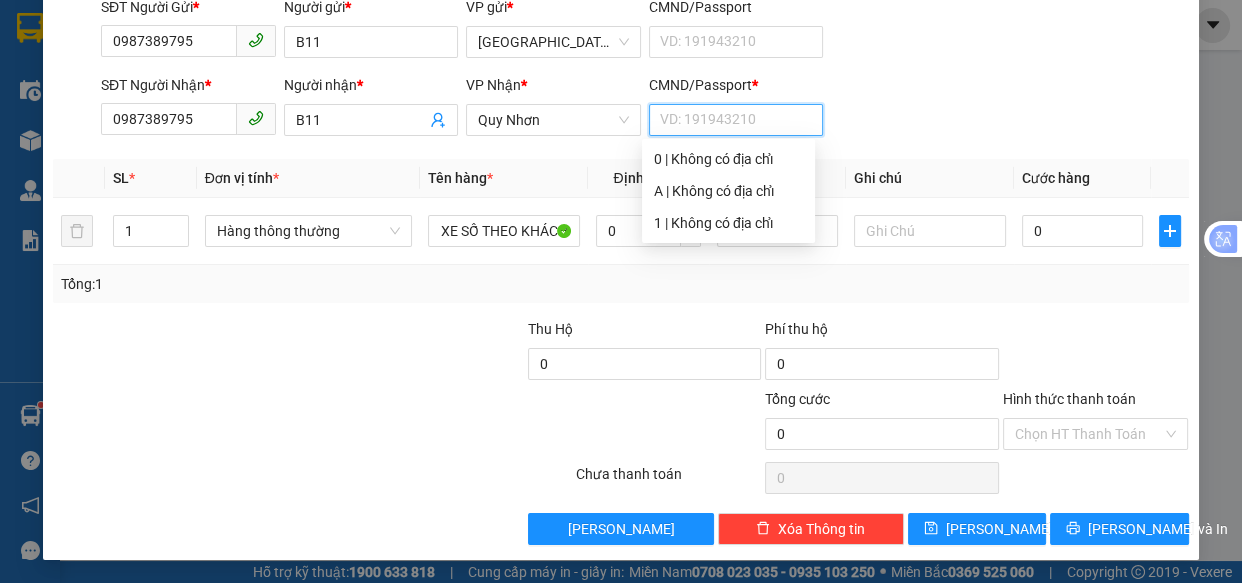 scroll, scrollTop: 0, scrollLeft: 0, axis: both 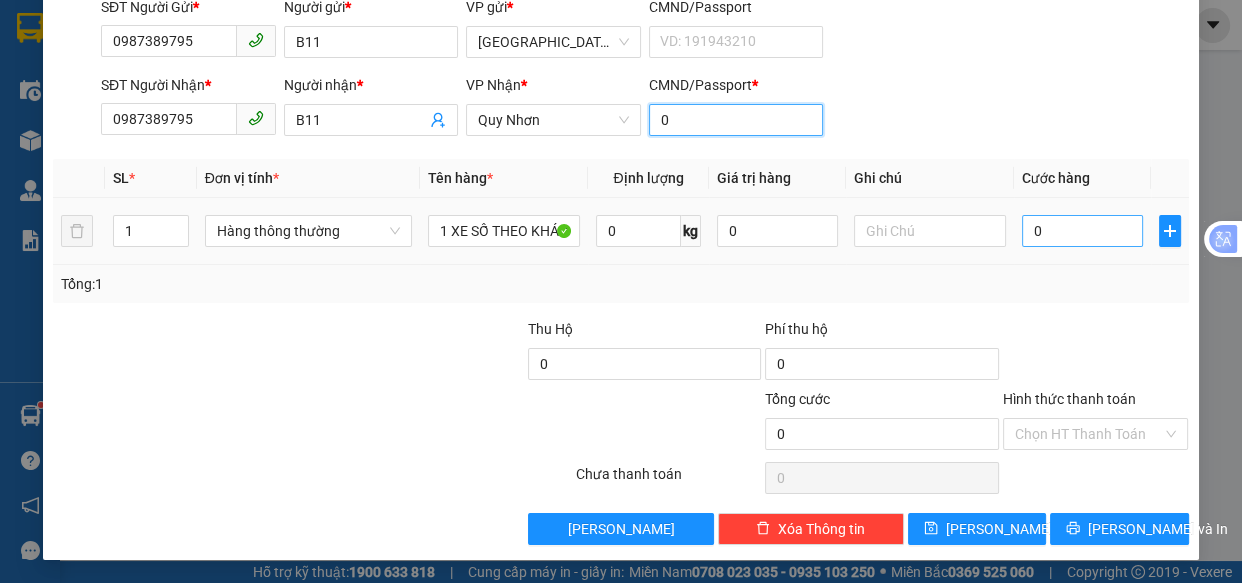 type on "0" 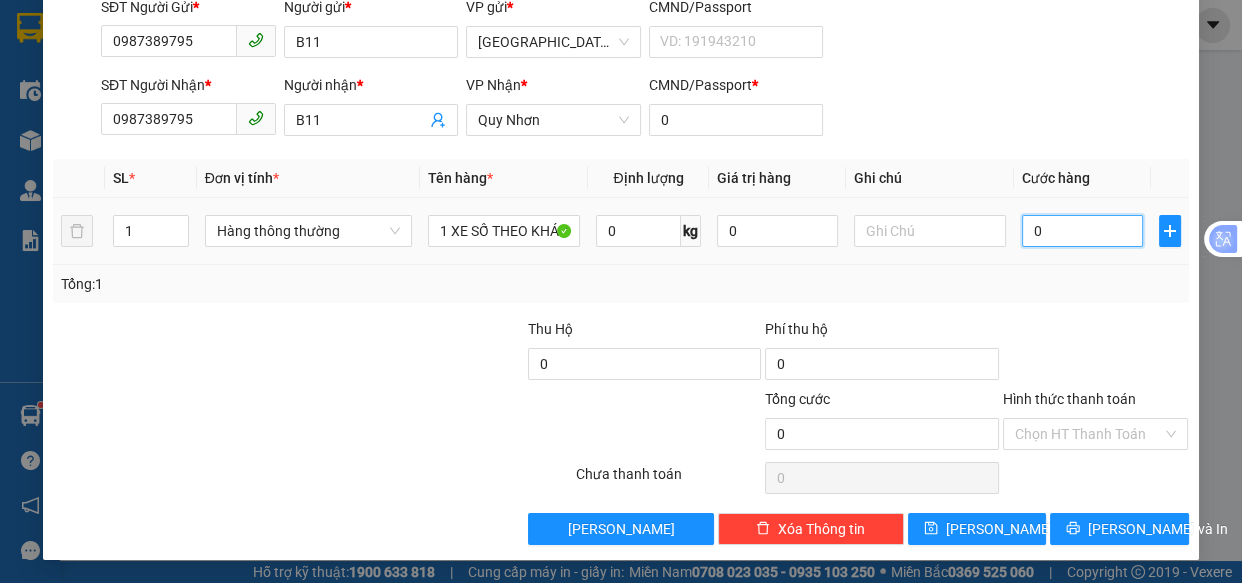 click on "0" at bounding box center [1082, 231] 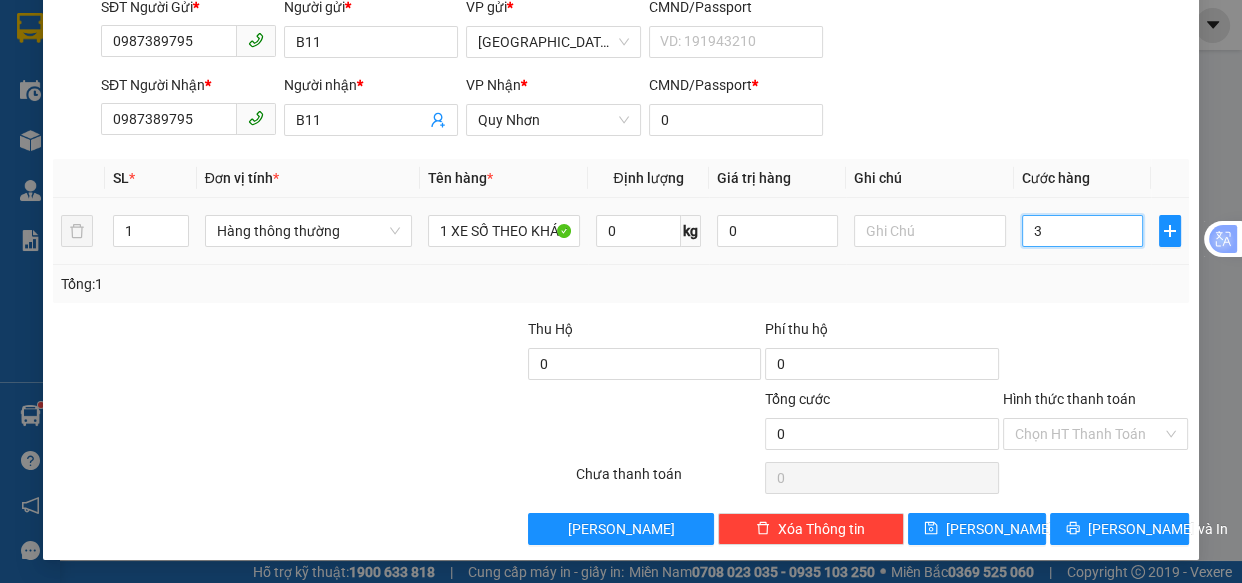 type on "3" 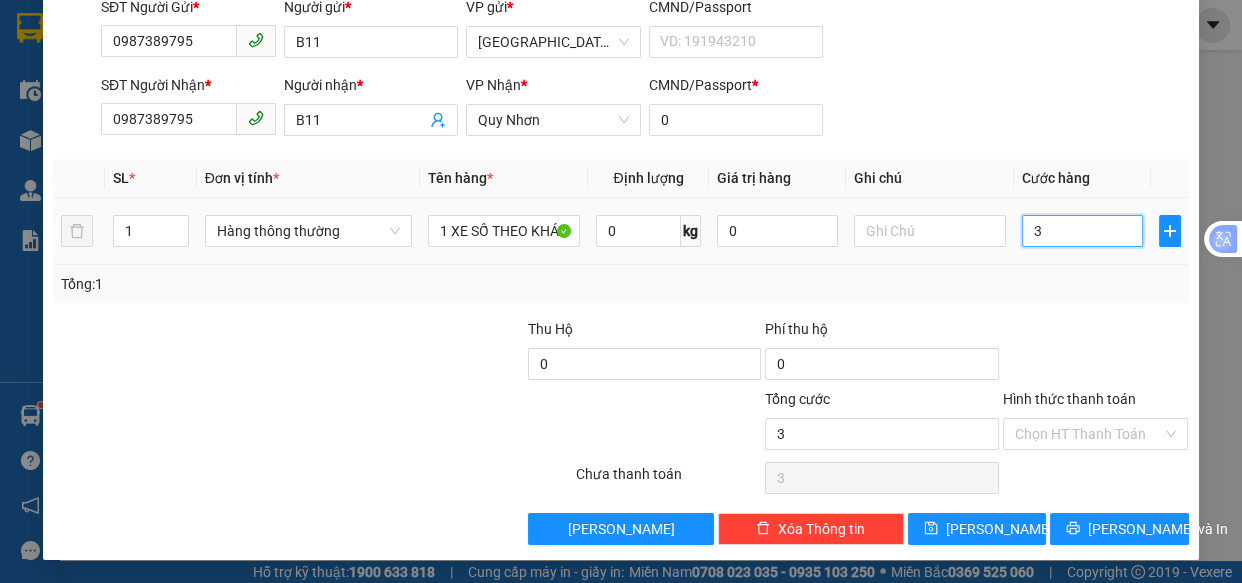 type on "30" 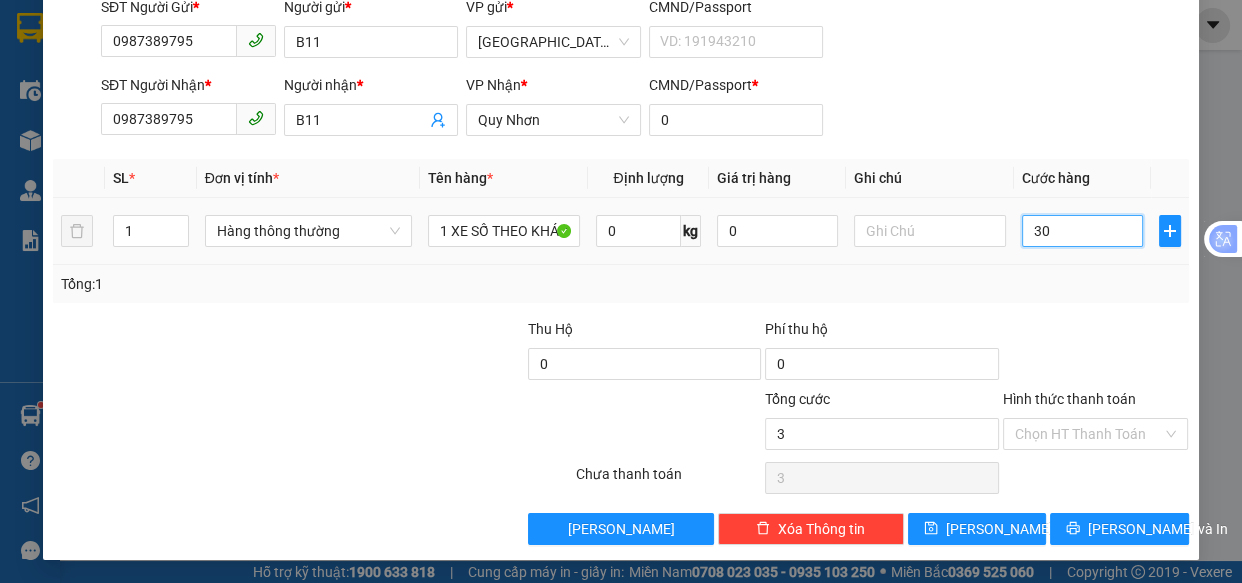 type on "30" 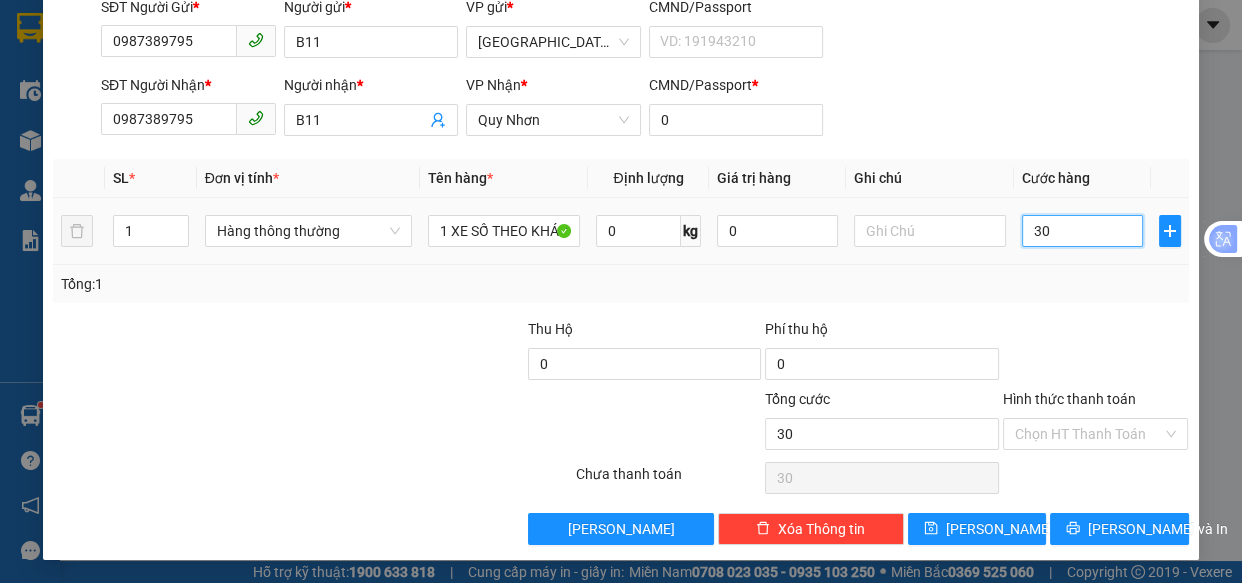 type on "300" 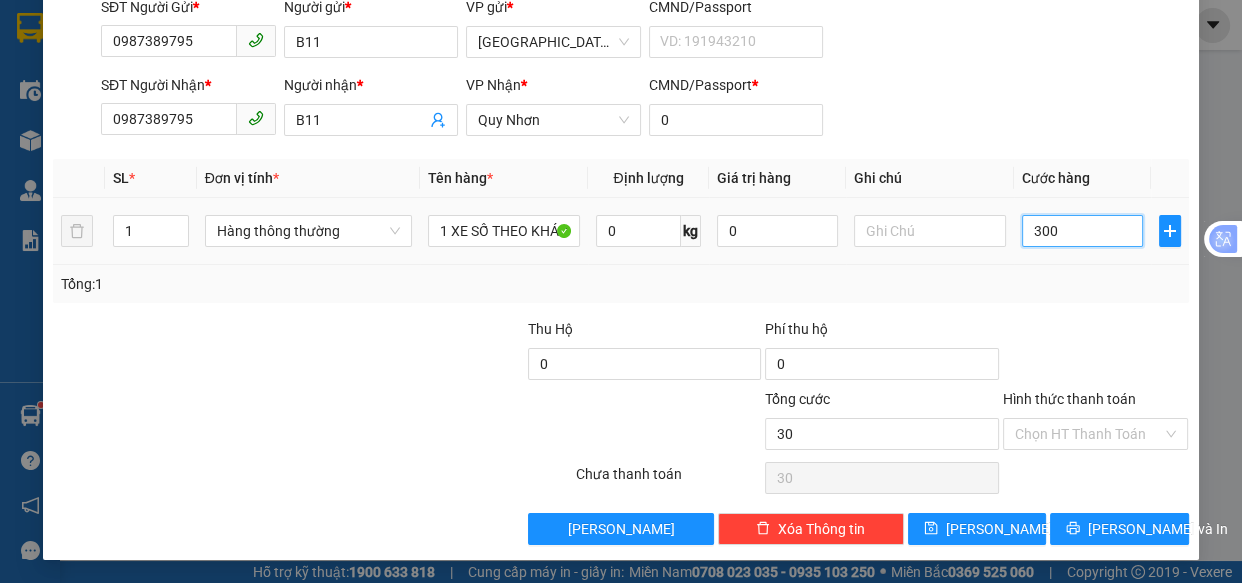 type on "300" 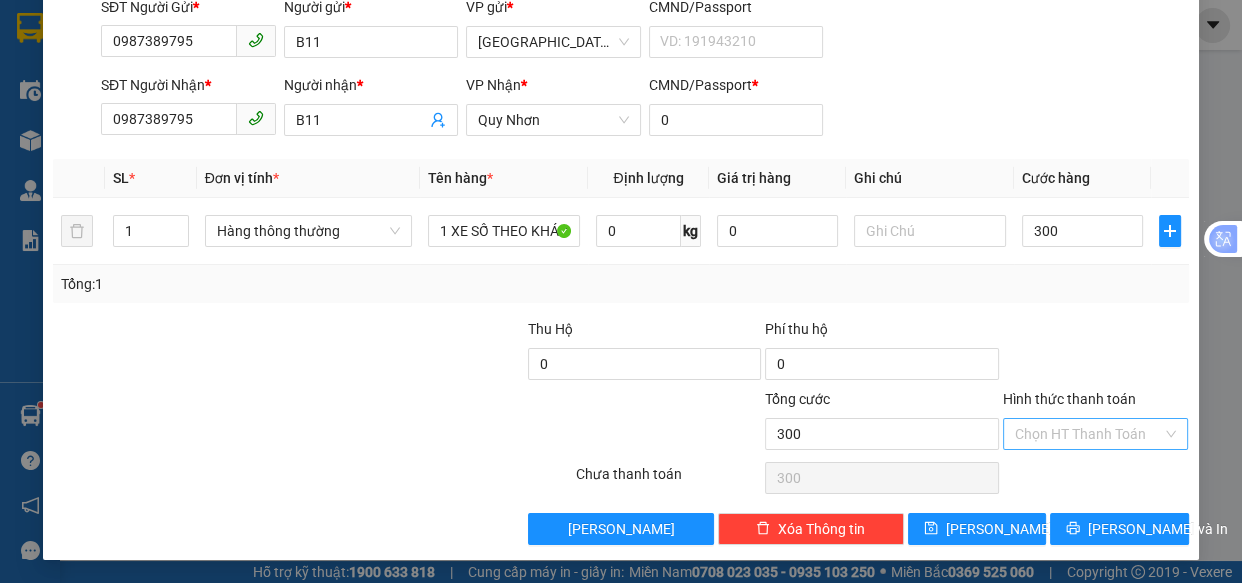 type on "300.000" 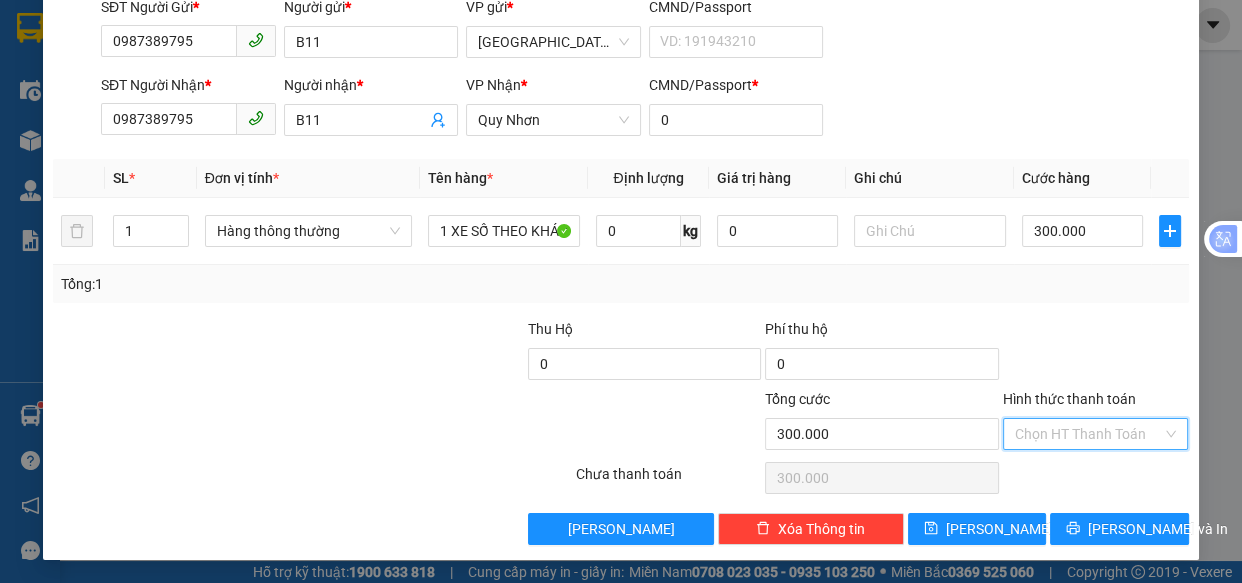 click on "Hình thức thanh toán" at bounding box center (1089, 434) 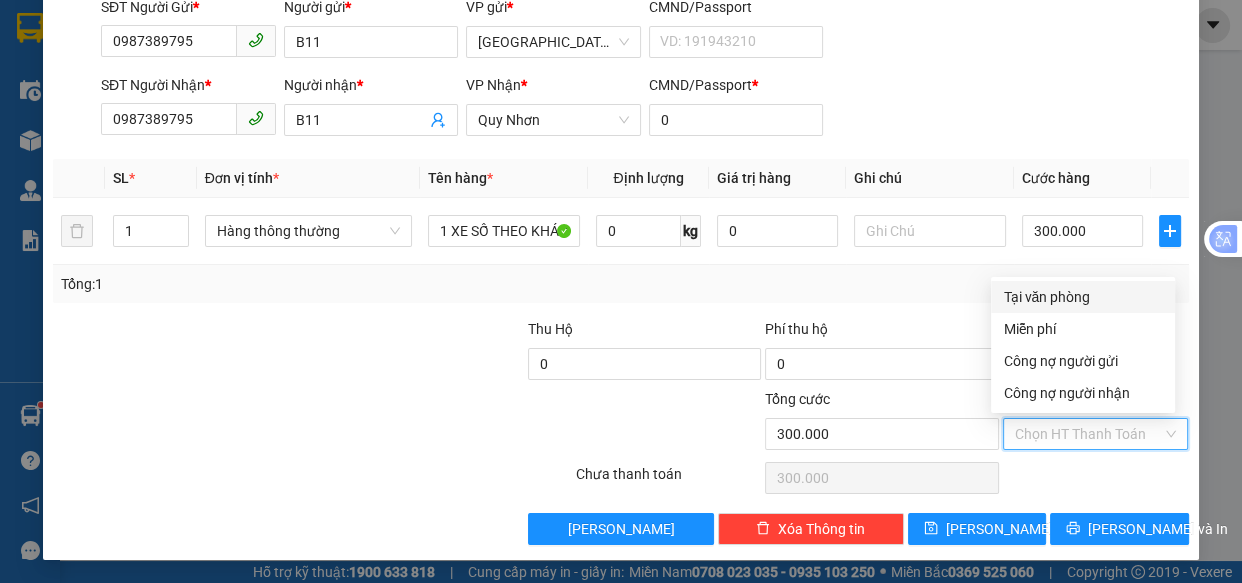 click on "Tại văn phòng" at bounding box center [1083, 297] 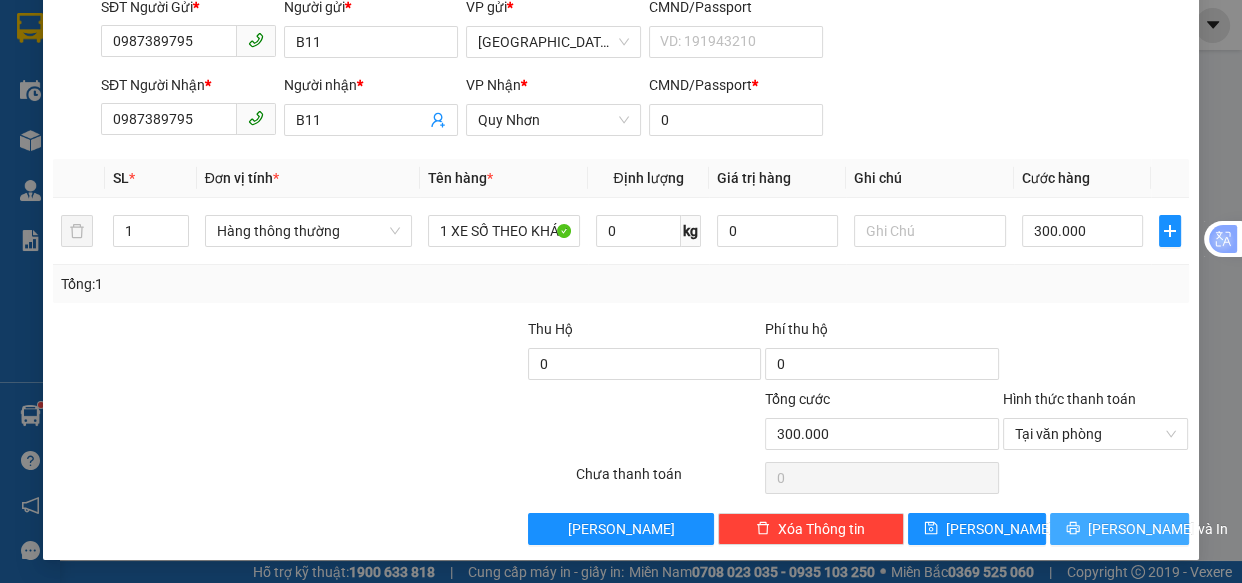 click on "[PERSON_NAME] và In" at bounding box center [1158, 529] 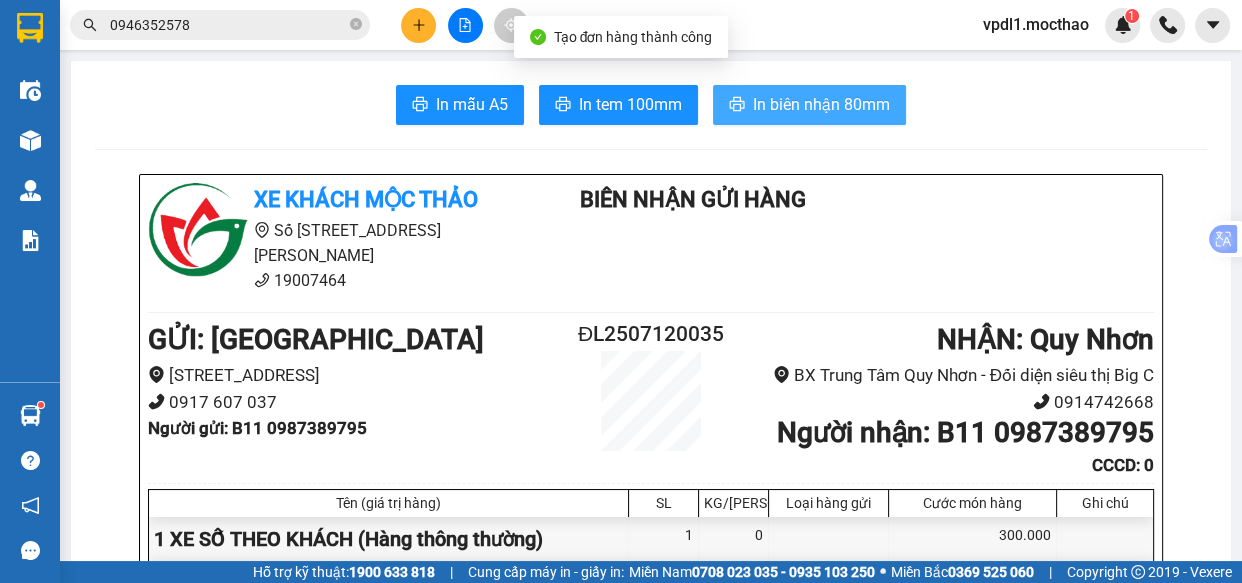 click on "In biên nhận 80mm" at bounding box center [821, 104] 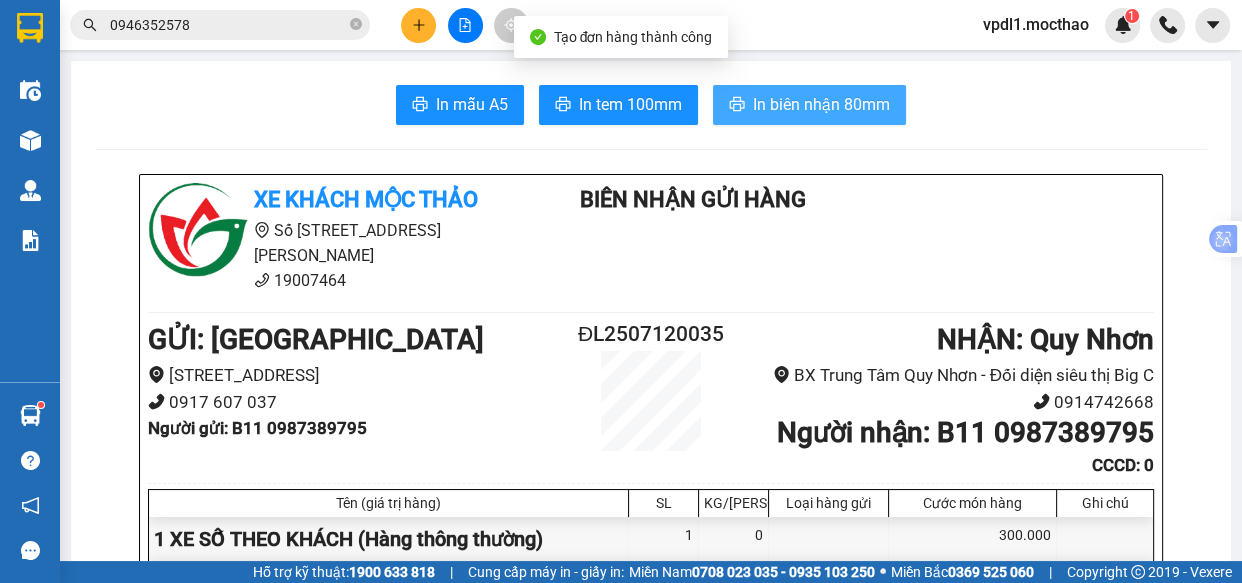 scroll, scrollTop: 0, scrollLeft: 0, axis: both 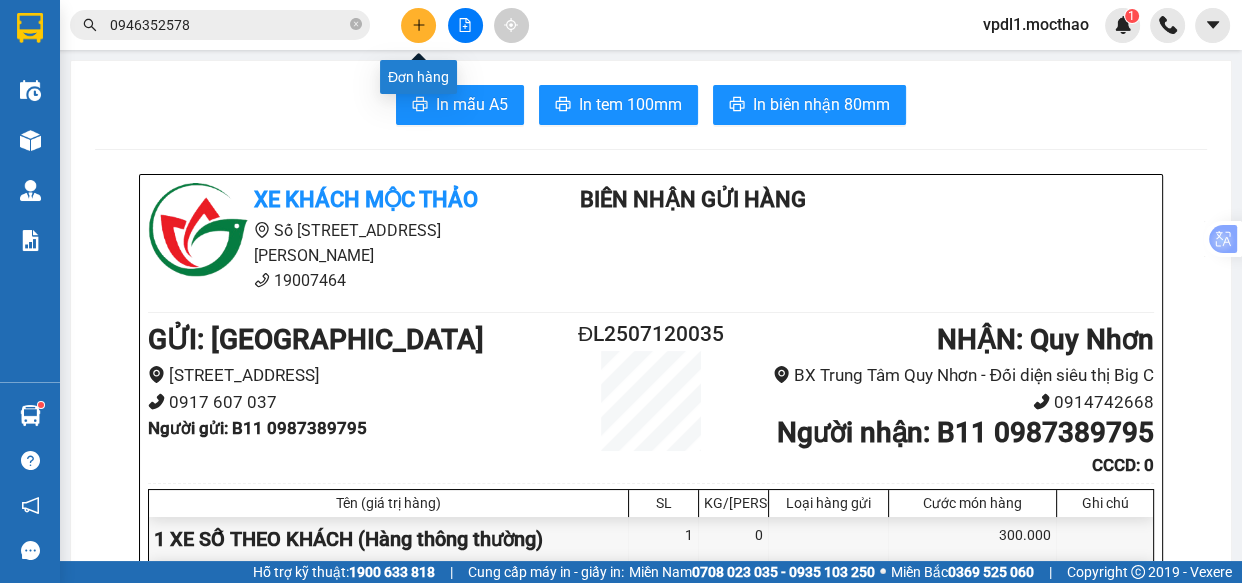 click at bounding box center (418, 25) 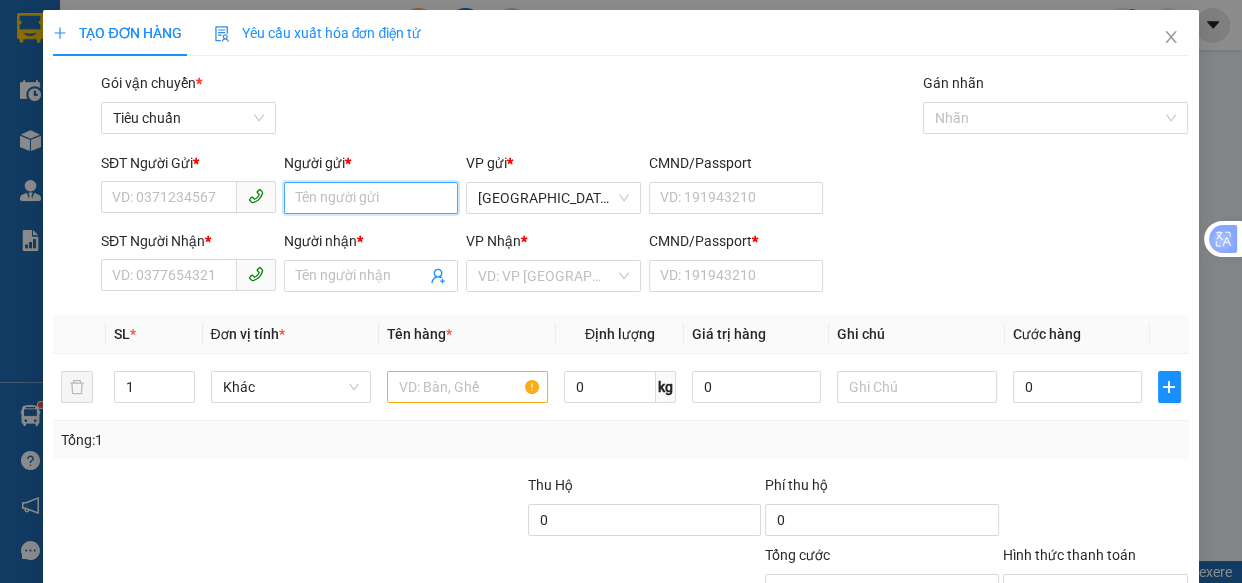 drag, startPoint x: 340, startPoint y: 208, endPoint x: 326, endPoint y: 186, distance: 26.076809 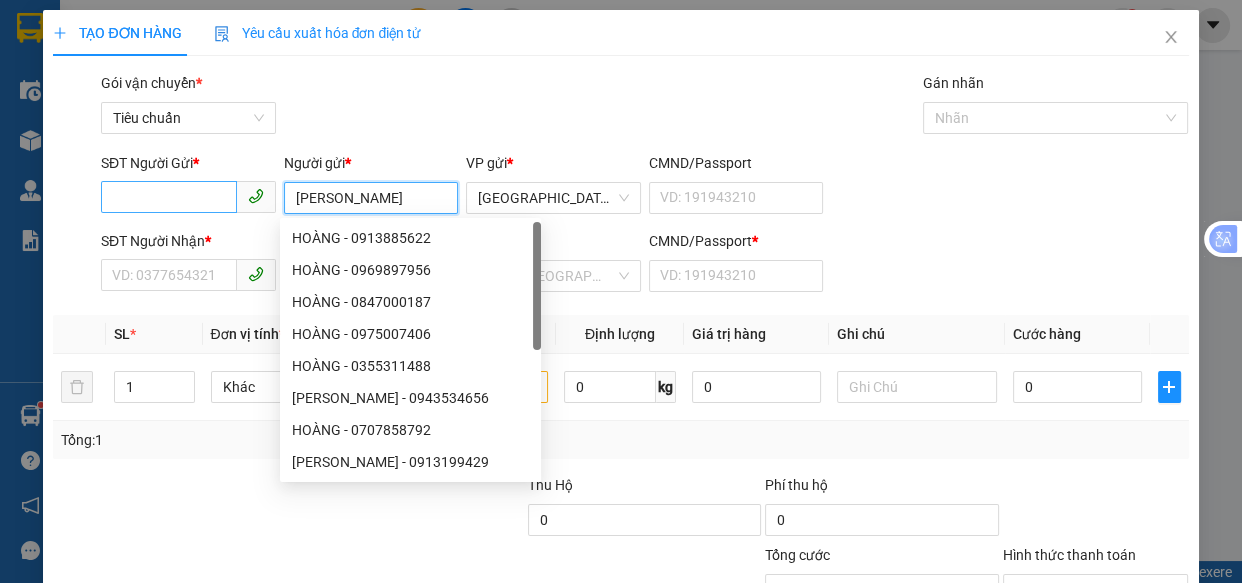 type on "HOÀNG KIM" 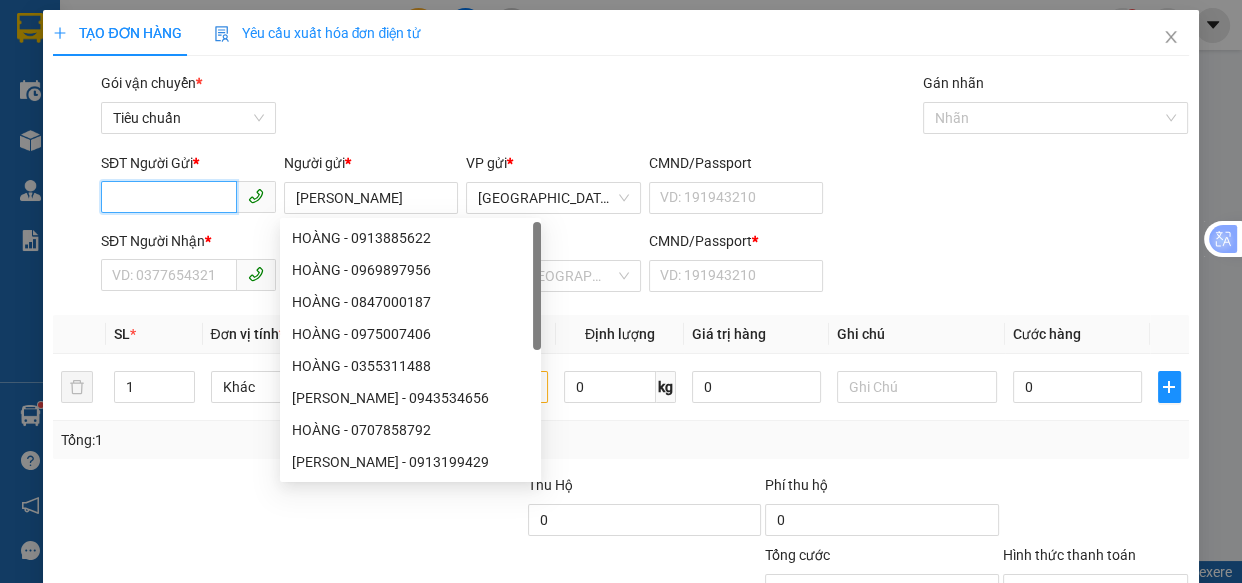 drag, startPoint x: 177, startPoint y: 197, endPoint x: 47, endPoint y: 49, distance: 196.9873 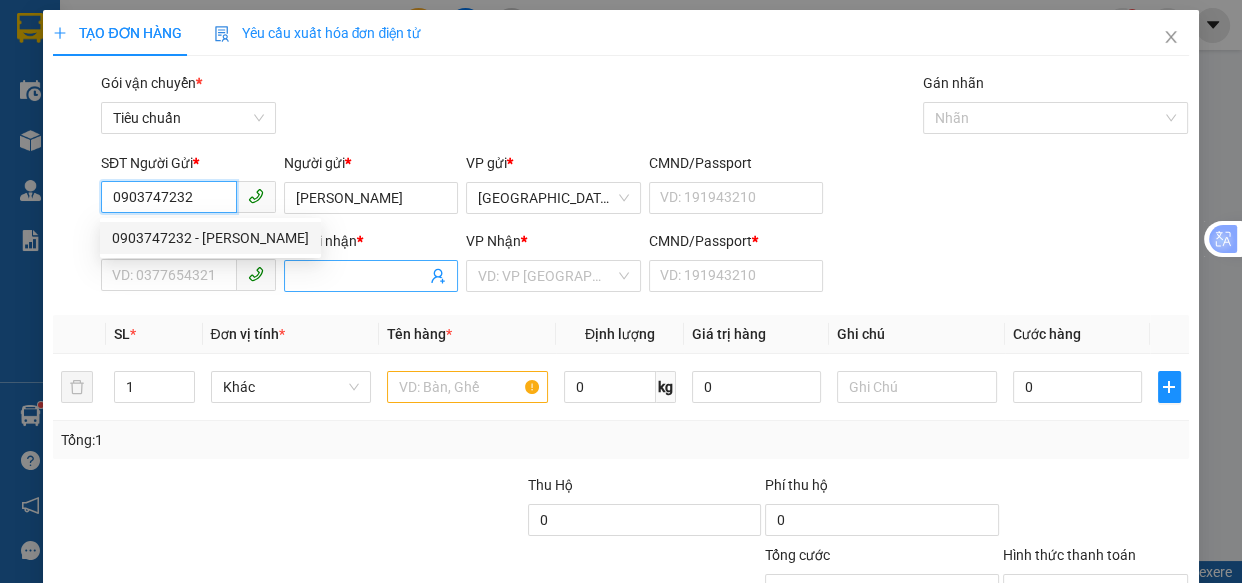 type on "0903747232" 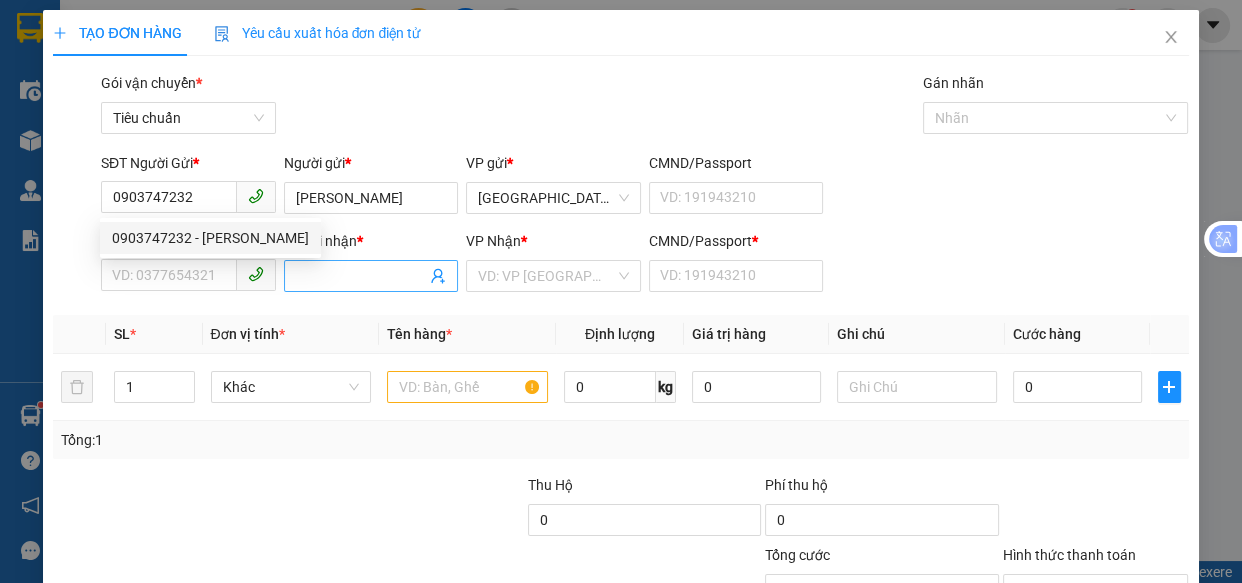 click on "Người nhận  *" at bounding box center [361, 276] 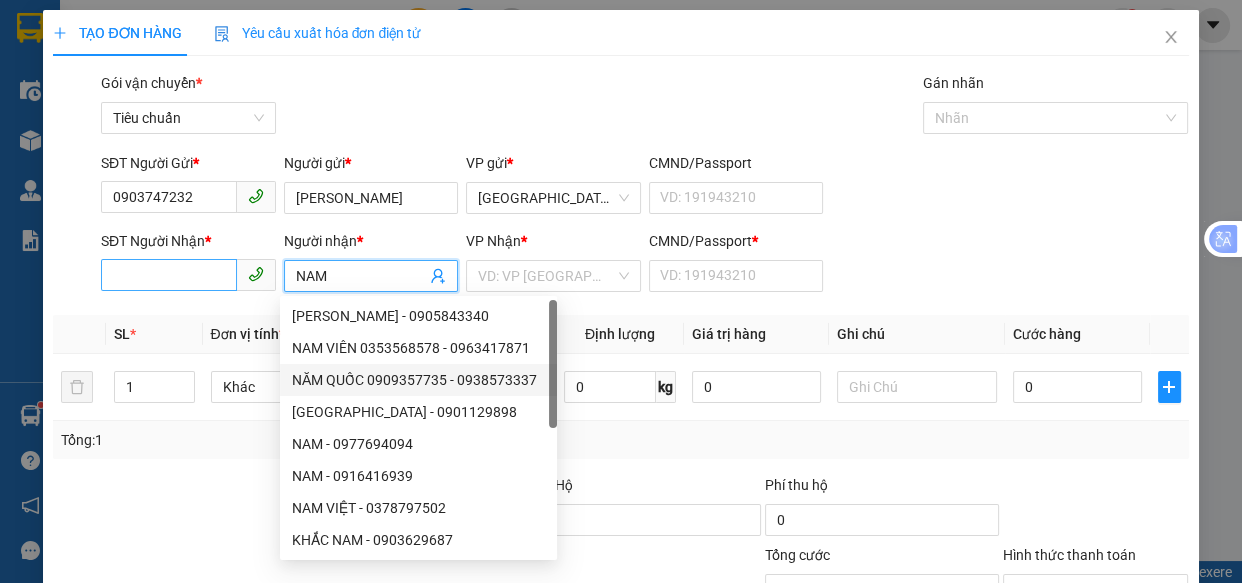 type on "NAM" 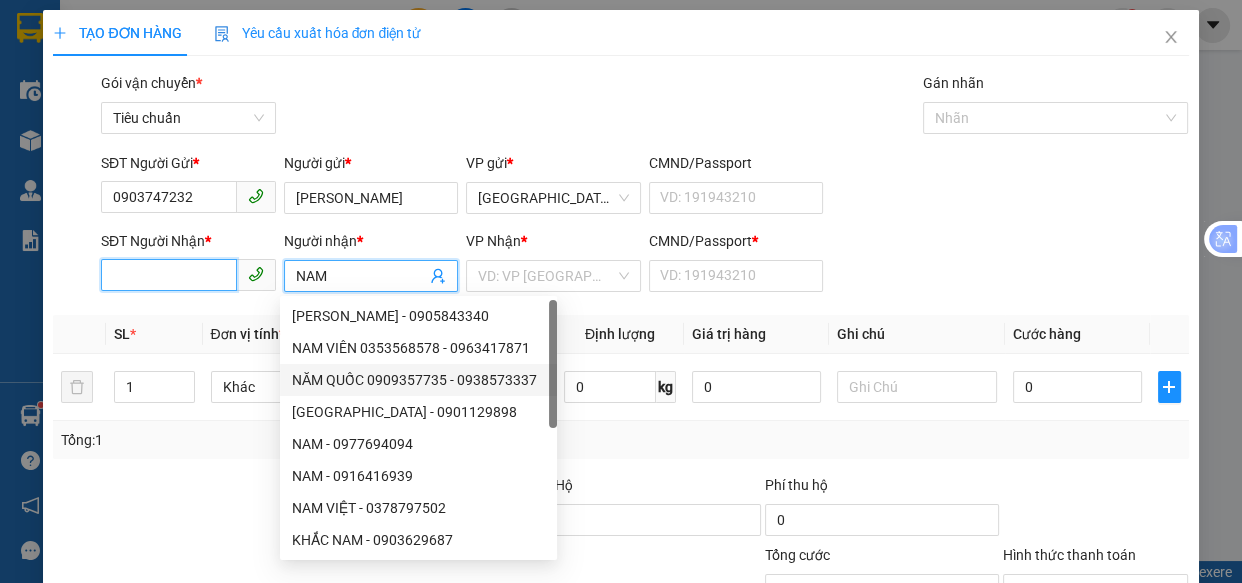 click on "SĐT Người Nhận  *" at bounding box center [169, 275] 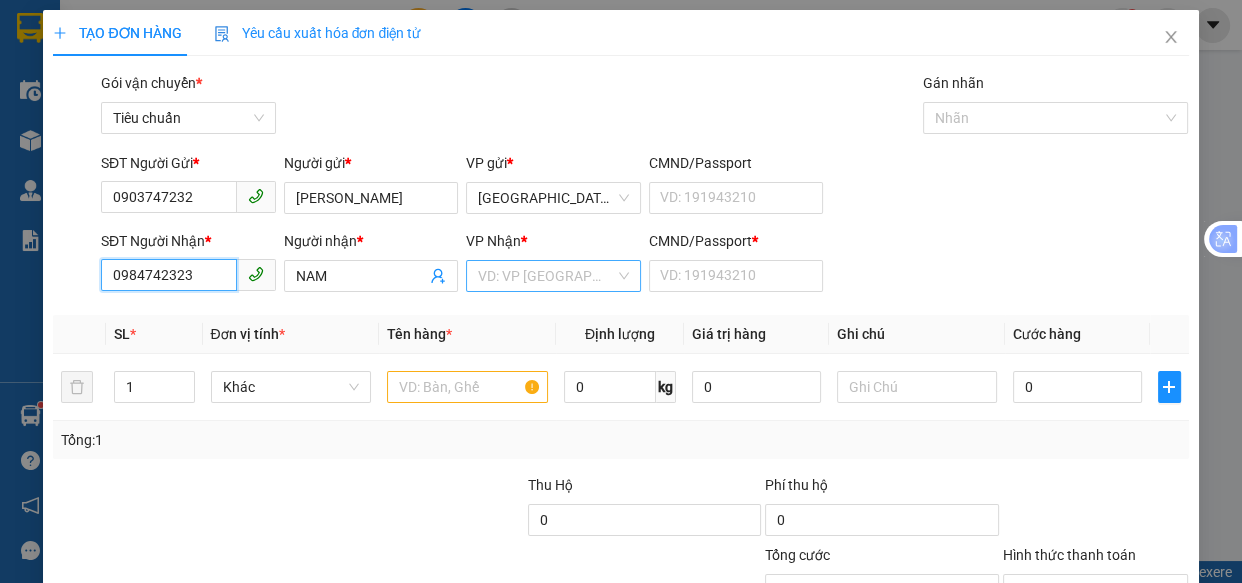type on "0984742323" 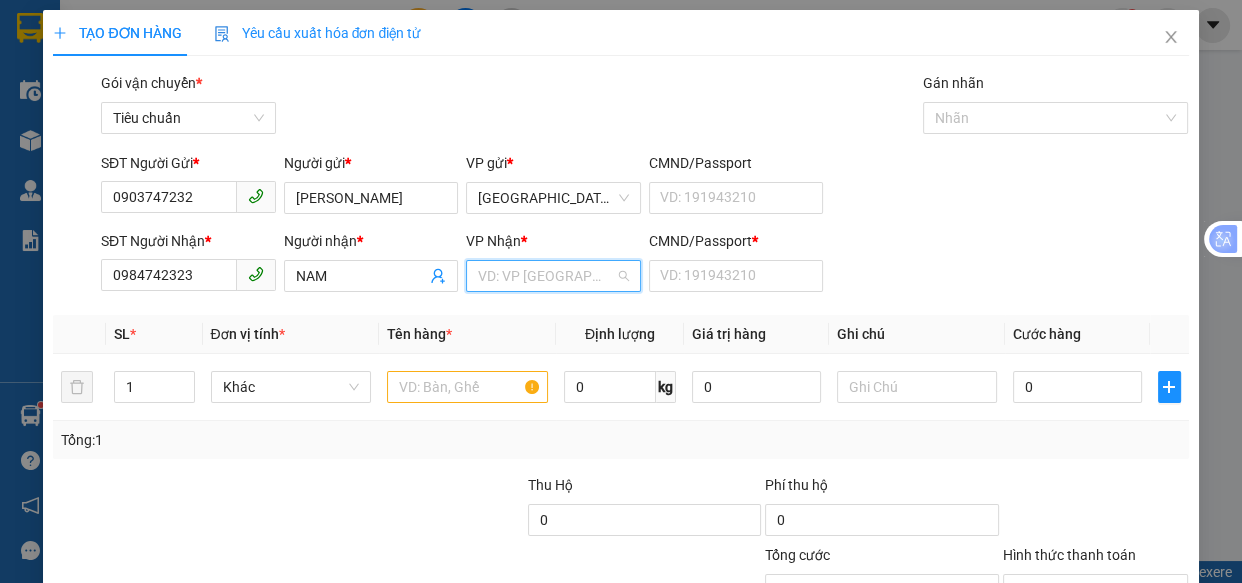 click at bounding box center (546, 276) 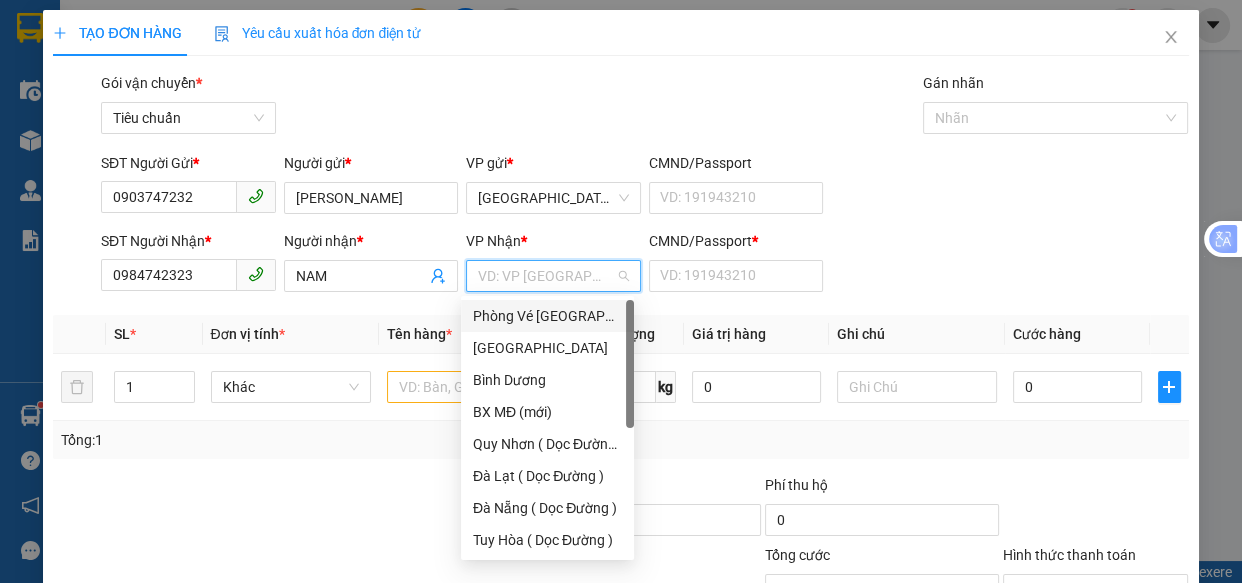 scroll, scrollTop: 156, scrollLeft: 0, axis: vertical 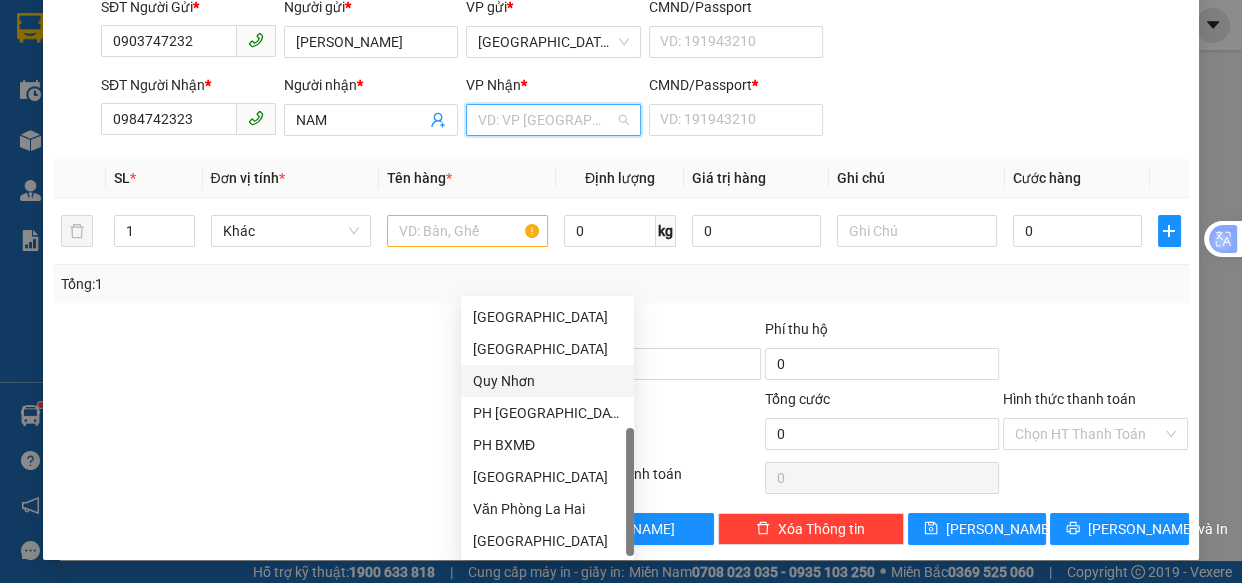 click on "Quy Nhơn" at bounding box center (547, 381) 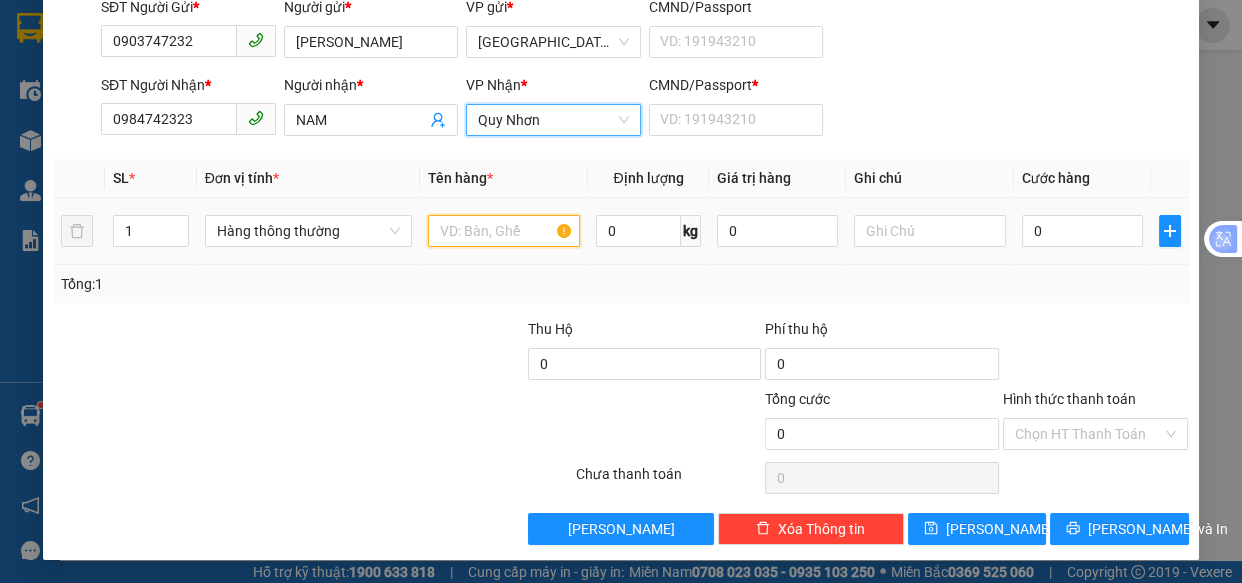 click at bounding box center [503, 231] 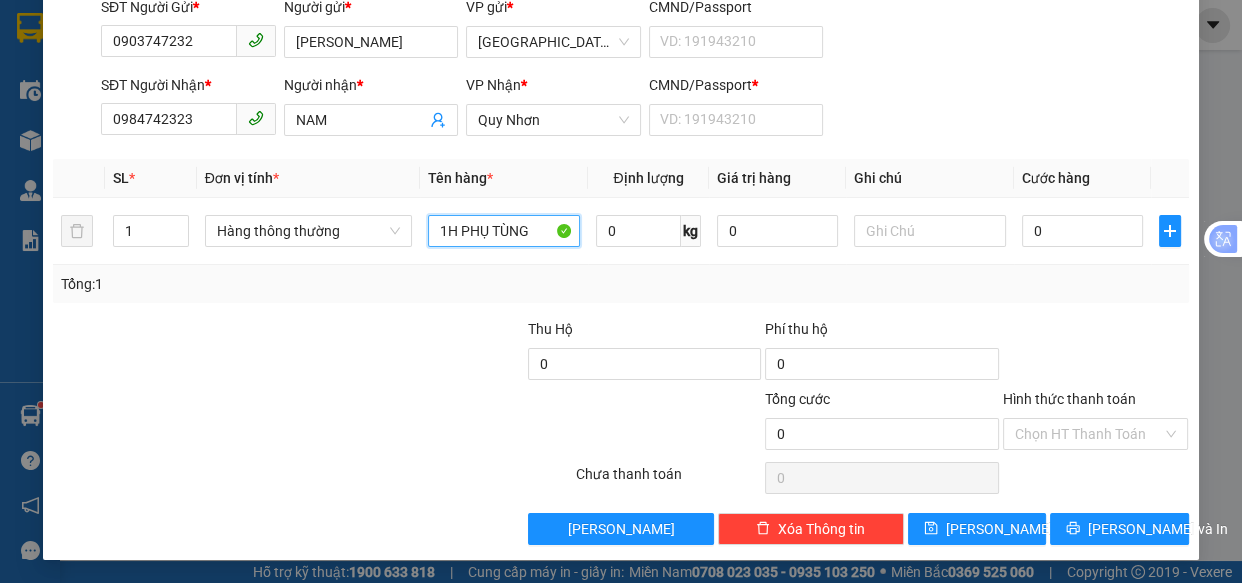 type on "1H PHỤ TÙNG" 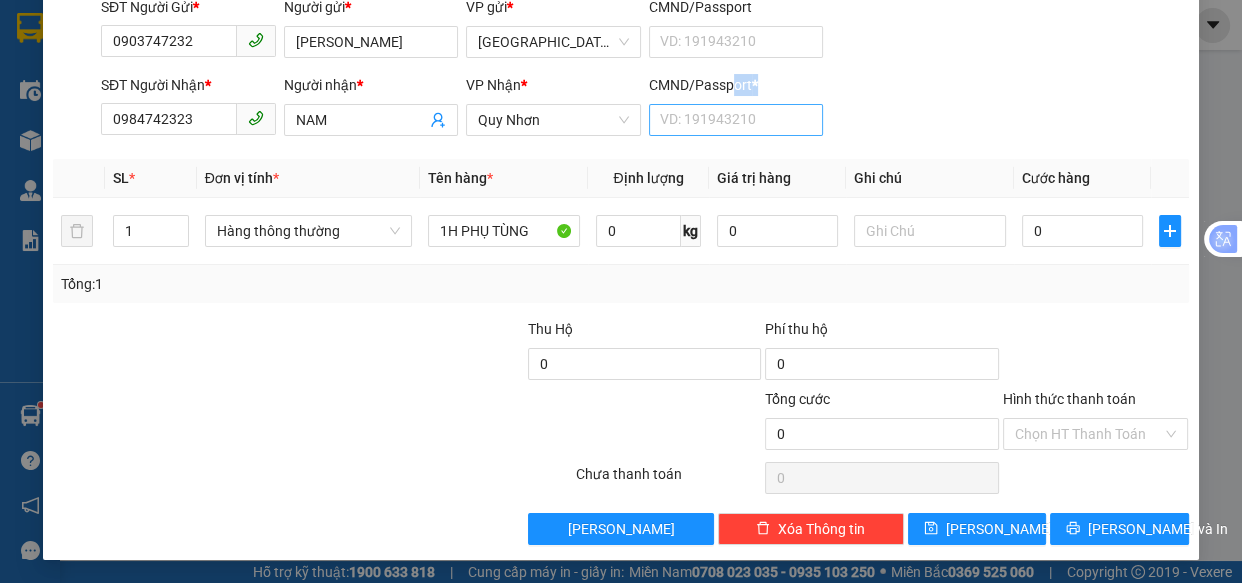 click on "CMND/Passport  * VD: 191943210" at bounding box center (736, 109) 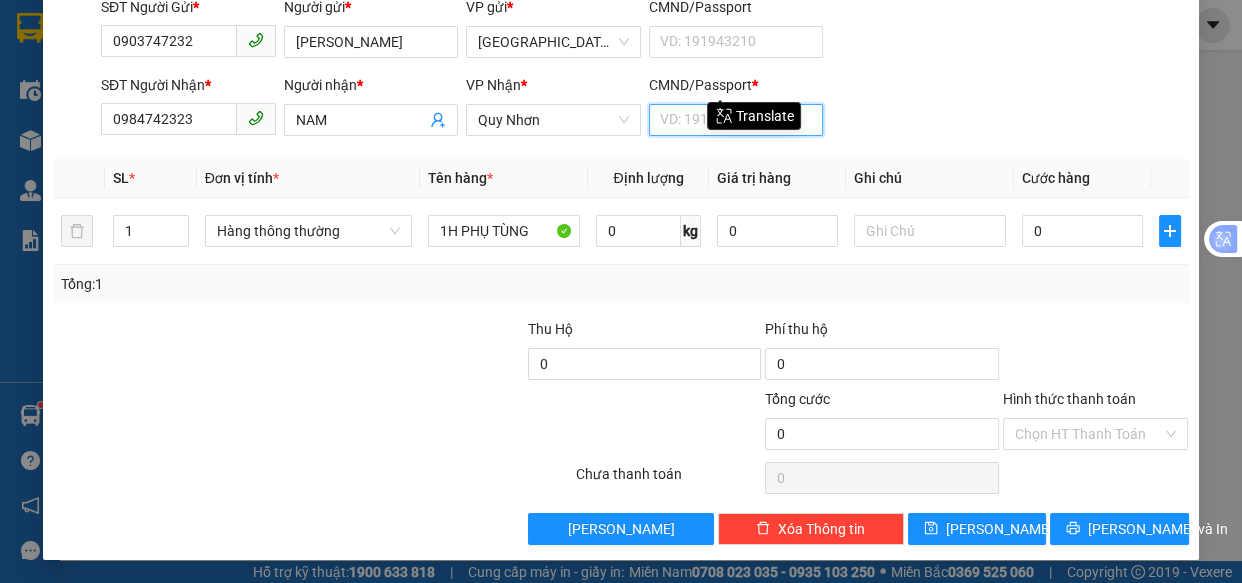 click on "CMND/Passport  *" at bounding box center (736, 120) 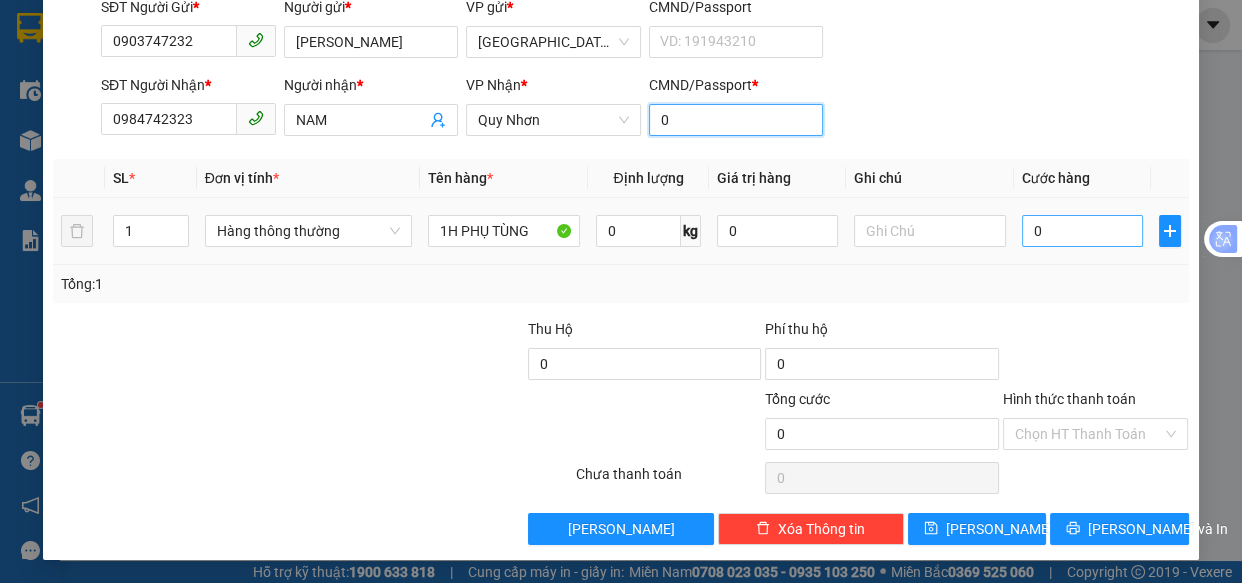 type on "0" 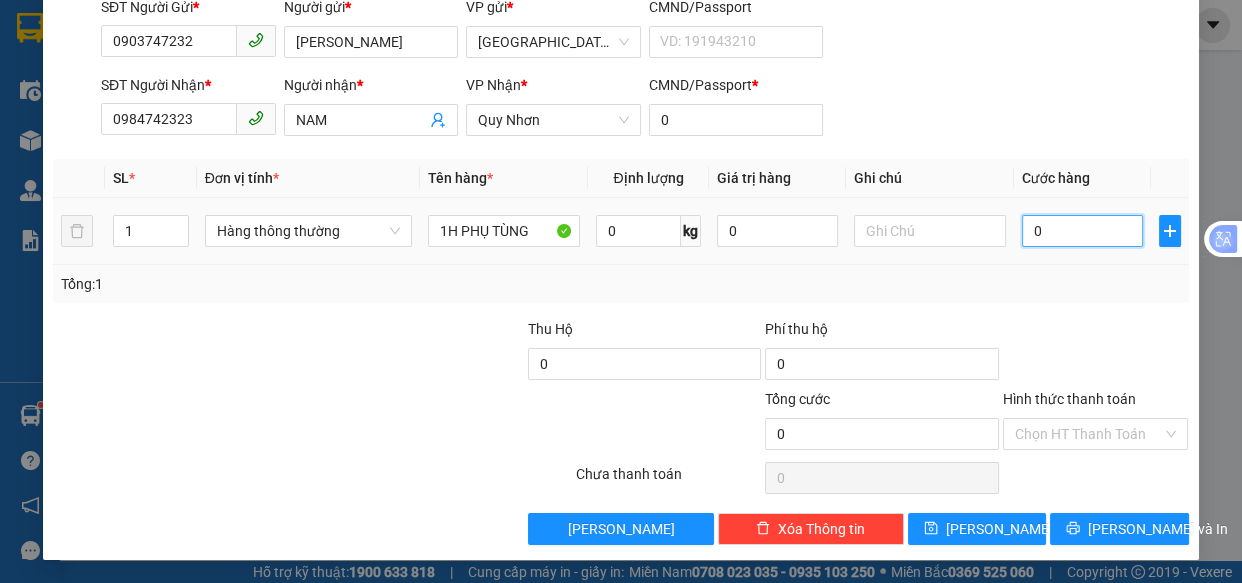 click on "0" at bounding box center (1082, 231) 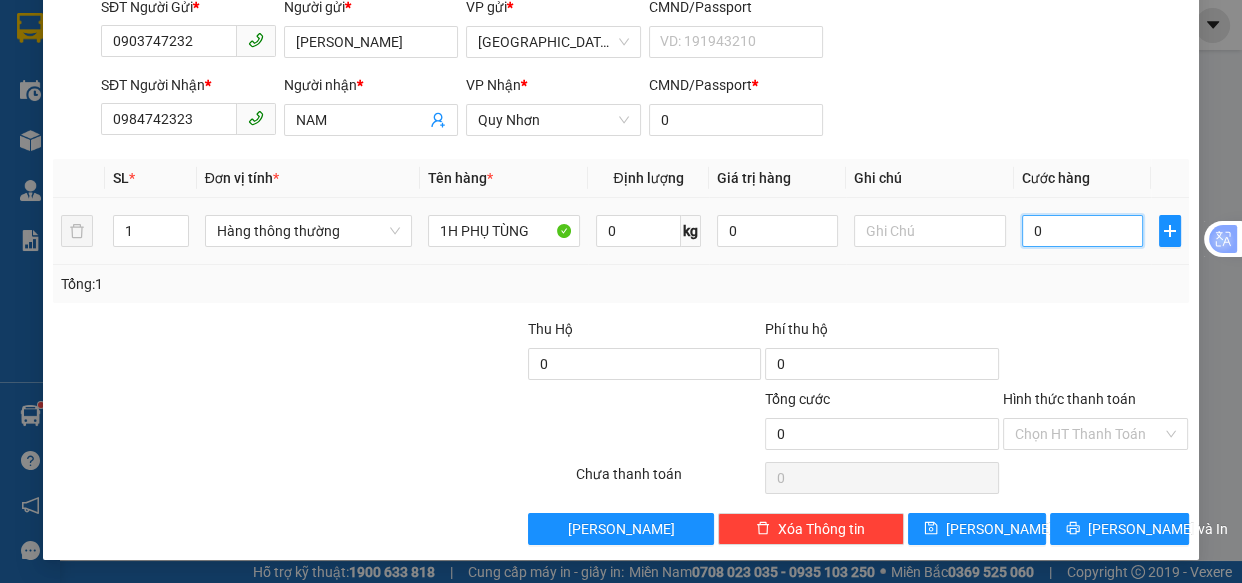 type on "1" 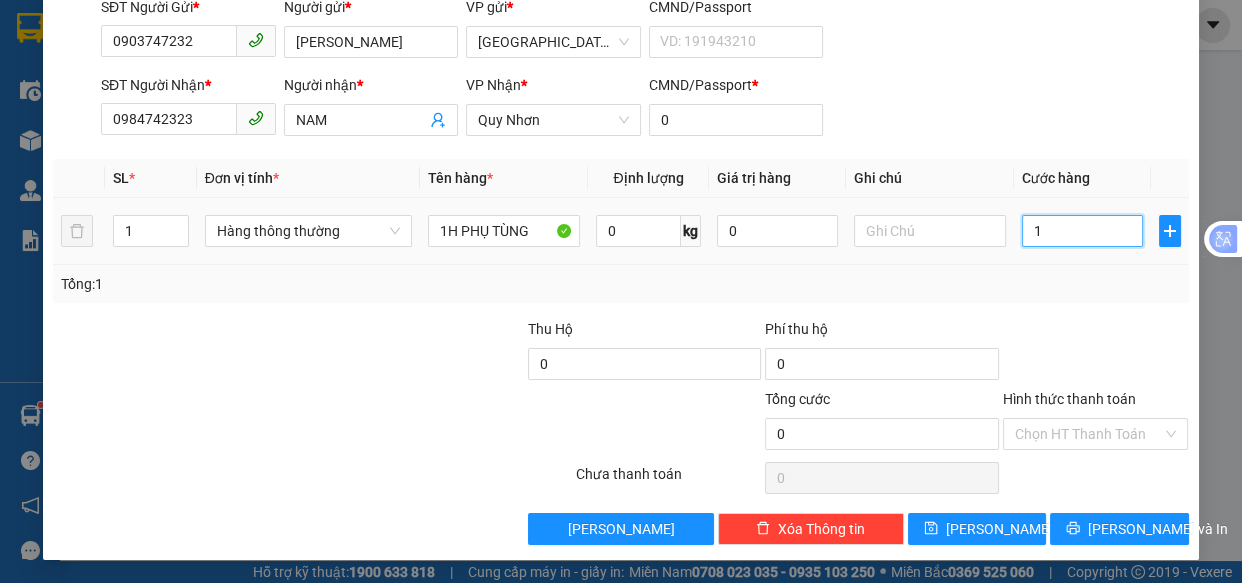 type on "1" 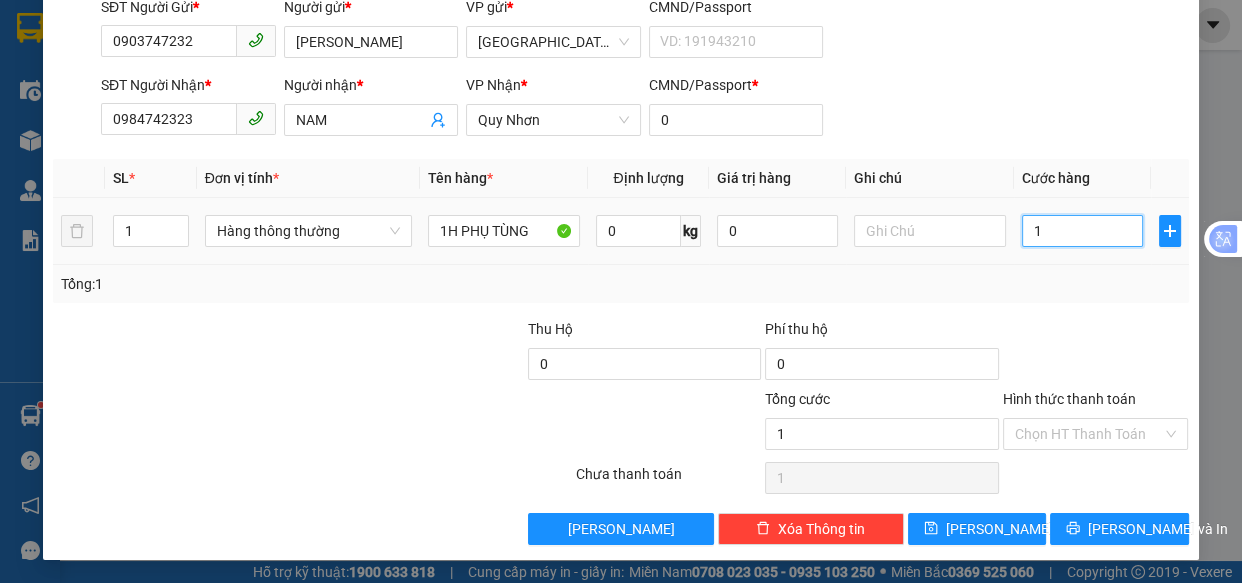 type on "10" 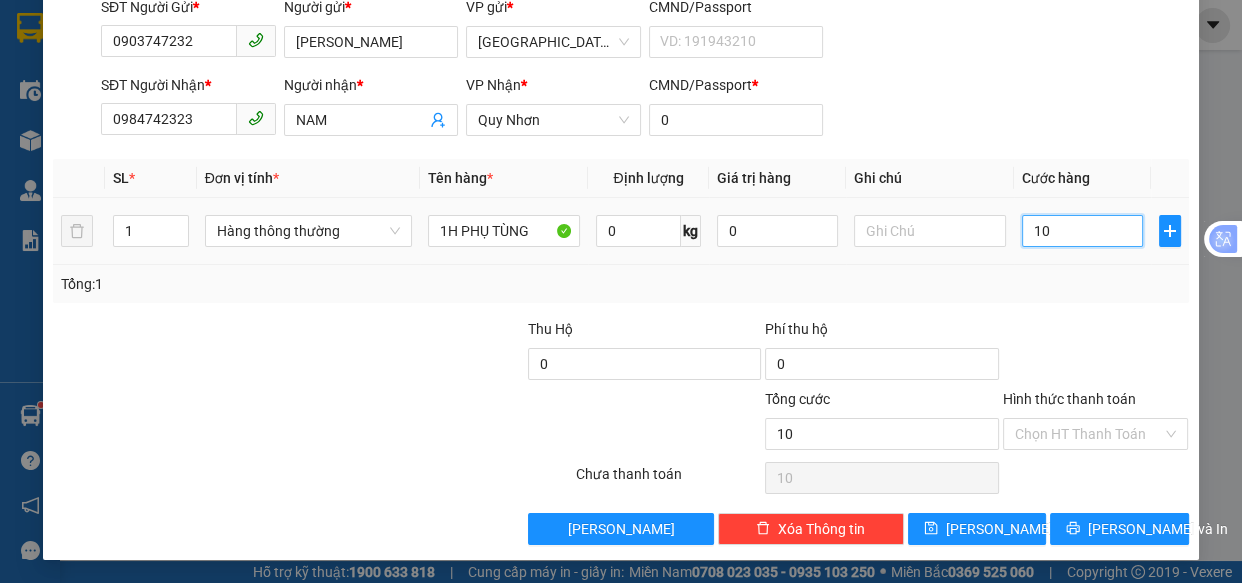 type on "100" 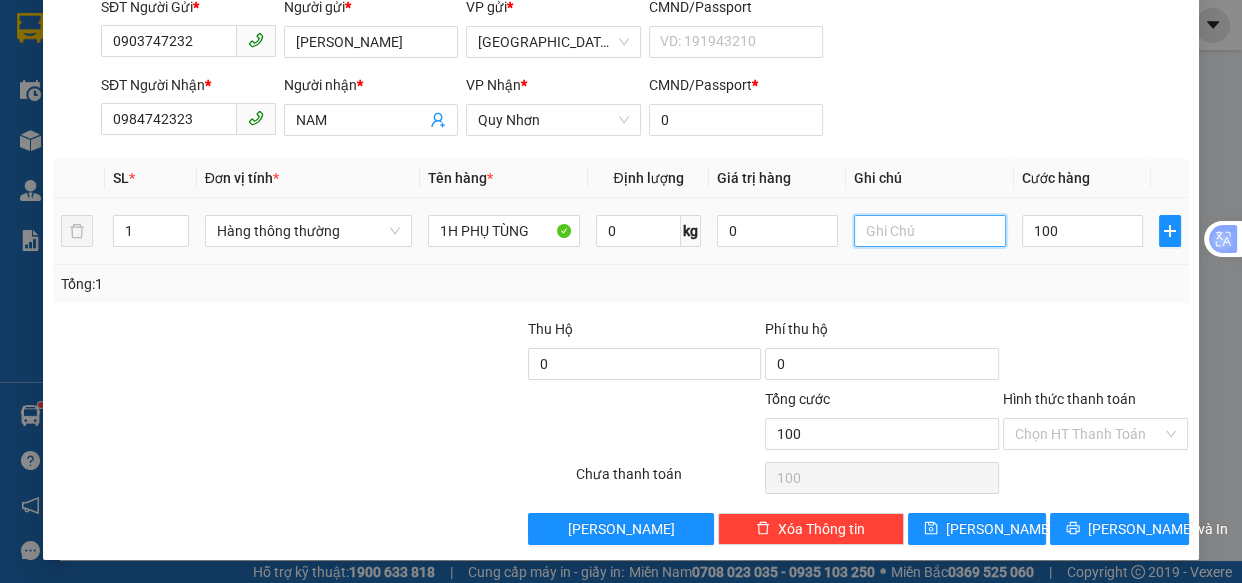 type on "100.000" 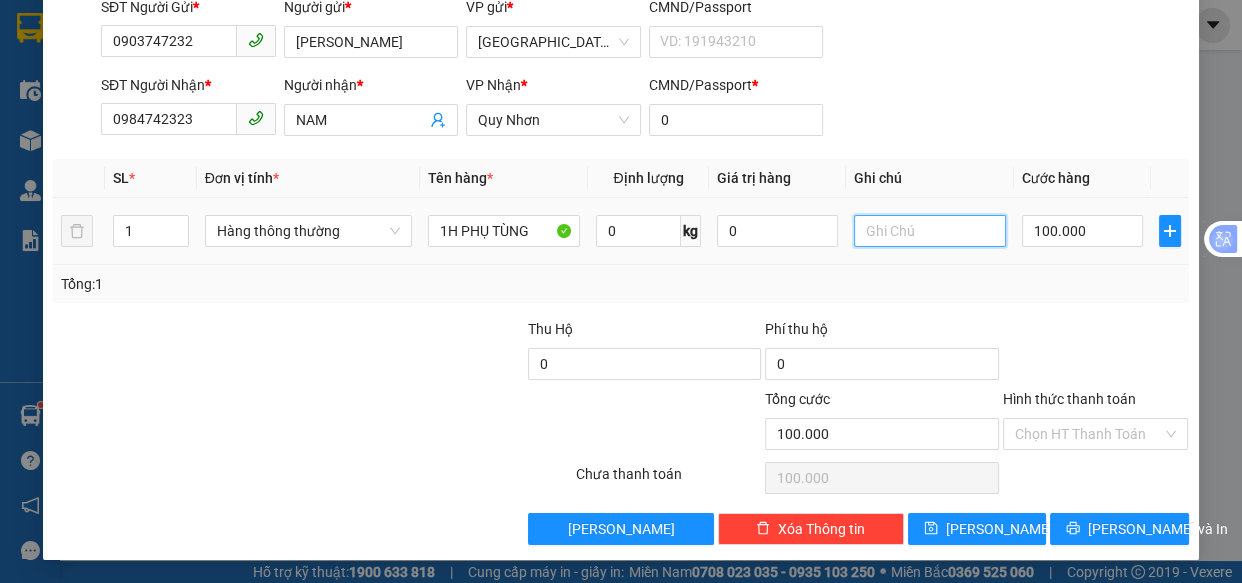 click at bounding box center (929, 231) 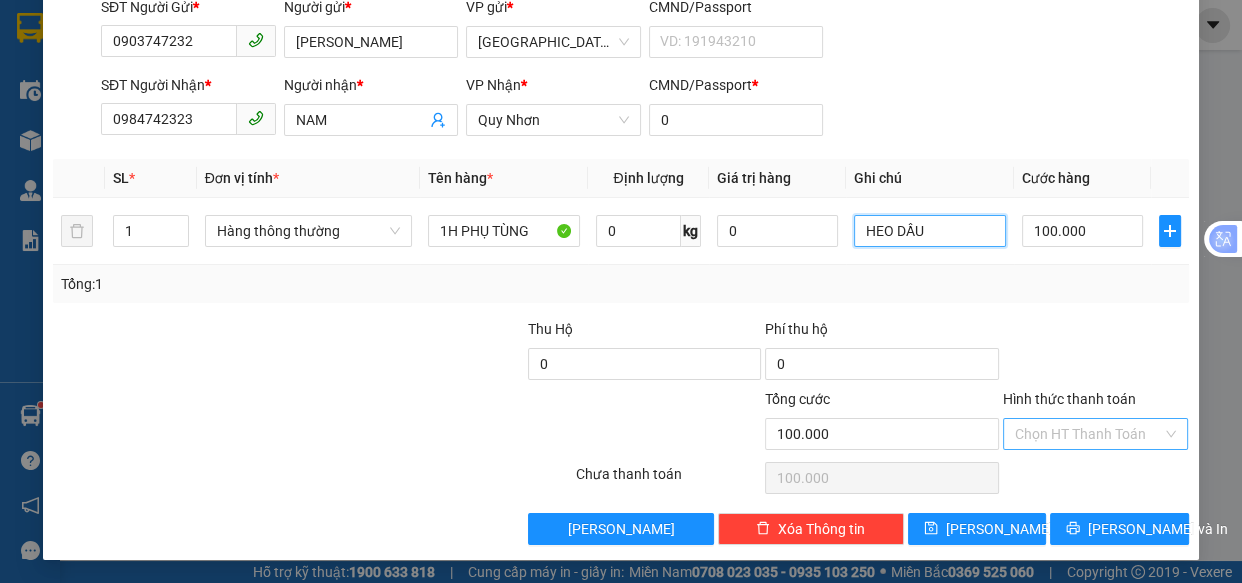 type on "HEO DẦU" 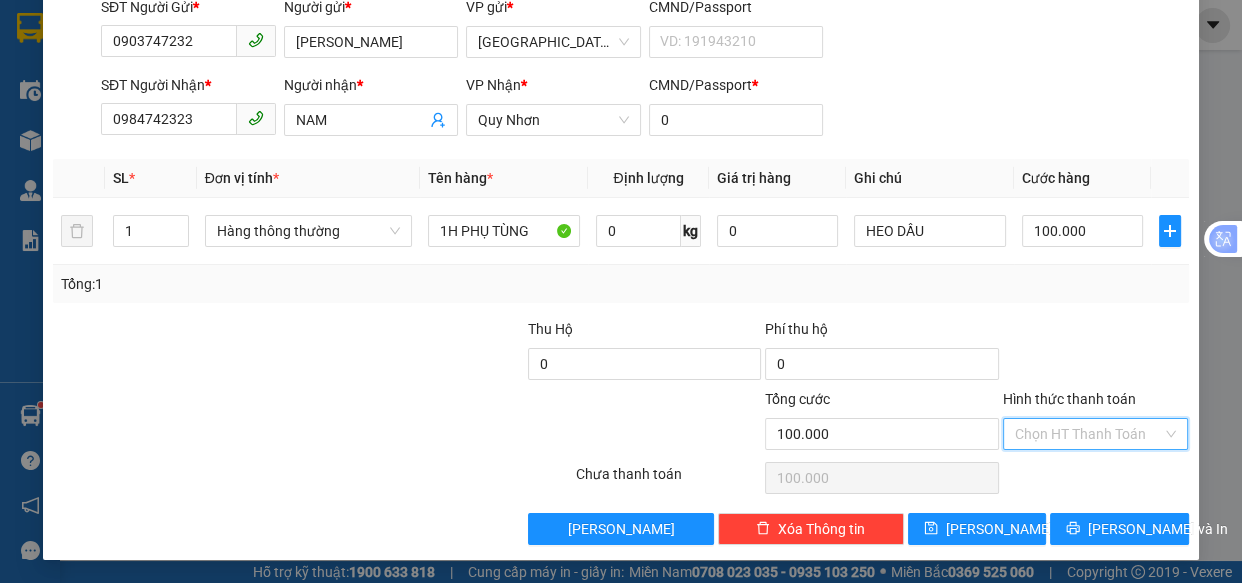 click on "Hình thức thanh toán" at bounding box center (1089, 434) 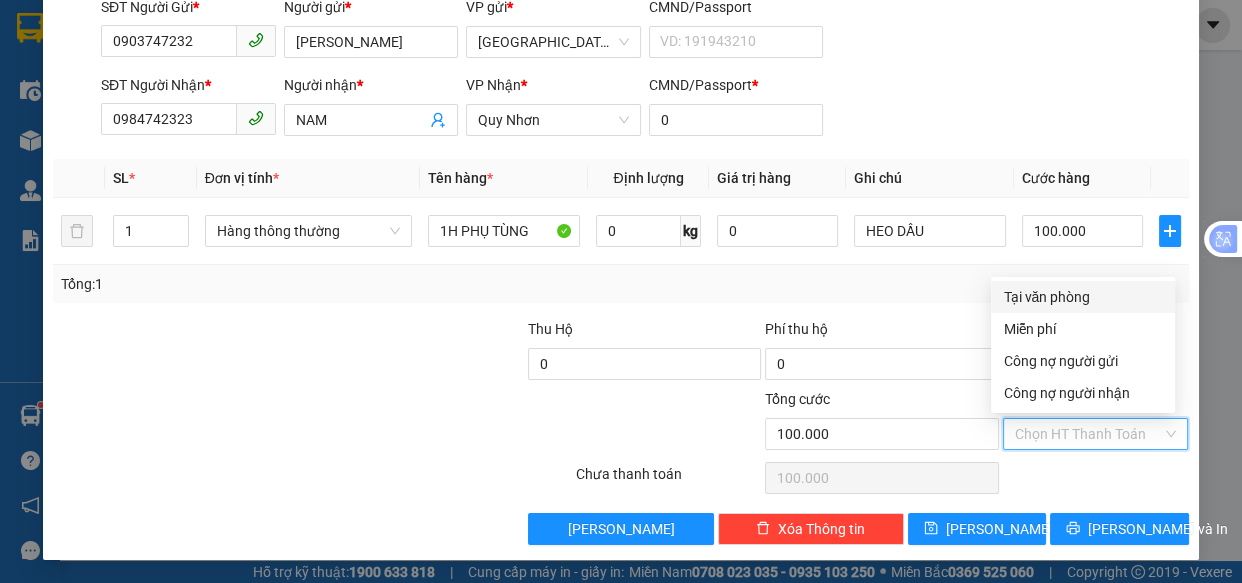 click on "Tại văn phòng" at bounding box center [1083, 297] 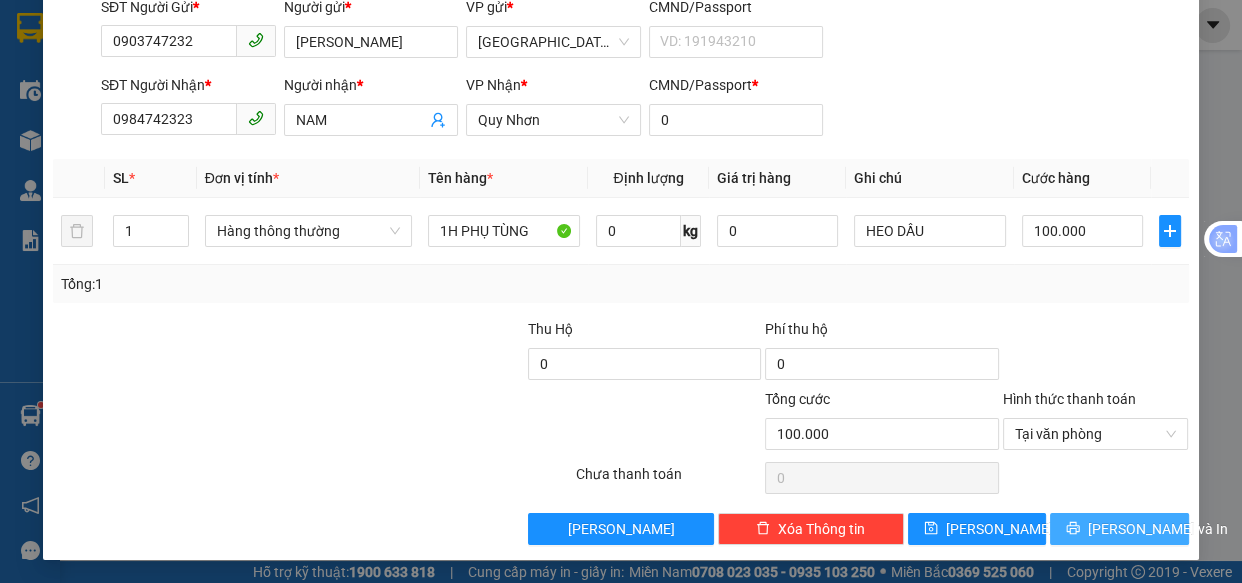 click on "[PERSON_NAME] và In" at bounding box center [1158, 529] 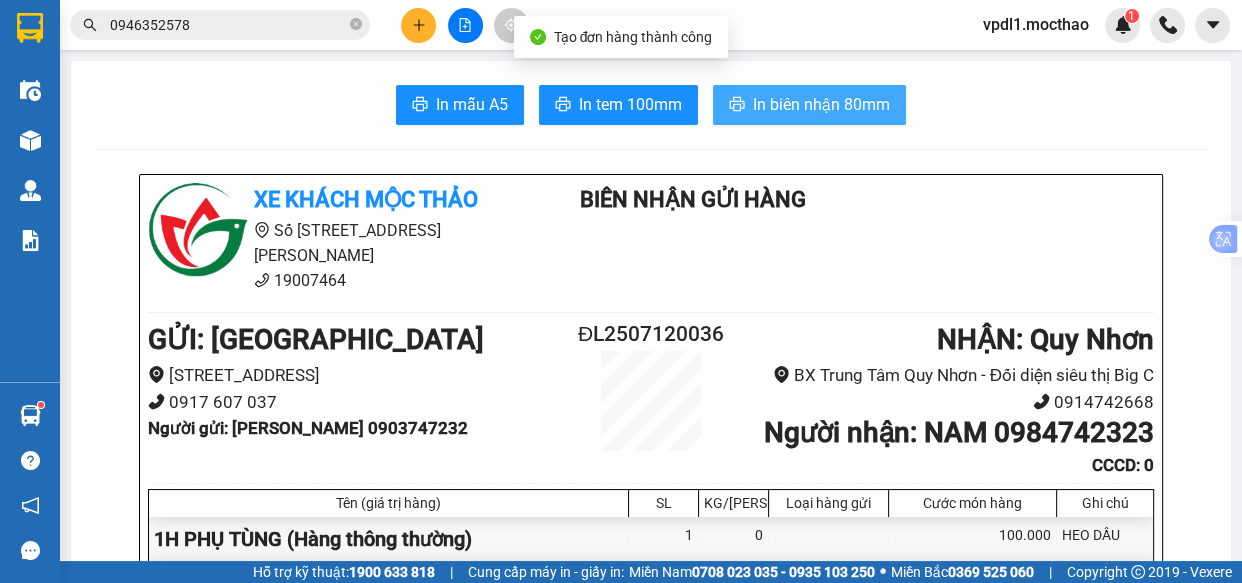 click on "In biên nhận 80mm" at bounding box center (821, 104) 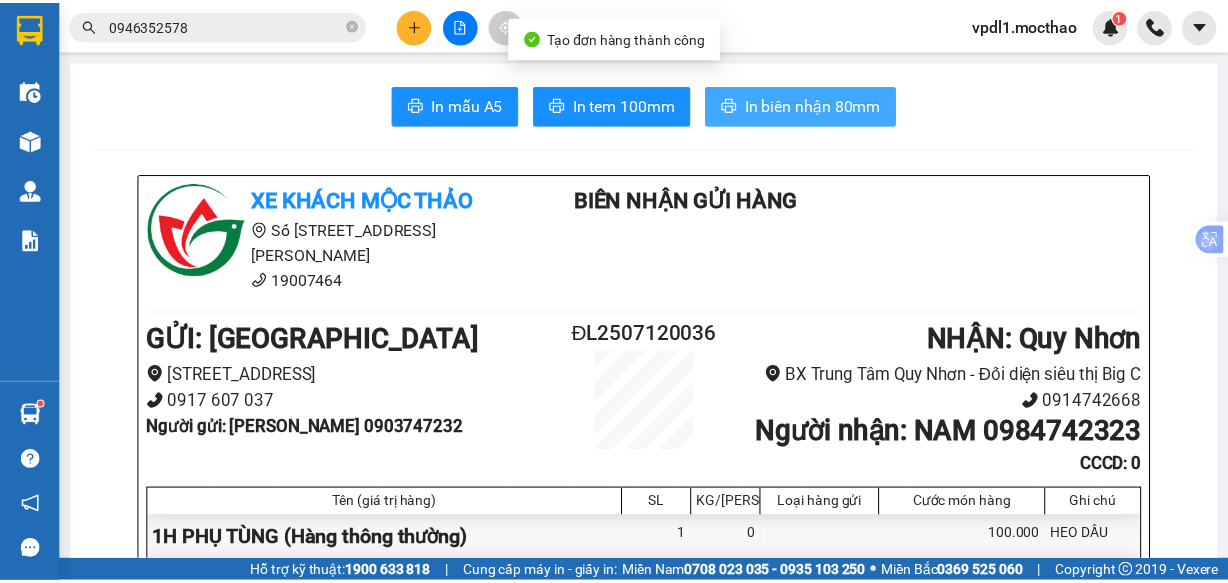scroll, scrollTop: 0, scrollLeft: 0, axis: both 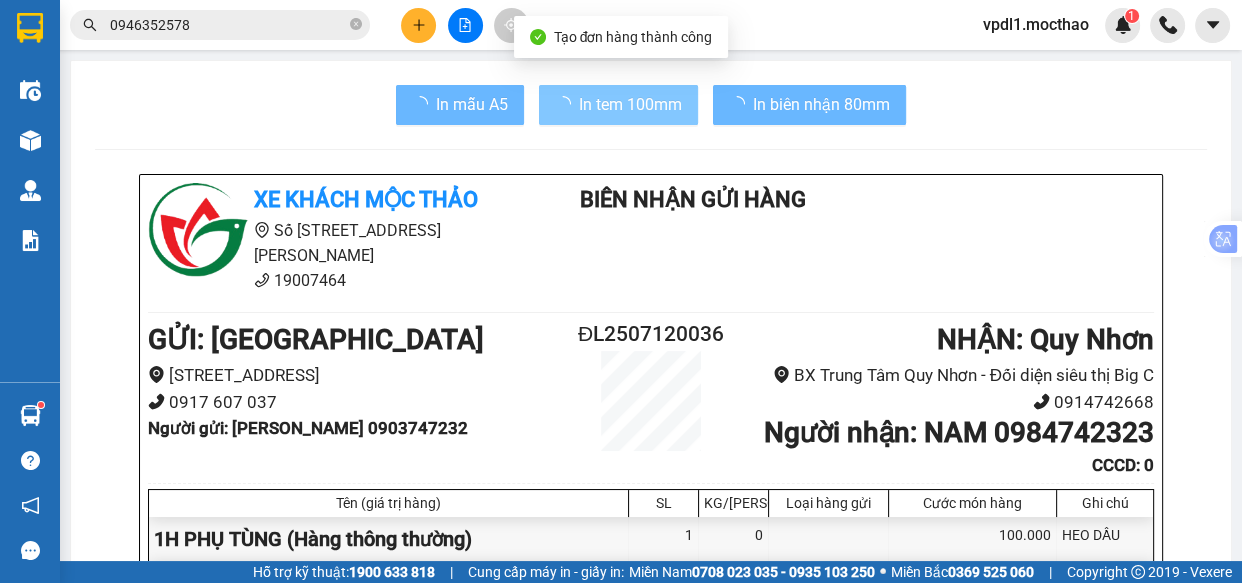 drag, startPoint x: 991, startPoint y: 92, endPoint x: 584, endPoint y: 110, distance: 407.39783 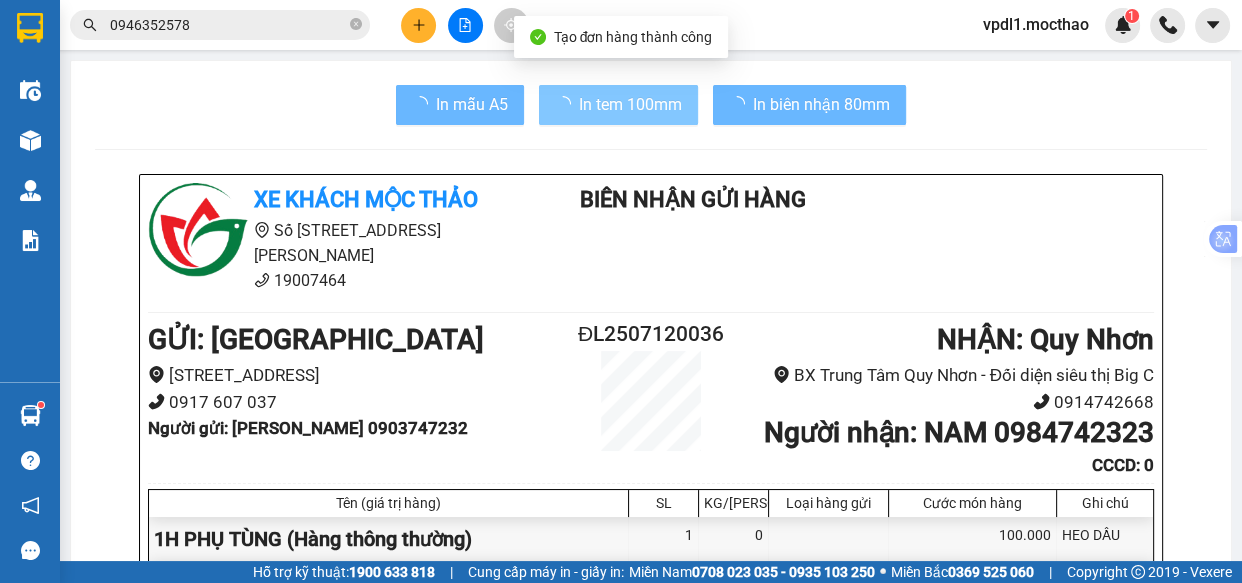 click on "In tem 100mm" at bounding box center (630, 104) 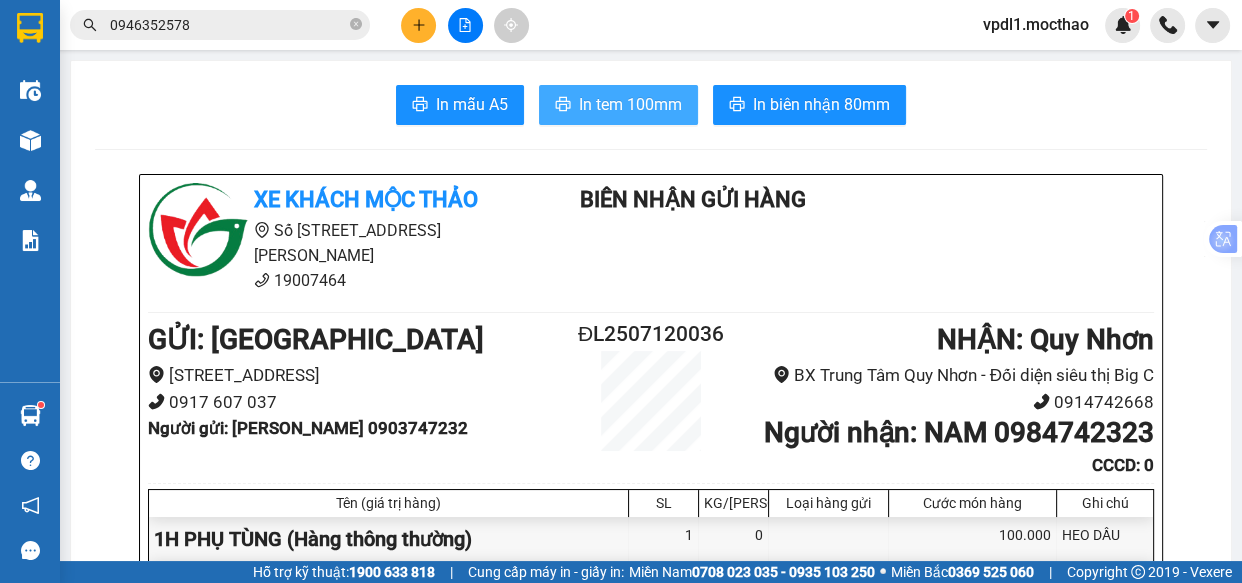 click on "In tem 100mm" at bounding box center [630, 104] 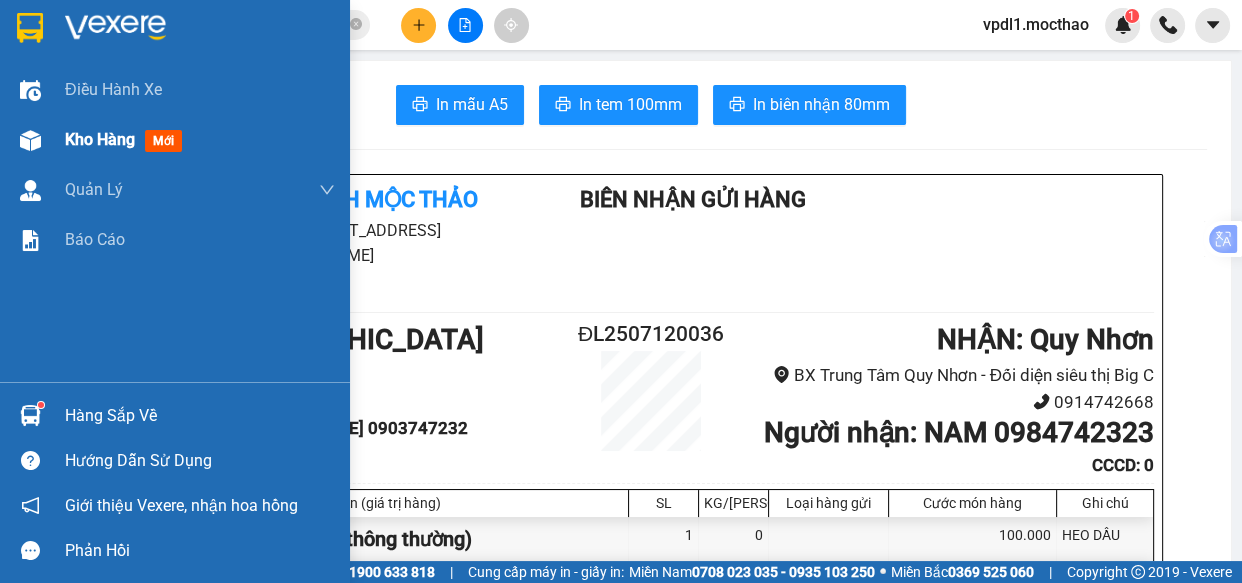 click on "Kho hàng mới" at bounding box center (127, 139) 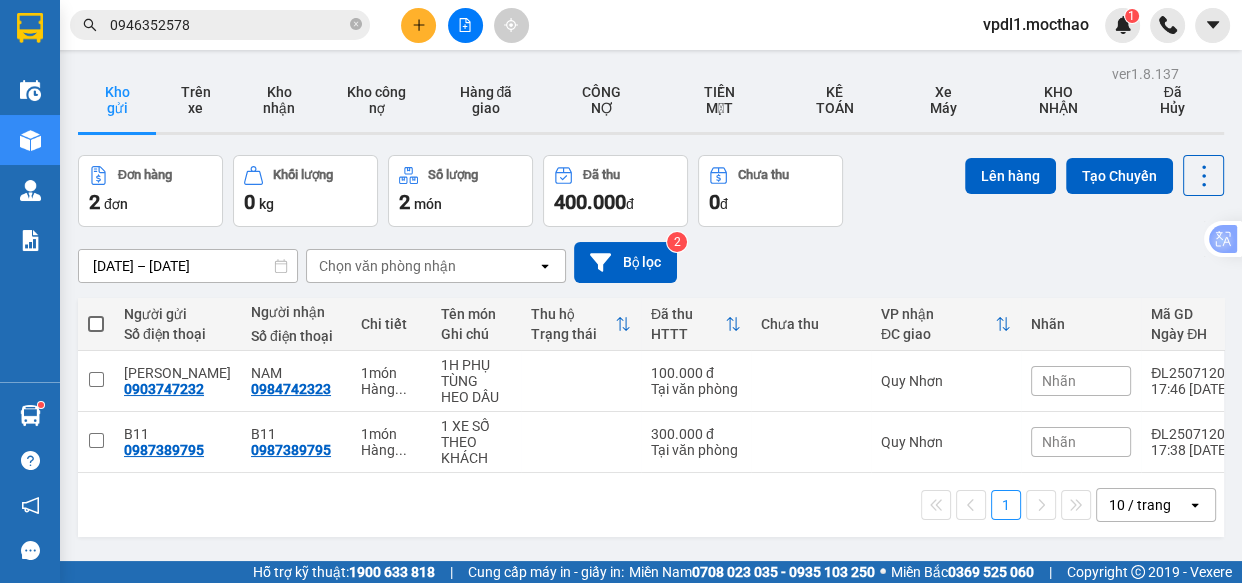 click at bounding box center [96, 324] 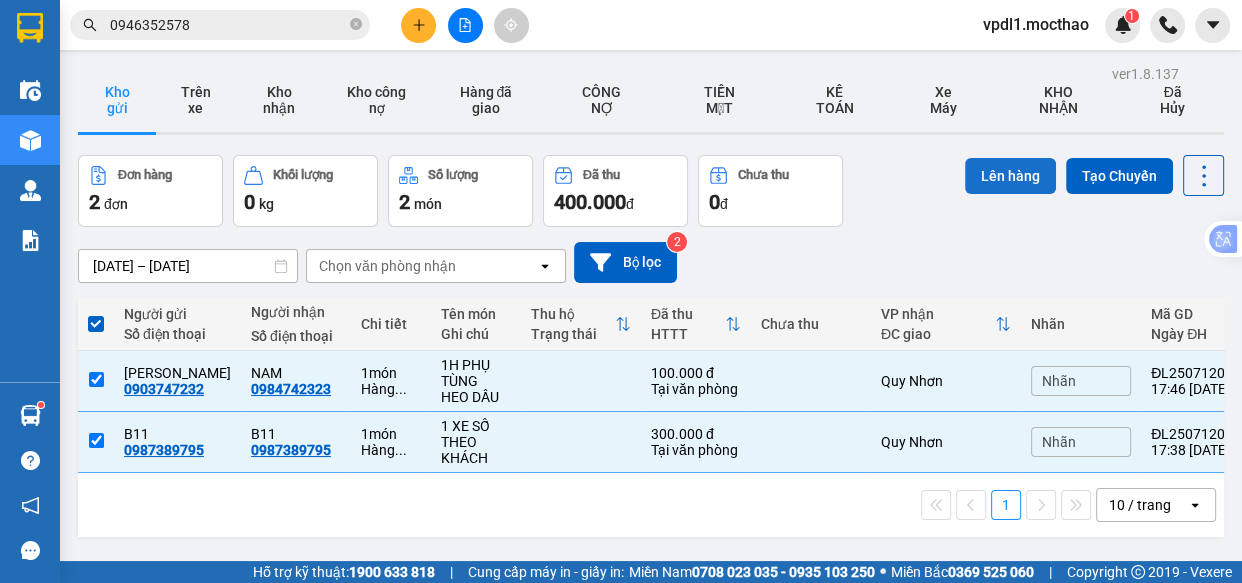 click on "Lên hàng" at bounding box center [1010, 176] 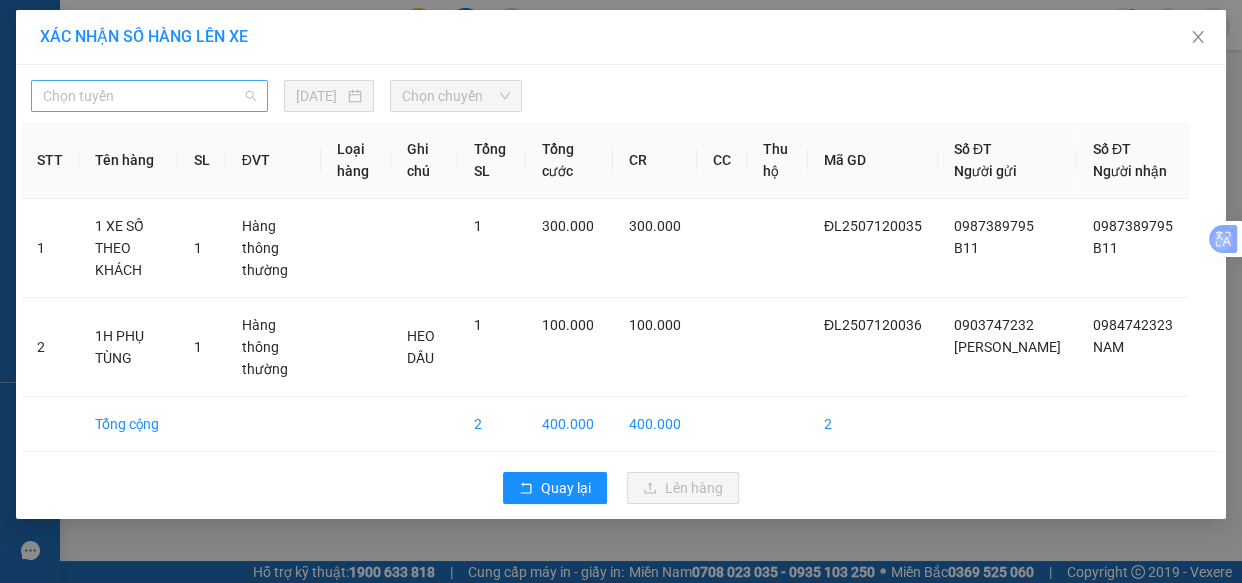 click on "Chọn tuyến" at bounding box center [149, 96] 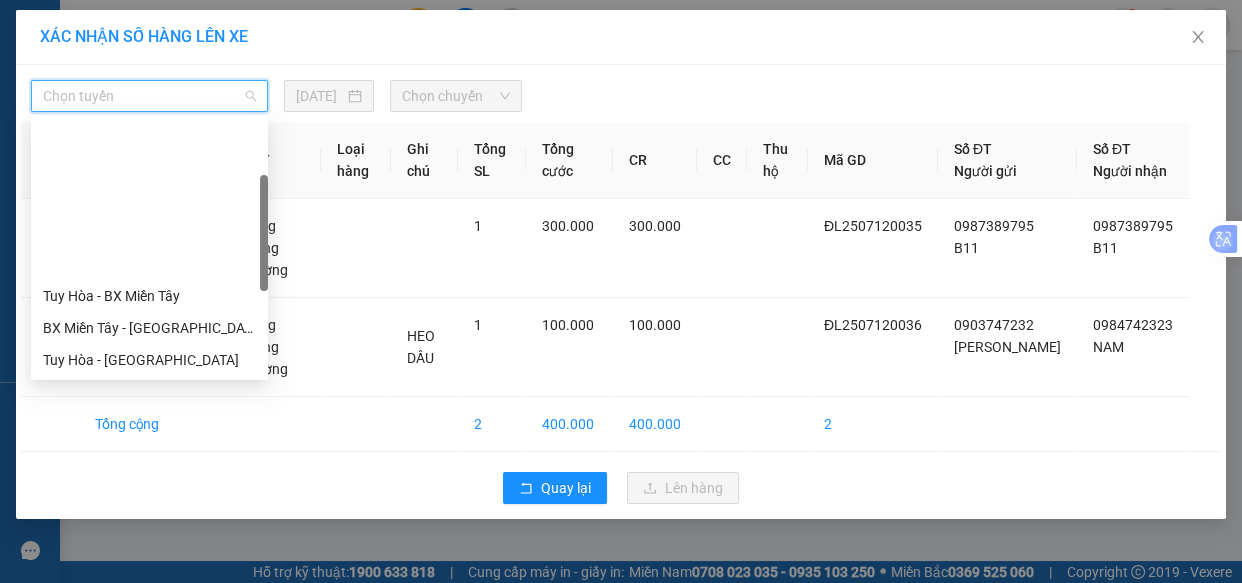 click on "Đà Lạt - Quy Nhơn" at bounding box center [149, 456] 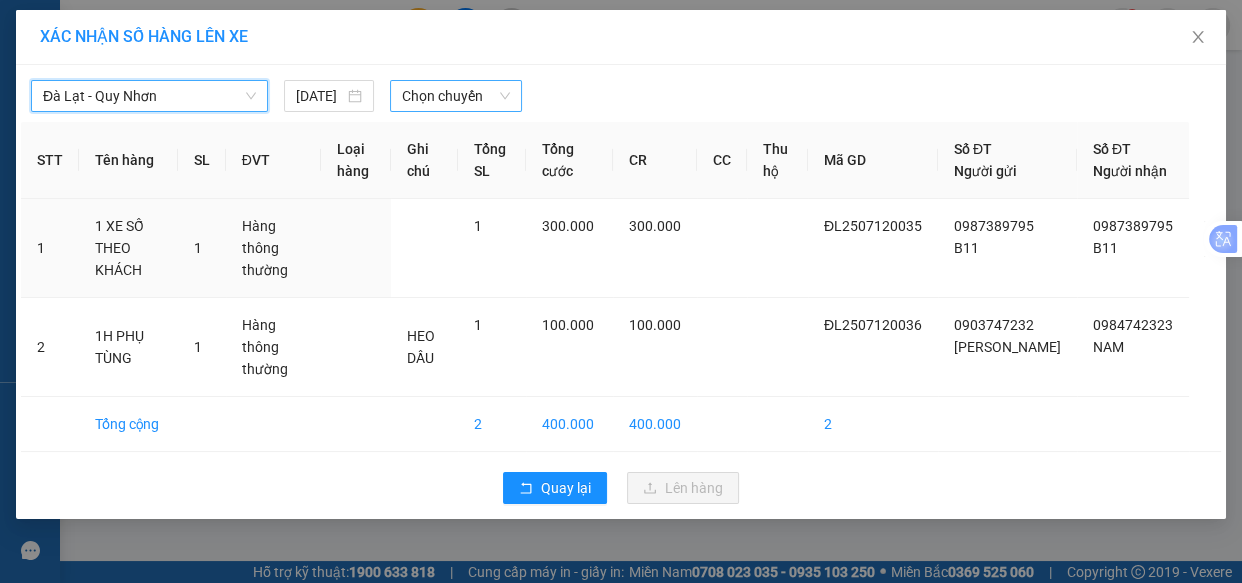 click on "Chọn chuyến" at bounding box center [456, 96] 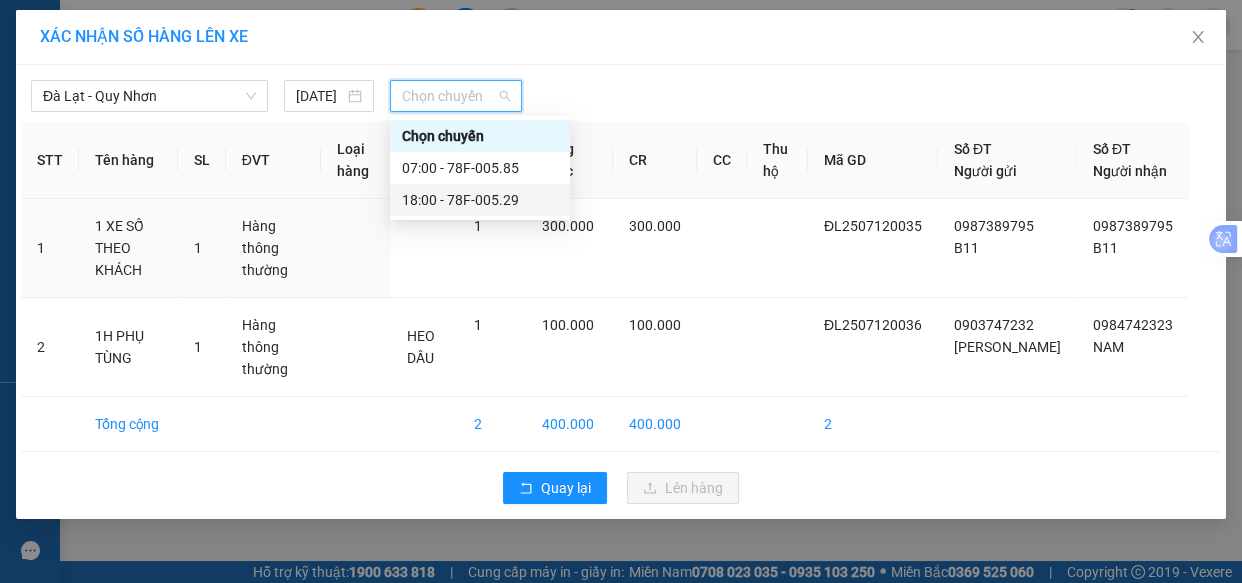 drag, startPoint x: 444, startPoint y: 207, endPoint x: 459, endPoint y: 193, distance: 20.518284 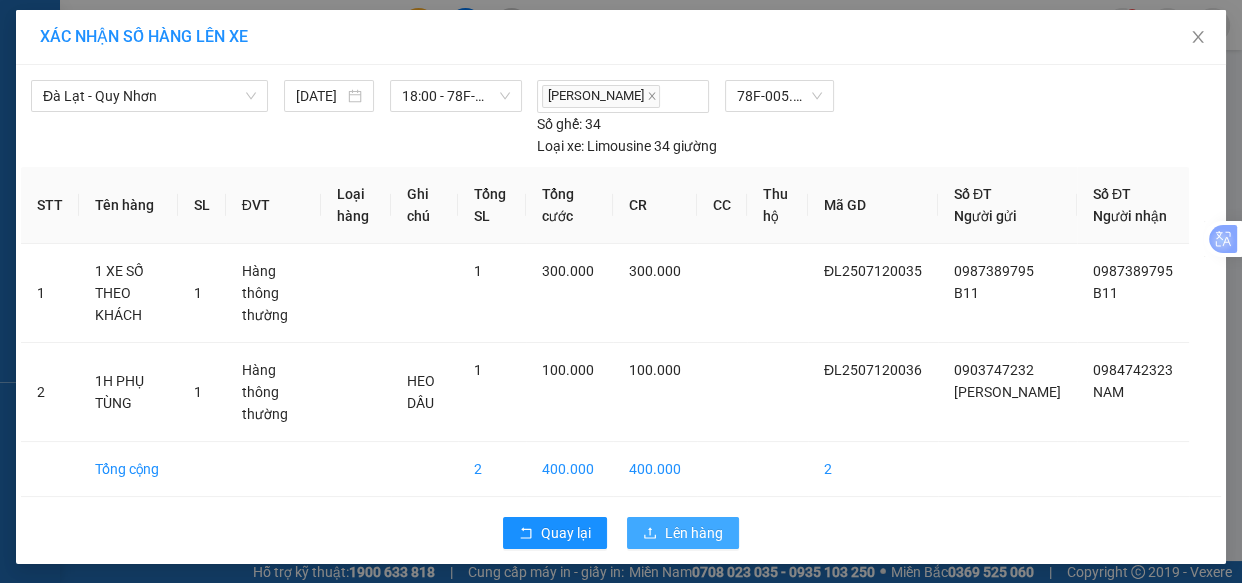 click on "Lên hàng" at bounding box center (694, 533) 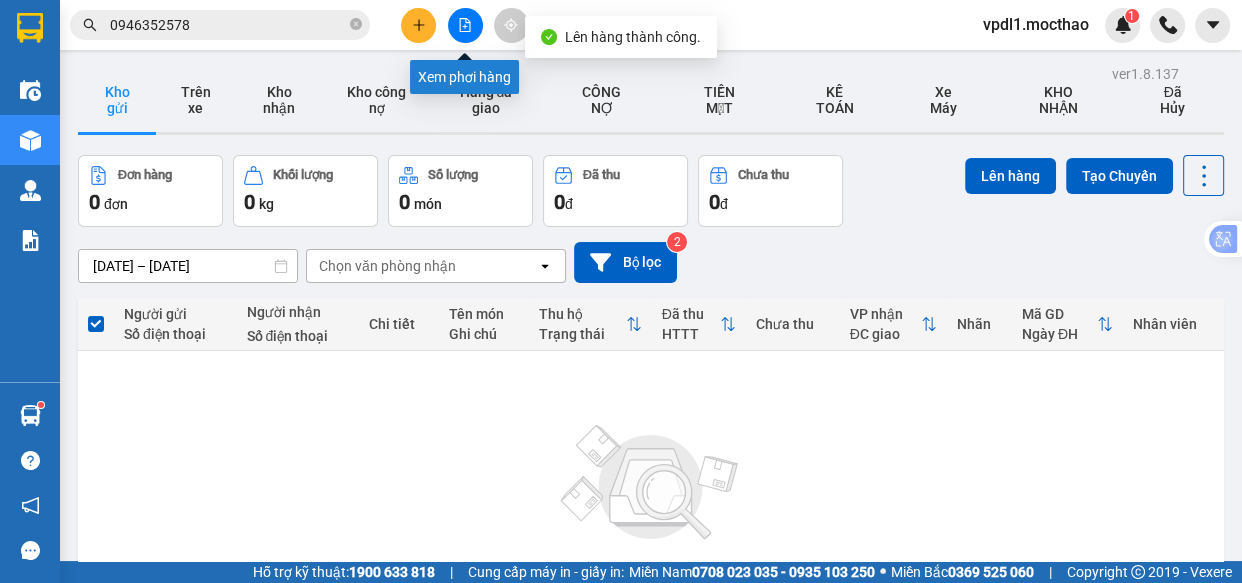 click at bounding box center (465, 25) 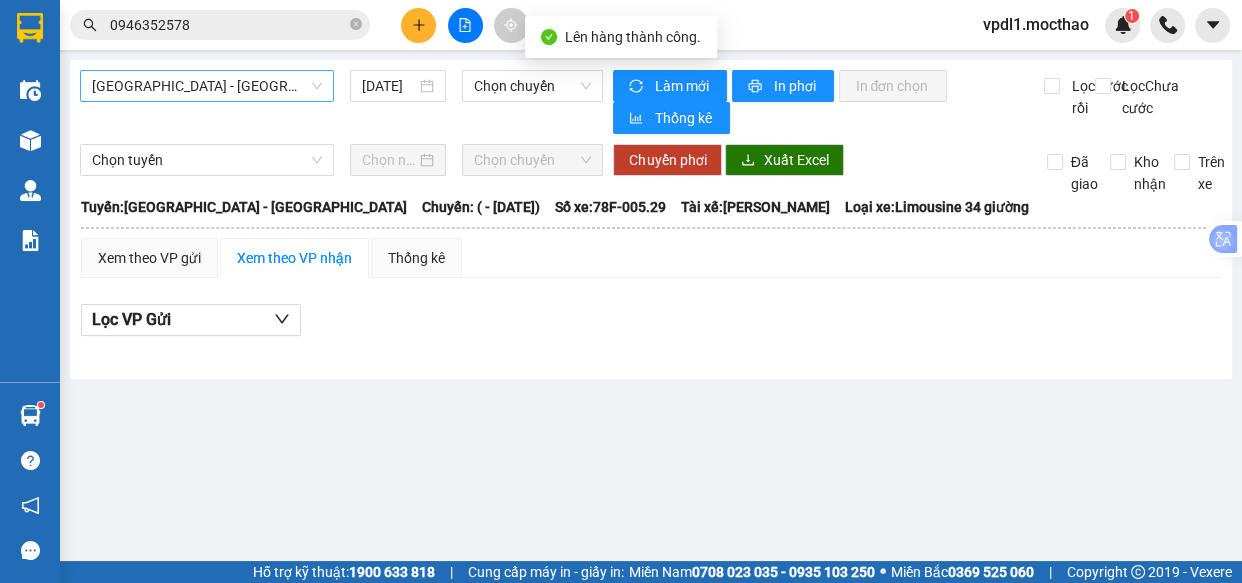click on "[GEOGRAPHIC_DATA] - [GEOGRAPHIC_DATA]" at bounding box center (207, 86) 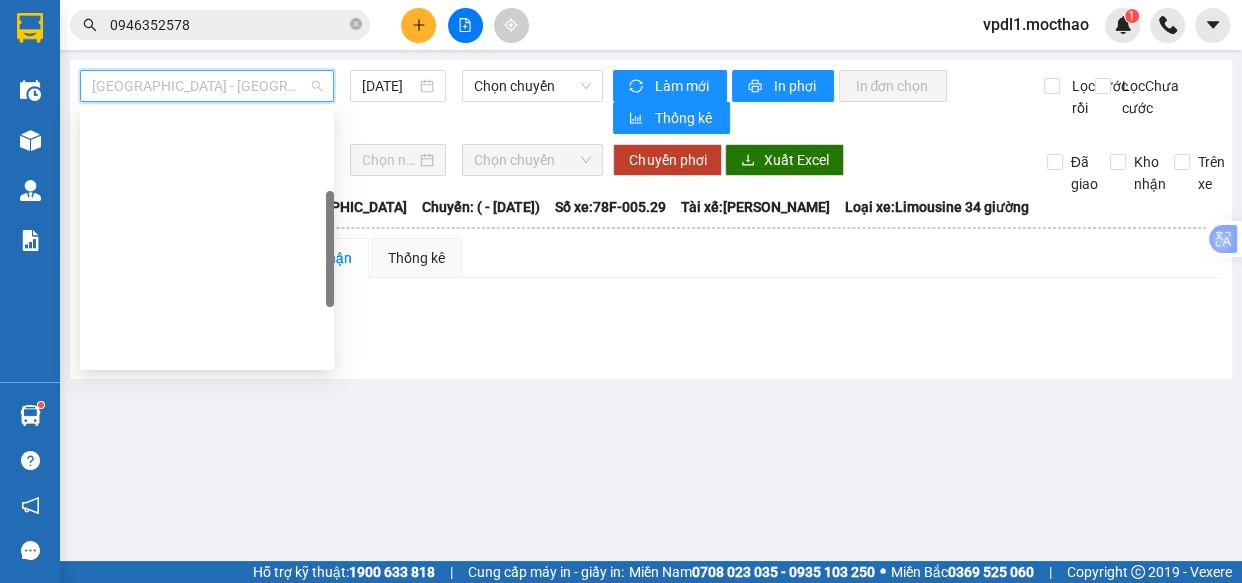 click on "Đà Lạt - Quy Nhơn" at bounding box center [207, 446] 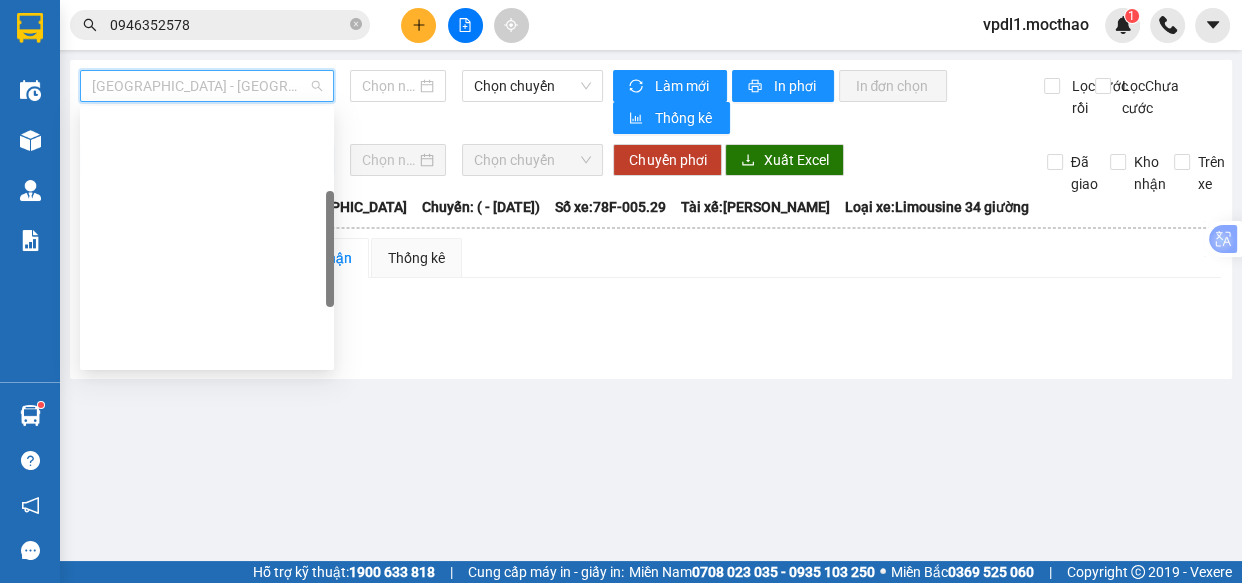 type on "[DATE]" 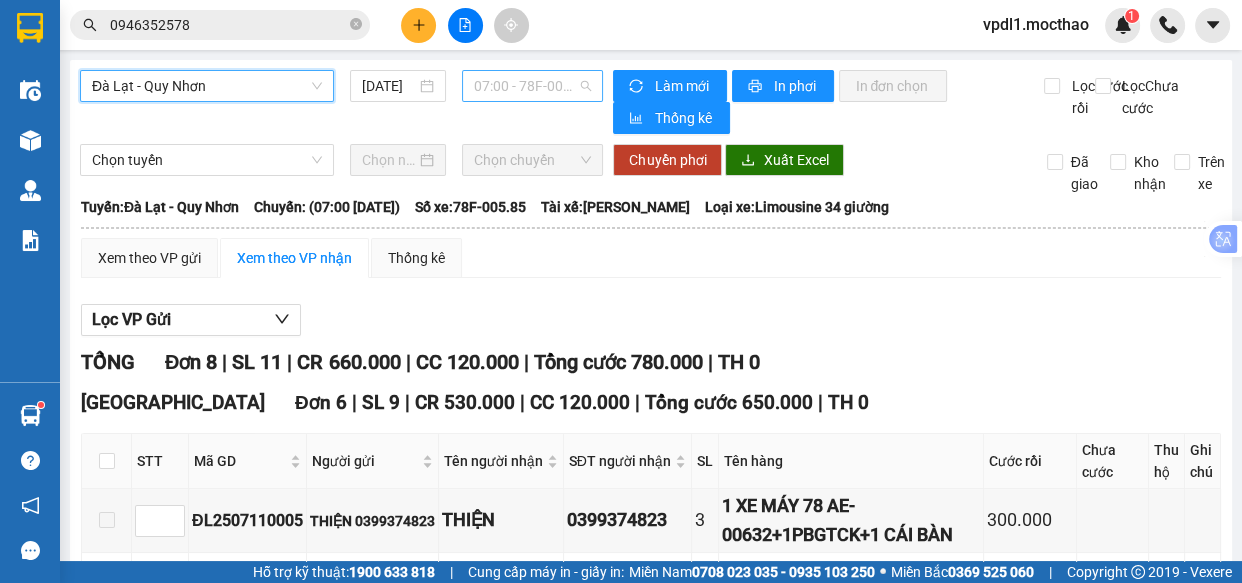 click on "07:00     - 78F-005.85" at bounding box center (532, 86) 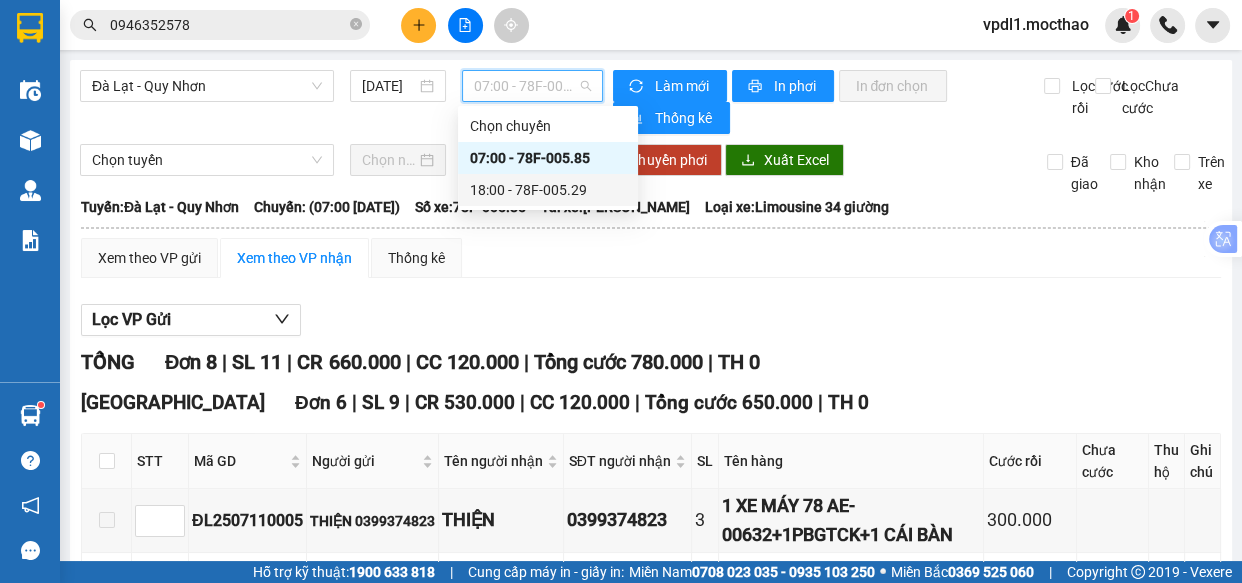 click on "18:00     - 78F-005.29" at bounding box center [548, 190] 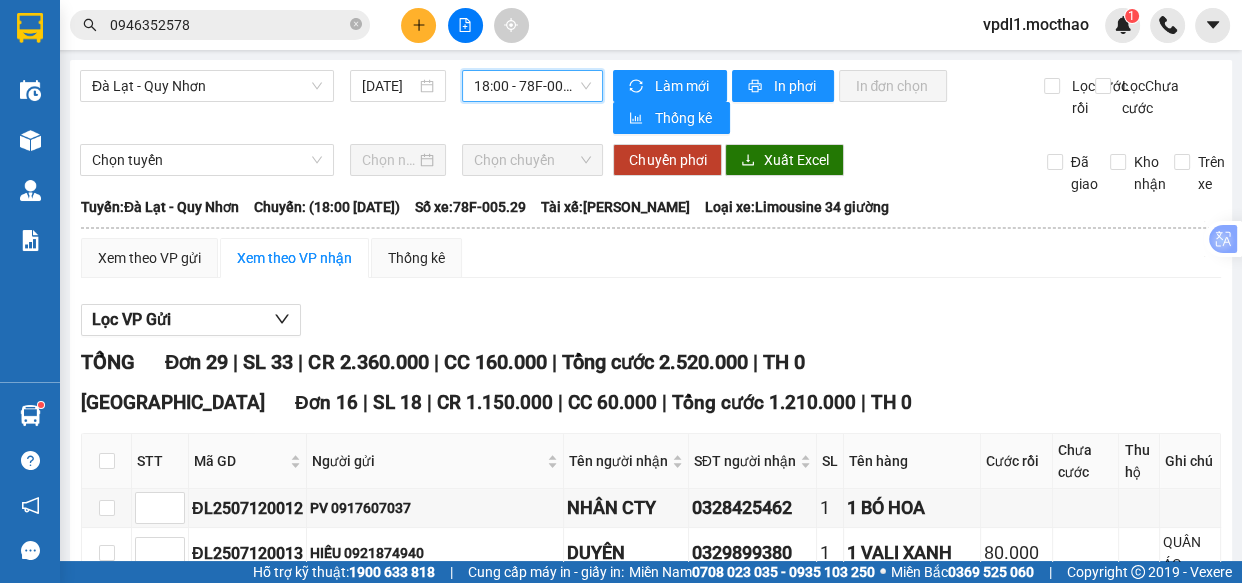 click on "In DS" at bounding box center (362, 1217) 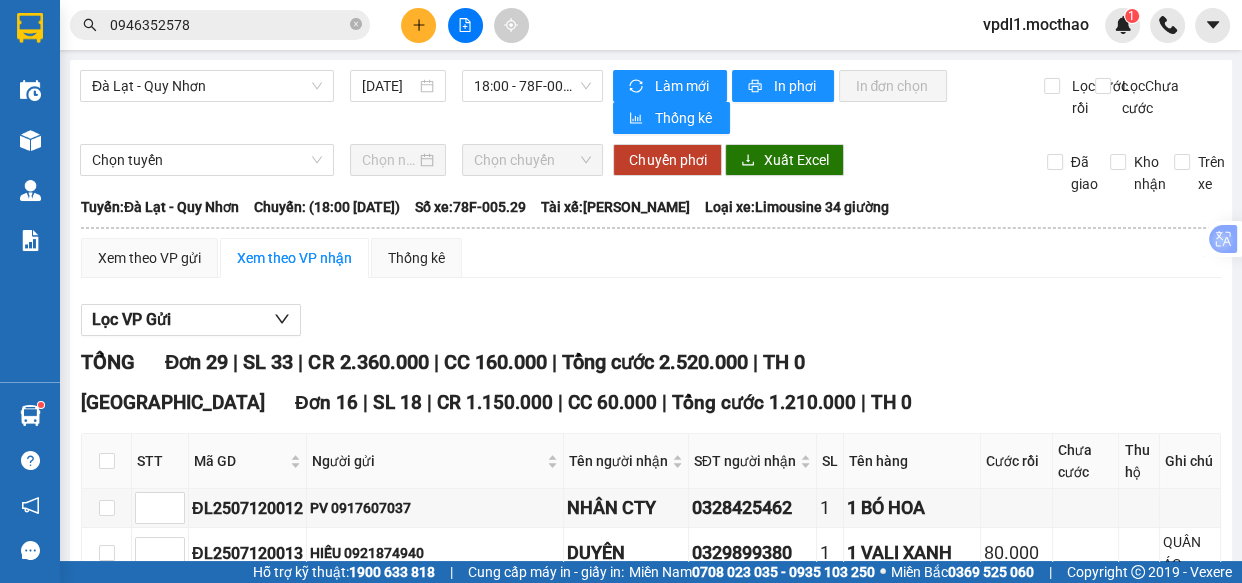 click on "In DS" at bounding box center [362, 1856] 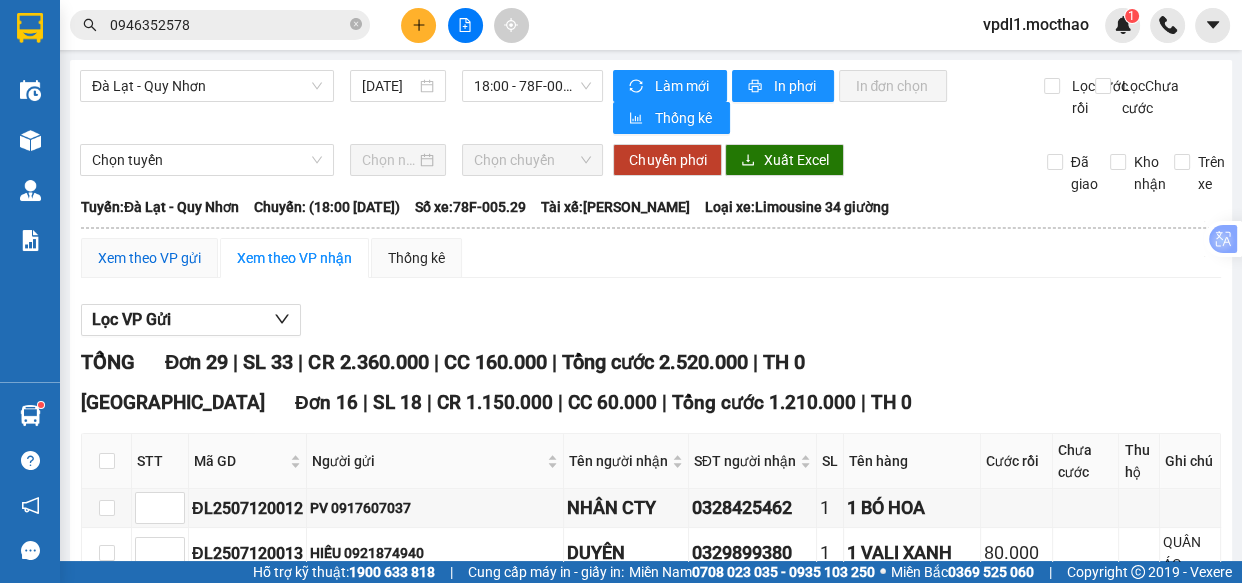 click on "Xem theo VP gửi" at bounding box center (149, 258) 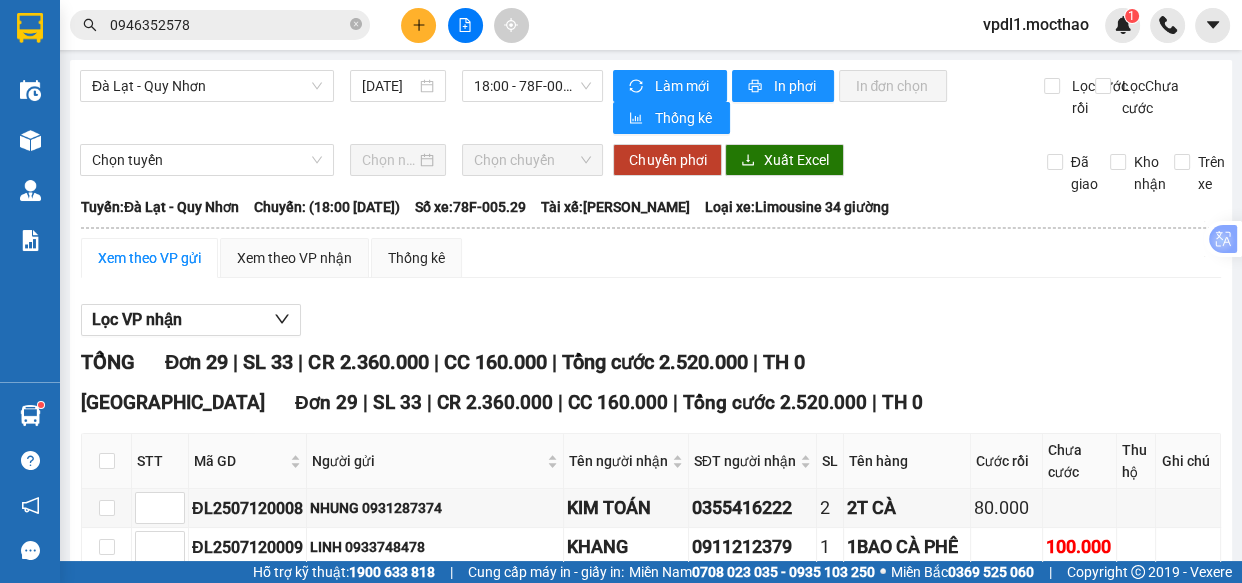 click at bounding box center (107, 1430) 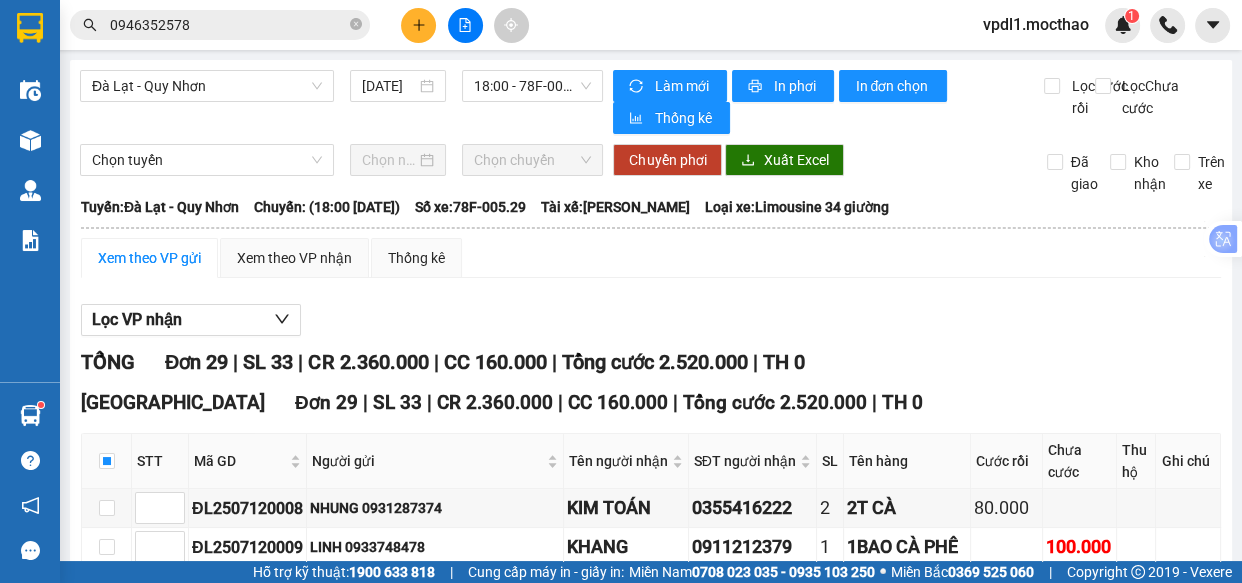 click on "Xuống kho gửi" at bounding box center [391, 1842] 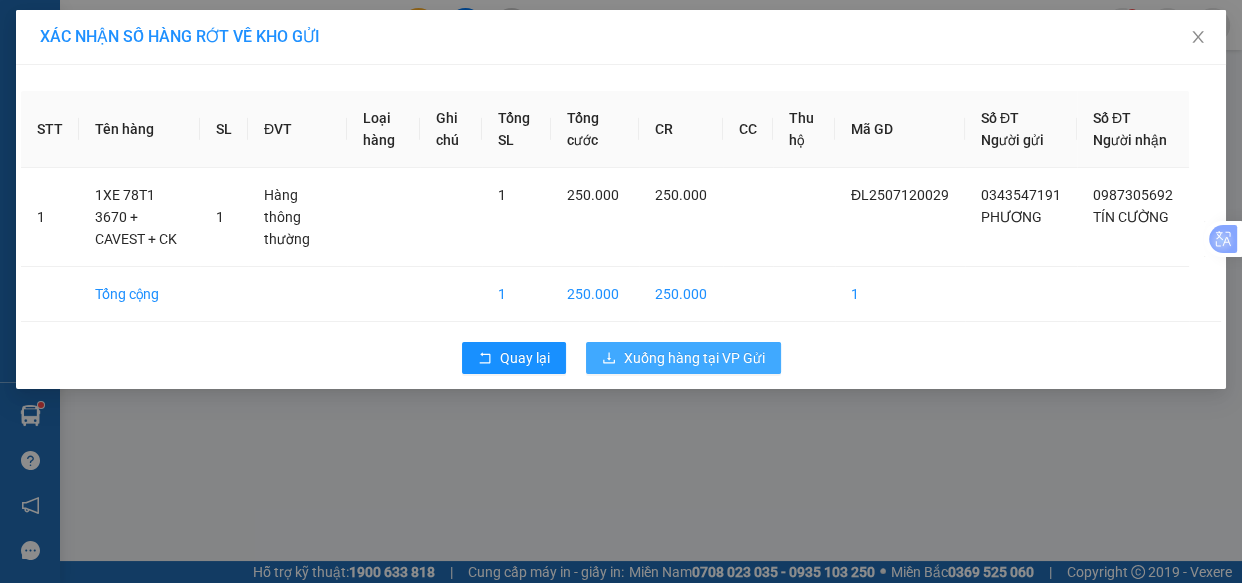 click on "Xuống hàng tại VP Gửi" at bounding box center (694, 358) 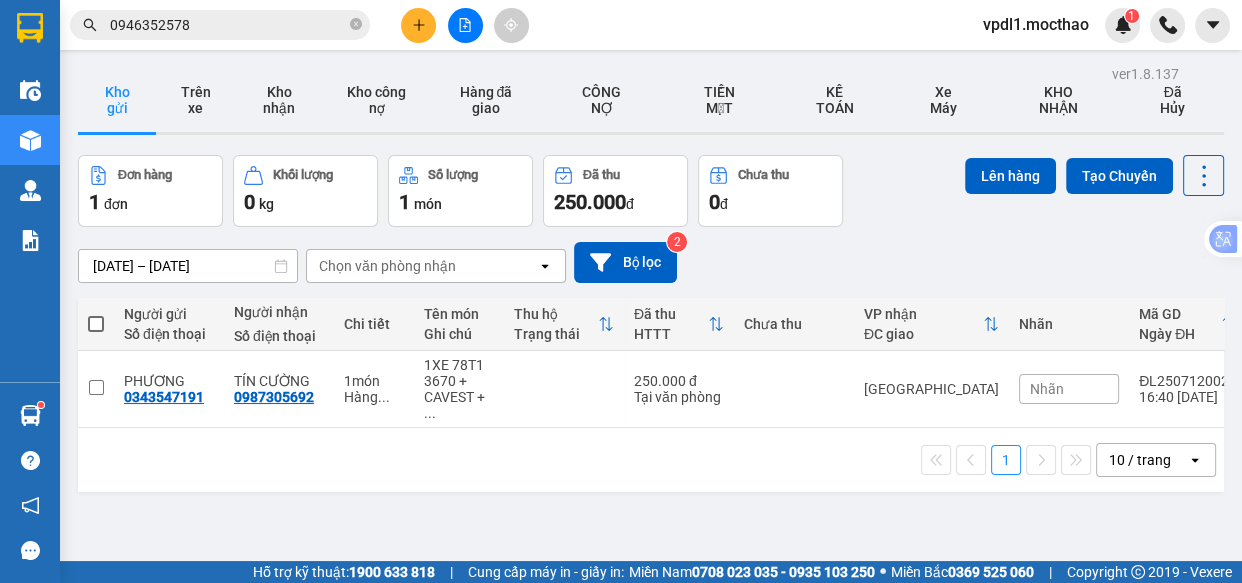 click 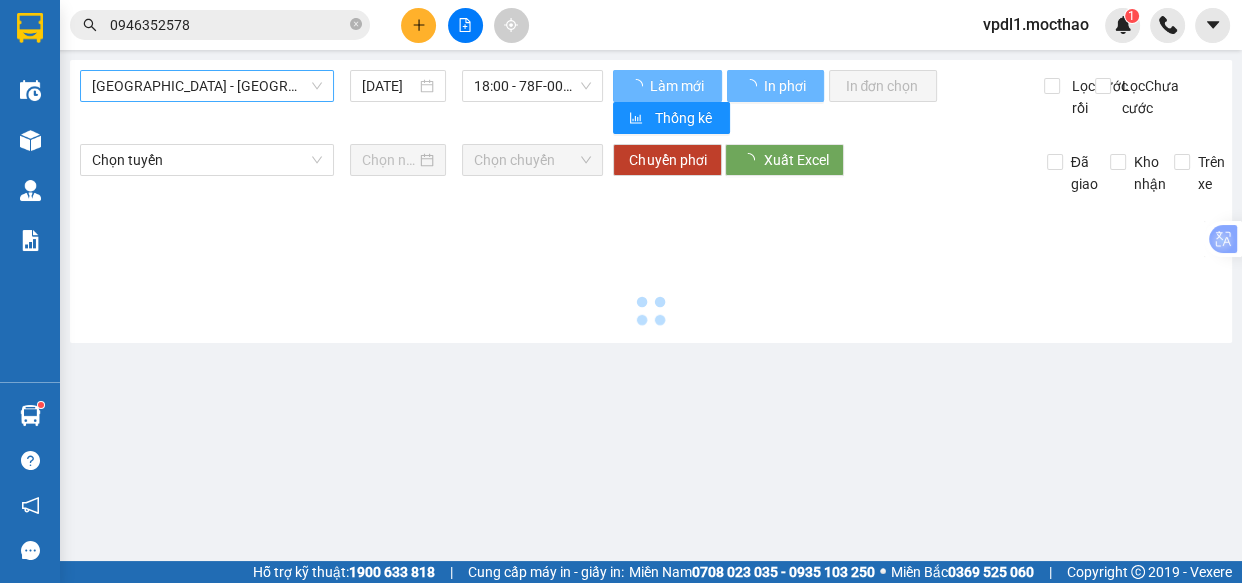 click on "[GEOGRAPHIC_DATA] - [GEOGRAPHIC_DATA]" at bounding box center (207, 86) 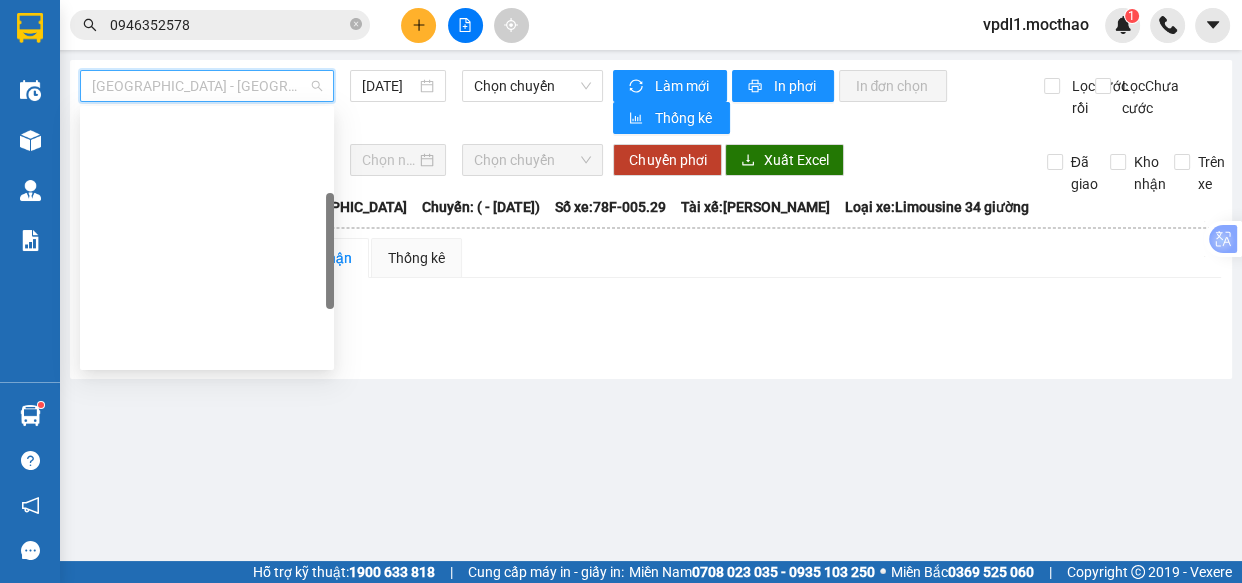 click on "Đà Lạt - Quy Nhơn" at bounding box center [207, 446] 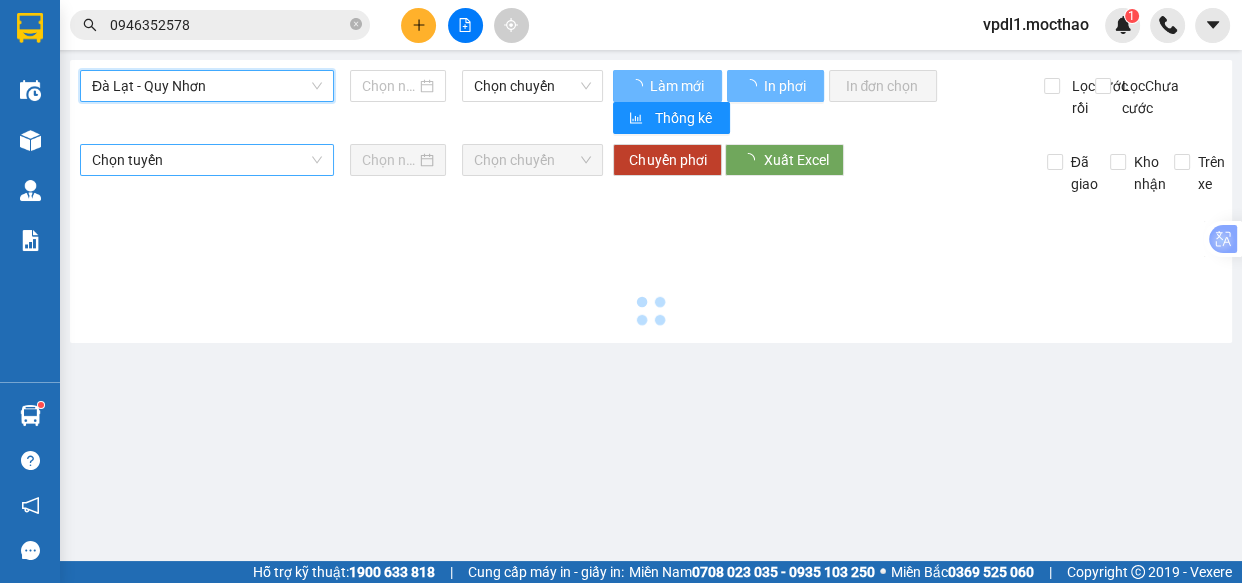 type on "[DATE]" 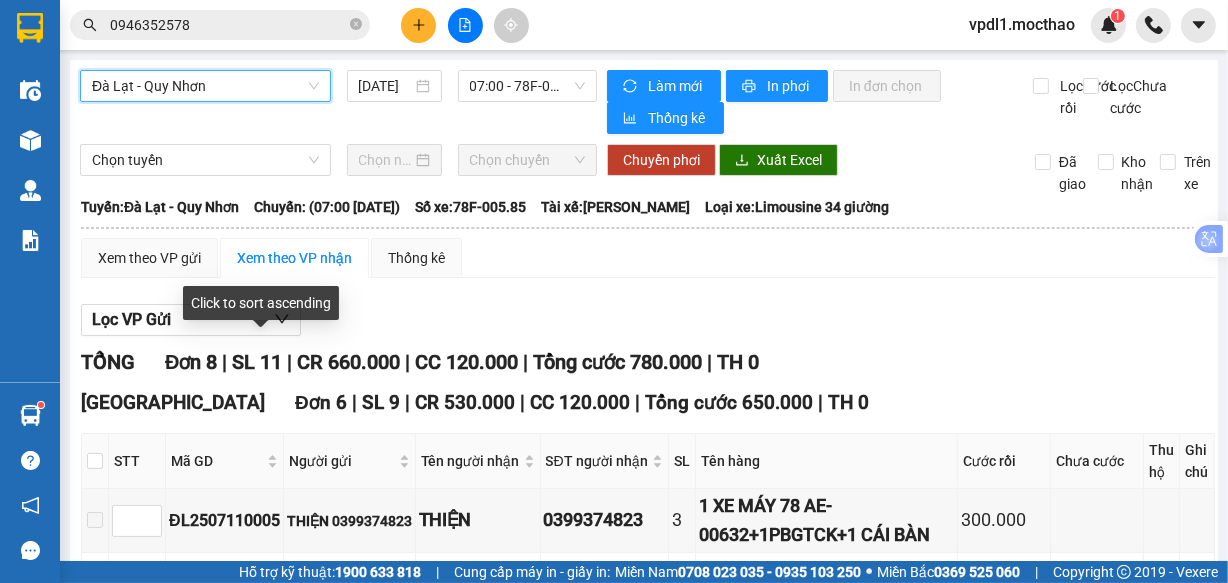 scroll, scrollTop: 119, scrollLeft: 0, axis: vertical 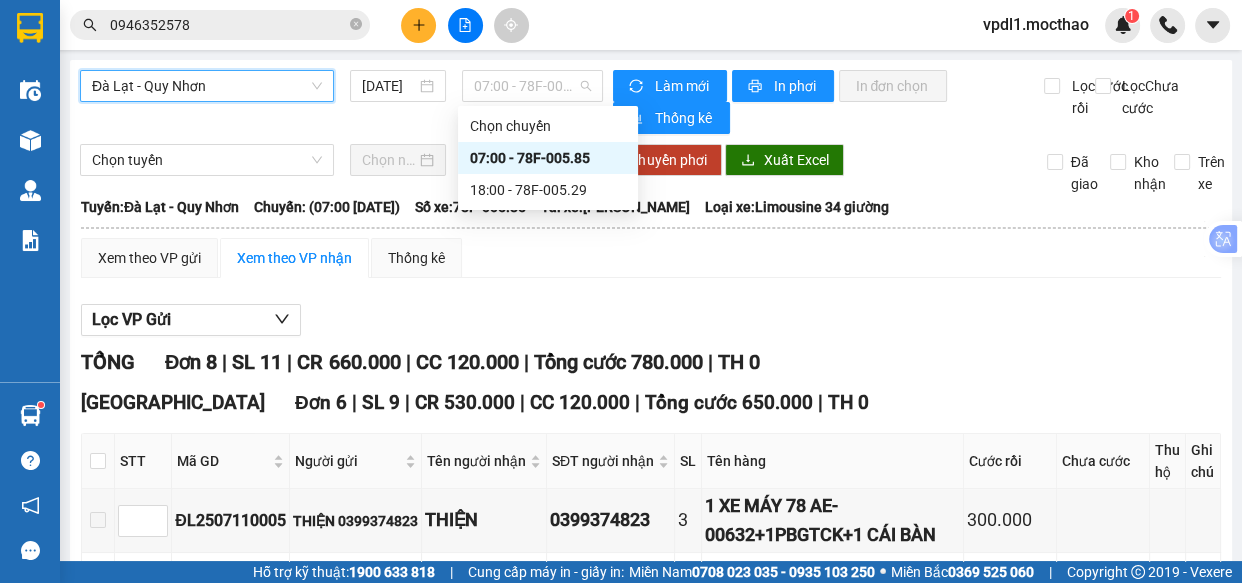 drag, startPoint x: 556, startPoint y: 80, endPoint x: 527, endPoint y: 187, distance: 110.860275 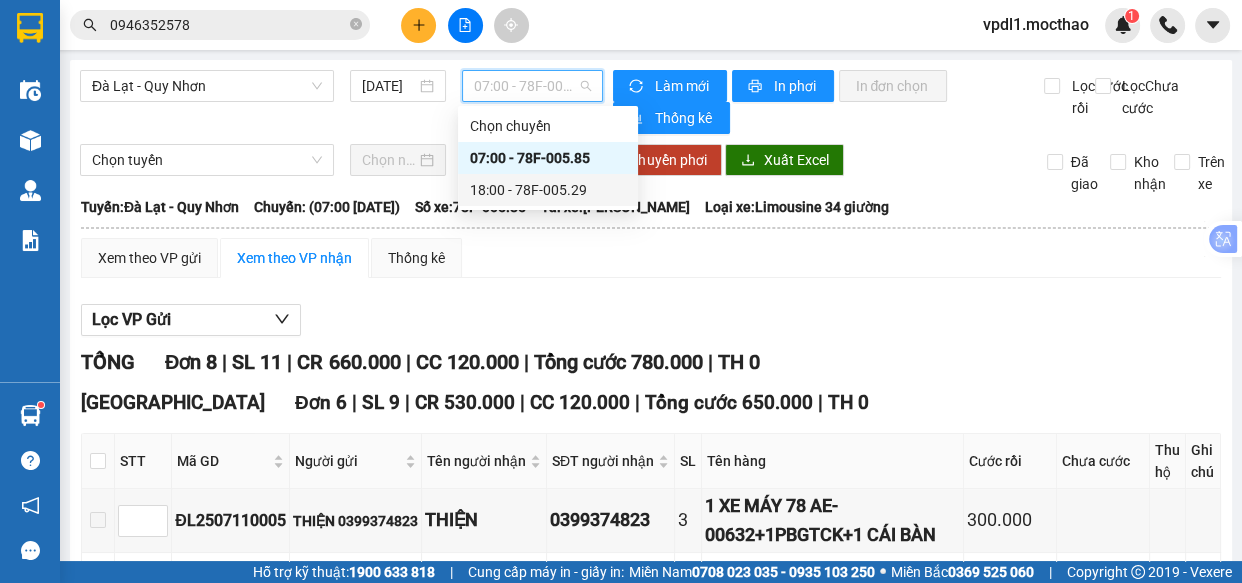 click on "18:00     - 78F-005.29" at bounding box center [548, 190] 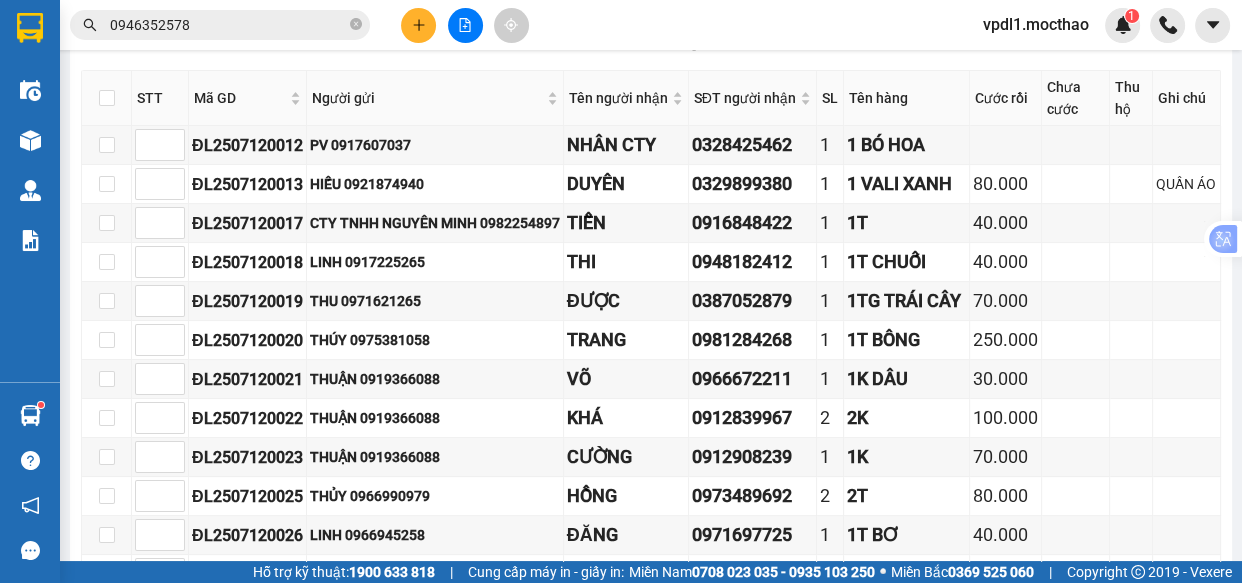scroll, scrollTop: 818, scrollLeft: 0, axis: vertical 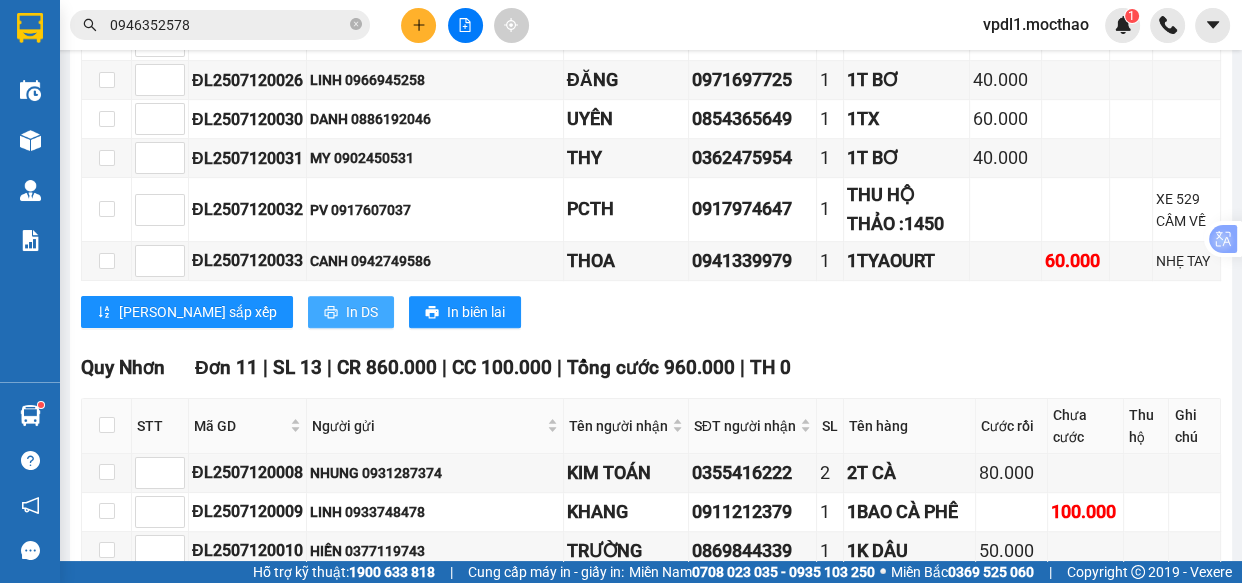click on "In DS" at bounding box center (362, 312) 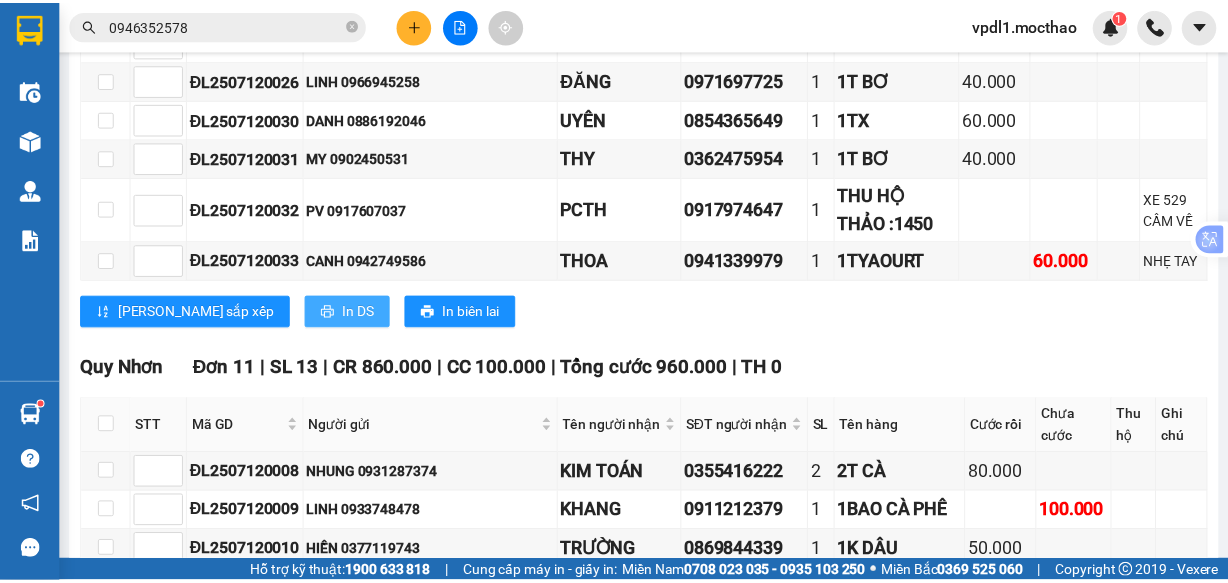 scroll, scrollTop: 0, scrollLeft: 0, axis: both 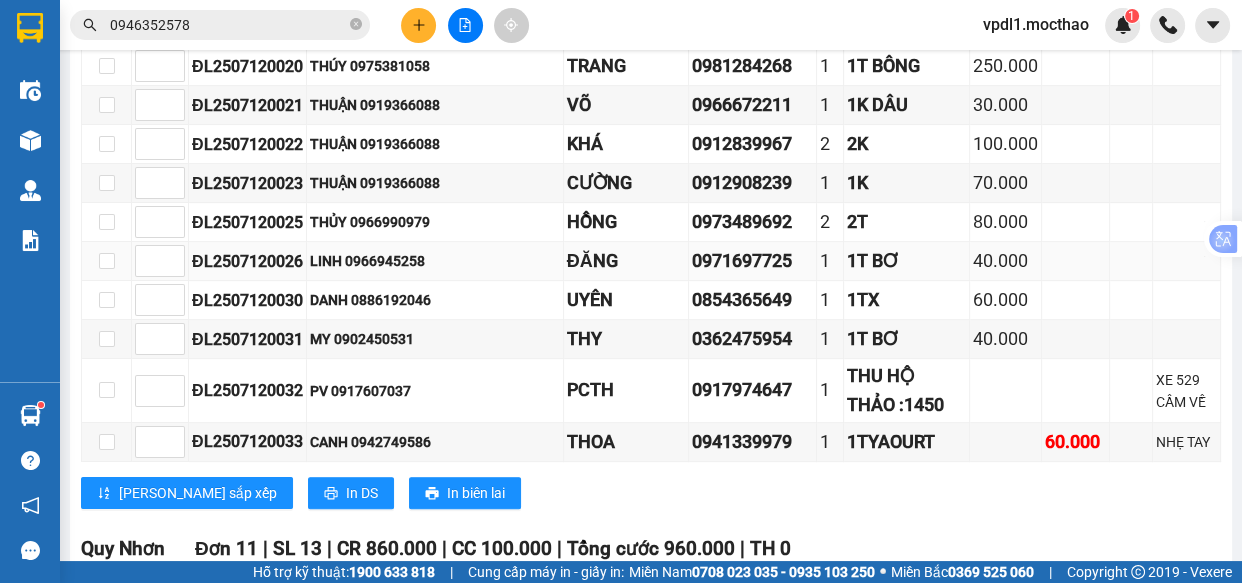 click on "LINH 0966945258" at bounding box center (435, 261) 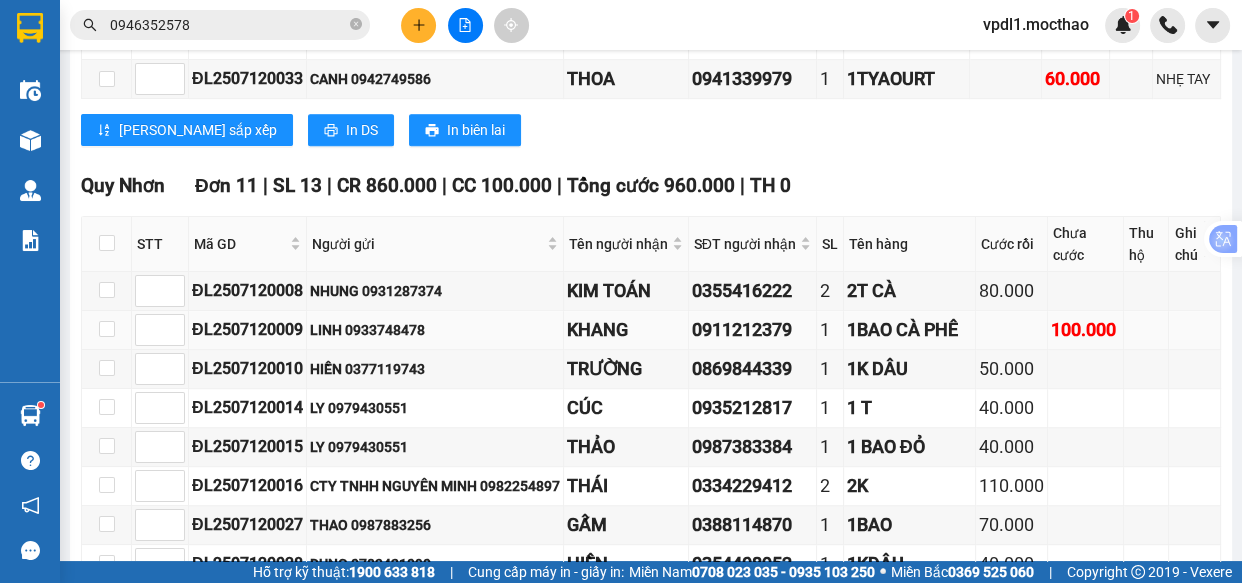 scroll, scrollTop: 1455, scrollLeft: 0, axis: vertical 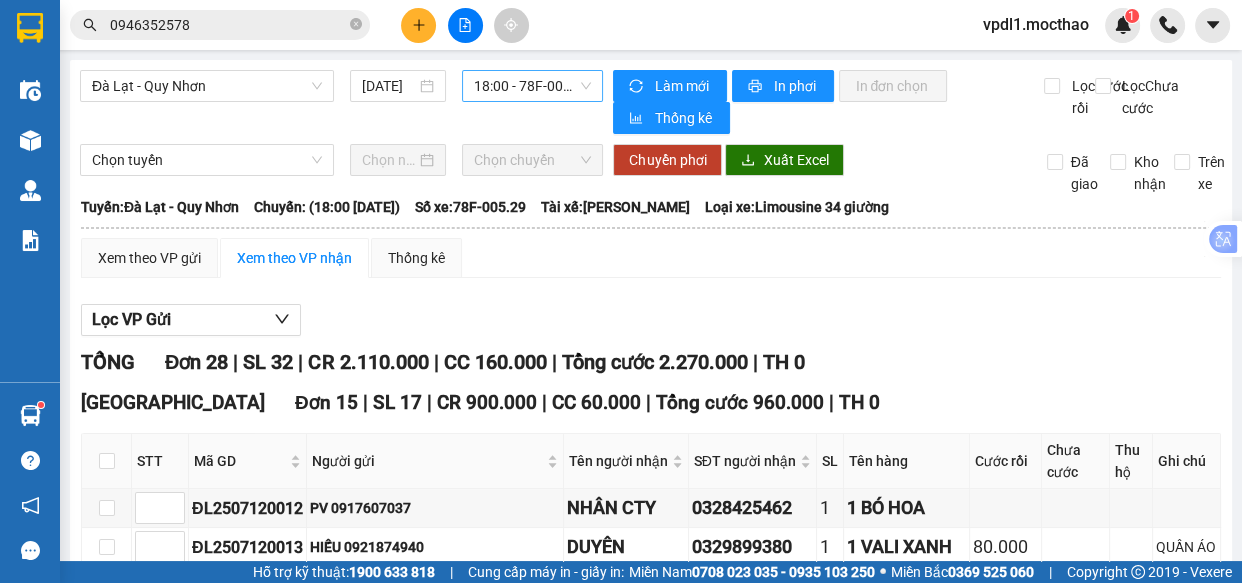 click on "18:00     - 78F-005.29" at bounding box center (532, 86) 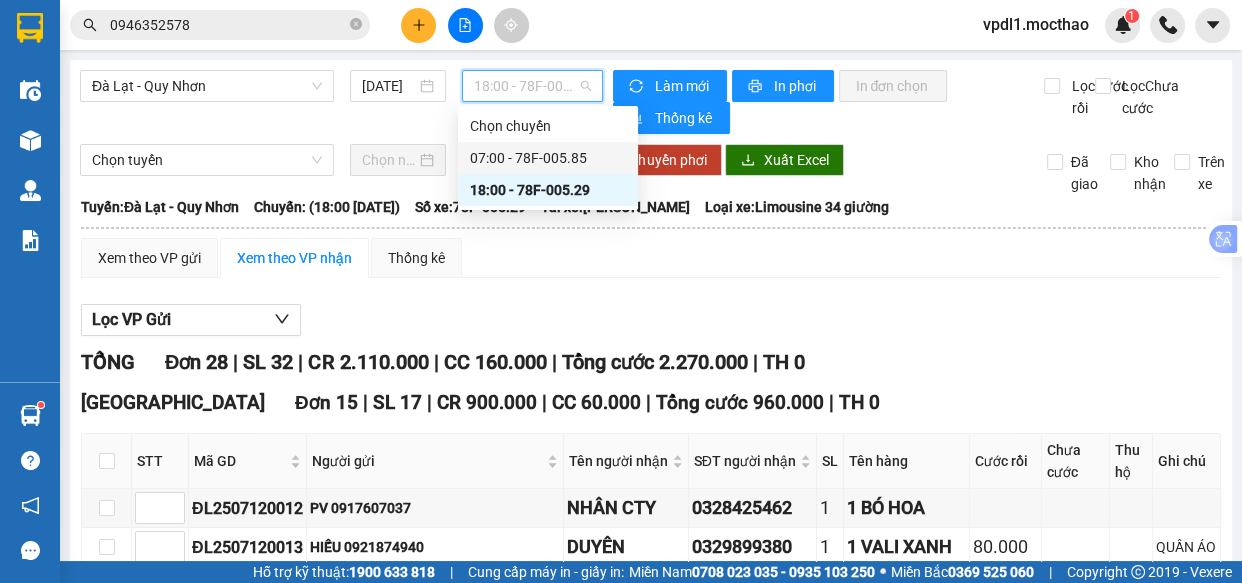 click on "07:00     - 78F-005.85" at bounding box center (548, 158) 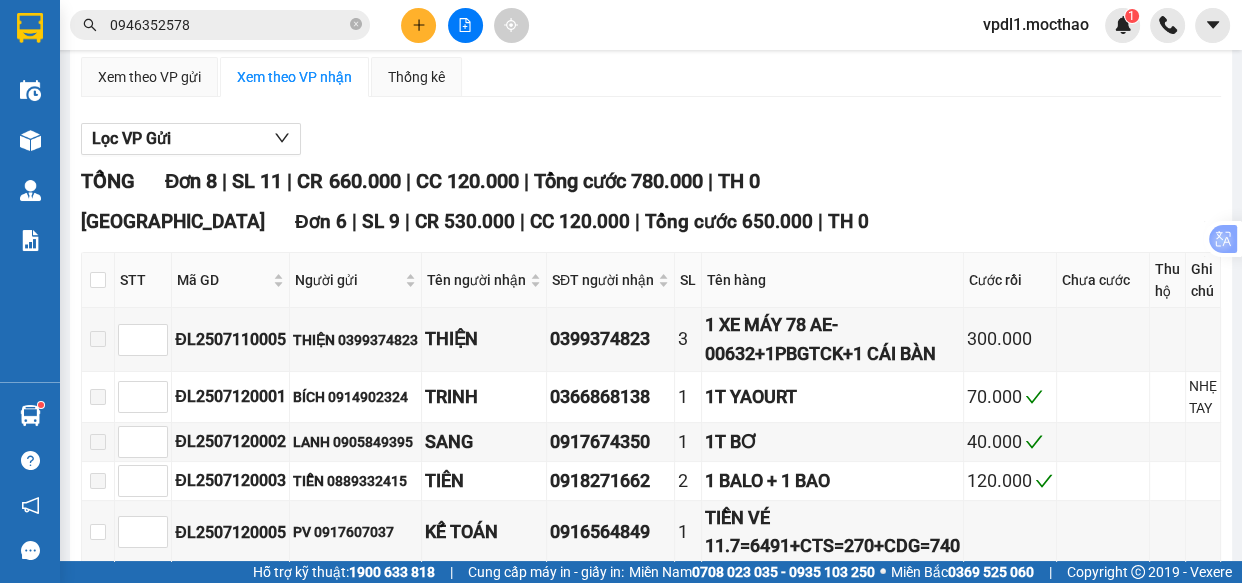 scroll, scrollTop: 272, scrollLeft: 0, axis: vertical 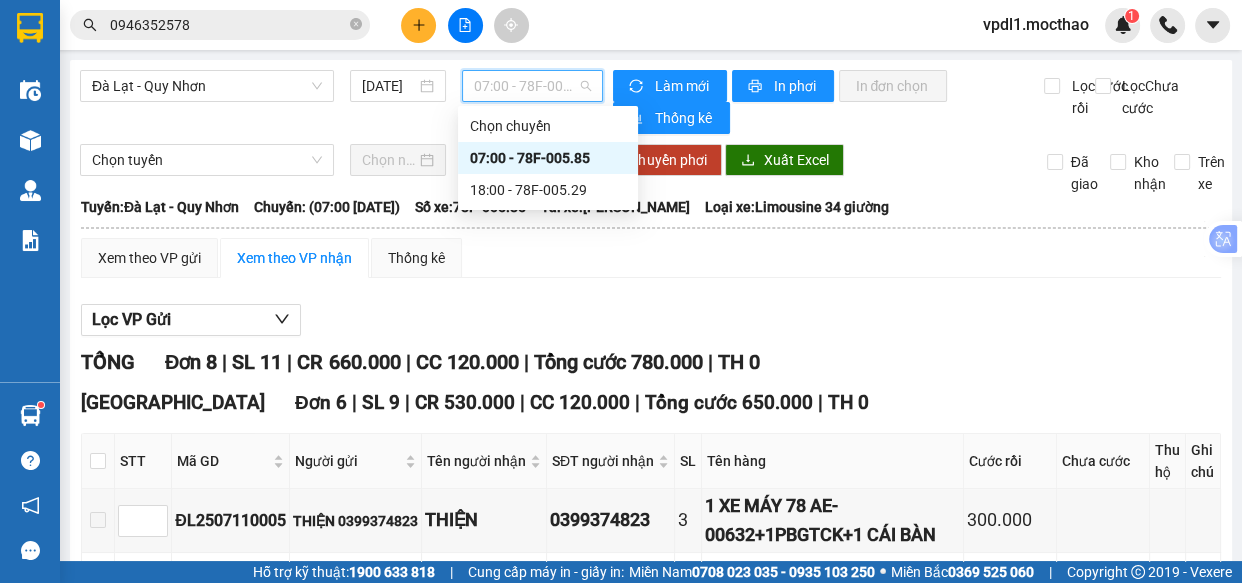 click on "07:00     - 78F-005.85" at bounding box center (532, 86) 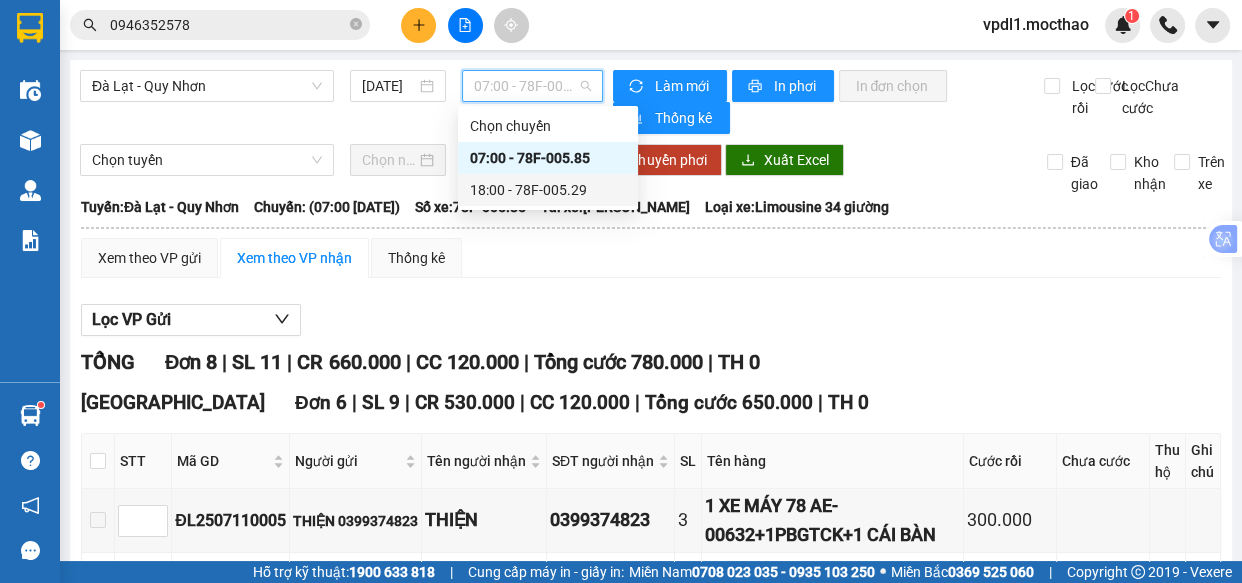 click on "18:00     - 78F-005.29" at bounding box center [548, 190] 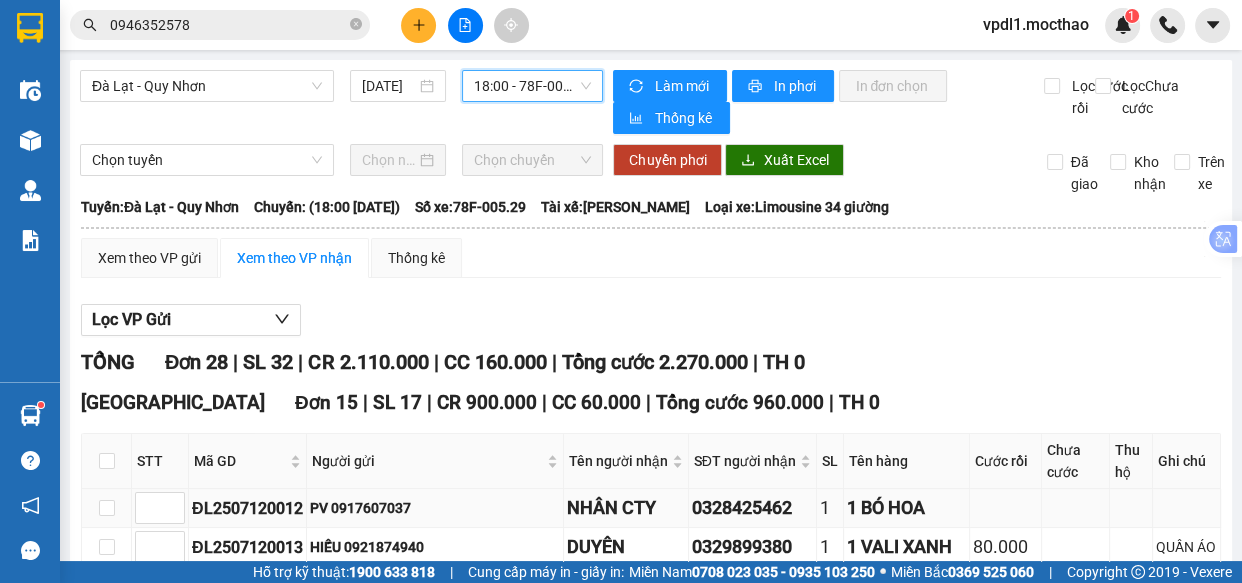 scroll, scrollTop: 181, scrollLeft: 0, axis: vertical 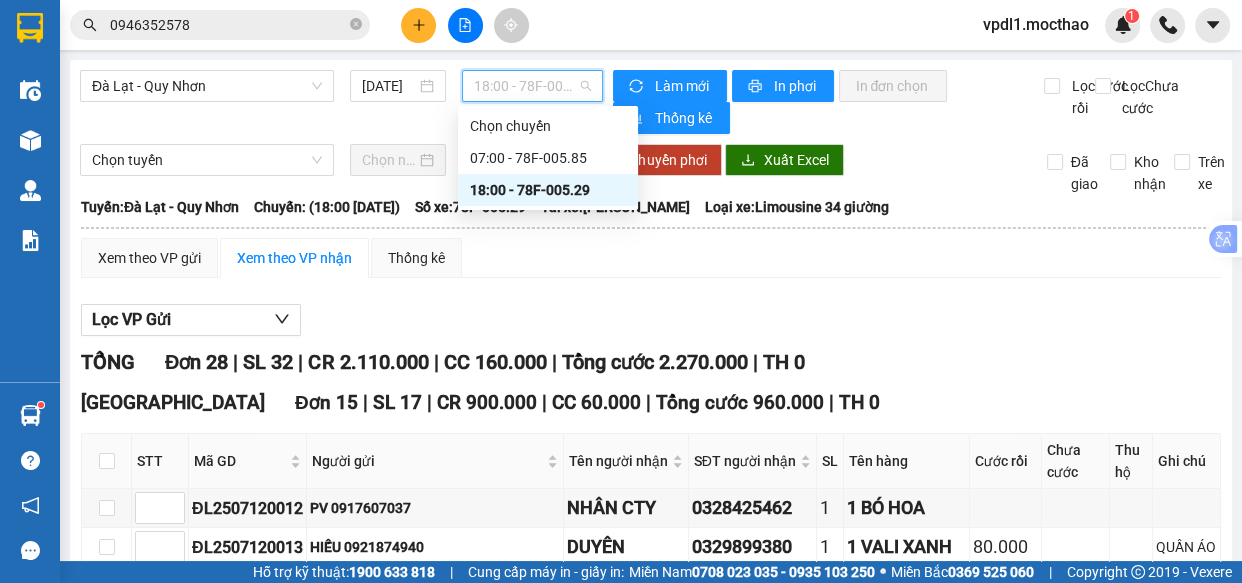 click on "18:00     - 78F-005.29" at bounding box center (532, 86) 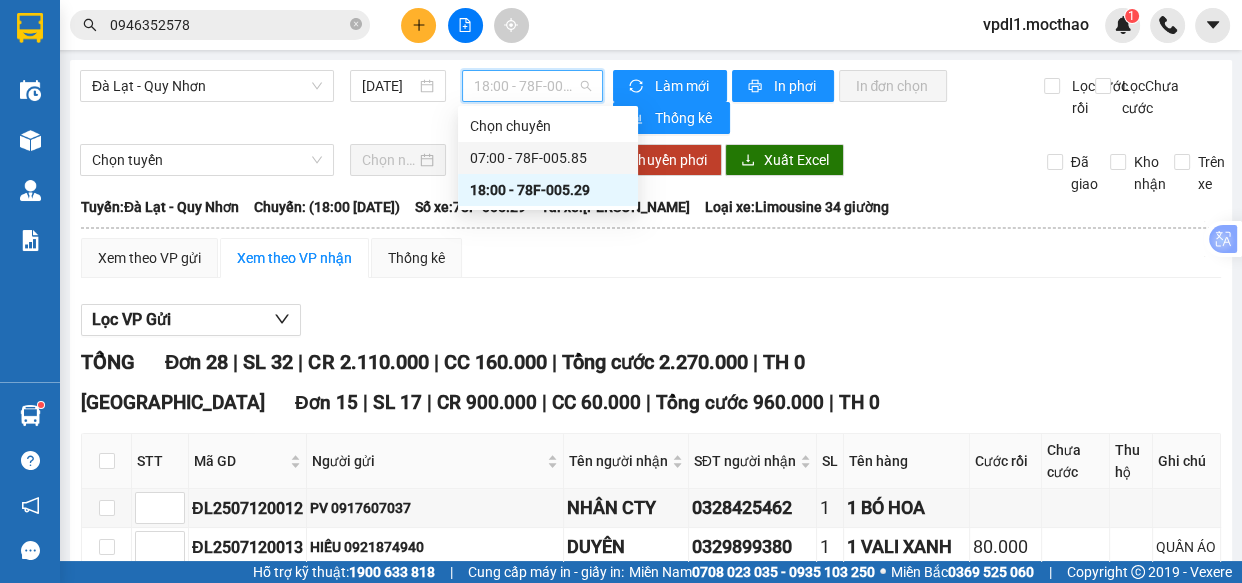 drag, startPoint x: 534, startPoint y: 152, endPoint x: 529, endPoint y: 139, distance: 13.928389 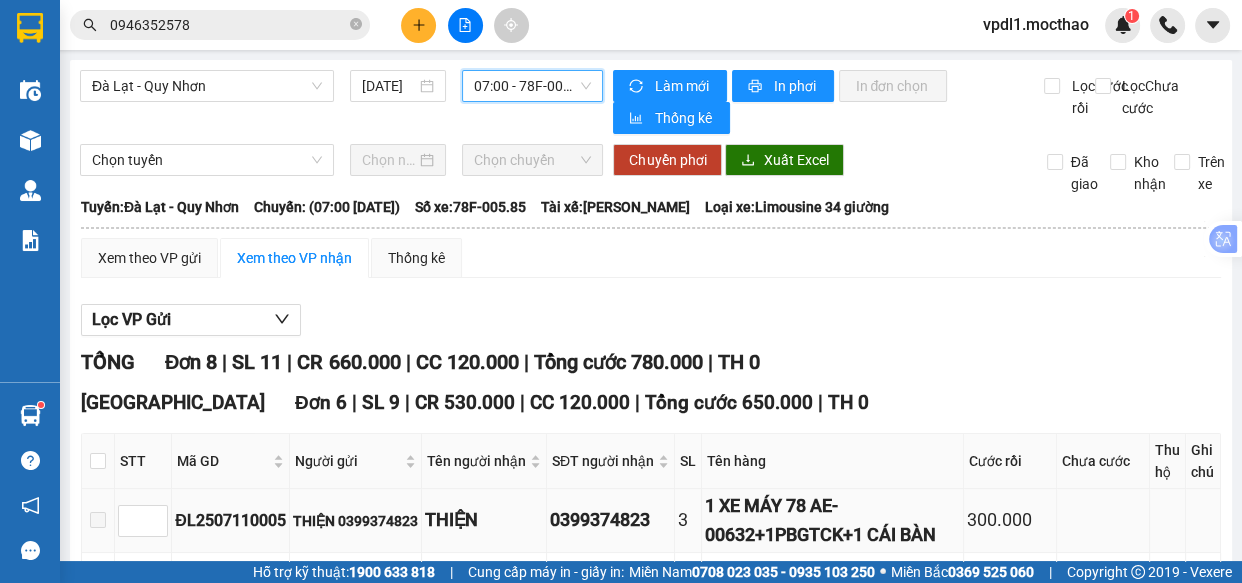 scroll, scrollTop: 272, scrollLeft: 0, axis: vertical 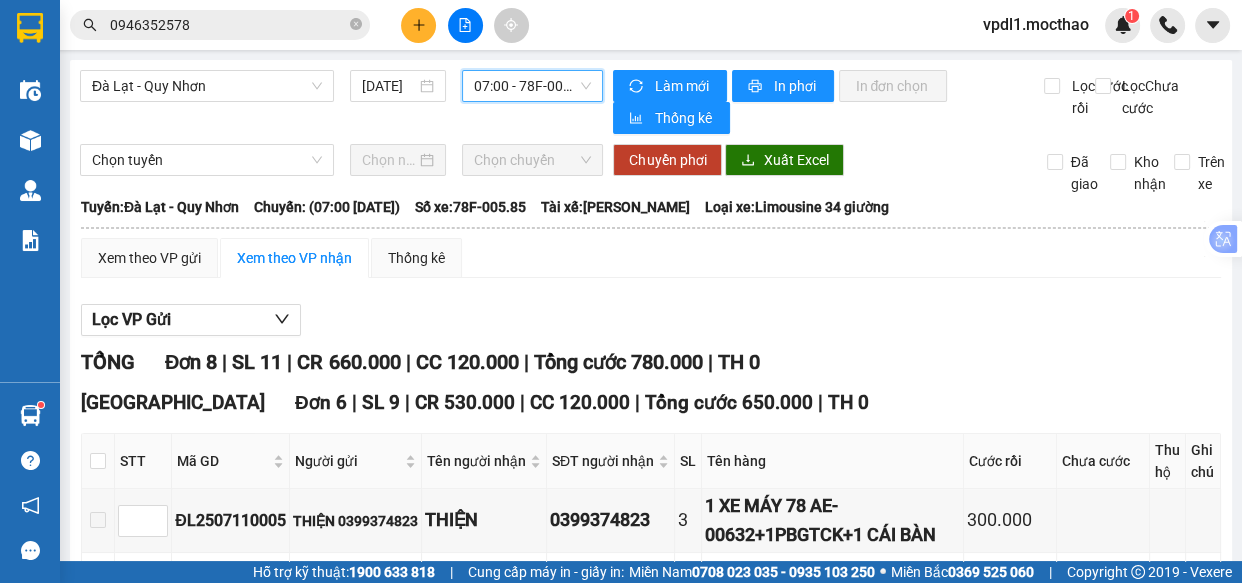 click on "07:00     - 78F-005.85" at bounding box center [532, 86] 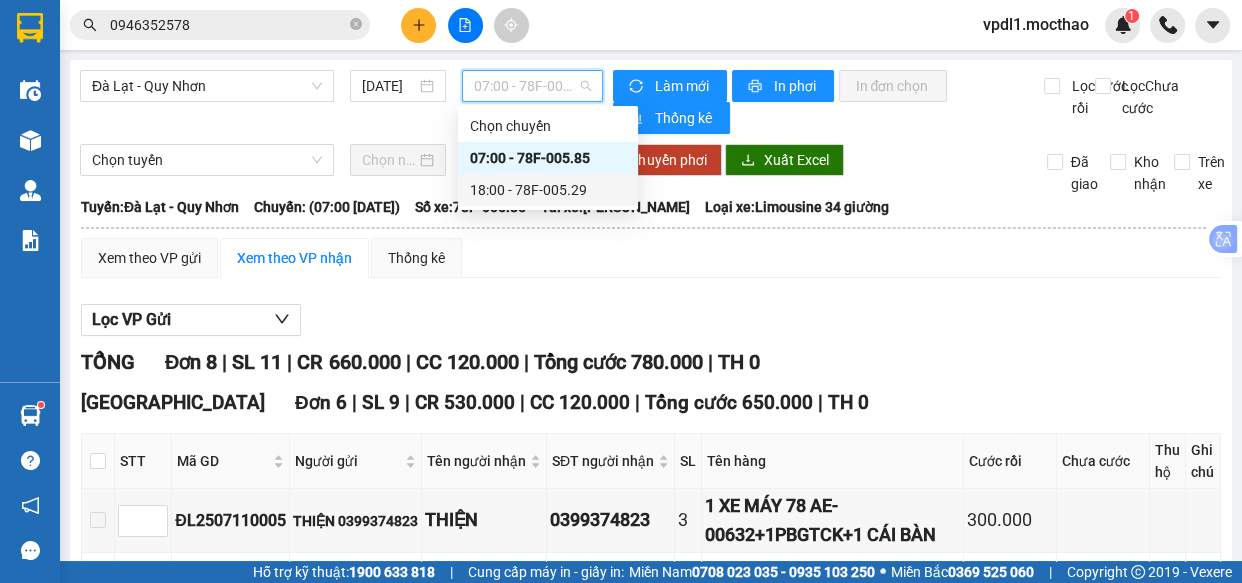 click on "18:00     - 78F-005.29" at bounding box center [548, 190] 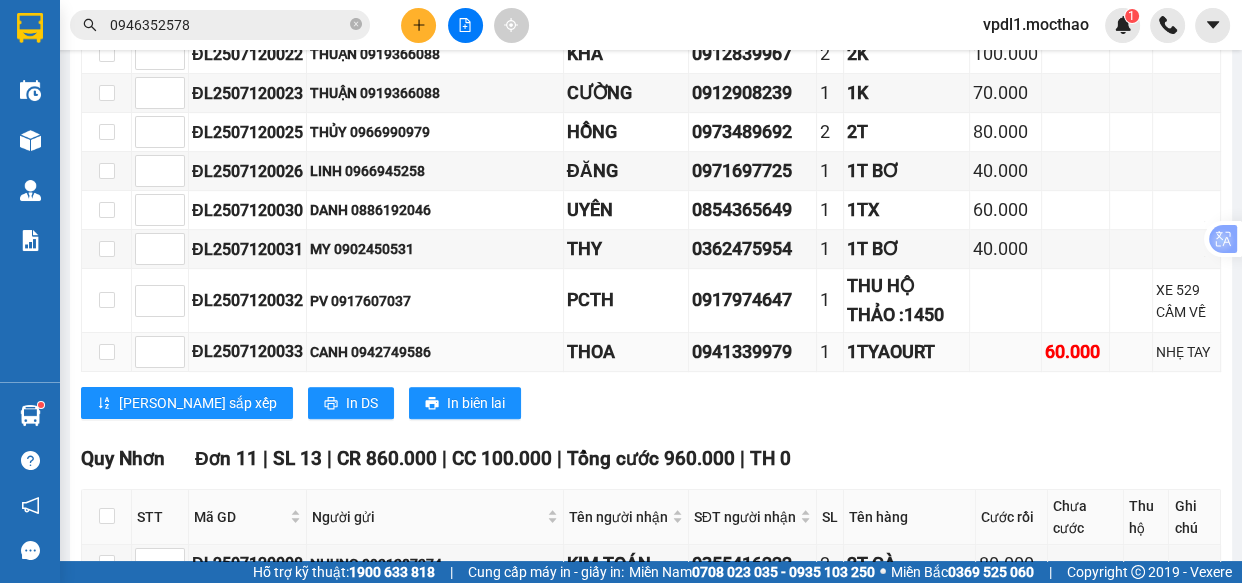 scroll, scrollTop: 1090, scrollLeft: 0, axis: vertical 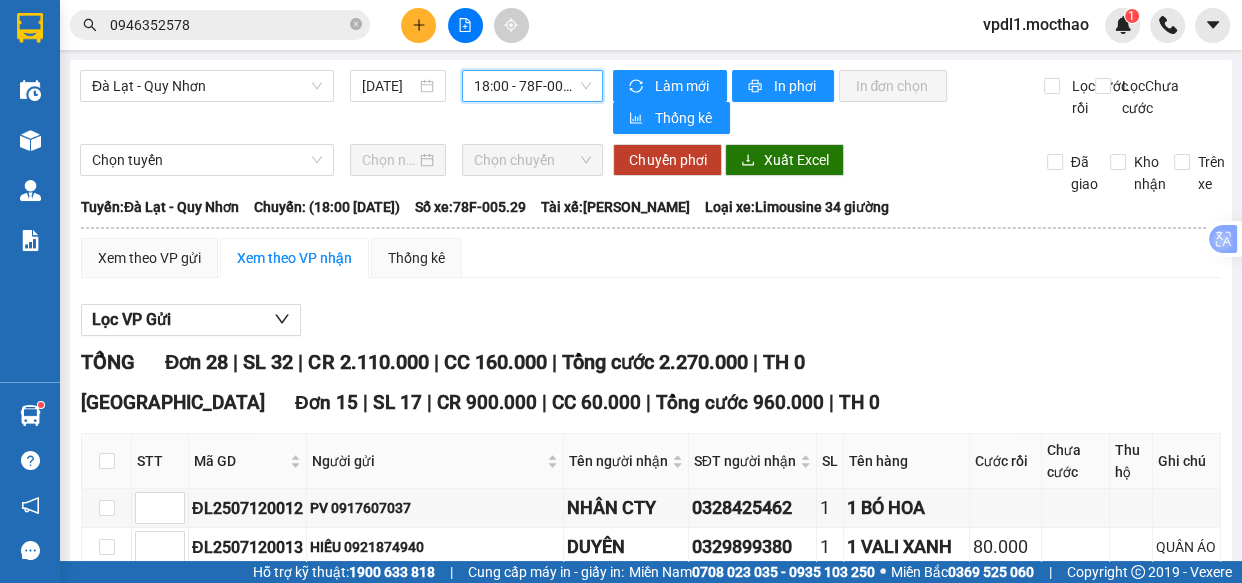 click on "18:00     - 78F-005.29" at bounding box center (532, 86) 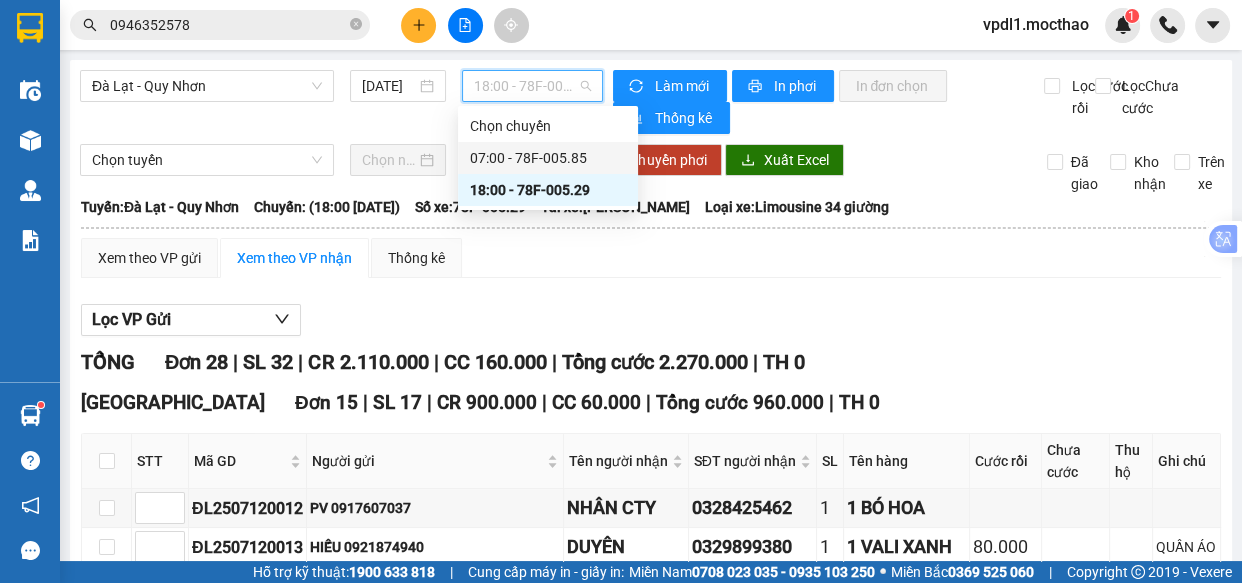click on "07:00     - 78F-005.85" at bounding box center (548, 158) 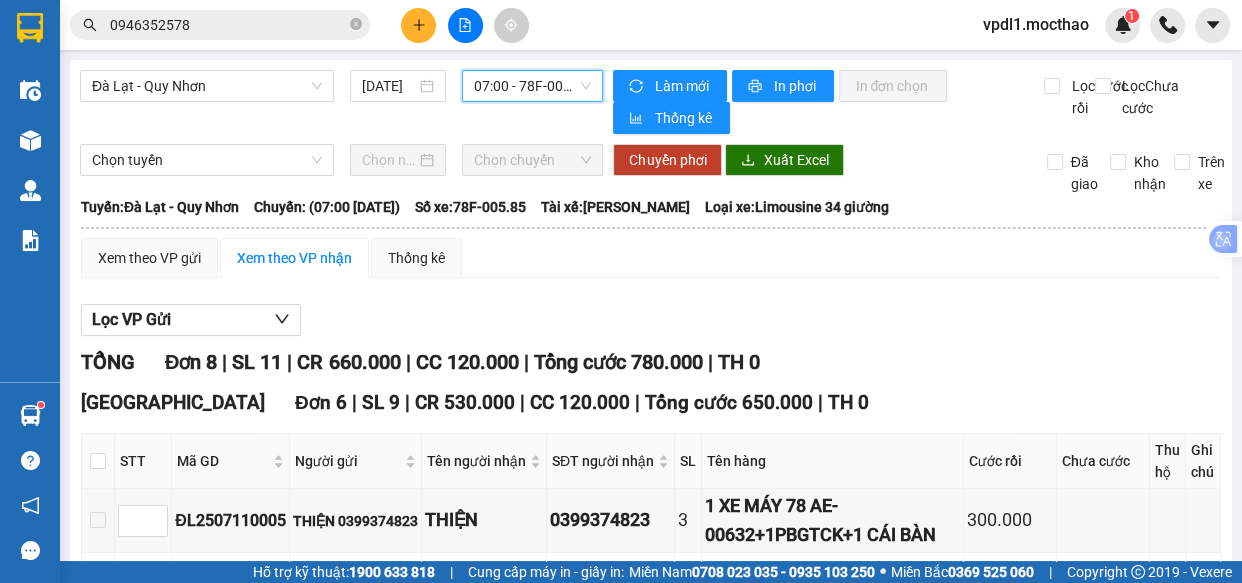 scroll, scrollTop: 90, scrollLeft: 0, axis: vertical 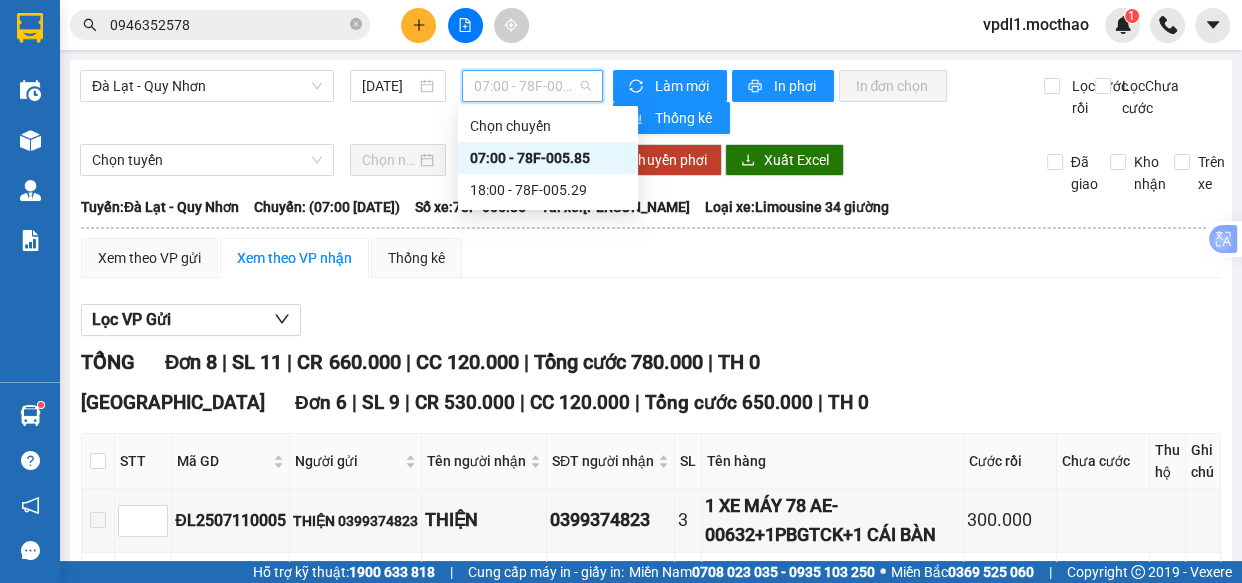 click on "07:00     - 78F-005.85" at bounding box center [532, 86] 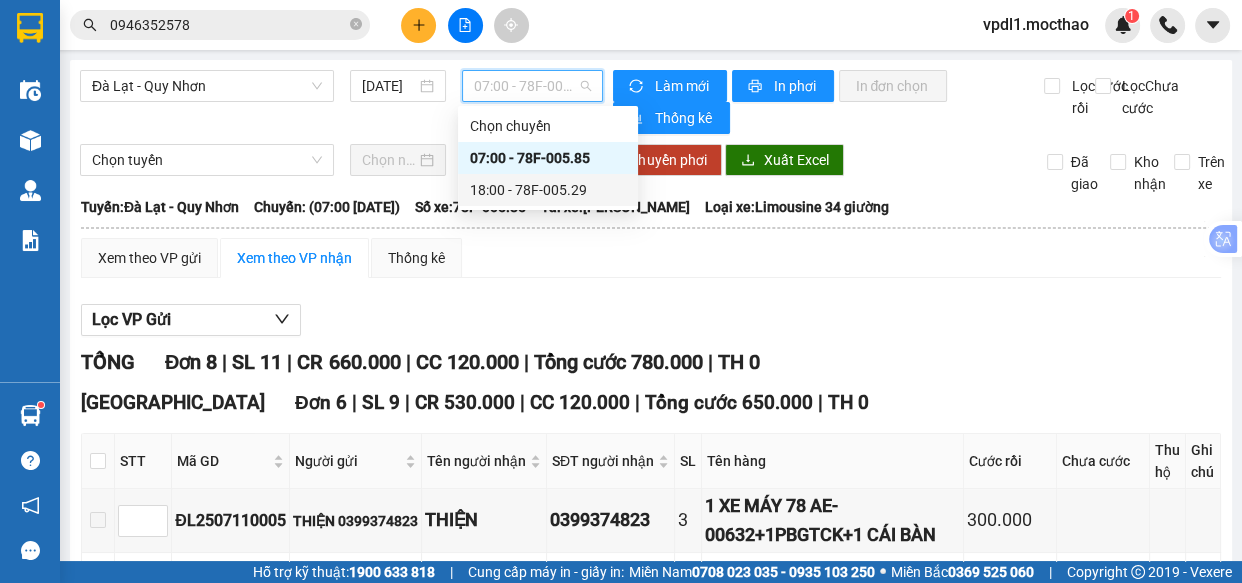 click on "18:00     - 78F-005.29" at bounding box center [548, 190] 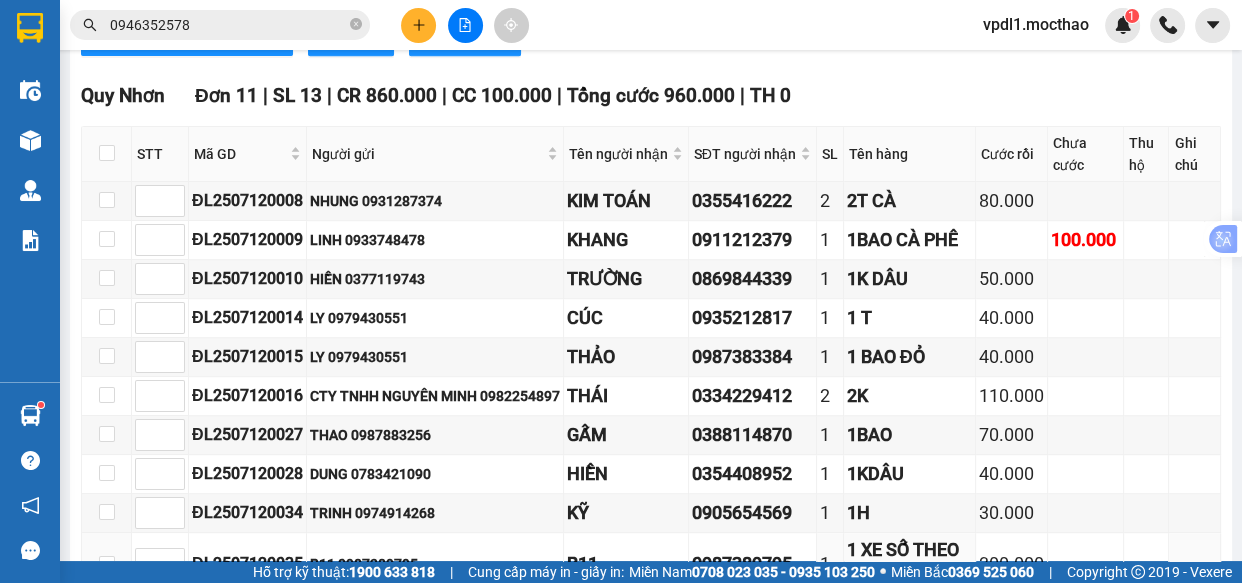 scroll, scrollTop: 1545, scrollLeft: 0, axis: vertical 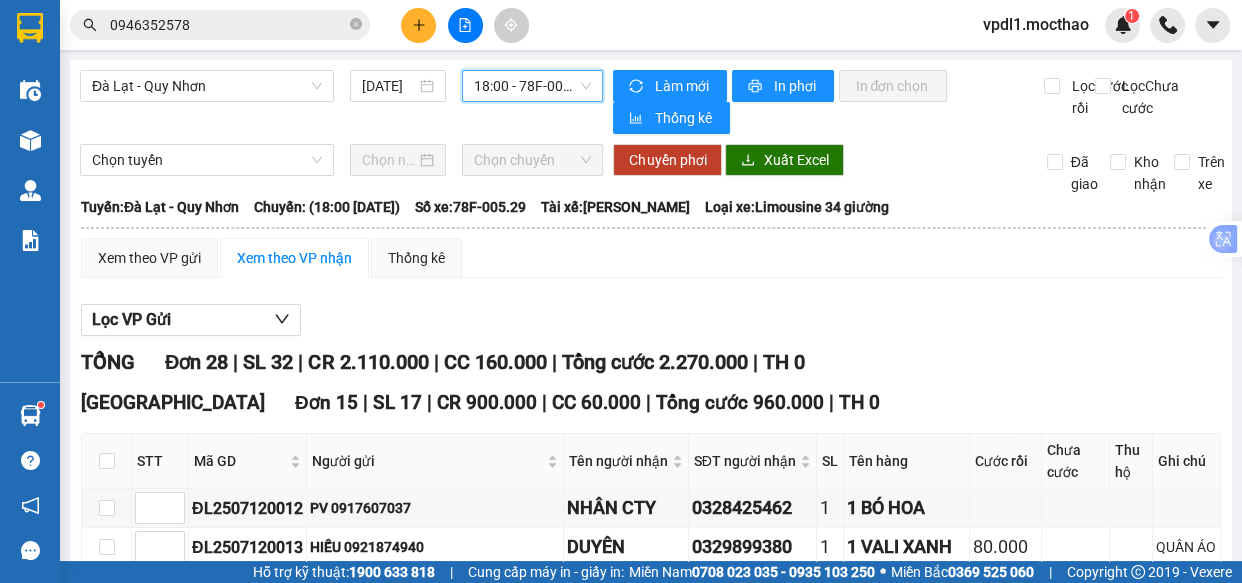 click on "18:00     - 78F-005.29" at bounding box center (532, 86) 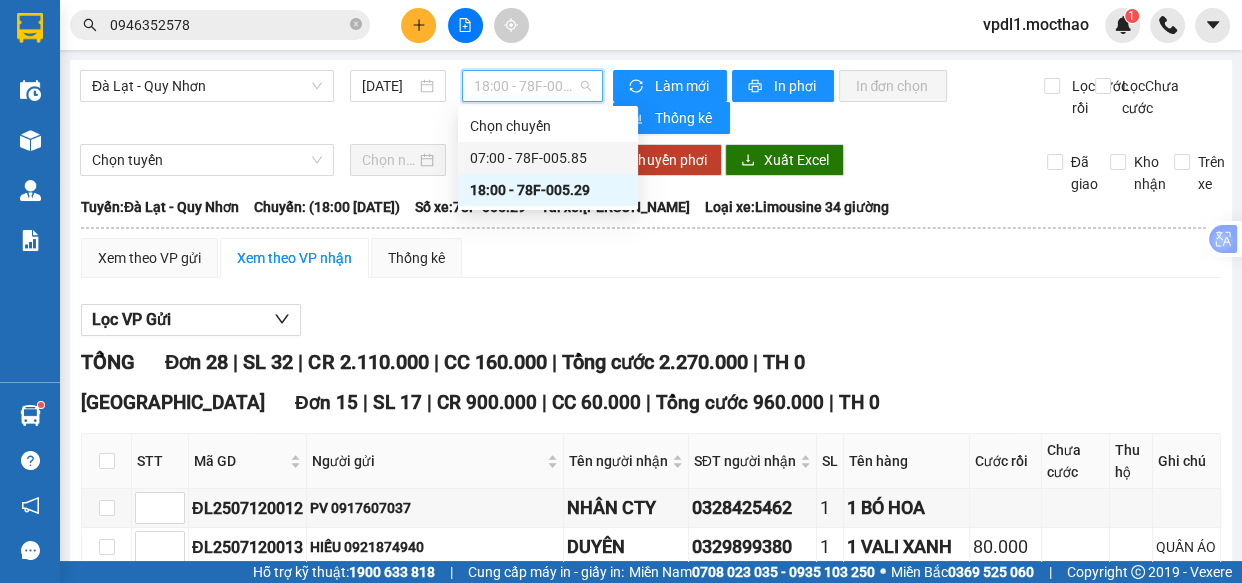 click on "07:00     - 78F-005.85" at bounding box center [548, 158] 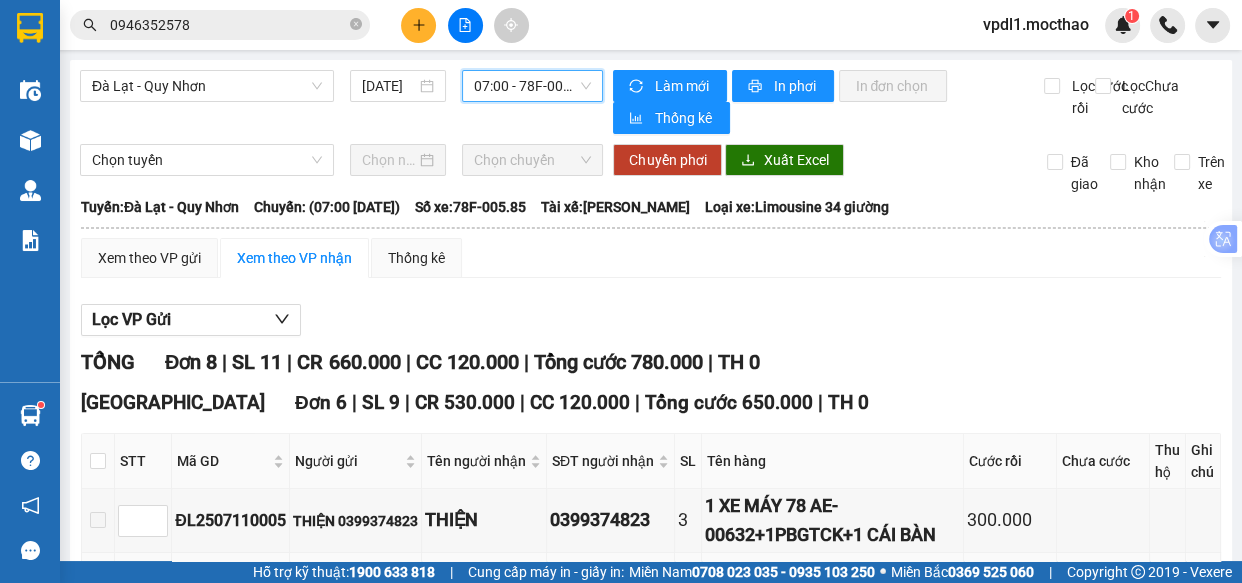 scroll, scrollTop: 272, scrollLeft: 0, axis: vertical 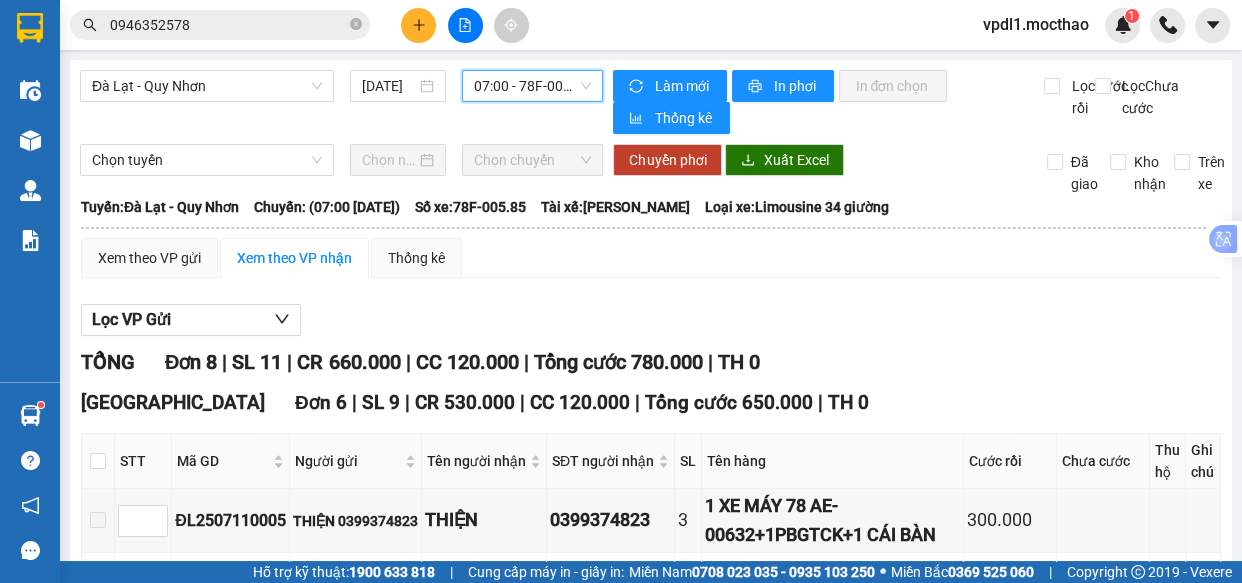 click on "07:00     - 78F-005.85" at bounding box center [532, 86] 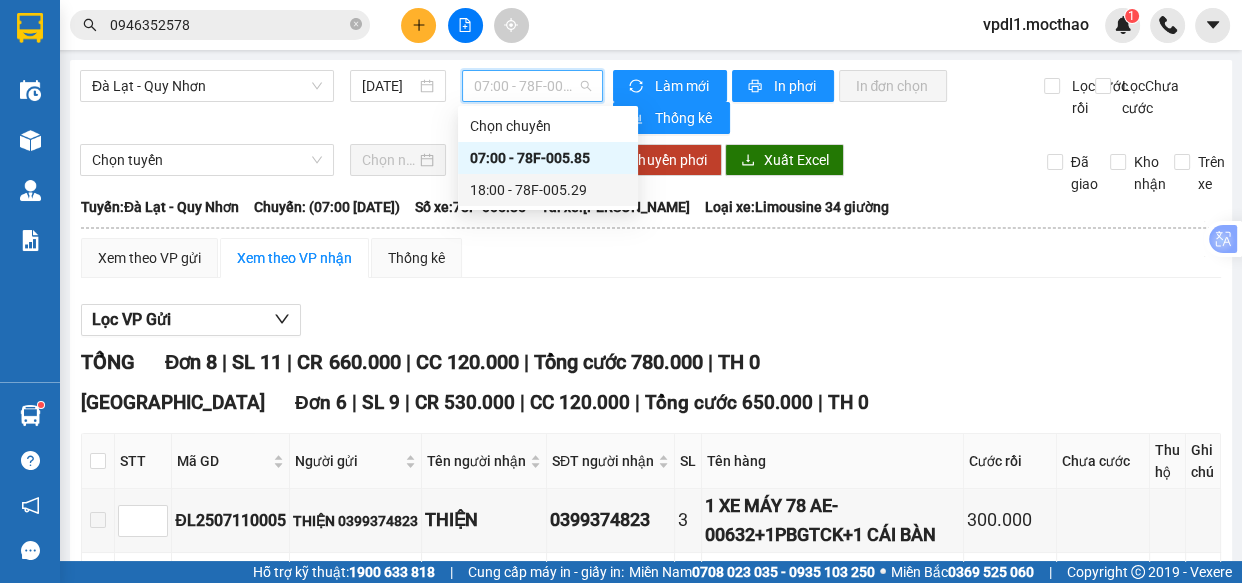 click on "18:00     - 78F-005.29" at bounding box center (548, 190) 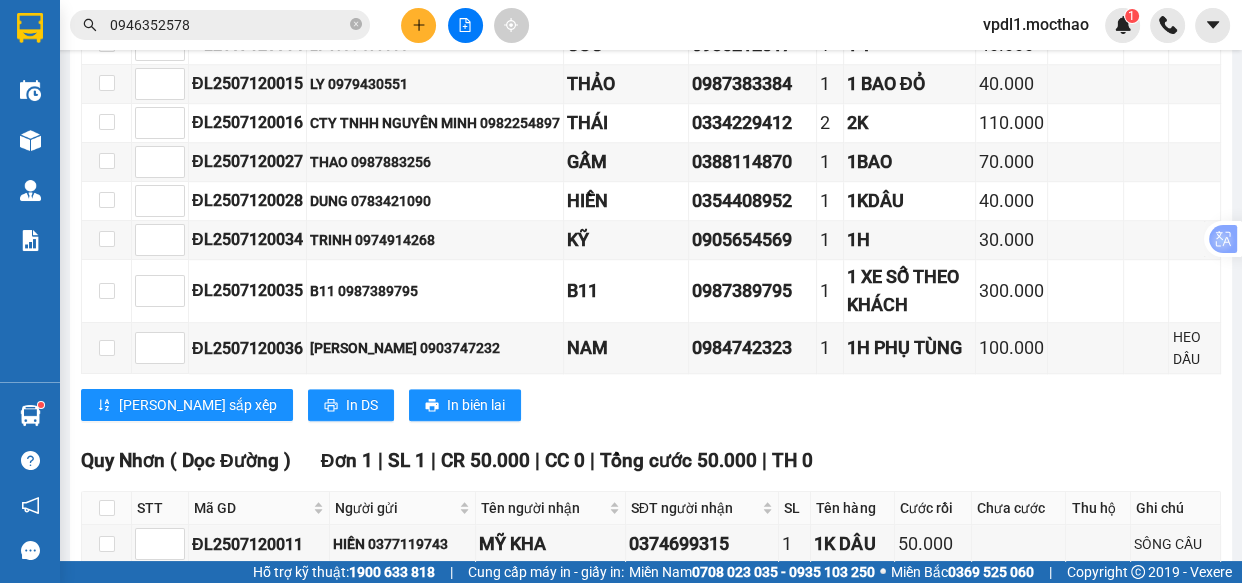 scroll, scrollTop: 1000, scrollLeft: 0, axis: vertical 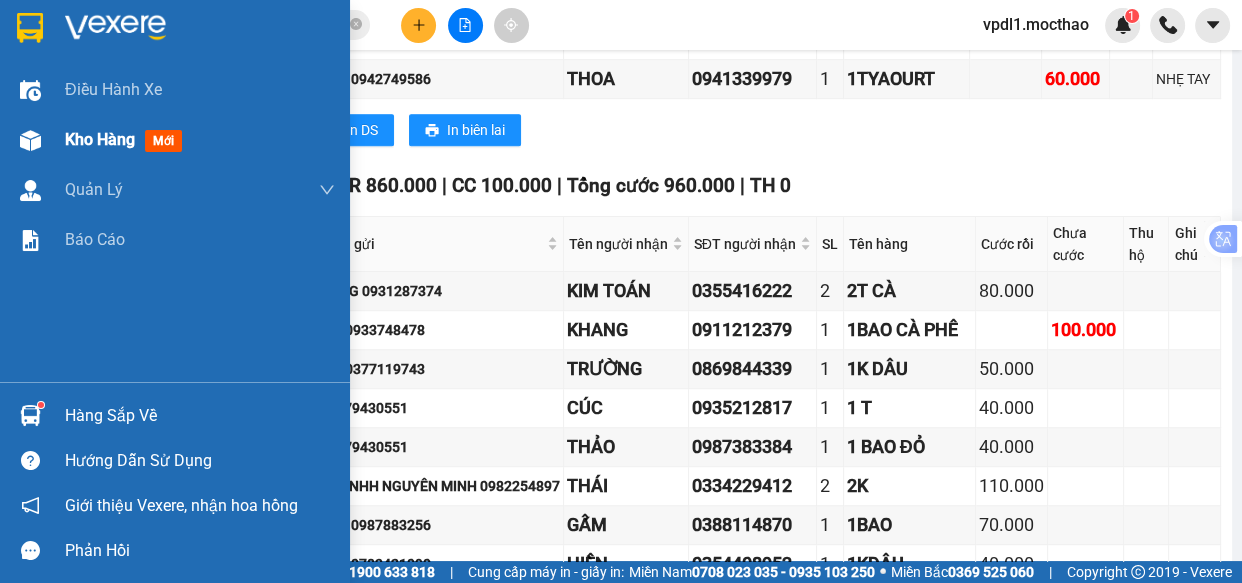 click on "Kho hàng" at bounding box center [100, 139] 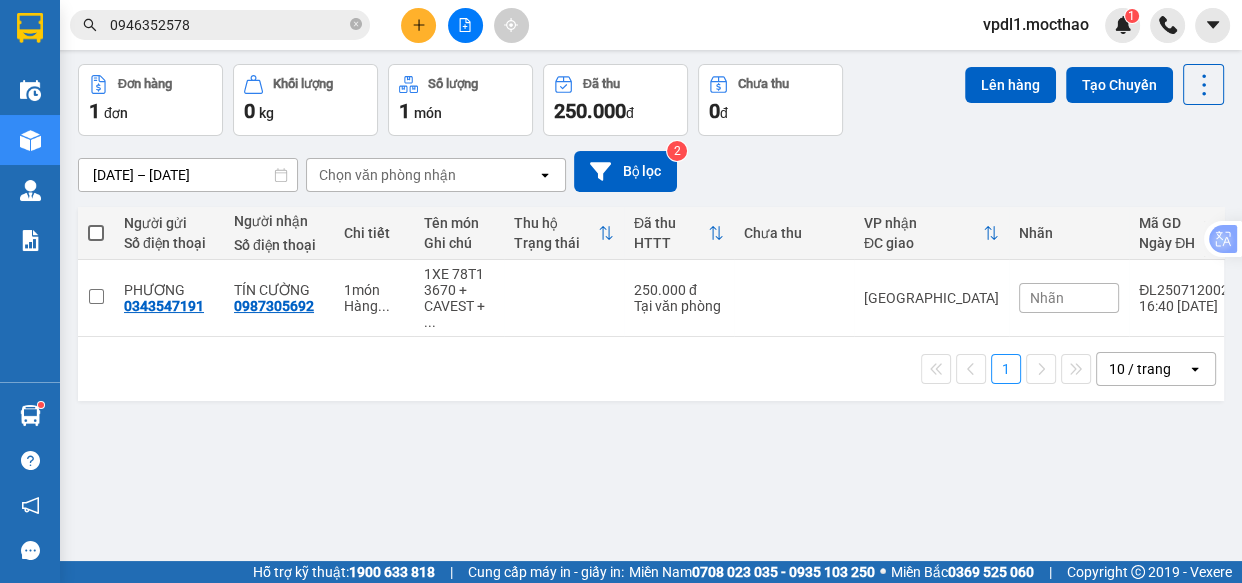 scroll, scrollTop: 0, scrollLeft: 0, axis: both 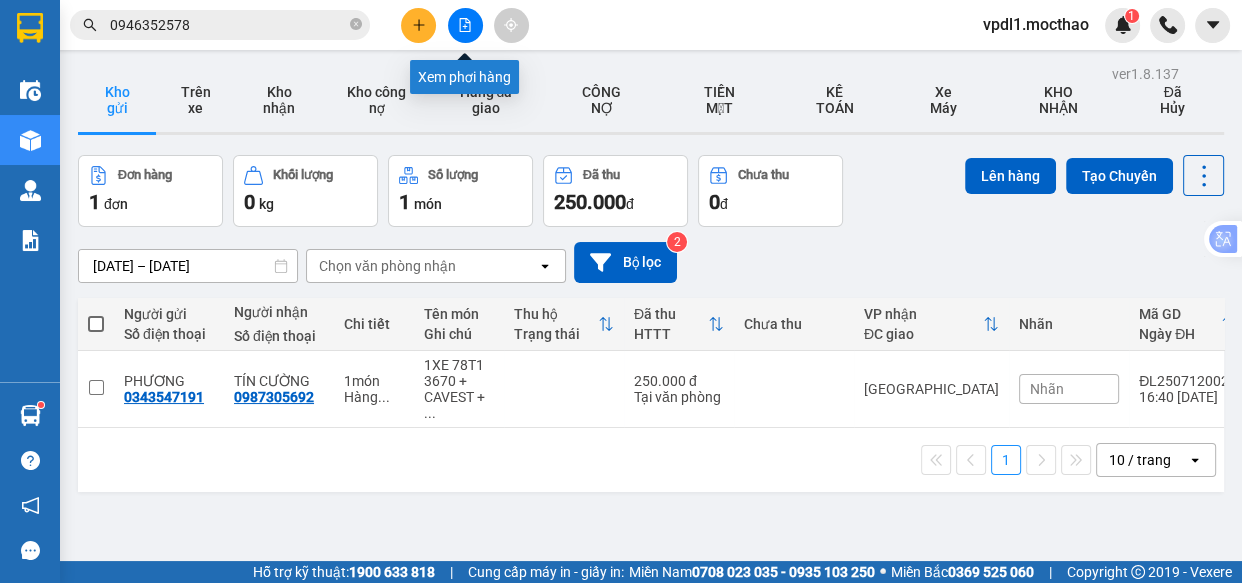 click 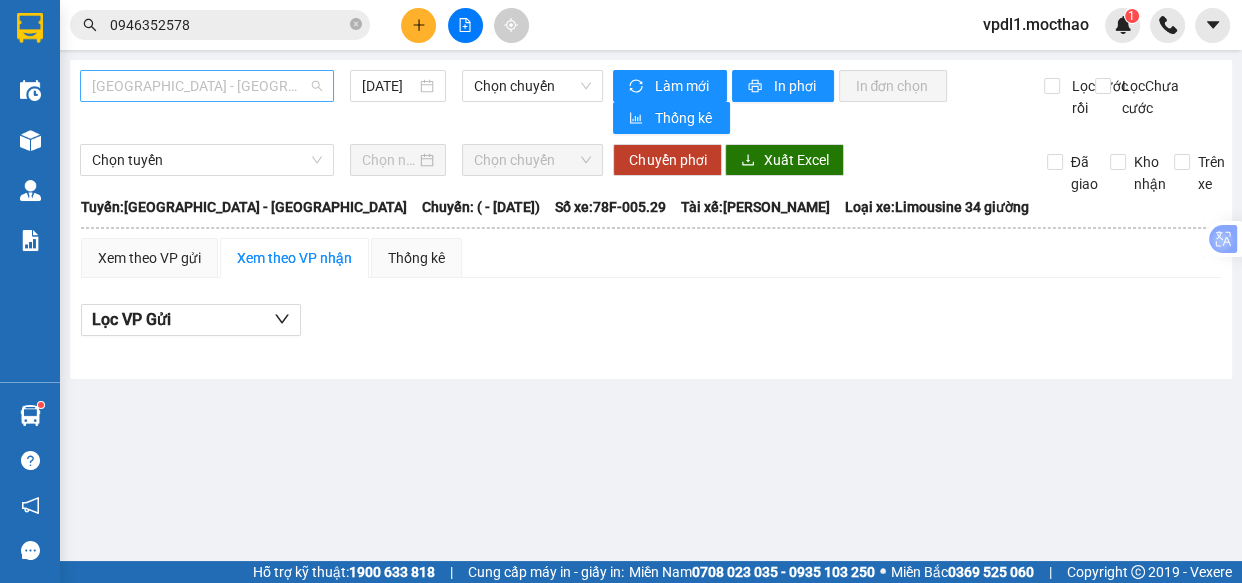 click on "[GEOGRAPHIC_DATA] - [GEOGRAPHIC_DATA]" at bounding box center [207, 86] 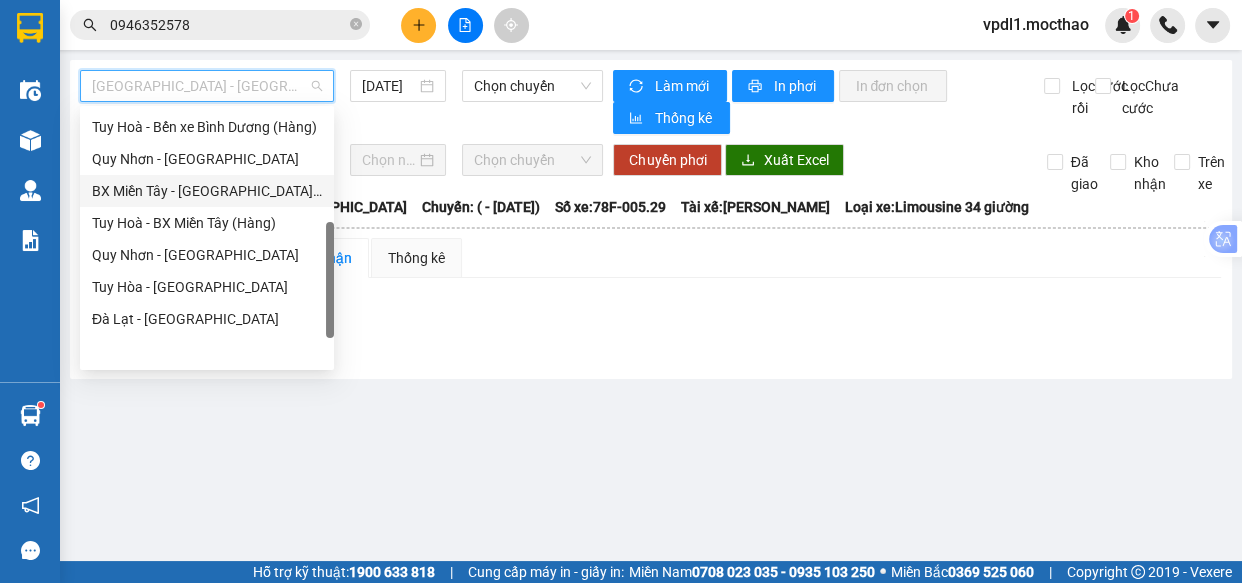 scroll, scrollTop: 266, scrollLeft: 0, axis: vertical 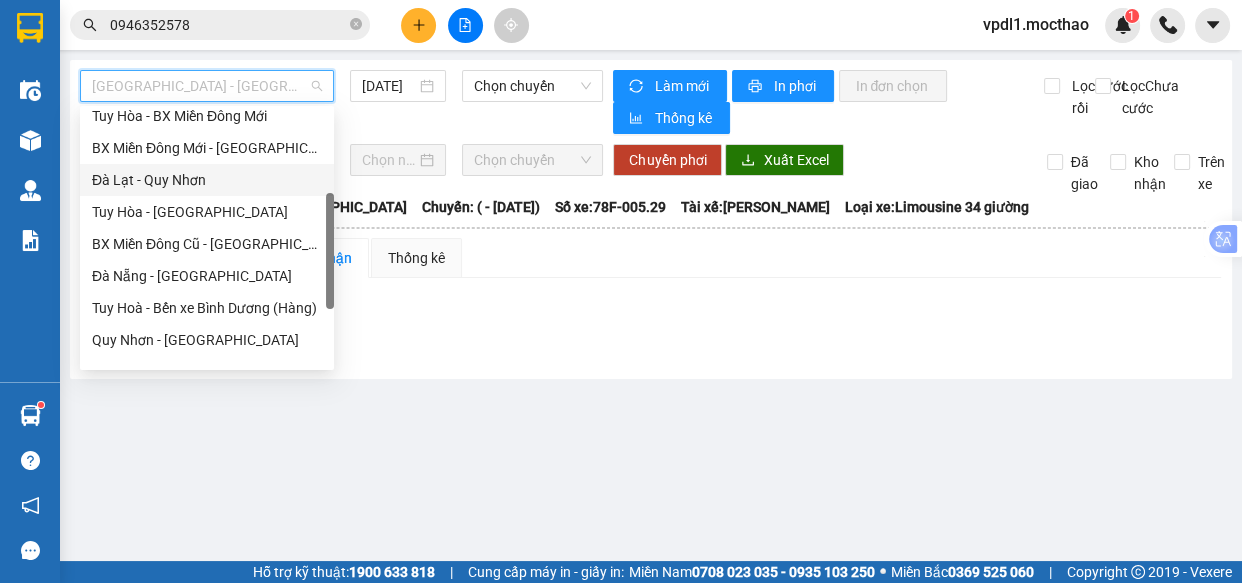 click on "Đà Lạt - Quy Nhơn" at bounding box center (207, 180) 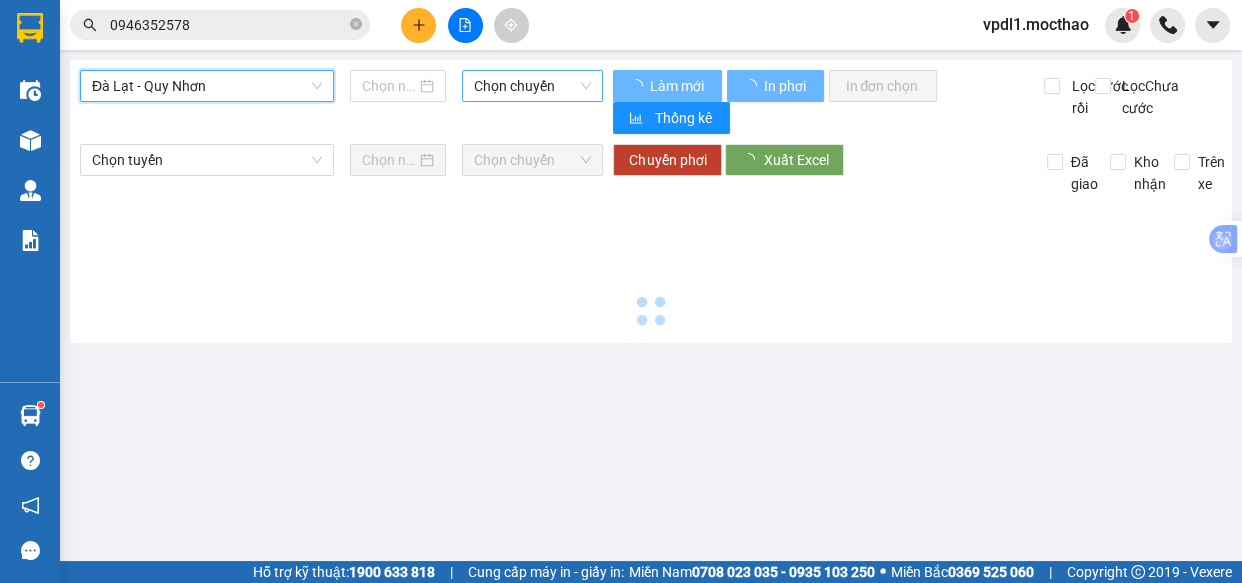 click on "Chọn chuyến" at bounding box center [532, 86] 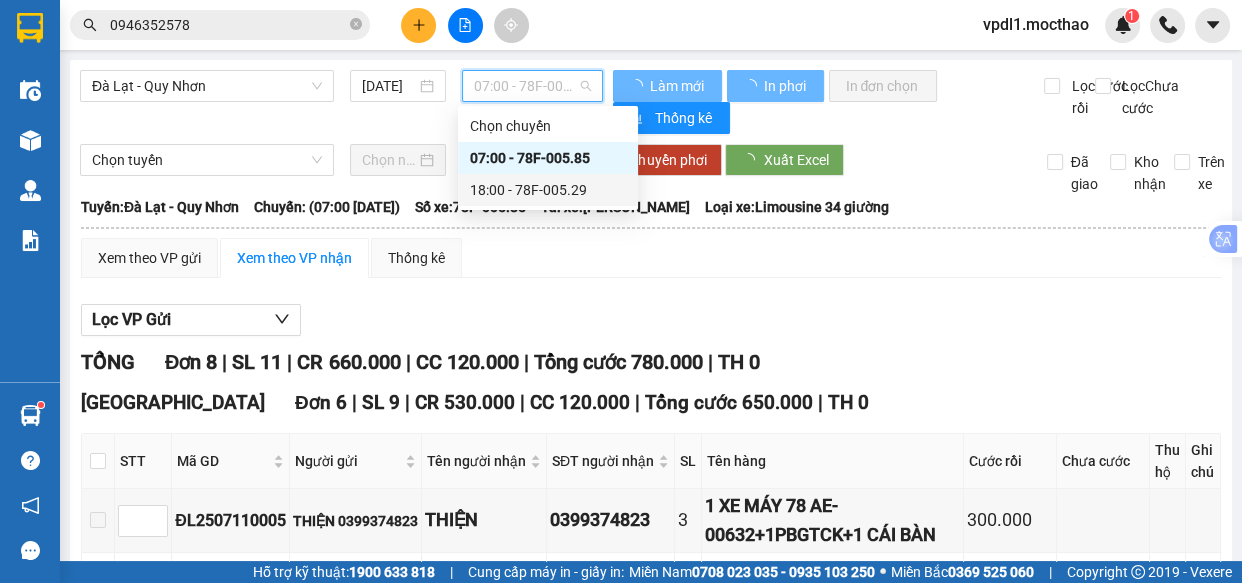 click on "18:00     - 78F-005.29" at bounding box center [548, 190] 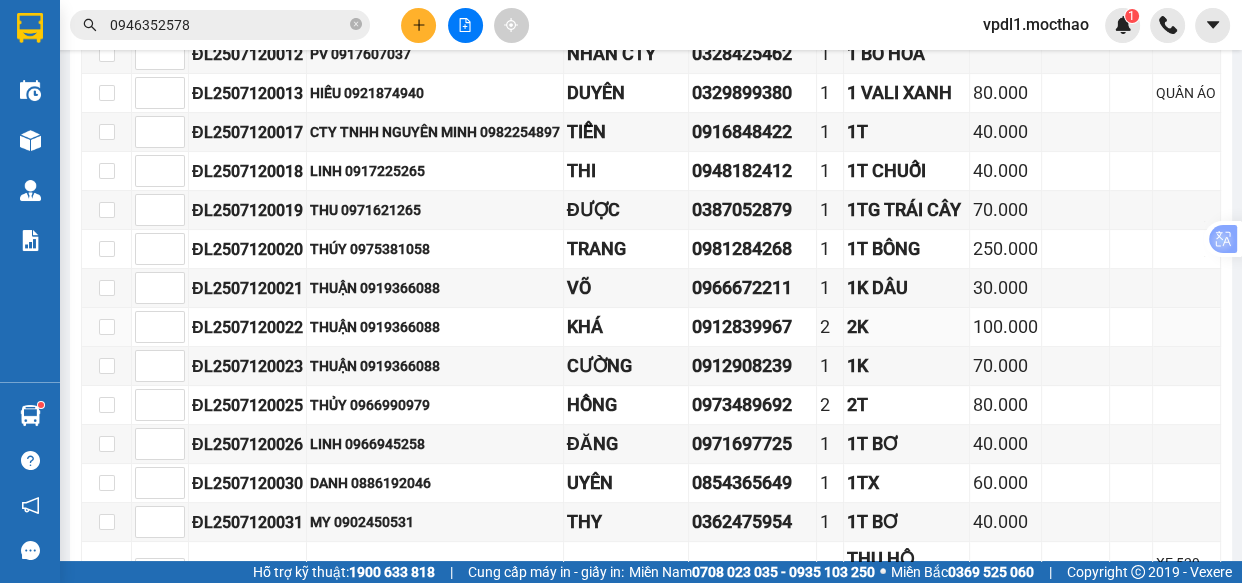scroll, scrollTop: 0, scrollLeft: 0, axis: both 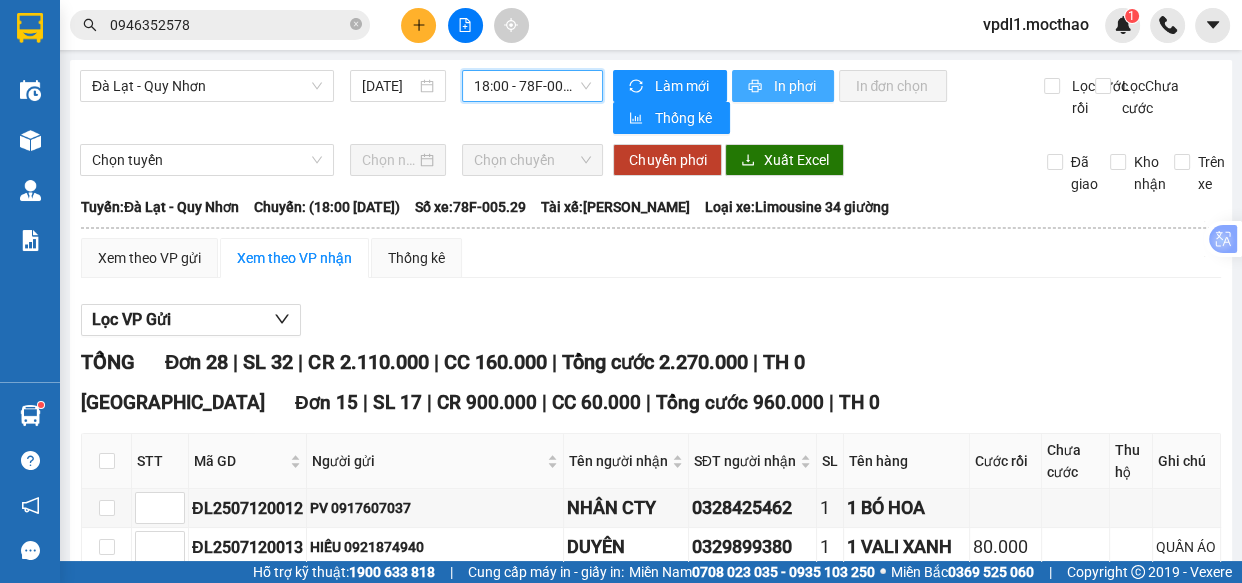 drag, startPoint x: 786, startPoint y: 88, endPoint x: 1015, endPoint y: 89, distance: 229.00218 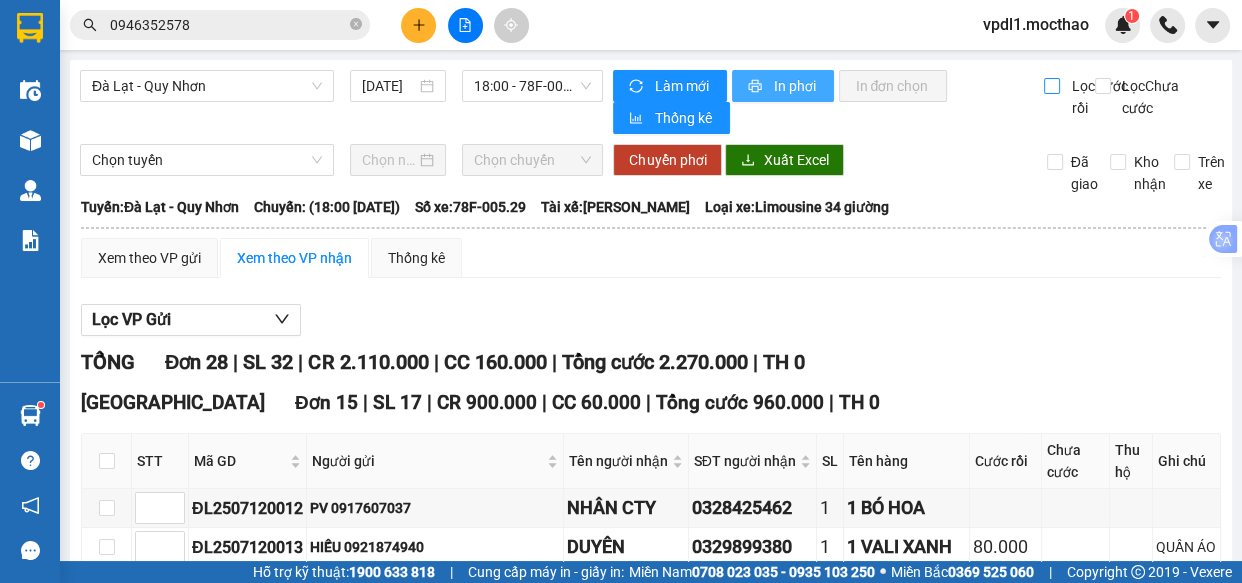 scroll, scrollTop: 0, scrollLeft: 0, axis: both 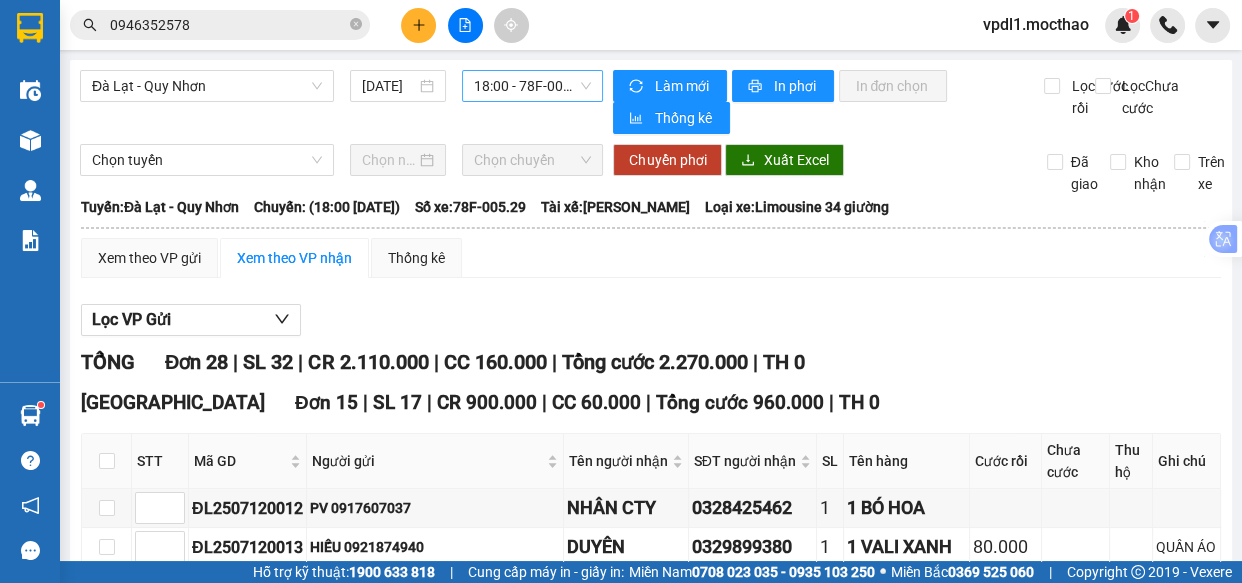 click on "18:00     - 78F-005.29" at bounding box center (532, 86) 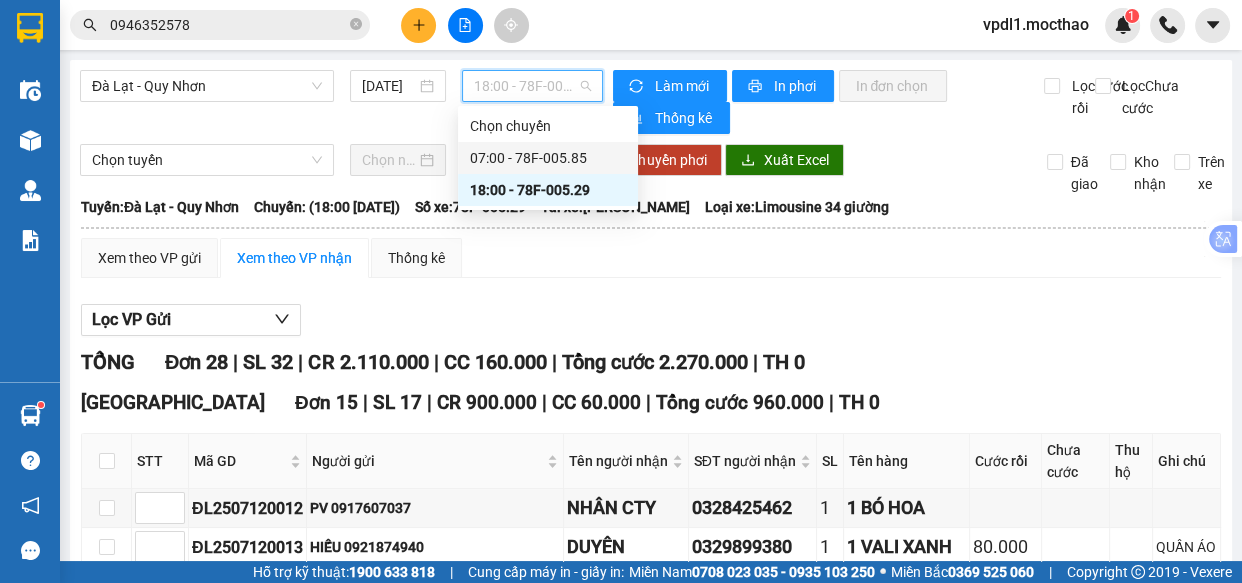 click on "07:00     - 78F-005.85" at bounding box center [548, 158] 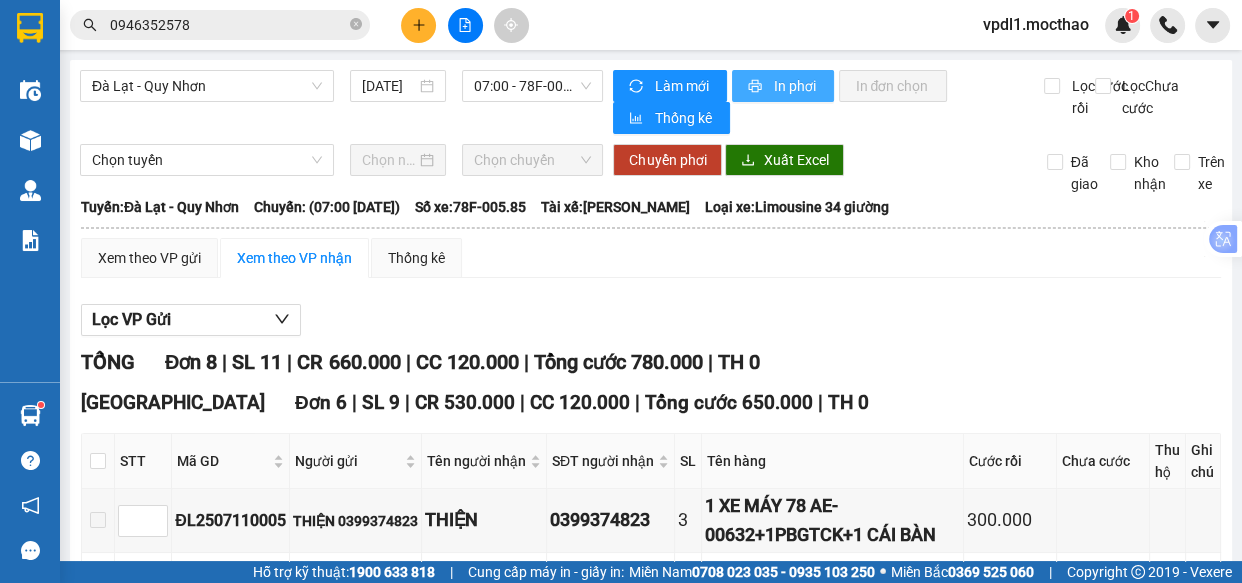 click on "In phơi" at bounding box center [795, 86] 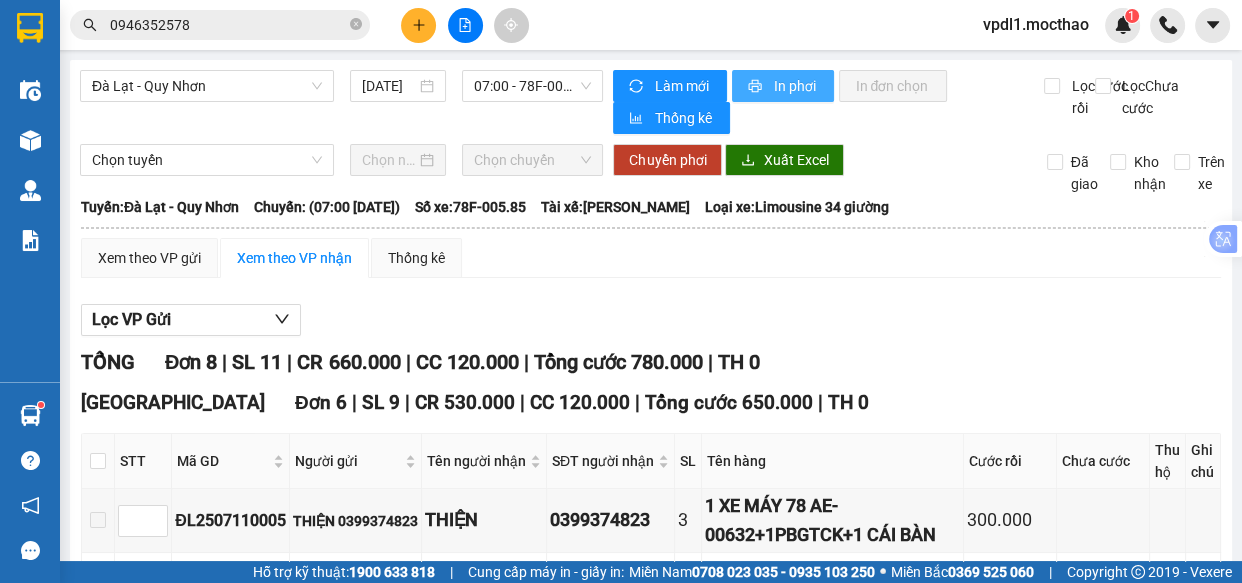 scroll, scrollTop: 0, scrollLeft: 0, axis: both 